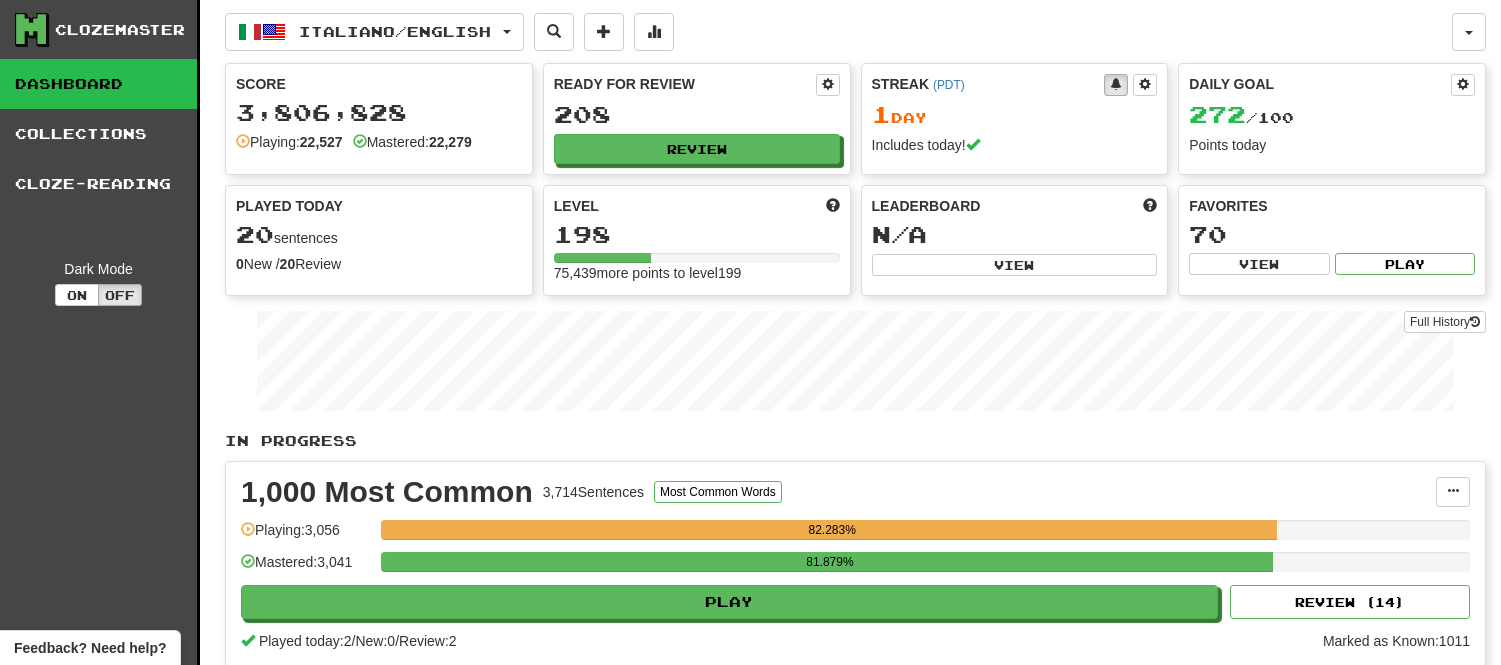 scroll, scrollTop: 0, scrollLeft: 0, axis: both 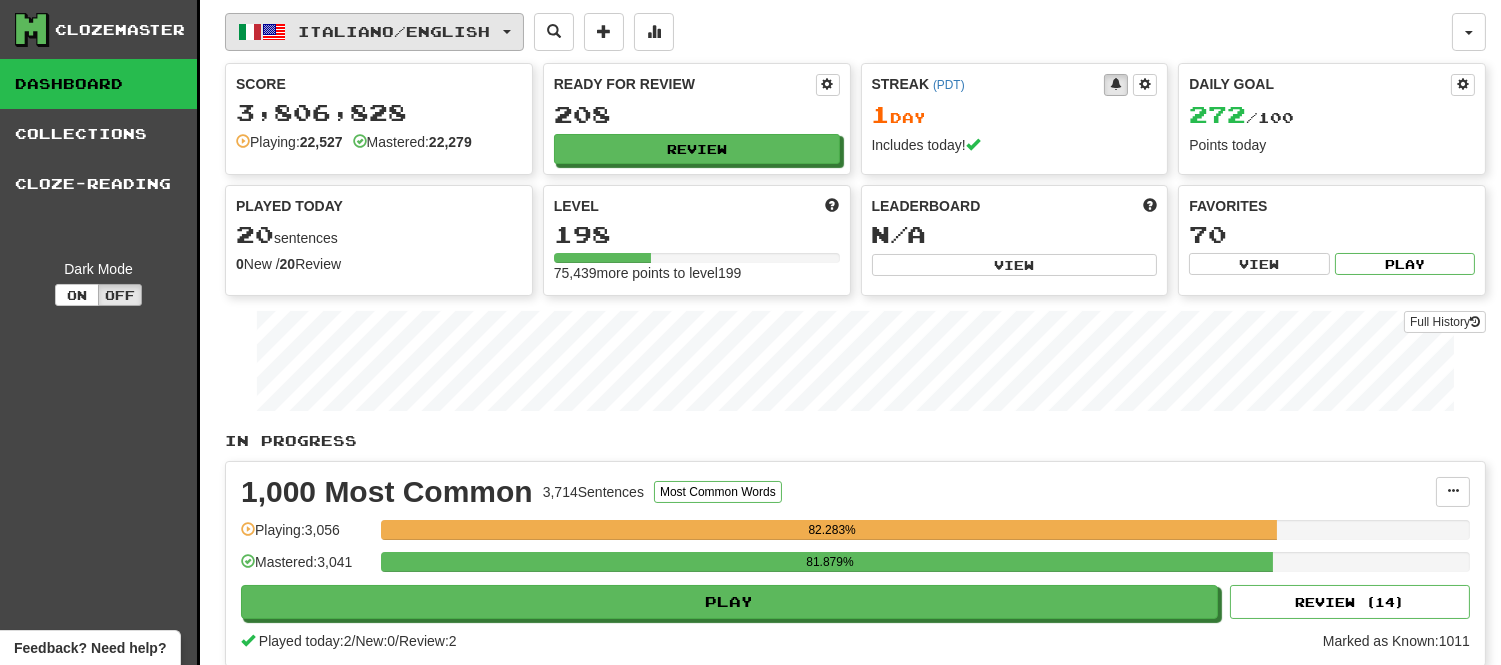 click on "Italiano  /  English" at bounding box center (374, 32) 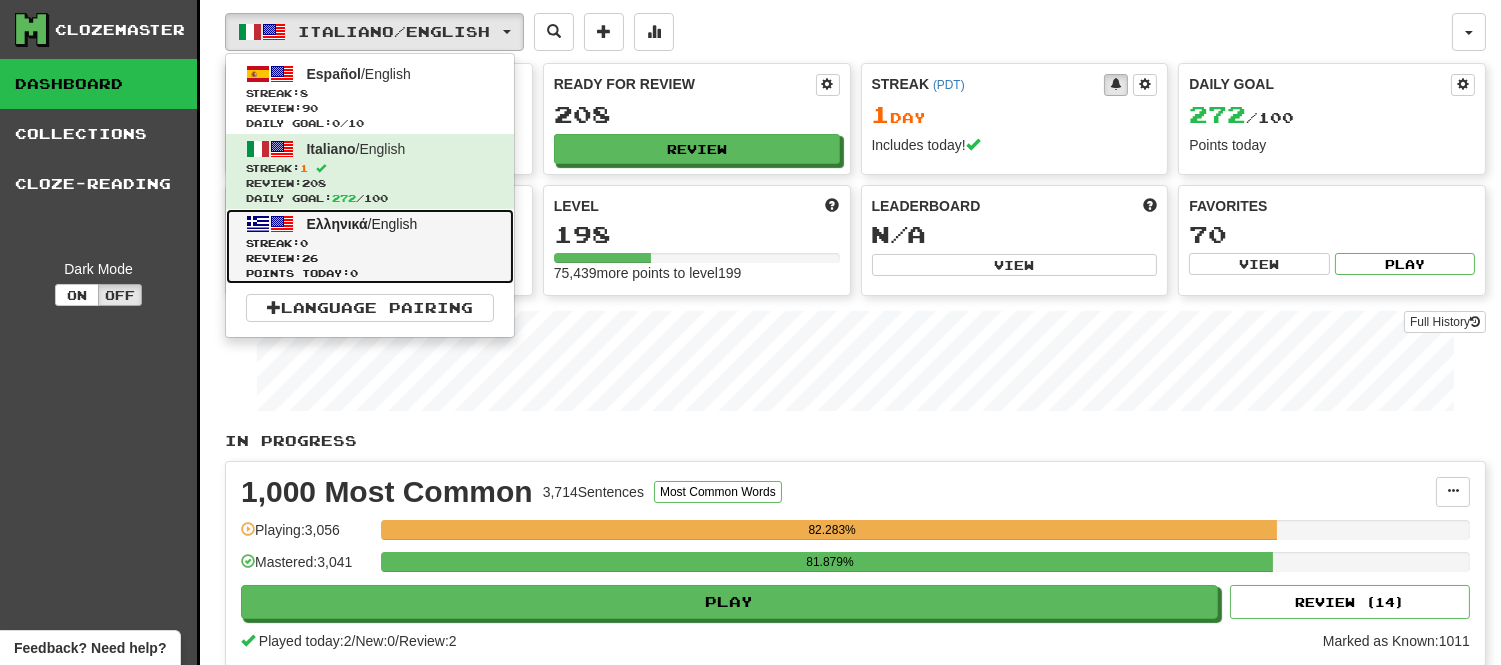 click on "Streak:  0" at bounding box center (370, 243) 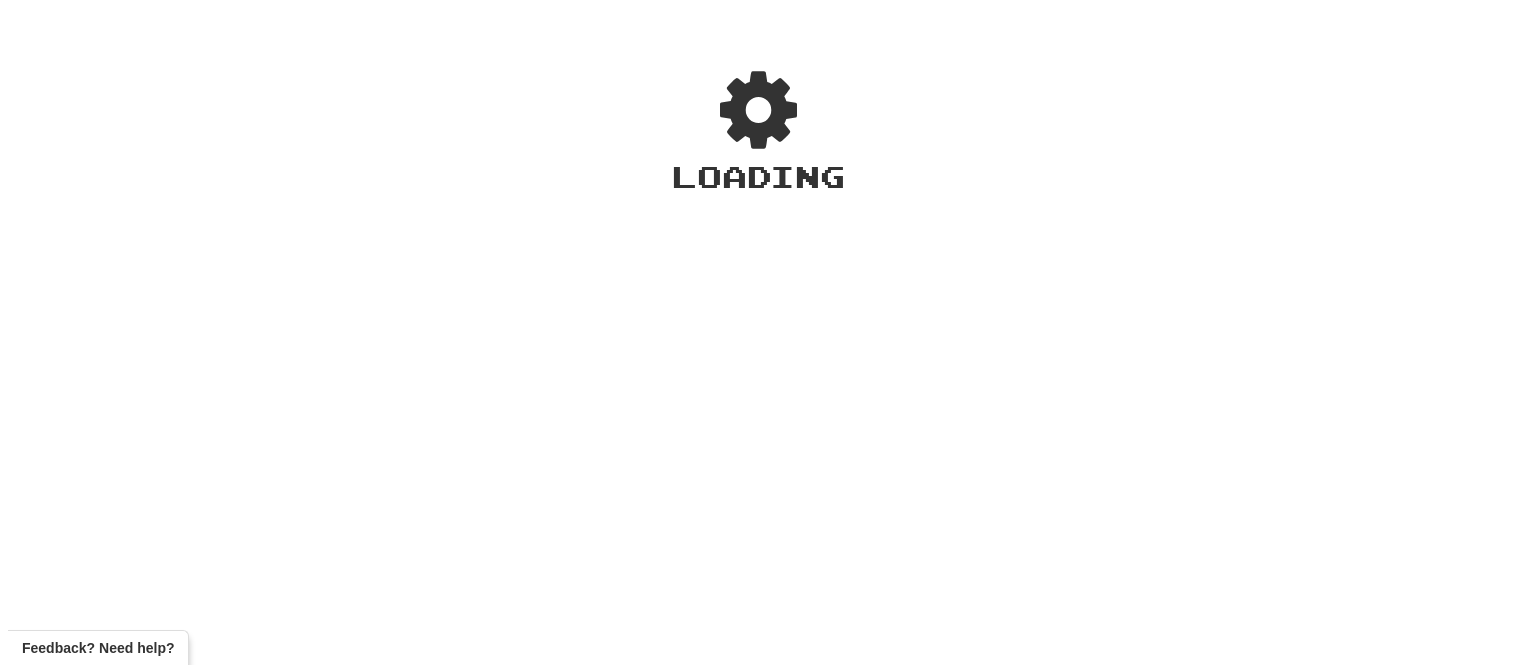 scroll, scrollTop: 0, scrollLeft: 0, axis: both 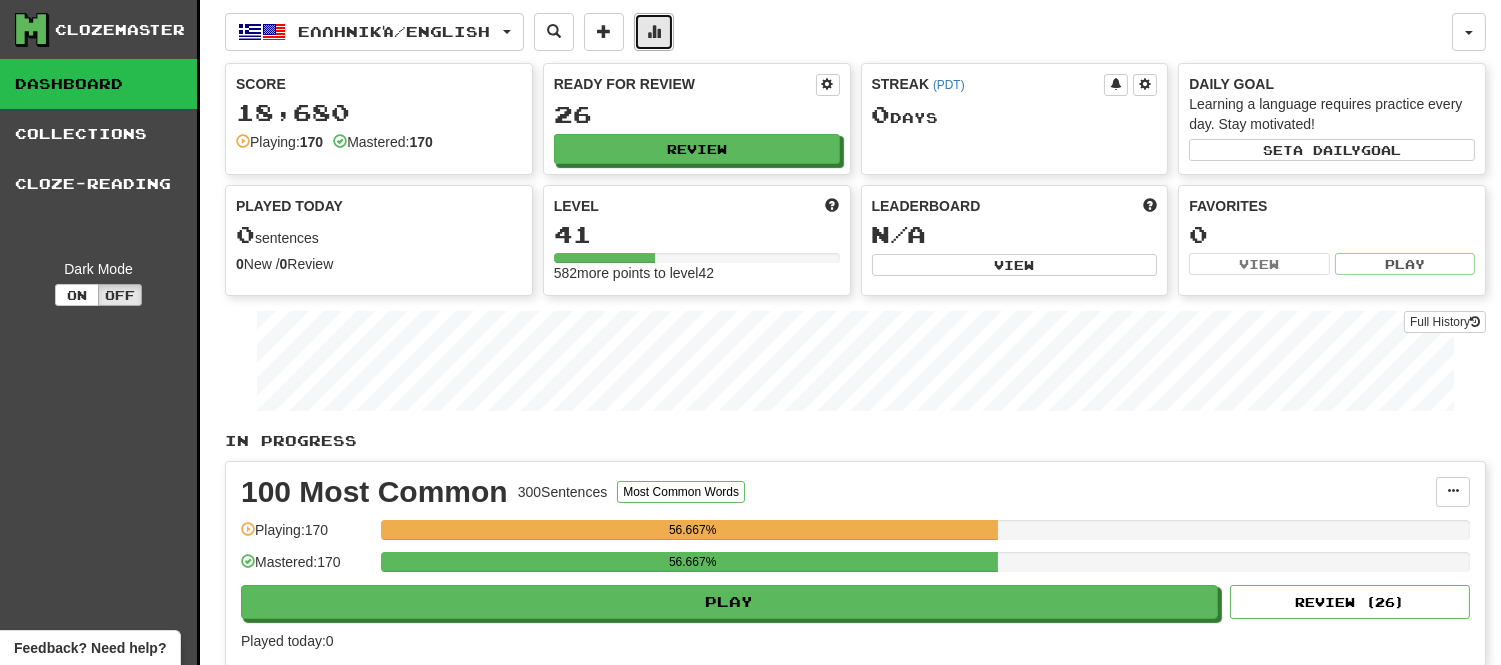 click at bounding box center (654, 31) 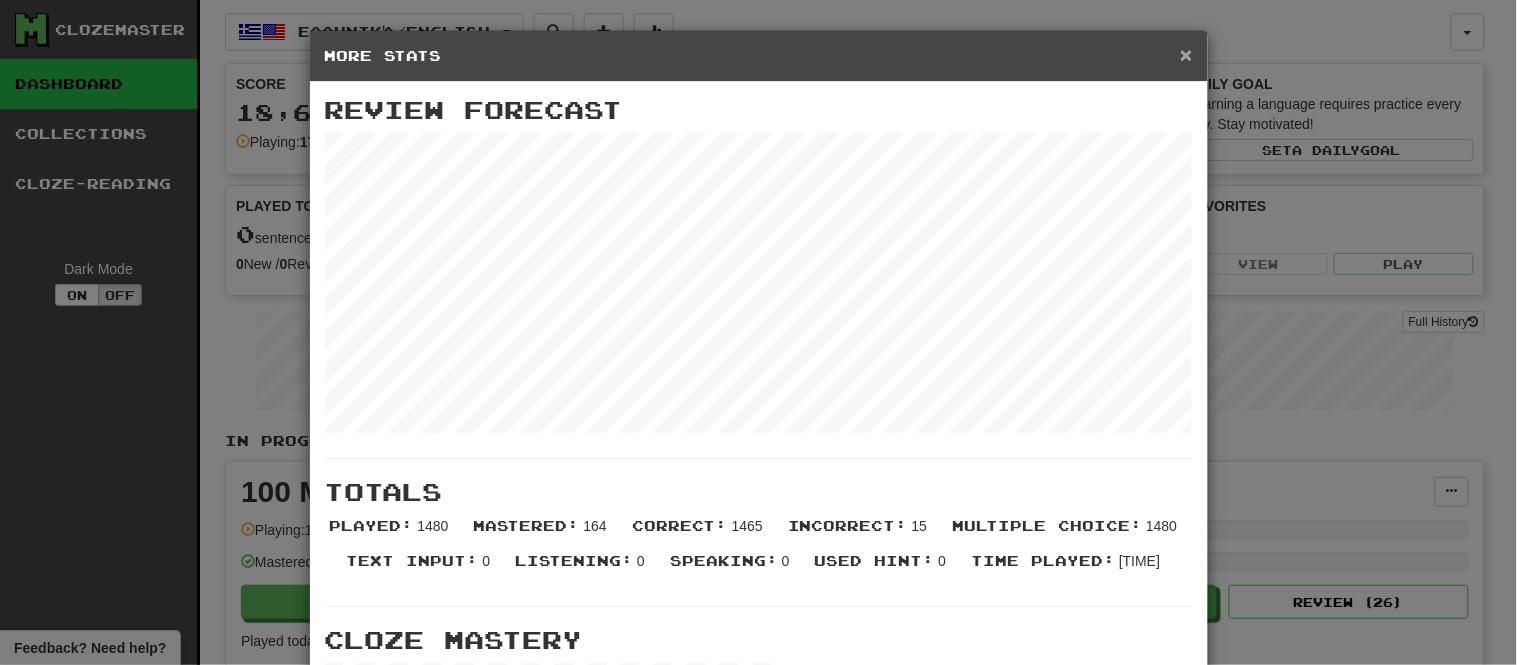 click on "×" at bounding box center [1186, 54] 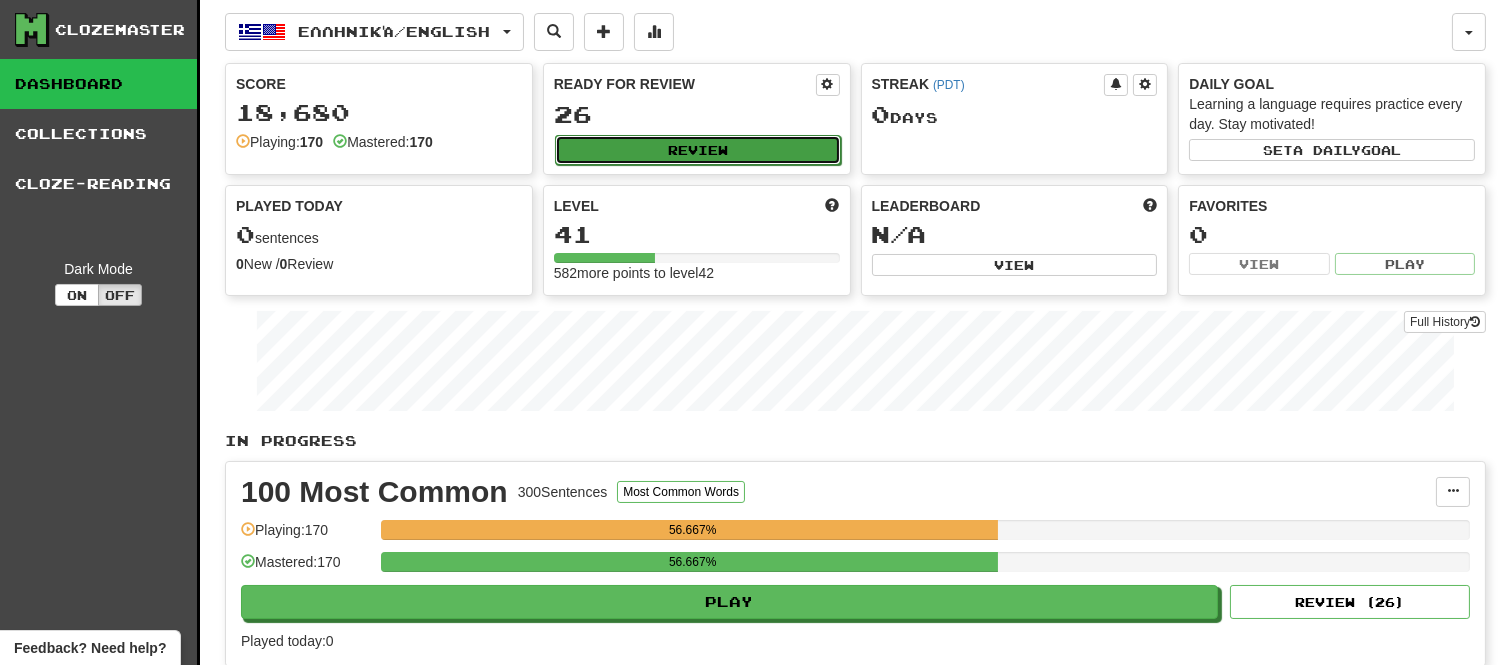 click on "Review" at bounding box center [698, 150] 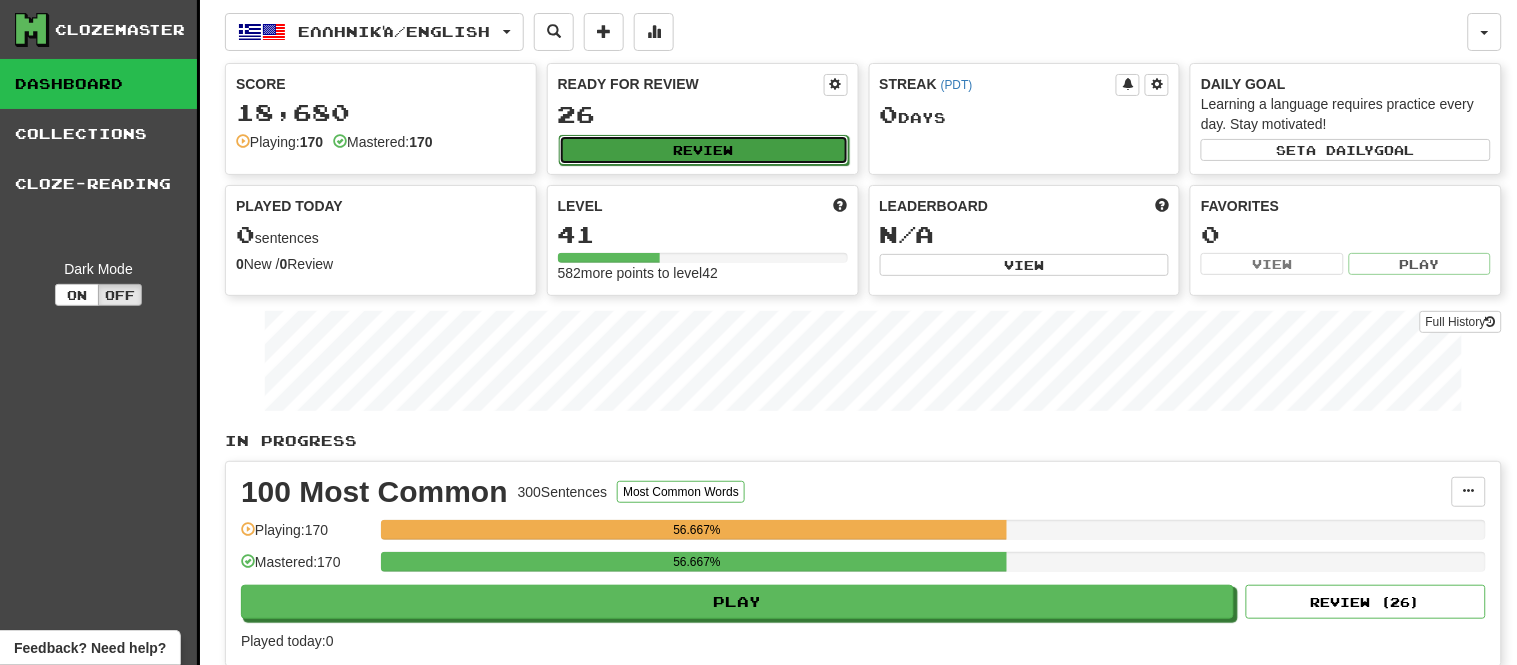 select on "**" 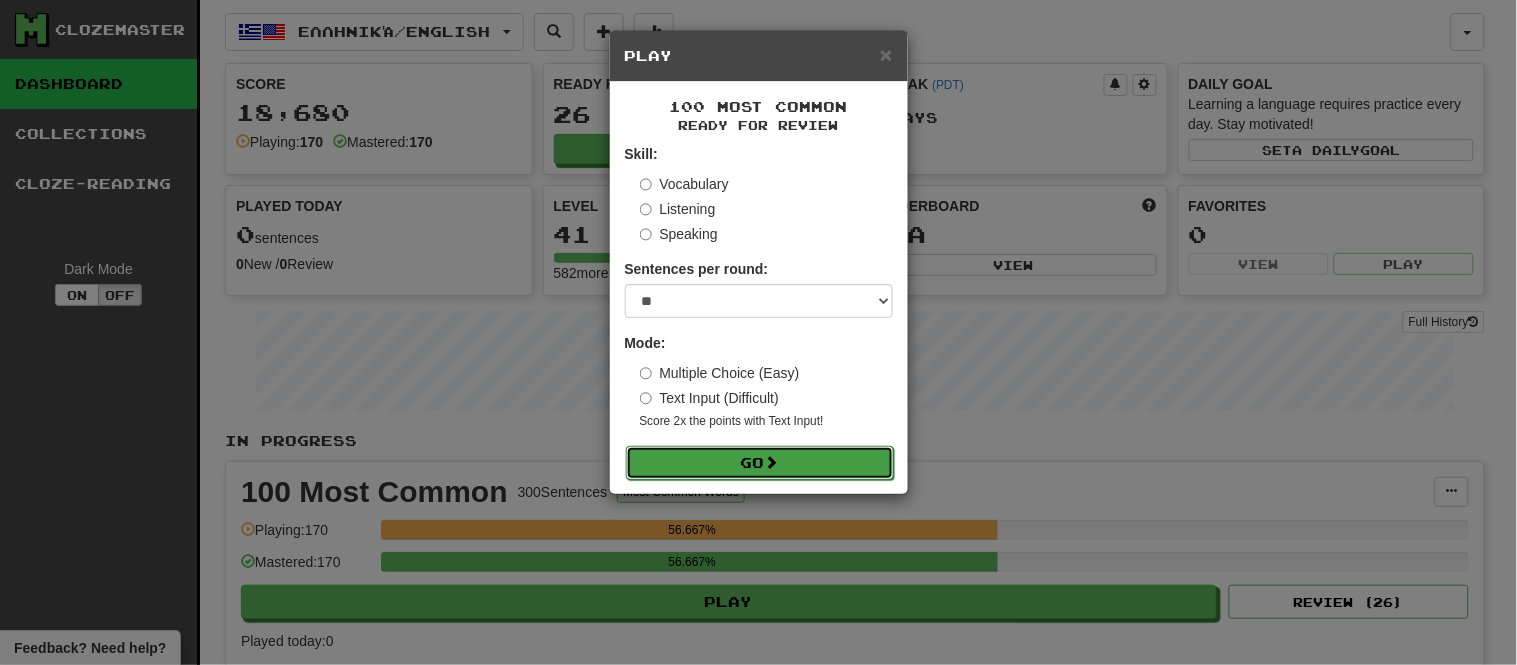 click on "Go" at bounding box center (760, 463) 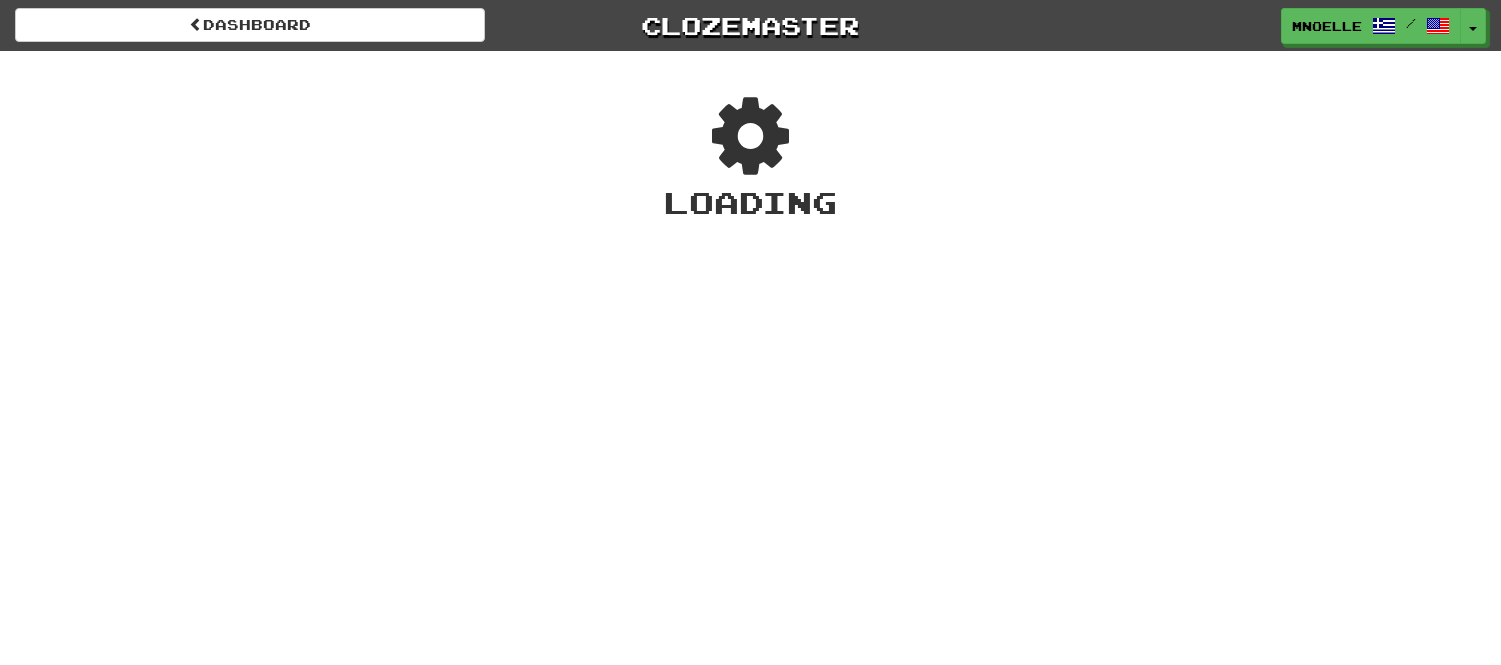 scroll, scrollTop: 0, scrollLeft: 0, axis: both 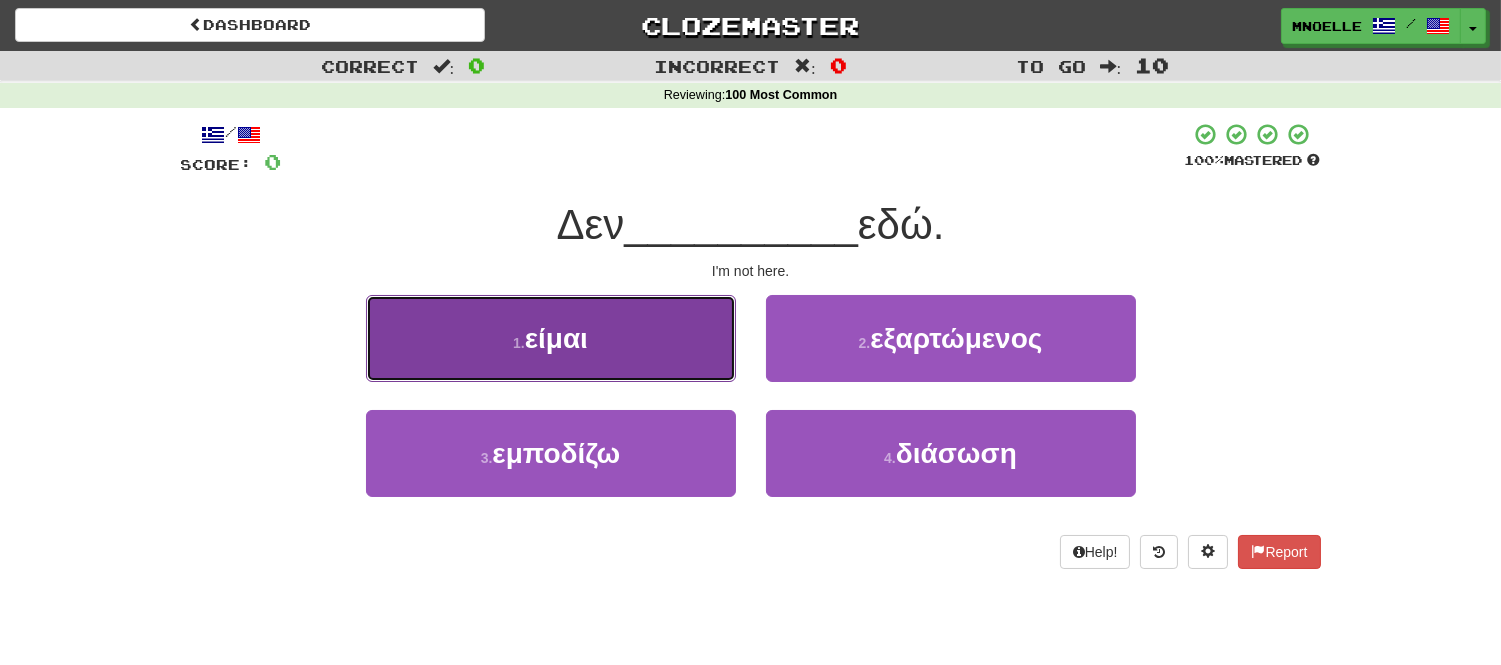 click on "1 .  είμαι" at bounding box center (551, 338) 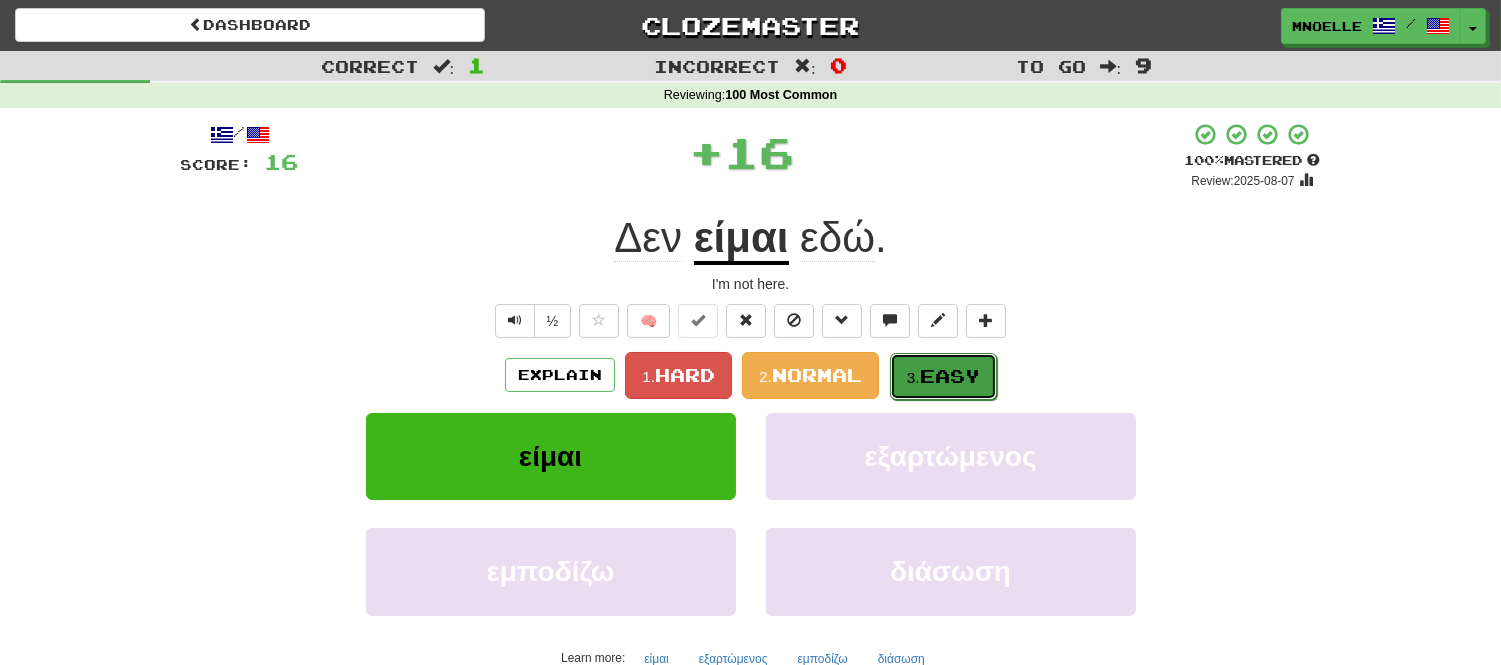 click on "Easy" at bounding box center (950, 376) 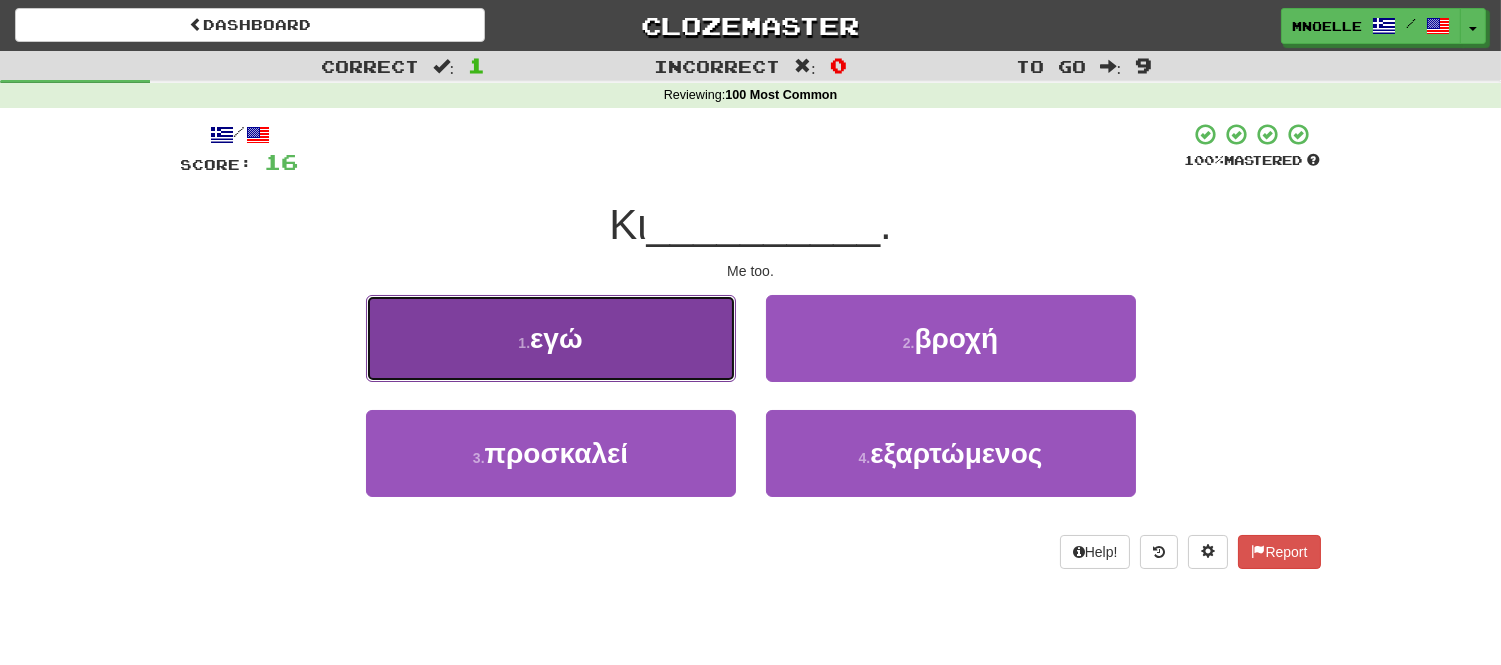 click on "1 .  εγώ" at bounding box center [551, 338] 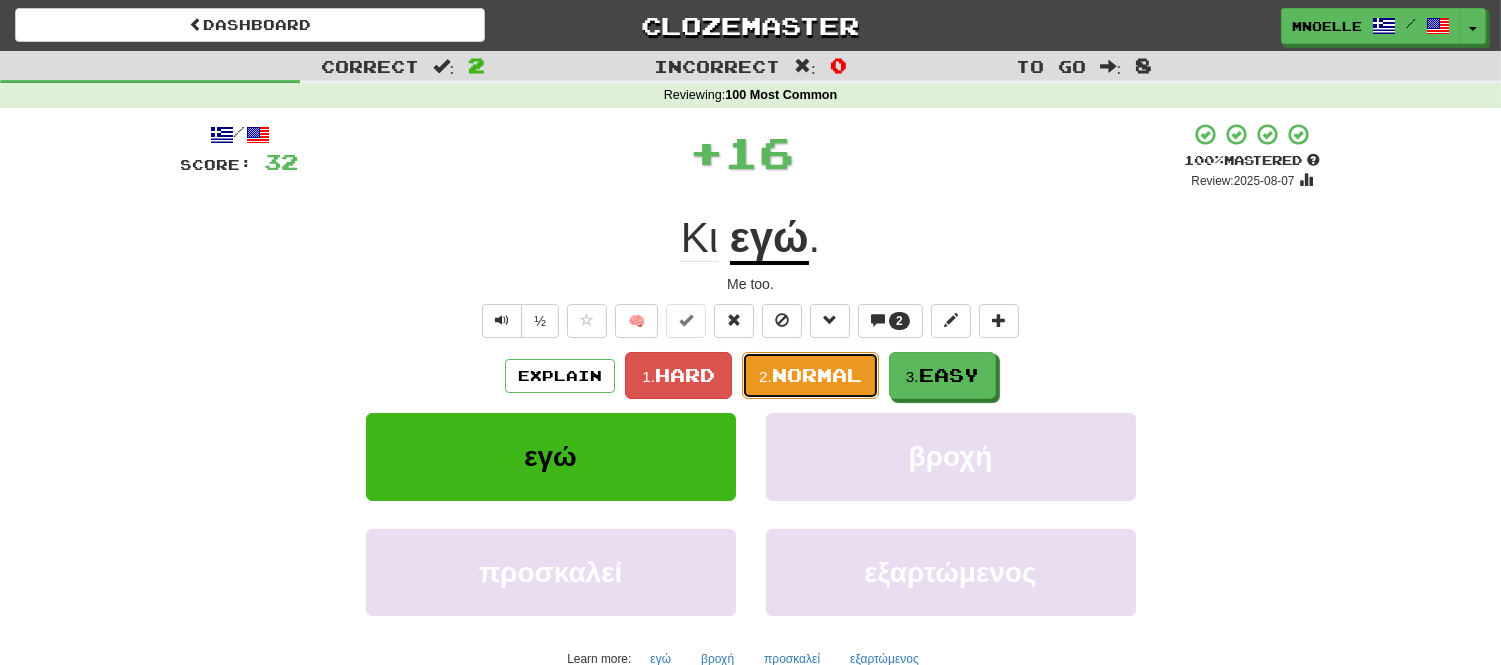 click on "2." at bounding box center [765, 376] 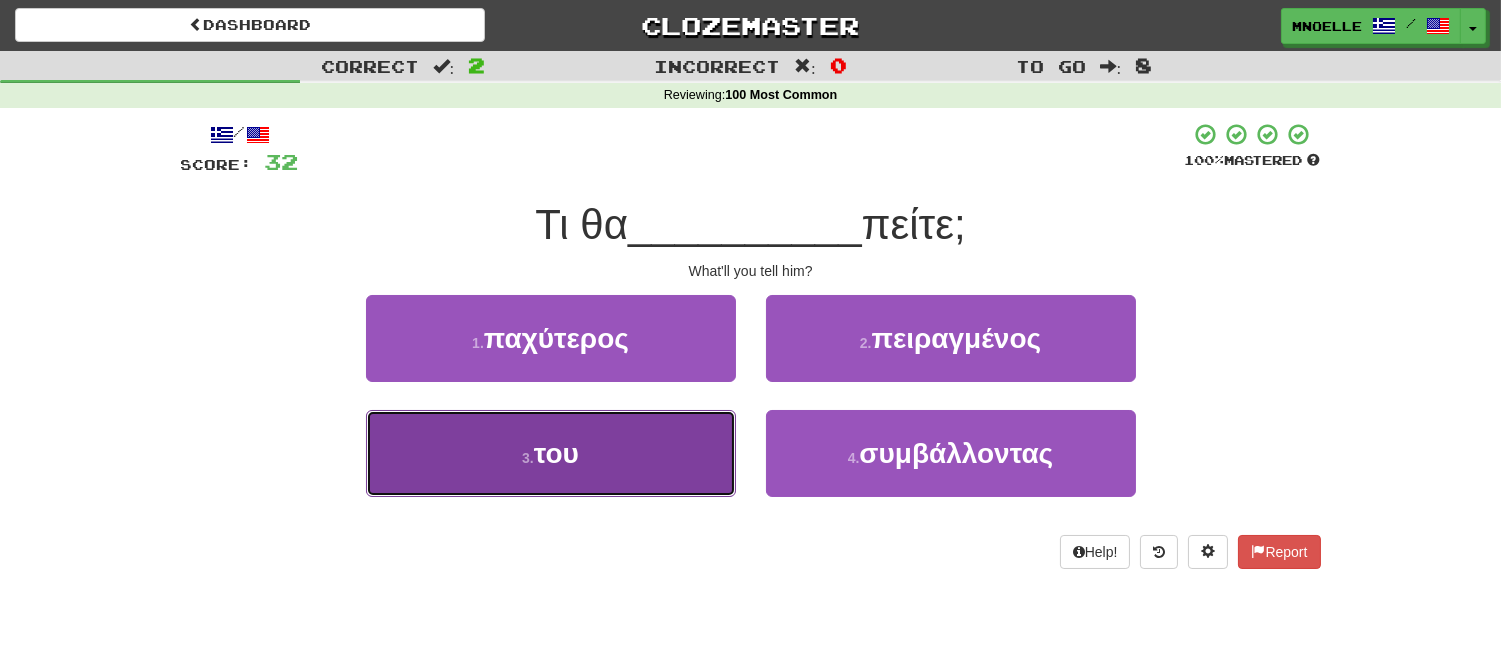 click on "3 .  του" at bounding box center [551, 453] 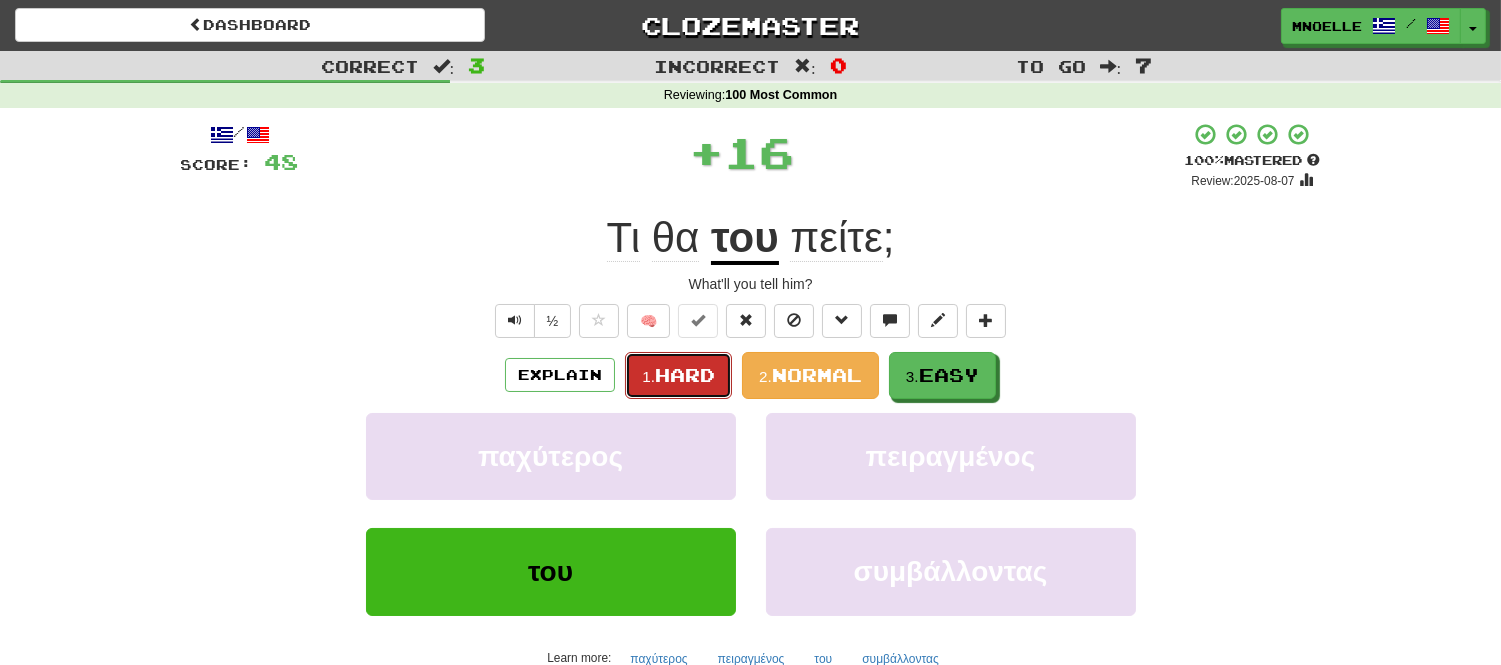 click on "1." at bounding box center [648, 376] 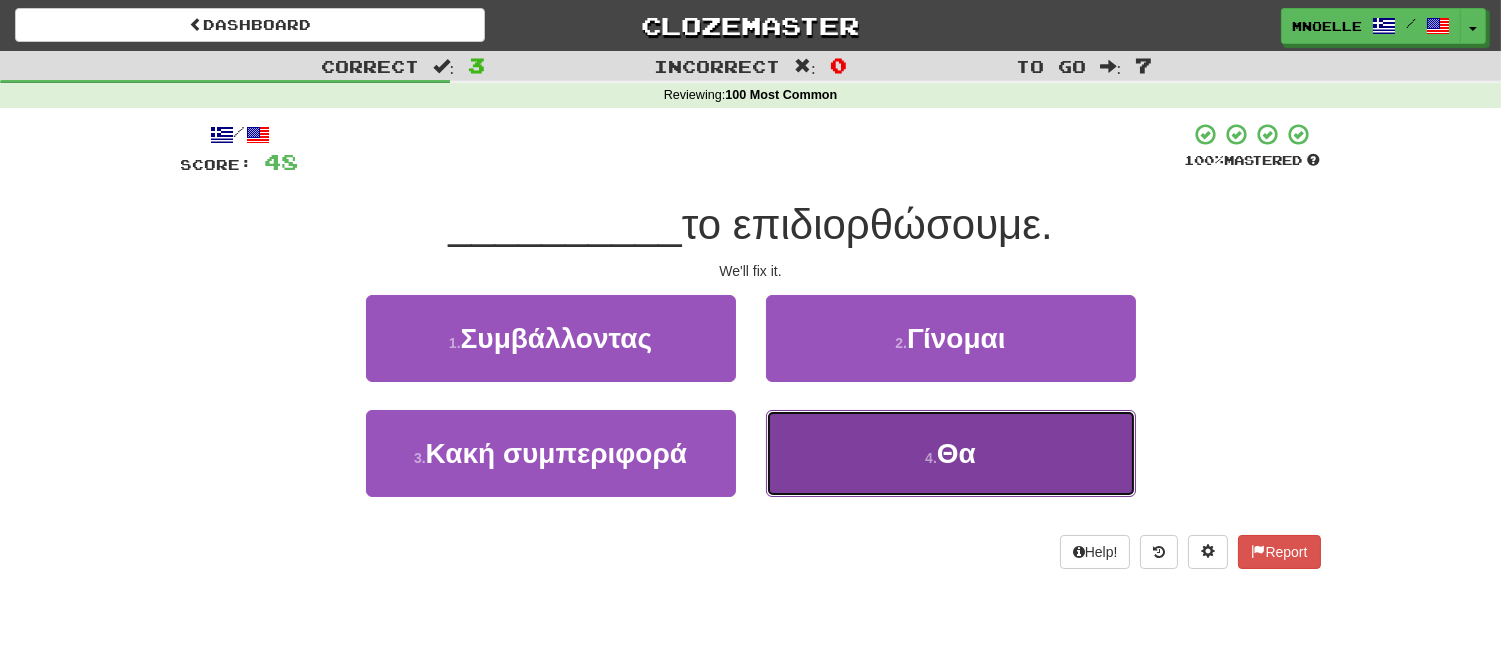 click on "4 .  Θα" at bounding box center [951, 453] 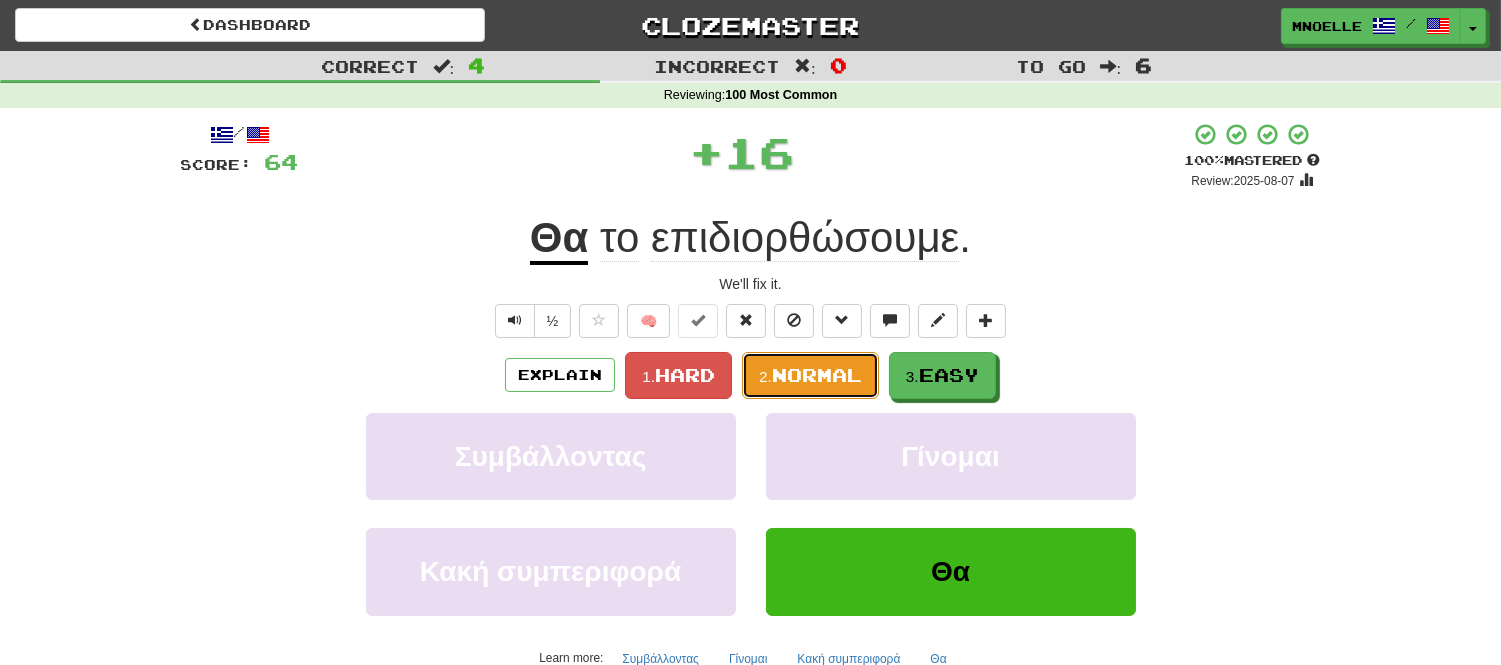 click on "2.  Normal" at bounding box center (810, 375) 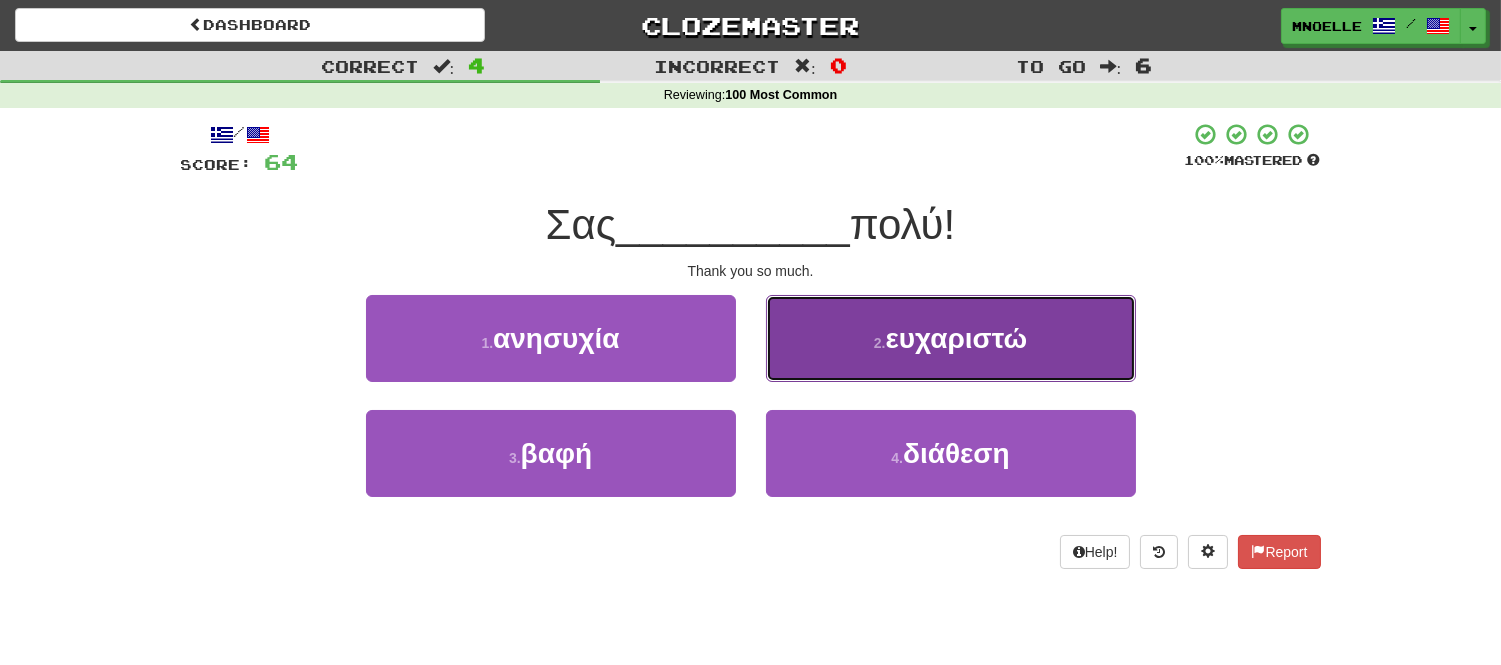 click on "2 .  ευχαριστώ" at bounding box center [951, 338] 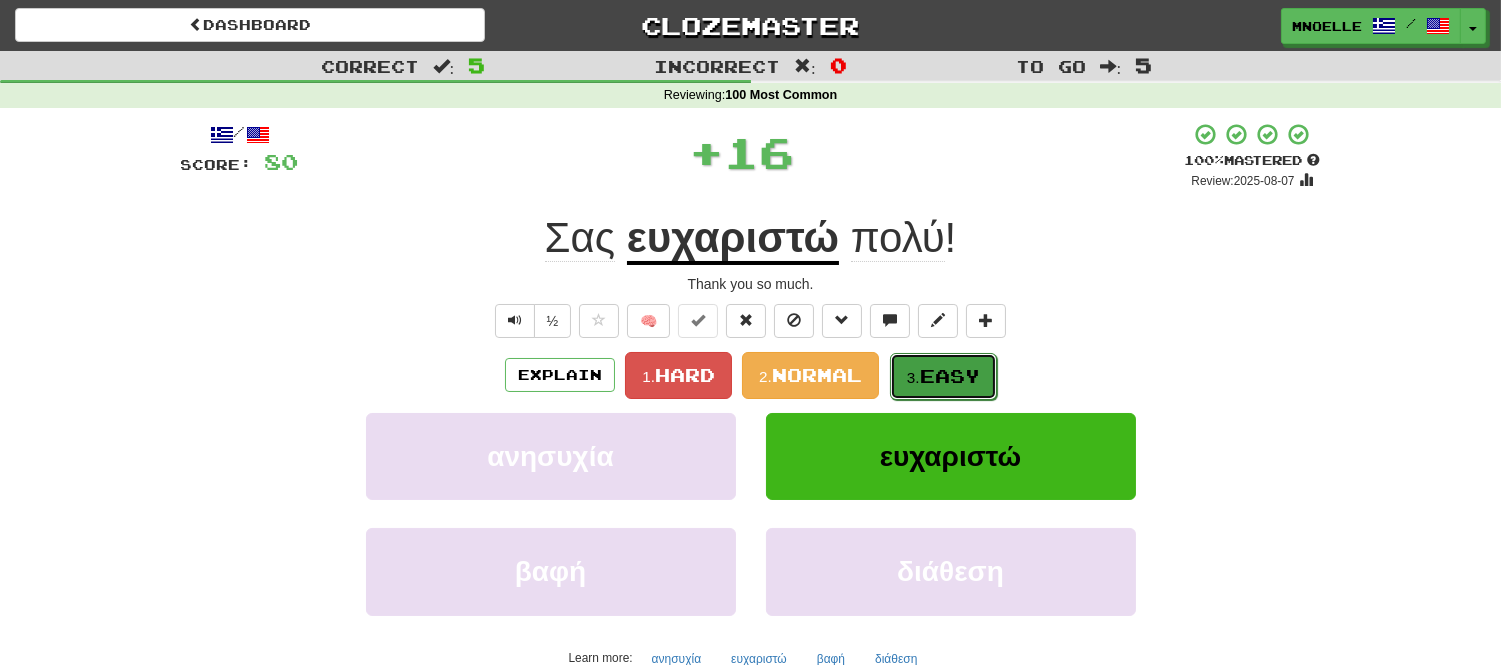 click on "Easy" at bounding box center (950, 376) 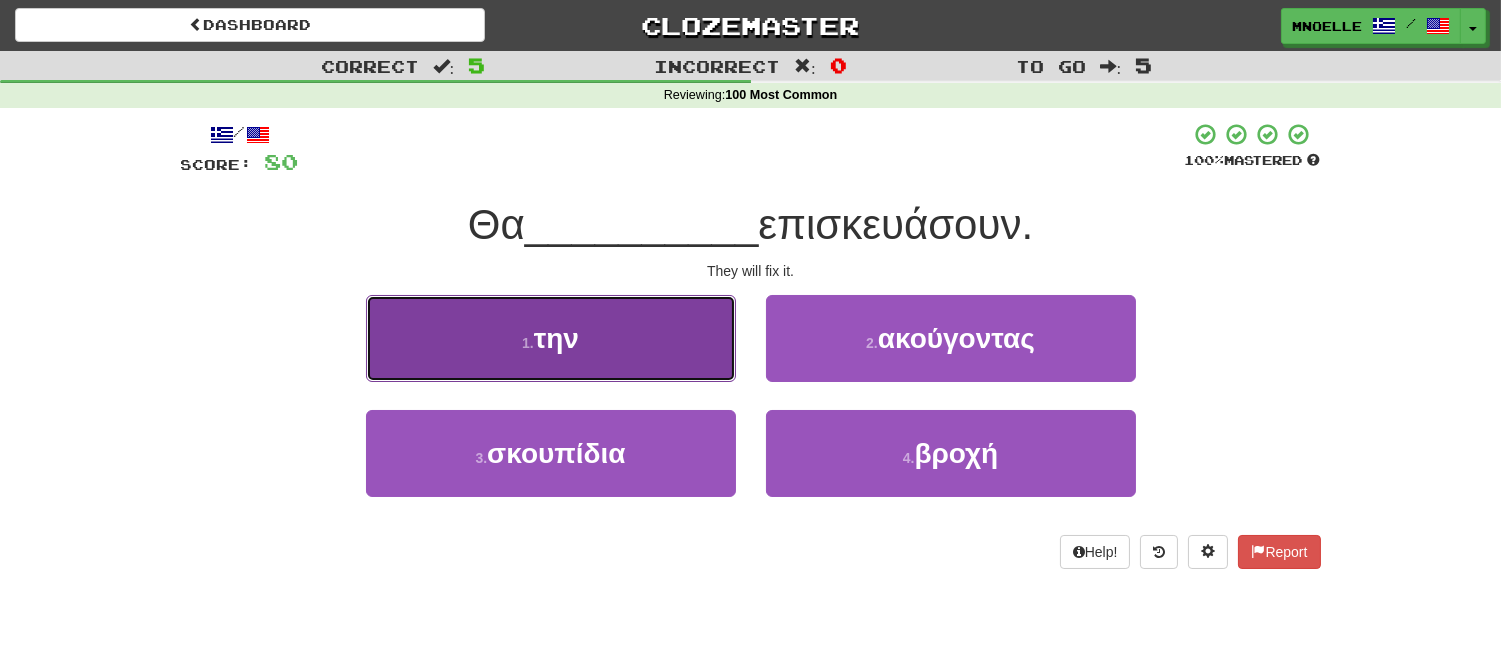 click on "1 .  την" at bounding box center [551, 338] 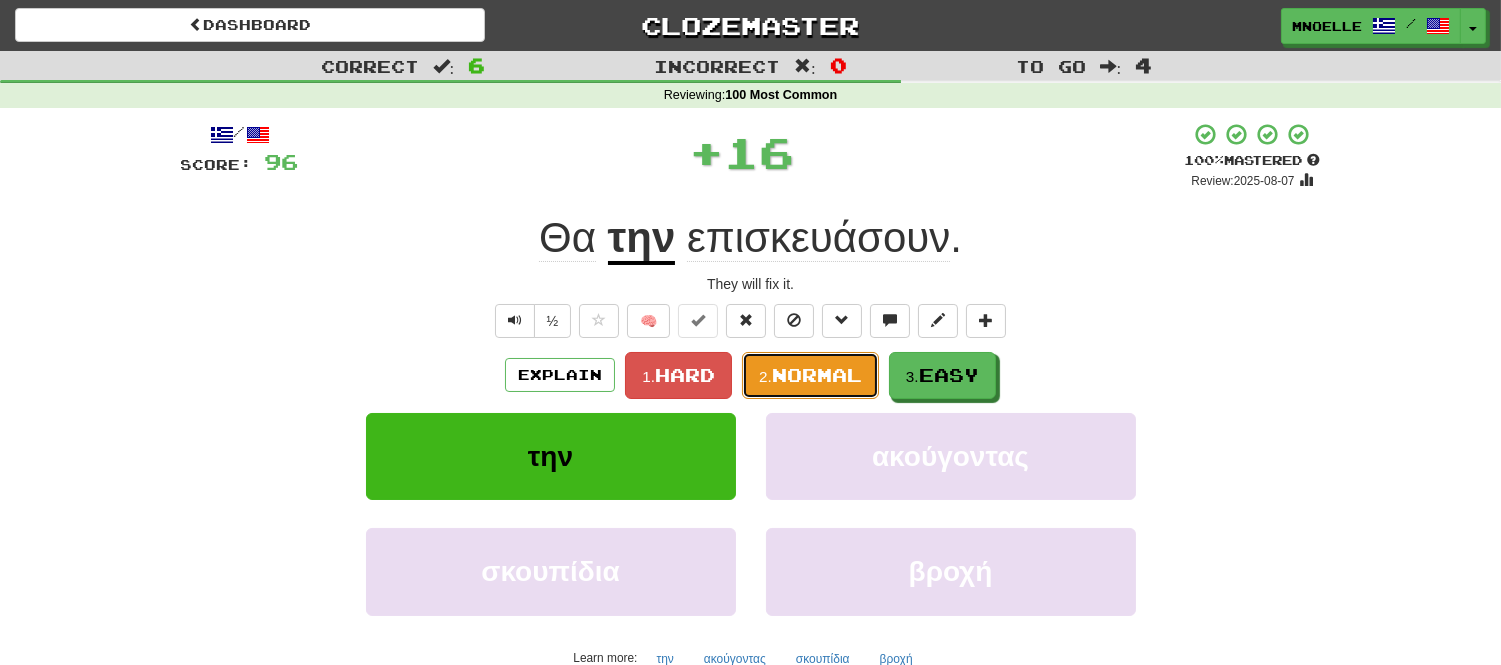 click on "2." at bounding box center [765, 376] 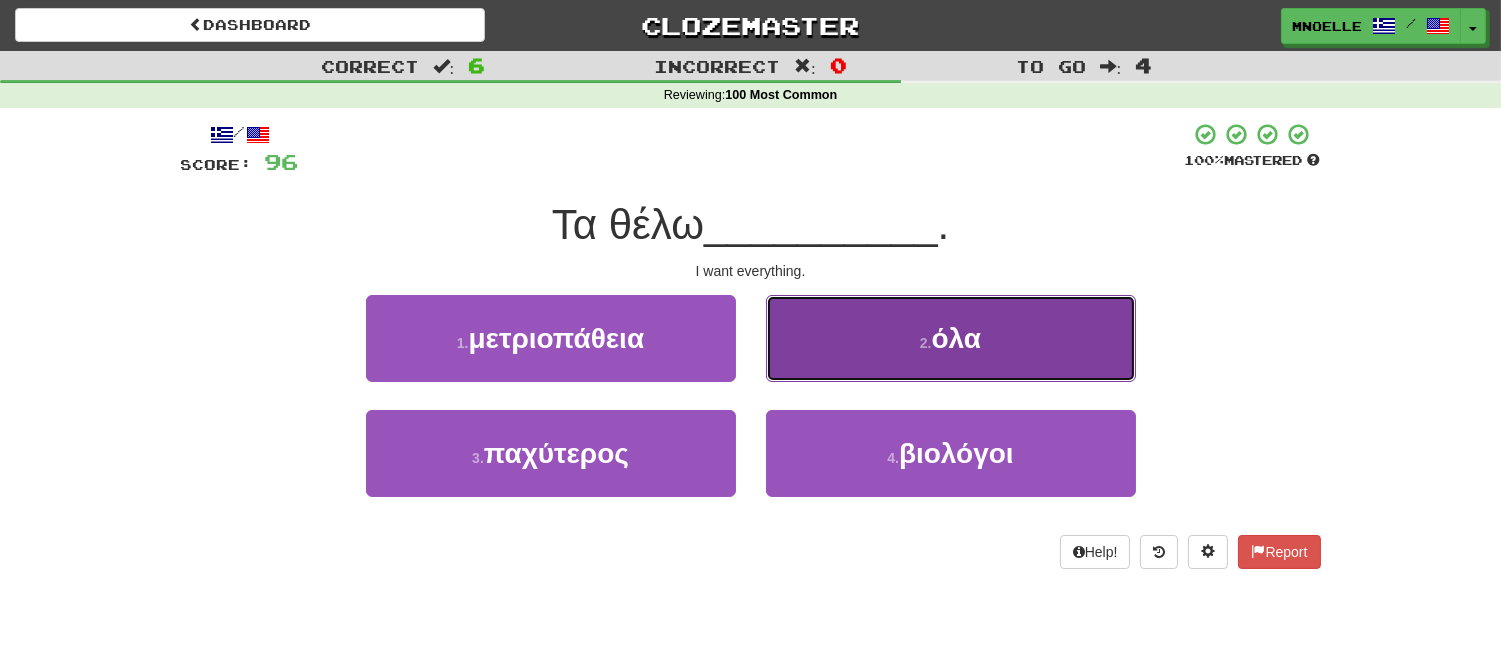 click on "2 .  όλα" at bounding box center (951, 338) 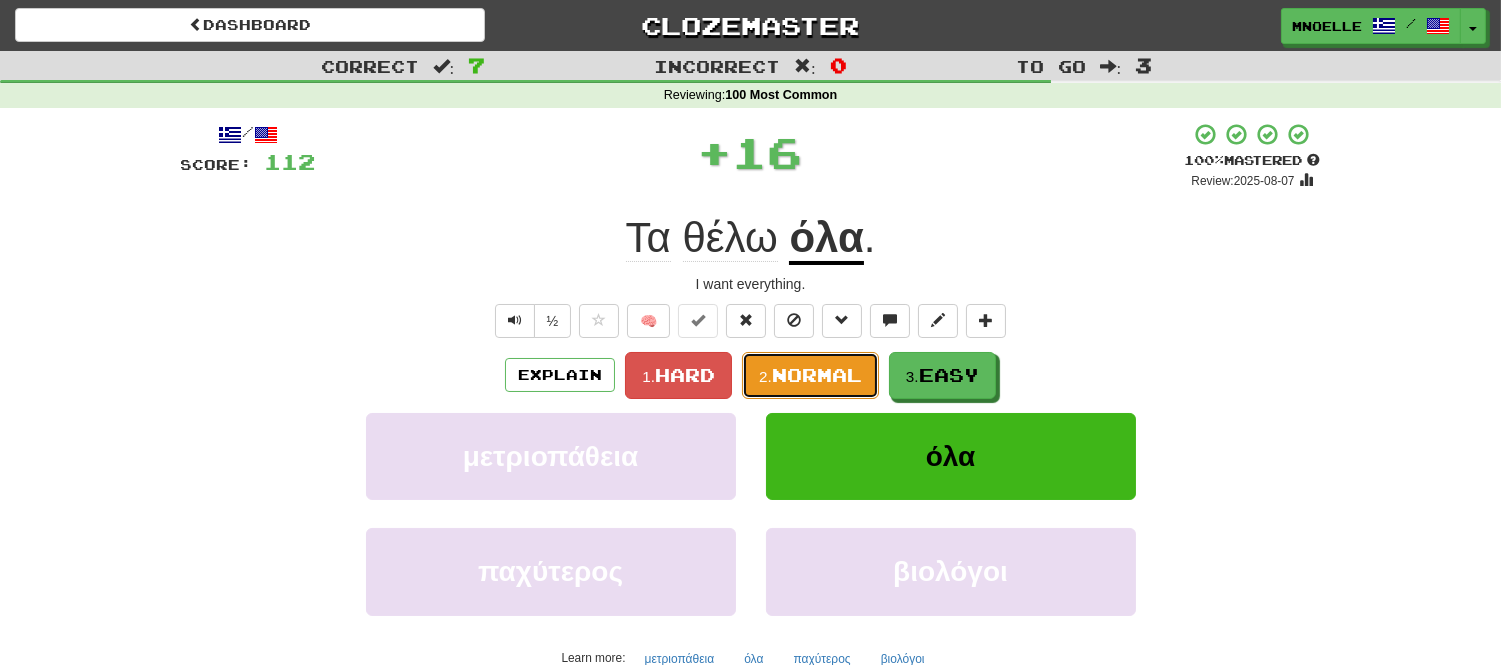 click on "Normal" at bounding box center (817, 375) 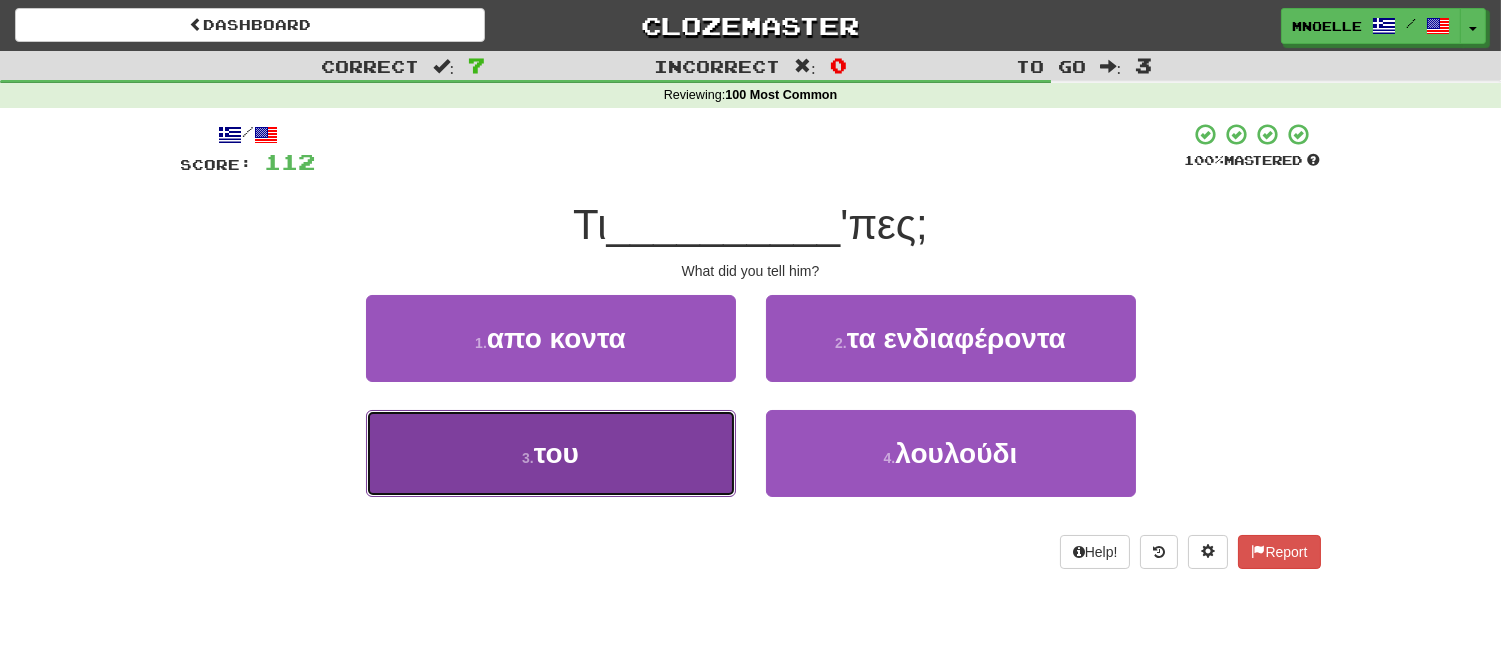 click on "3 .  του" at bounding box center [551, 453] 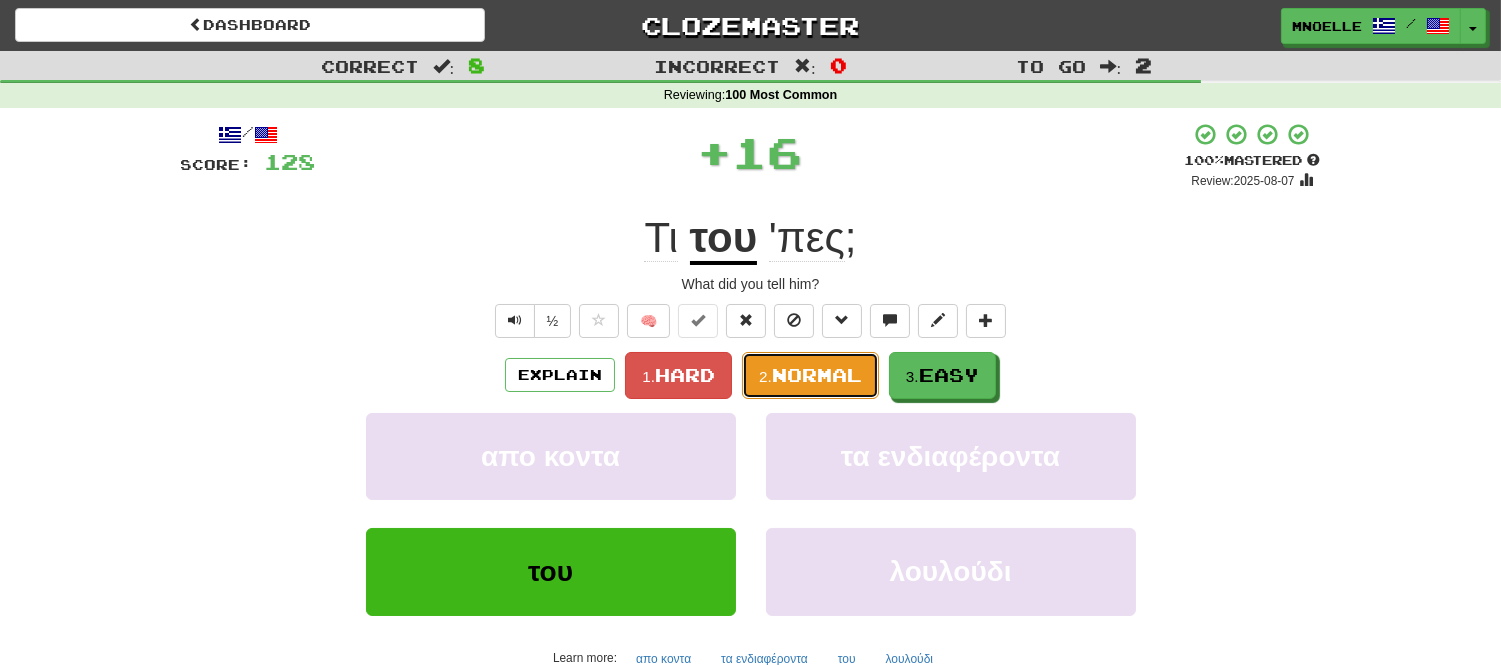 click on "Normal" at bounding box center (817, 375) 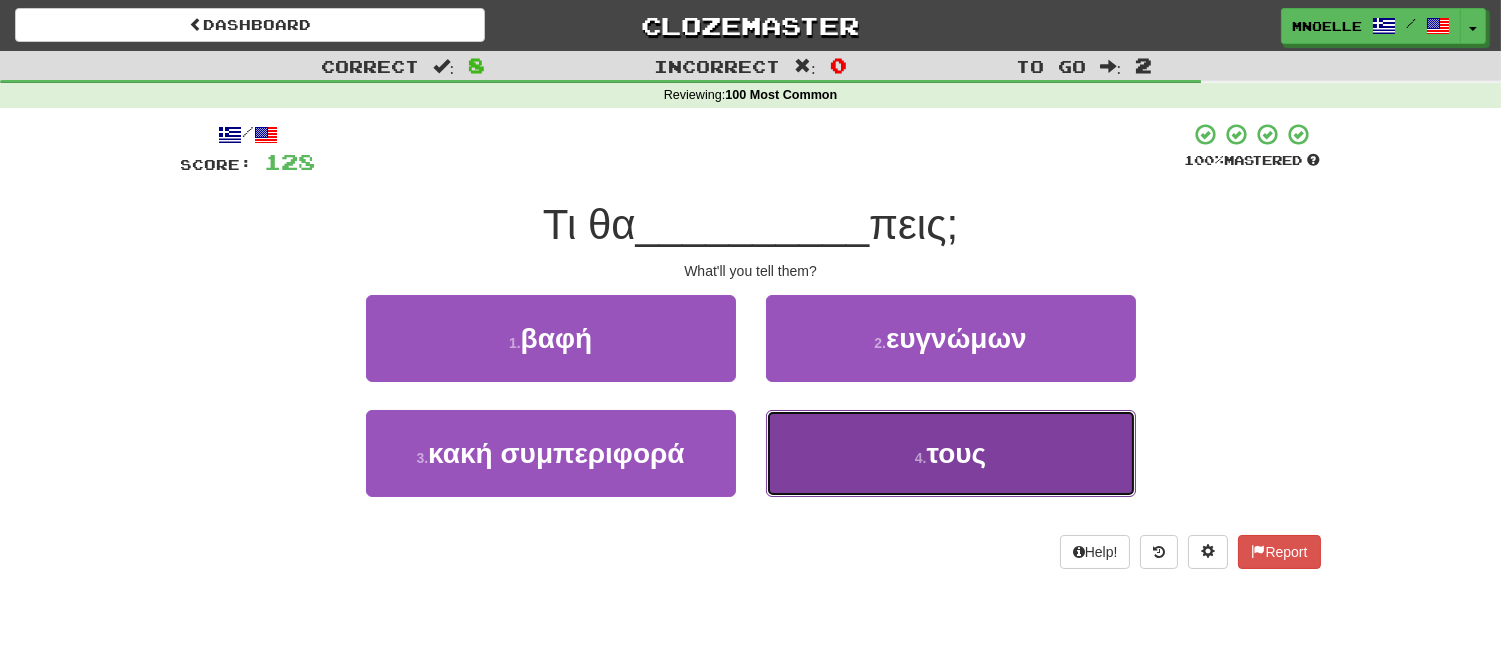 click on "4 .  τους" at bounding box center (951, 453) 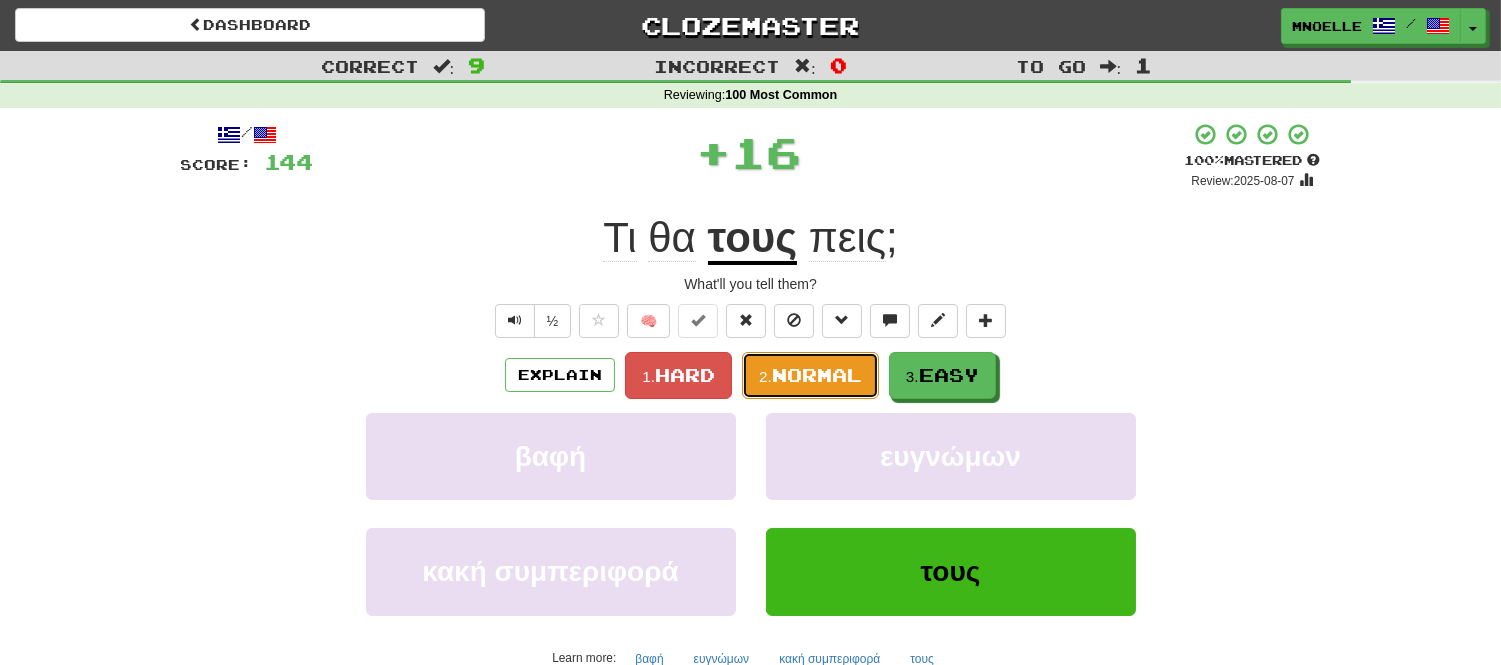 click on "Normal" at bounding box center [817, 375] 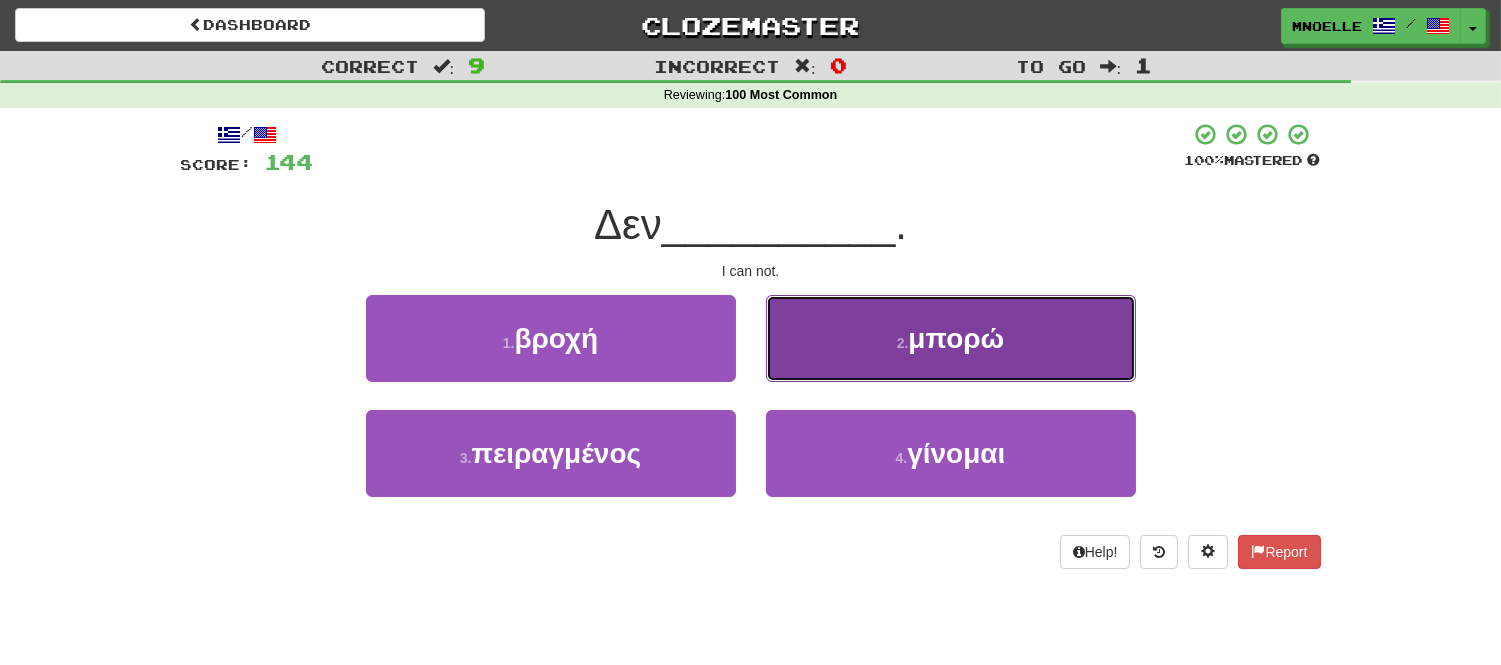 click on "2 .  μπορώ" at bounding box center (951, 338) 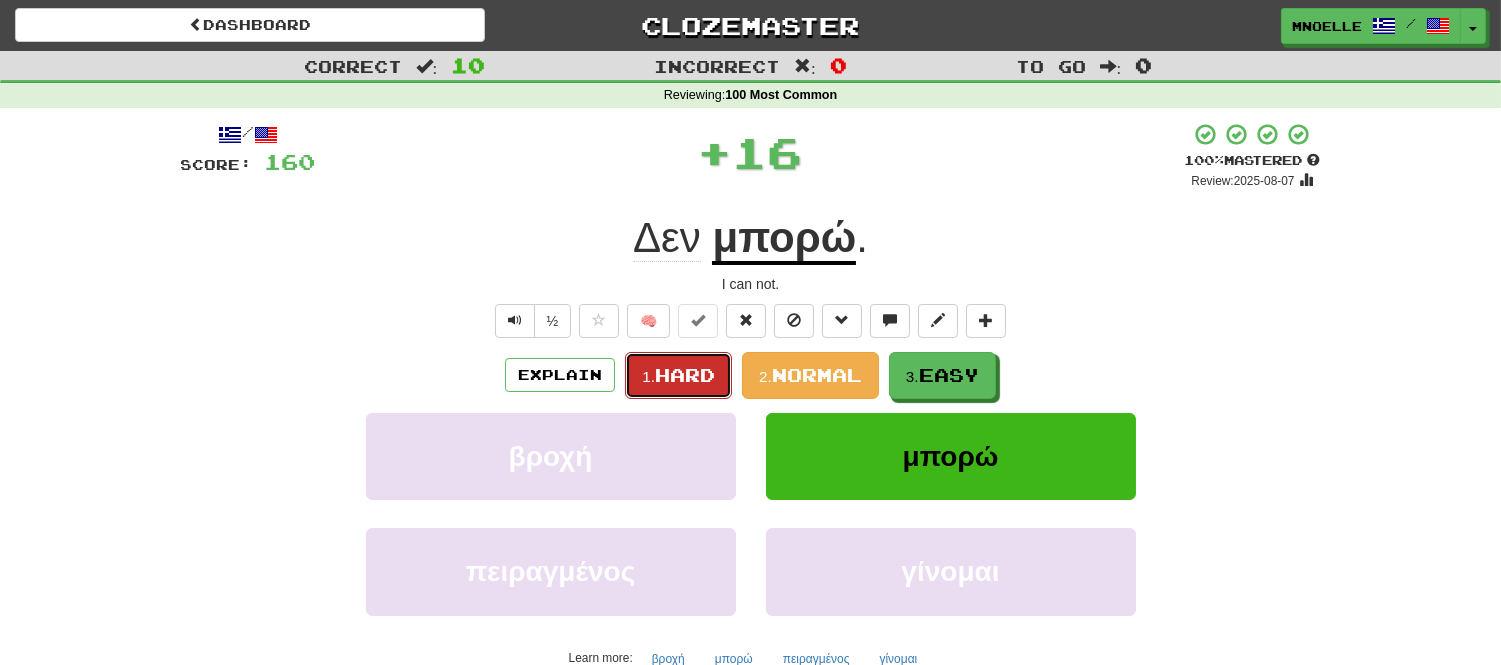 click on "Hard" at bounding box center [685, 375] 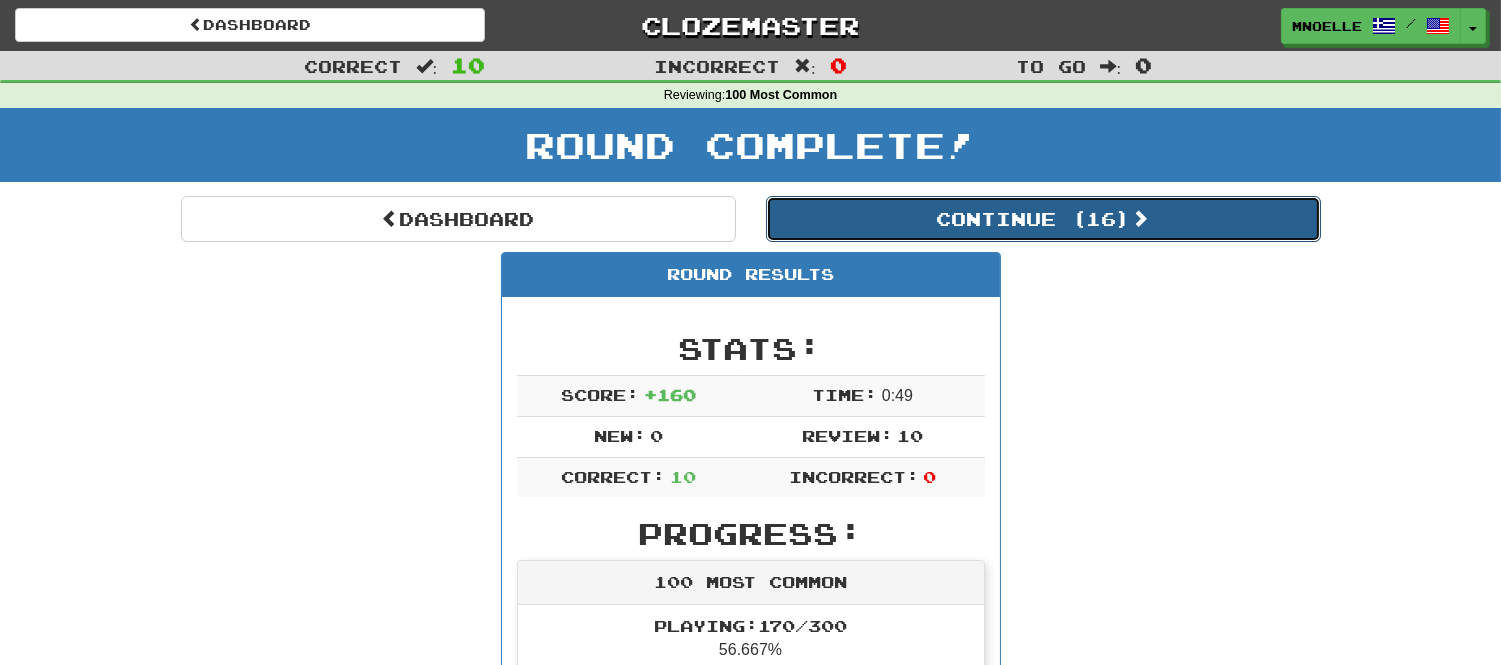 click on "Continue ( 16 )" at bounding box center (1043, 219) 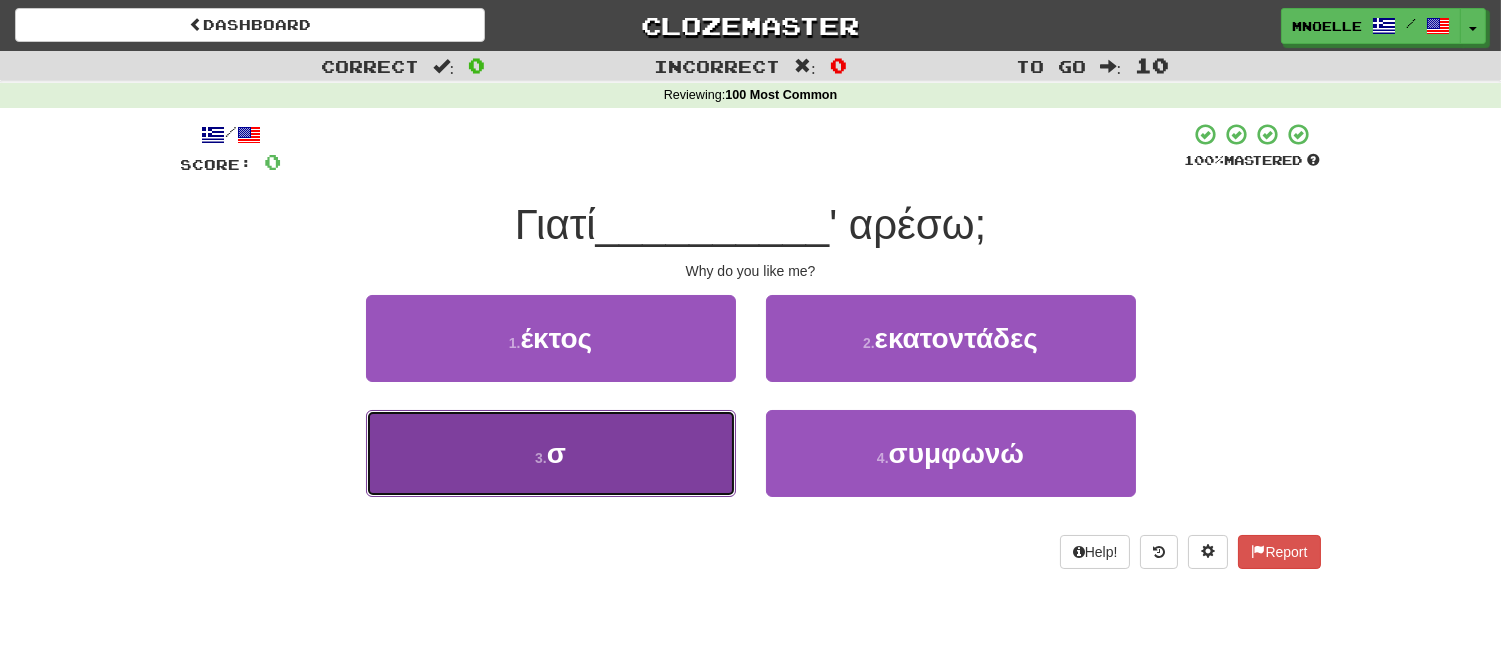 click on "3 .  σ" at bounding box center [551, 453] 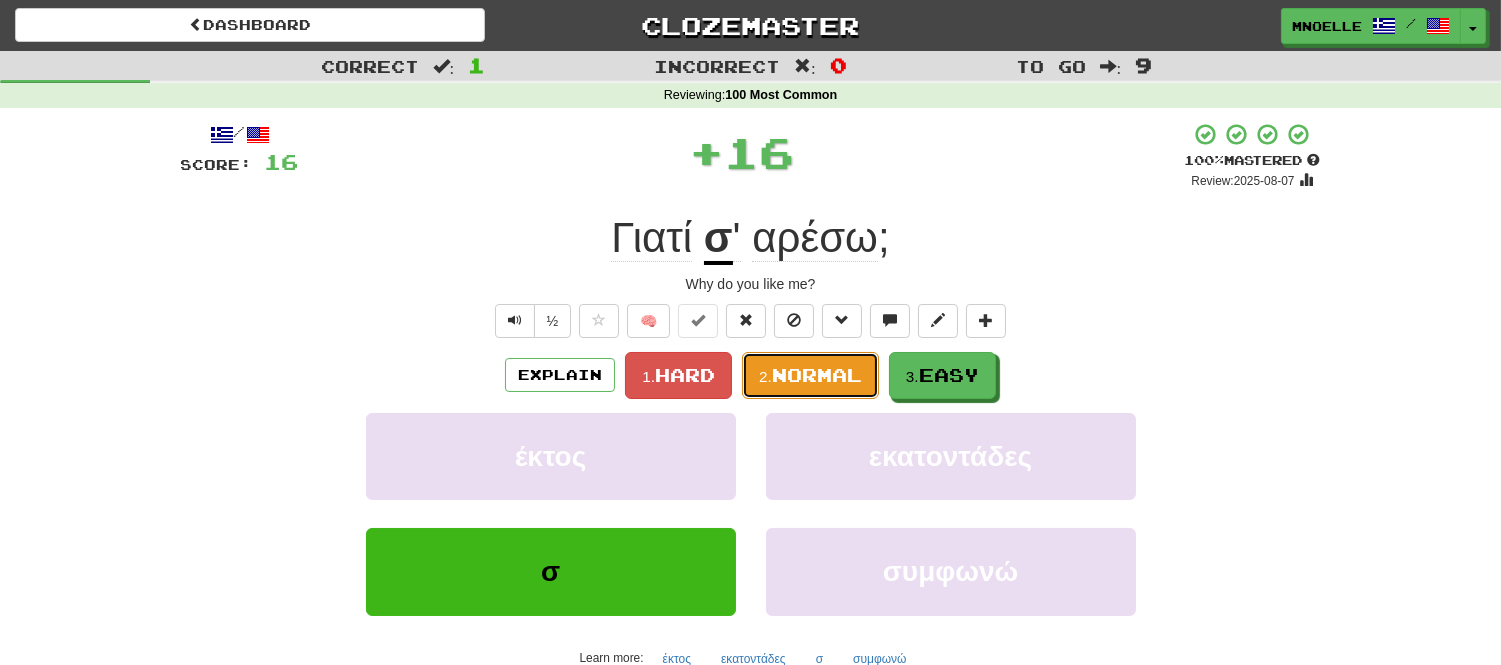 click on "Normal" at bounding box center (817, 375) 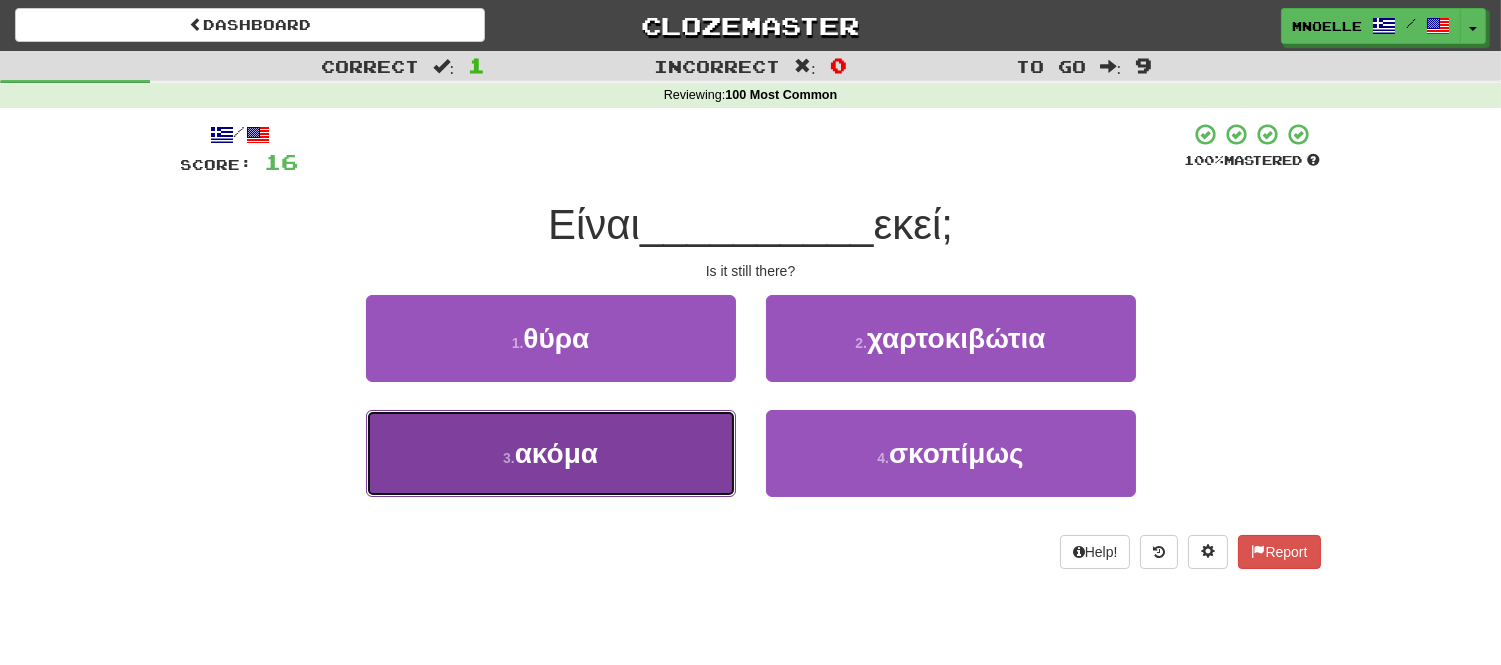 click on "3 .  ακόμα" at bounding box center (551, 453) 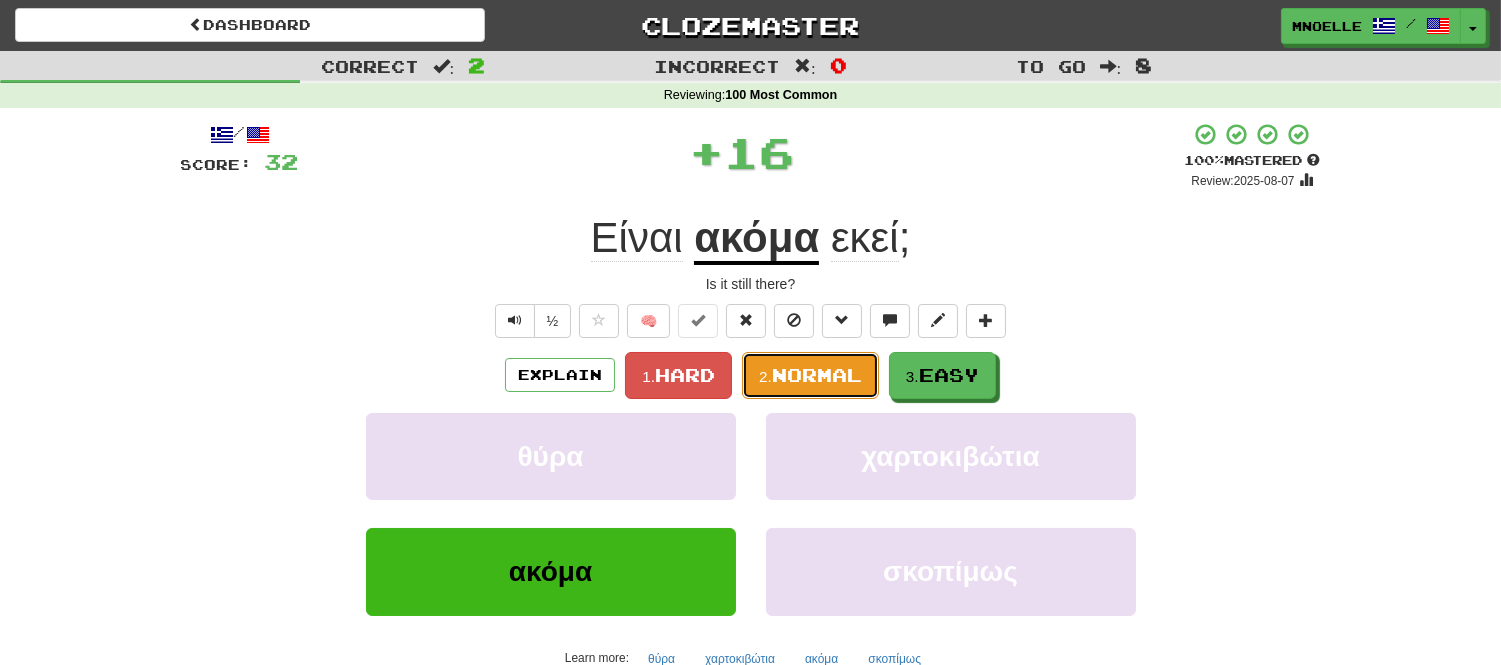 click on "Normal" at bounding box center (817, 375) 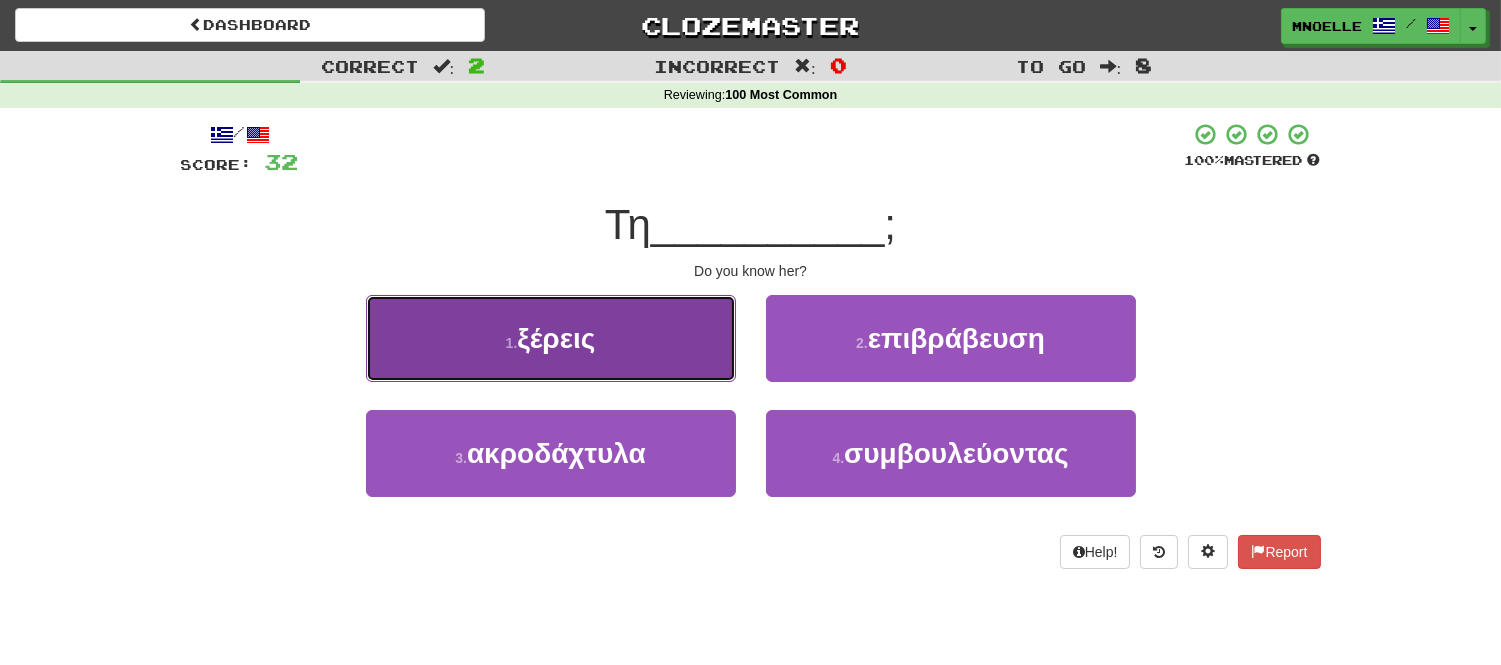 click on "1 .  ξέρεις" at bounding box center (551, 338) 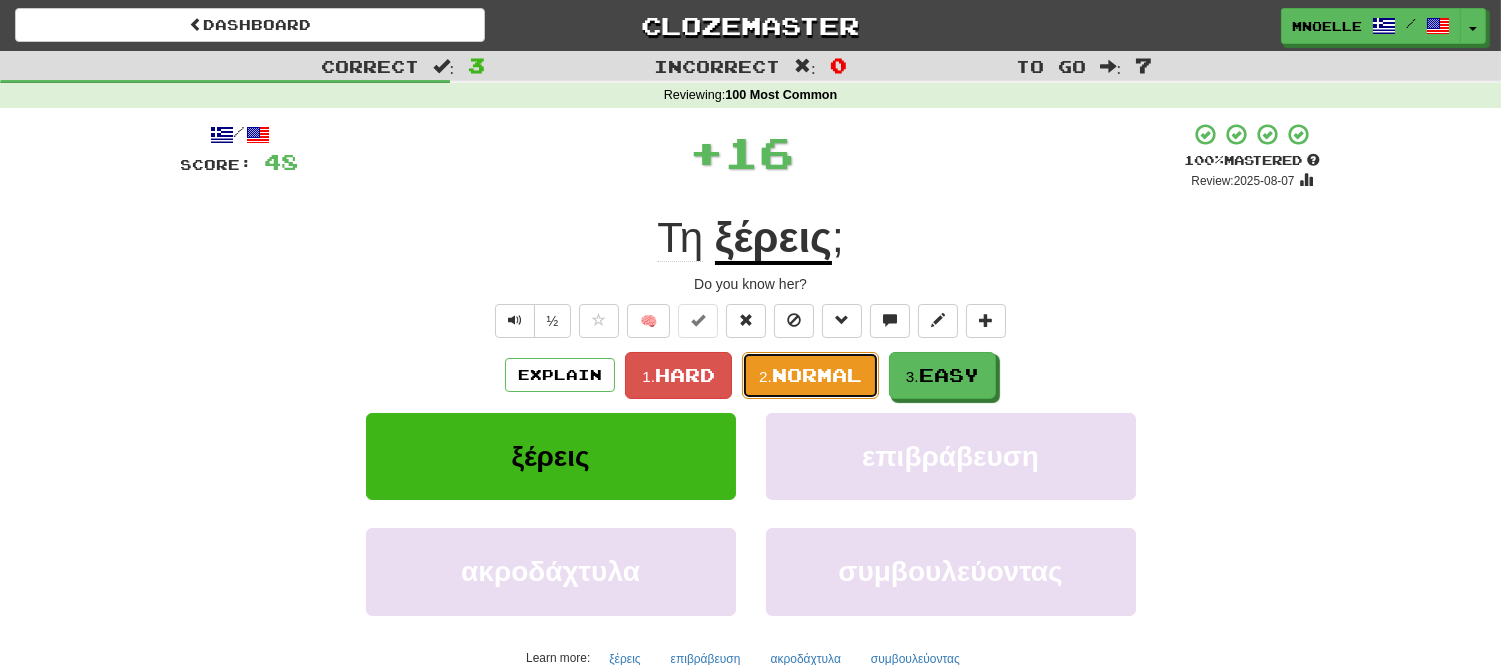 click on "2." at bounding box center [765, 376] 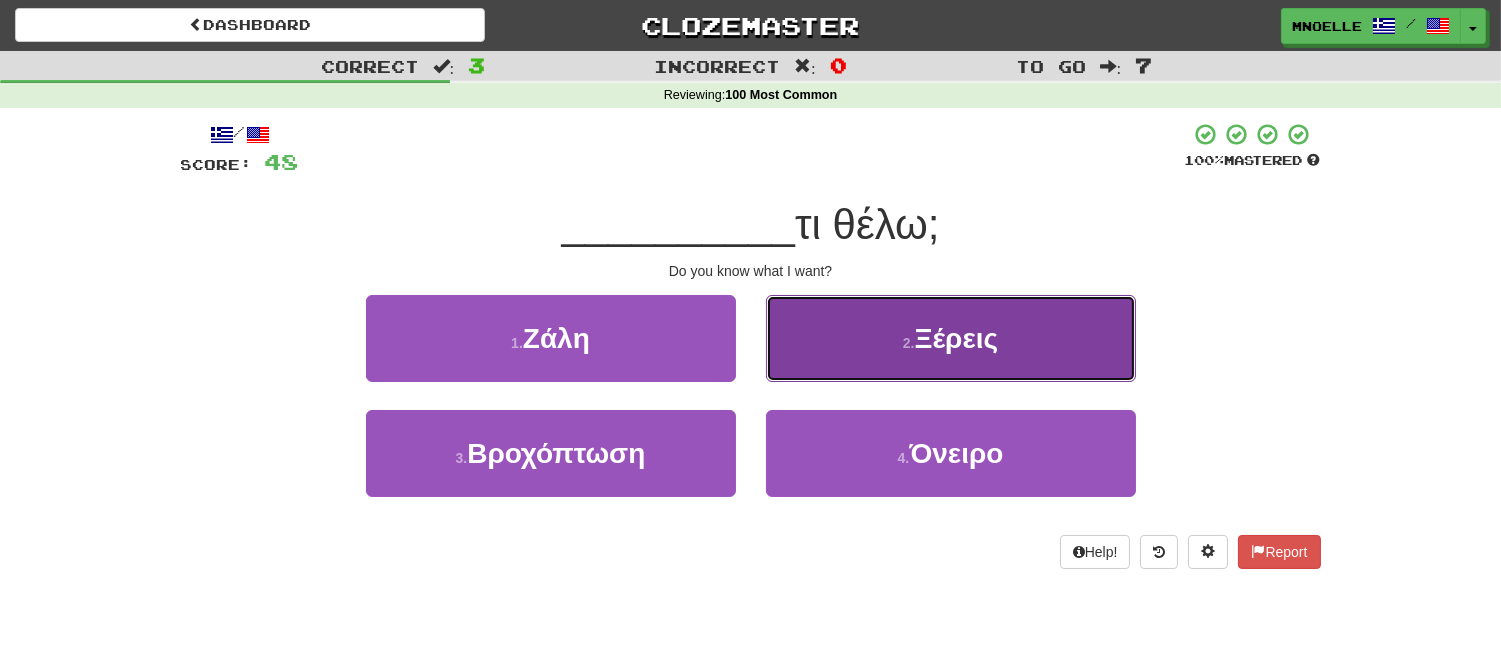 click on "2 .  Ξέρεις" at bounding box center (951, 338) 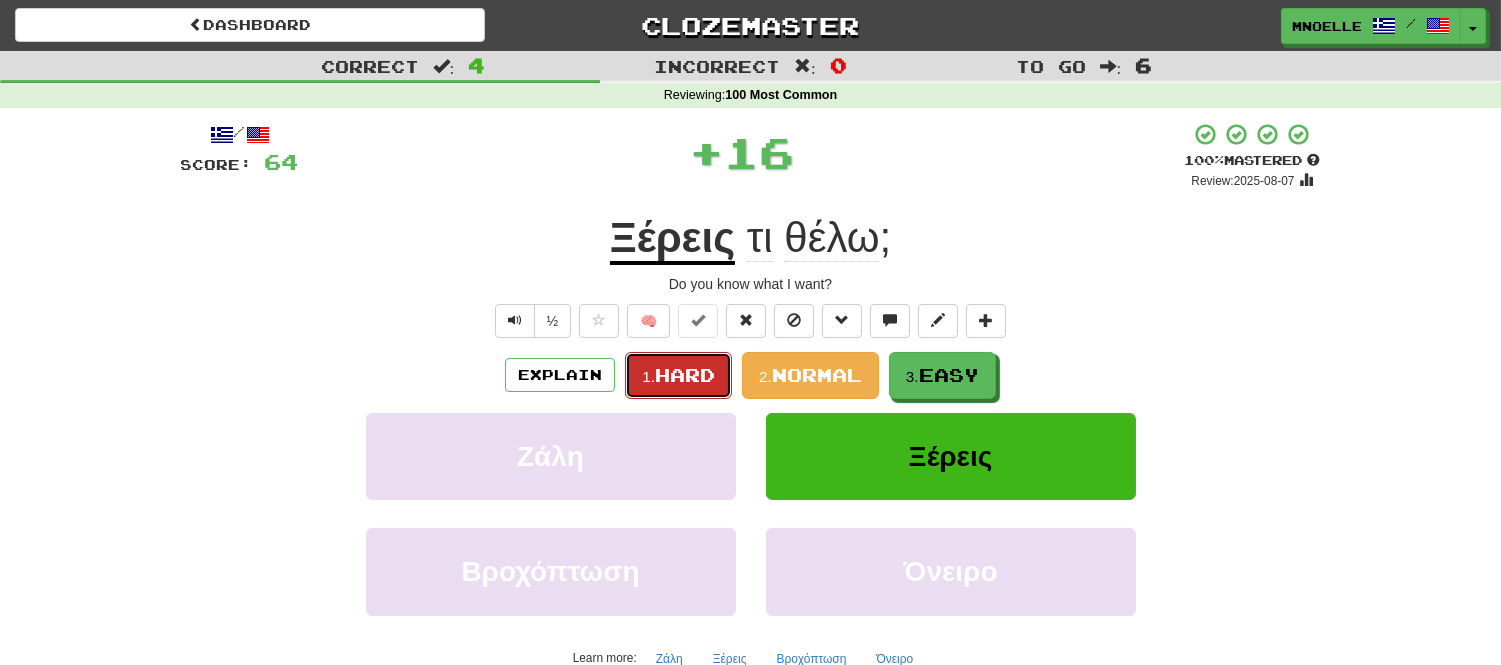 click on "Hard" at bounding box center (685, 375) 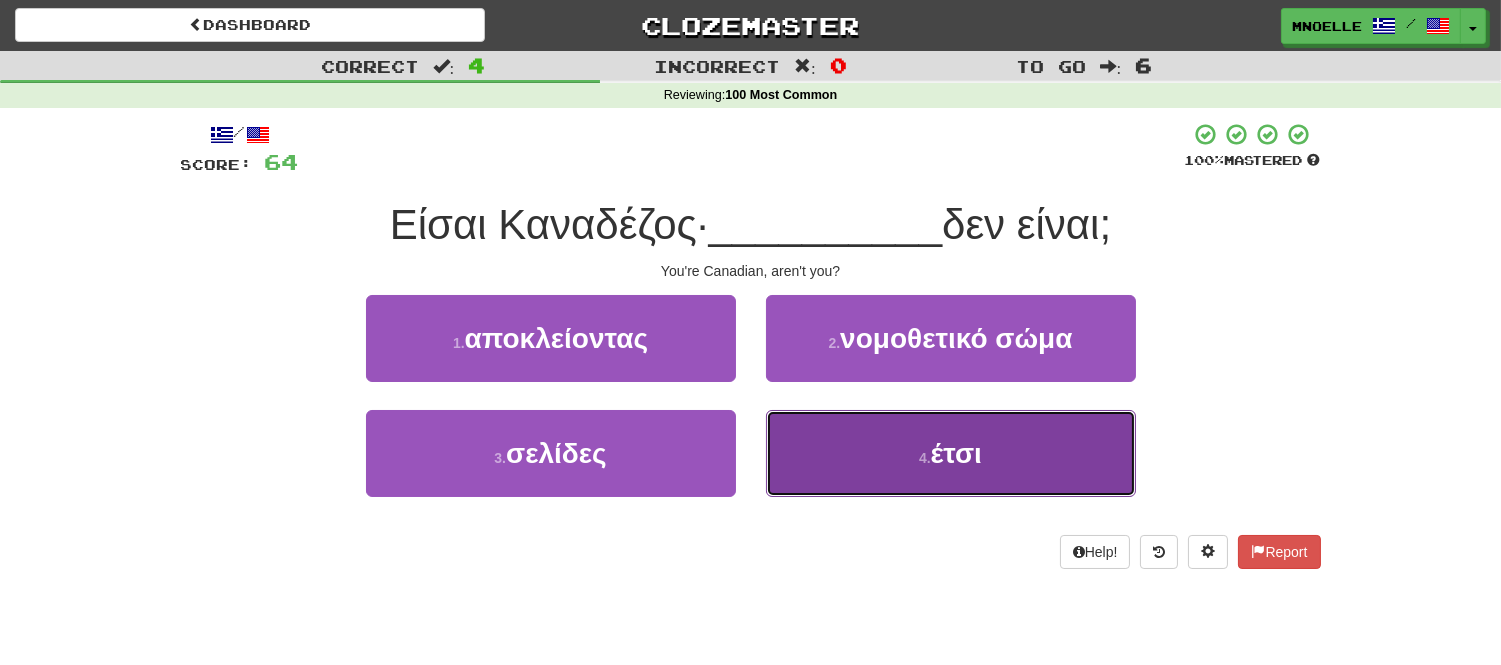 click on "4 .  έτσι" at bounding box center [951, 453] 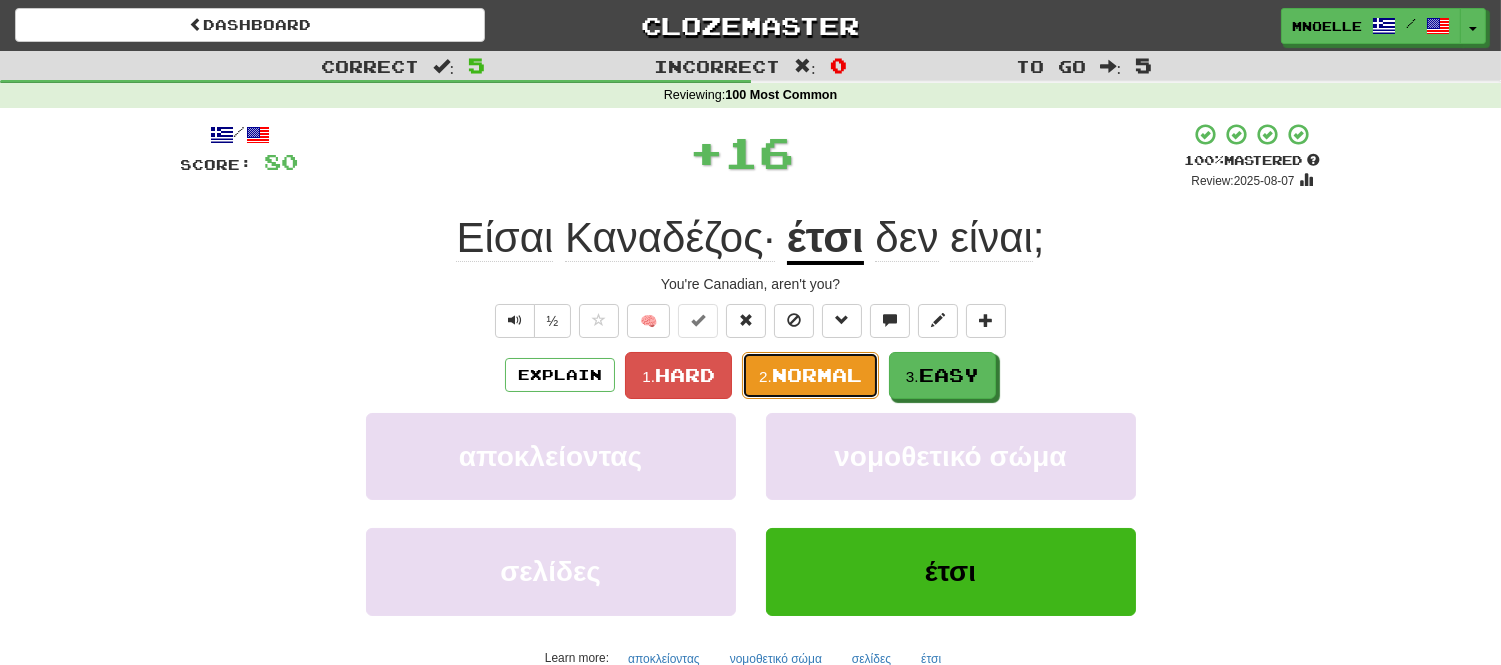 click on "Normal" at bounding box center [817, 375] 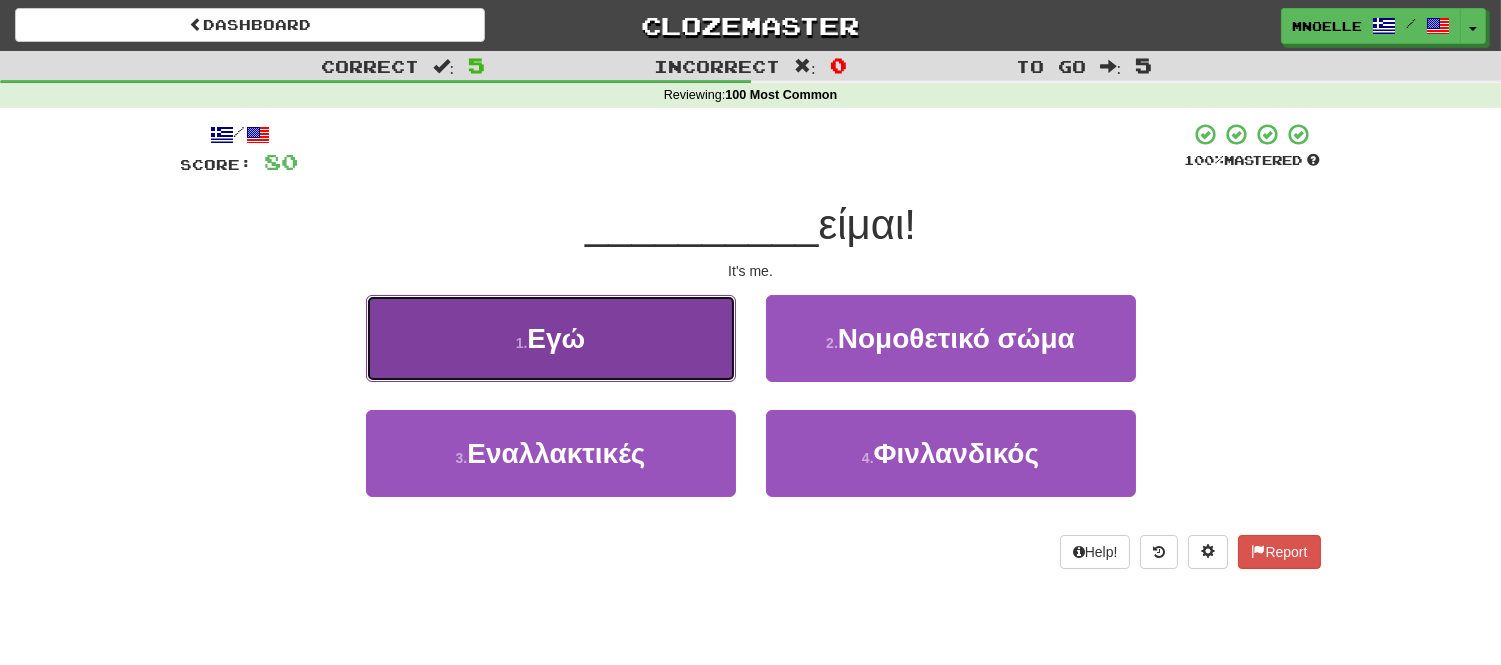 click on "1 .  Εγώ" at bounding box center (551, 338) 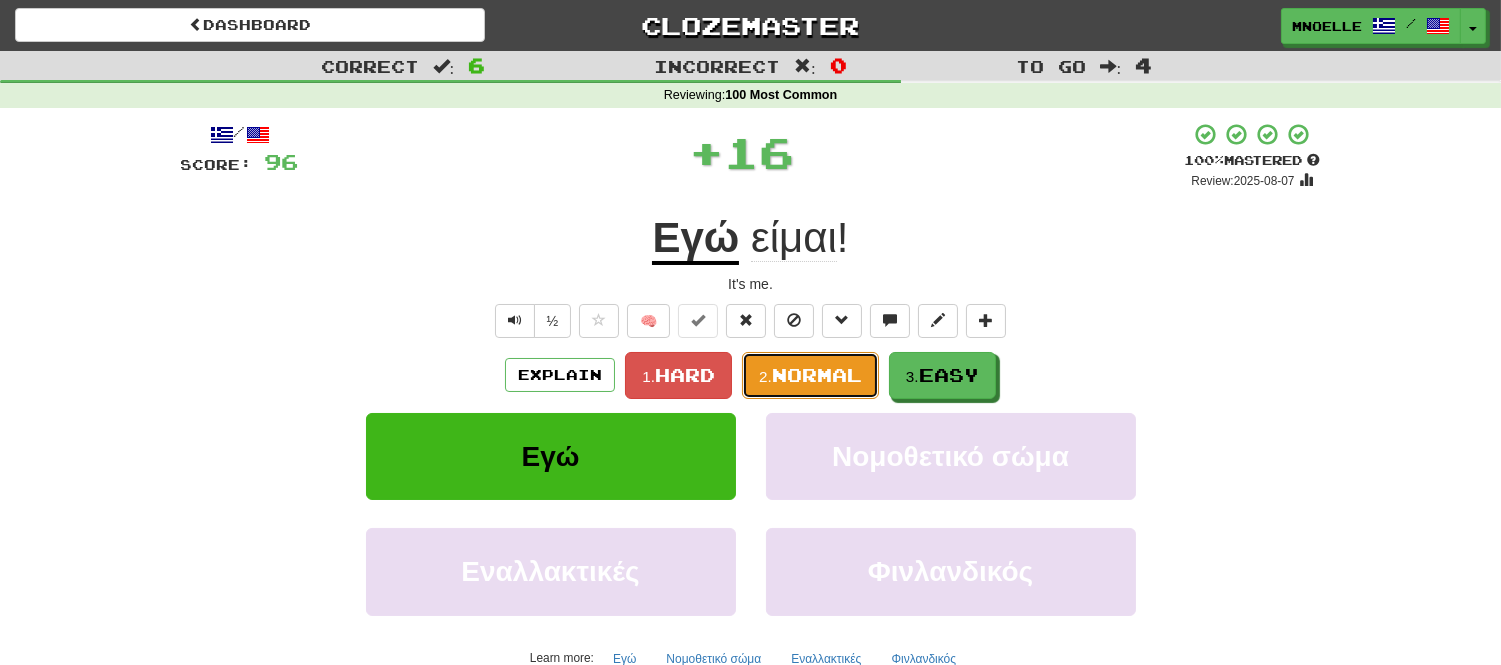 click on "Normal" at bounding box center (817, 375) 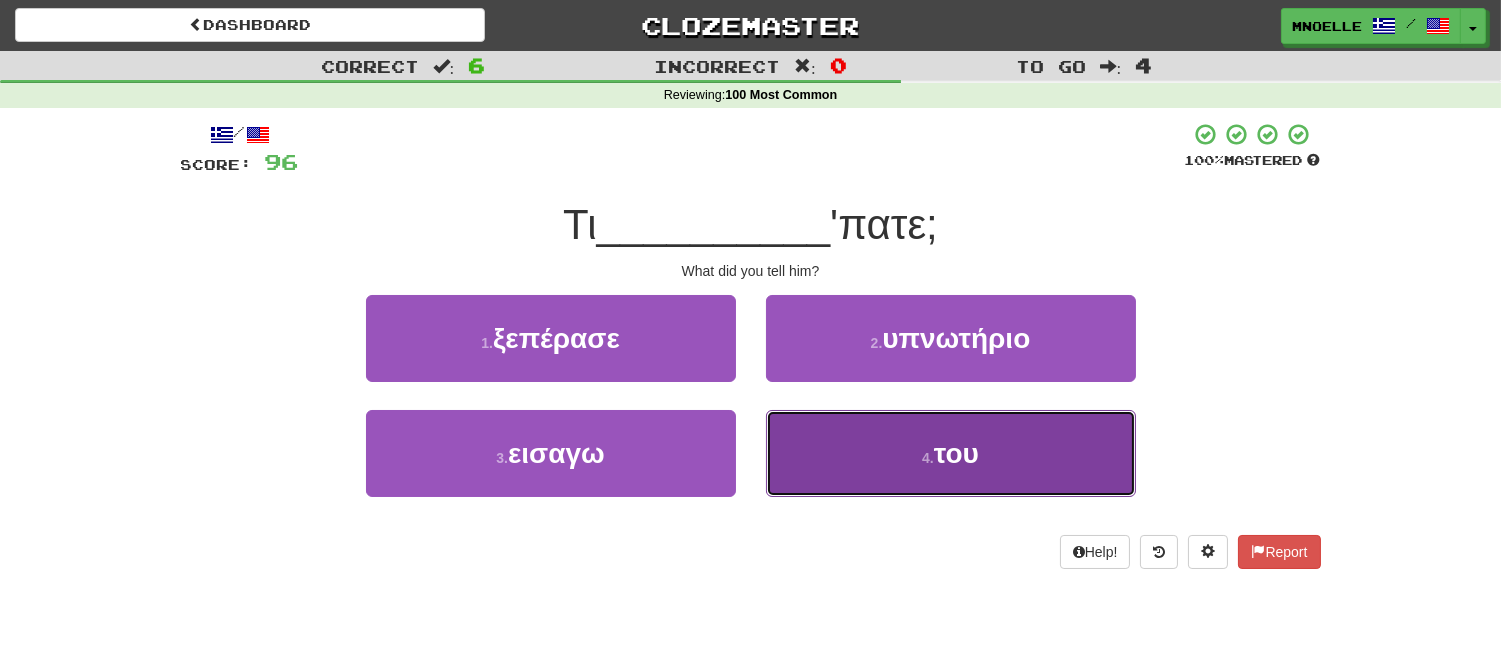 click on "4 .  του" at bounding box center [951, 453] 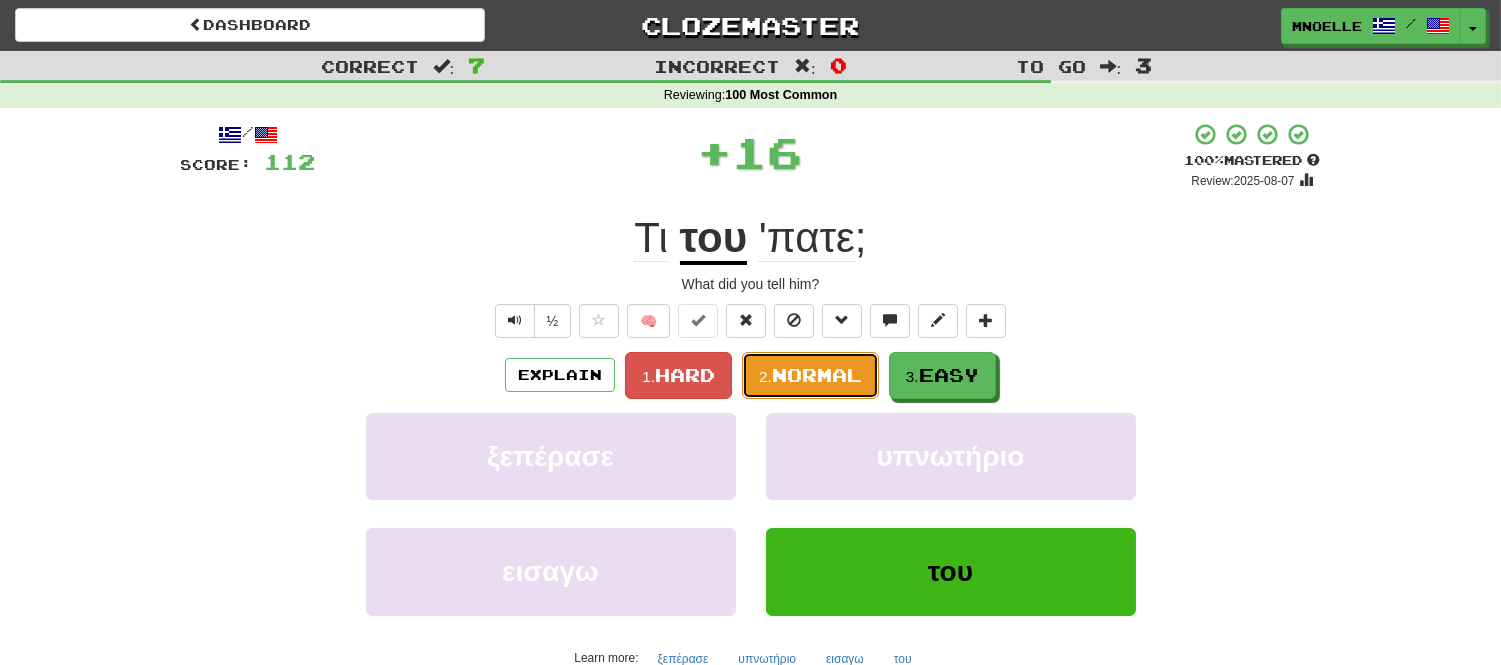 click on "2.  Normal" at bounding box center (810, 375) 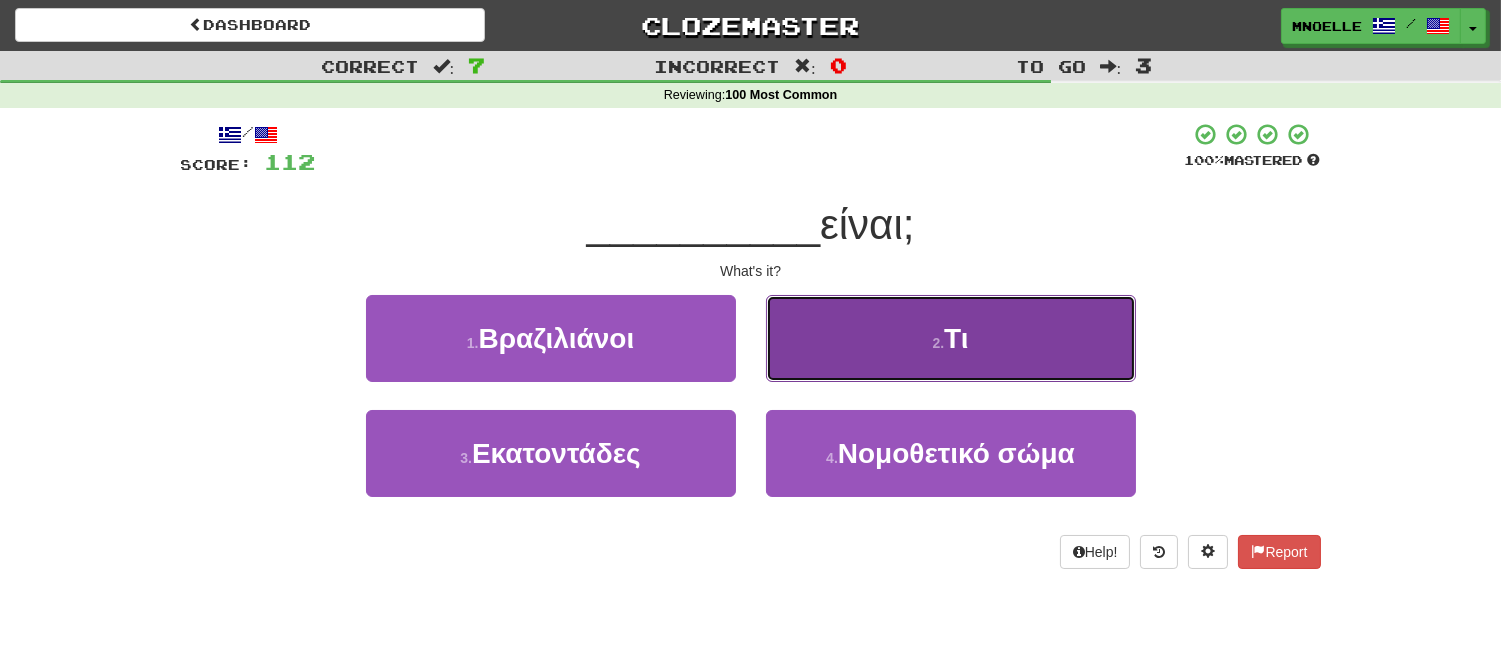 click on "2 .  Τι" at bounding box center (951, 338) 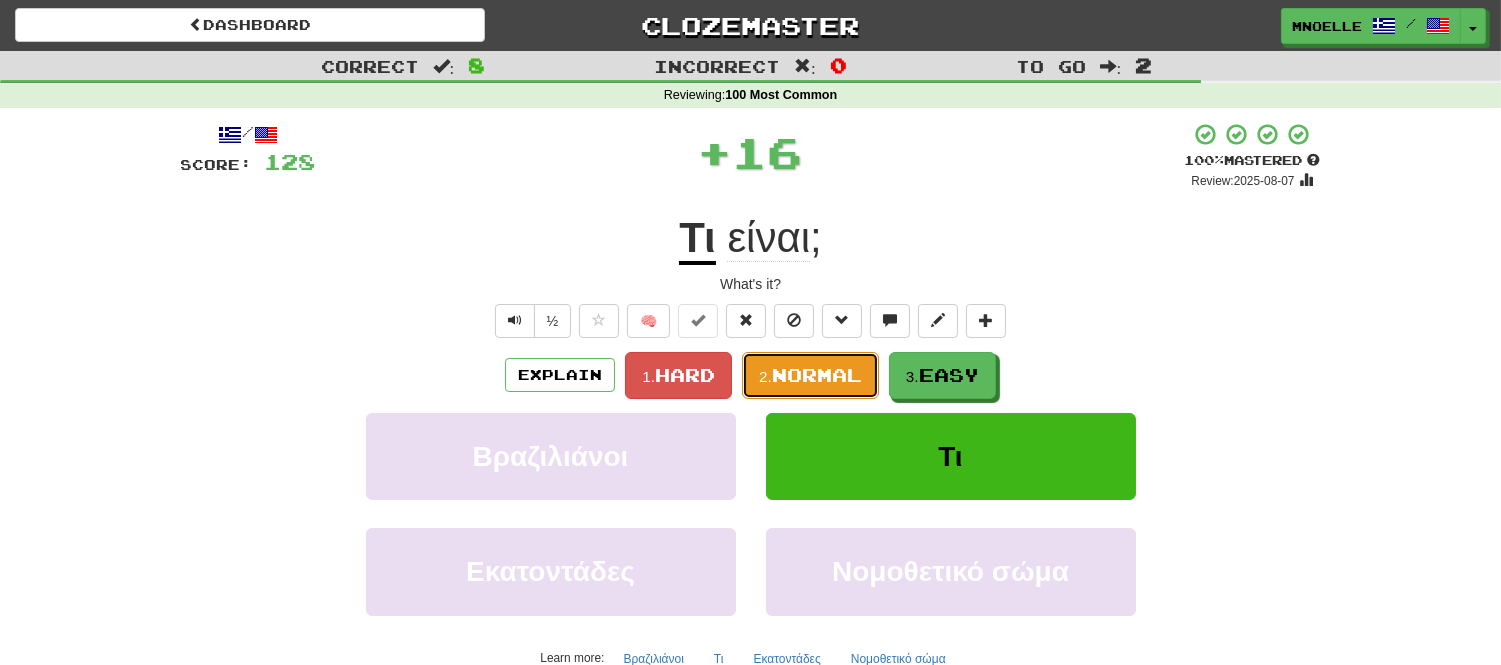 click on "Normal" at bounding box center [817, 375] 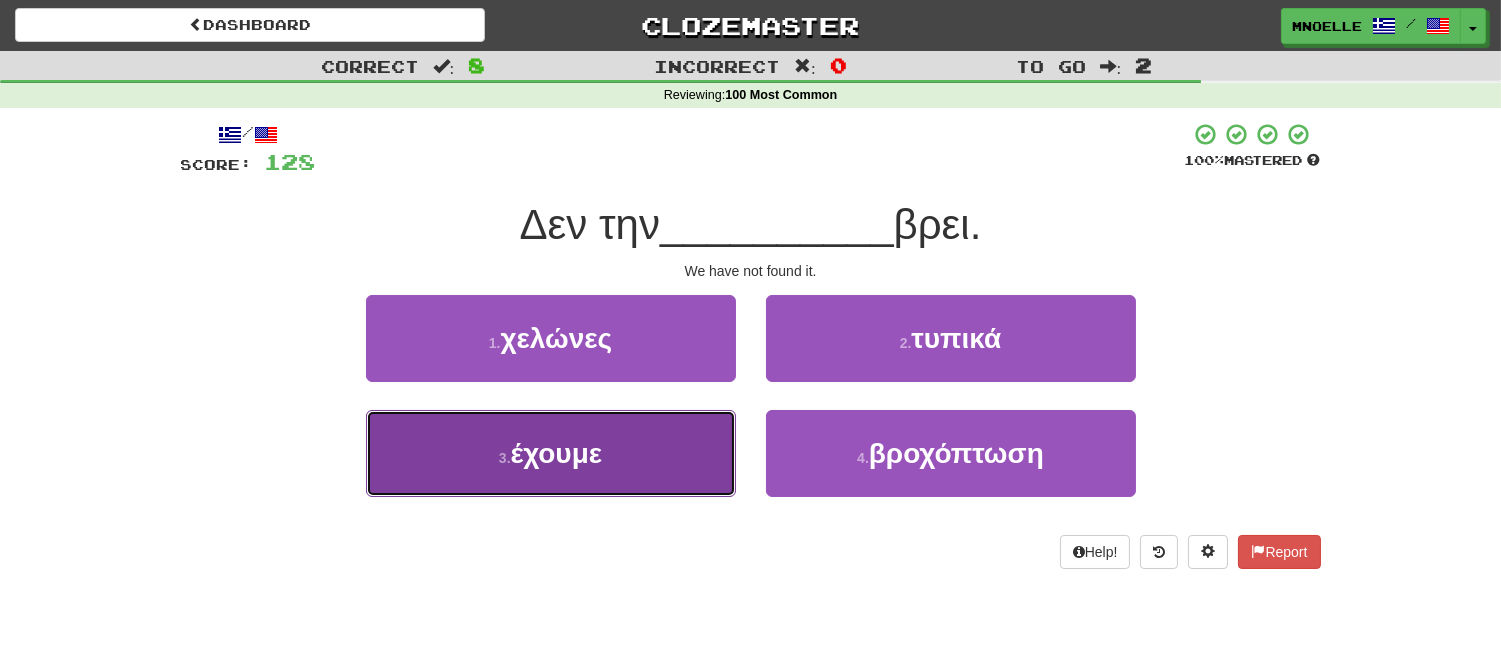 click on "3 .  έχουμε" at bounding box center [551, 453] 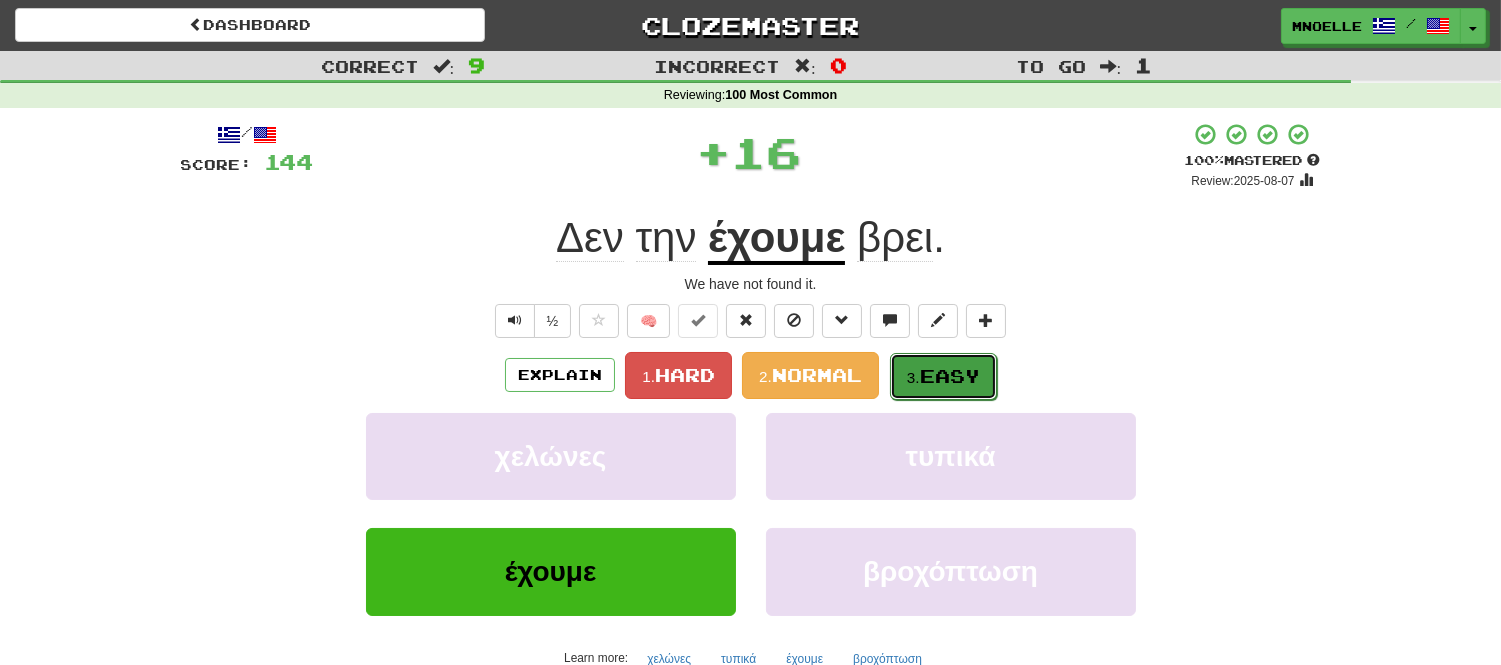 click on "3.  Easy" at bounding box center (943, 376) 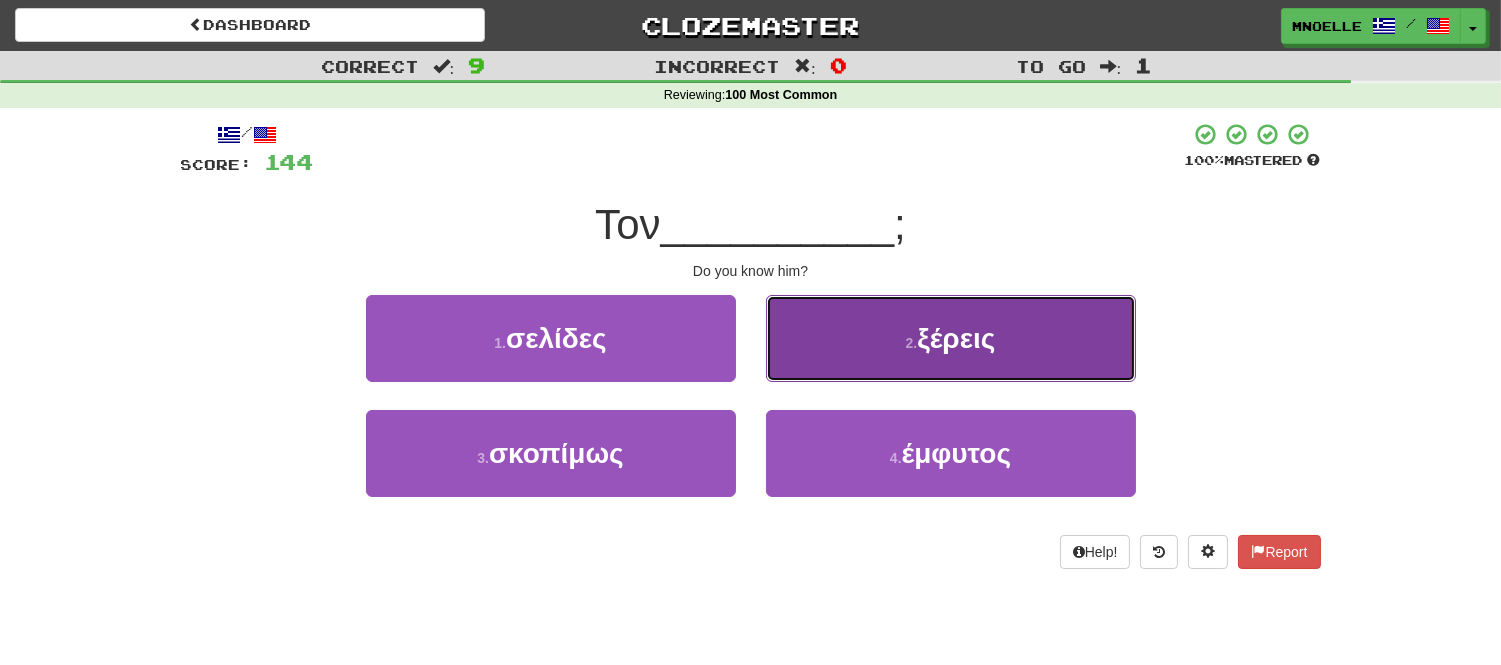 click on "2 .  ξέρεις" at bounding box center (951, 338) 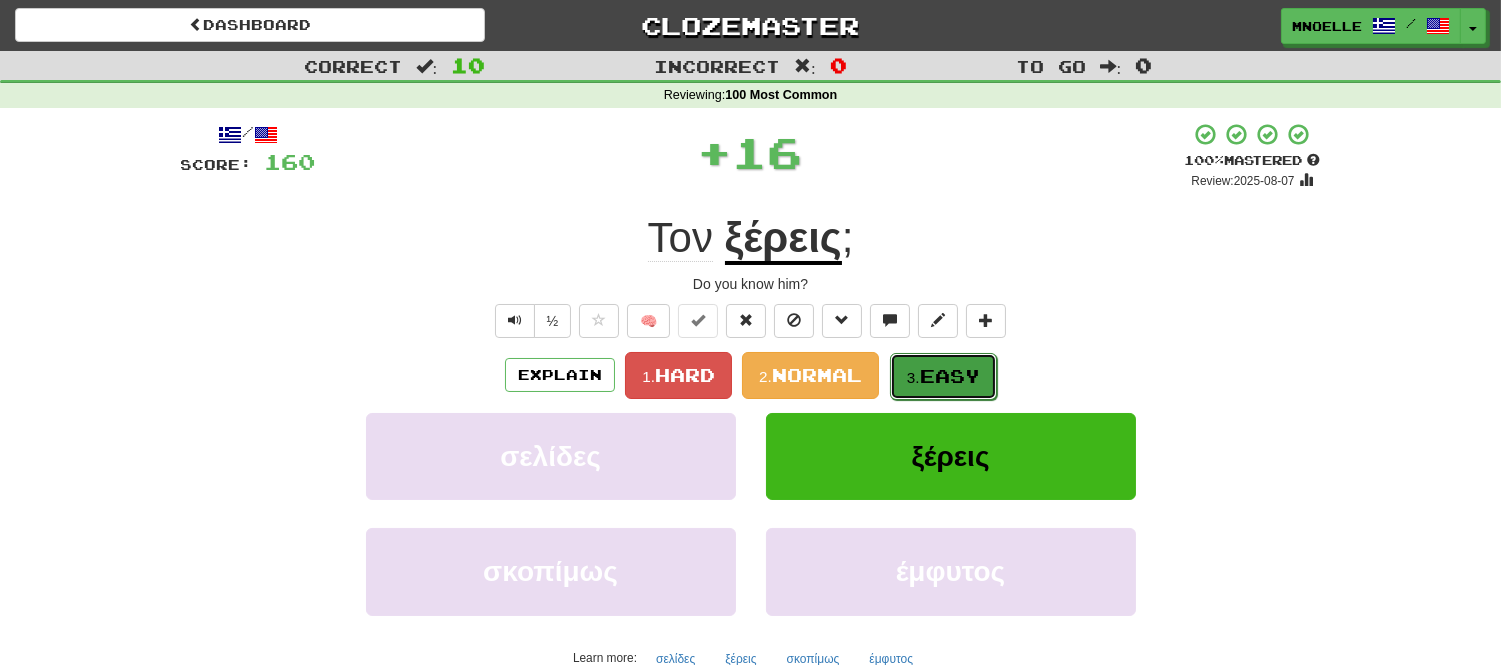 click on "Easy" at bounding box center [950, 376] 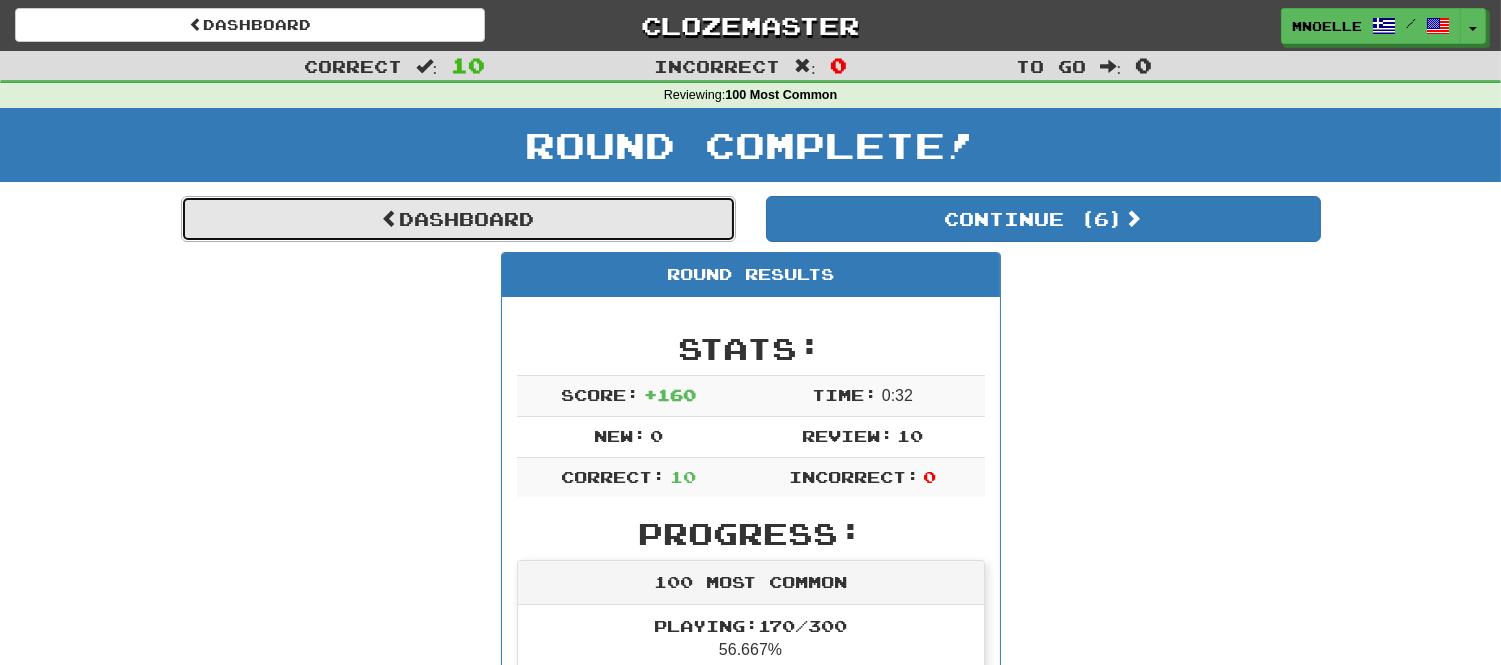 click on "Dashboard" at bounding box center (458, 219) 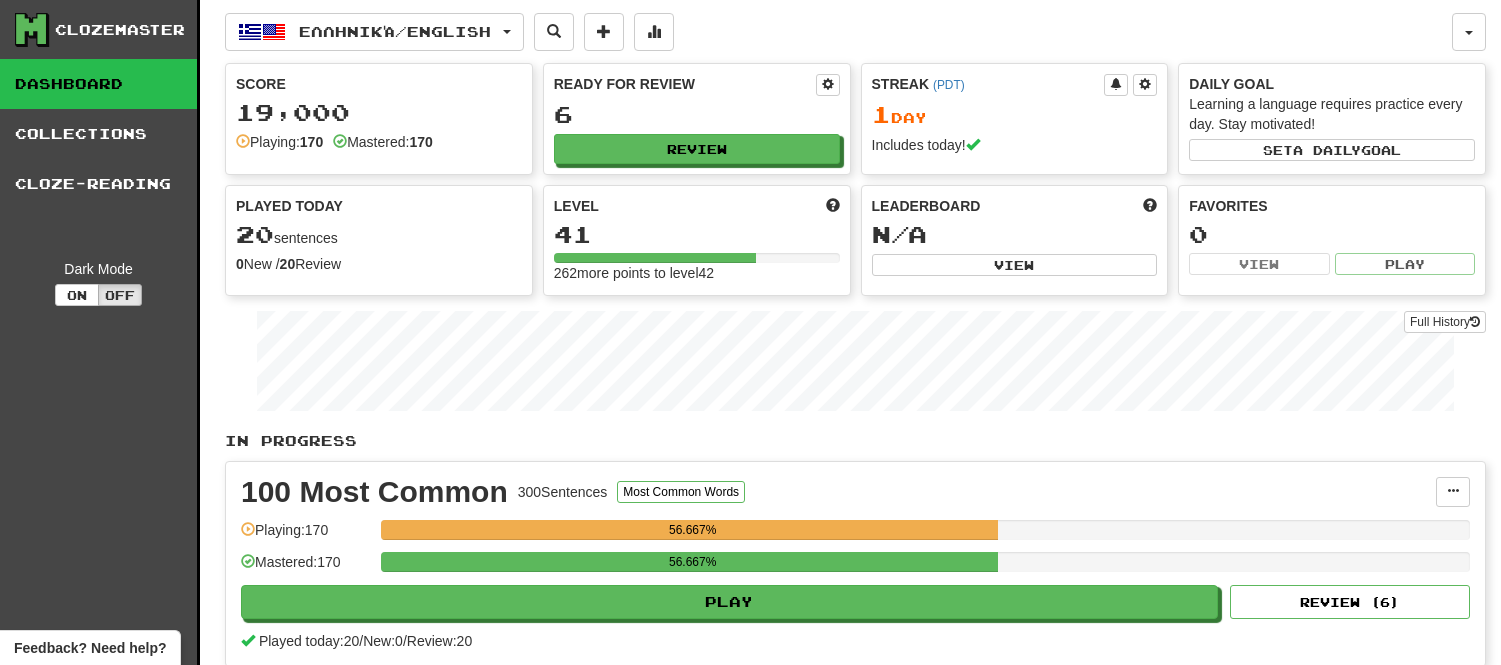 scroll, scrollTop: 0, scrollLeft: 0, axis: both 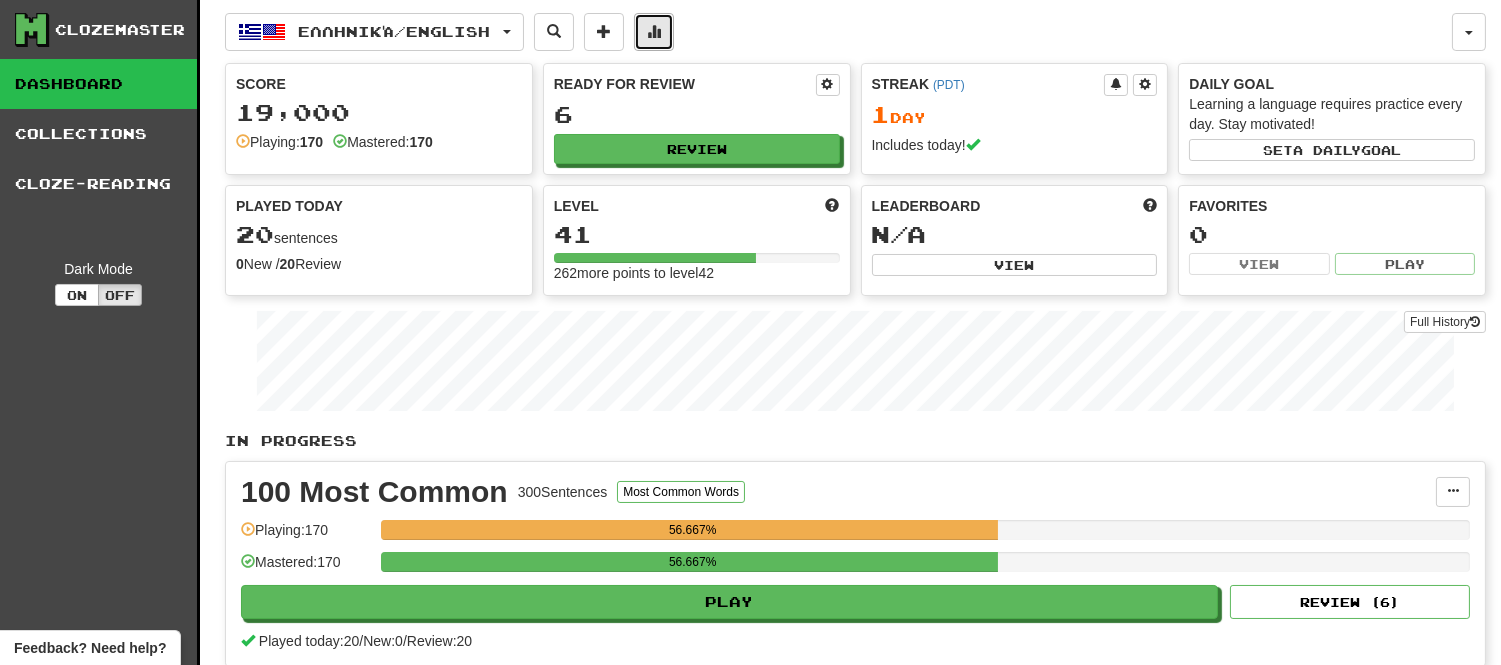 click at bounding box center [654, 31] 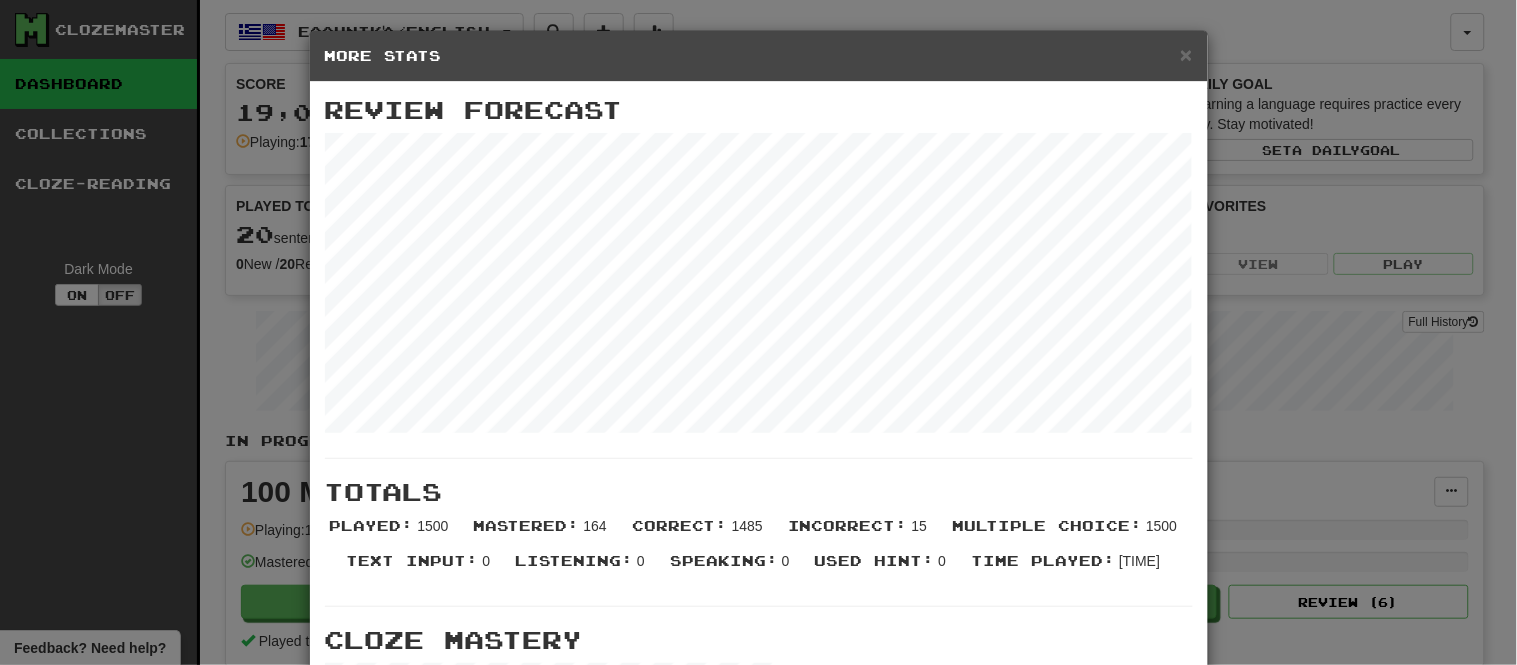 click on "Clozemaster Dashboard Collections Cloze-Reading Dark Mode On Off Dashboard Collections Pro Cloze-Reading Ελληνικά  /  English Español  /  English Streak:  8   Review:  90 Daily Goal:  0  /  10 Italiano  /  English Streak:  1   Review:  208 Daily Goal:  272  /  100 Ελληνικά  /  English Streak:  1   Review:  6 Points today:  320  Language Pairing Username: mnoelle Edit  Account  Notifications  Activity Feed  Profile  Leaderboard  Forum  Logout Score 19,000  Playing:  170  Mastered:  170 Ready for Review 6   Review Streak   ( PDT ) 1  Day Includes today!  Daily Goal Learning a language requires practice every day. Stay motivated! Set  a daily  goal Played Today 20  sentences 0  New /  20  Review Full History  Level 41 262  more points to level  42 Leaderboard N/A View Favorites 0 View Play Full History  In Progress 100 Most Common 300  Sentences Most Common Words Manage Sentences Unpin from Dashboard  Playing:  170 56.667%  Mastered:  170 56.667% Play Review ( 6 )   20  /" at bounding box center (758, 721) 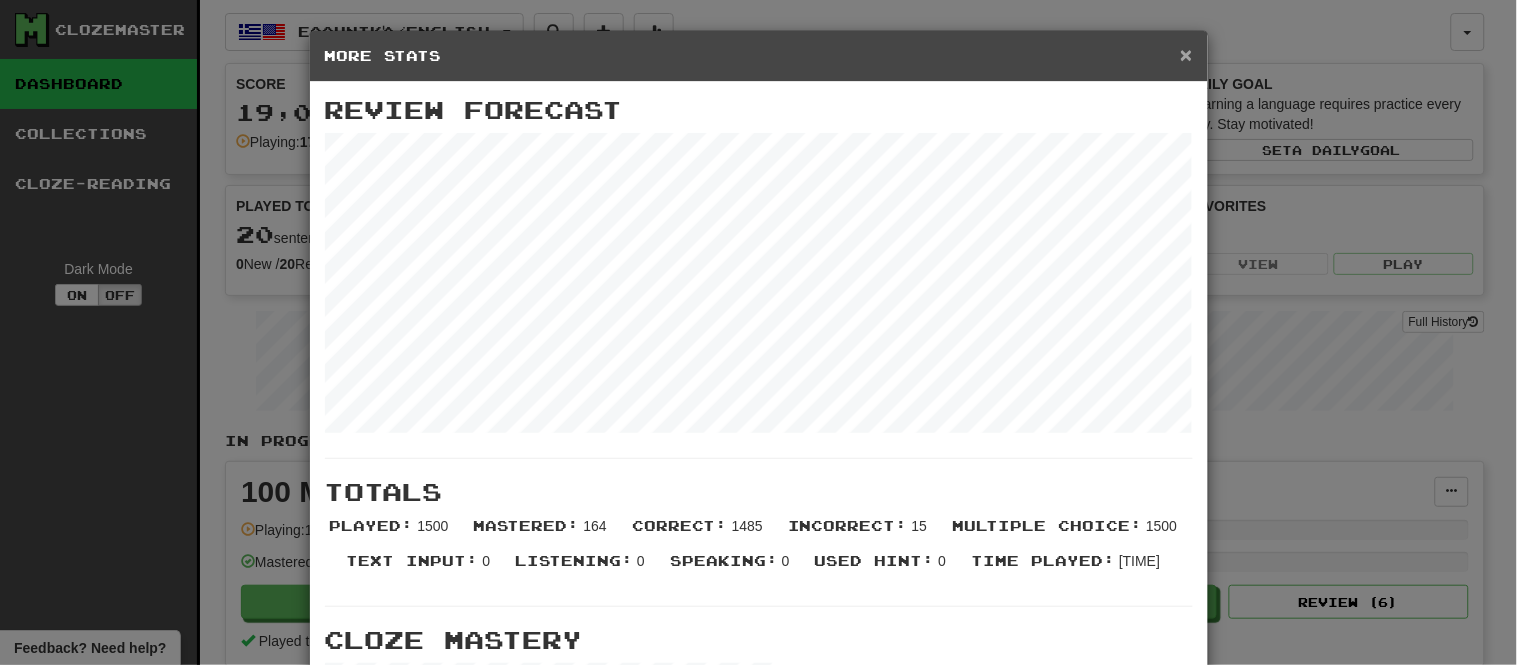 click on "×" at bounding box center [1186, 54] 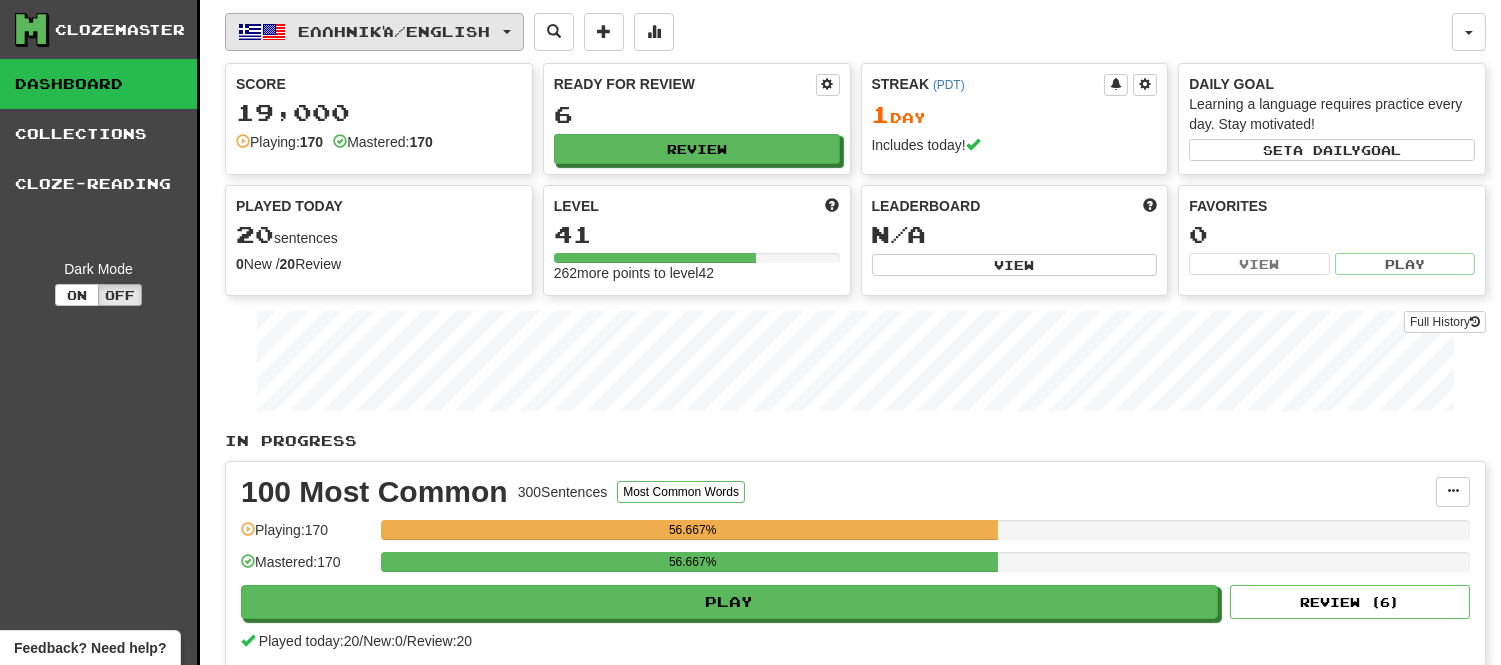 click on "Ελληνικά  /  English" at bounding box center (374, 32) 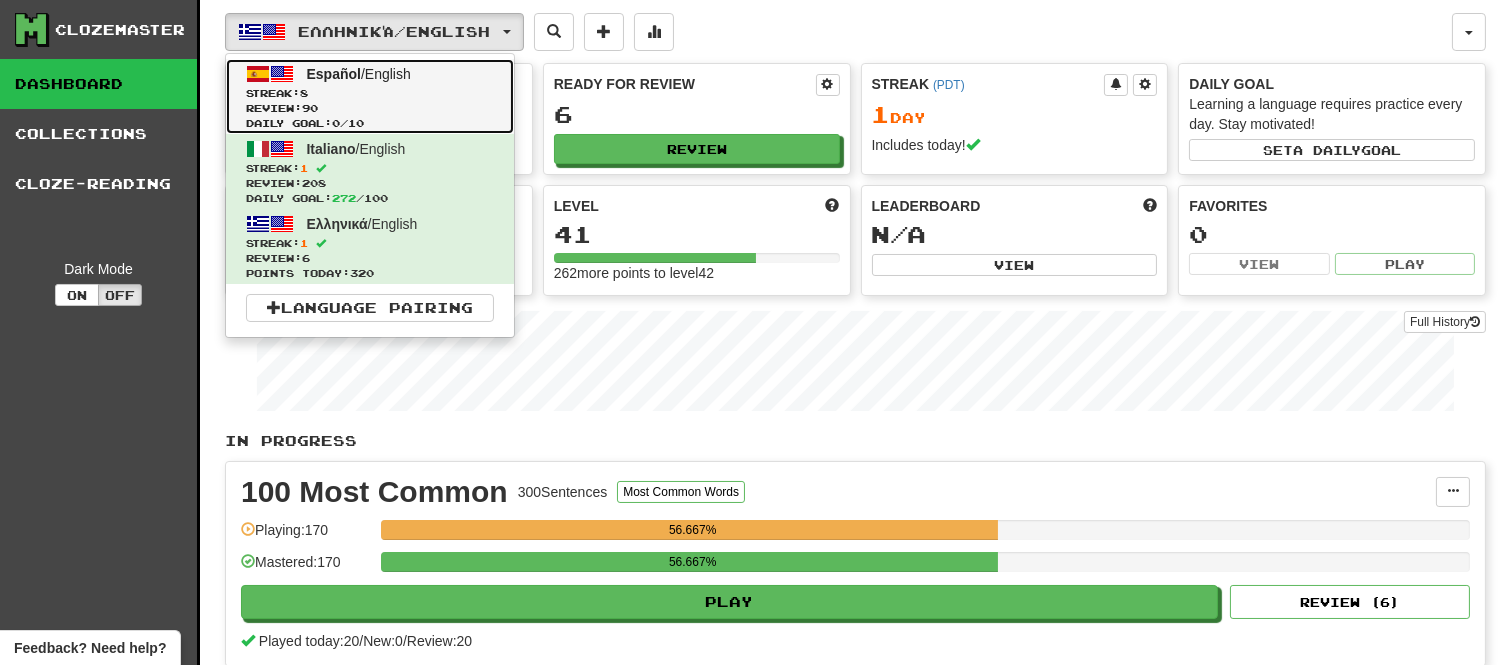 click on "Streak:  8" at bounding box center [370, 93] 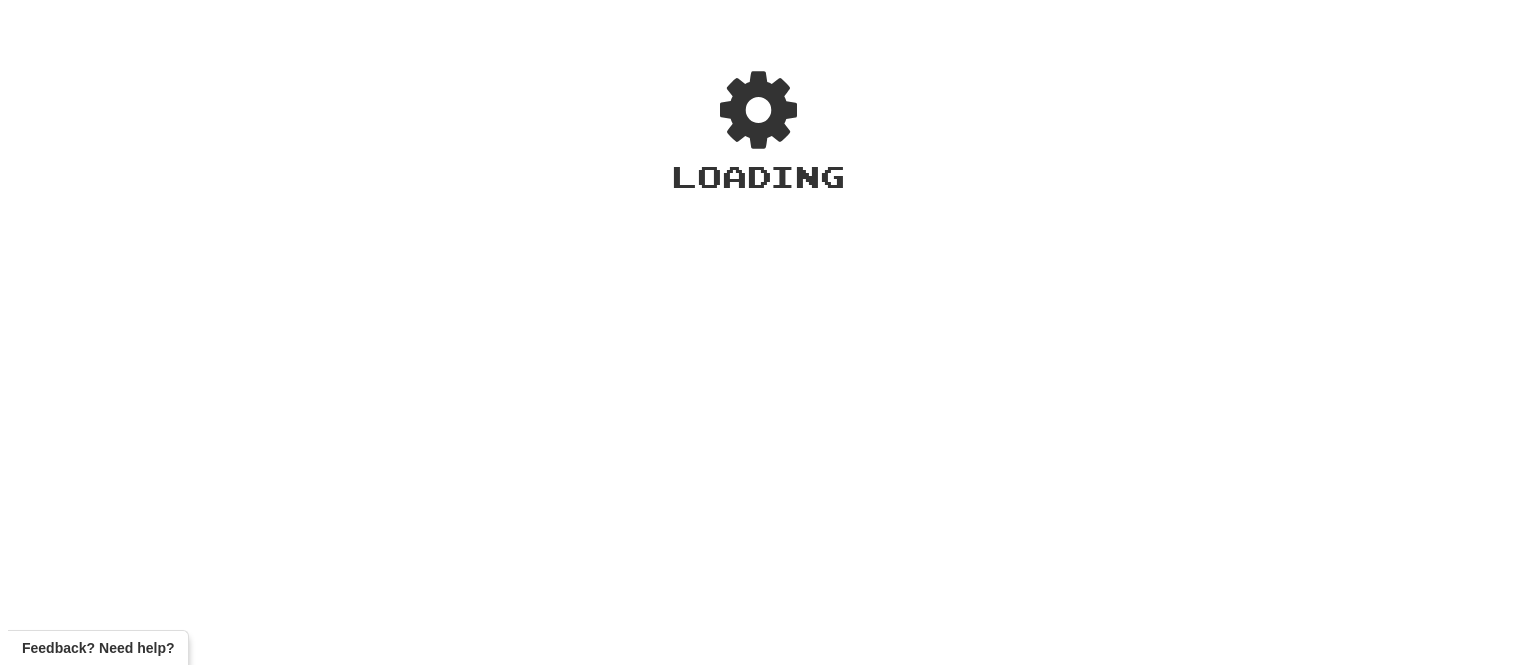 scroll, scrollTop: 0, scrollLeft: 0, axis: both 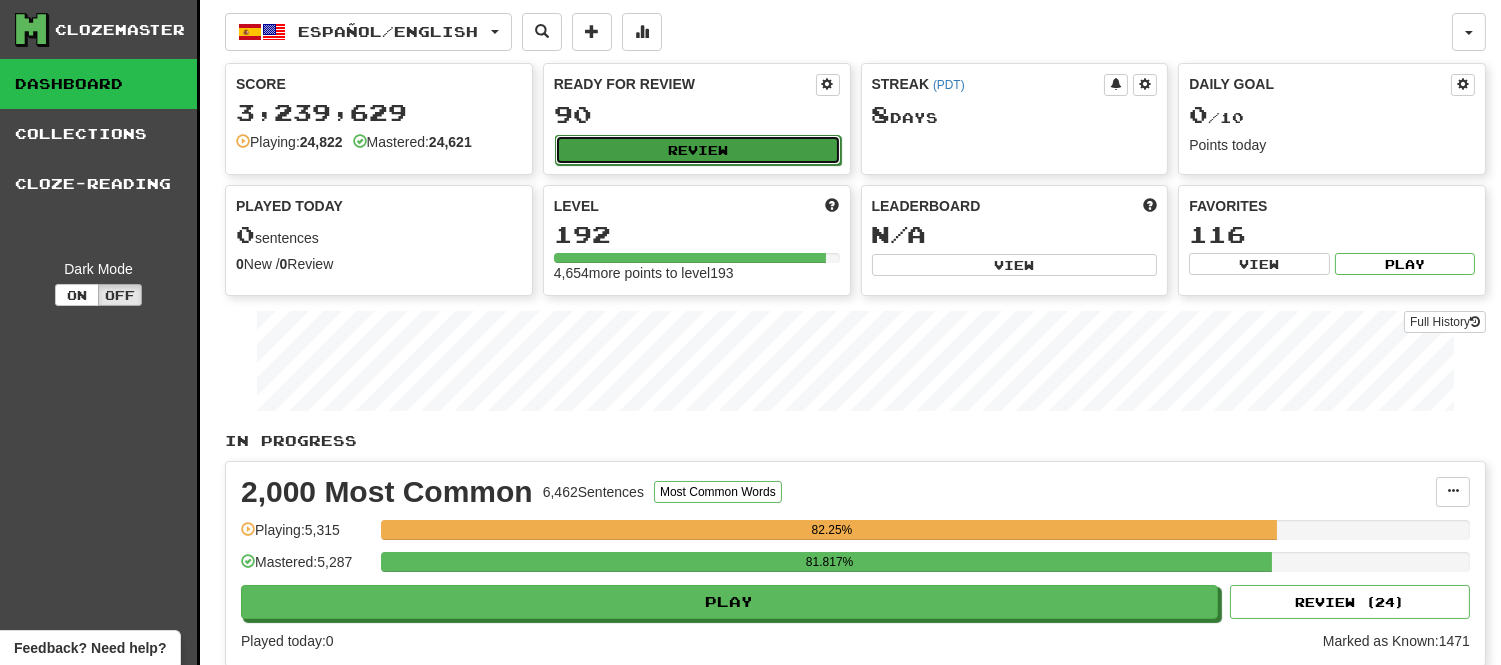 click on "Review" at bounding box center (698, 150) 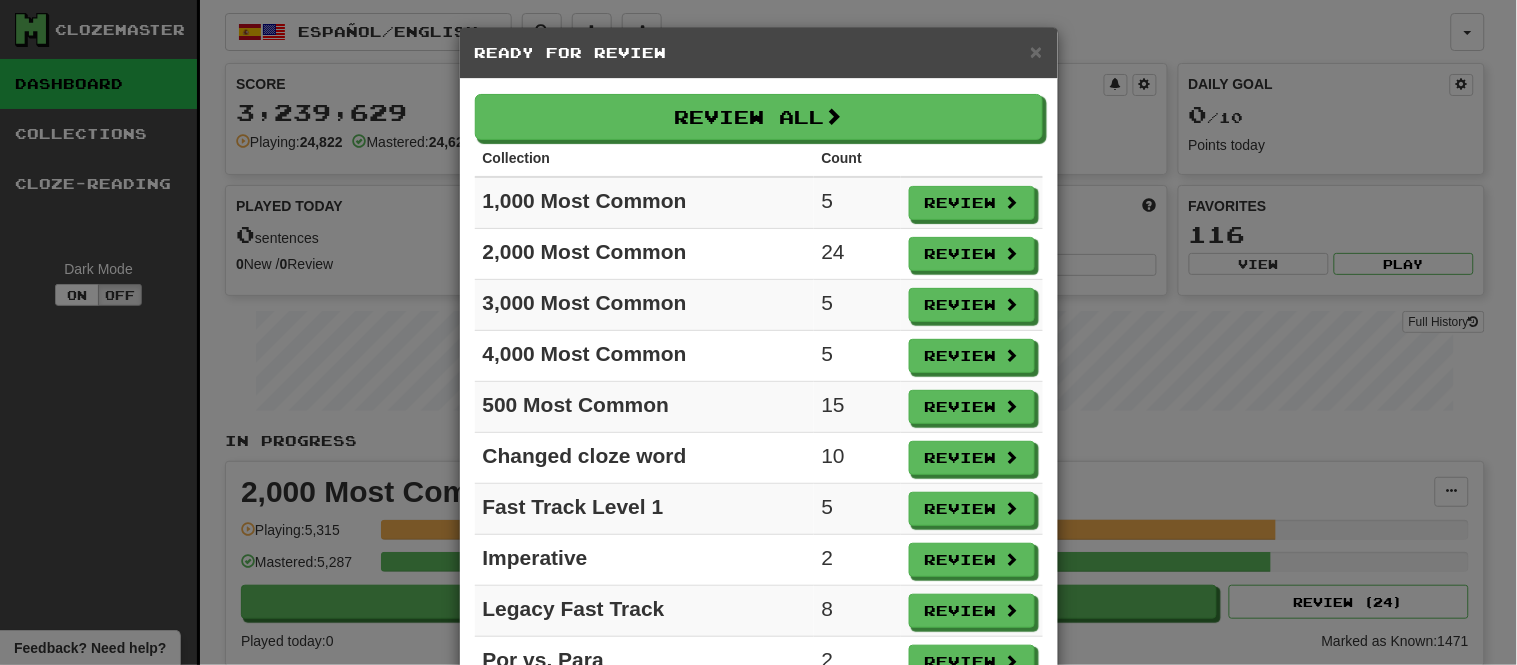 scroll, scrollTop: 0, scrollLeft: 0, axis: both 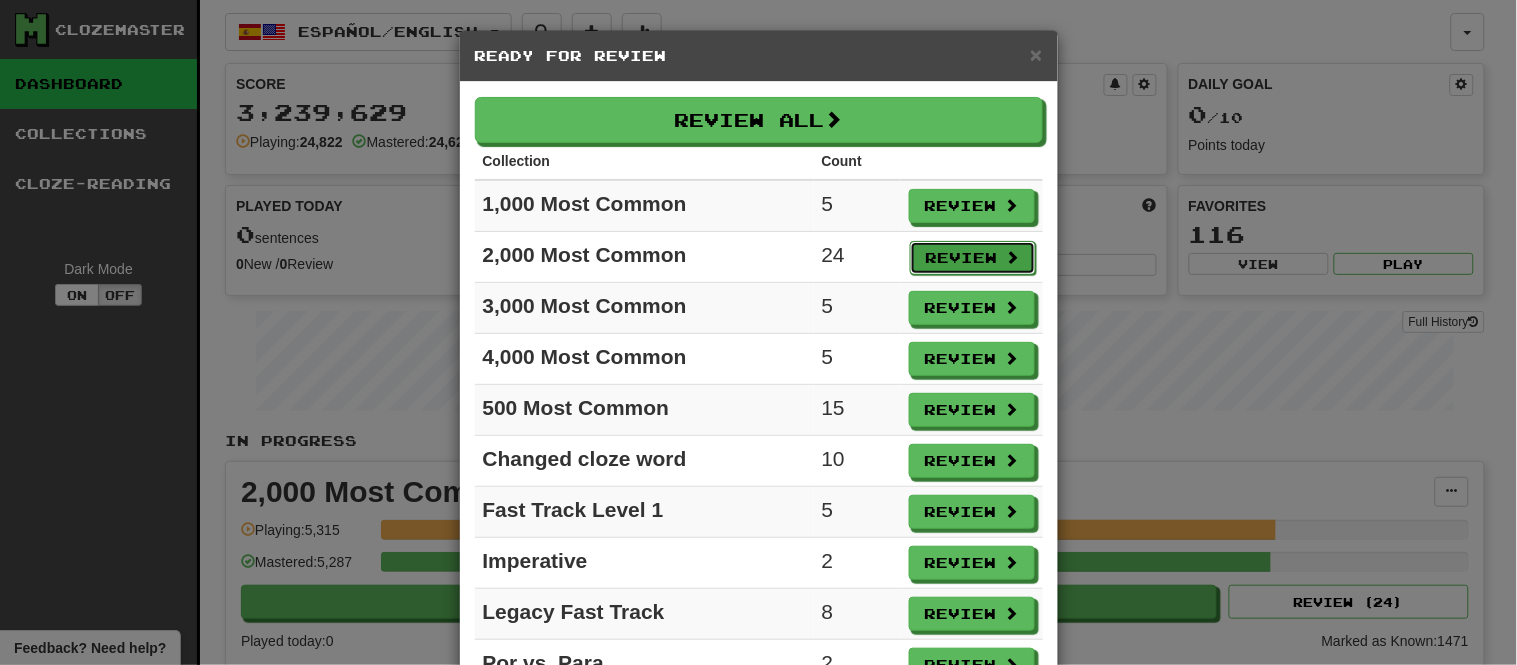 click on "Review" at bounding box center (973, 258) 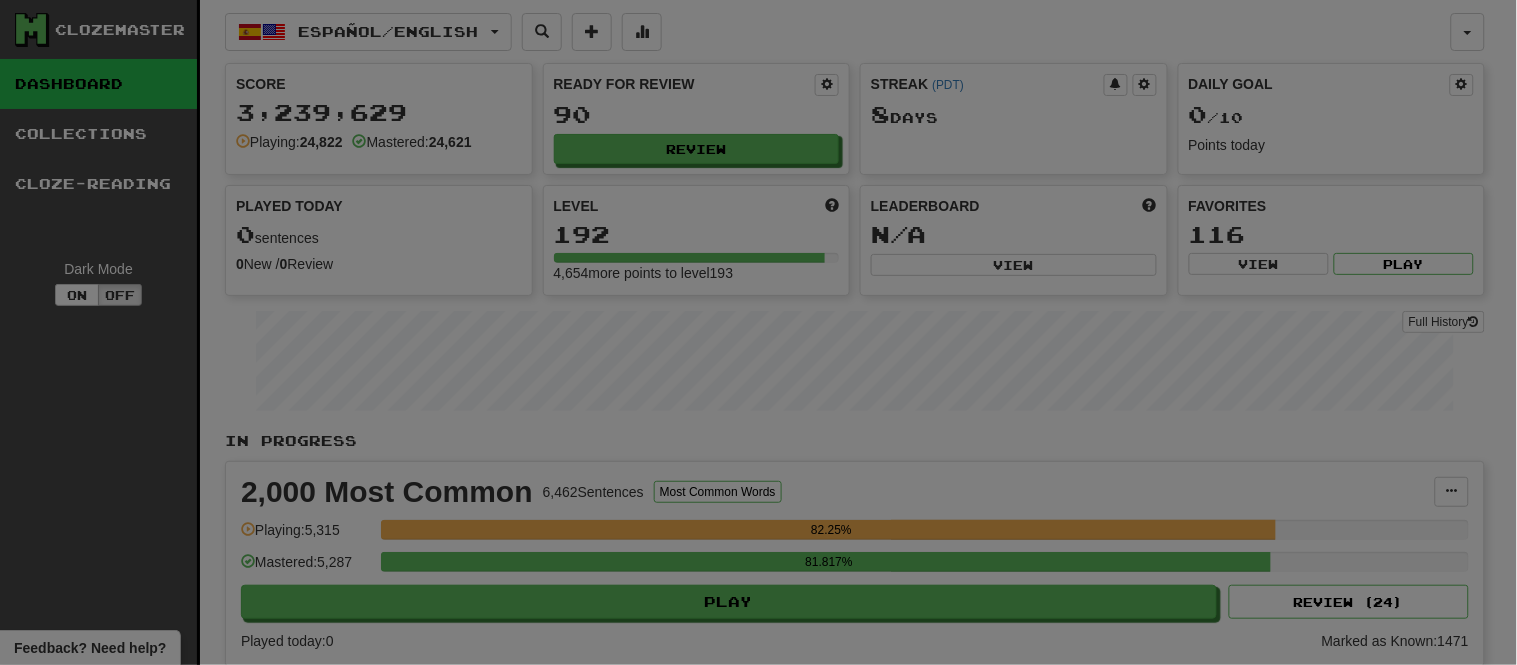 select on "**" 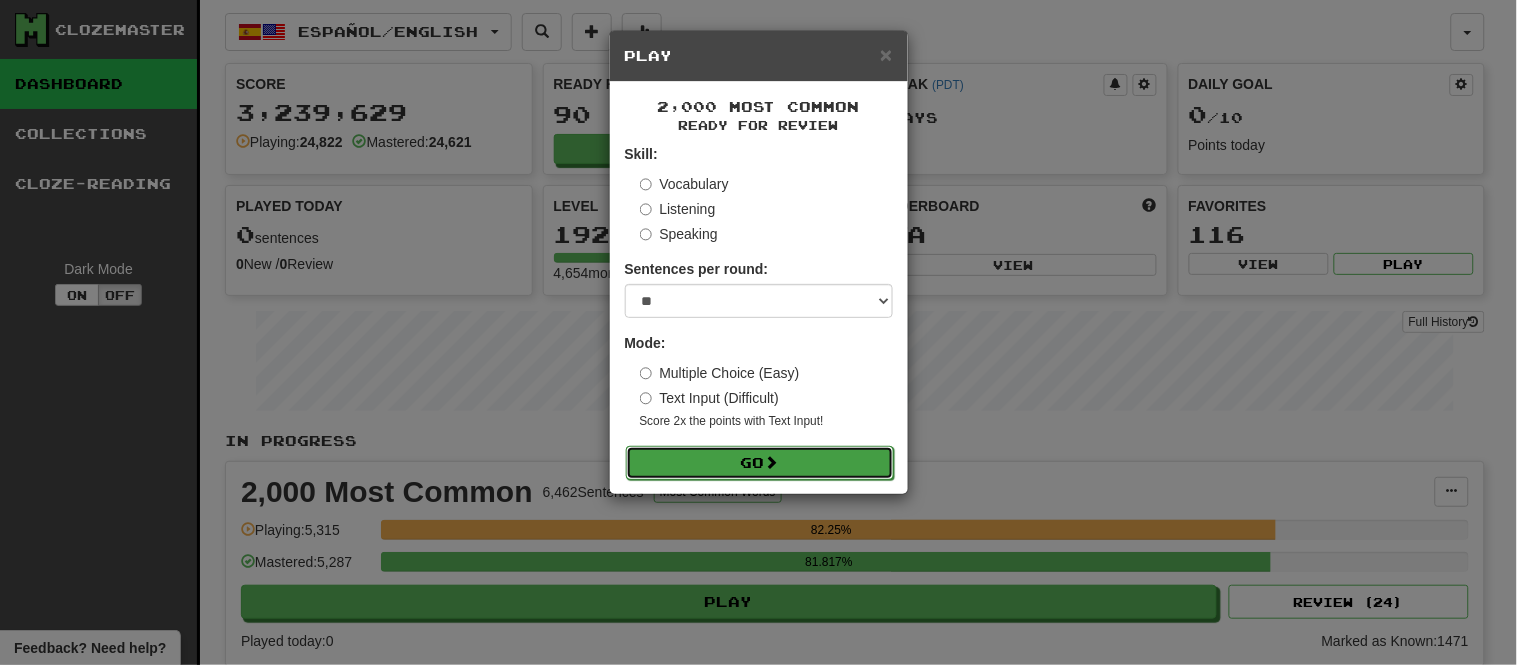 click on "Go" at bounding box center [760, 463] 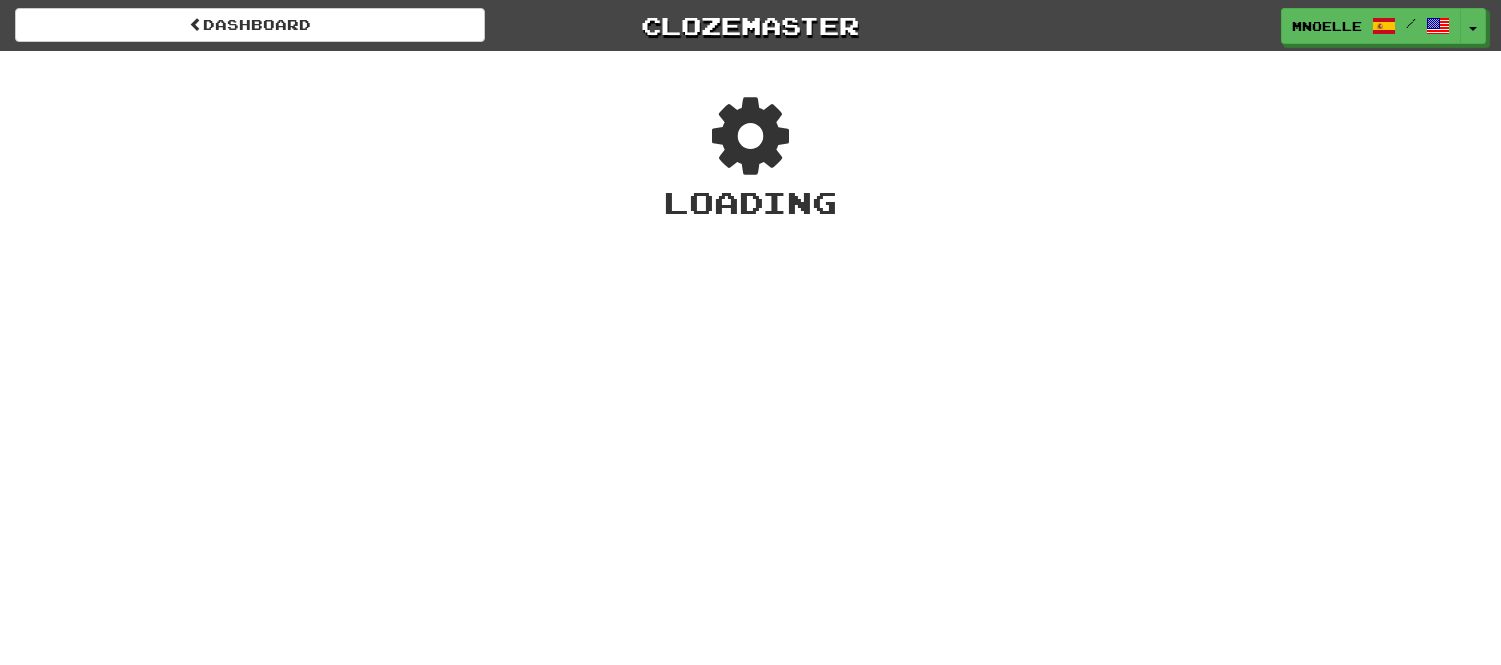 scroll, scrollTop: 0, scrollLeft: 0, axis: both 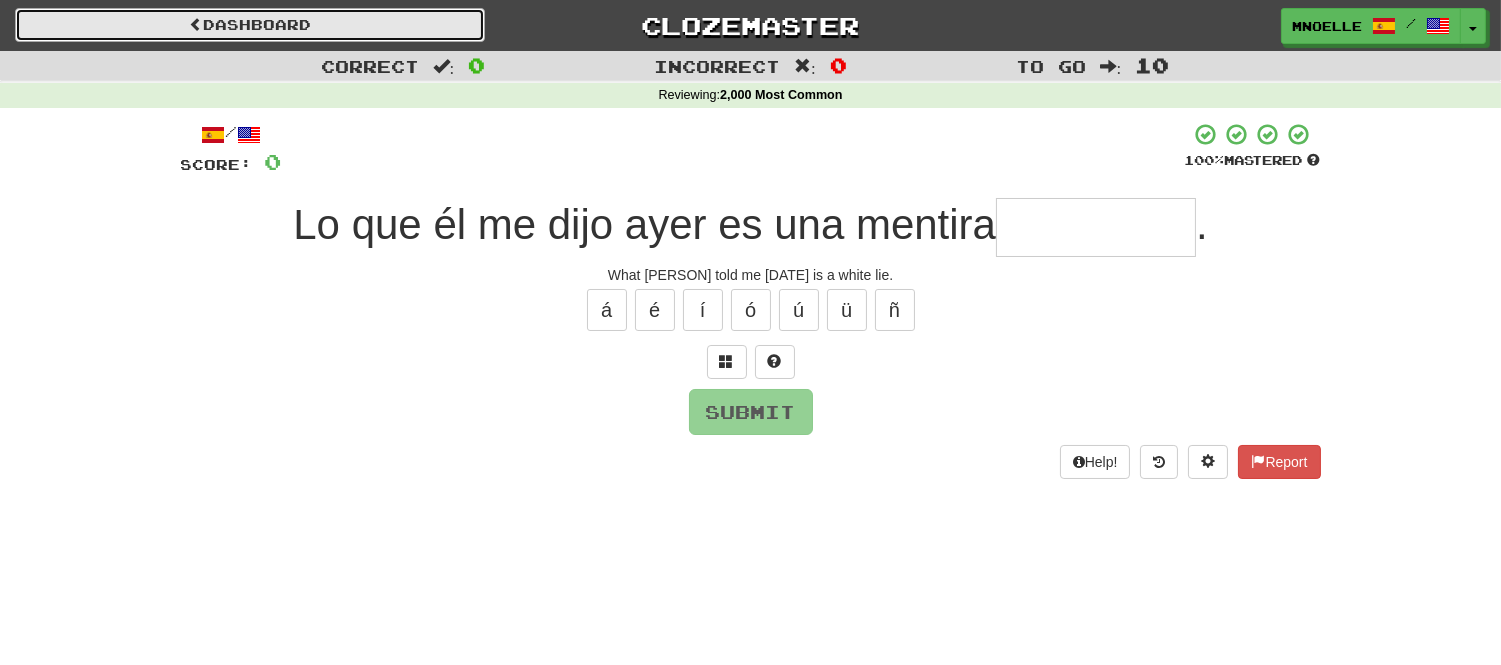 click on "Dashboard" at bounding box center [250, 25] 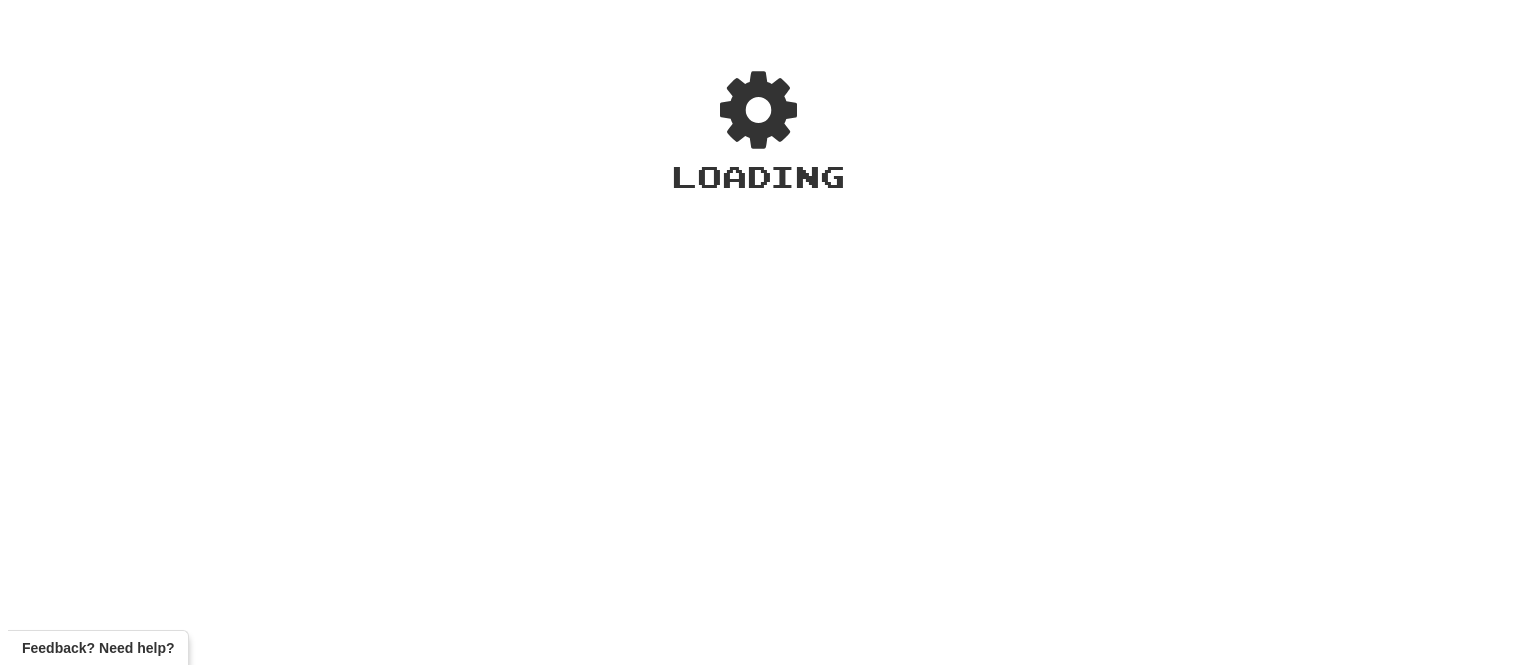 scroll, scrollTop: 0, scrollLeft: 0, axis: both 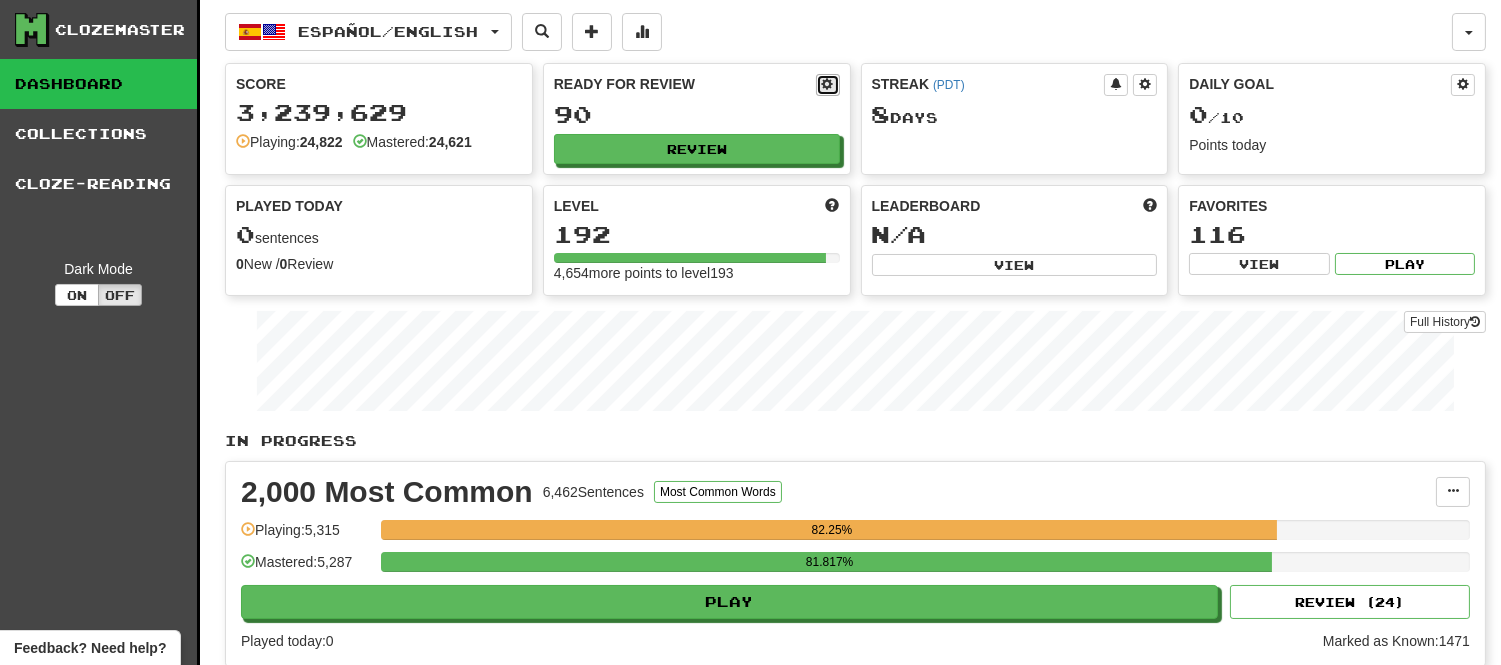 click at bounding box center (828, 84) 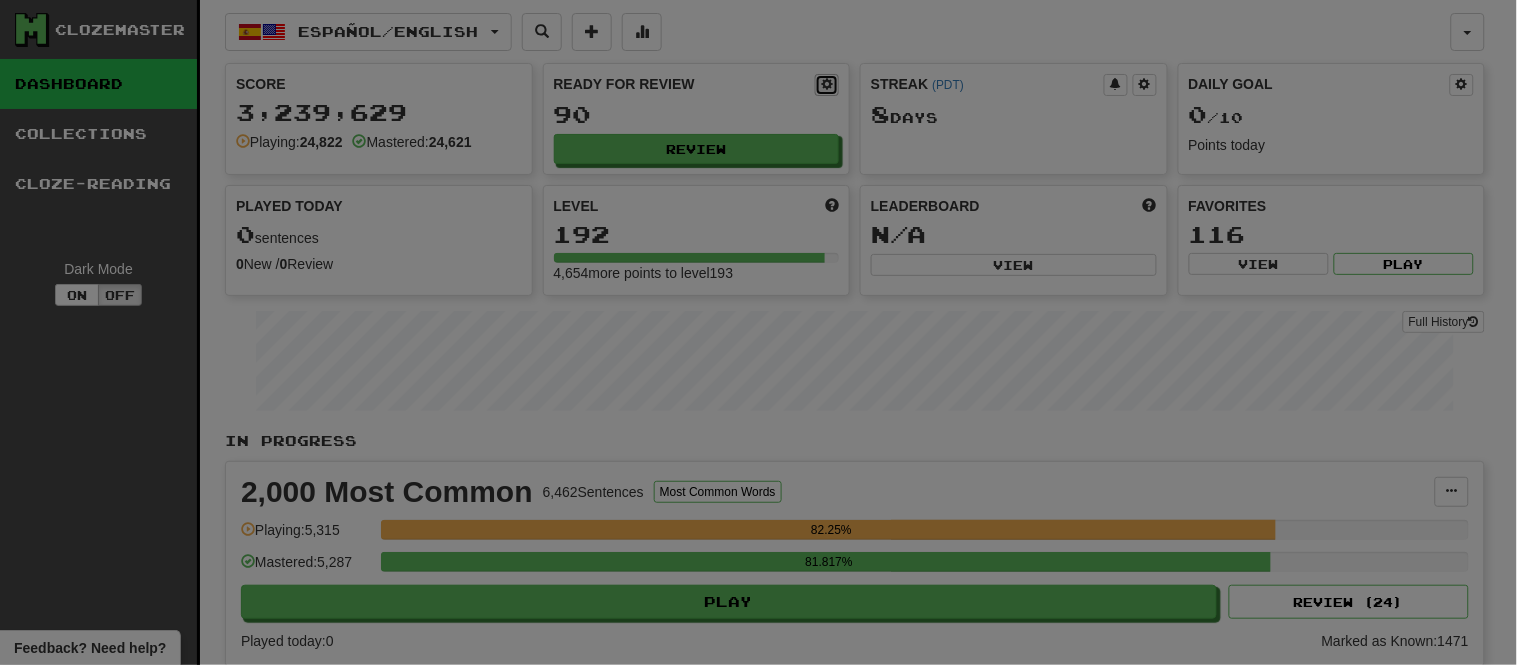 select on "*" 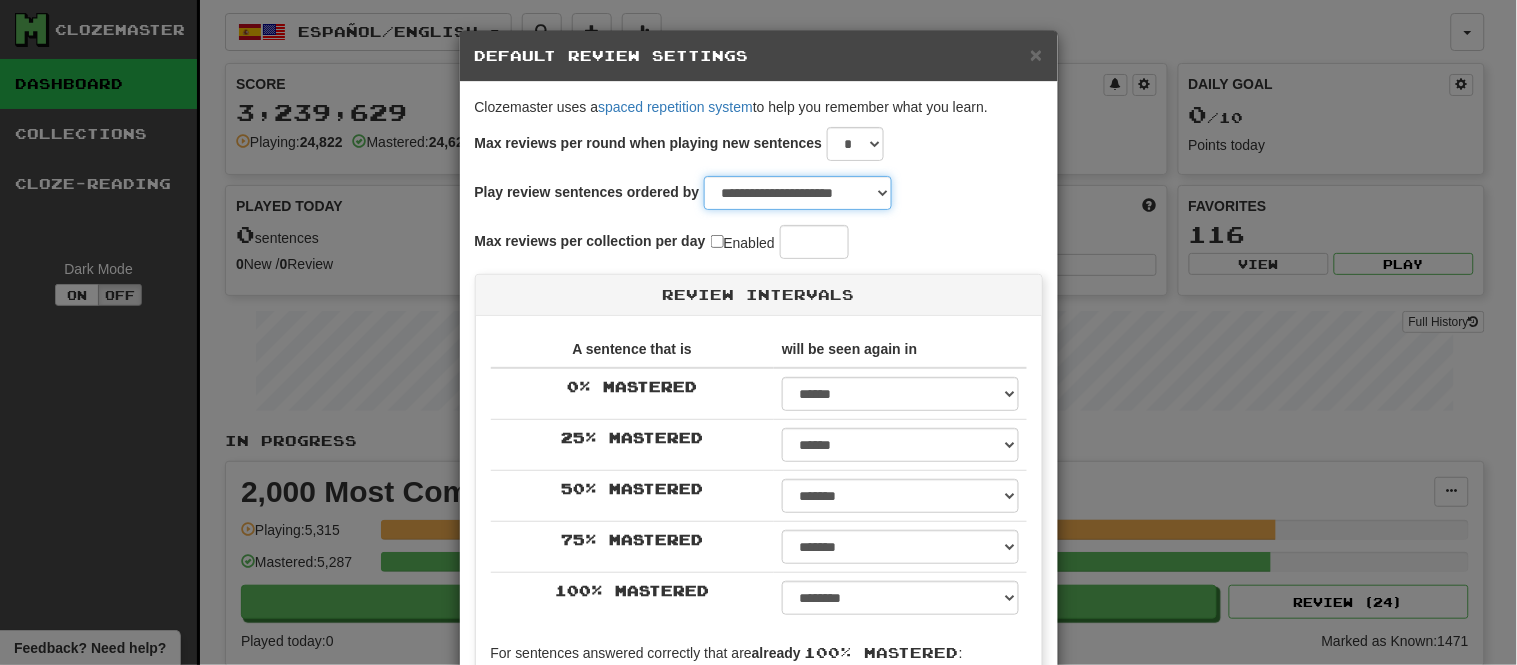 click on "**********" at bounding box center [798, 193] 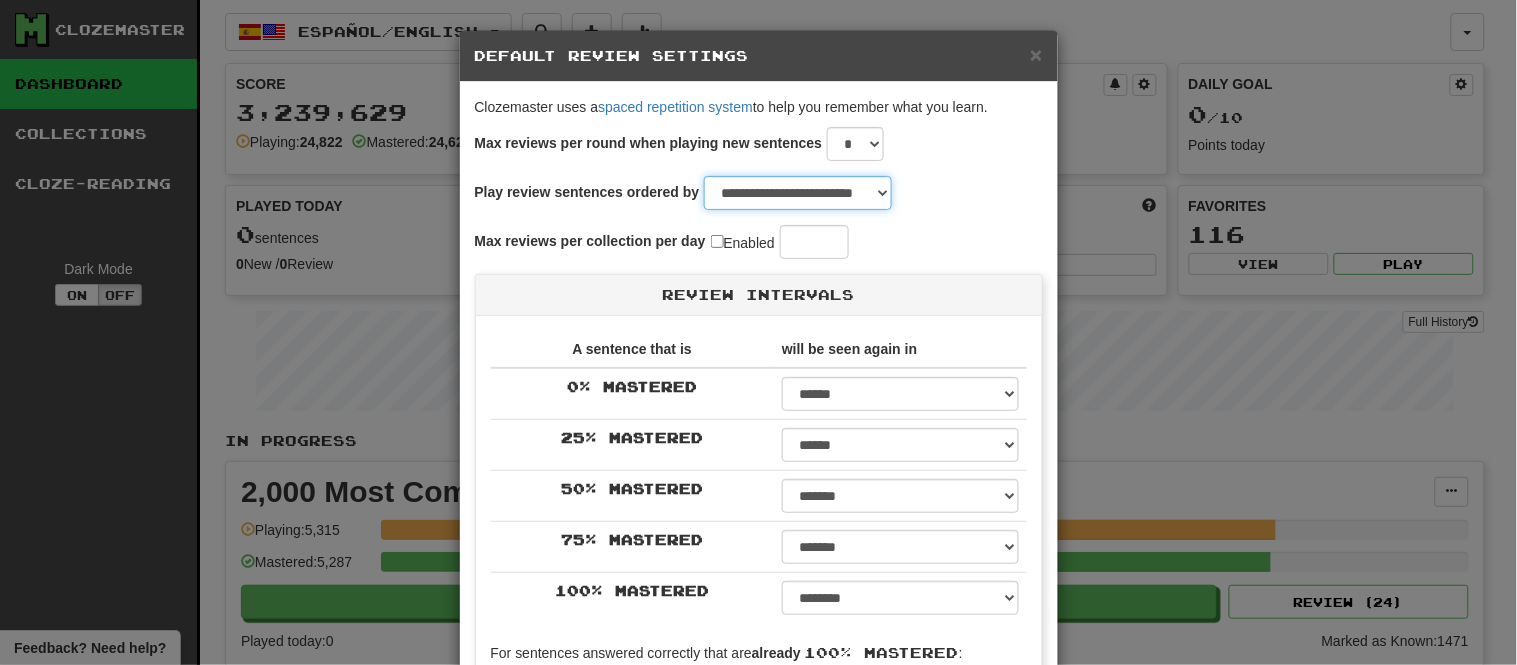 click on "**********" at bounding box center [798, 193] 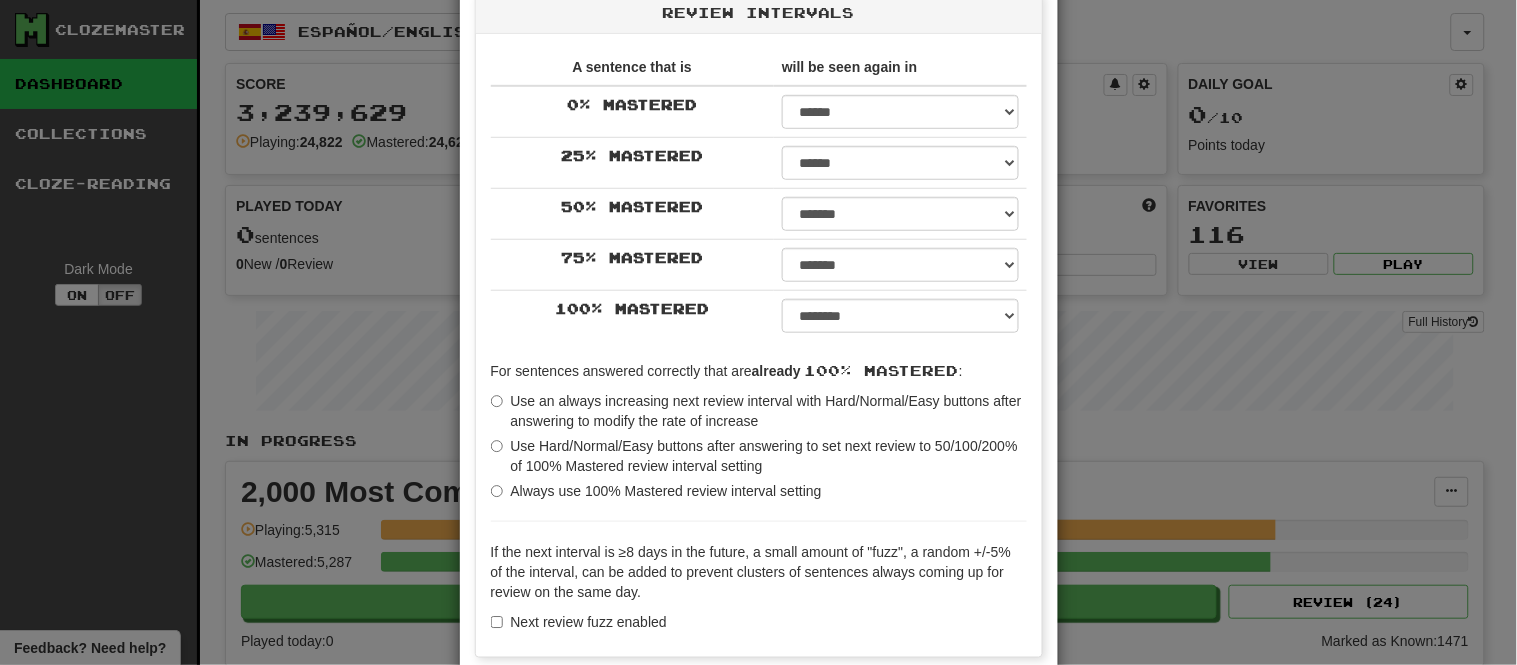 scroll, scrollTop: 441, scrollLeft: 0, axis: vertical 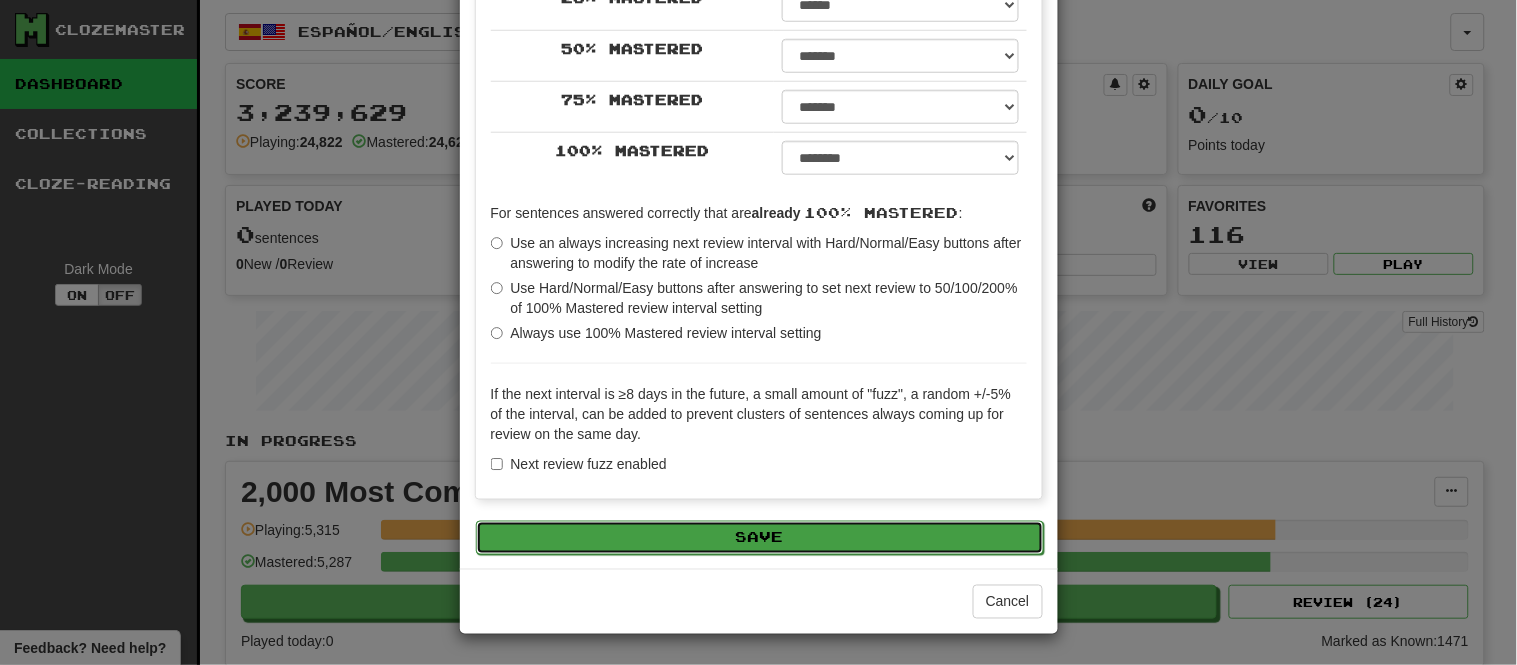 click on "Save" at bounding box center (760, 538) 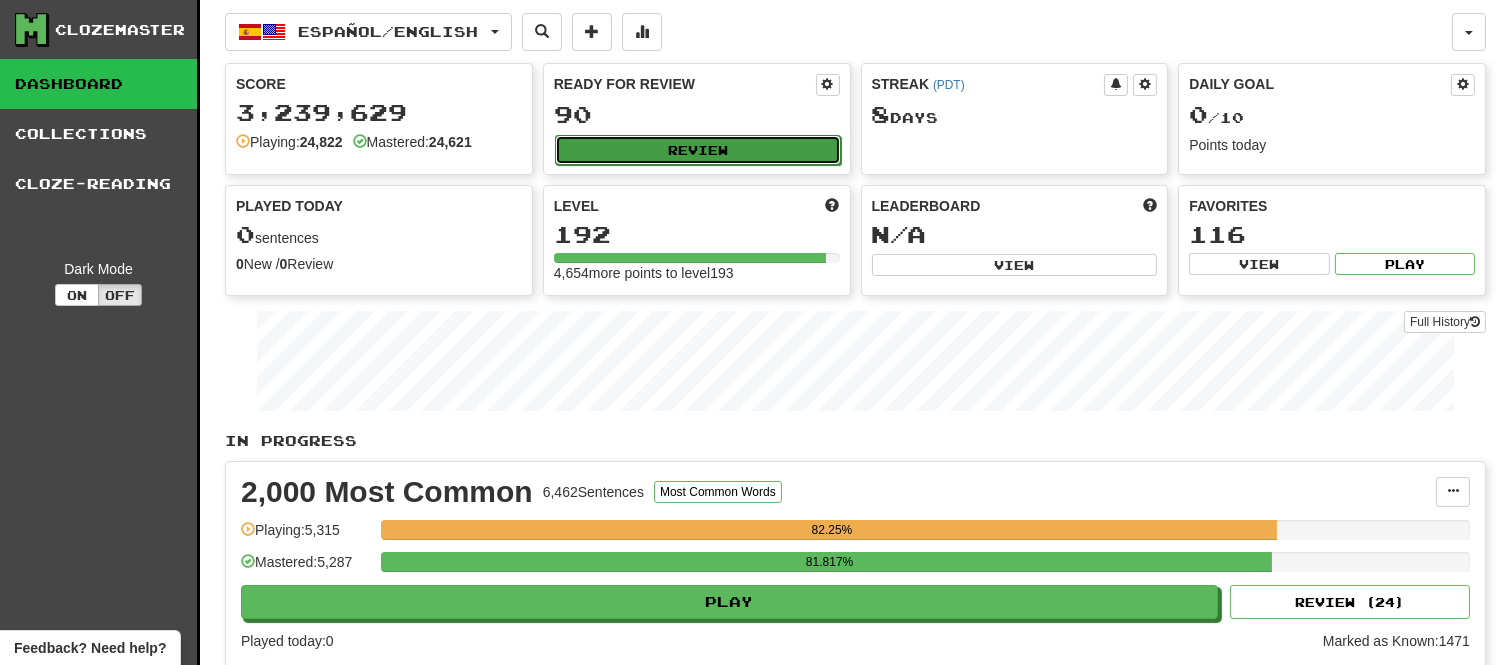 click on "Review" at bounding box center (698, 150) 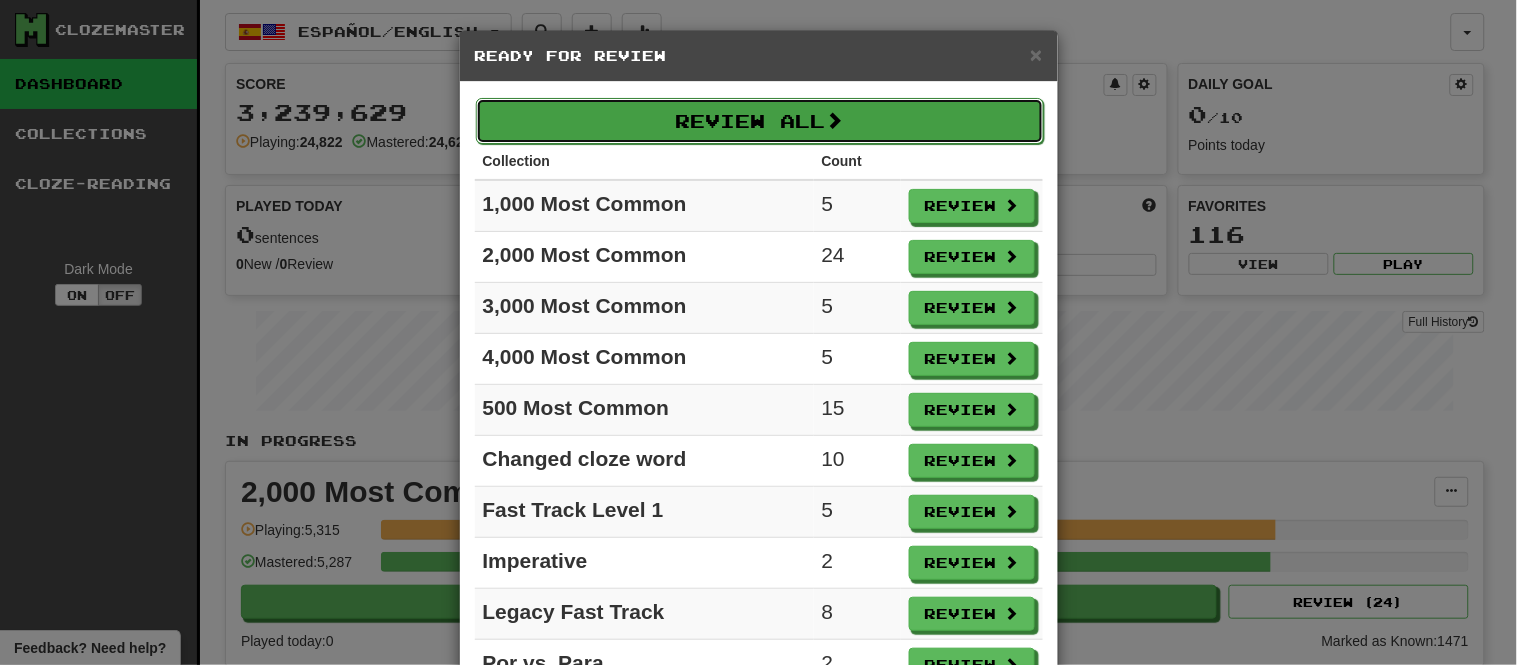 click on "Review All" at bounding box center (760, 121) 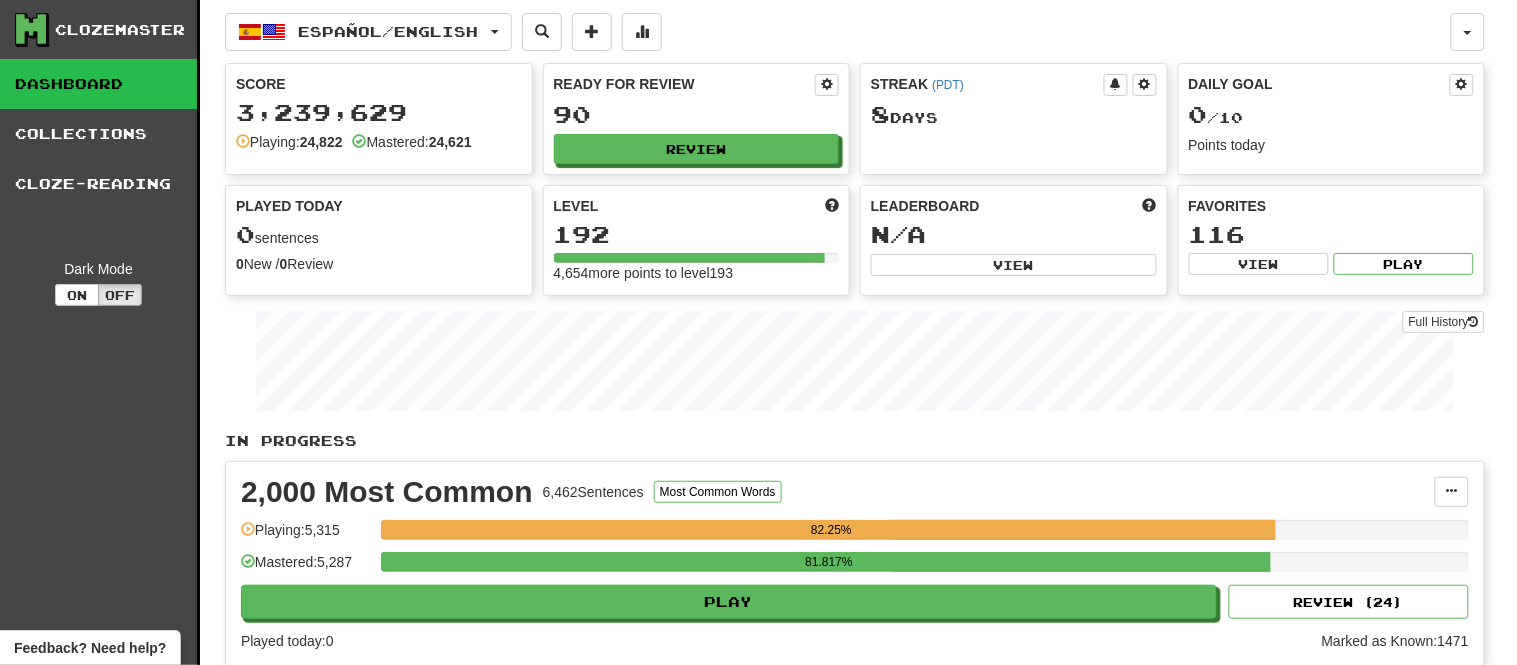 select on "**" 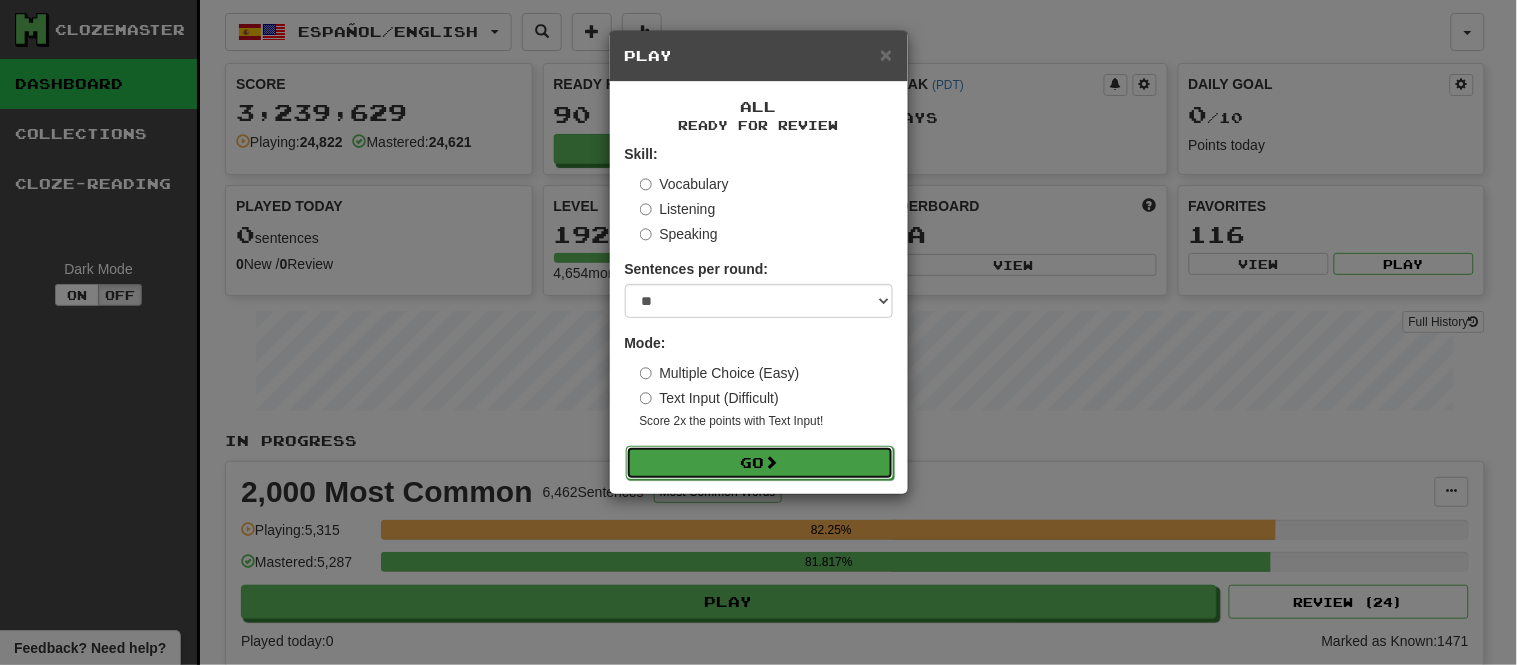 click on "Go" at bounding box center (760, 463) 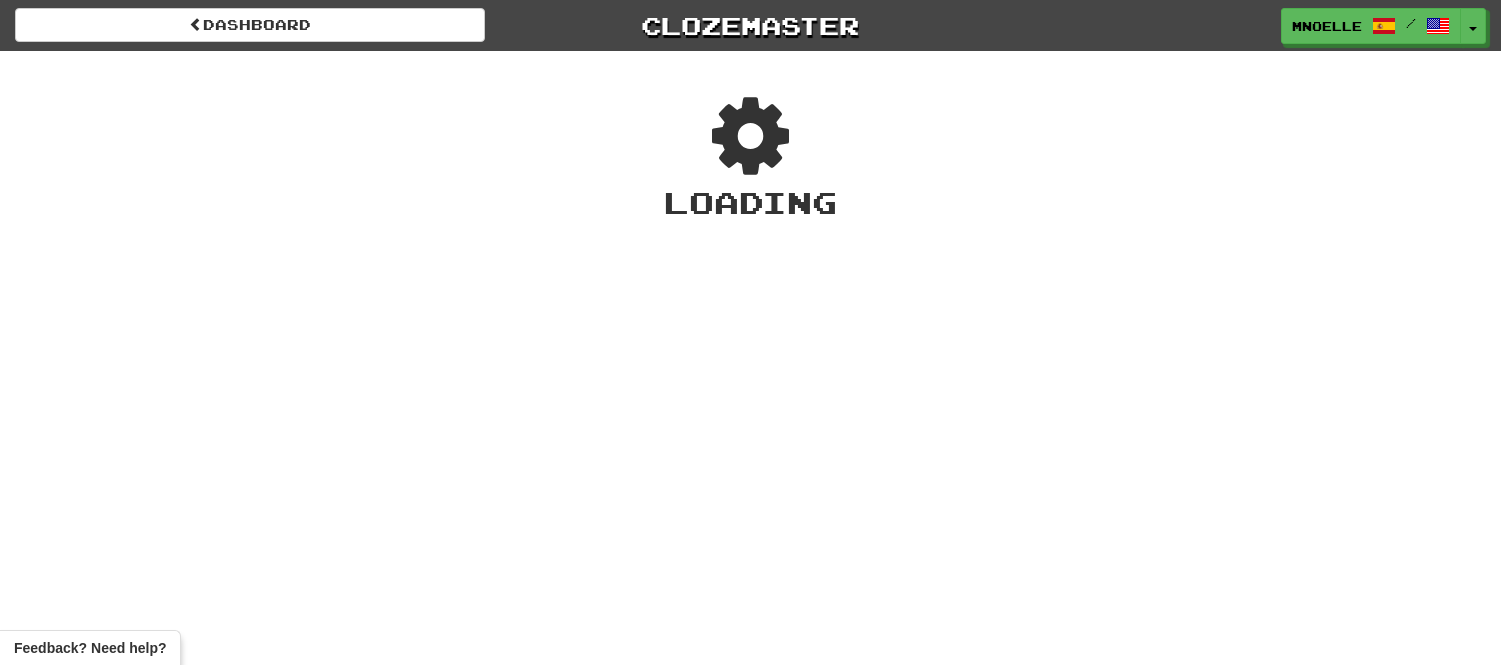 scroll, scrollTop: 0, scrollLeft: 0, axis: both 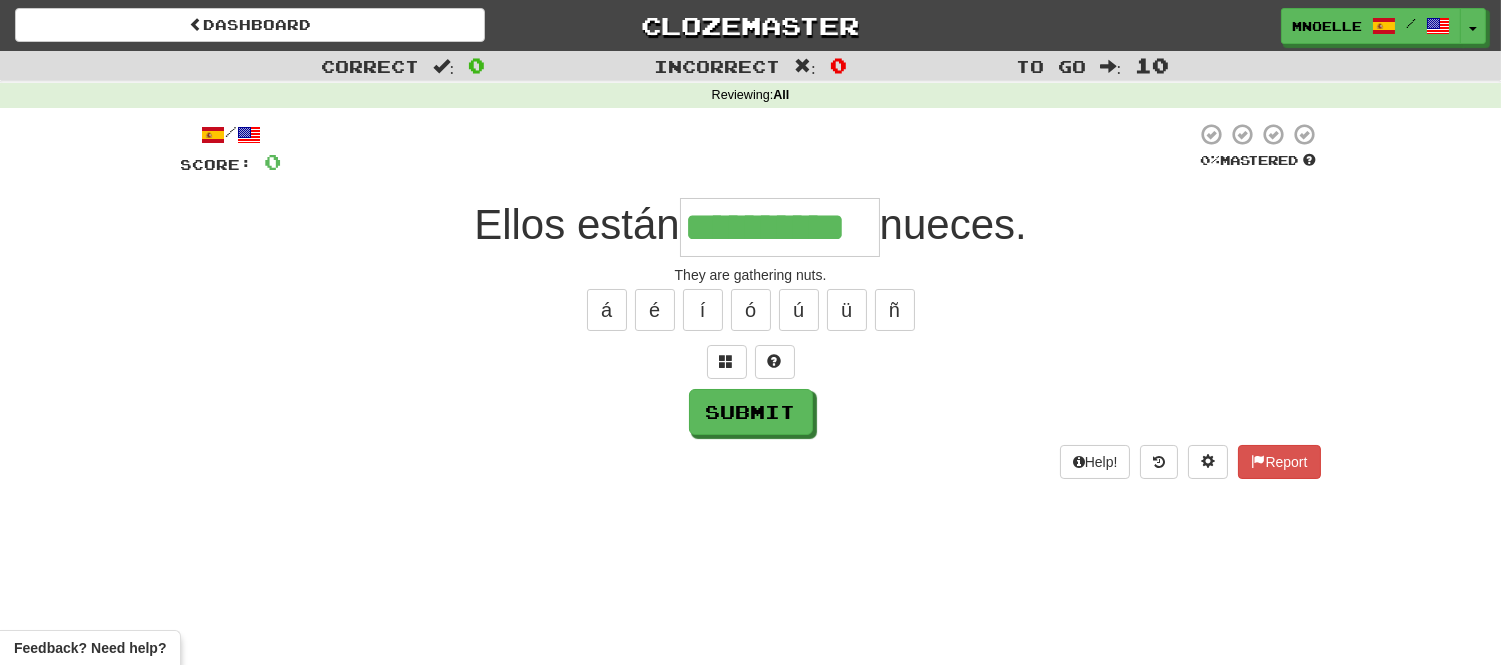 type on "**********" 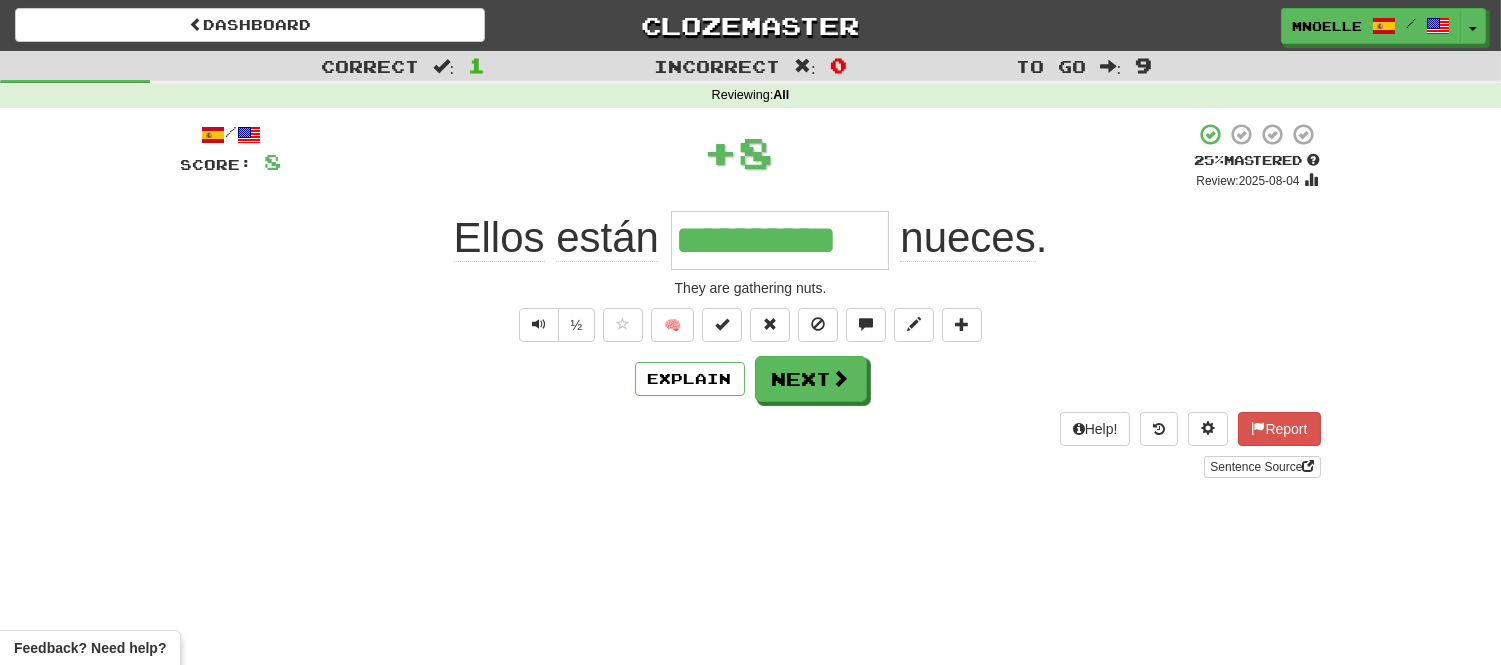 scroll, scrollTop: 0, scrollLeft: 0, axis: both 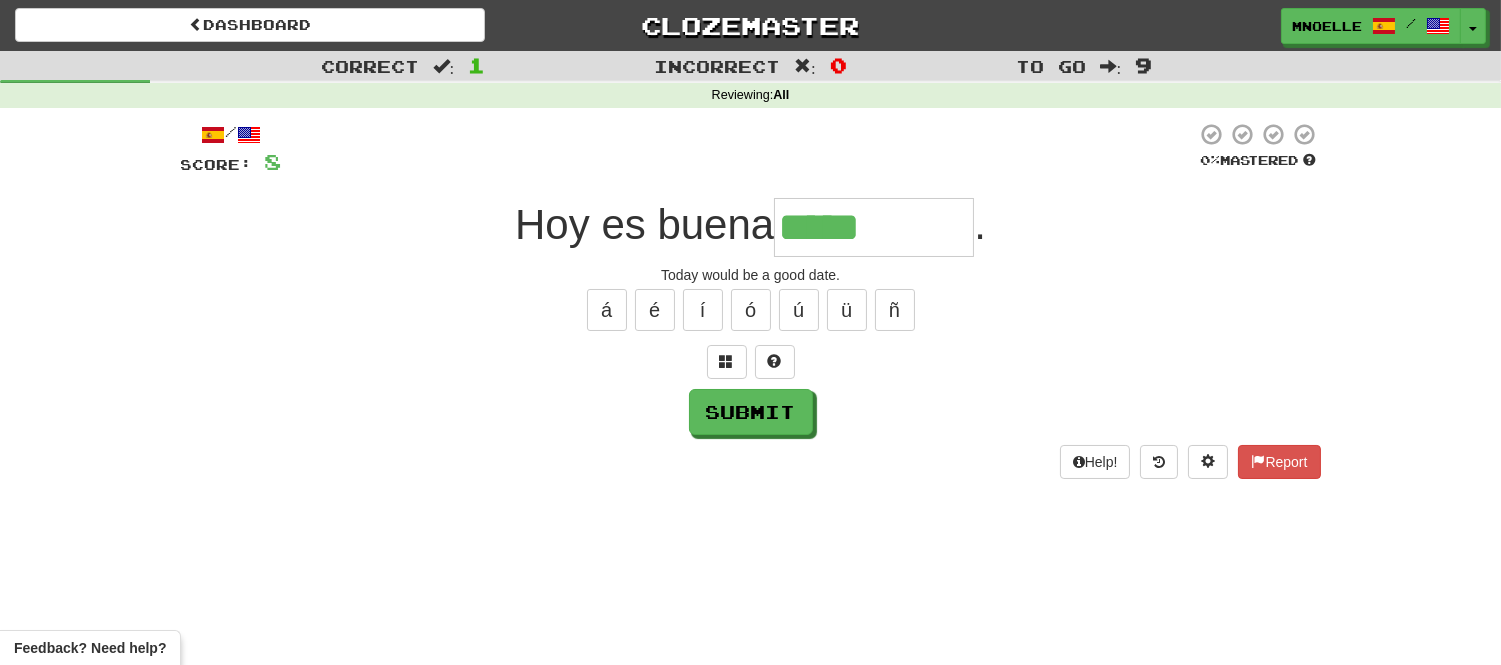 type on "*****" 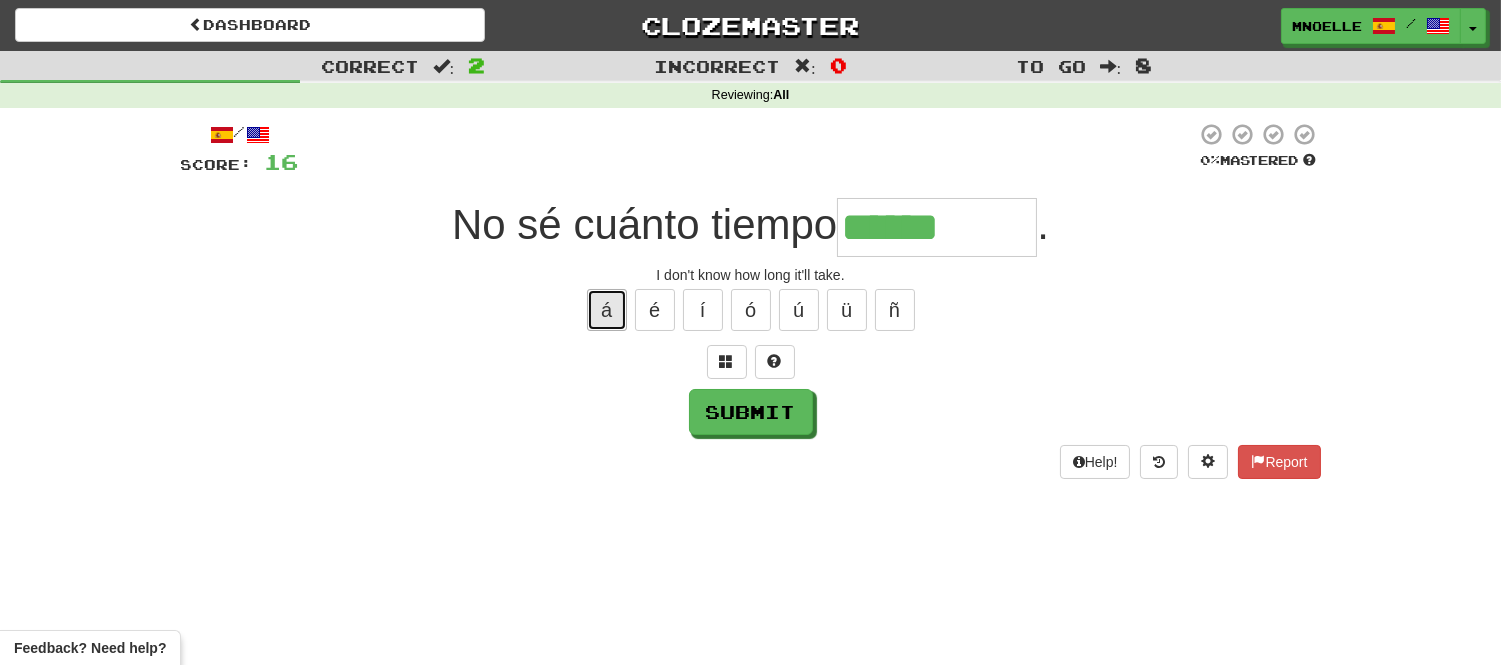 click on "á" at bounding box center [607, 310] 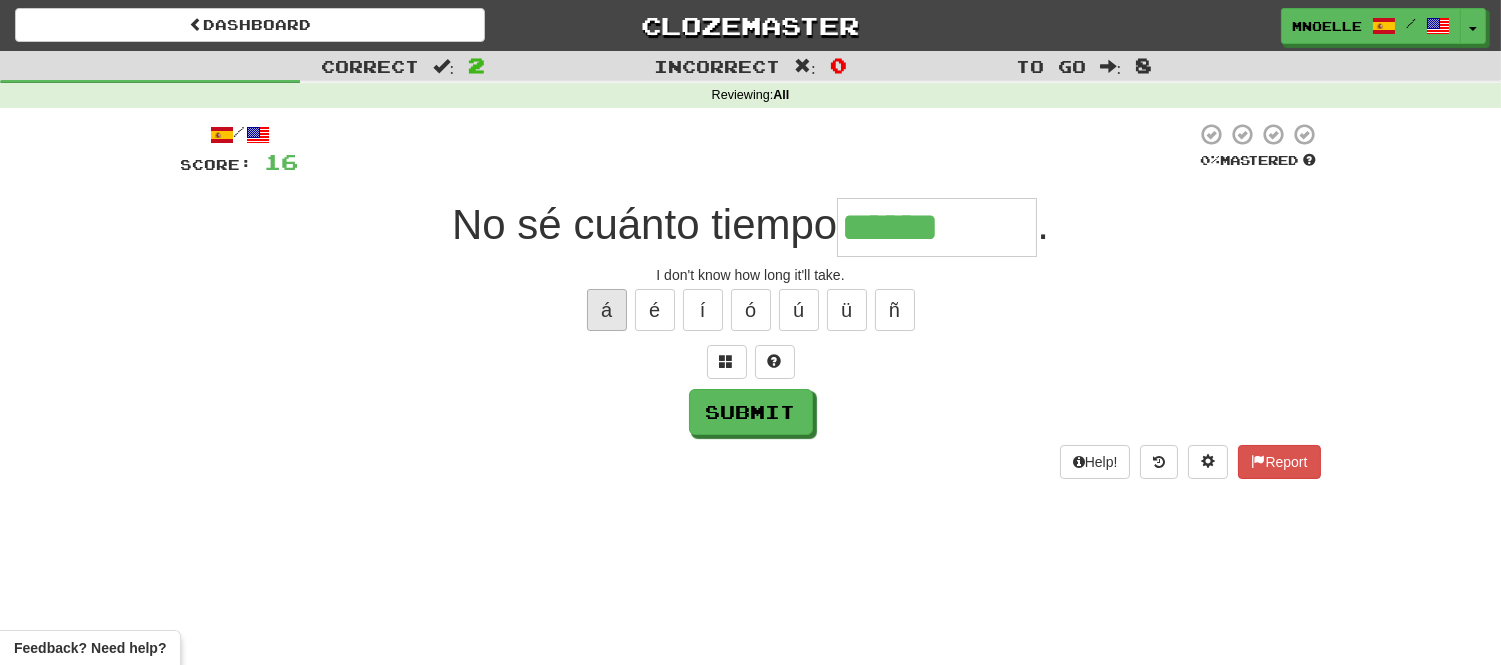 type on "*******" 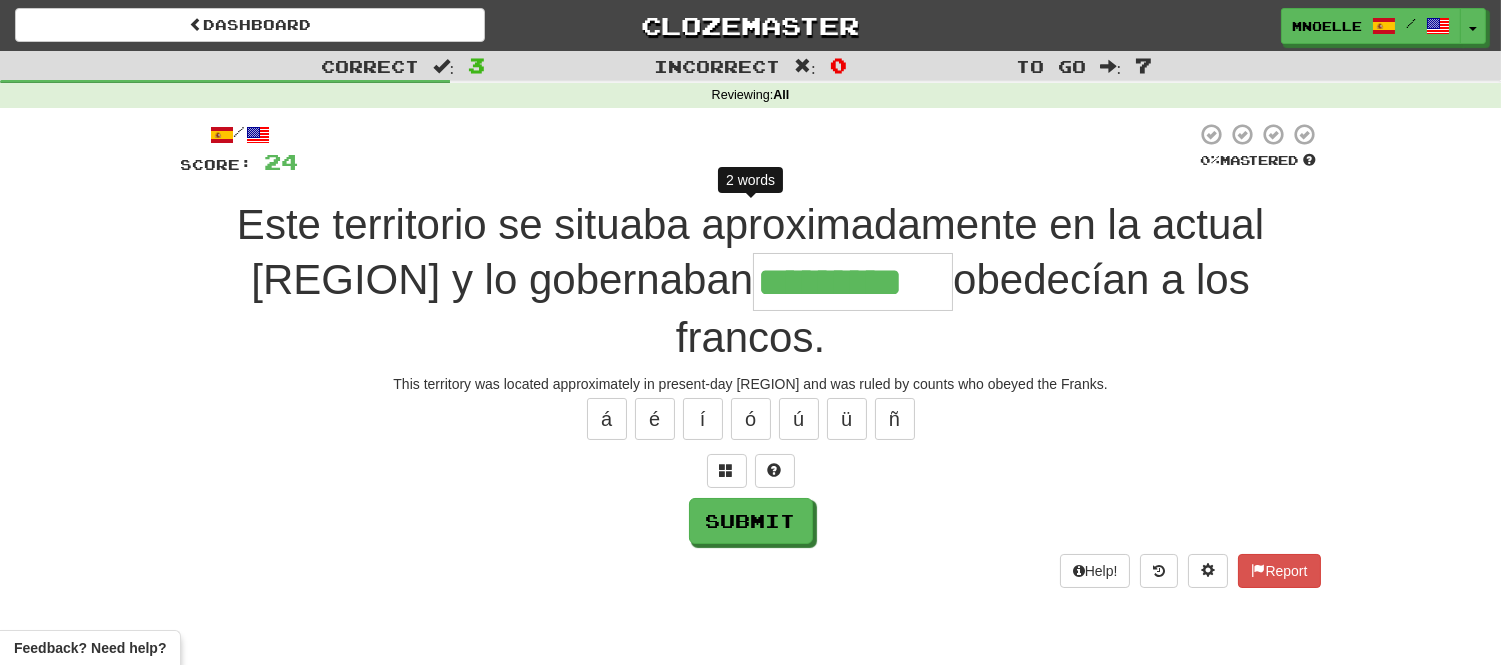 scroll, scrollTop: 0, scrollLeft: 24, axis: horizontal 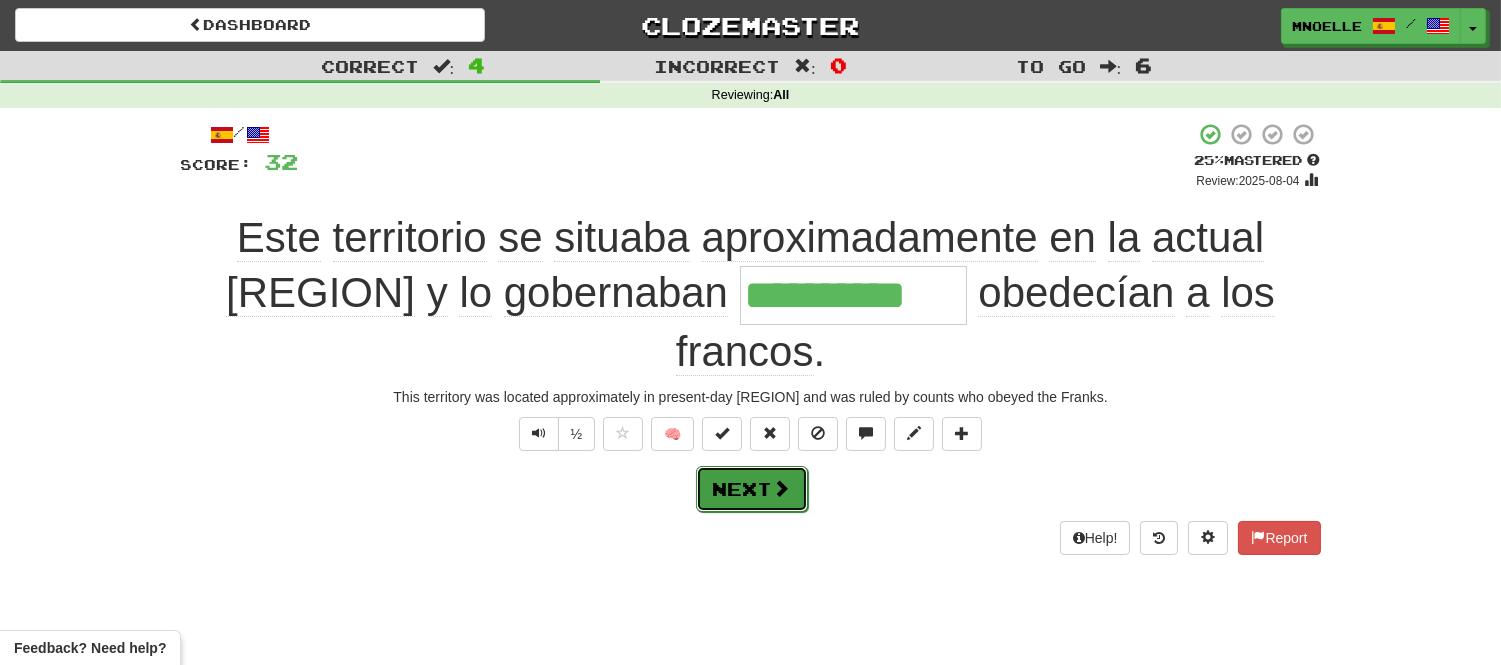 click on "Next" at bounding box center (752, 489) 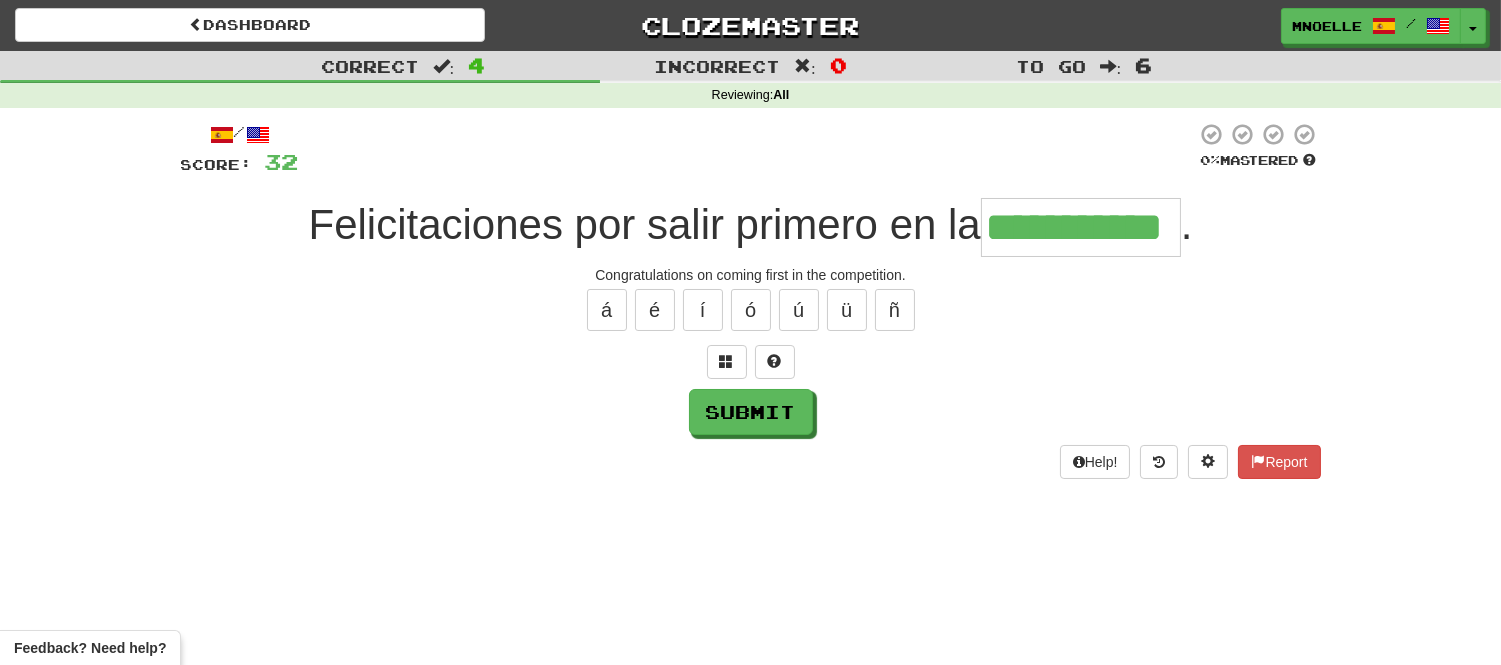 scroll, scrollTop: 0, scrollLeft: 45, axis: horizontal 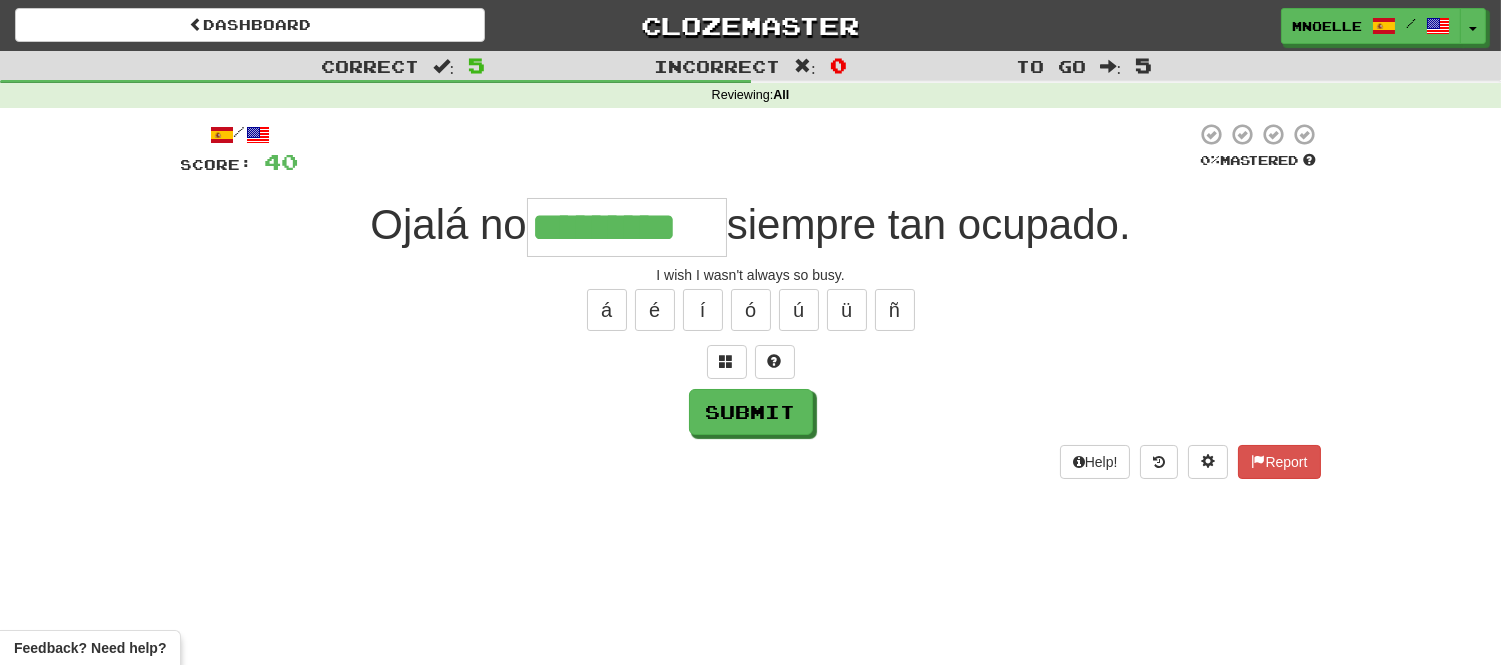 type on "*********" 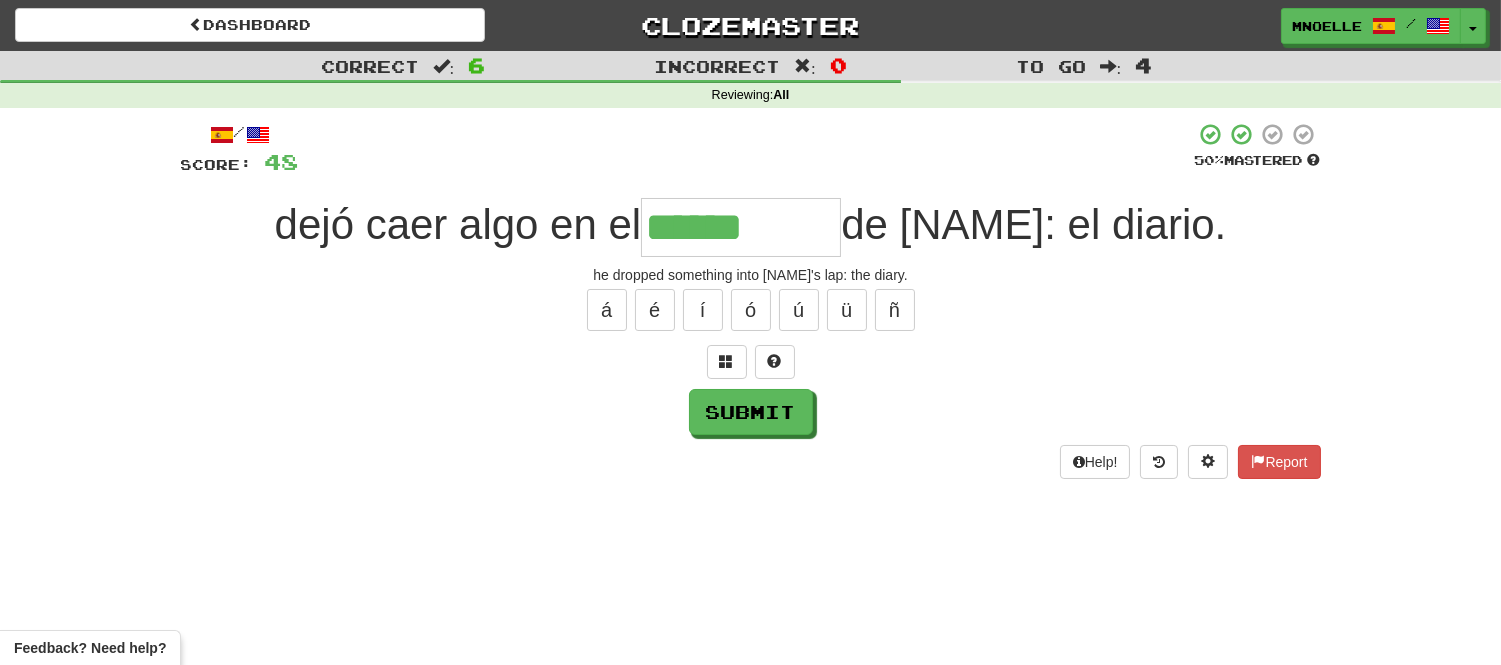 type on "******" 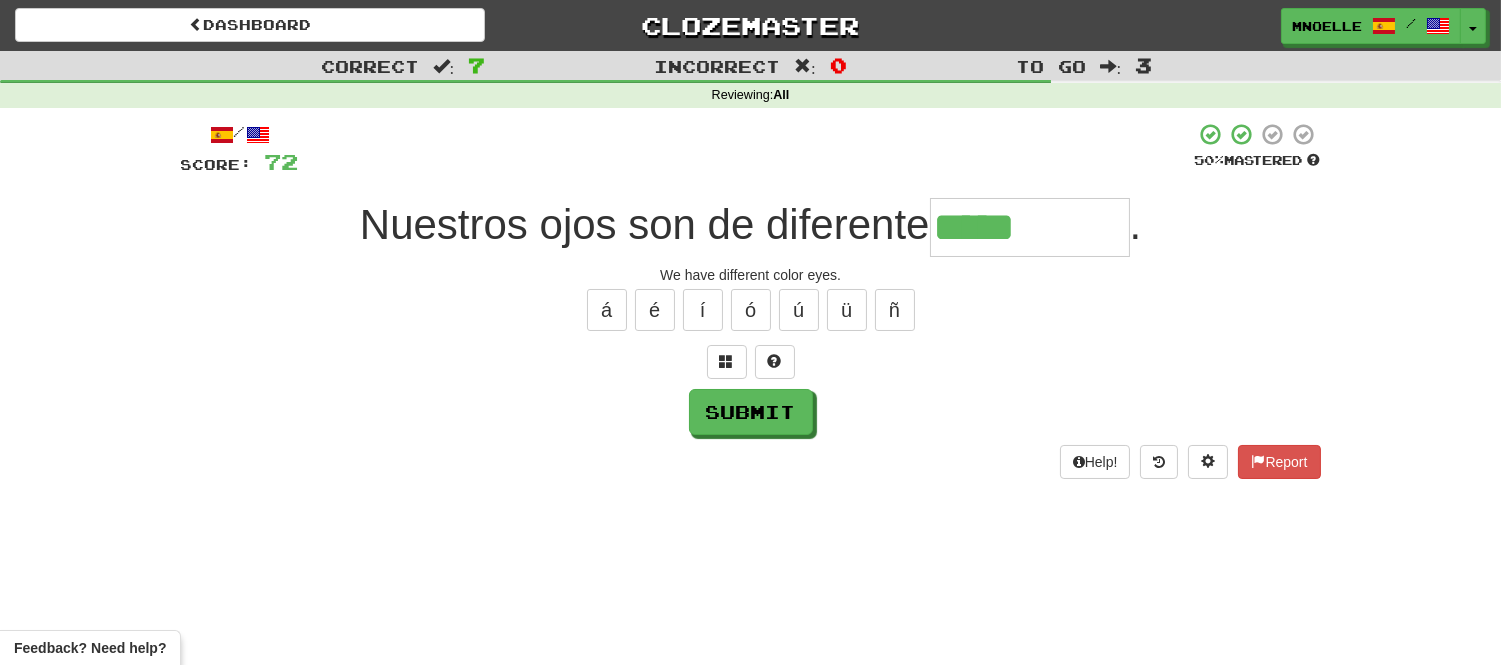 type on "*****" 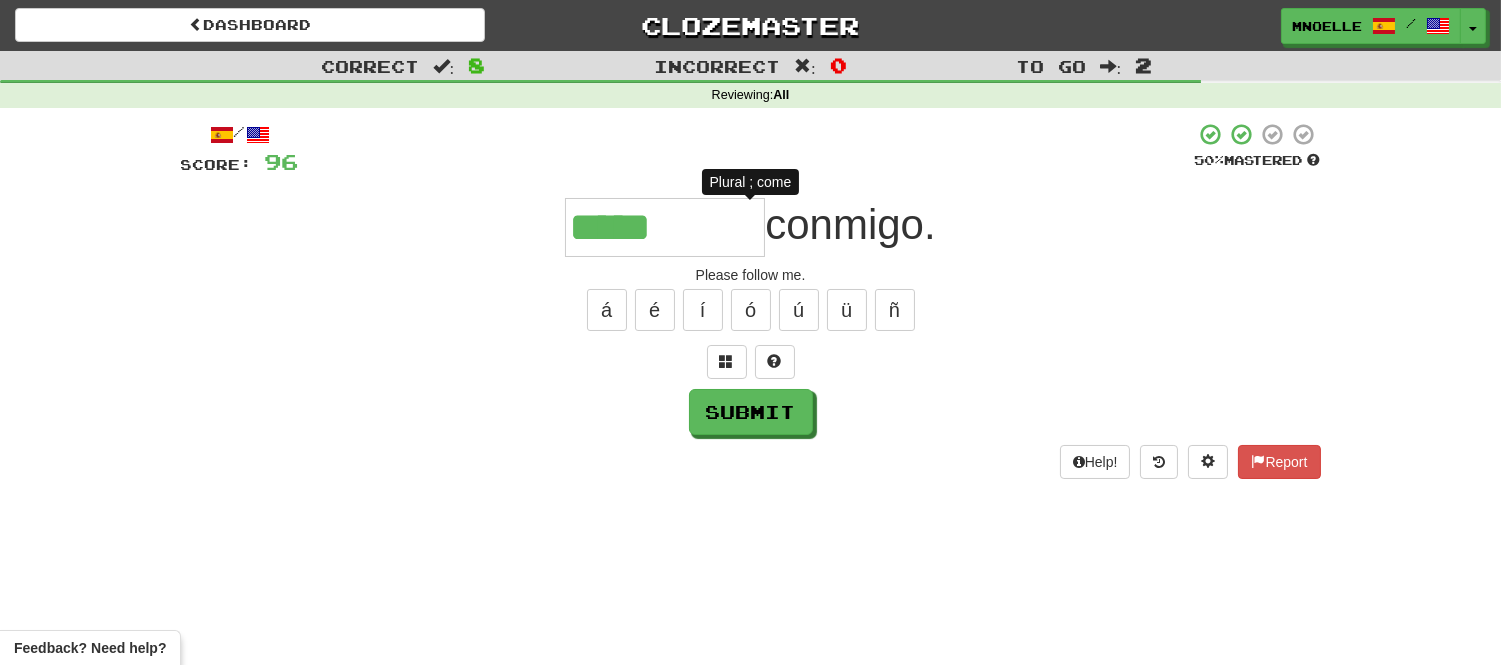 type on "******" 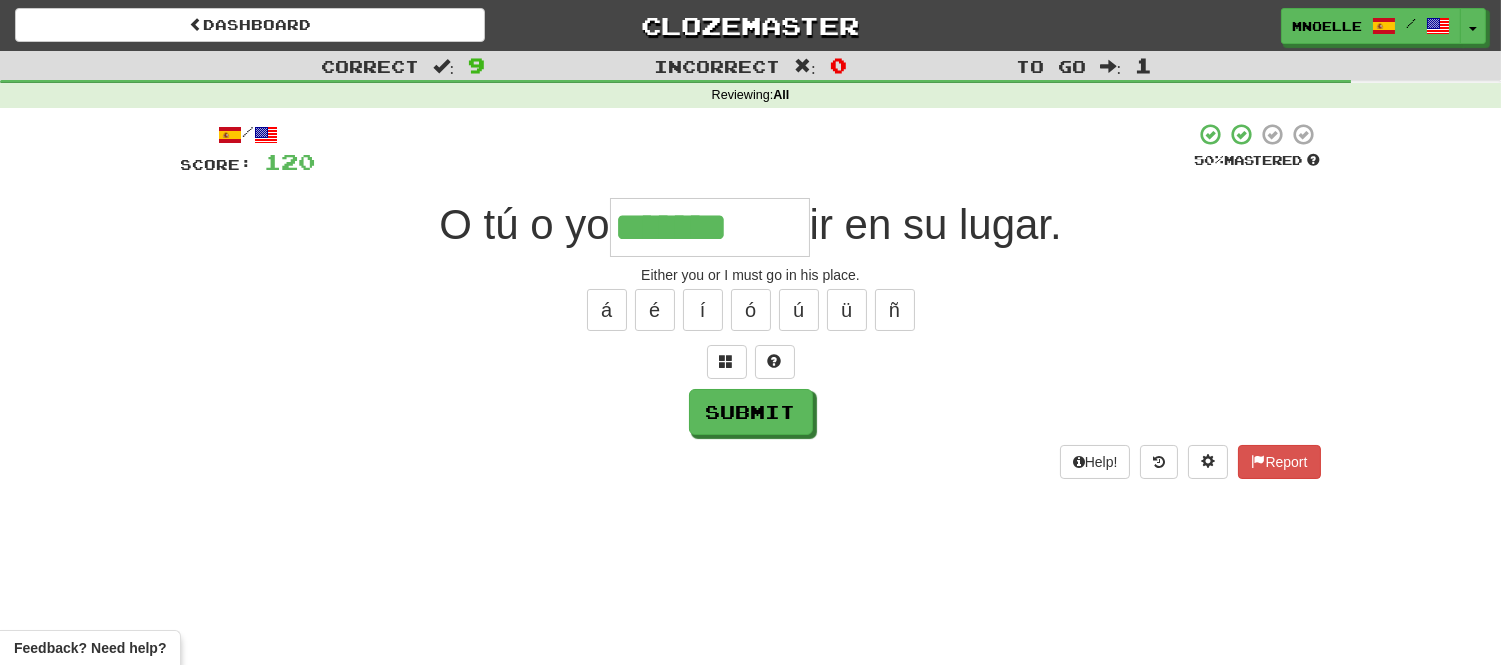 type on "*******" 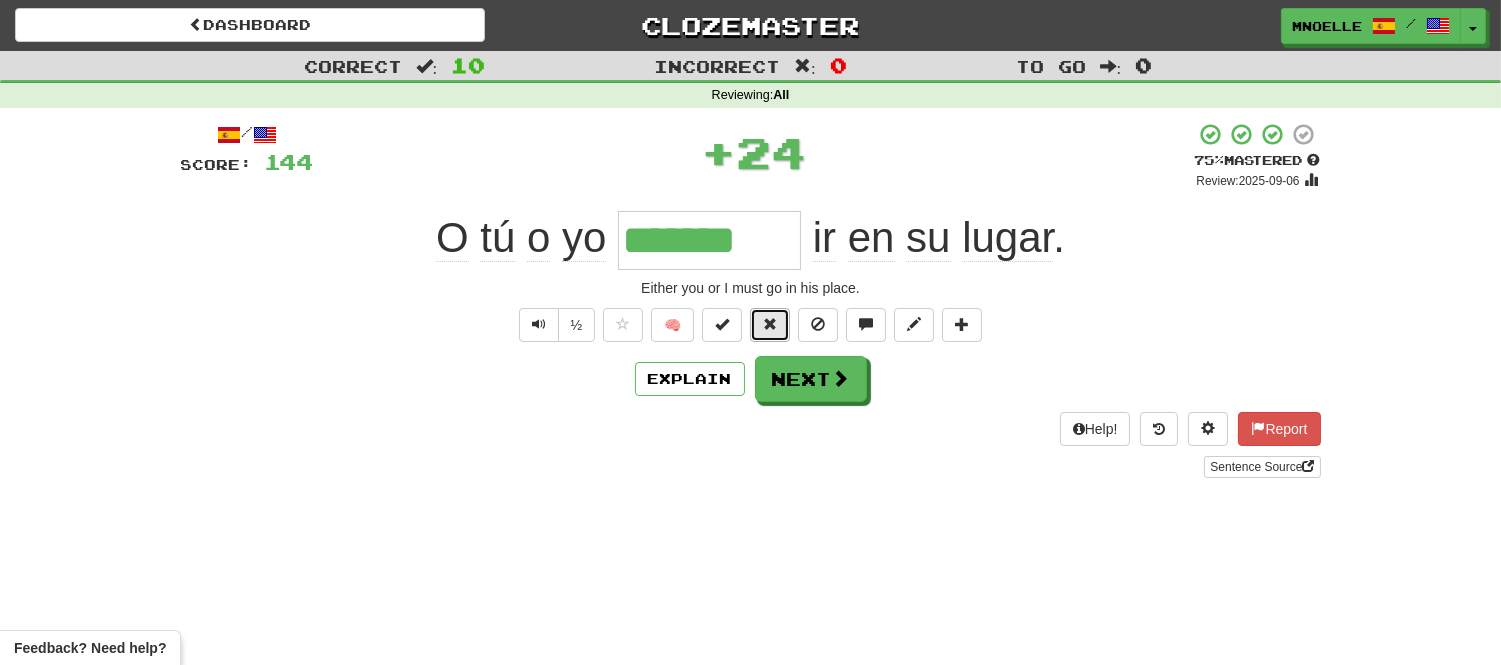 click at bounding box center [770, 324] 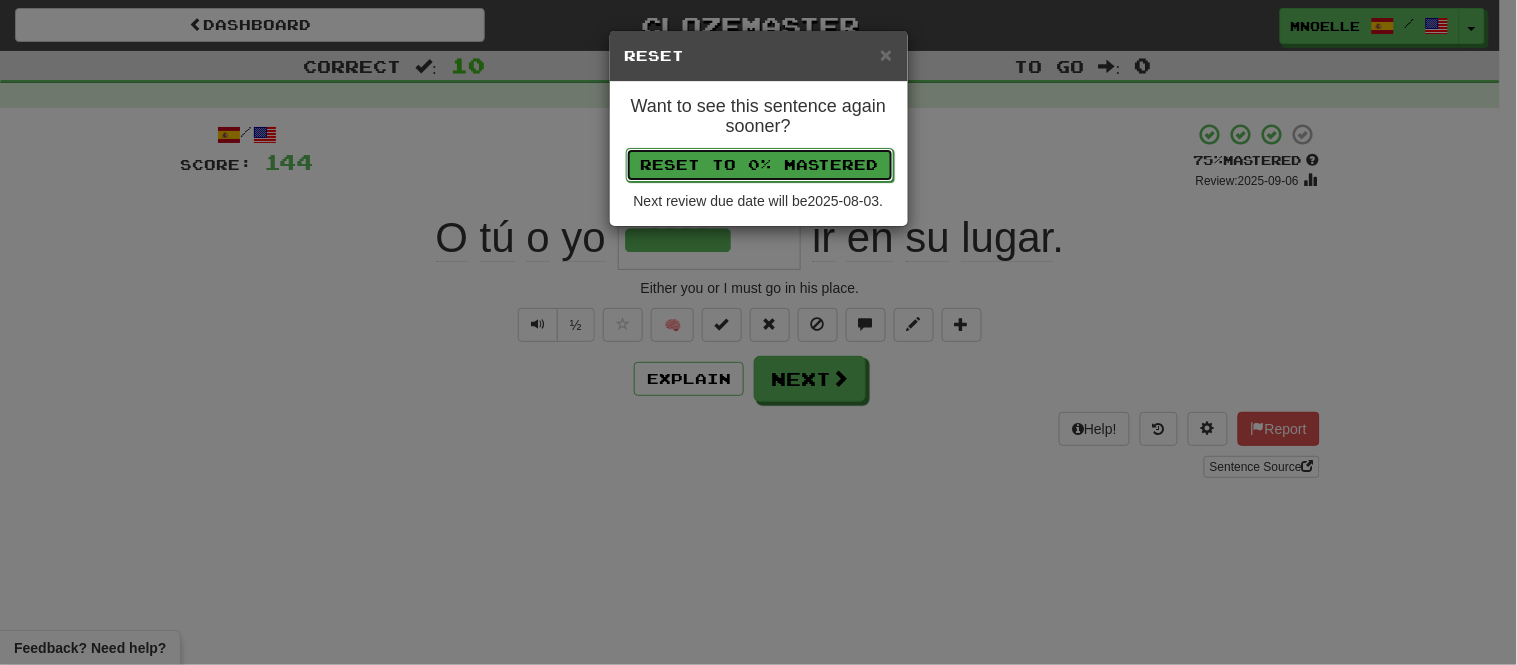 click on "Reset to 0% Mastered" at bounding box center [760, 165] 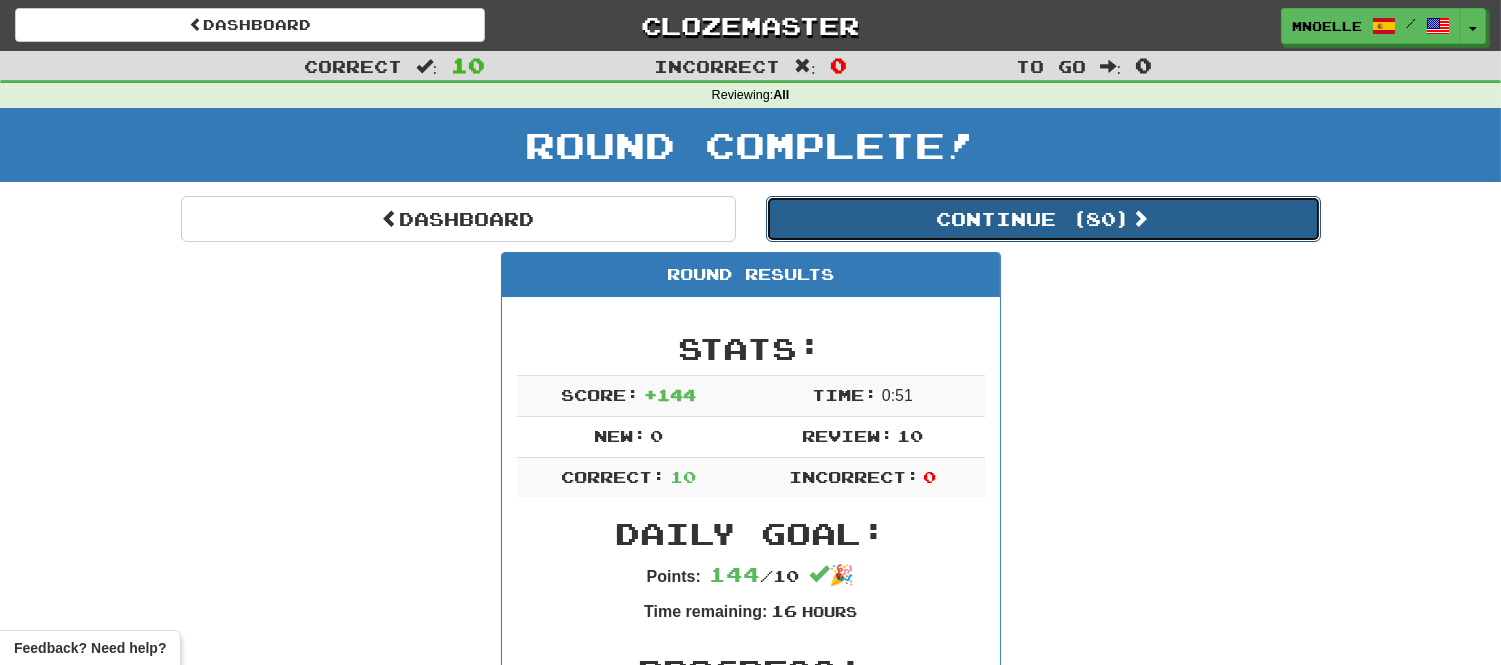 click on "Continue ( 80 )" at bounding box center (1043, 219) 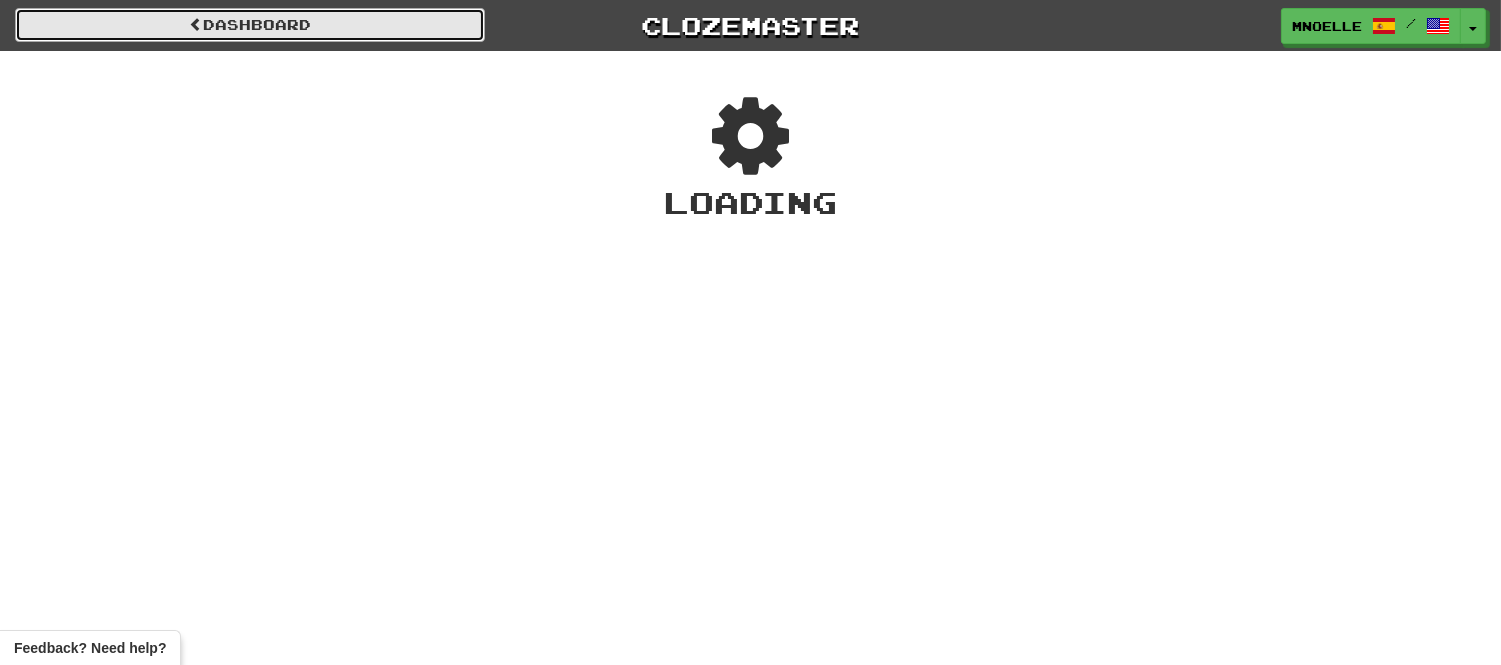 click on "Dashboard" at bounding box center [250, 25] 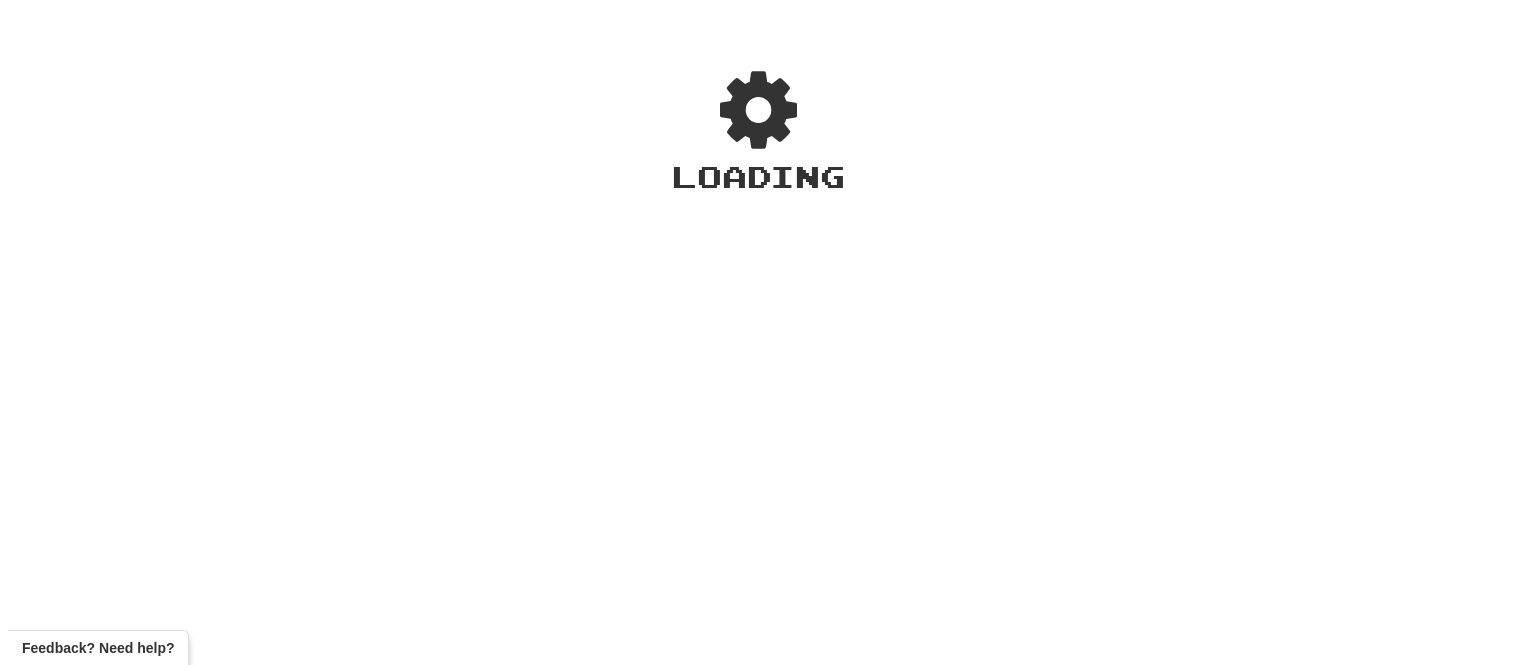 scroll, scrollTop: 0, scrollLeft: 0, axis: both 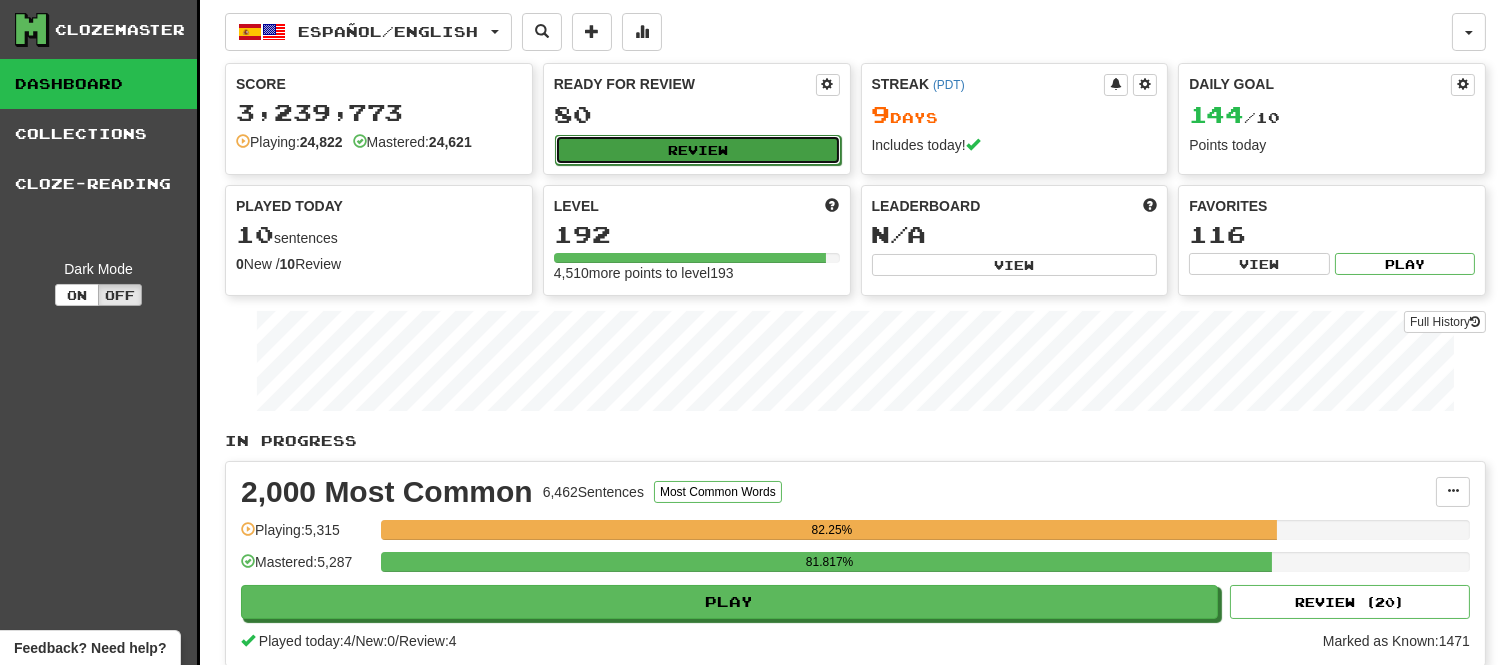 click on "Review" at bounding box center (698, 150) 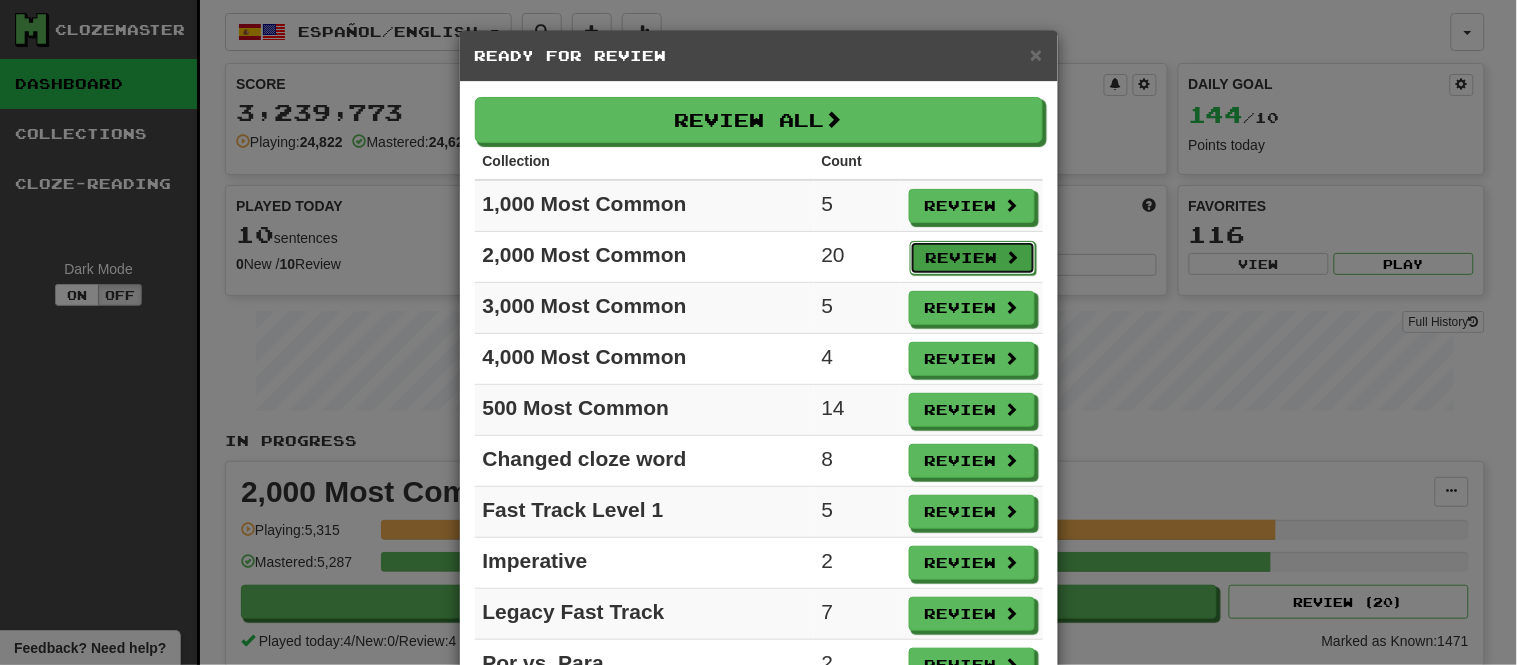 click on "Review" at bounding box center [973, 258] 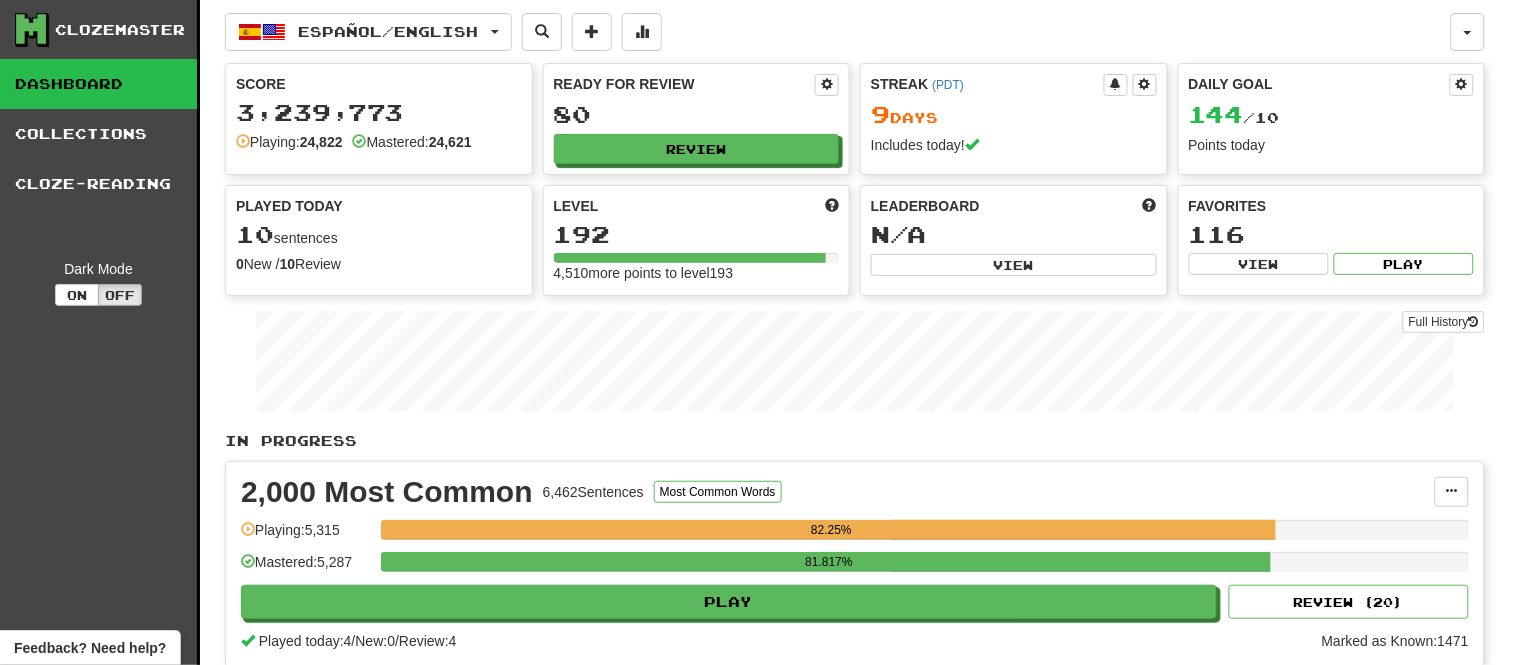 select on "**" 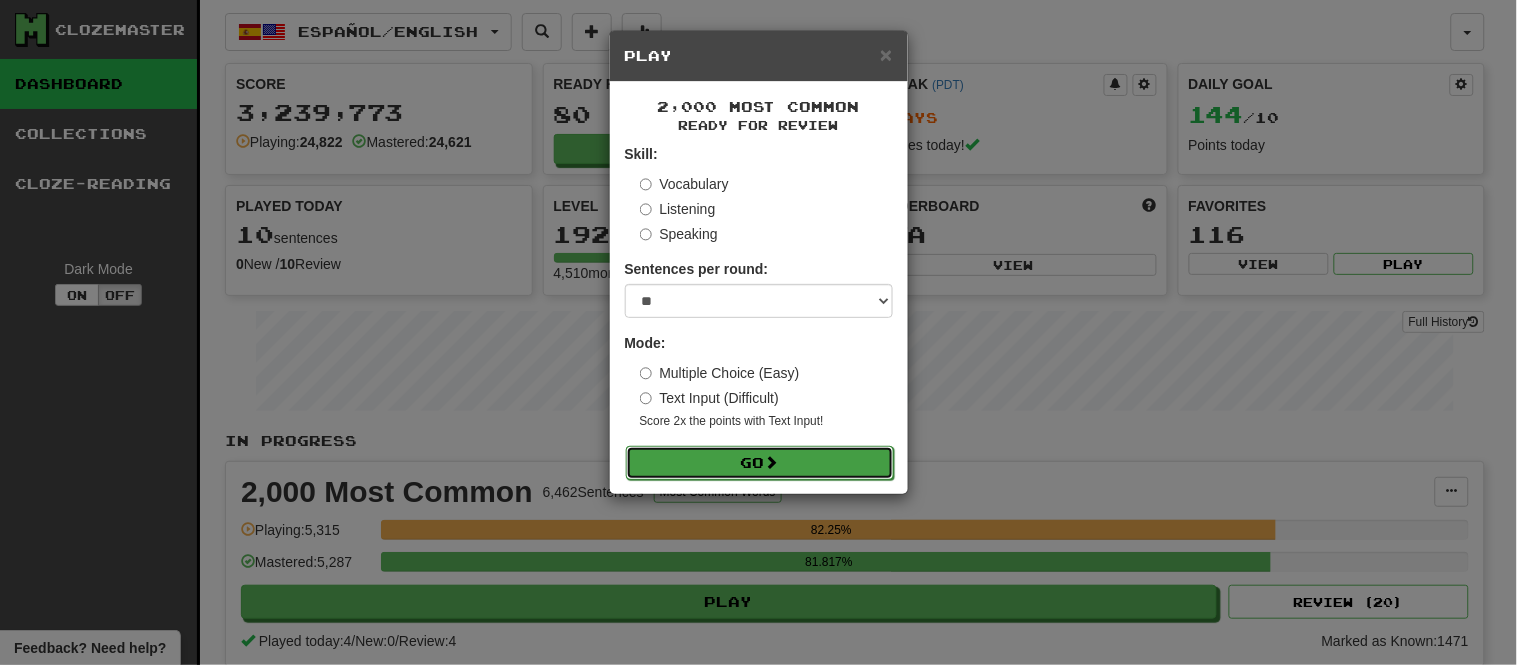 click on "Go" at bounding box center (760, 463) 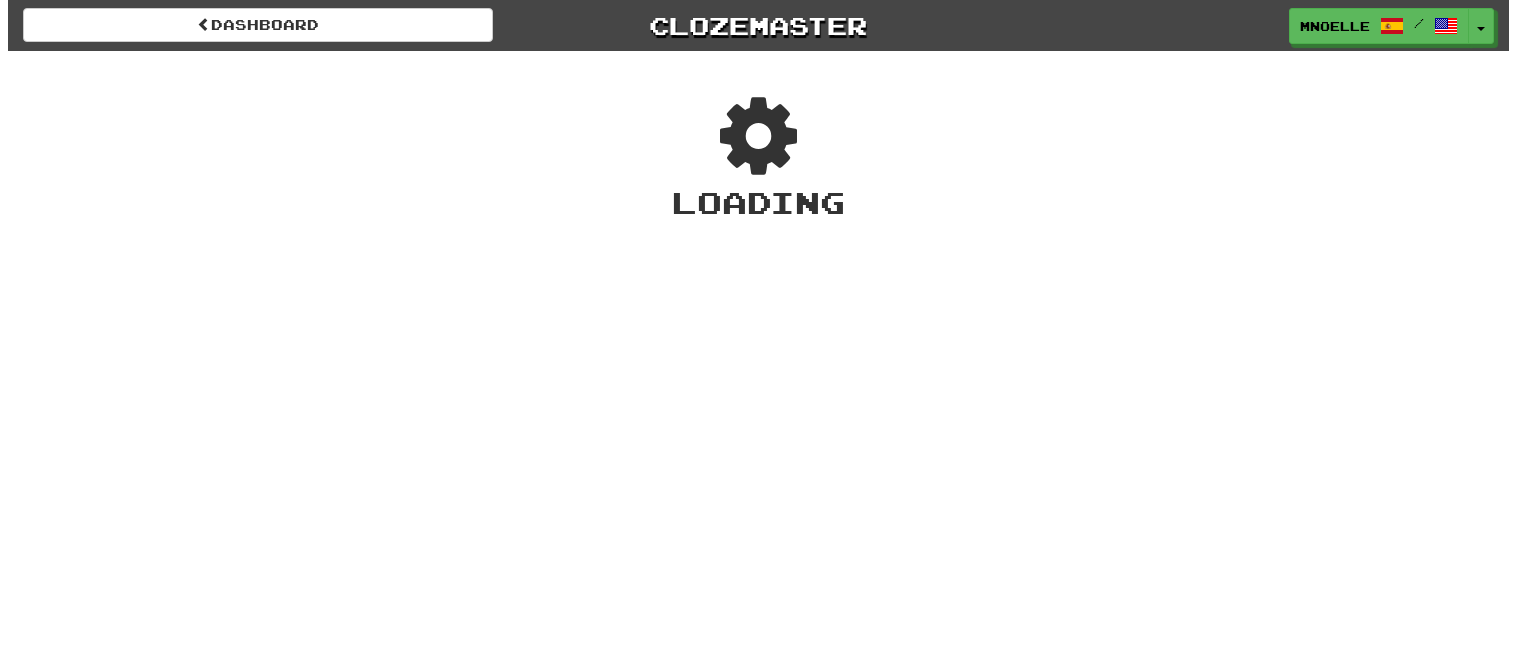 scroll, scrollTop: 0, scrollLeft: 0, axis: both 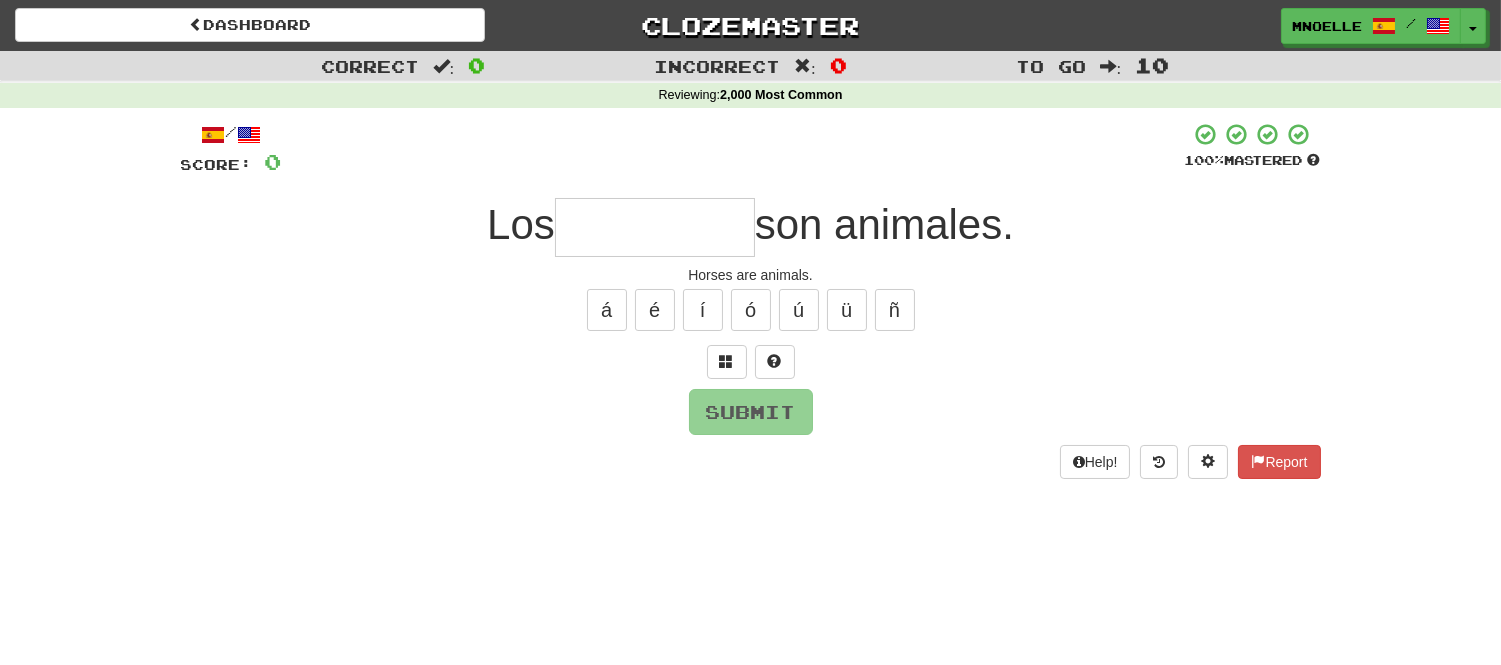 click at bounding box center [655, 227] 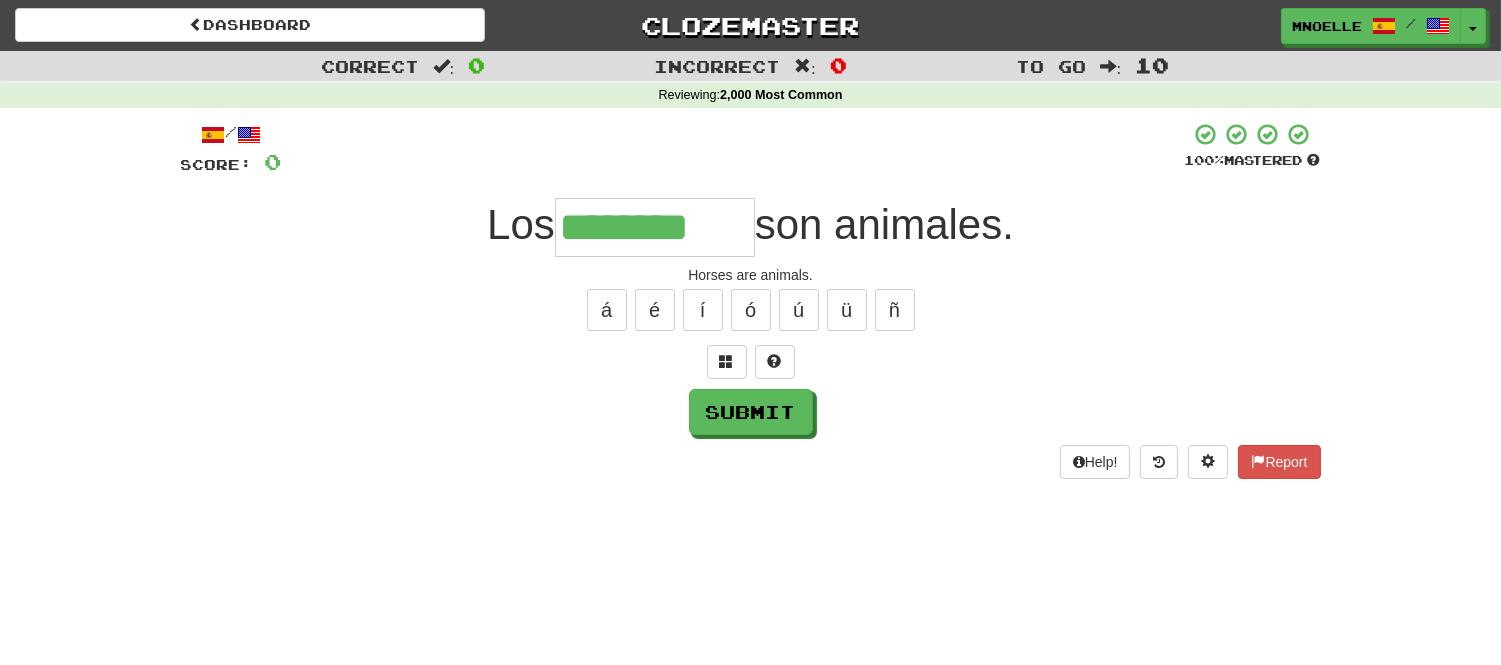 type on "********" 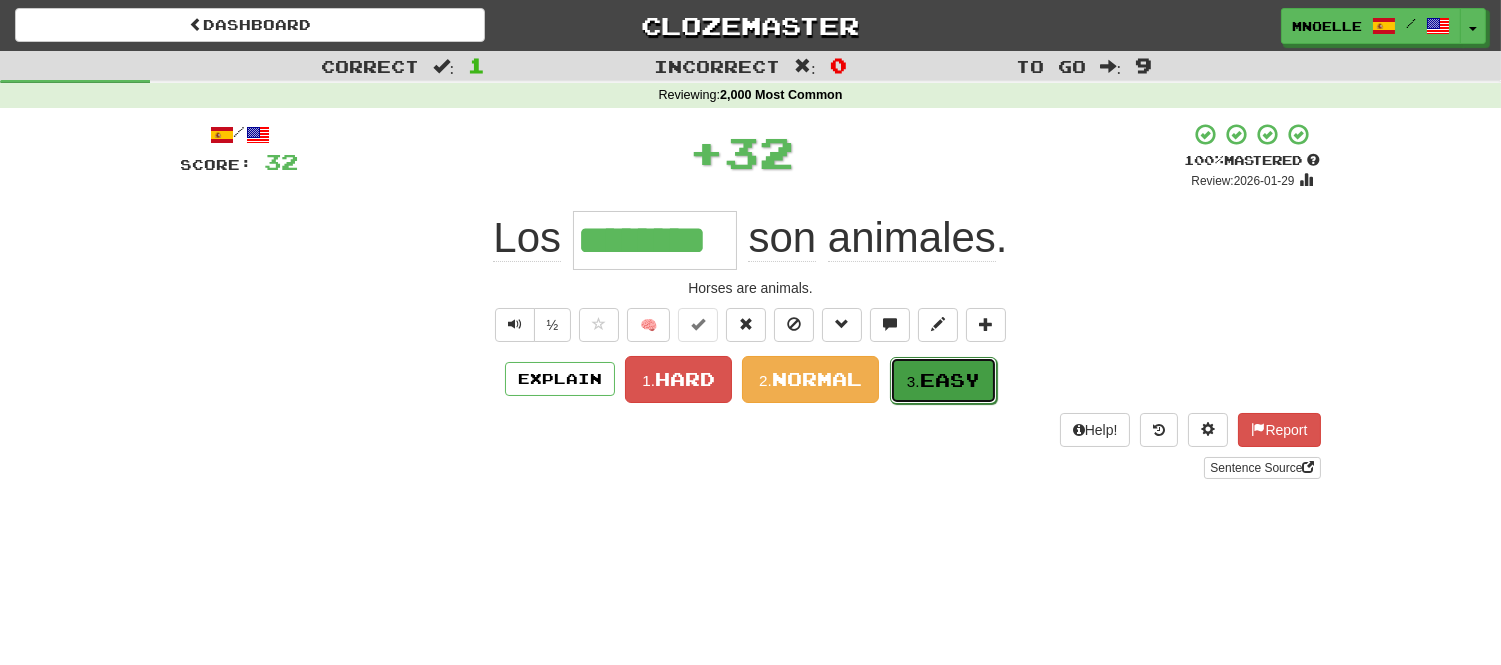 click on "Easy" at bounding box center (950, 380) 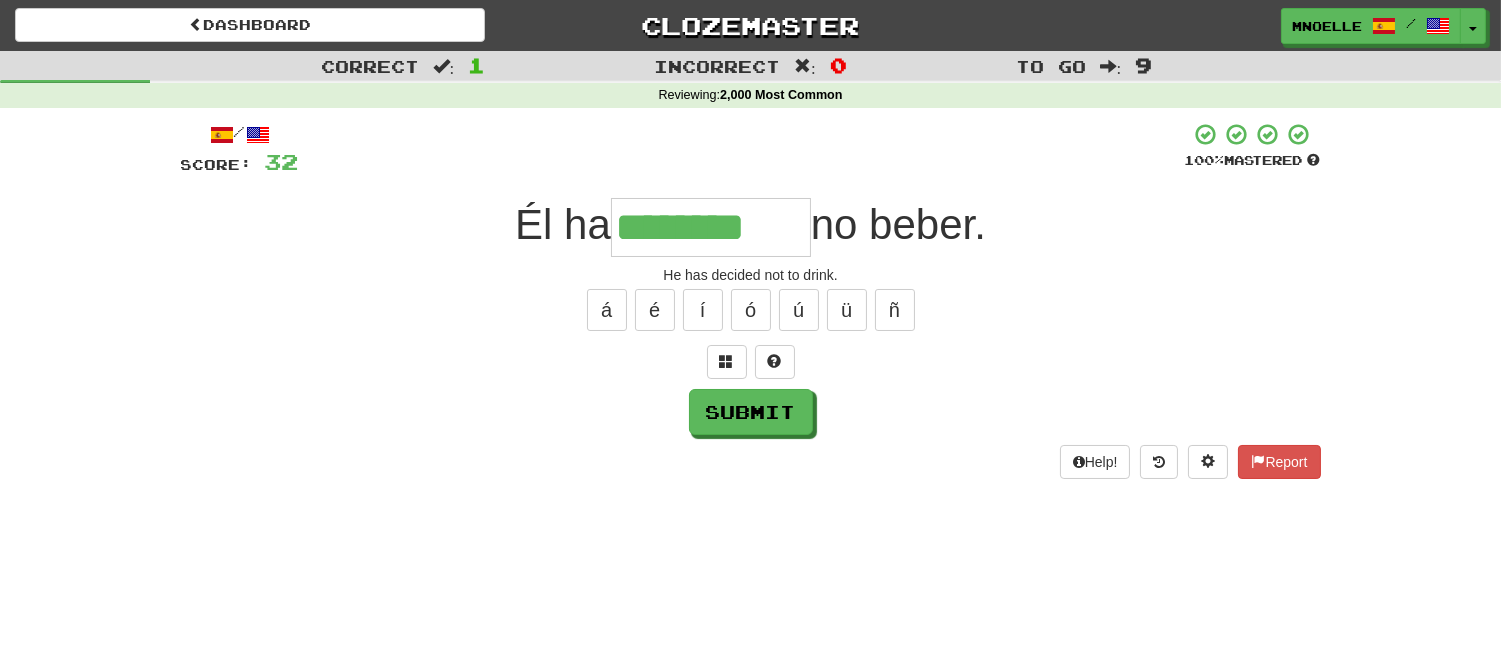 type on "********" 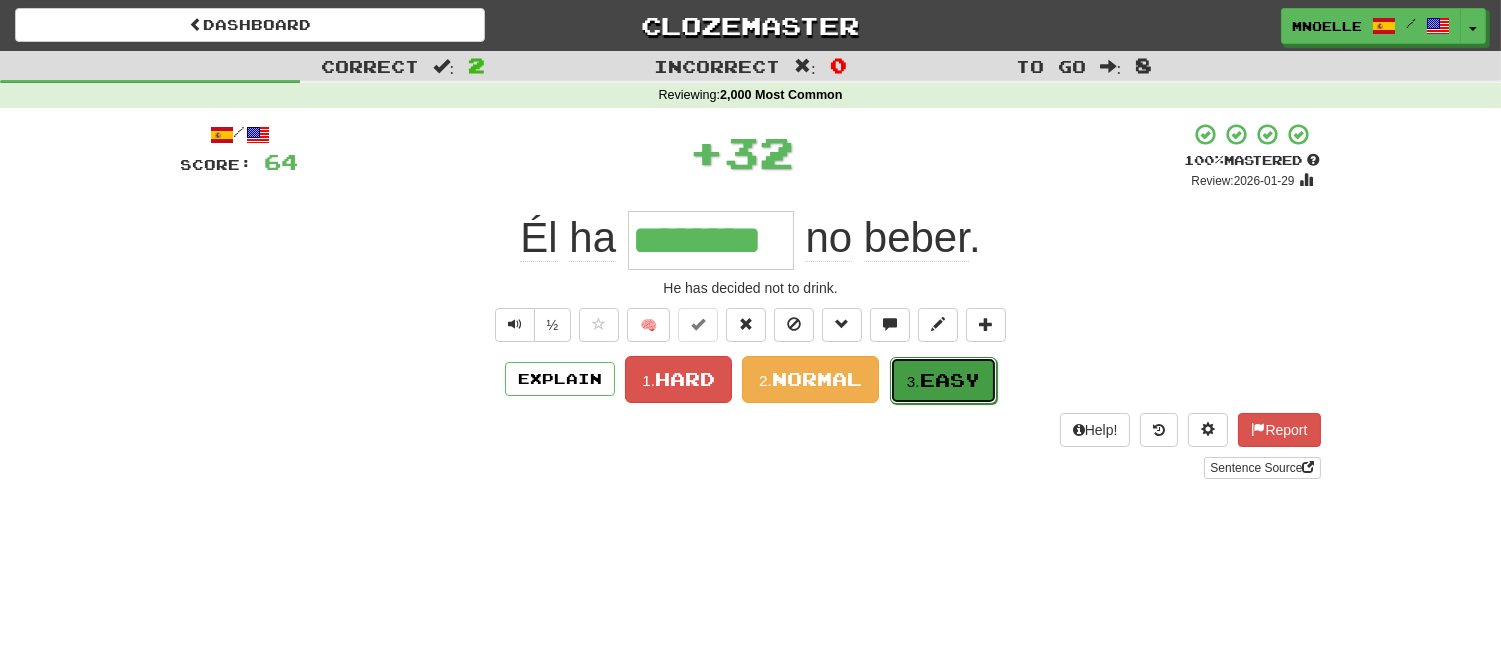 click on "Easy" at bounding box center (950, 380) 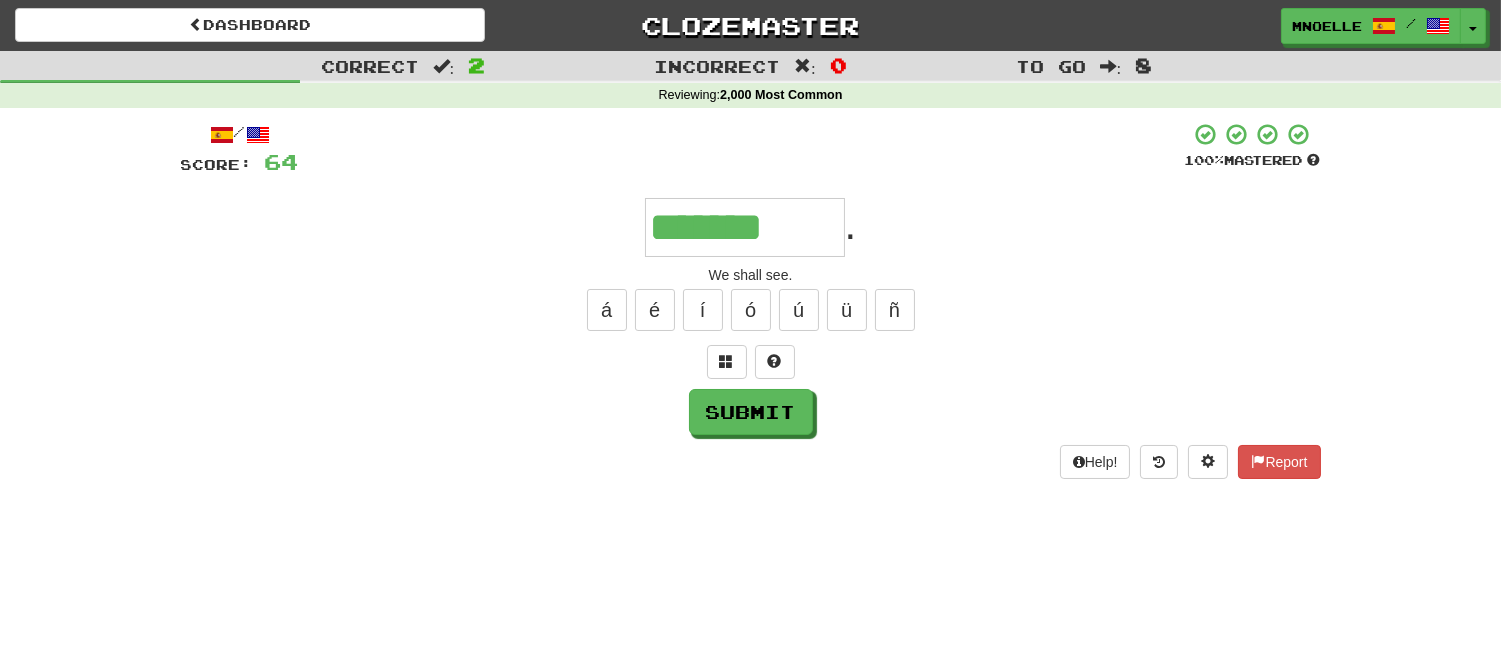 type on "*******" 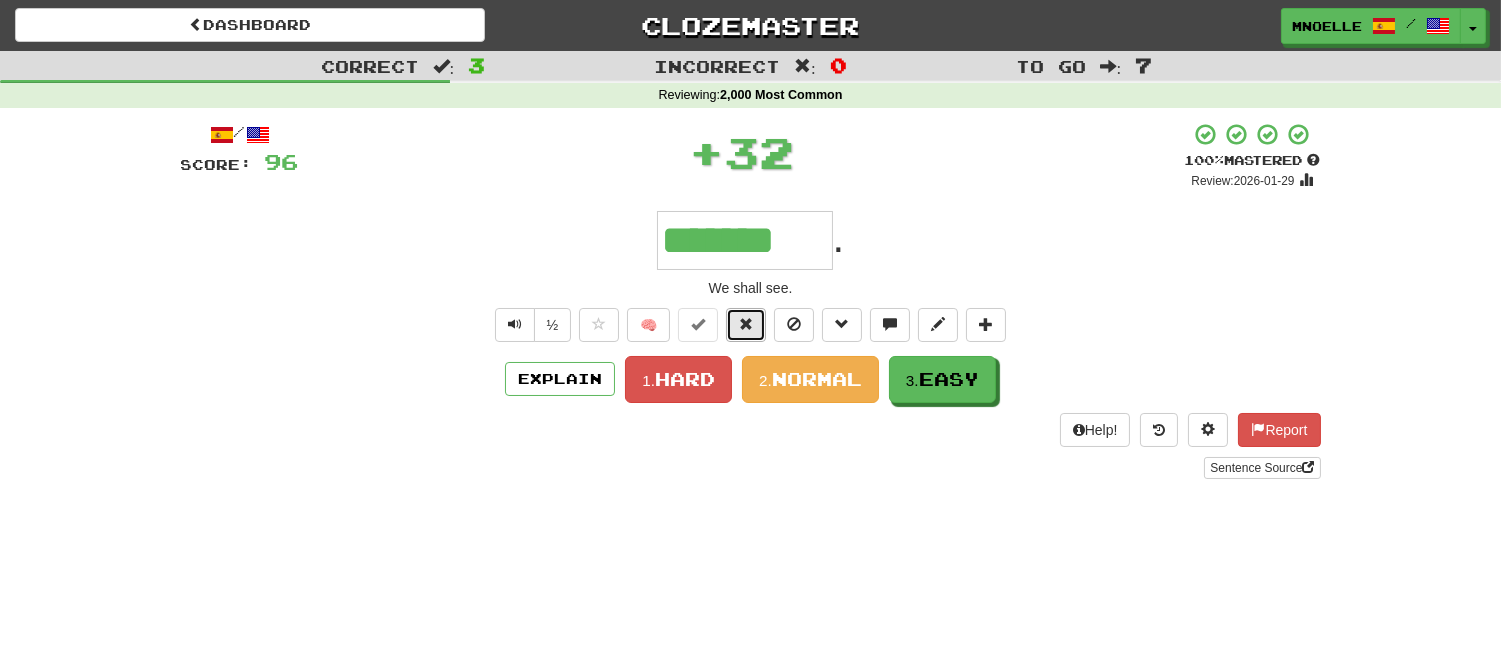 click at bounding box center (746, 324) 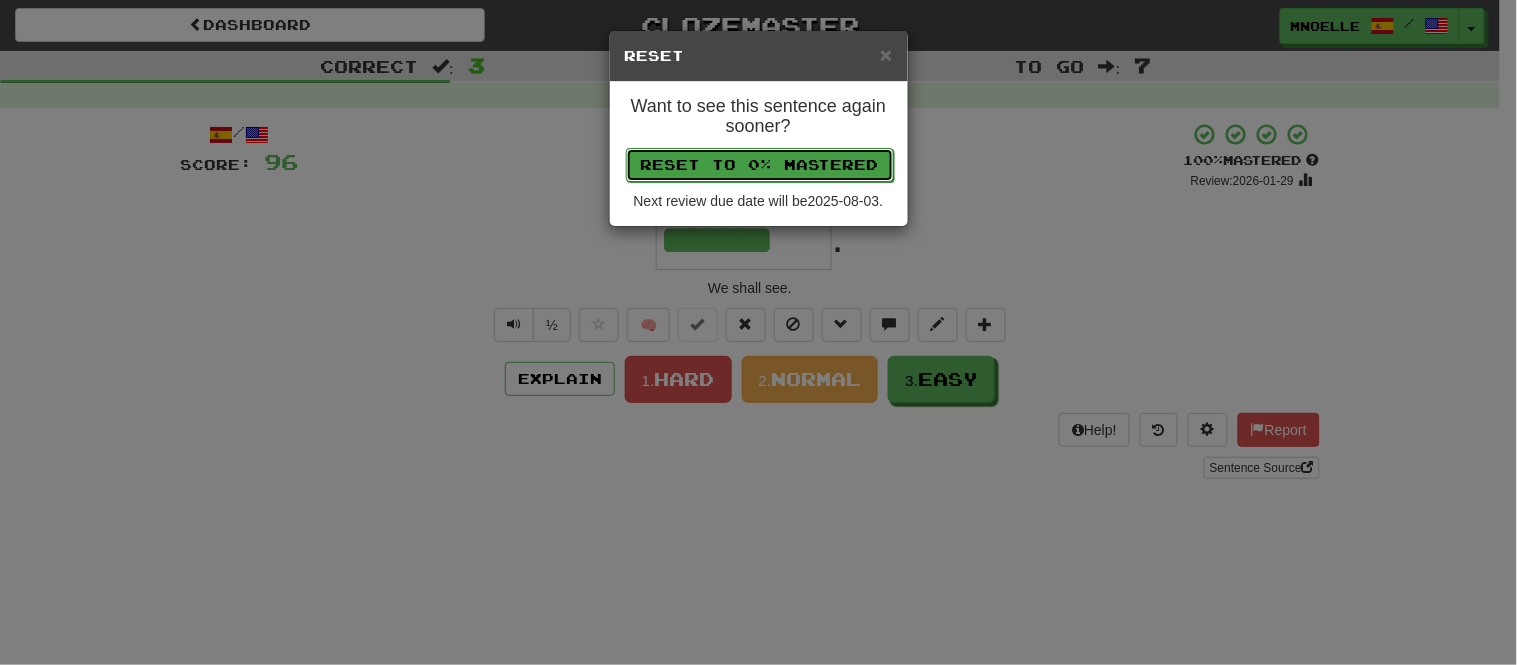 click on "Reset to 0% Mastered" at bounding box center (760, 165) 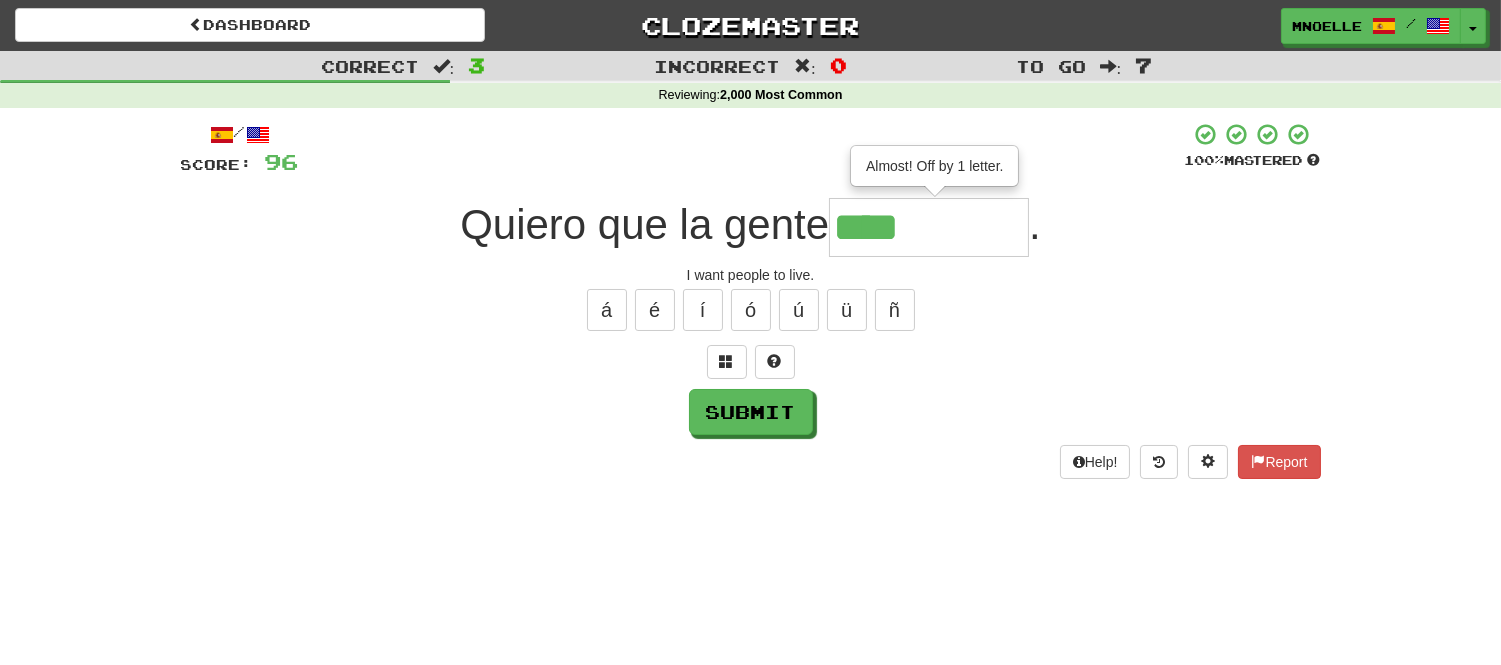 type on "****" 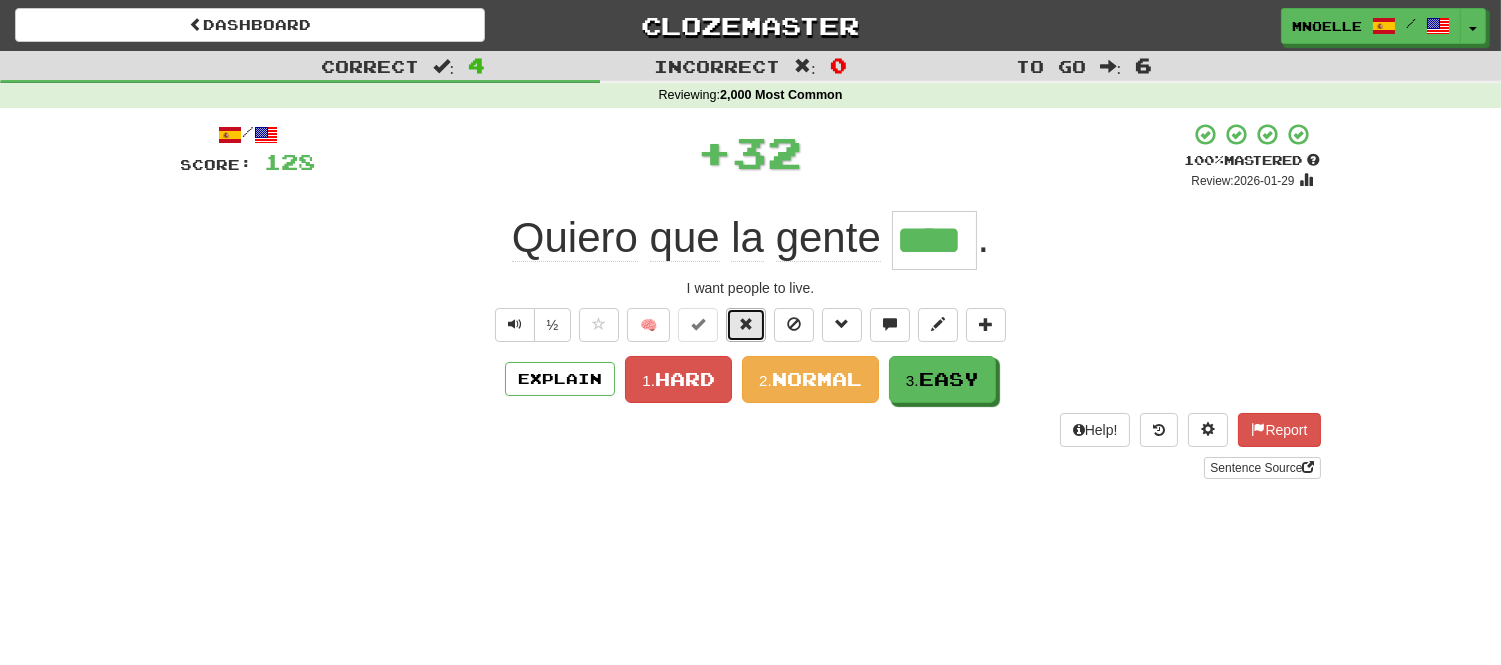 click at bounding box center [746, 325] 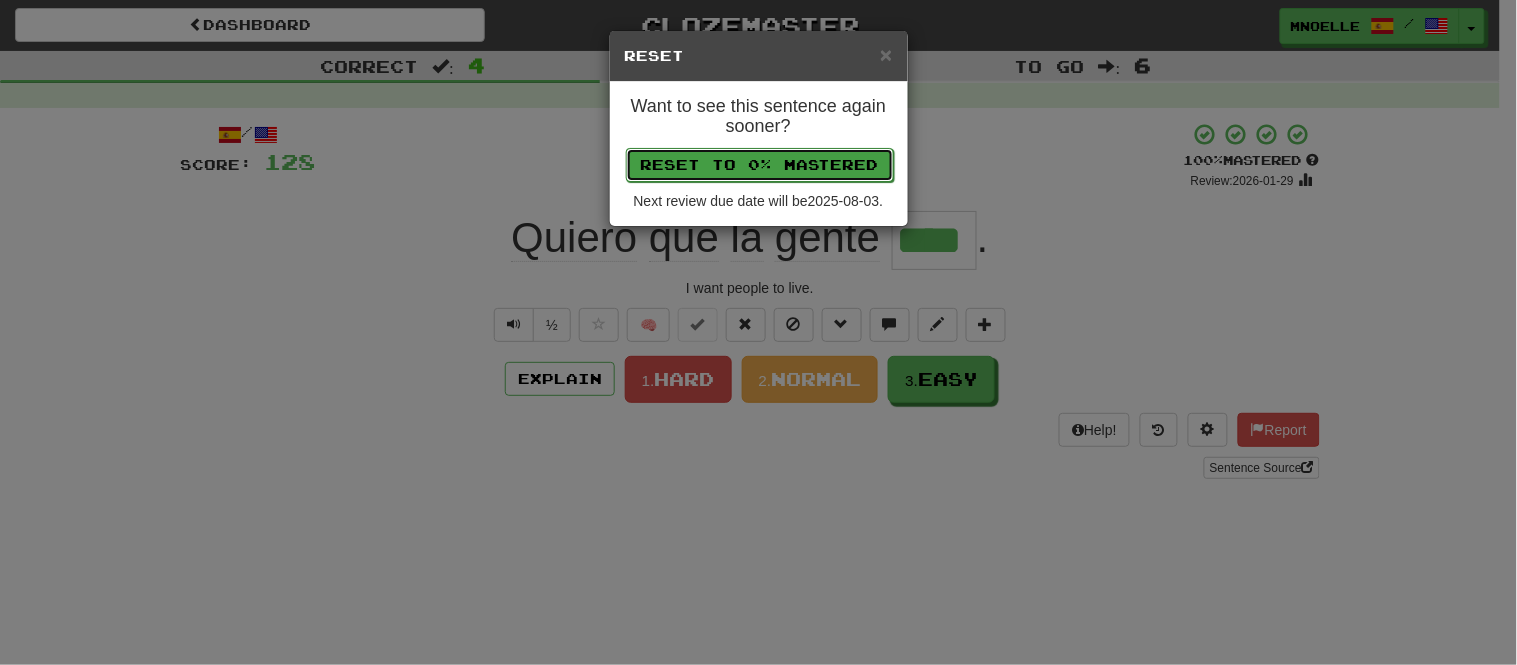 click on "Reset to 0% Mastered" at bounding box center (760, 165) 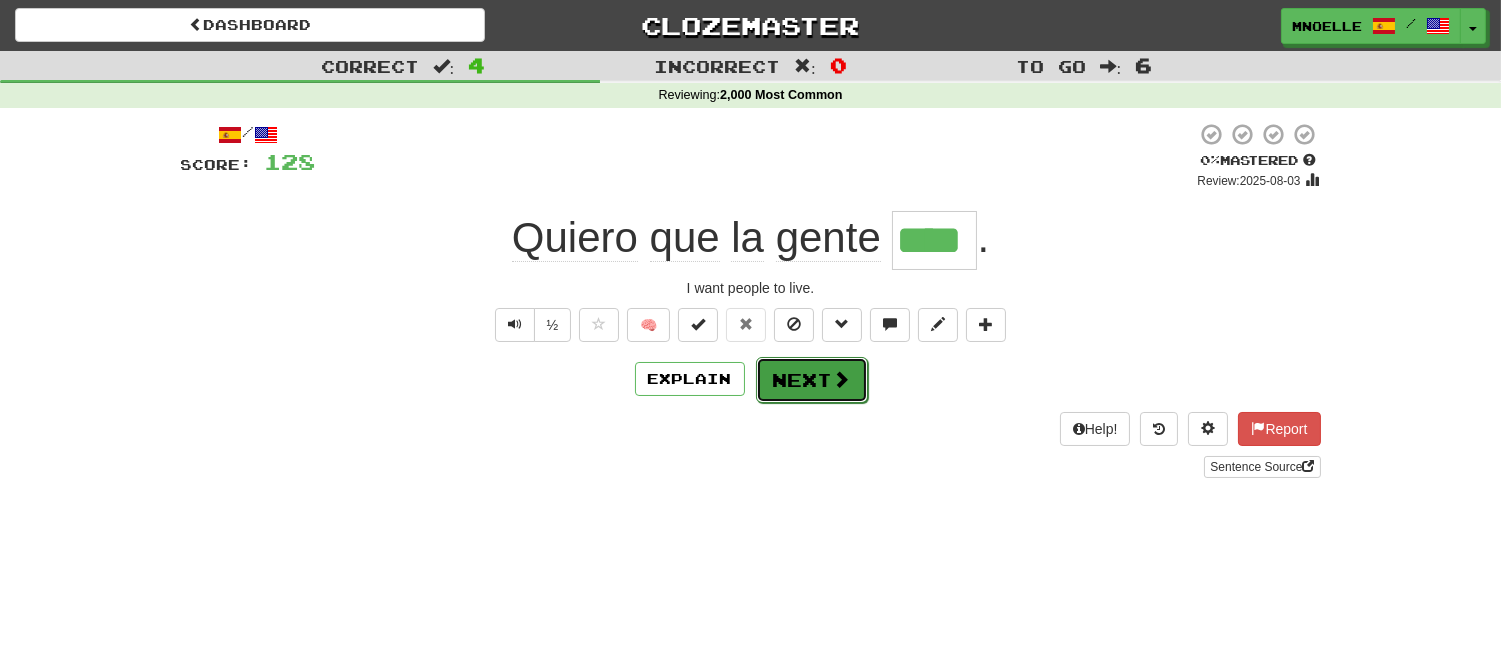 click on "Next" at bounding box center (812, 380) 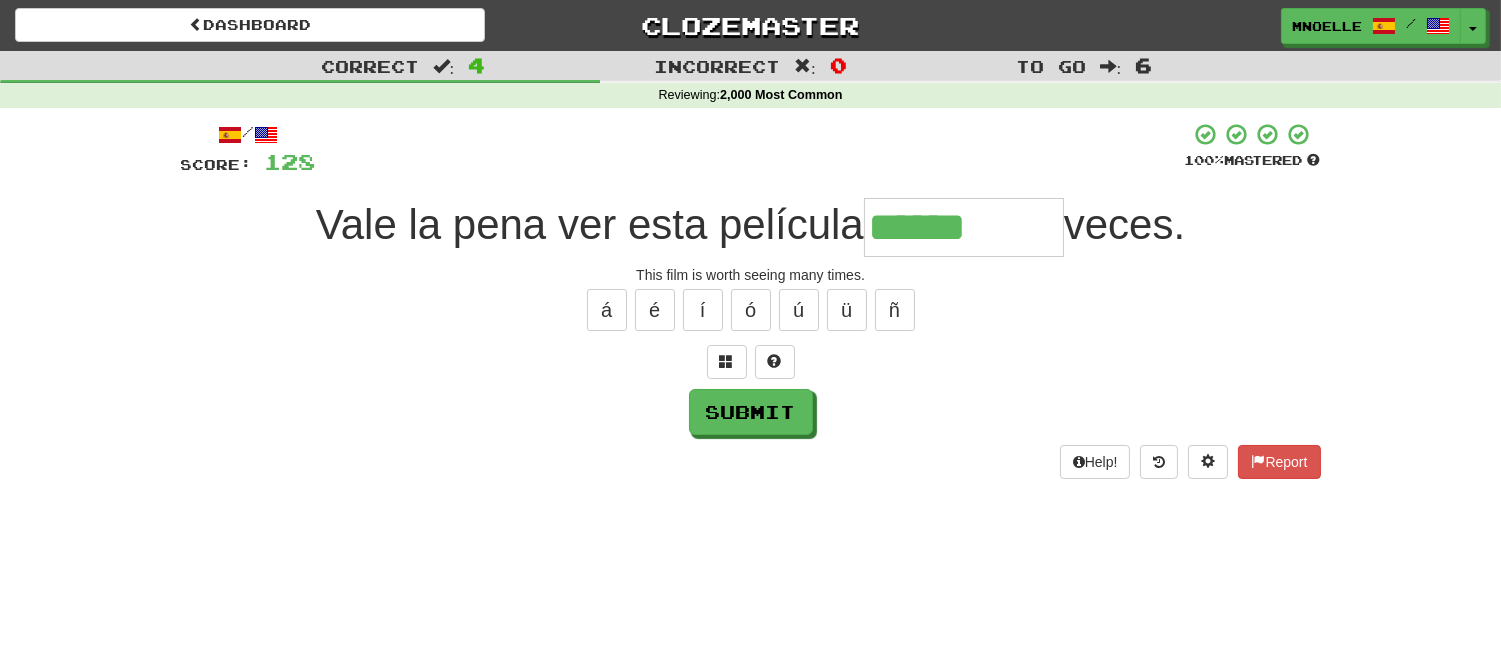 type on "******" 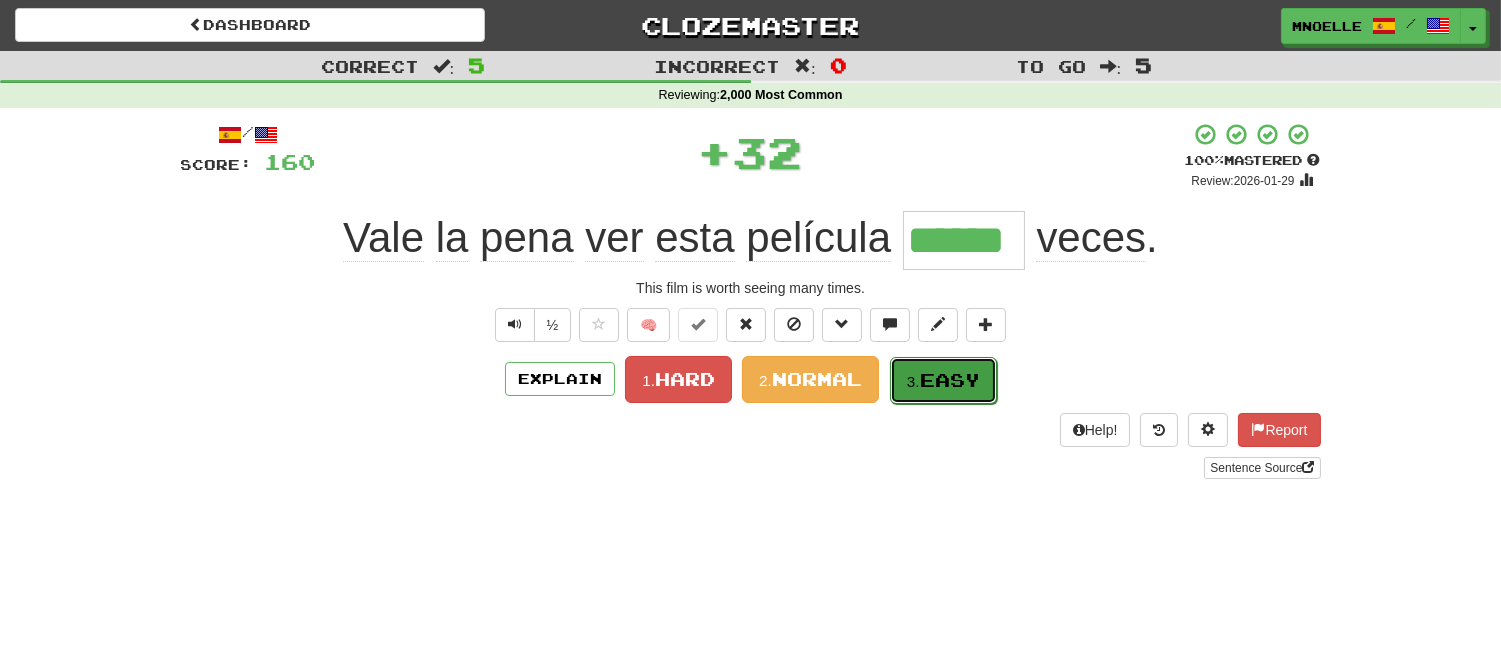 click on "3.  Easy" at bounding box center [943, 380] 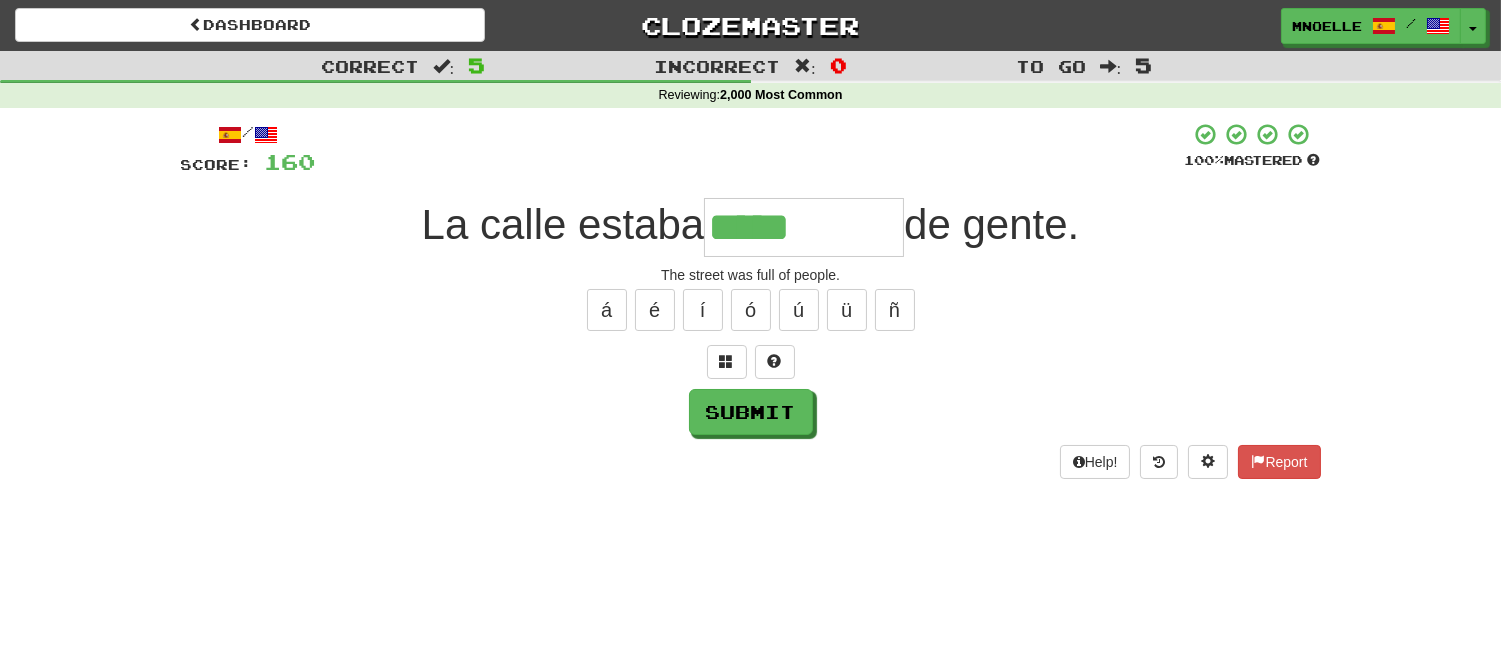 type on "*****" 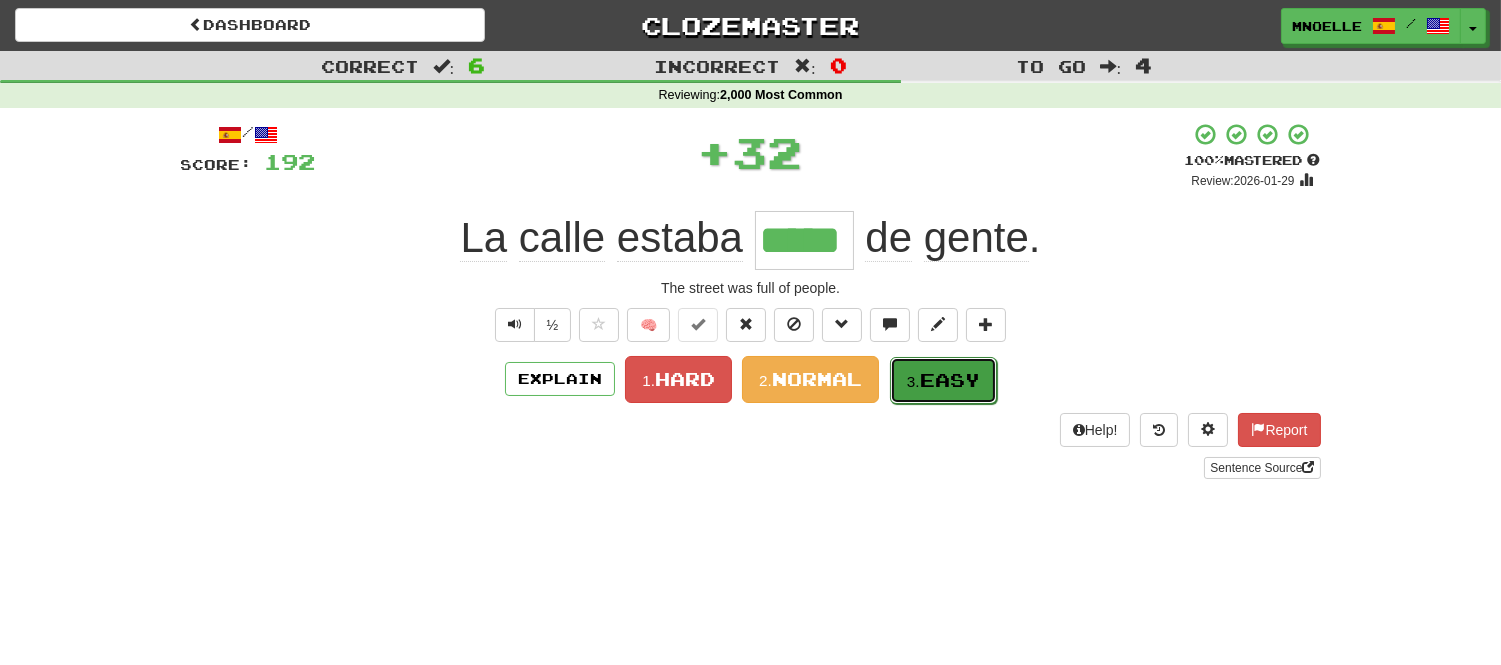 click on "3.  Easy" at bounding box center [943, 380] 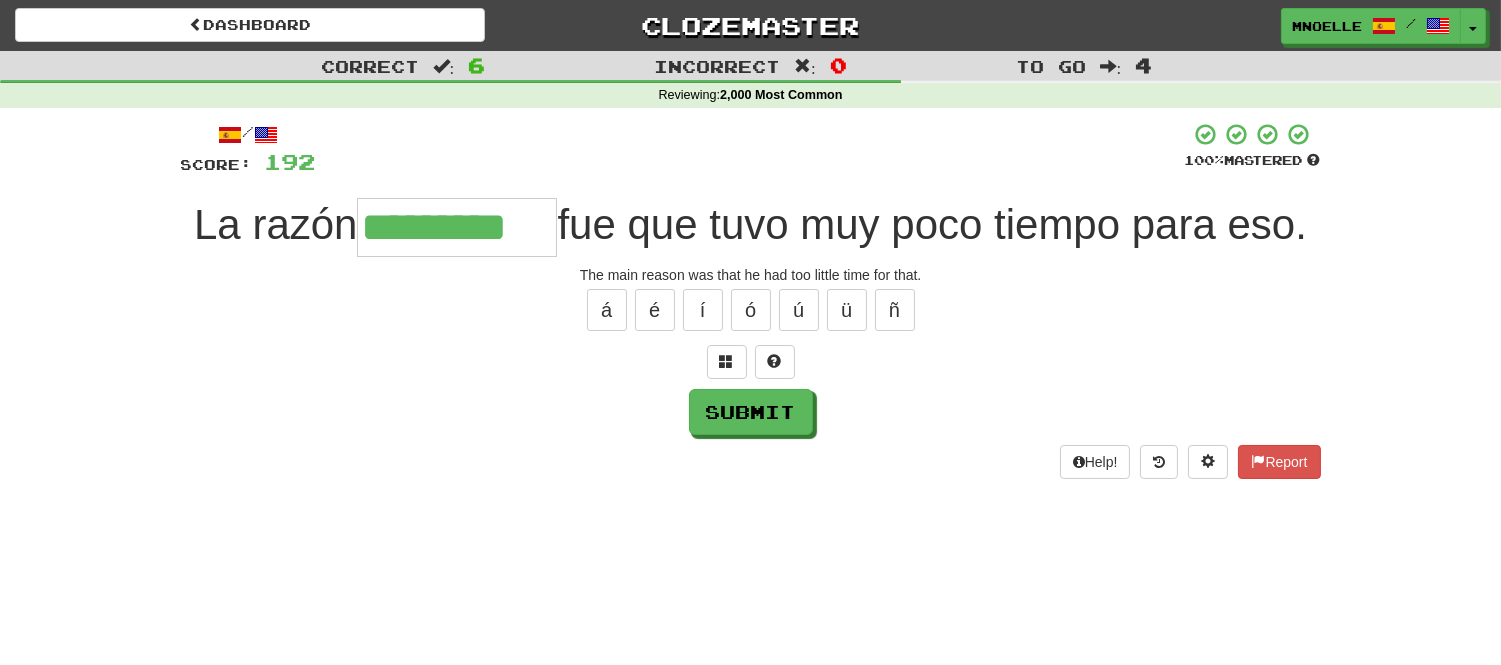 type on "*********" 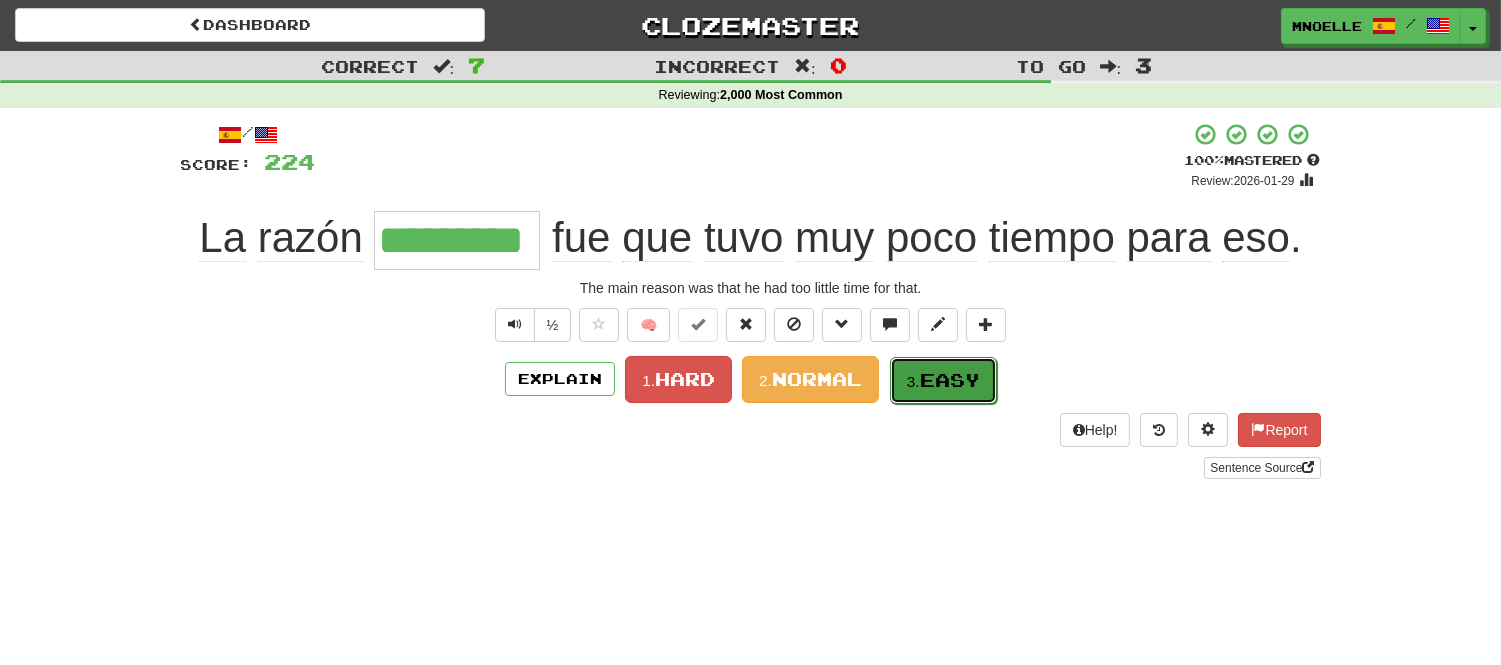 click on "Easy" at bounding box center [950, 380] 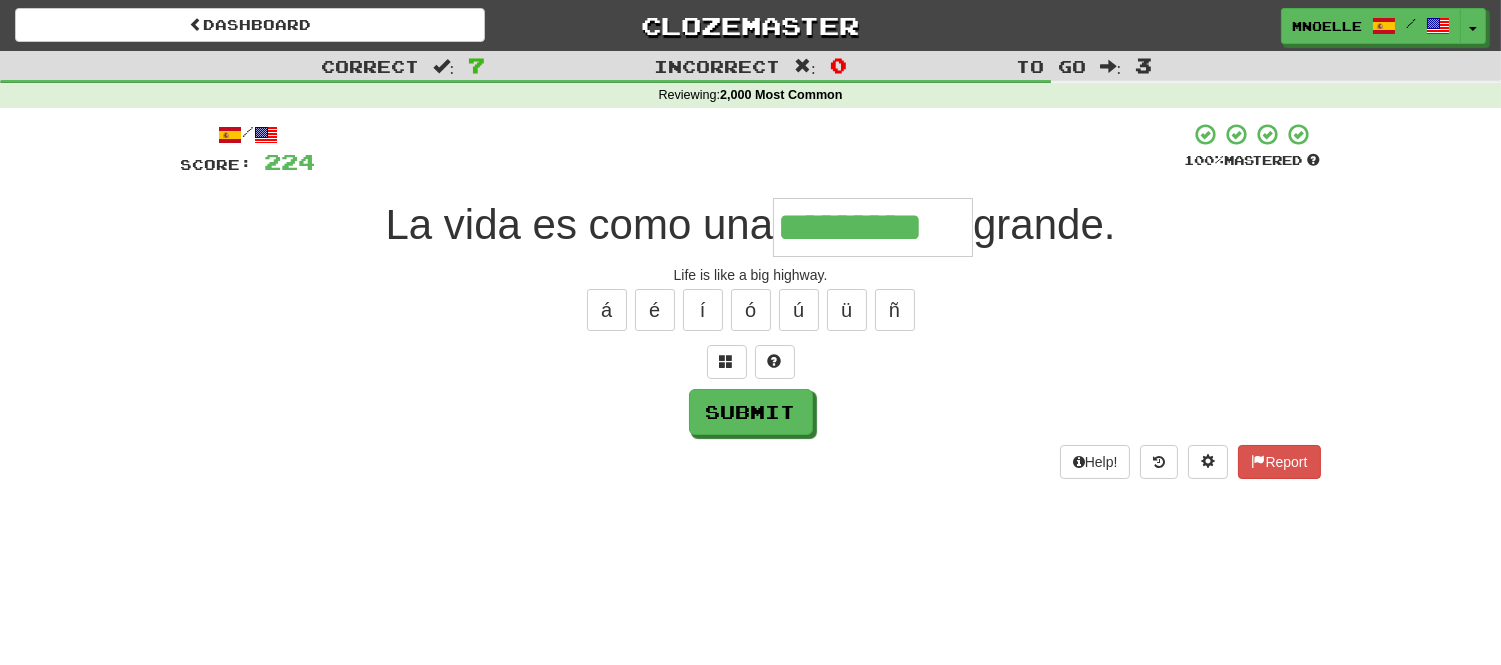 type on "*********" 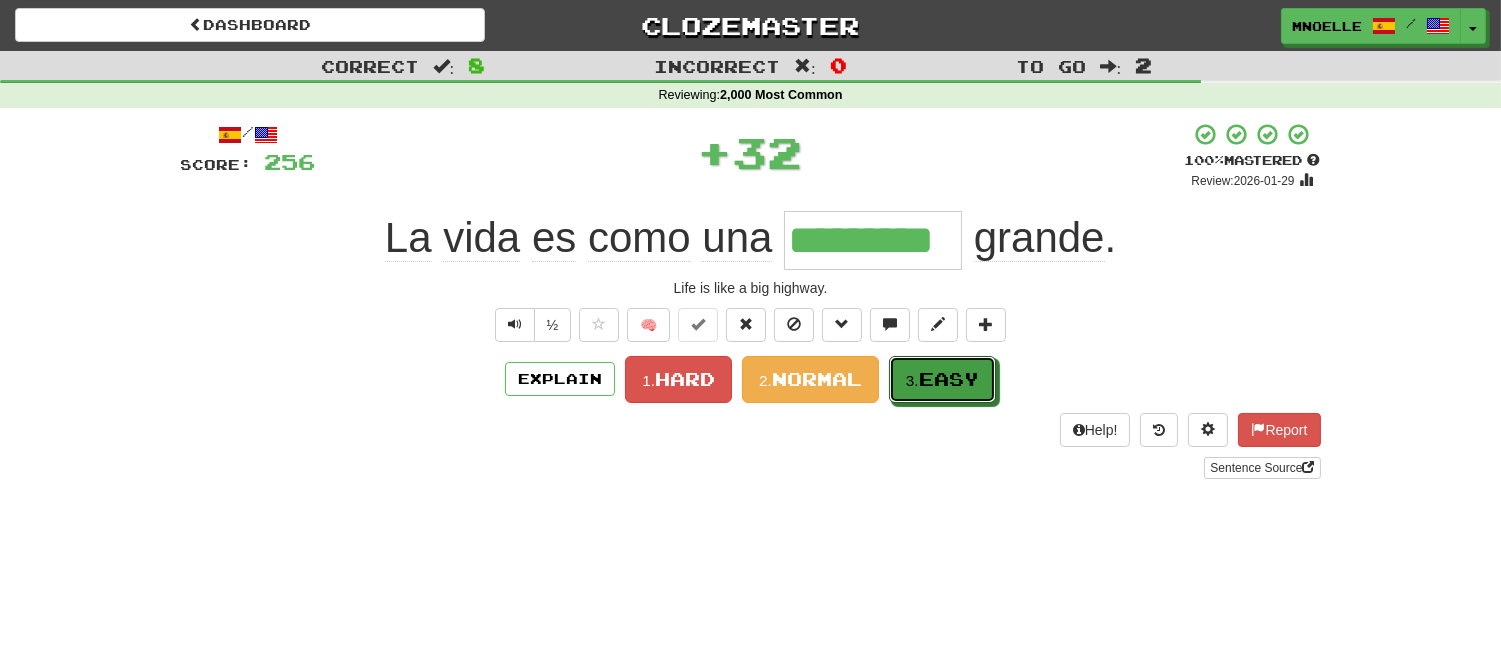 click on "Easy" at bounding box center [949, 379] 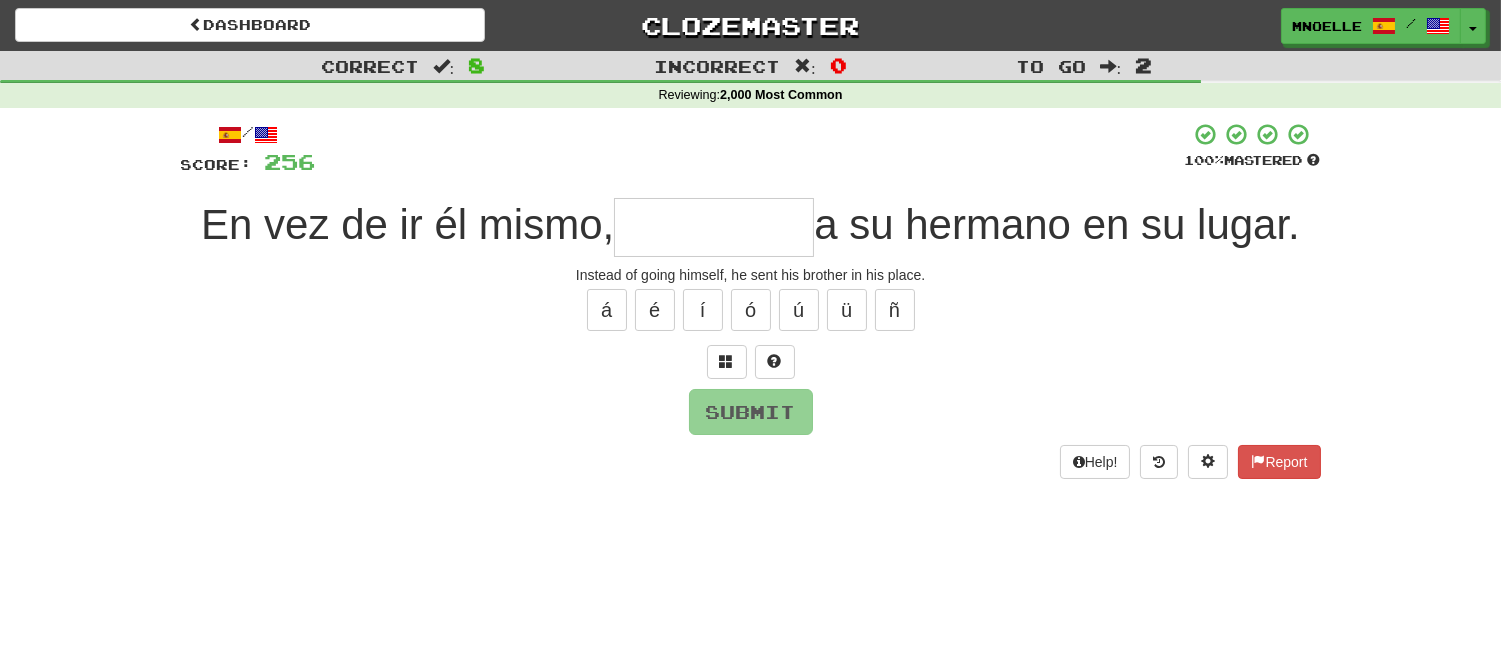 type on "*" 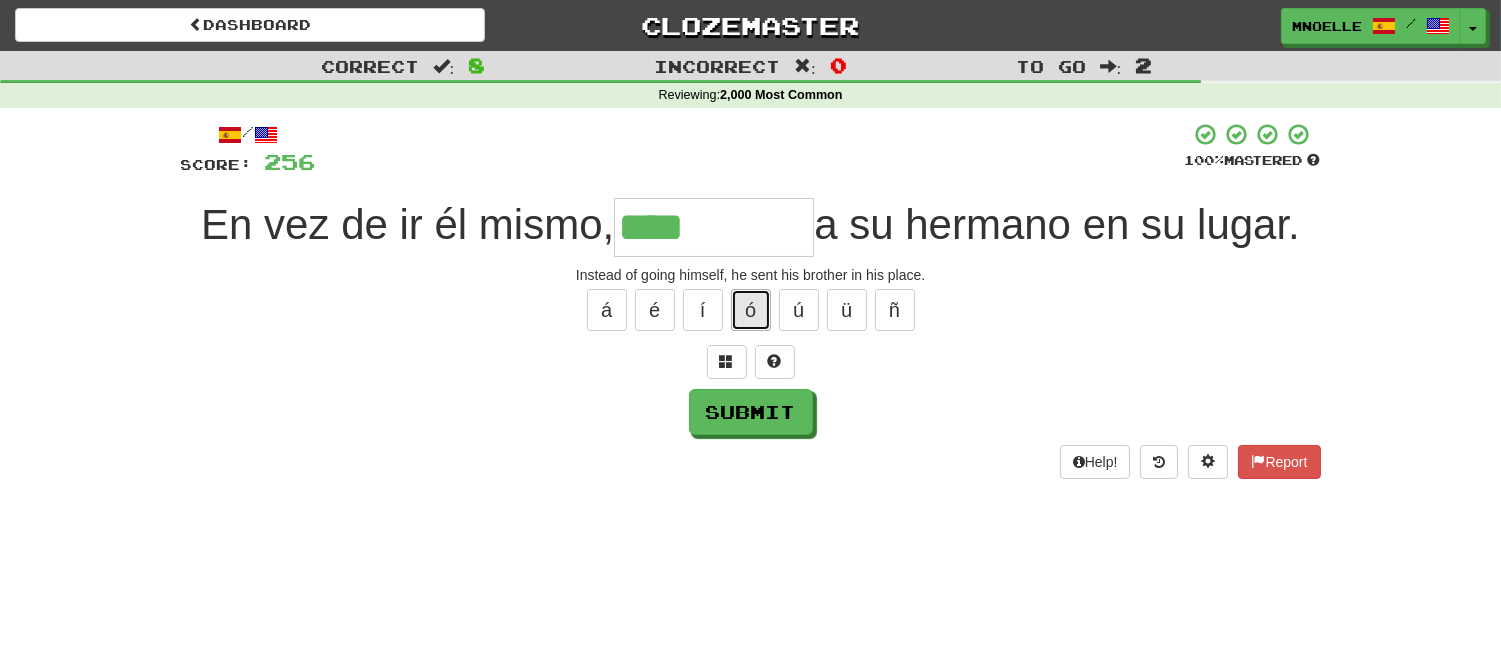 click on "ó" at bounding box center (751, 310) 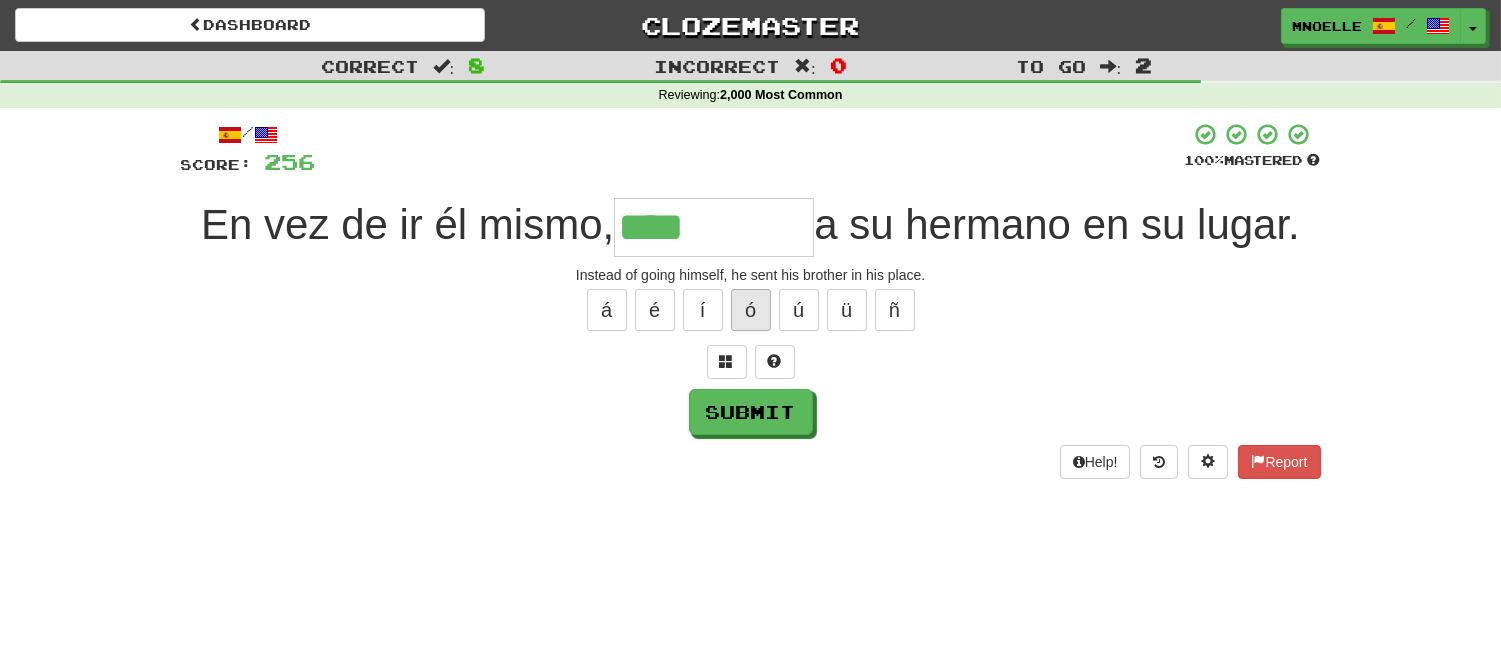 type on "*****" 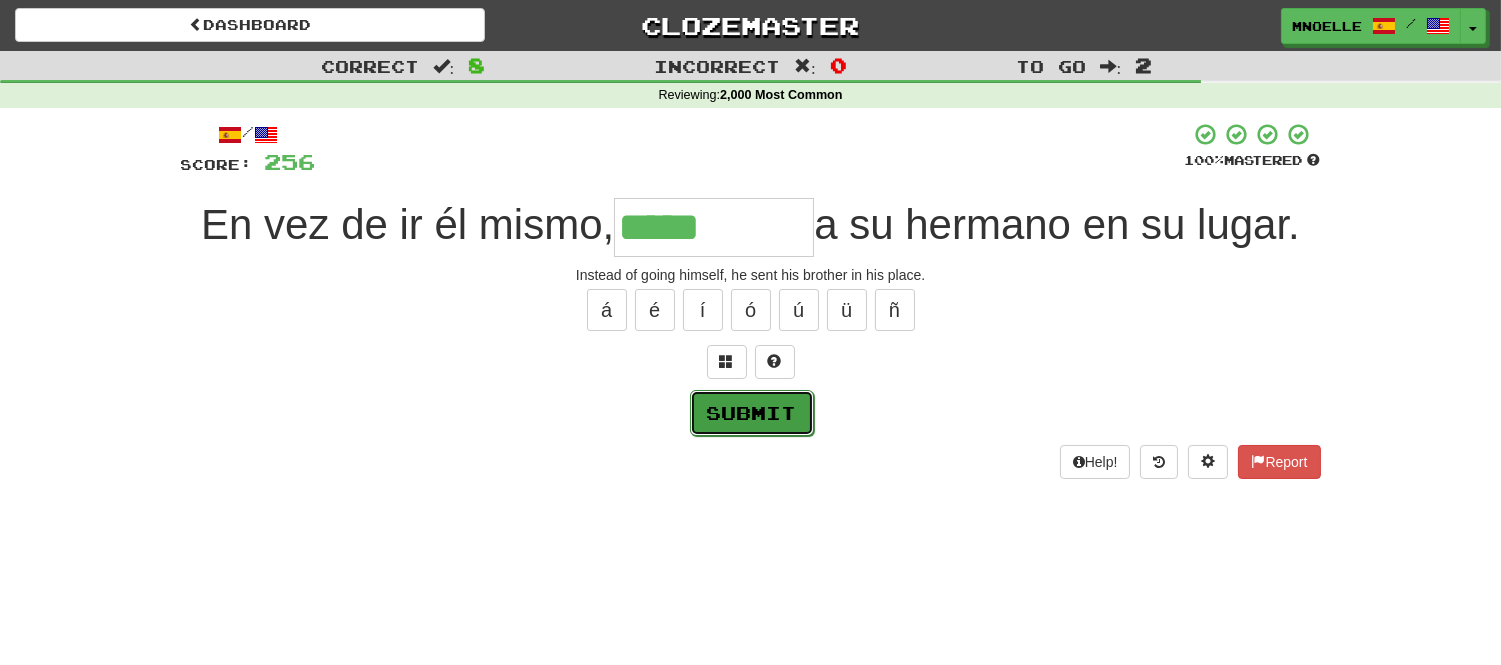 click on "Submit" at bounding box center (752, 413) 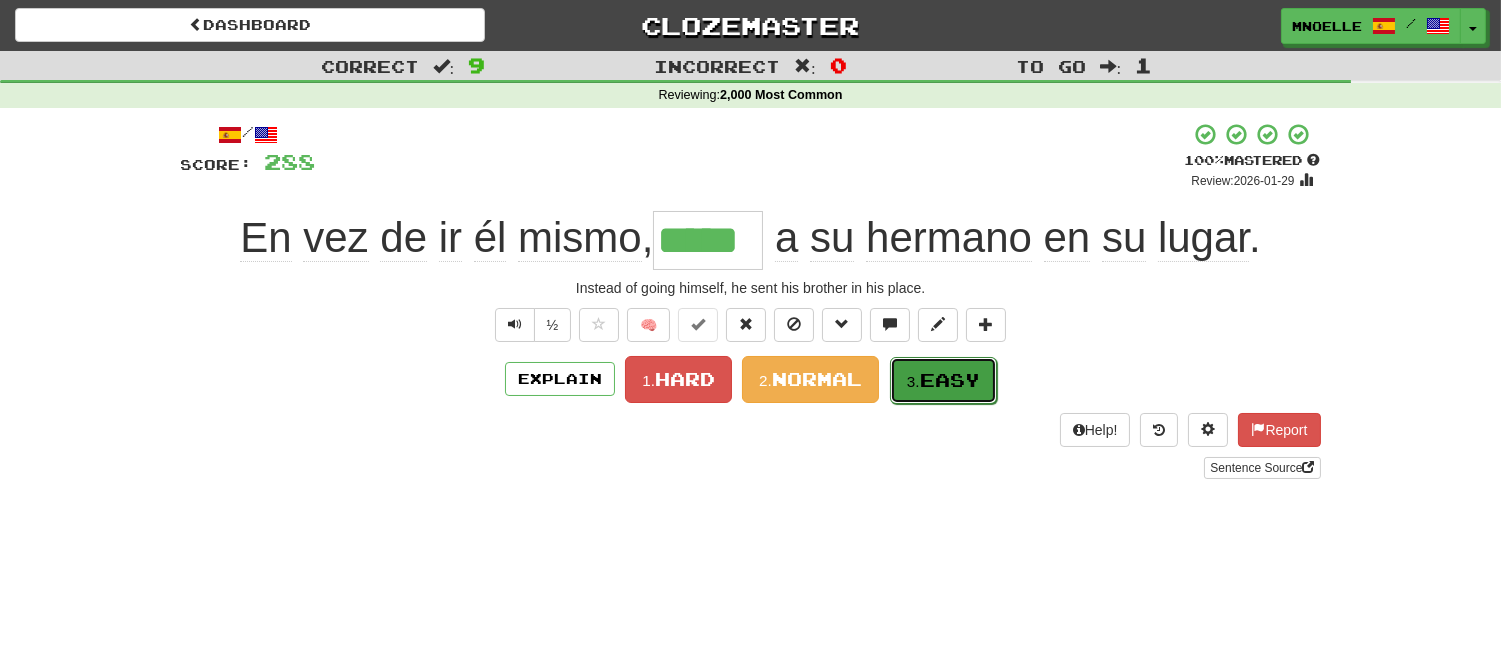 click on "Easy" at bounding box center [950, 380] 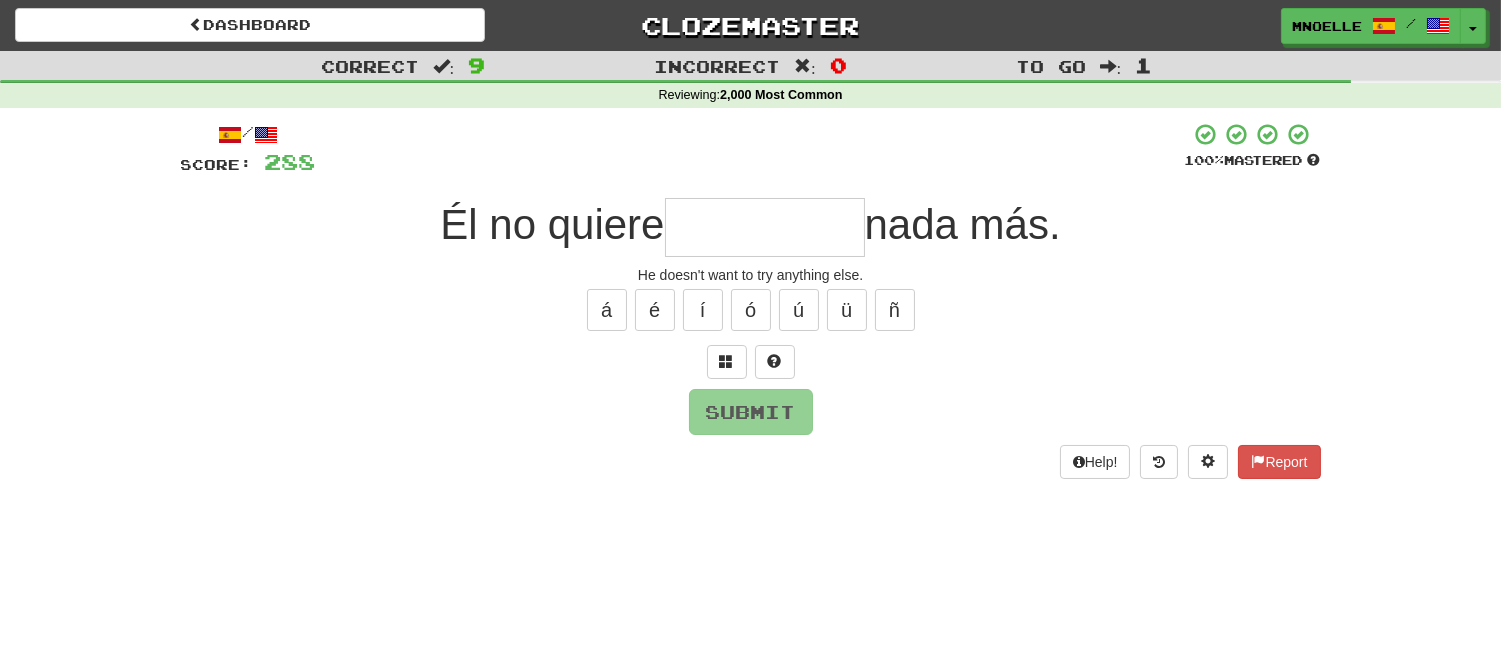 type on "*" 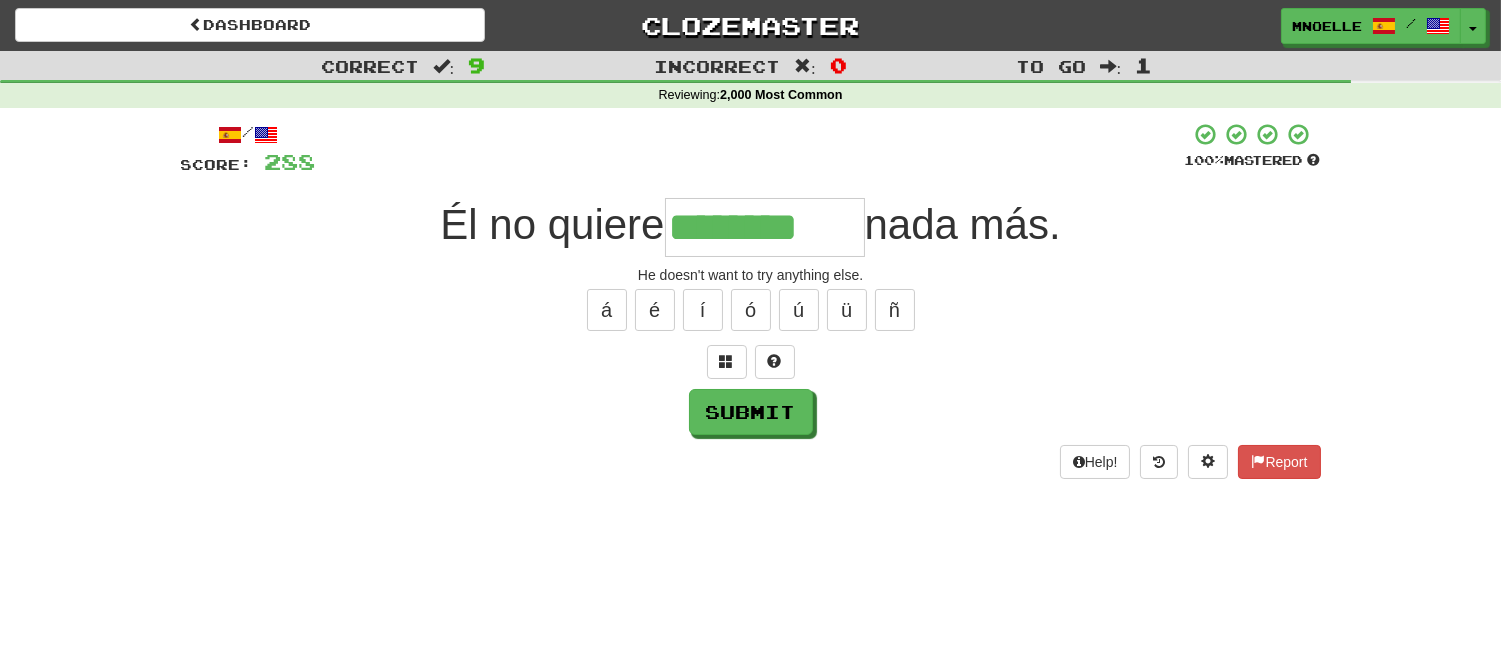 type on "********" 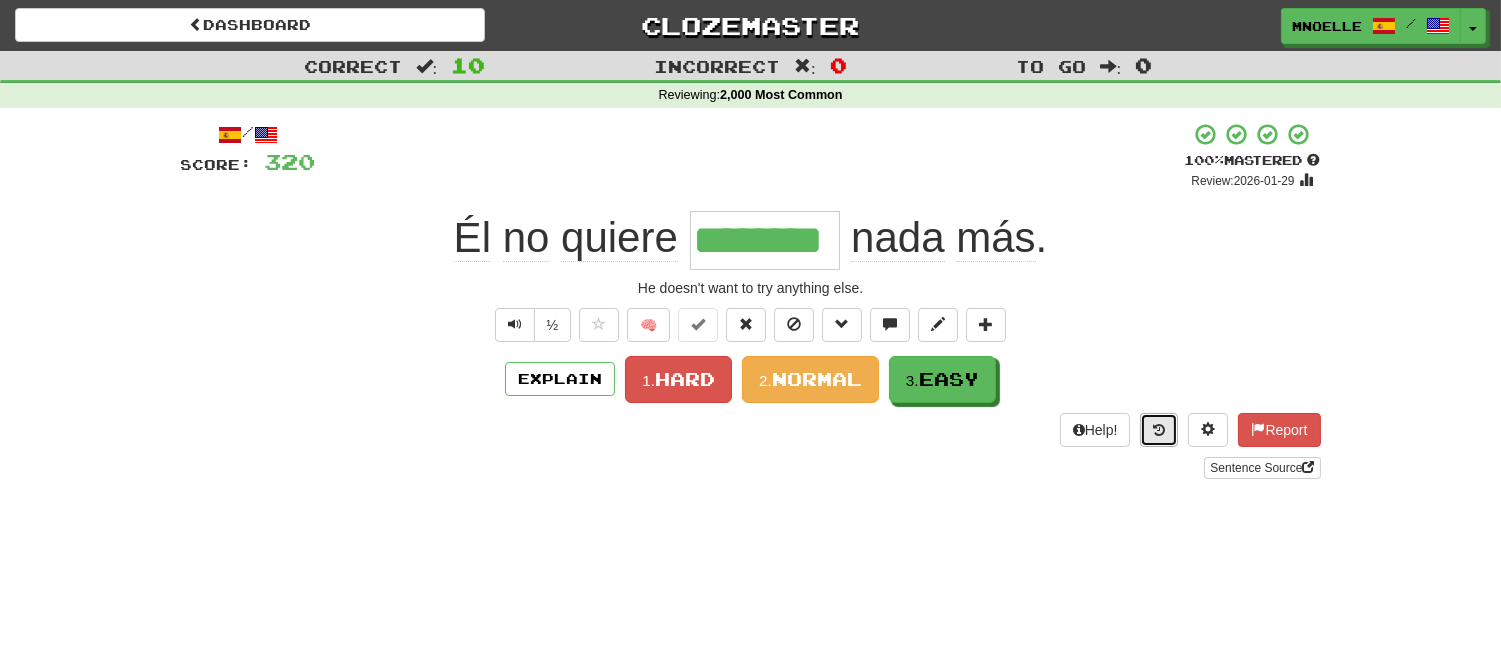 click at bounding box center (1159, 430) 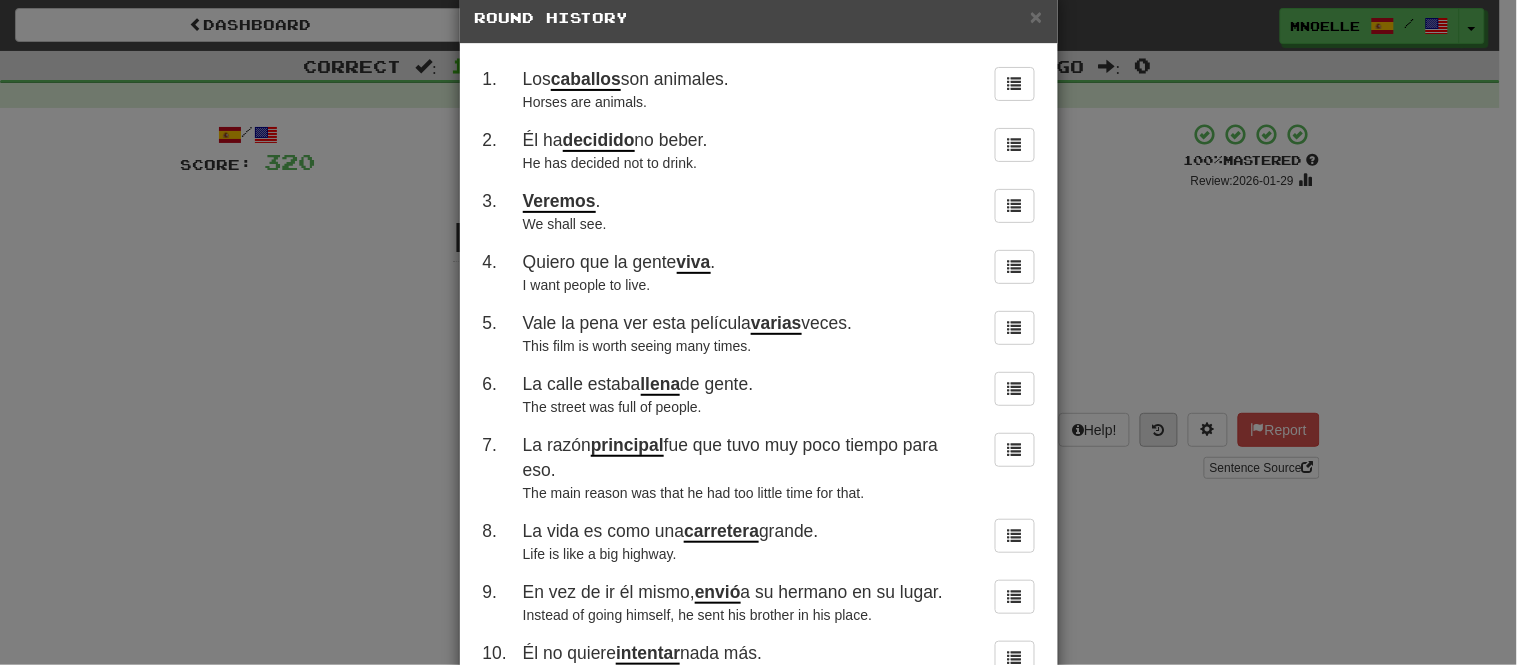 scroll, scrollTop: 42, scrollLeft: 0, axis: vertical 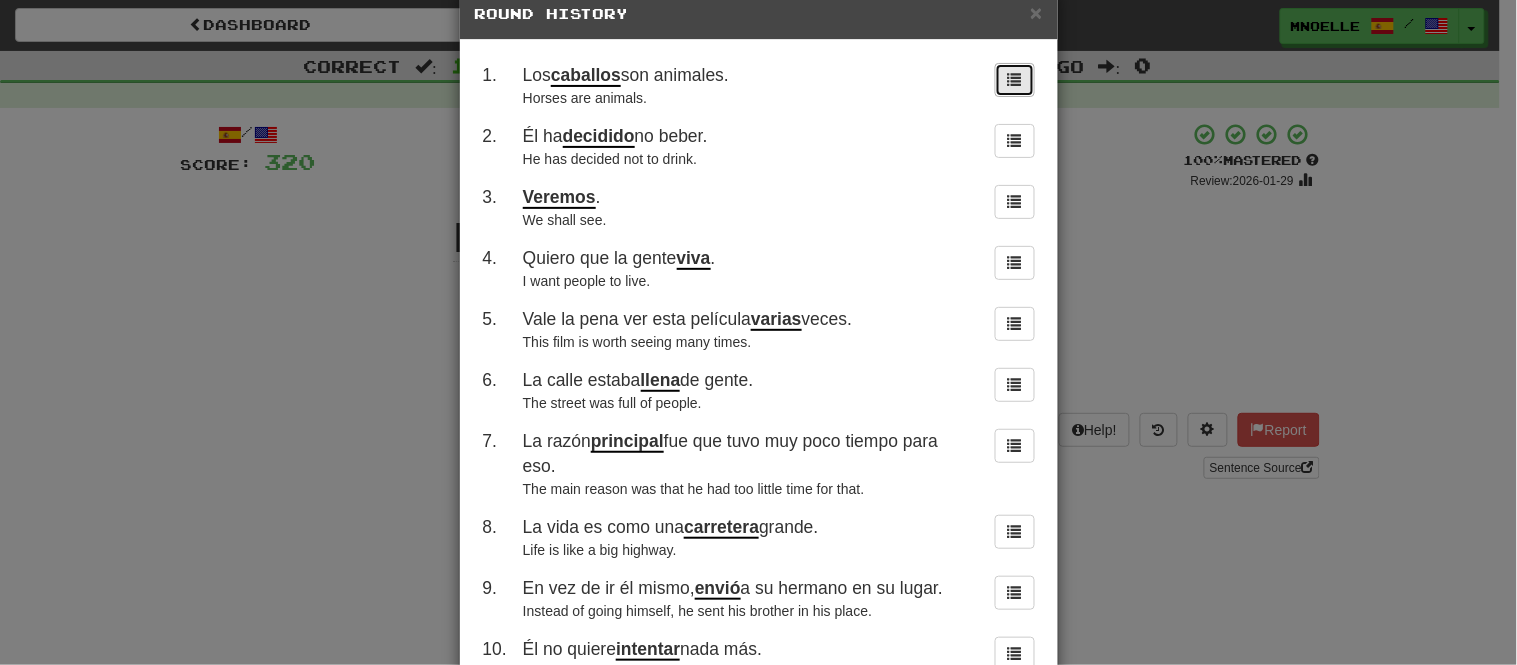 click at bounding box center [1015, 80] 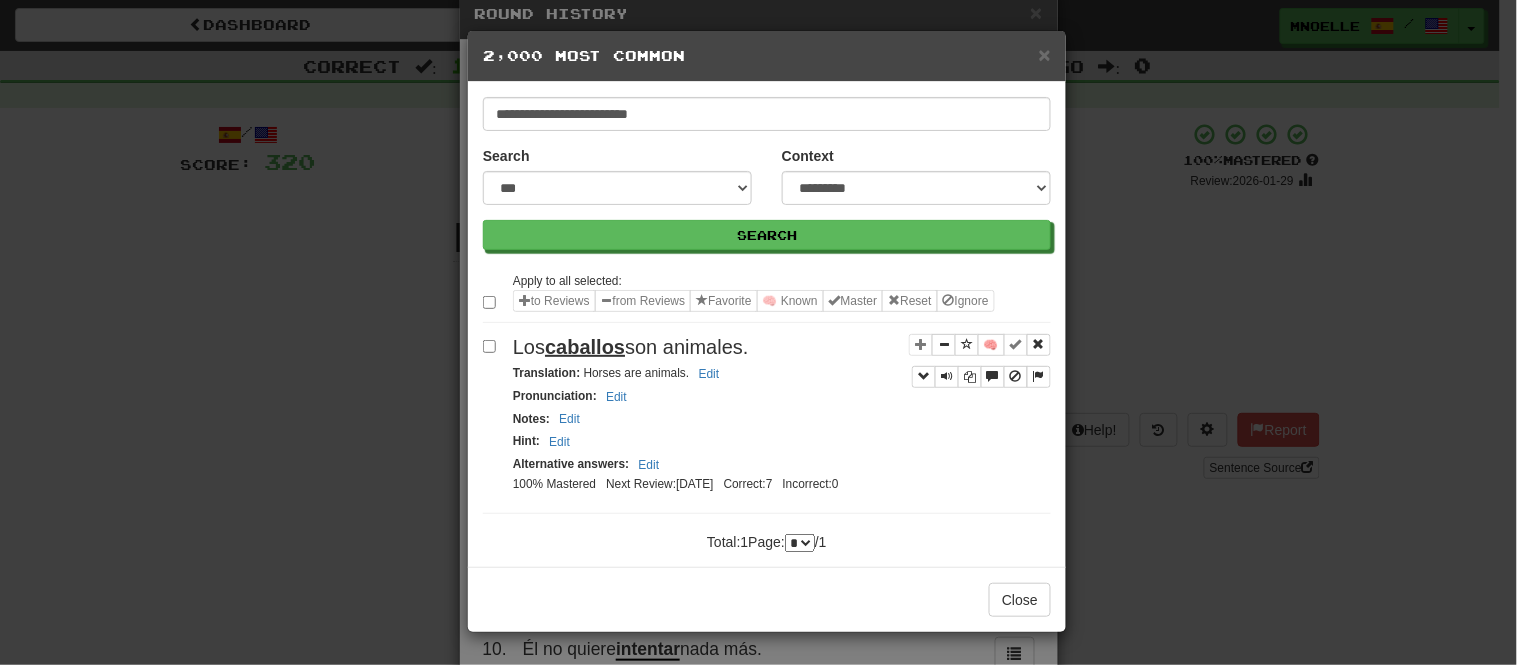 scroll, scrollTop: 0, scrollLeft: 0, axis: both 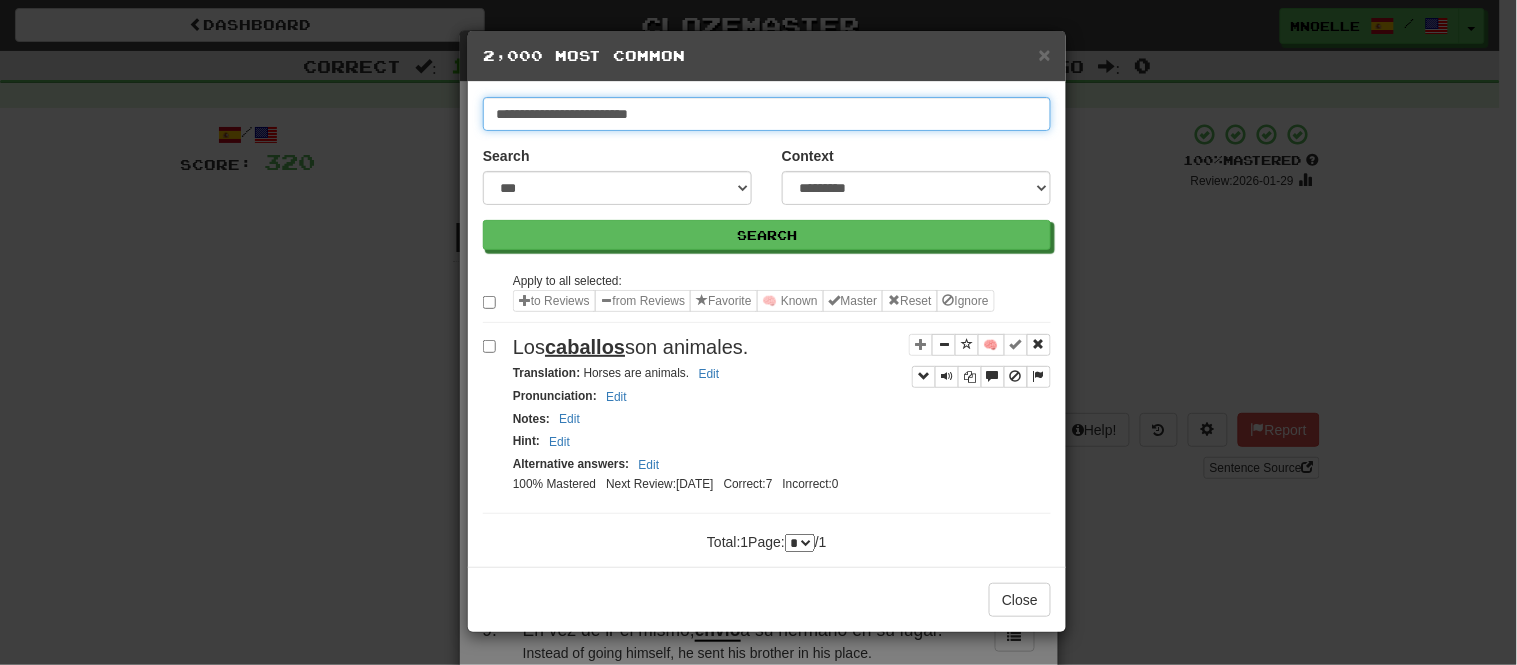click on "**********" at bounding box center [767, 114] 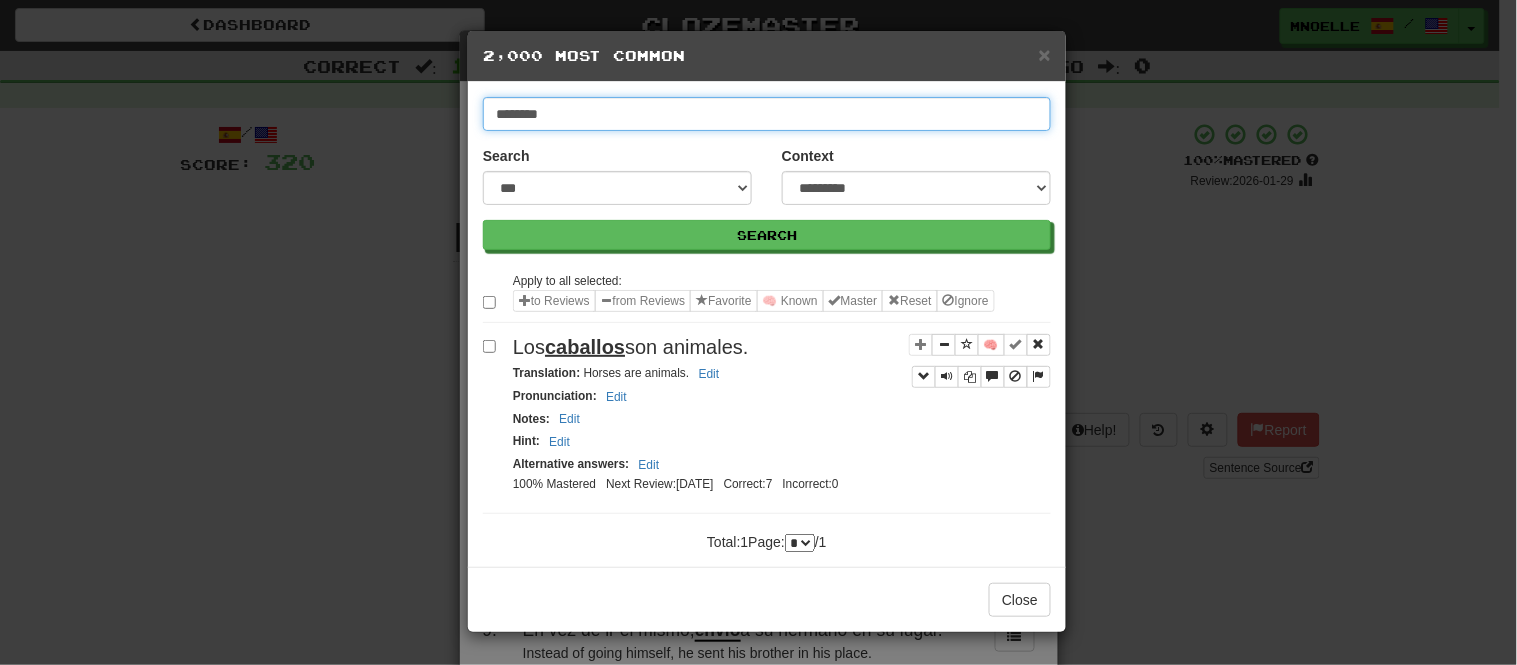 type on "********" 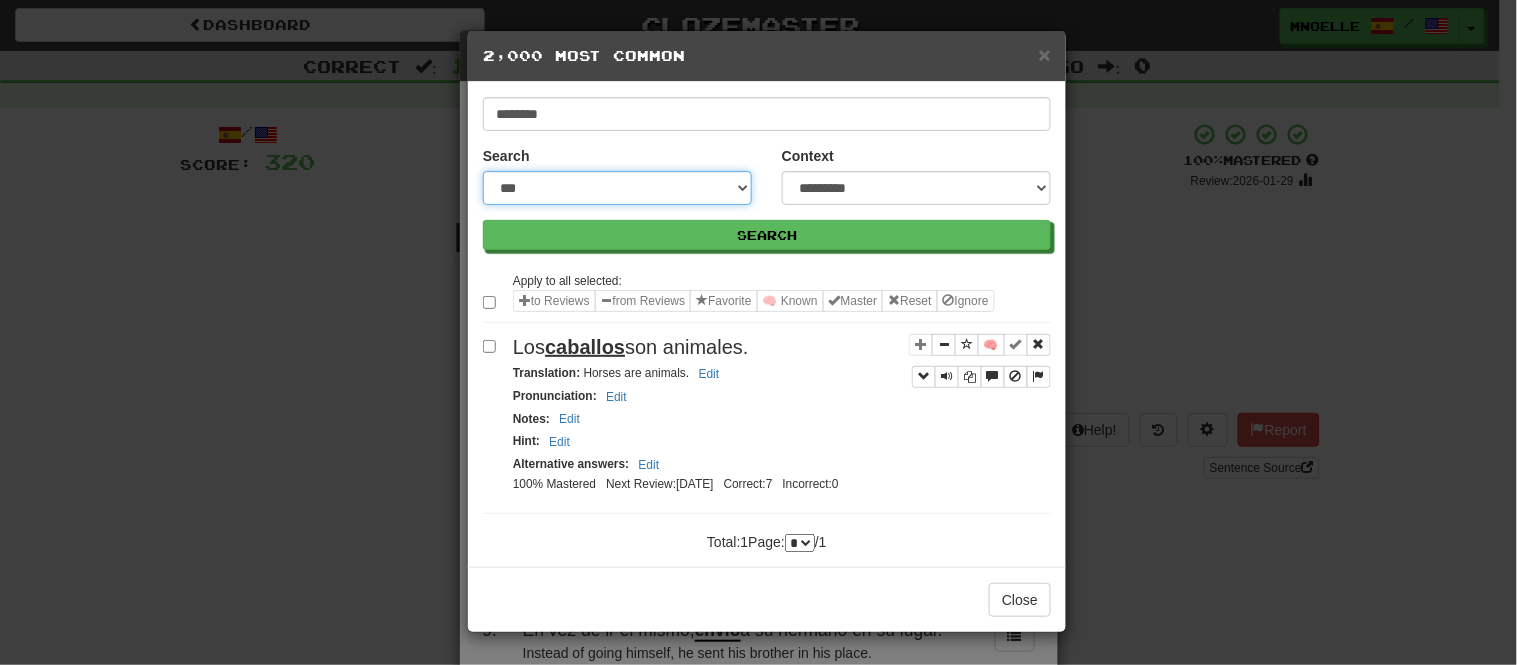 click on "**********" at bounding box center (617, 188) 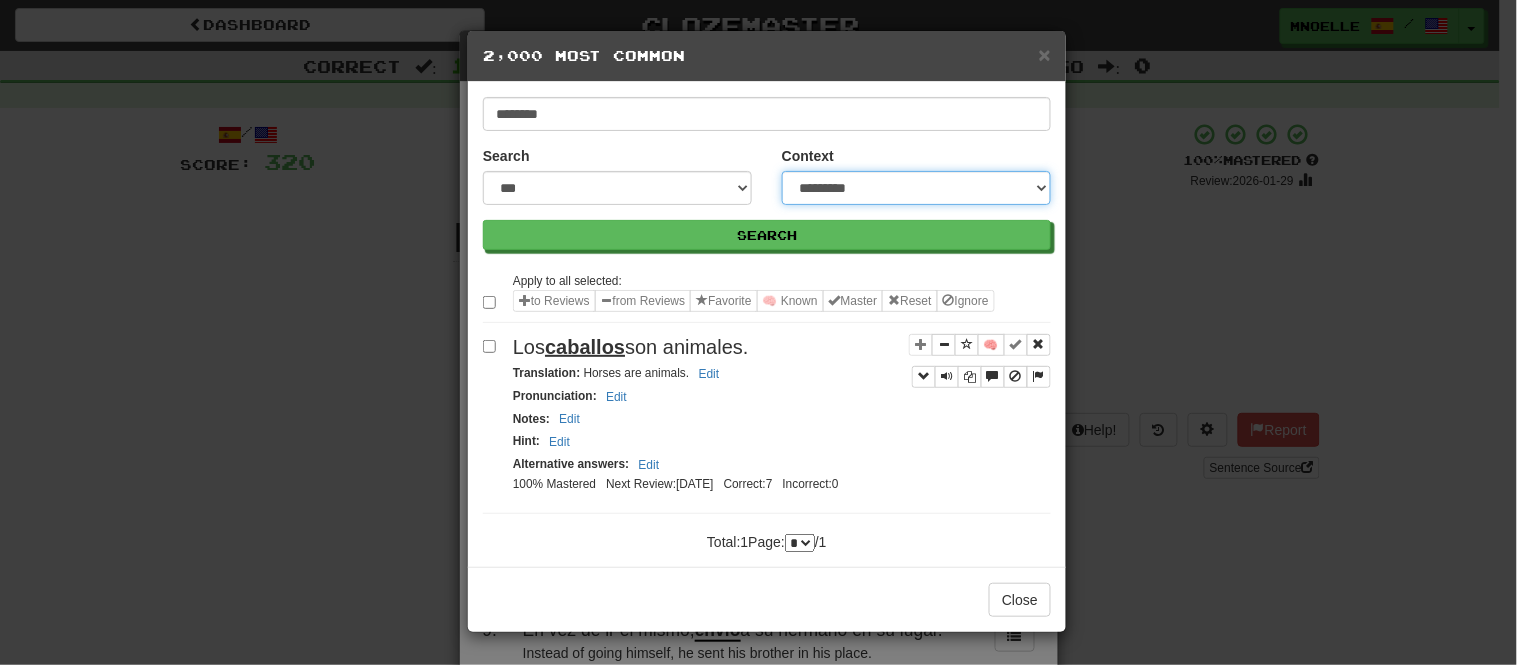 click on "**********" at bounding box center (916, 188) 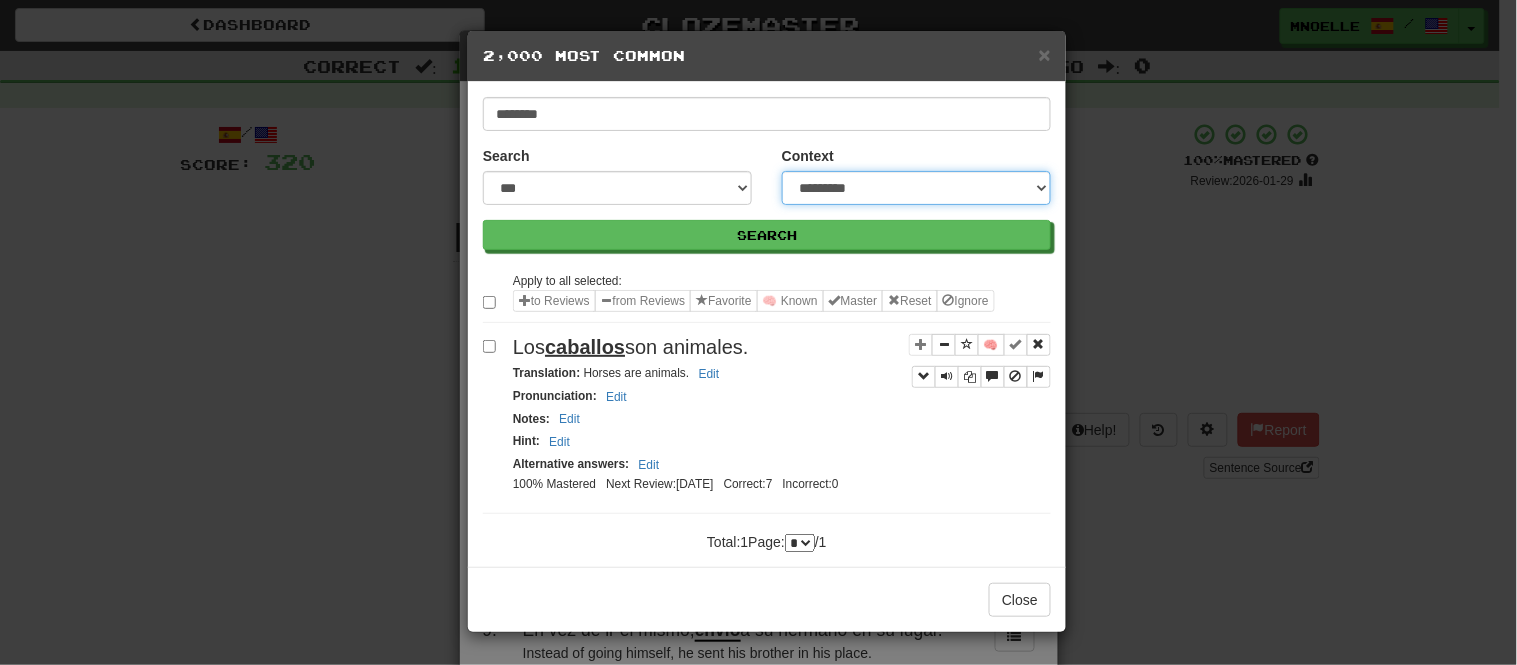 select on "*****" 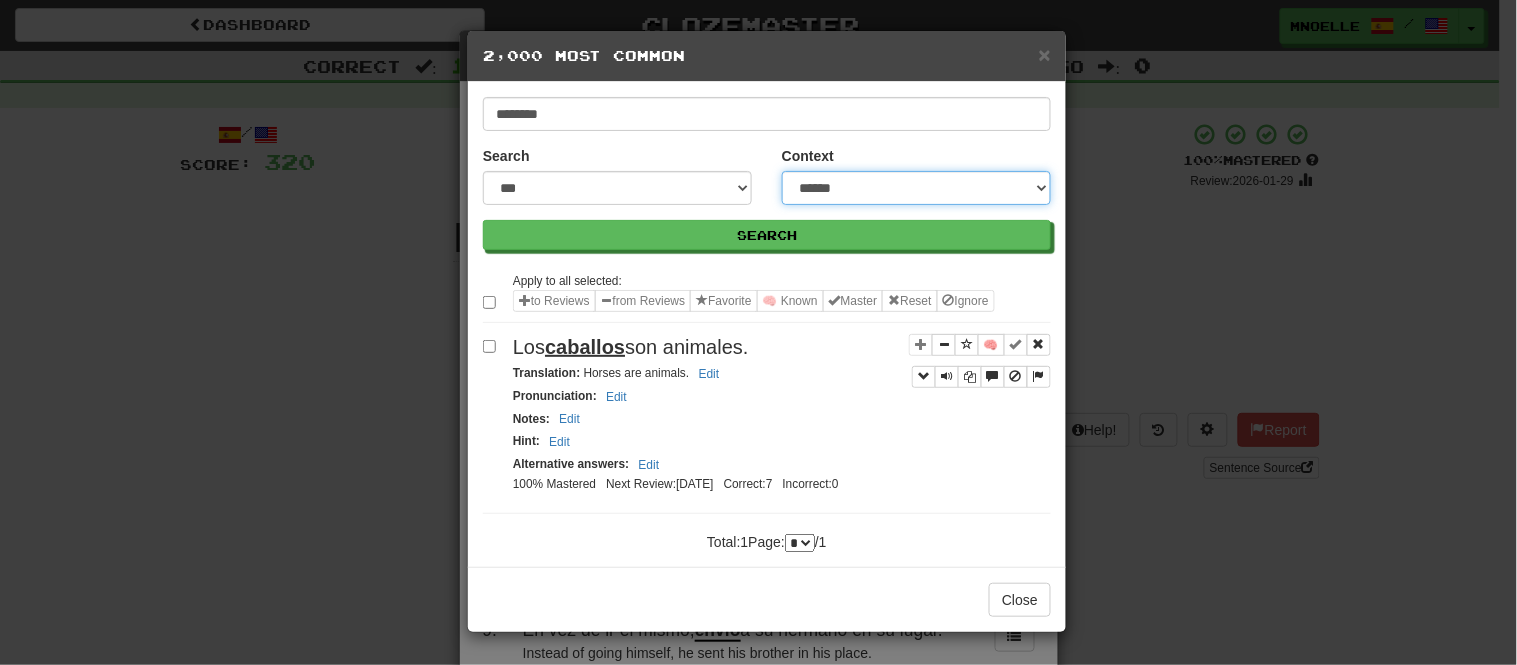 click on "**********" at bounding box center (916, 188) 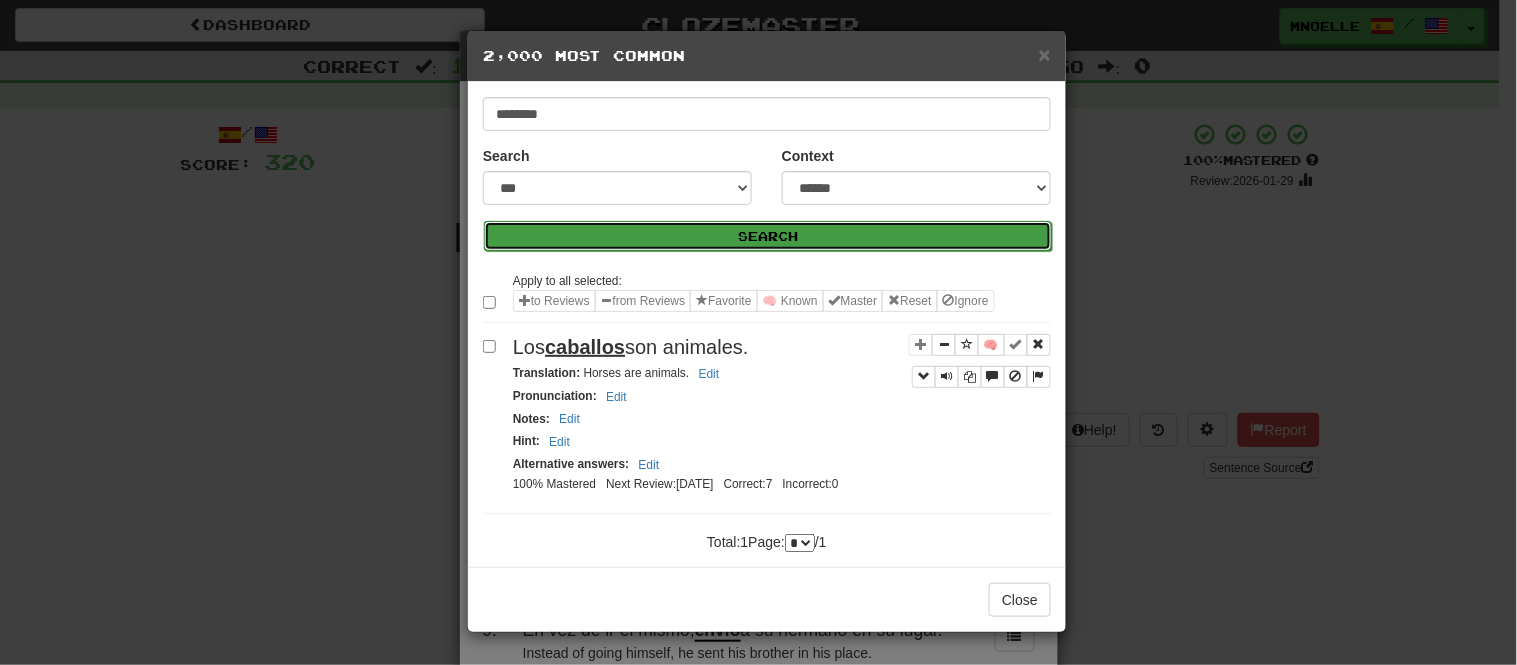 click on "Search" at bounding box center [768, 236] 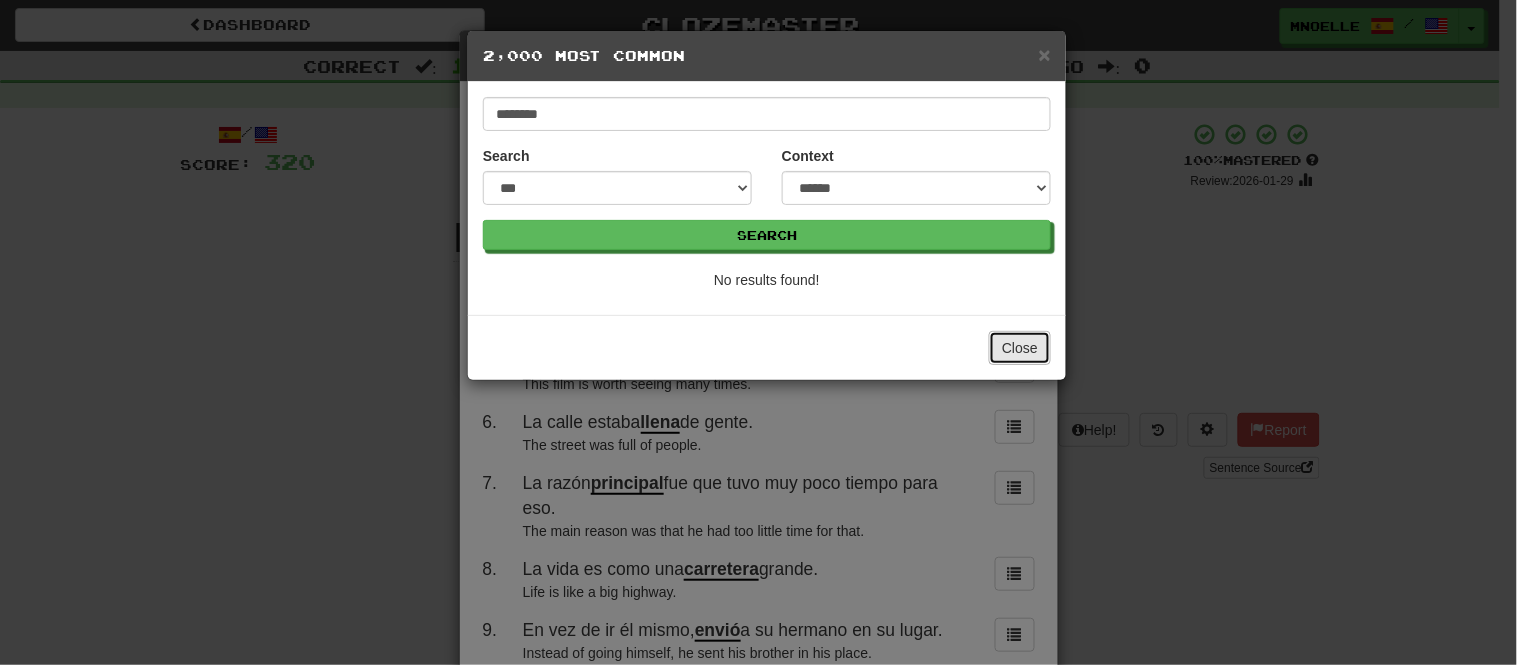 click on "Close" at bounding box center [1020, 348] 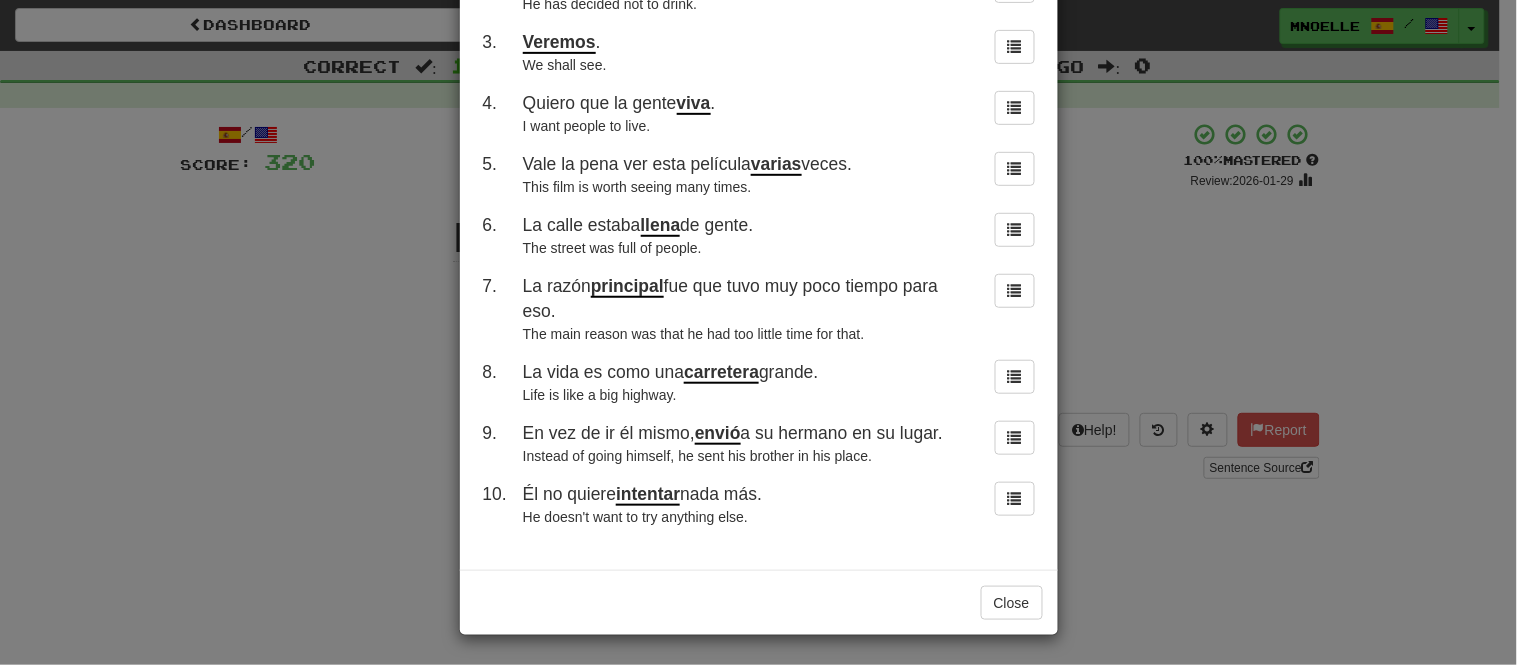scroll, scrollTop: 194, scrollLeft: 0, axis: vertical 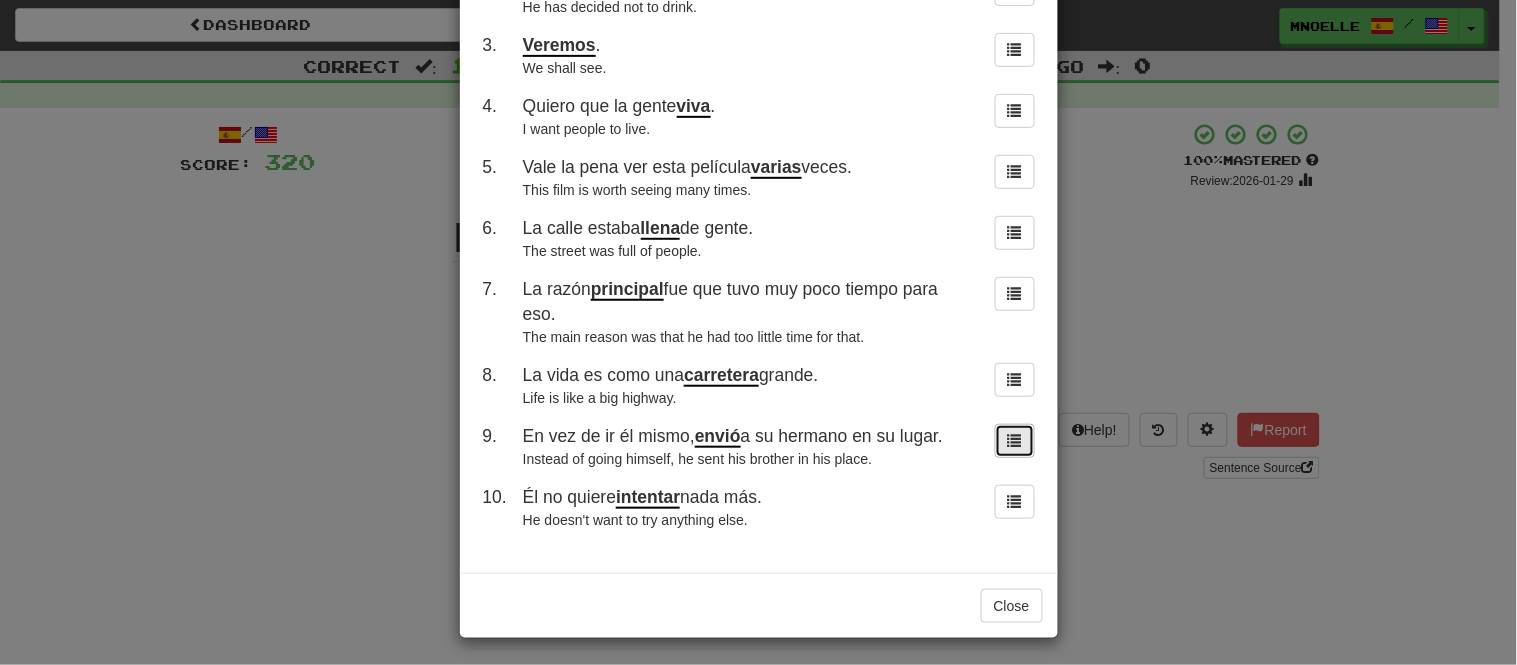 click at bounding box center (1015, 440) 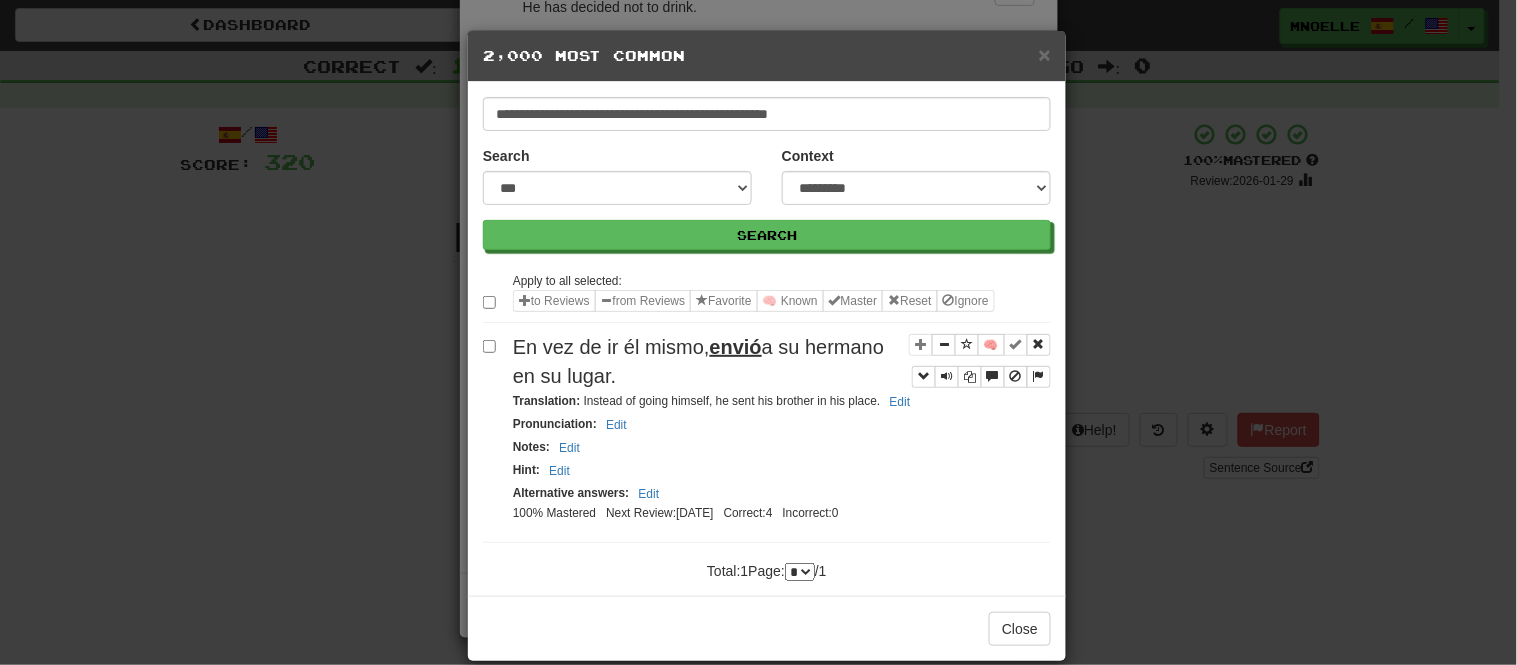 scroll, scrollTop: 0, scrollLeft: 0, axis: both 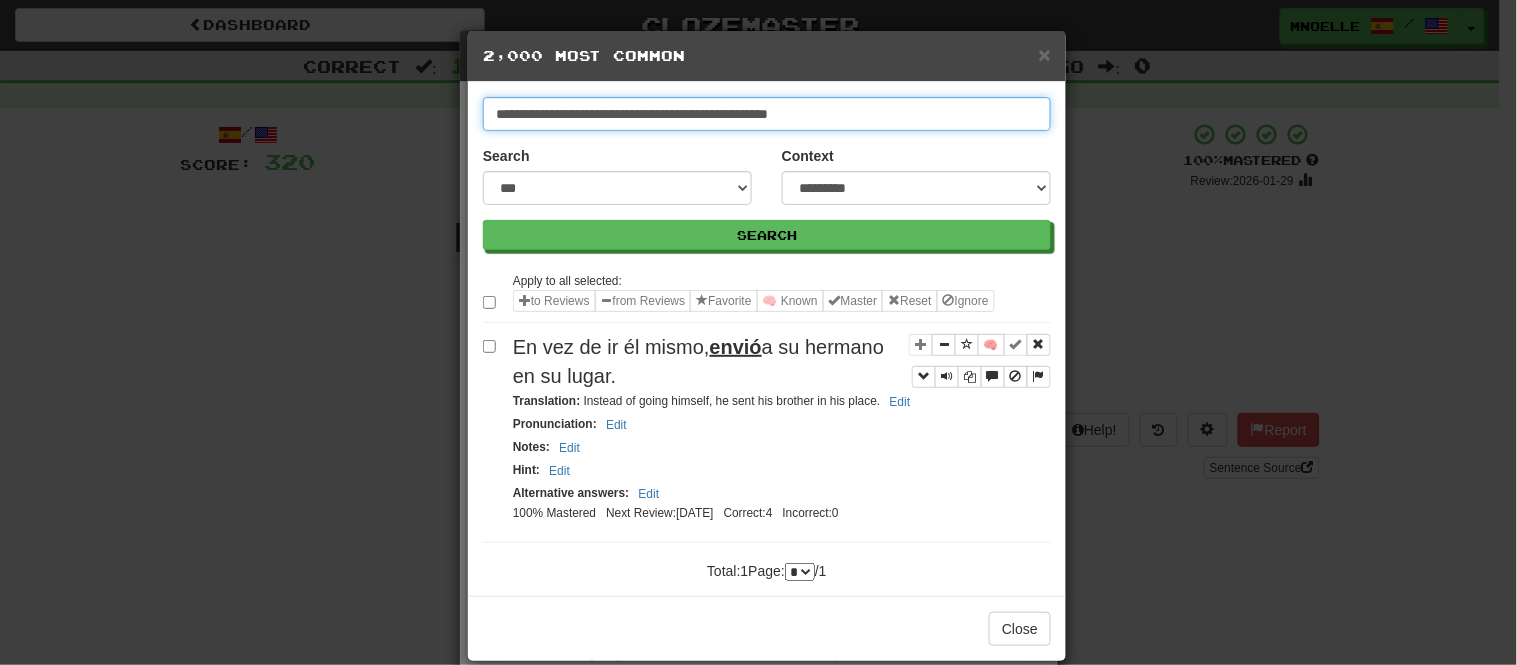 click on "**********" at bounding box center [767, 114] 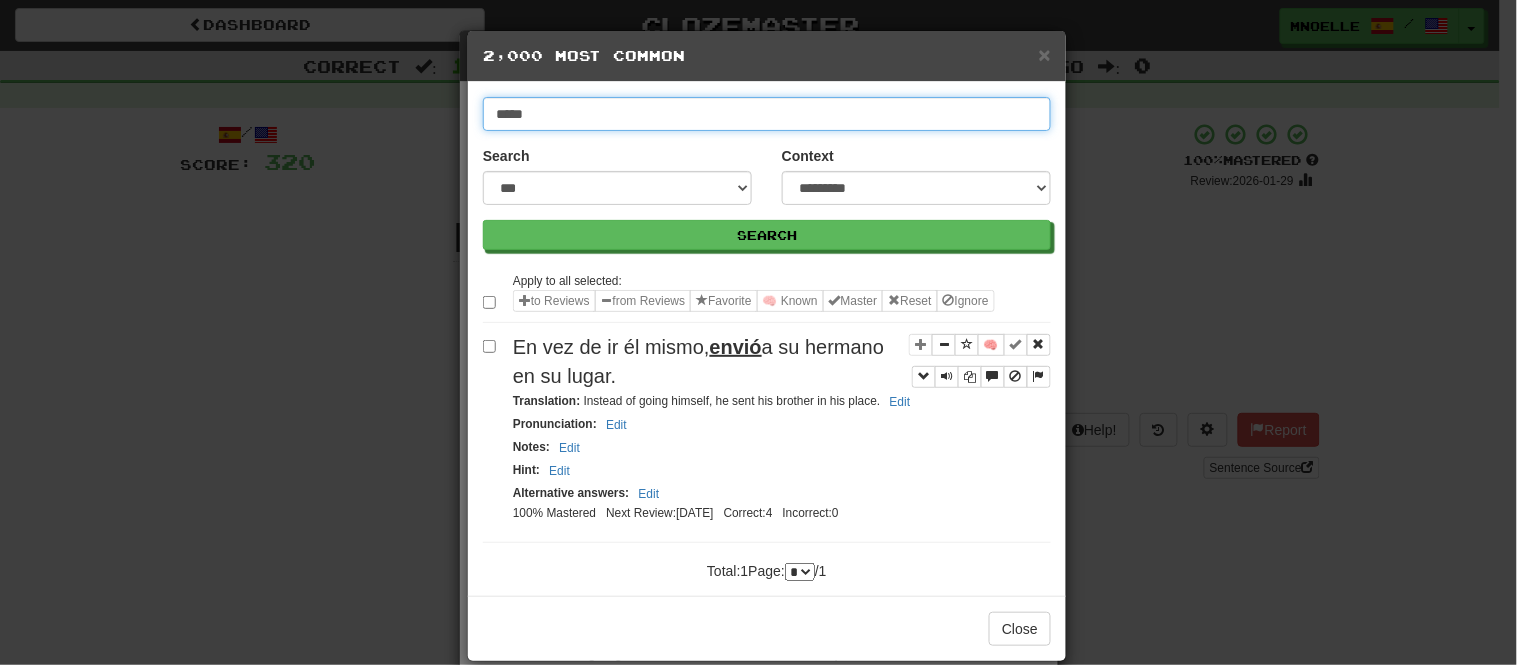 type on "*****" 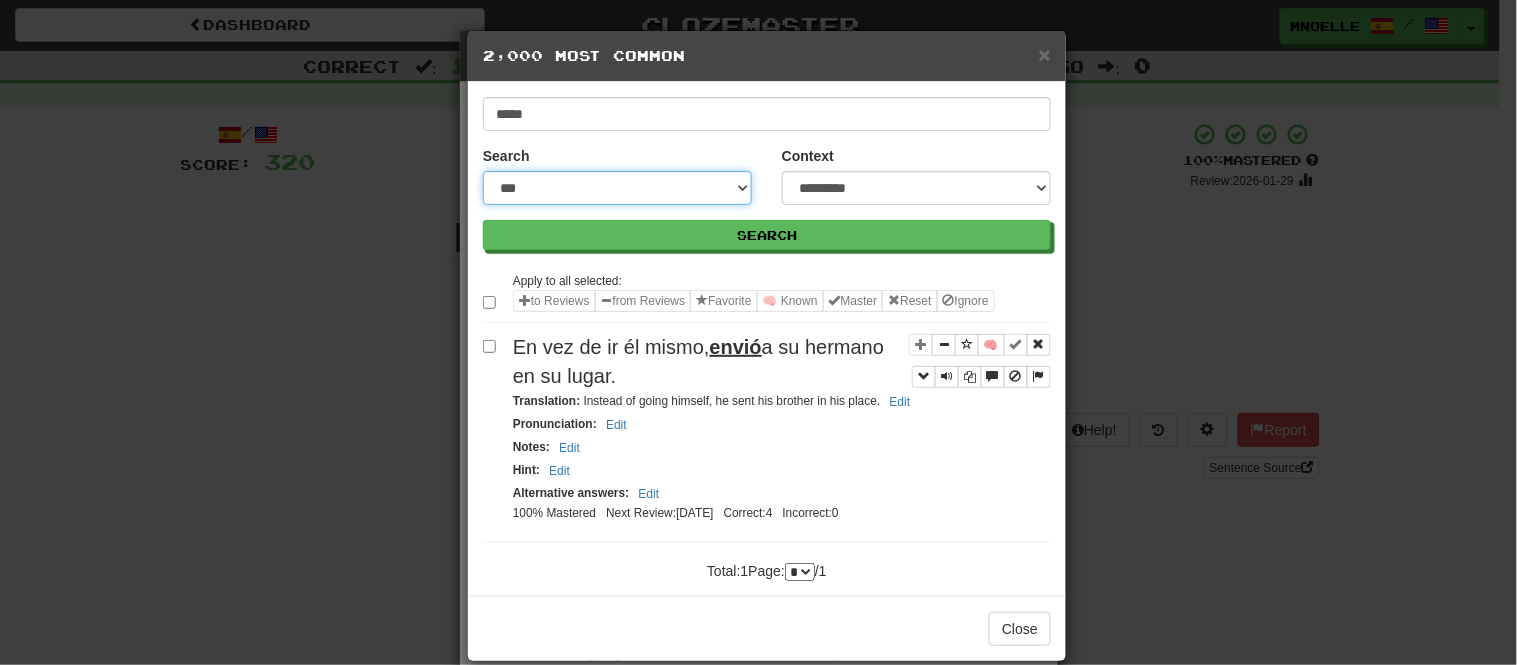 click on "**********" at bounding box center (617, 188) 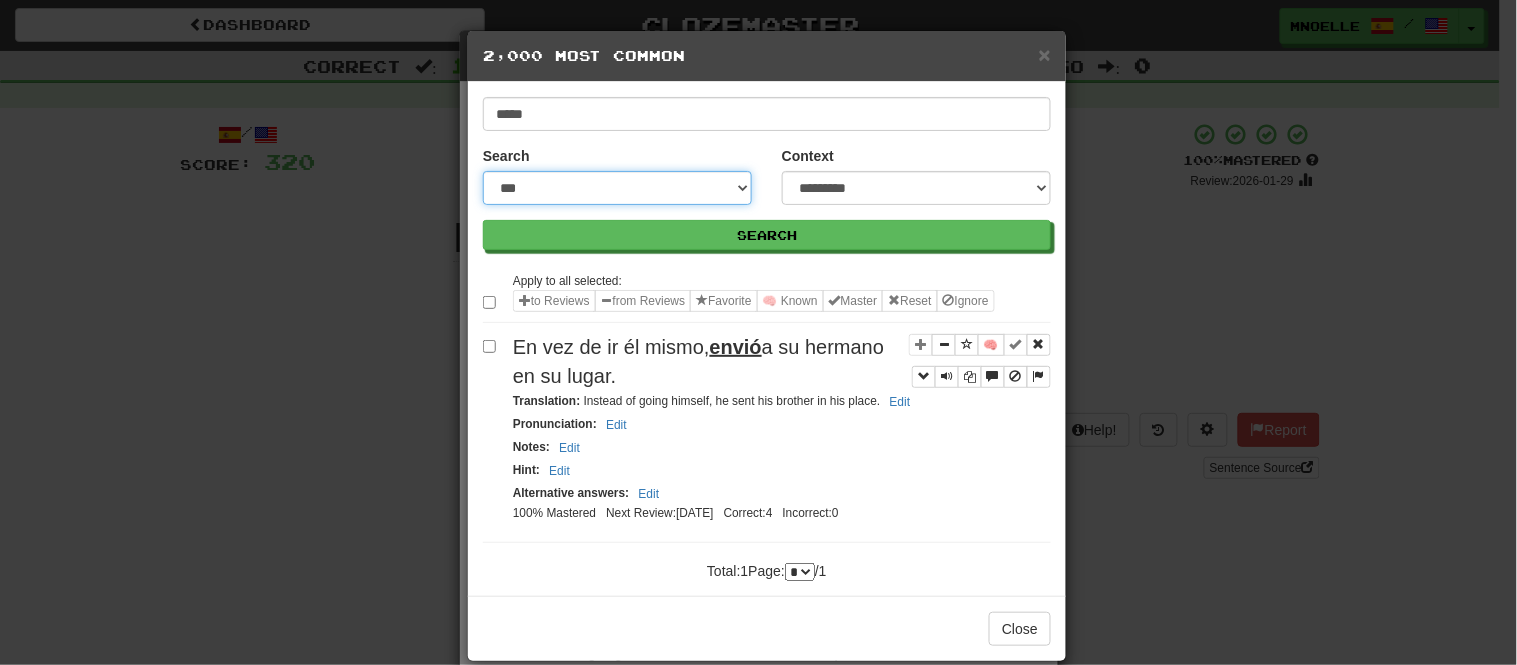select on "***" 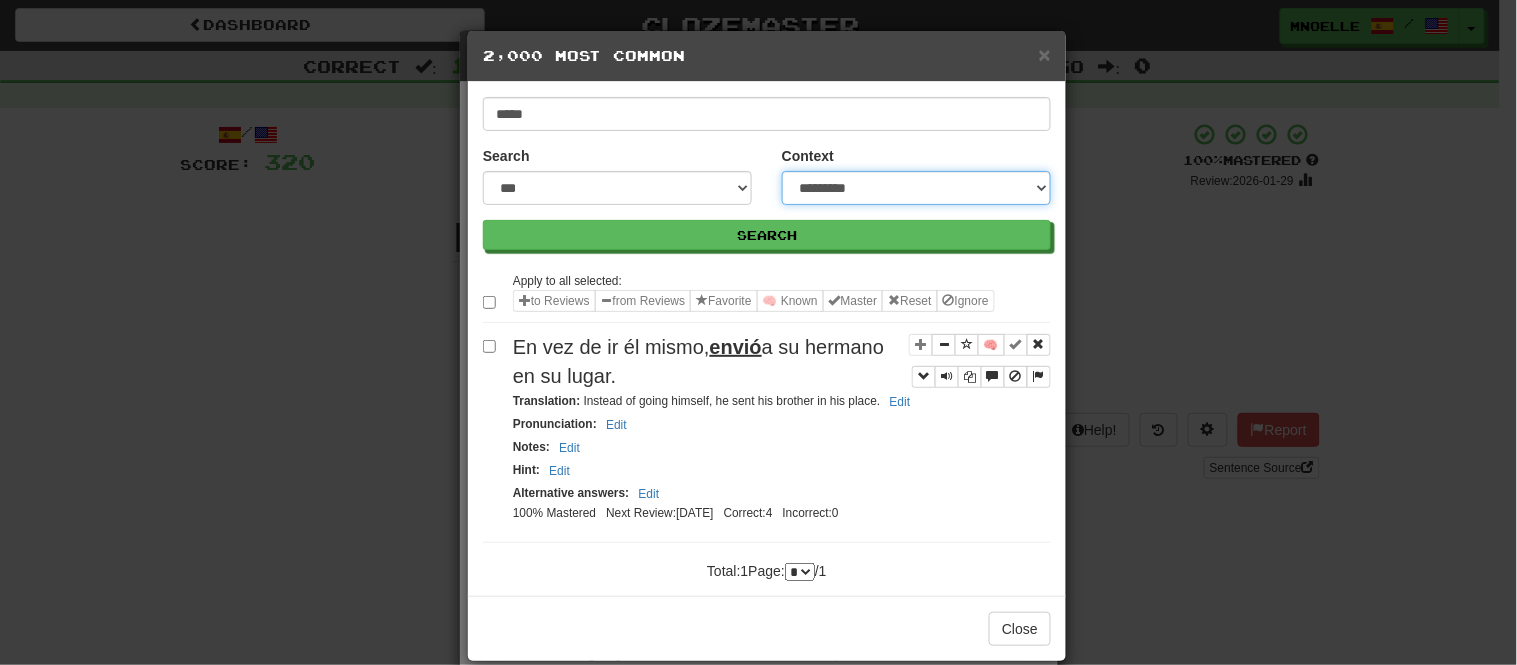 click on "**********" at bounding box center [916, 188] 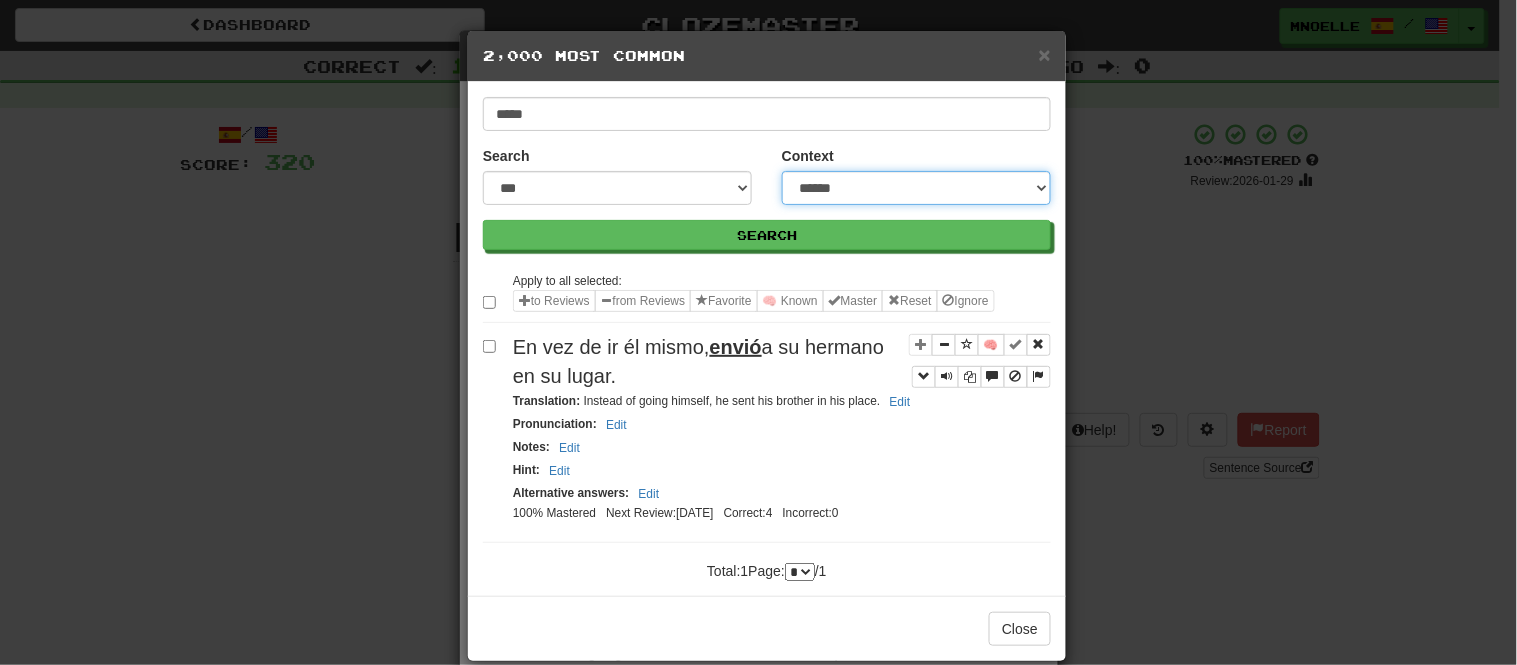 click on "**********" at bounding box center [916, 188] 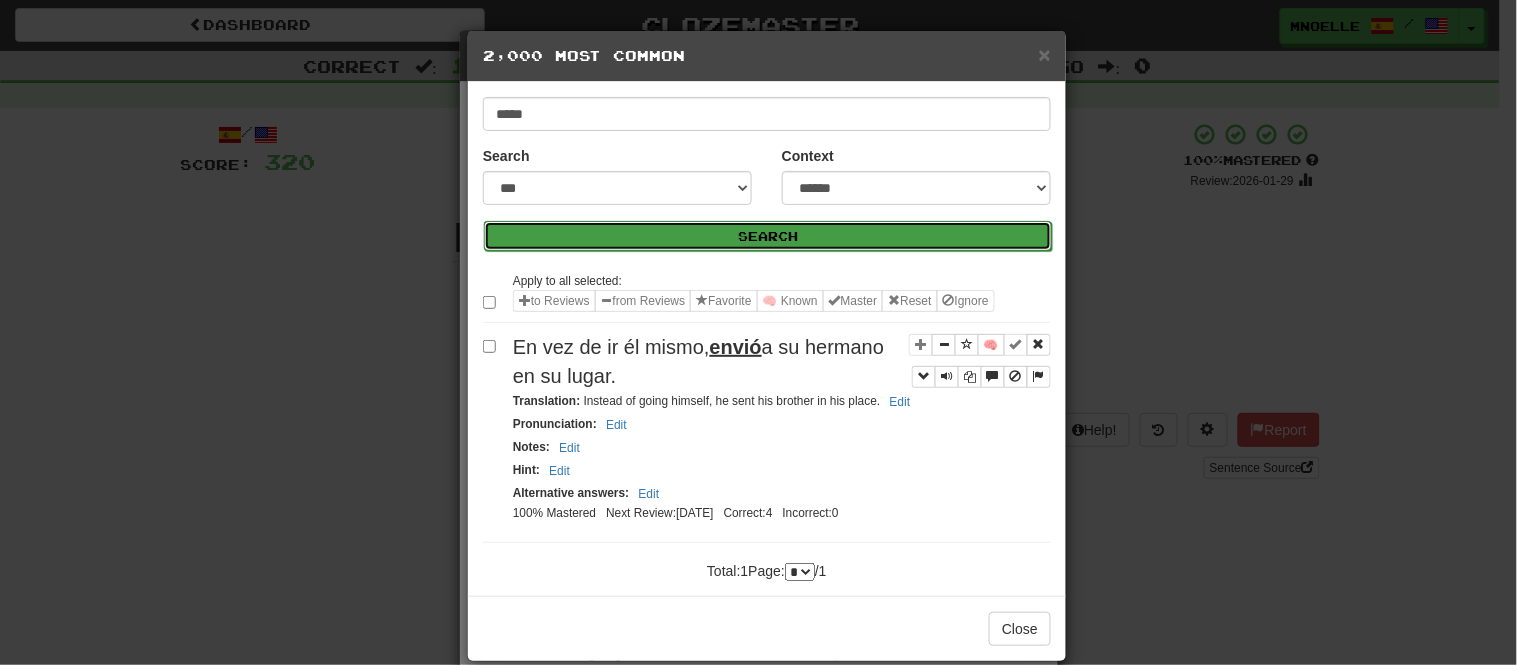 click on "Search" at bounding box center [768, 236] 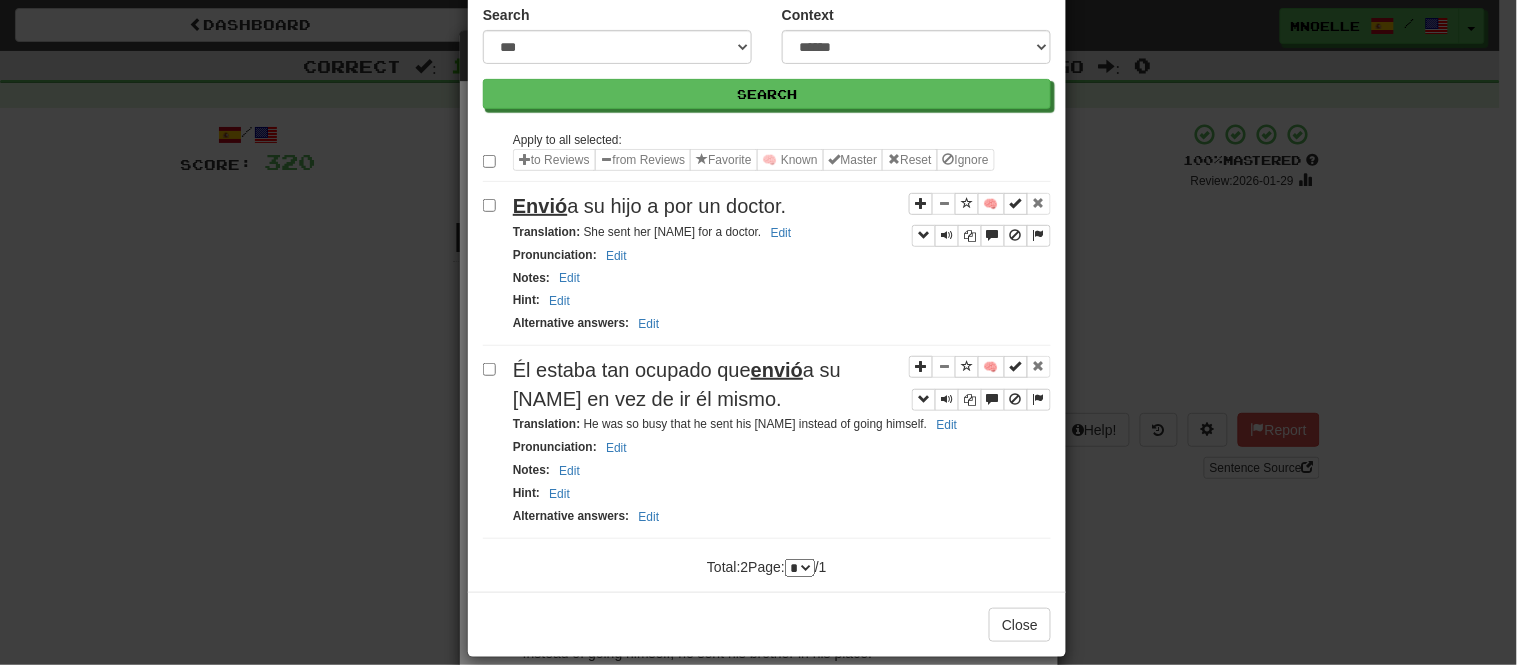 scroll, scrollTop: 146, scrollLeft: 0, axis: vertical 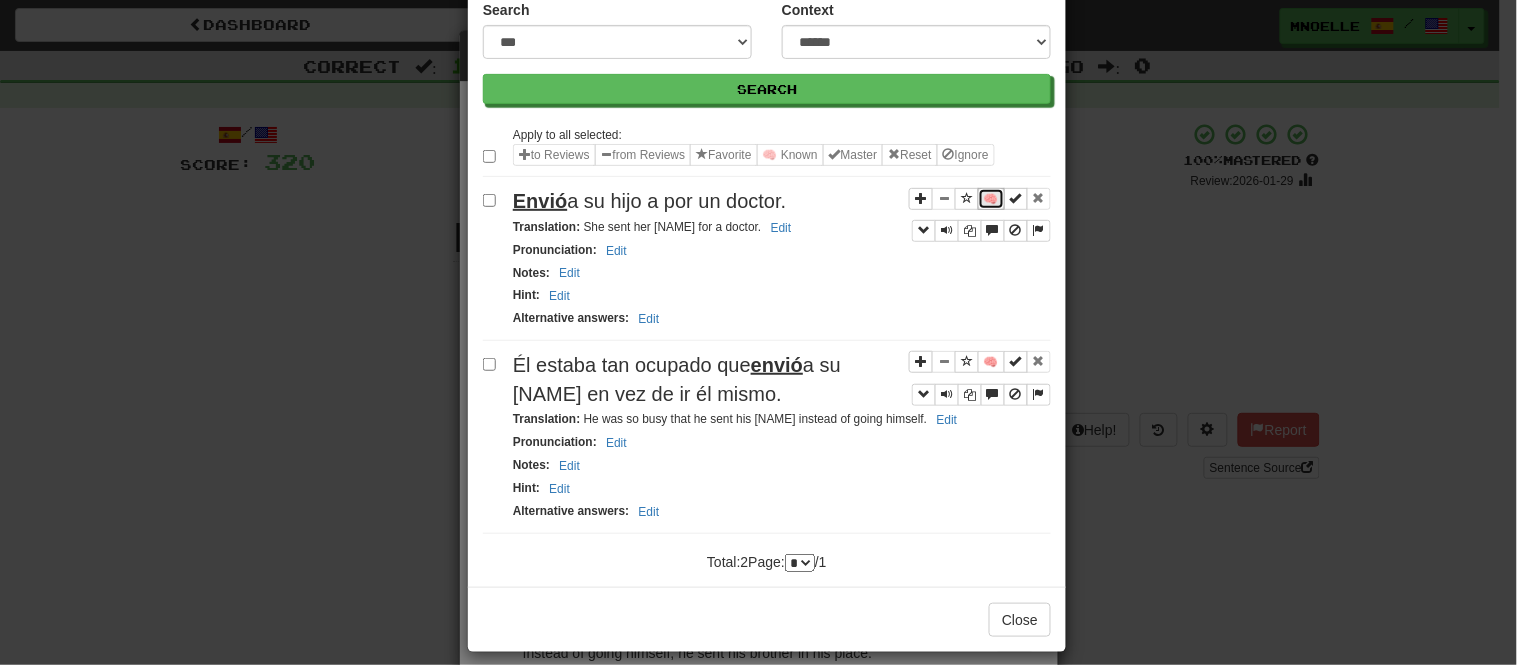 click on "🧠" at bounding box center (991, 199) 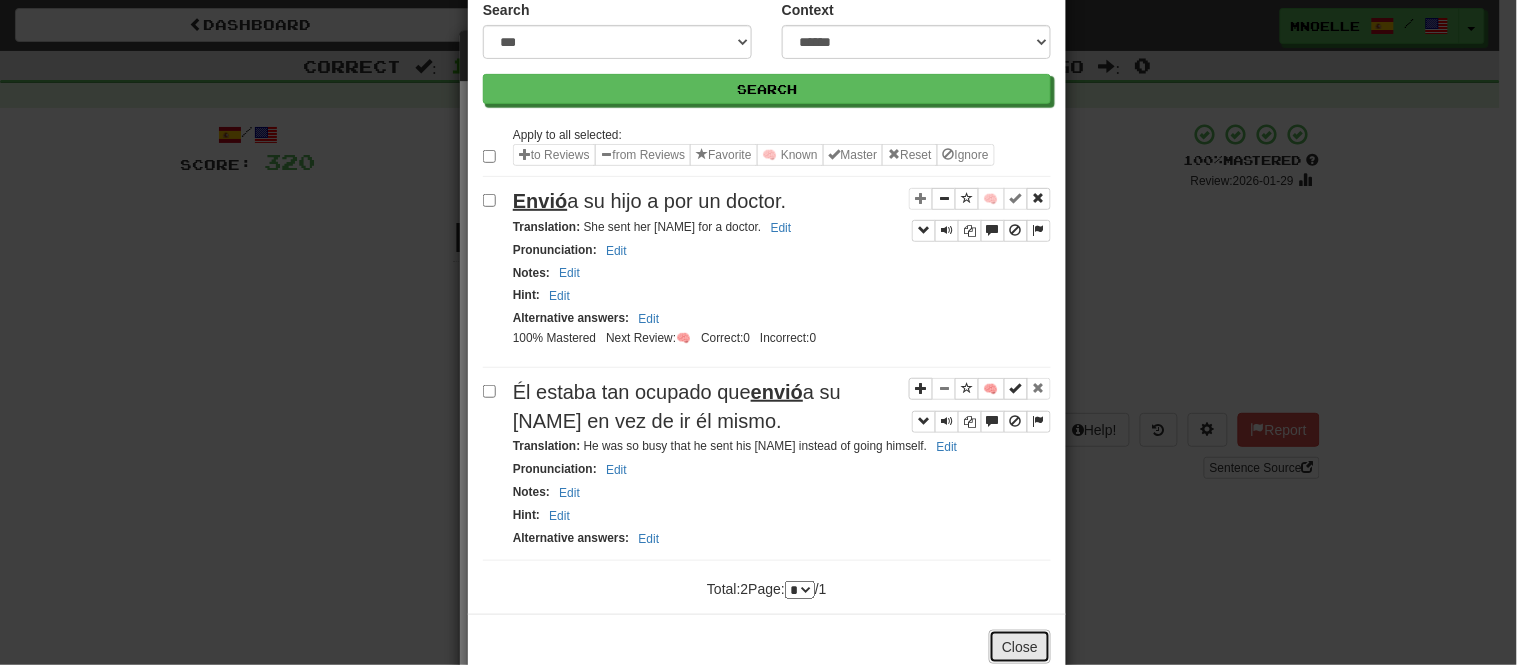 click on "Close" at bounding box center (1020, 647) 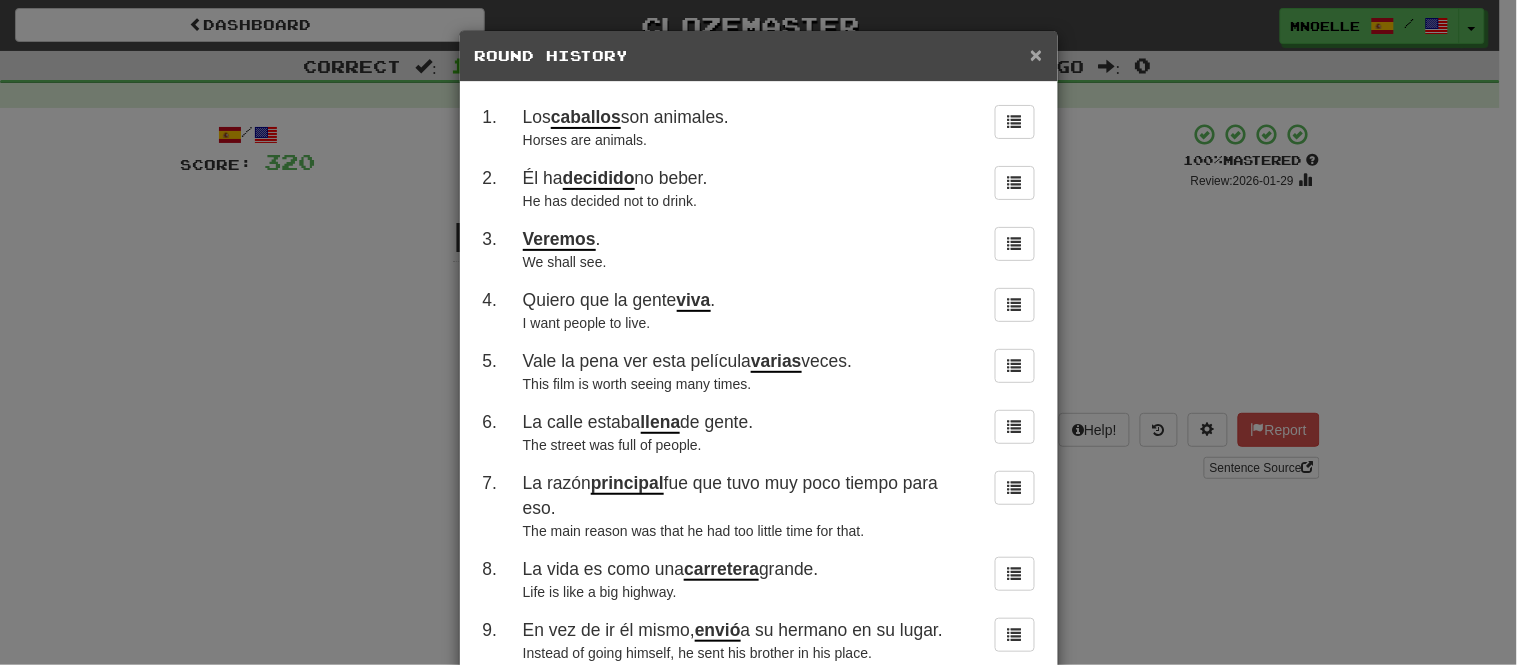 click on "×" at bounding box center (1036, 54) 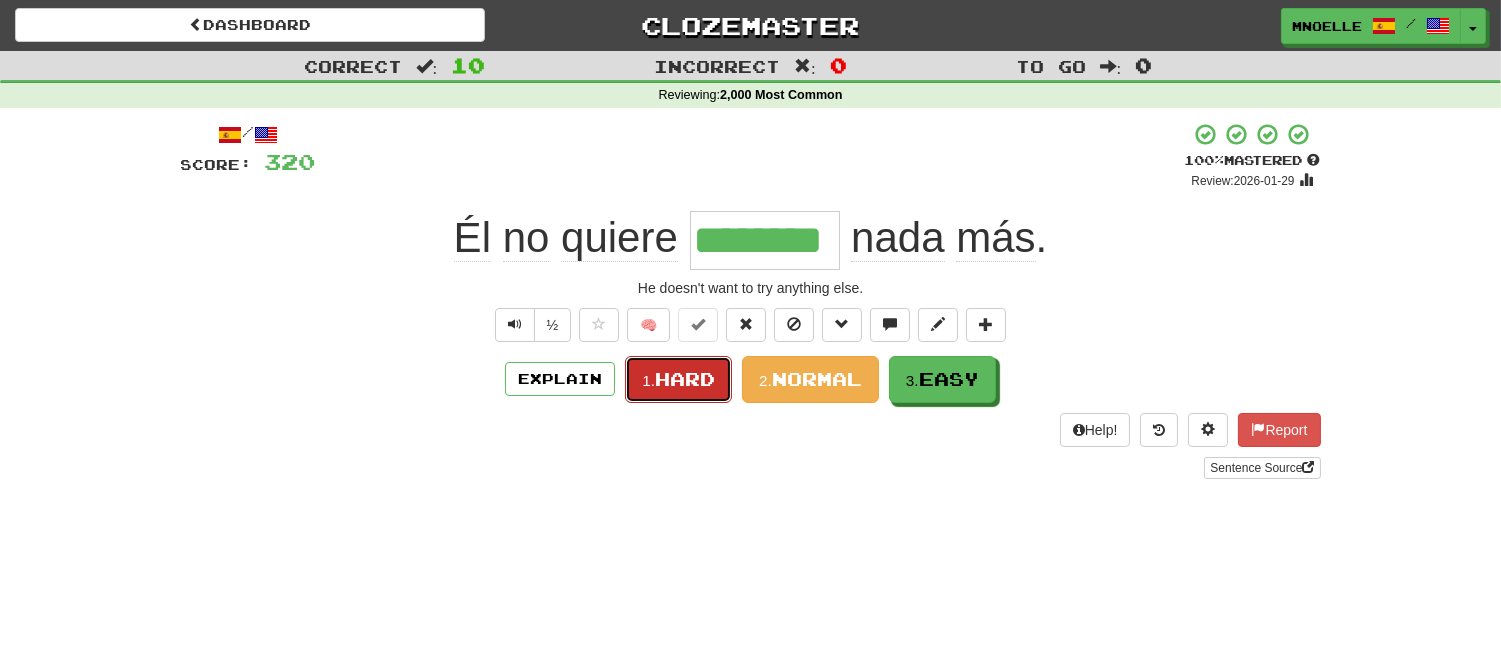 click on "1.  Hard" at bounding box center (678, 379) 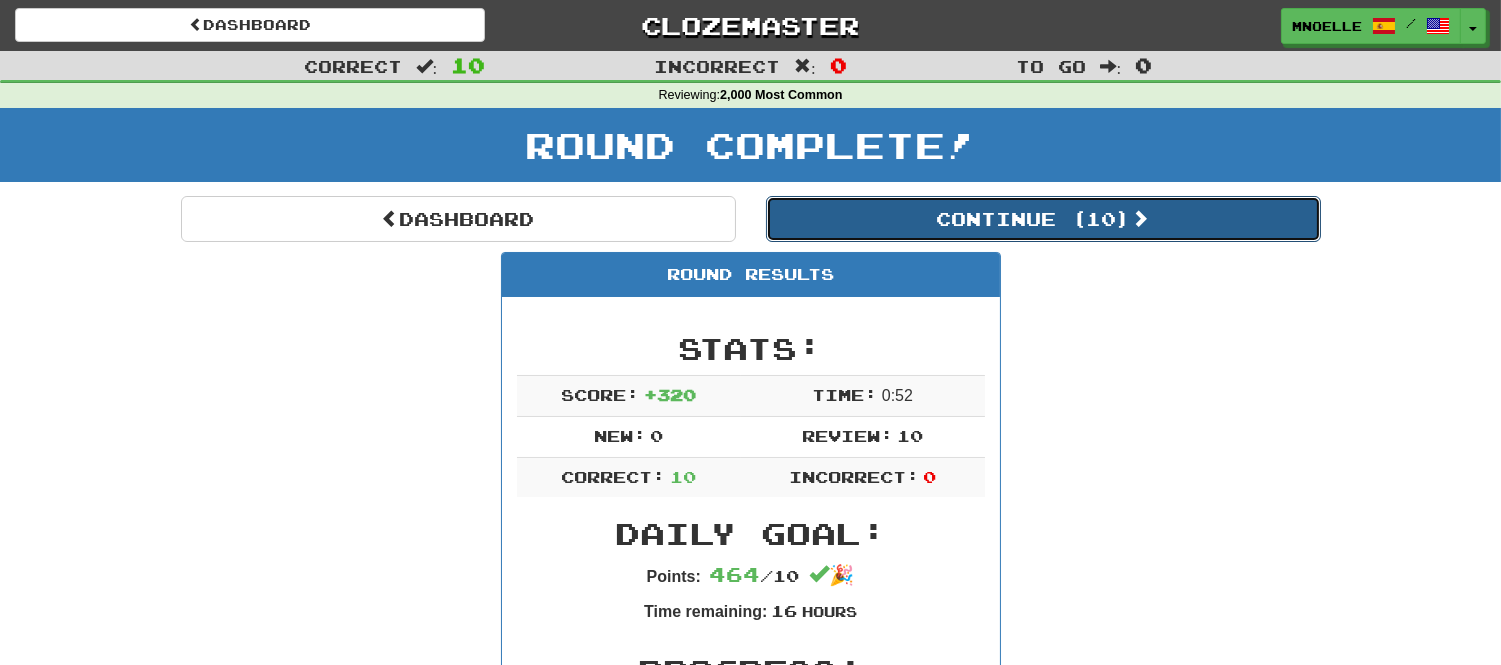 click on "Continue ( 10 )" at bounding box center (1043, 219) 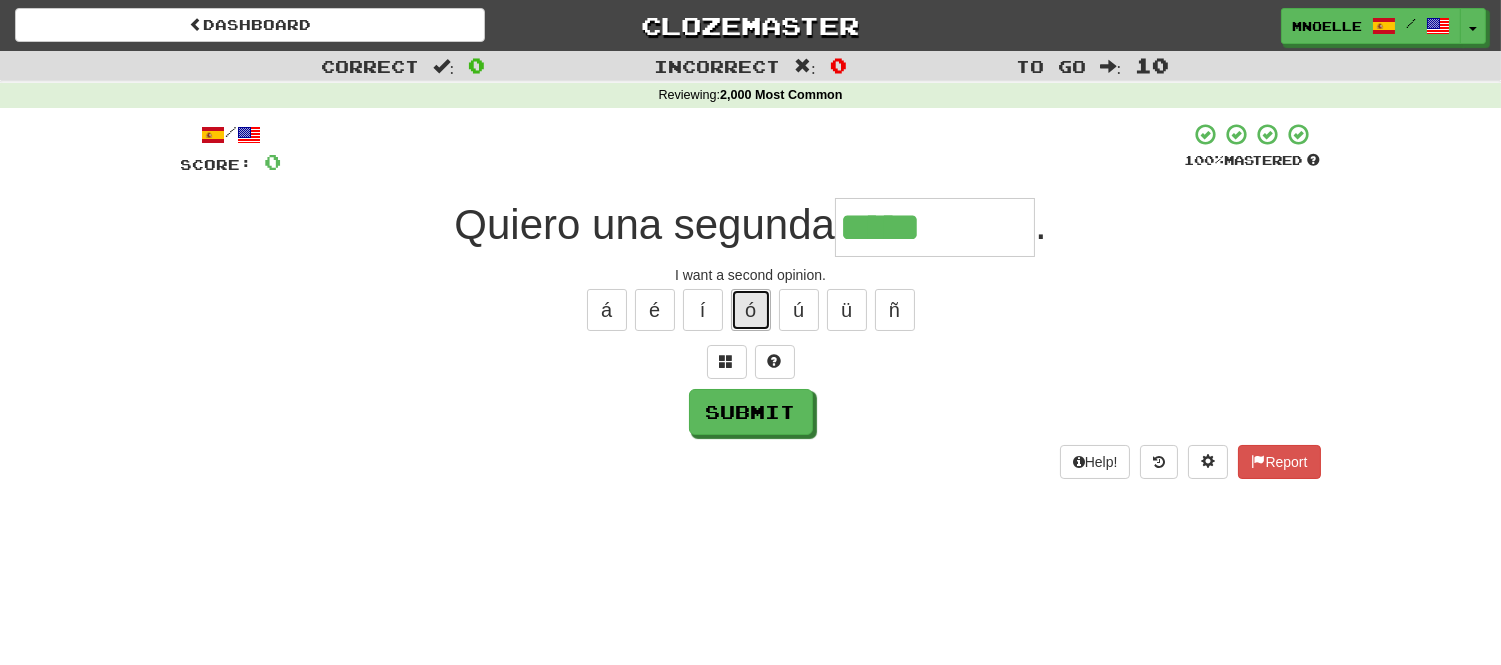 click on "ó" at bounding box center (751, 310) 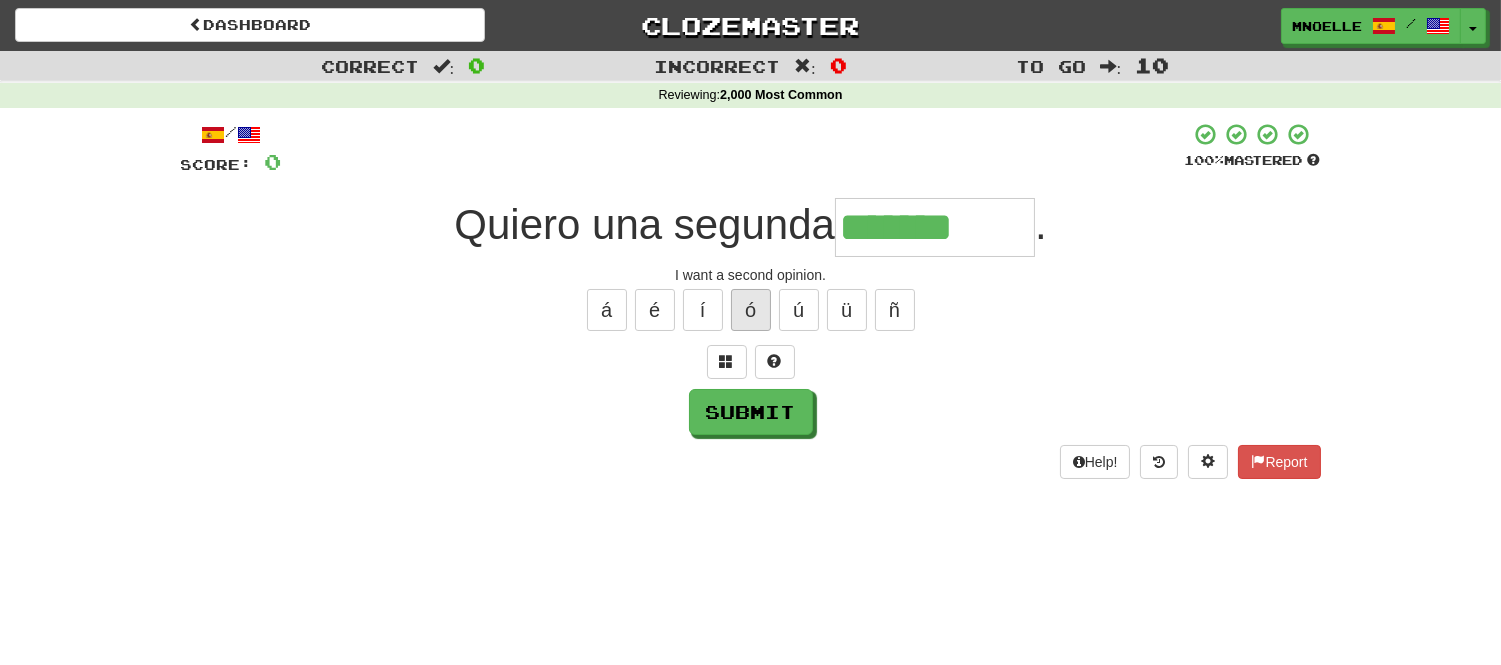 type on "*******" 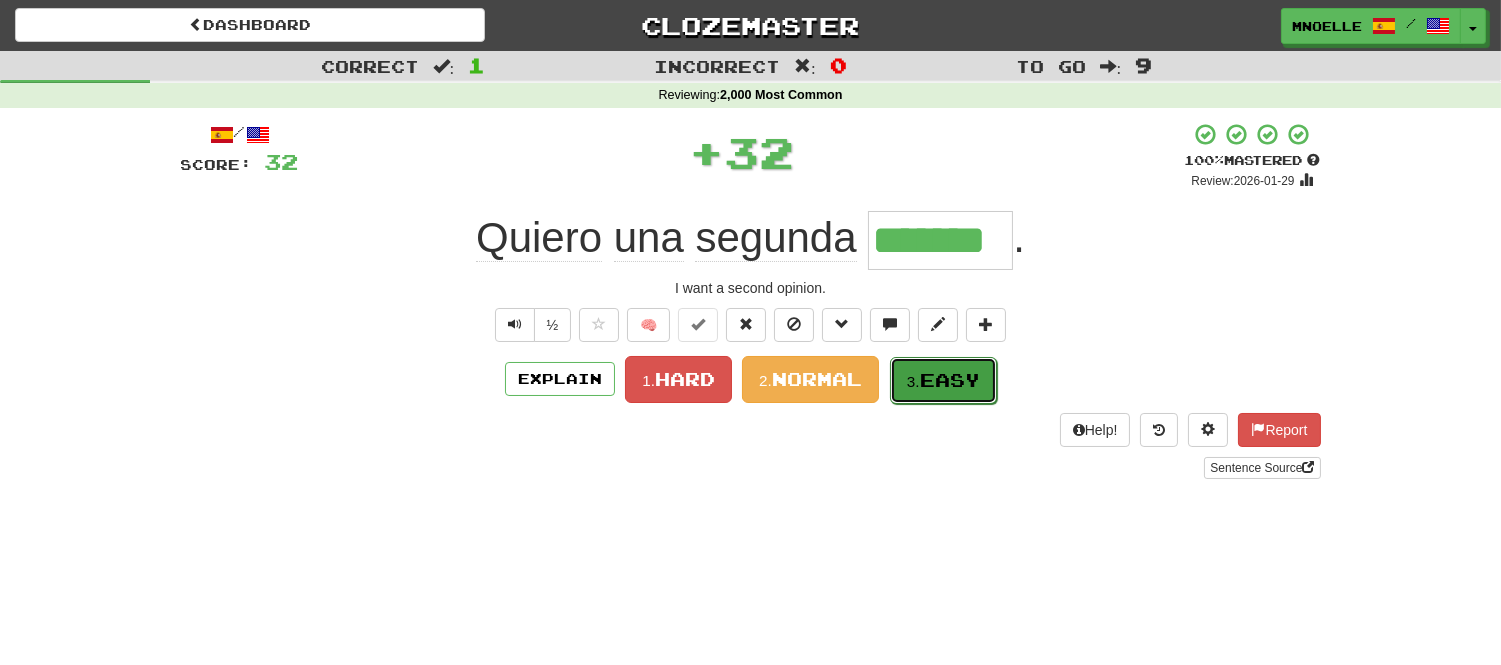 click on "Easy" at bounding box center (950, 380) 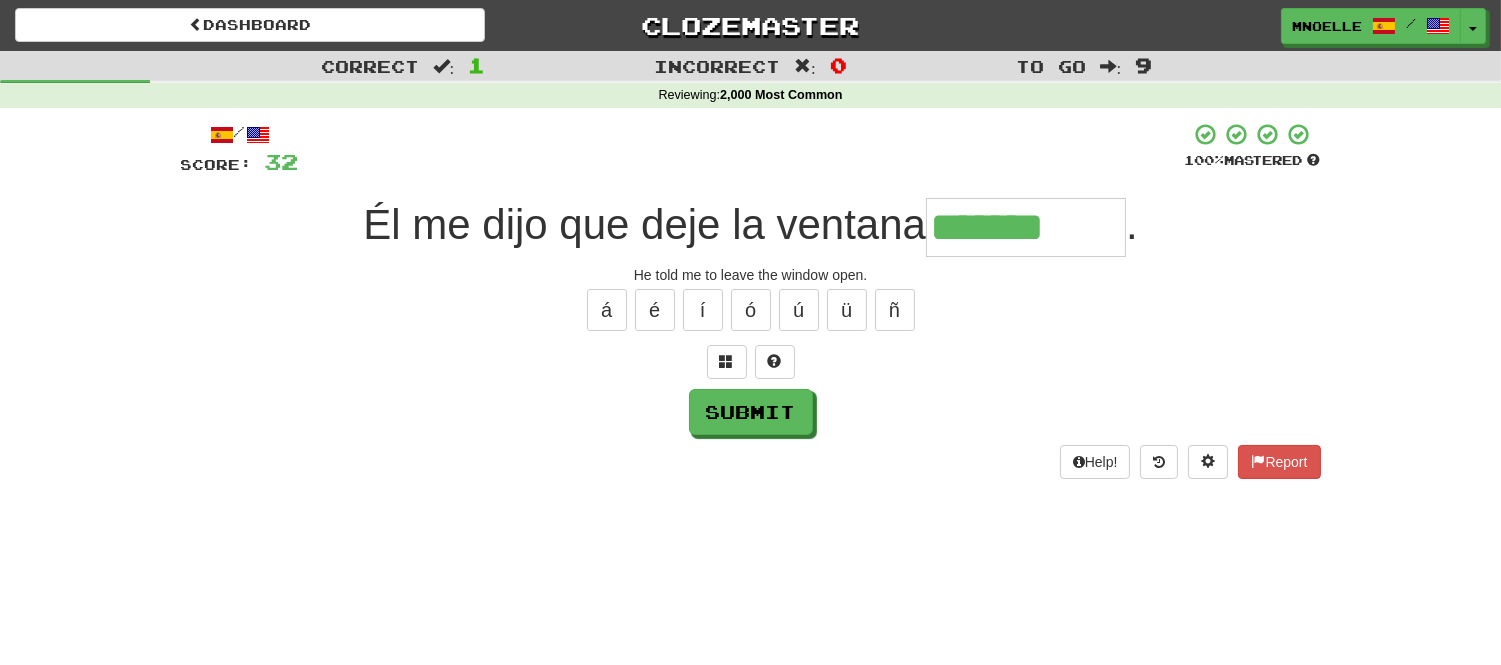 type on "*******" 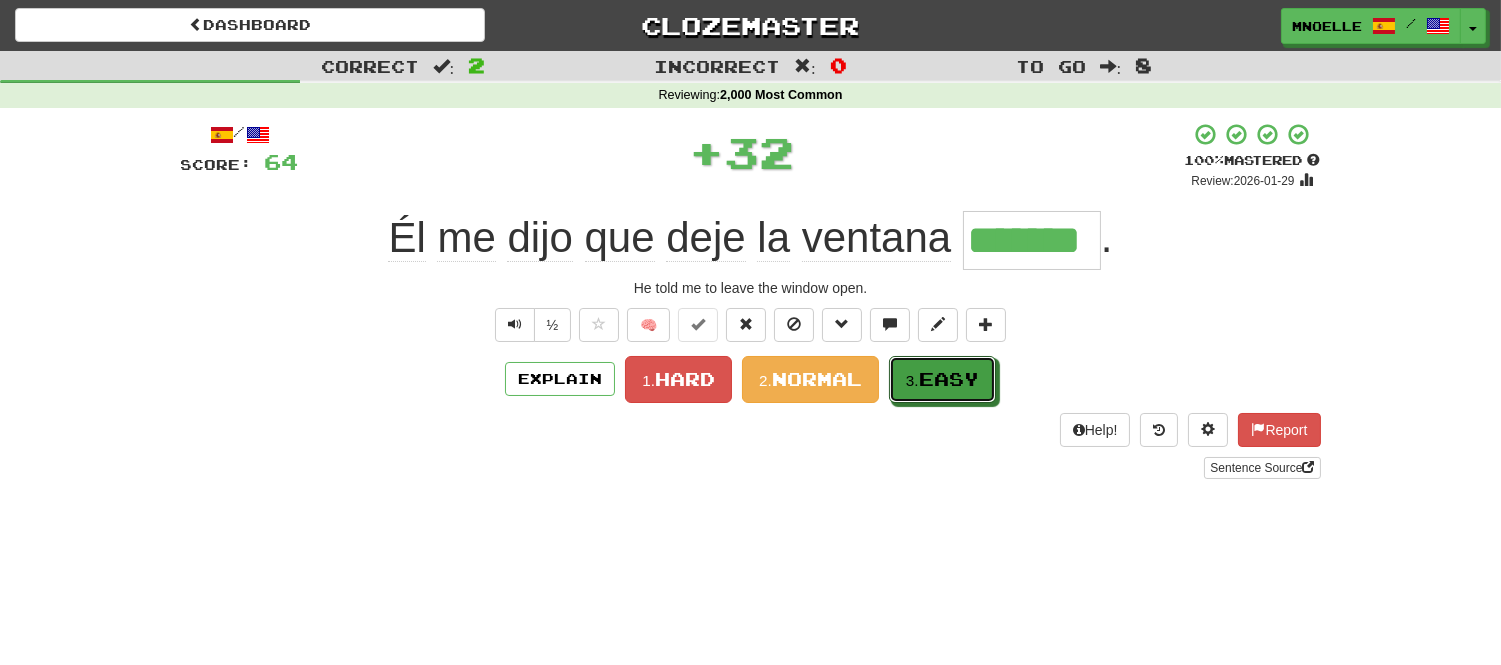 click on "Easy" at bounding box center [949, 379] 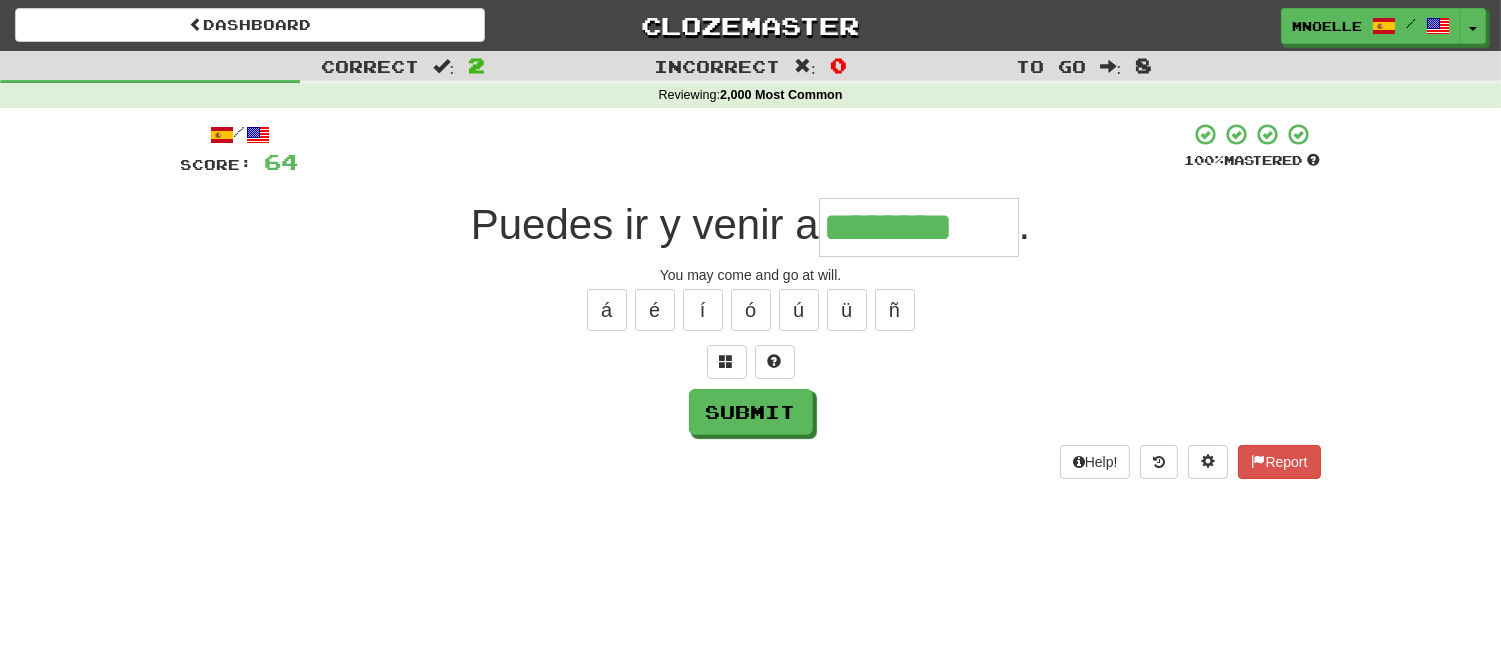 type on "********" 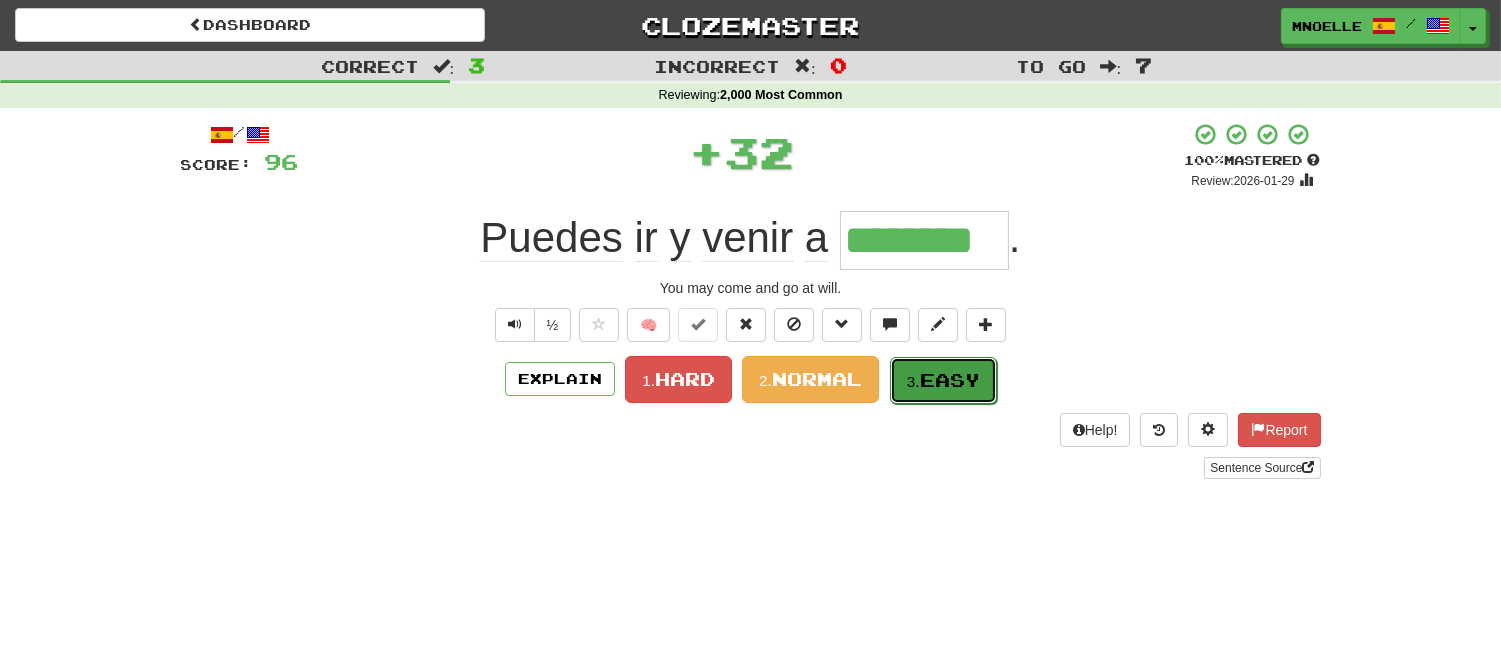 click on "Easy" at bounding box center [950, 380] 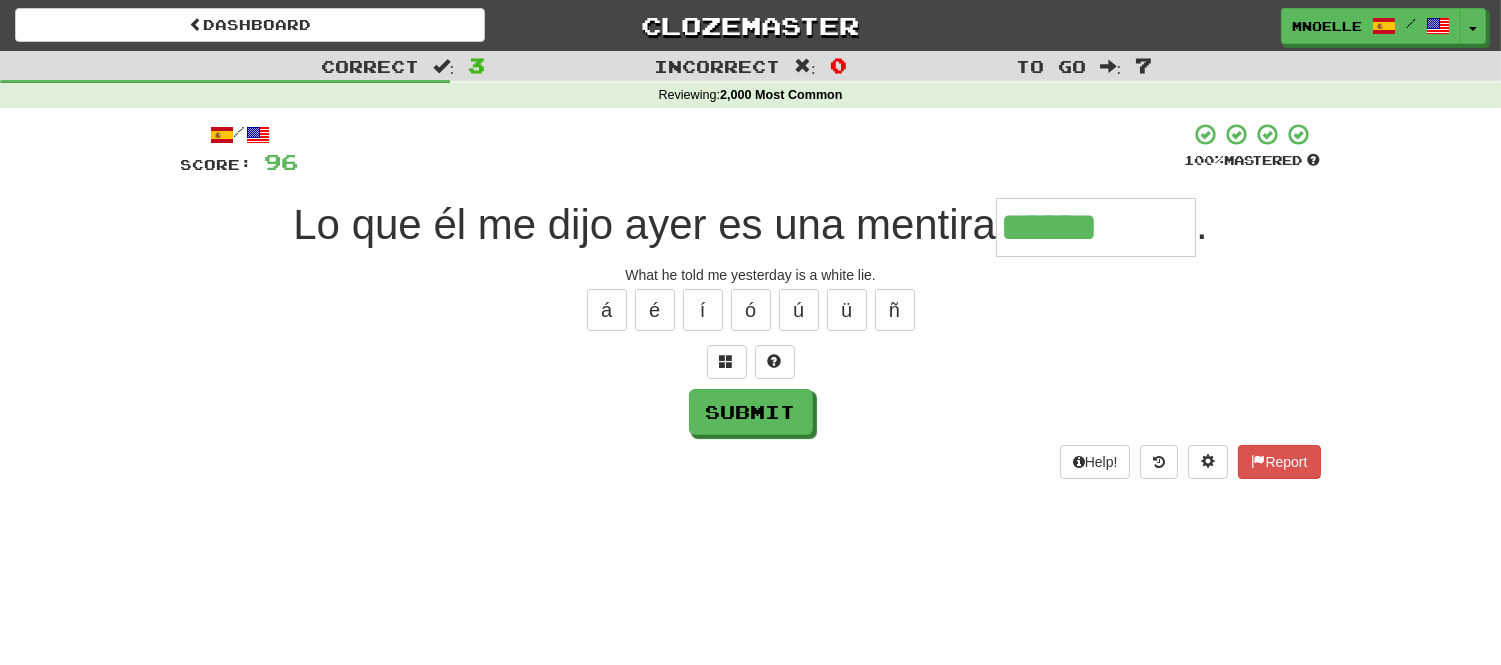type on "******" 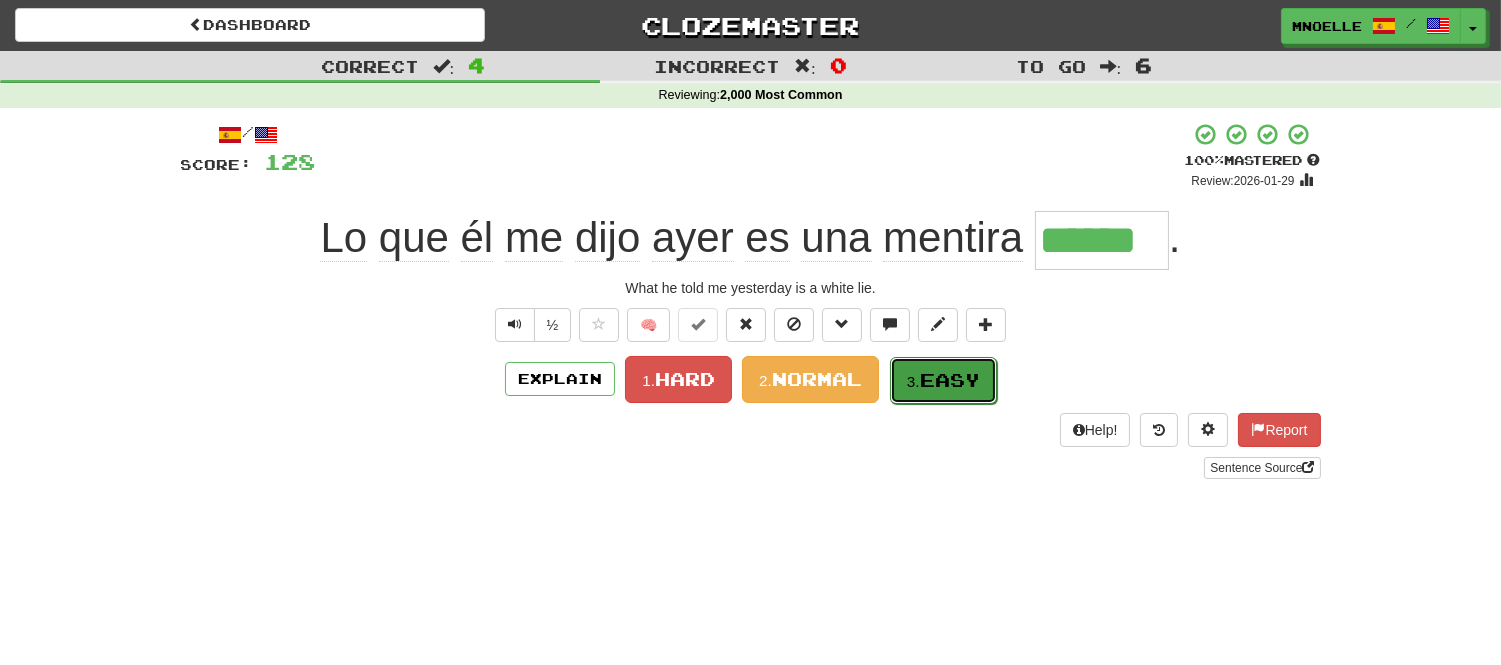 click on "Easy" at bounding box center [950, 380] 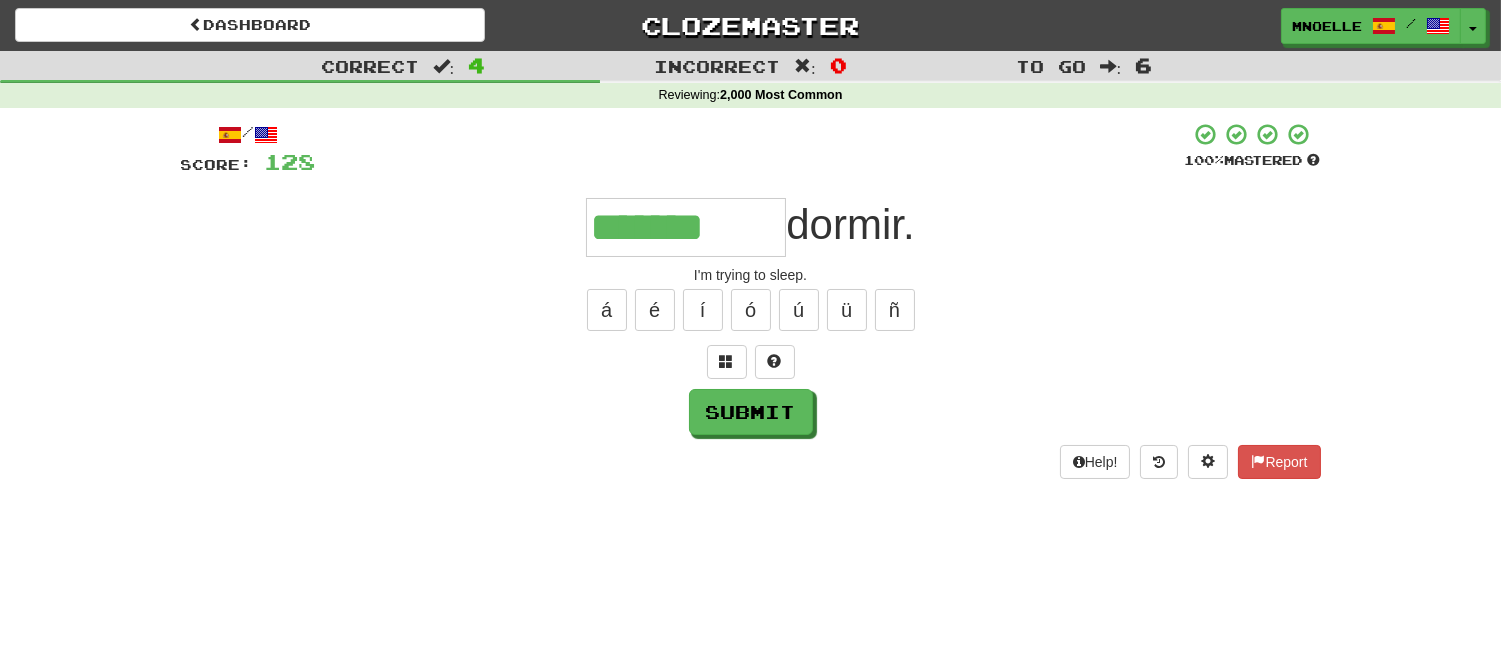 type on "*******" 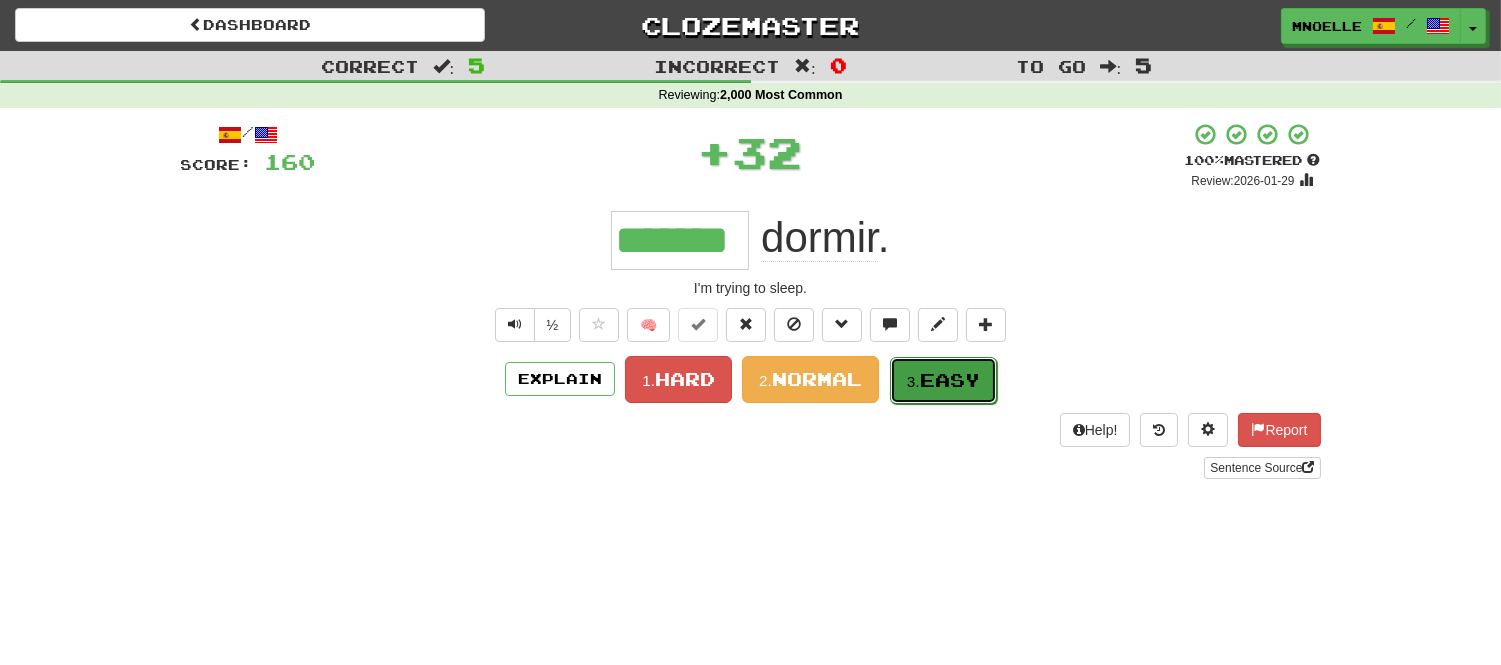 click on "Easy" at bounding box center [950, 380] 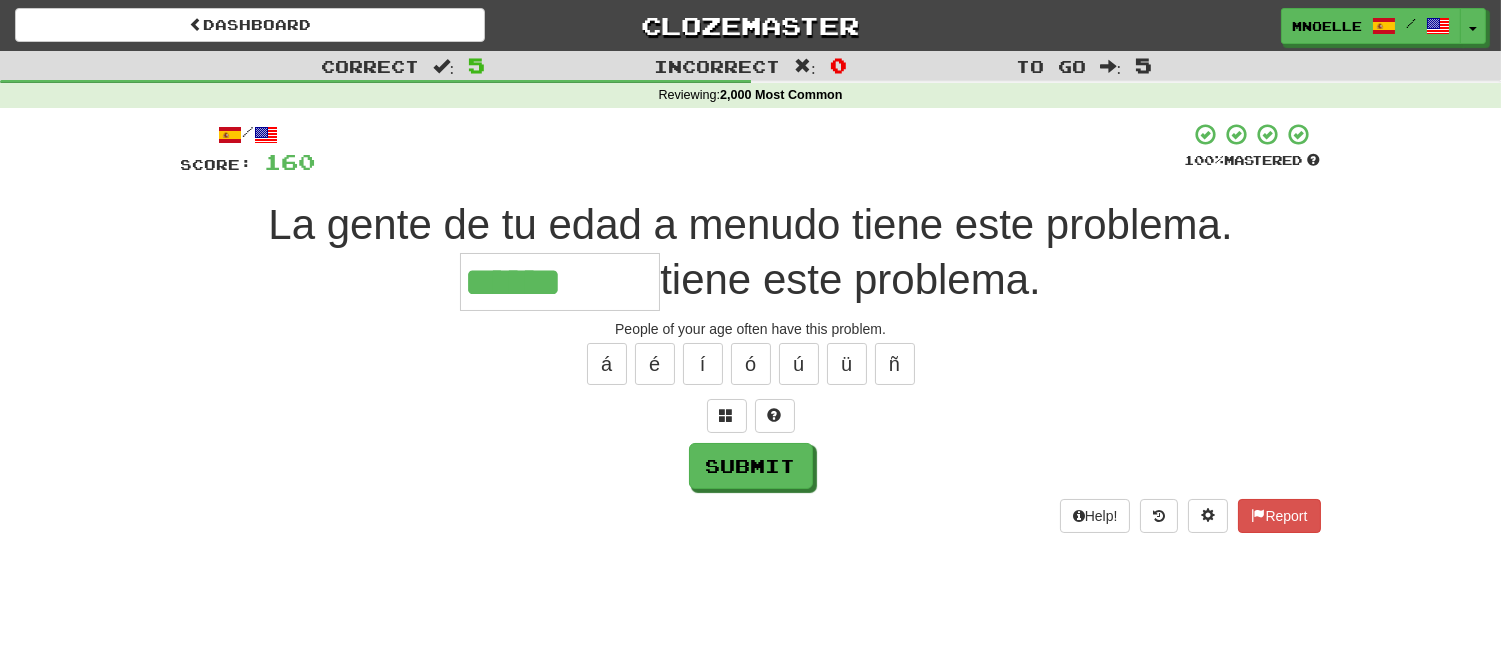 type on "******" 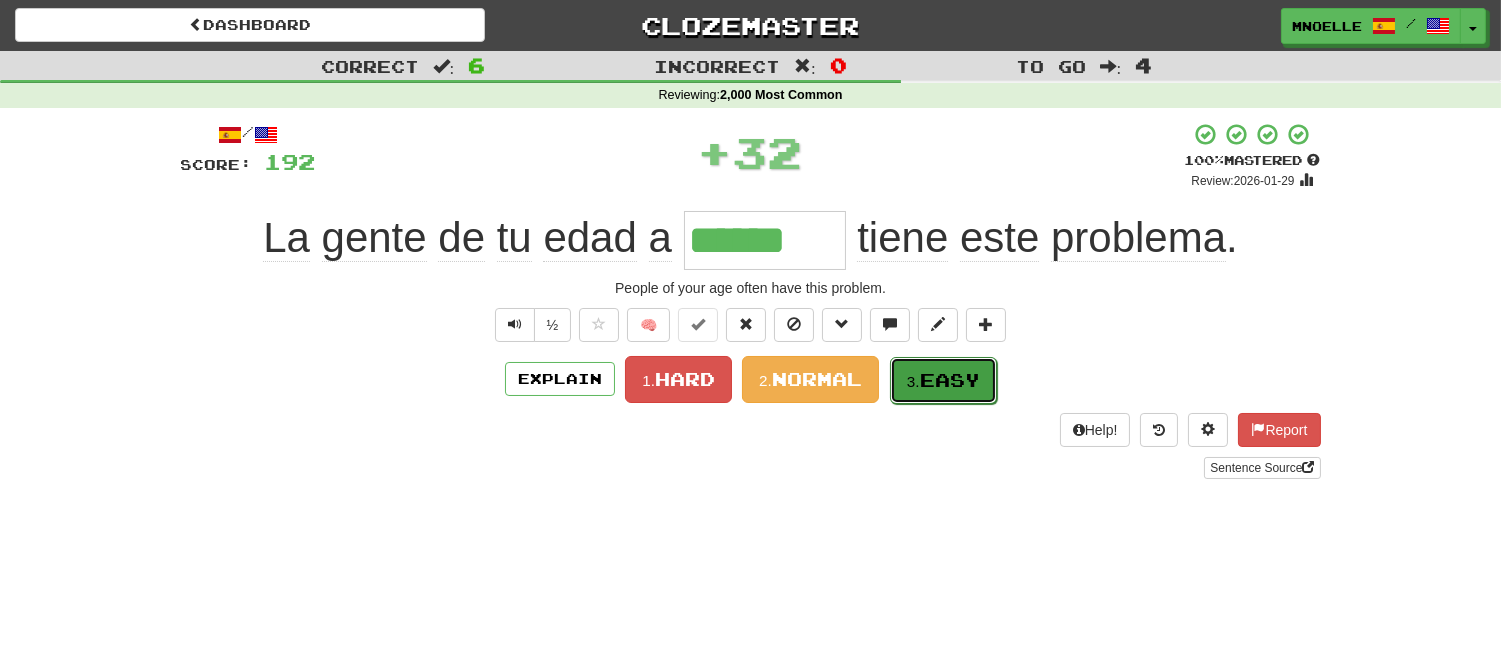 click on "Easy" at bounding box center (950, 380) 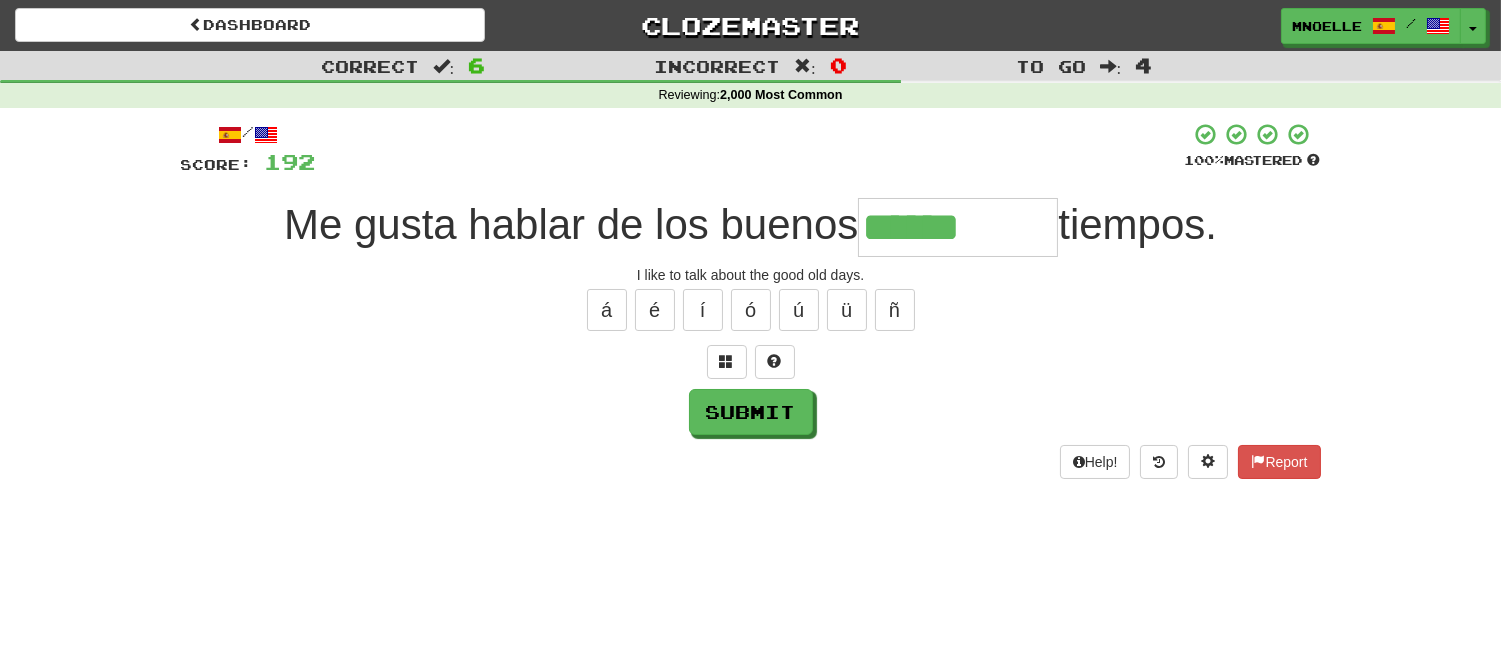 type on "******" 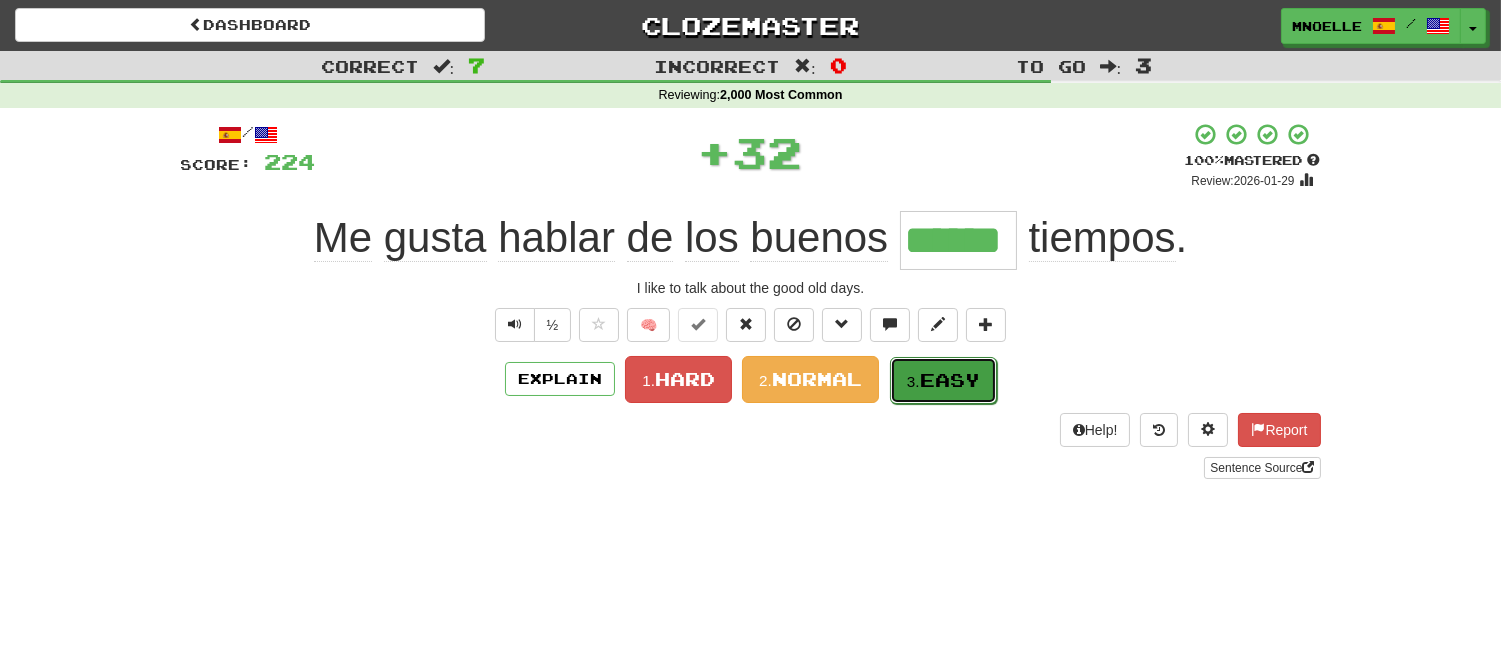 click on "Easy" at bounding box center [950, 380] 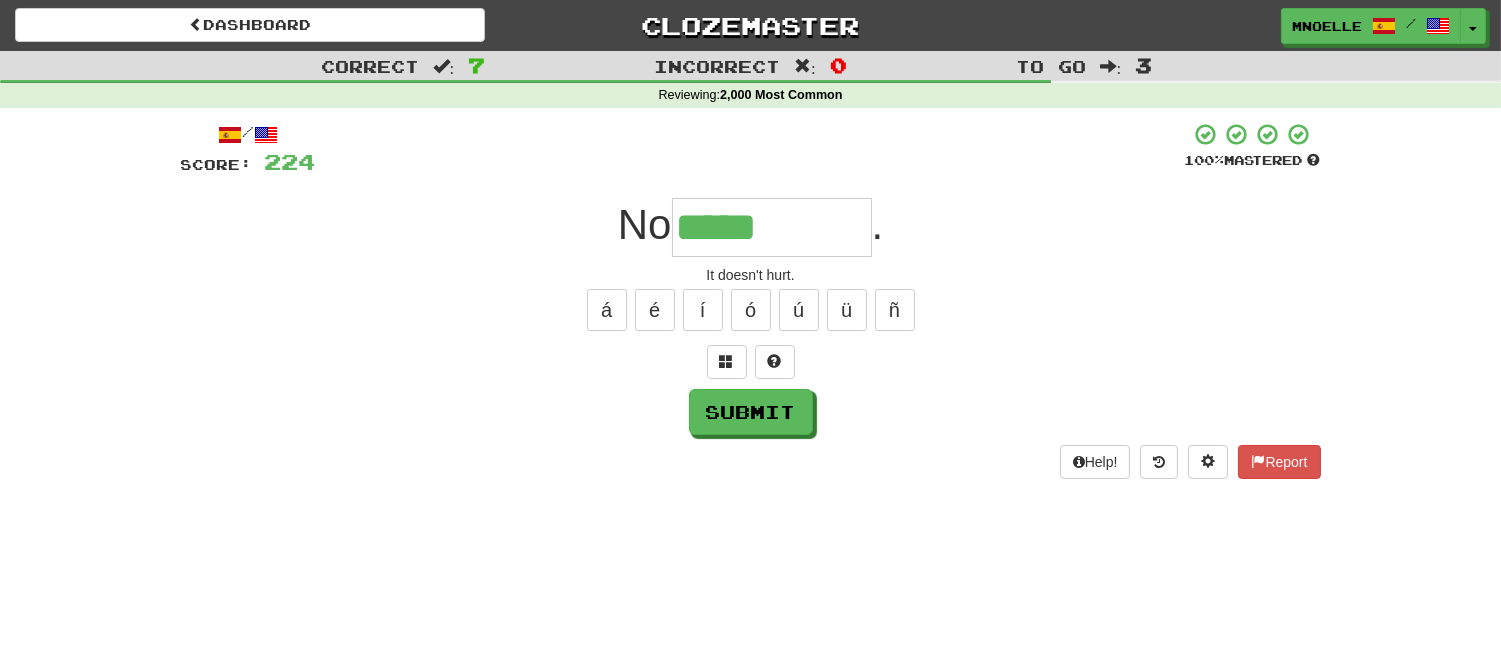 type on "*****" 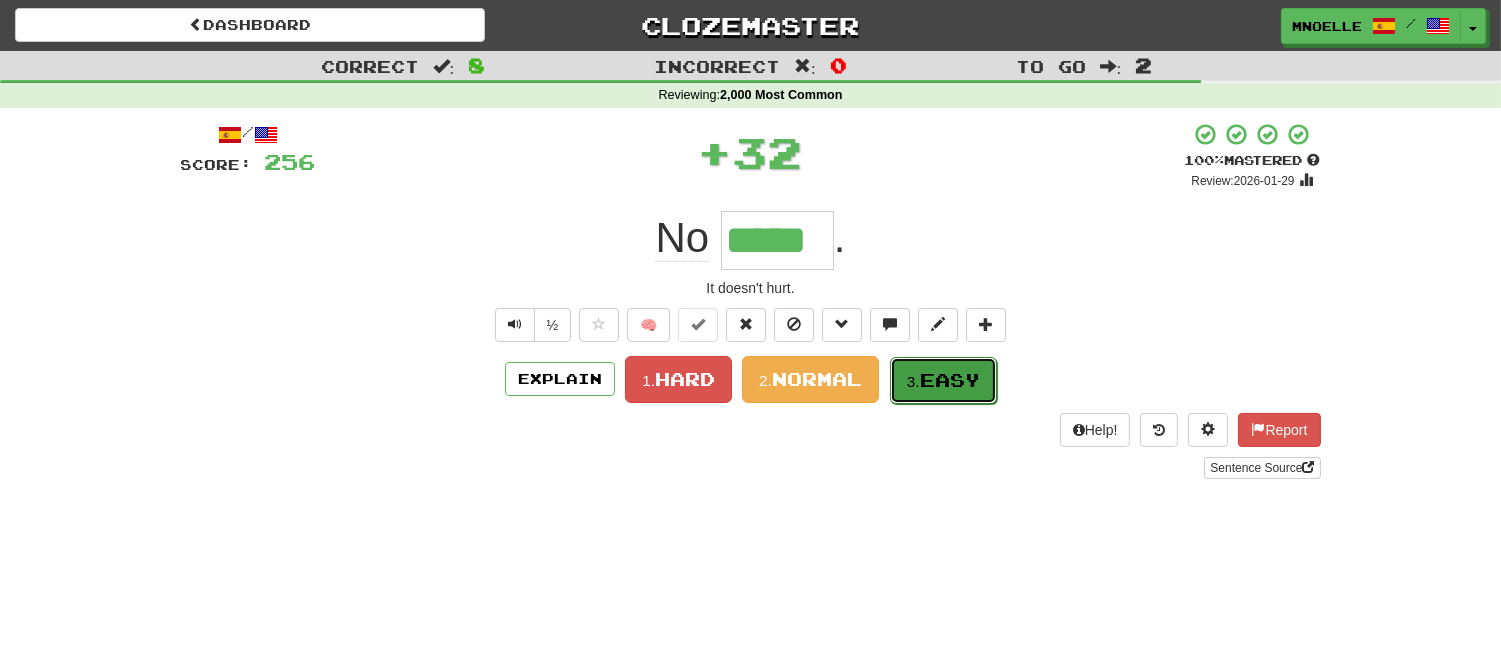 click on "Easy" at bounding box center (950, 380) 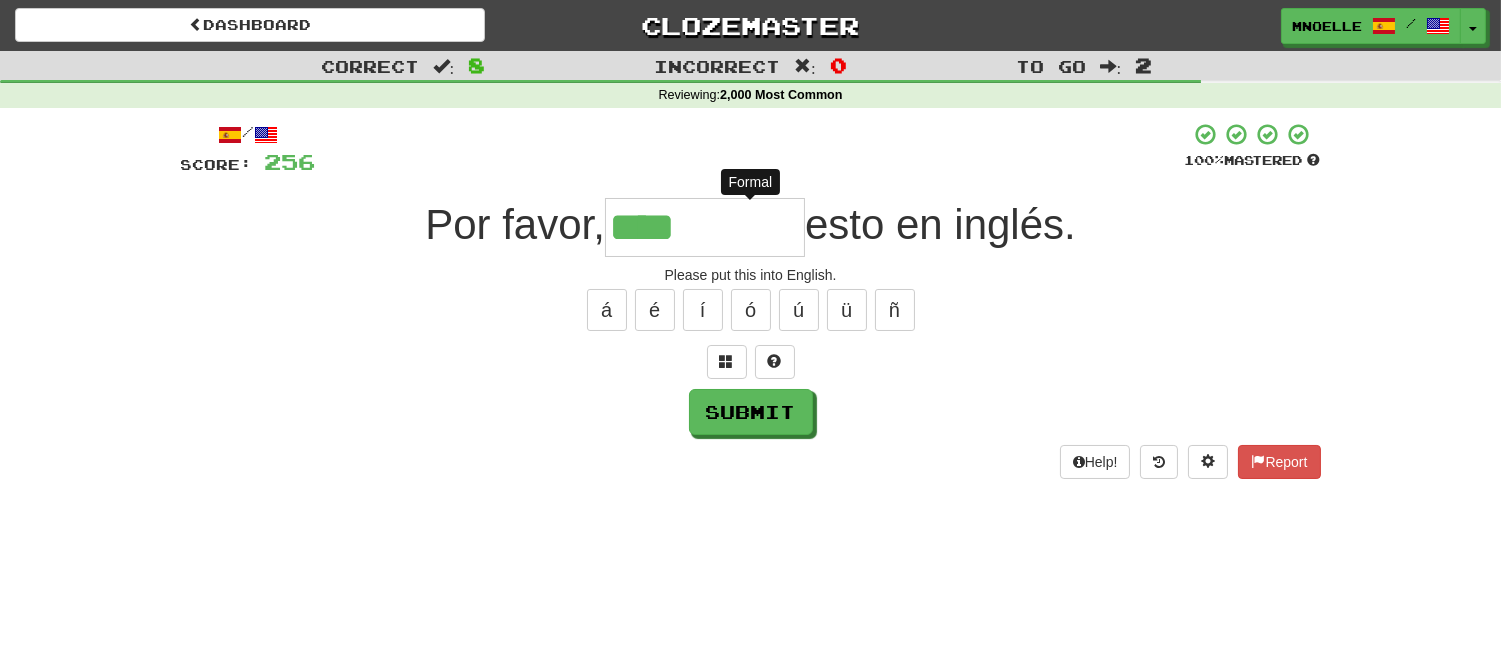 type on "*****" 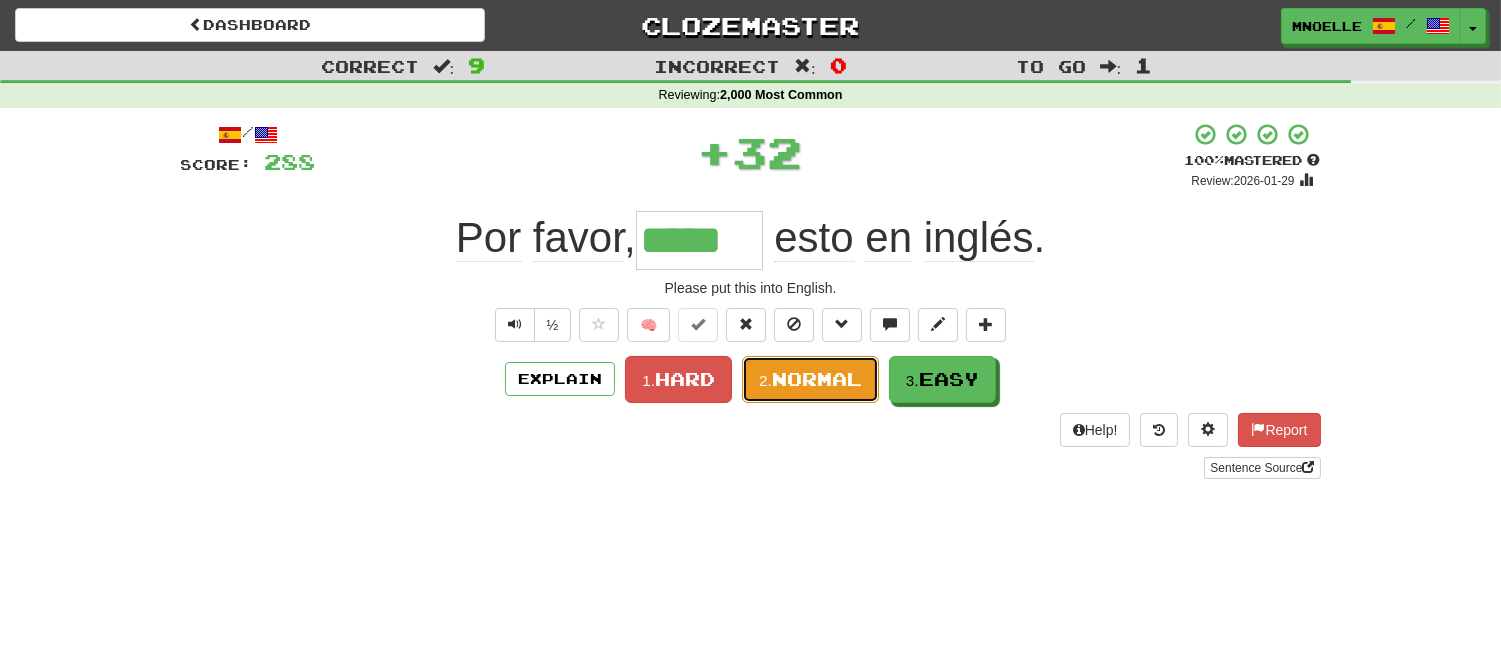 click on "Normal" at bounding box center [817, 379] 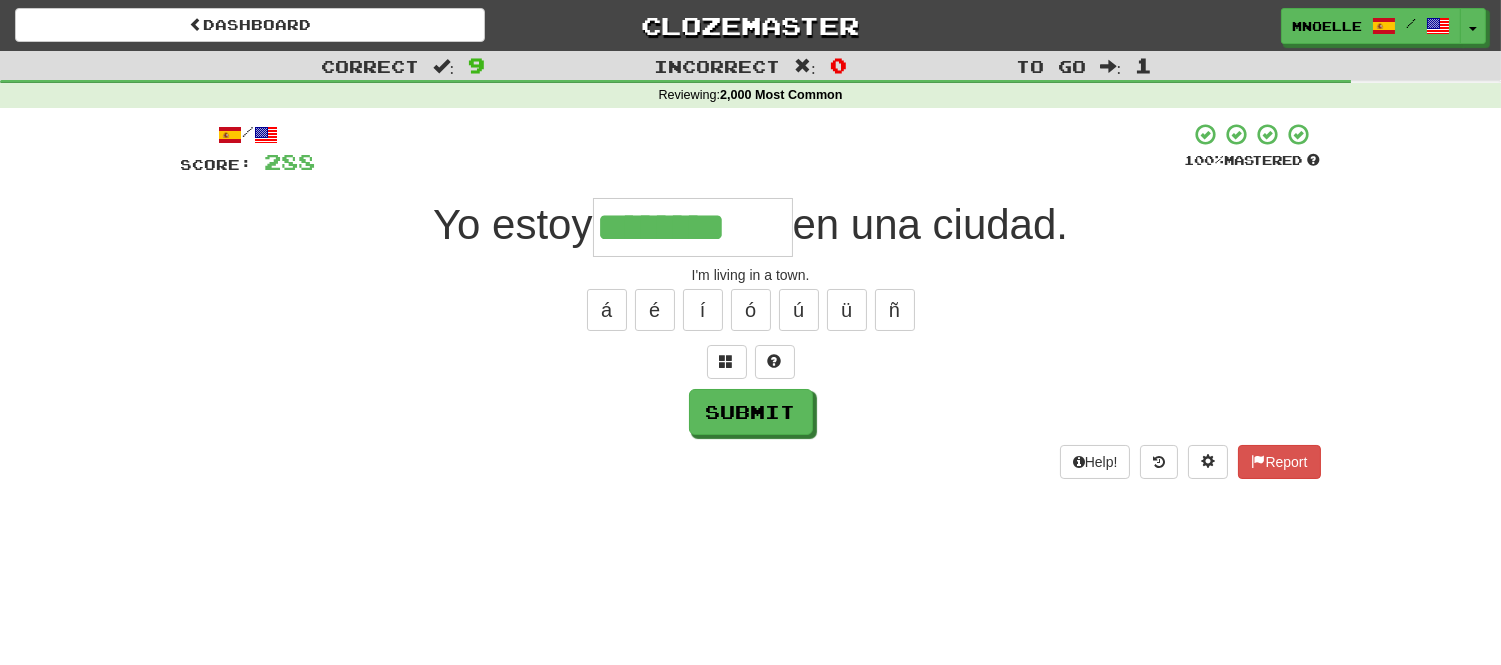 type on "********" 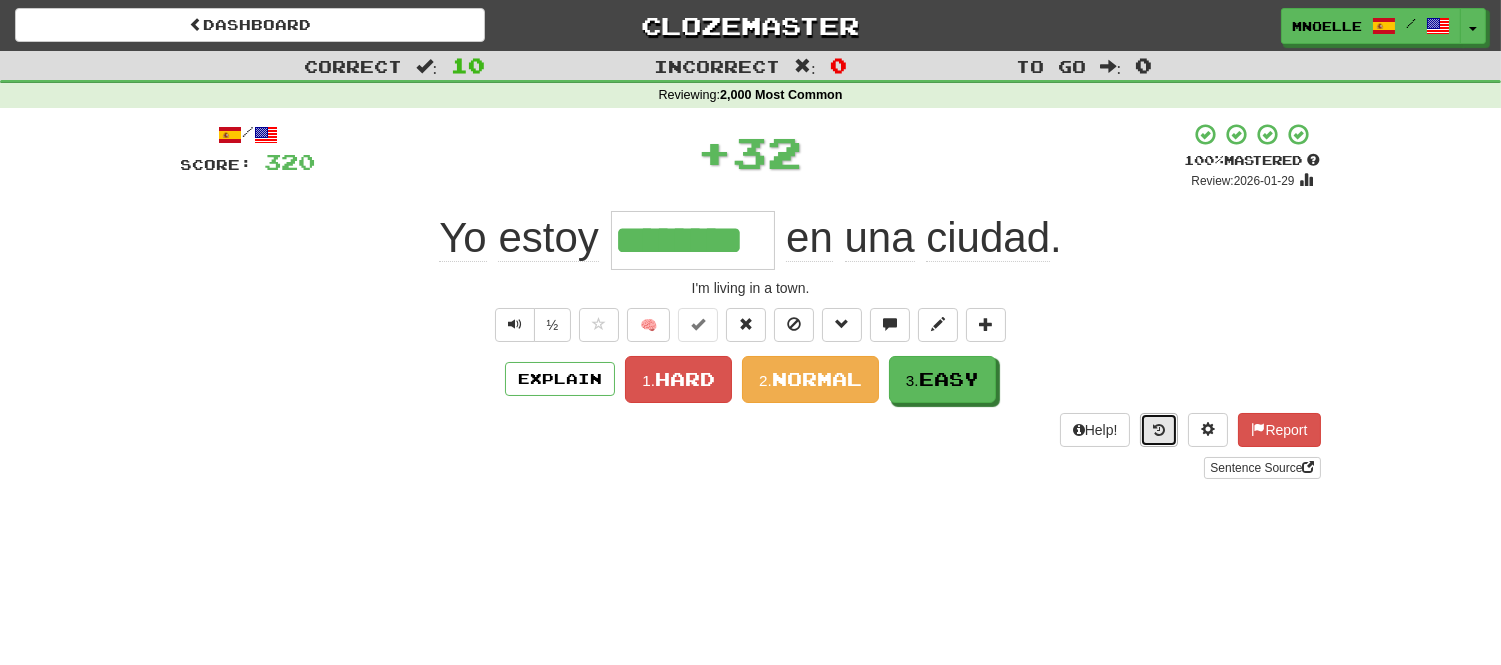 click at bounding box center (1159, 430) 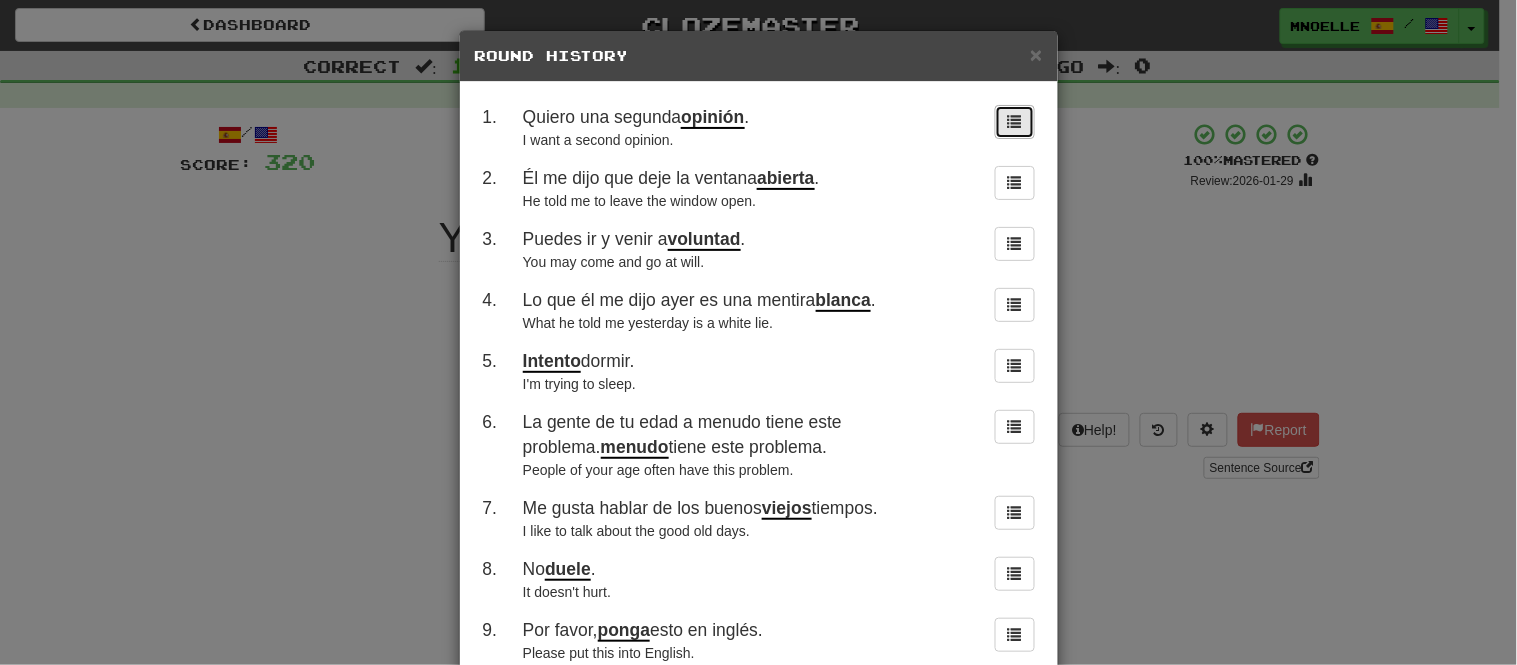 click at bounding box center (1015, 122) 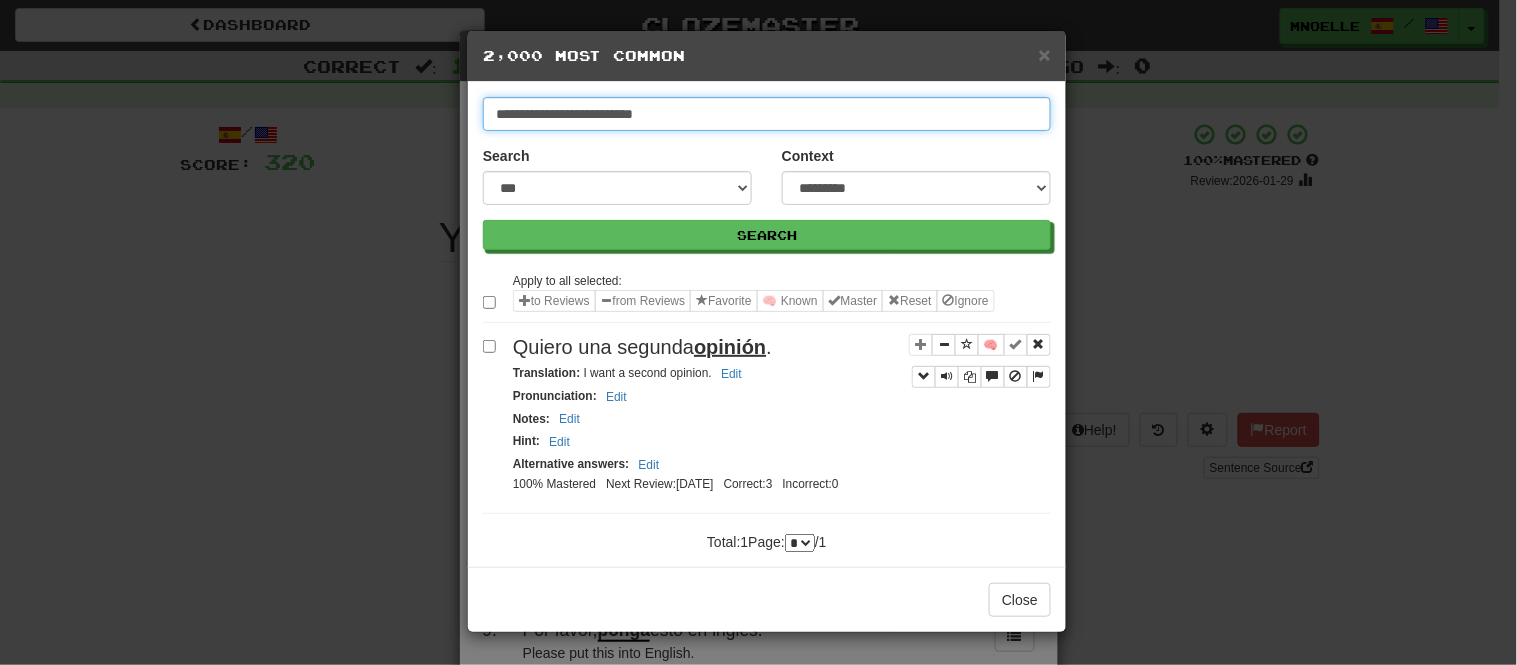 click on "**********" at bounding box center (767, 114) 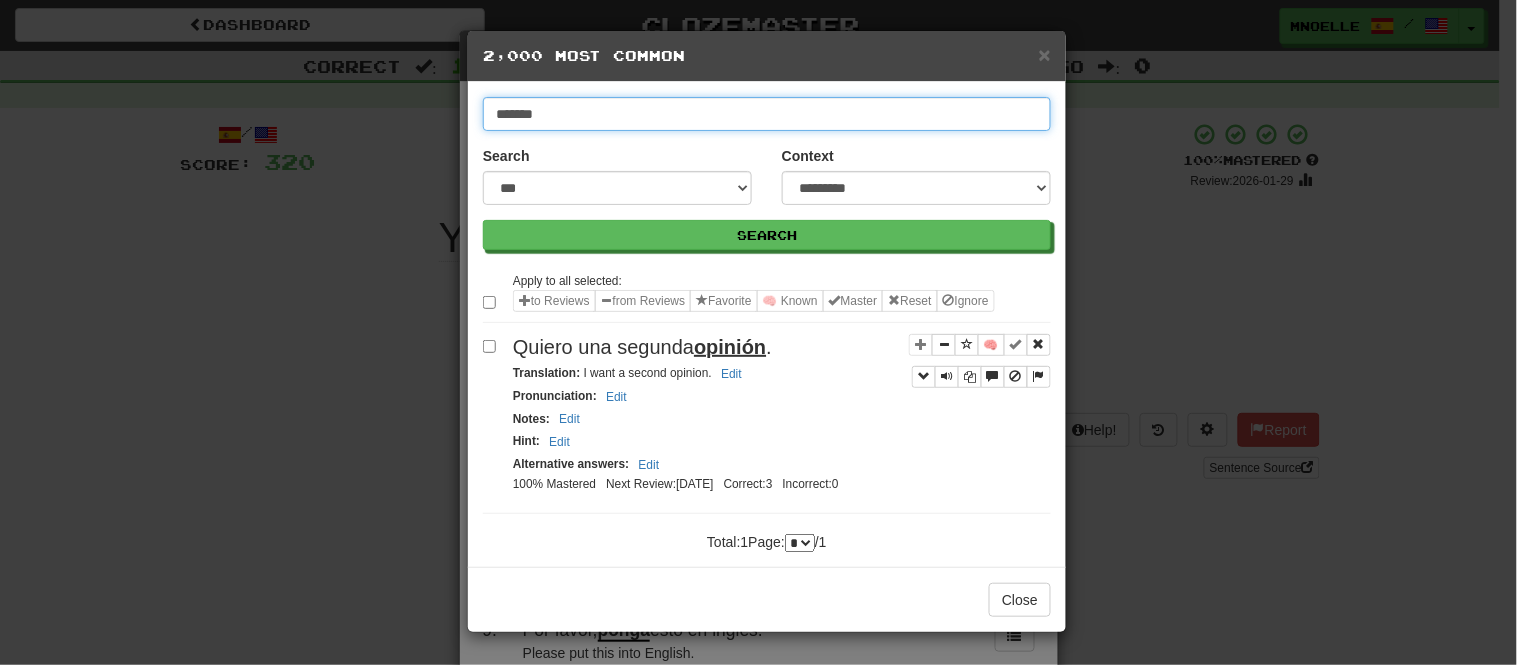 type on "*******" 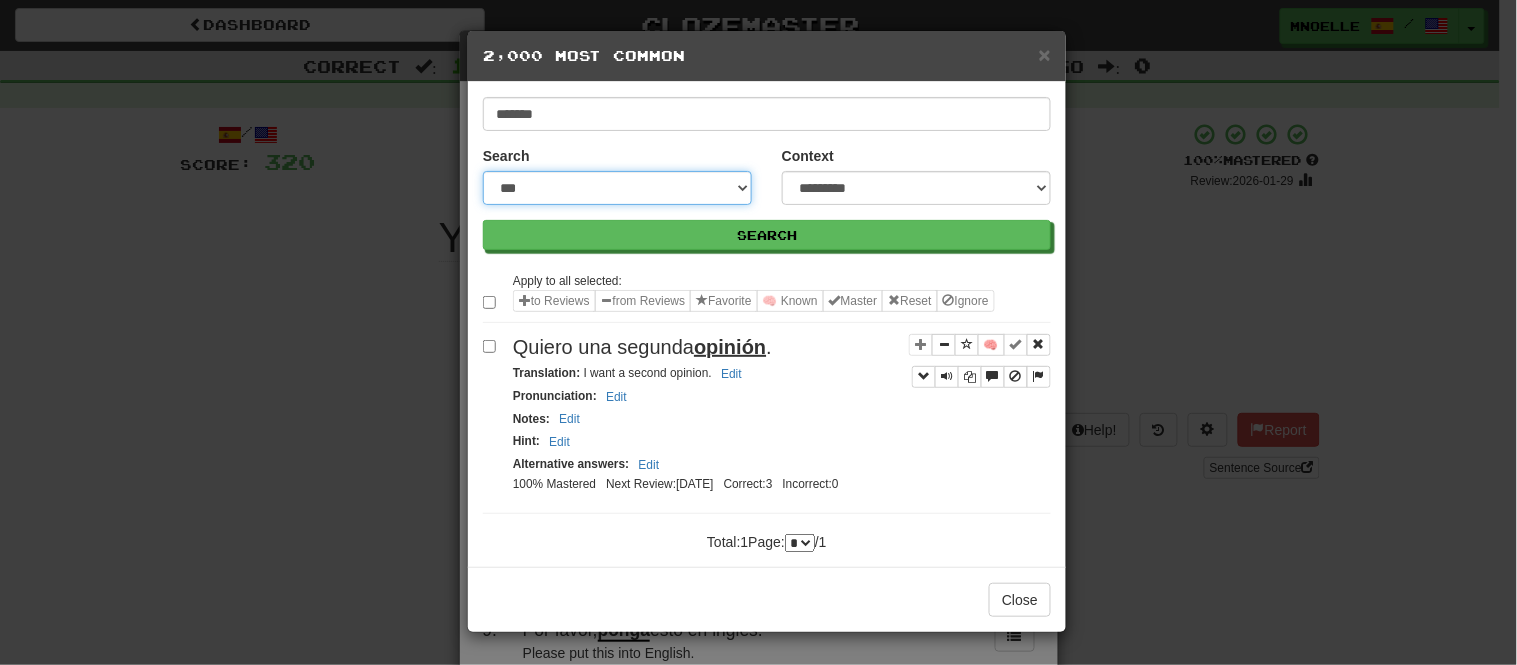 click on "**********" at bounding box center [617, 188] 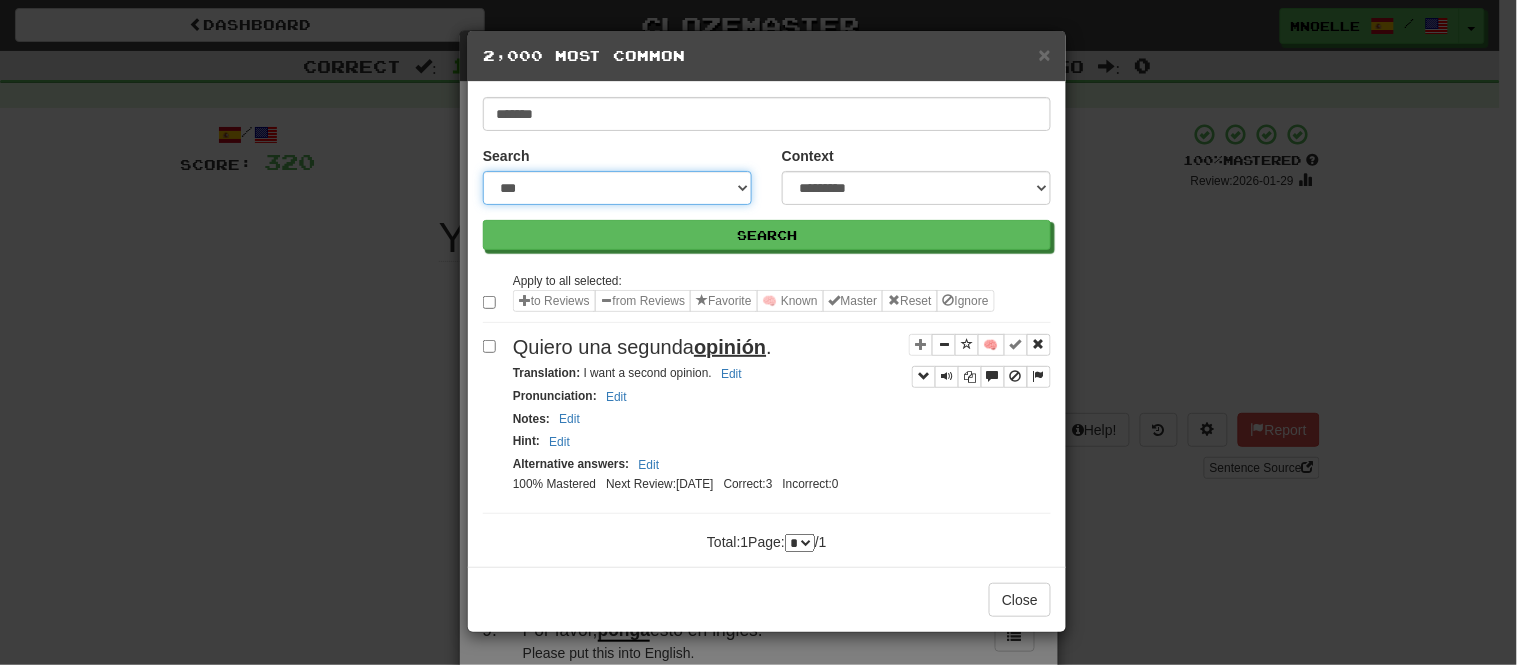select on "***" 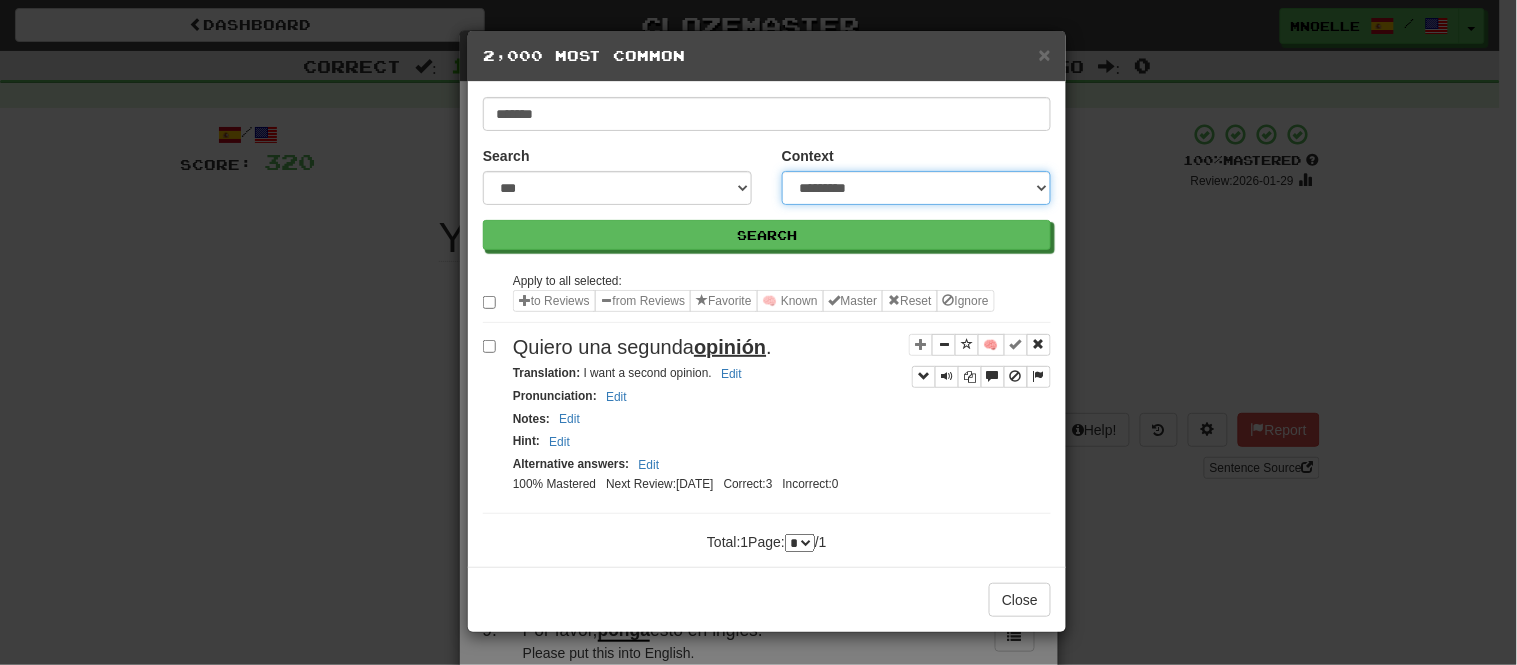 click on "**********" at bounding box center [916, 188] 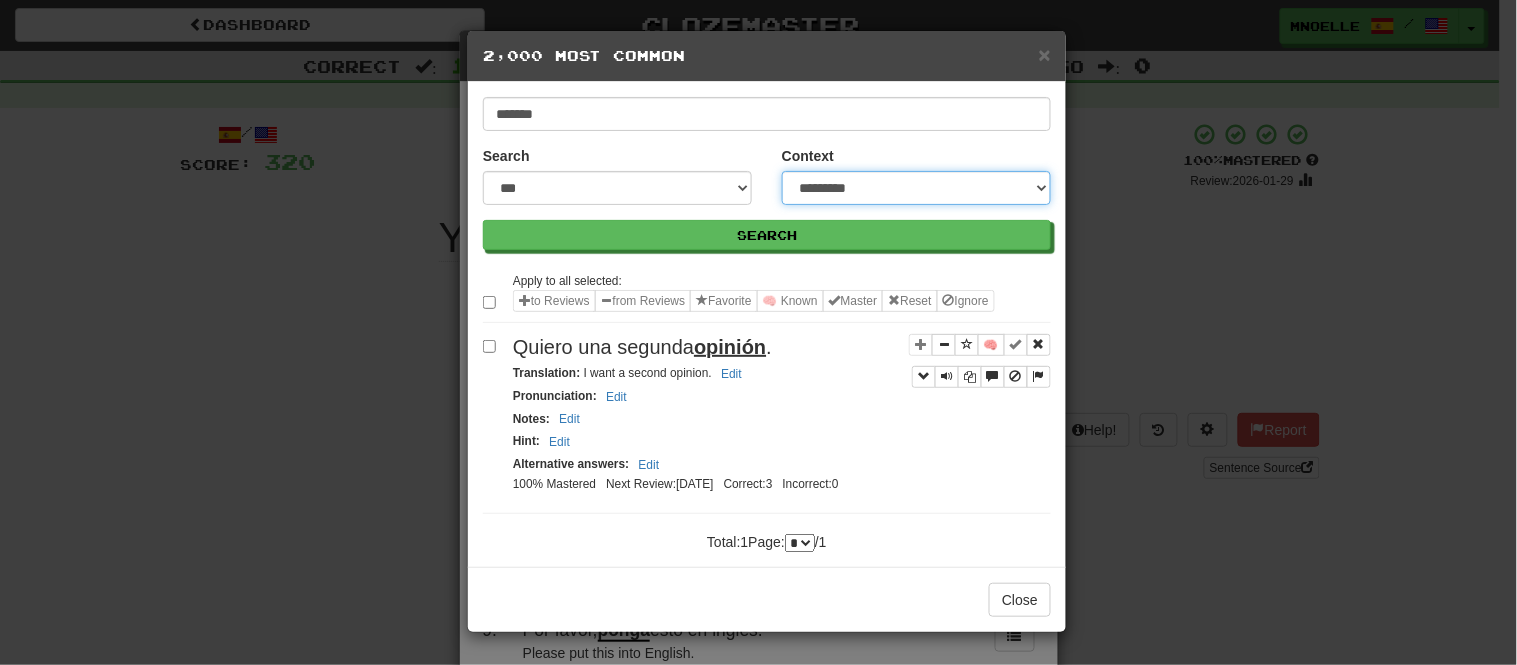 select on "*****" 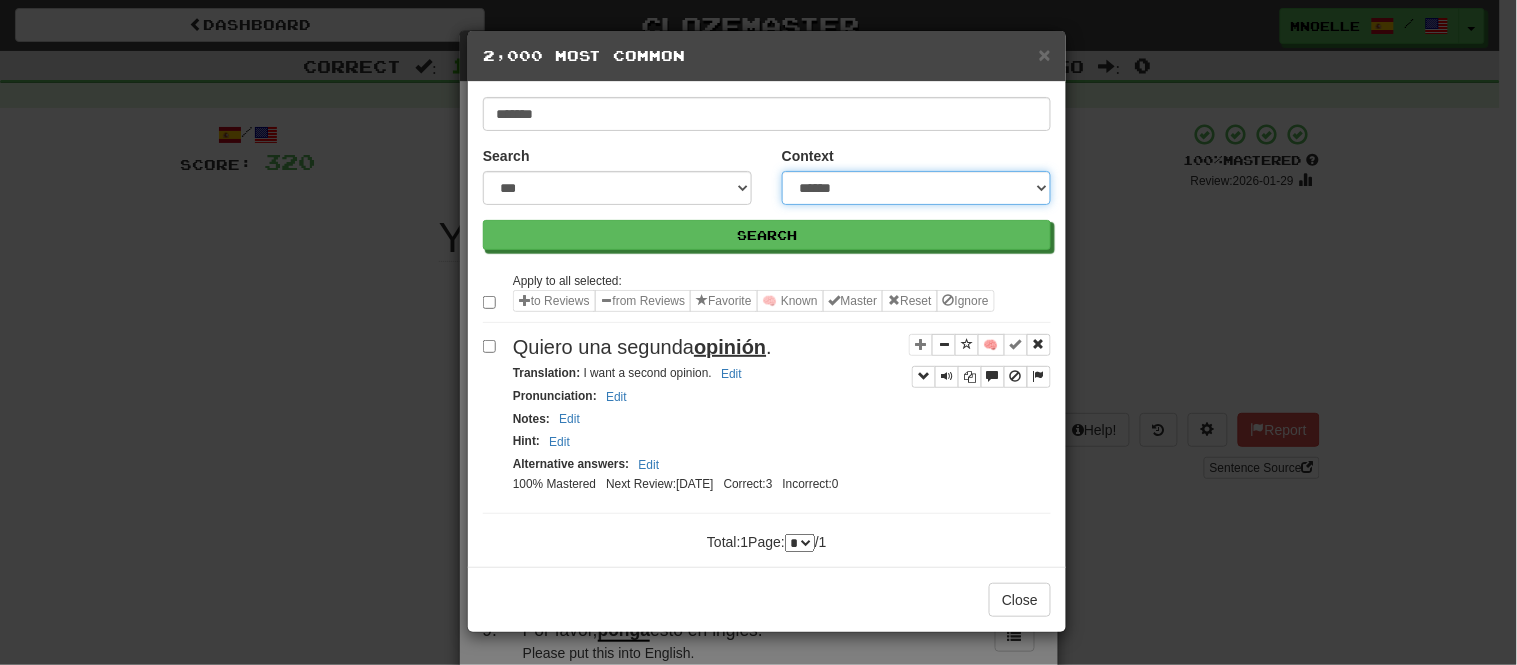 click on "**********" at bounding box center [916, 188] 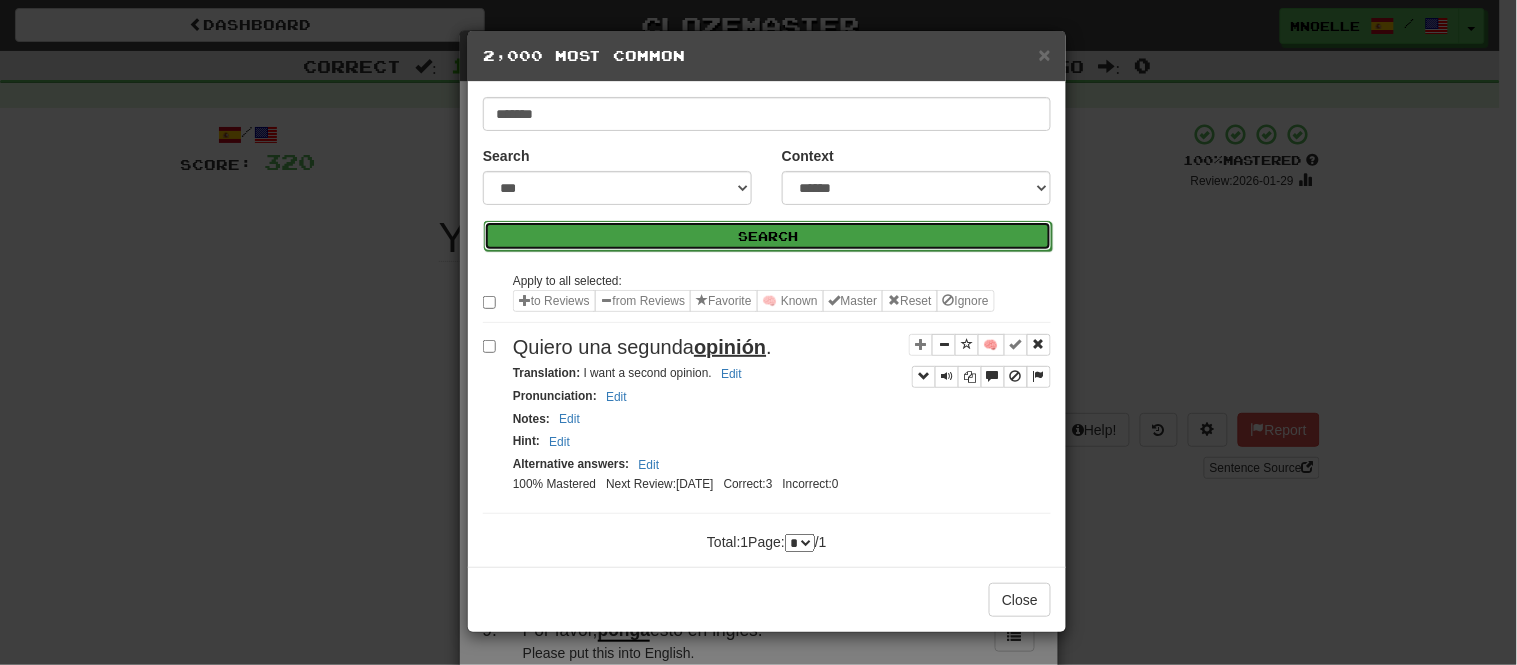 click on "Search" at bounding box center [768, 236] 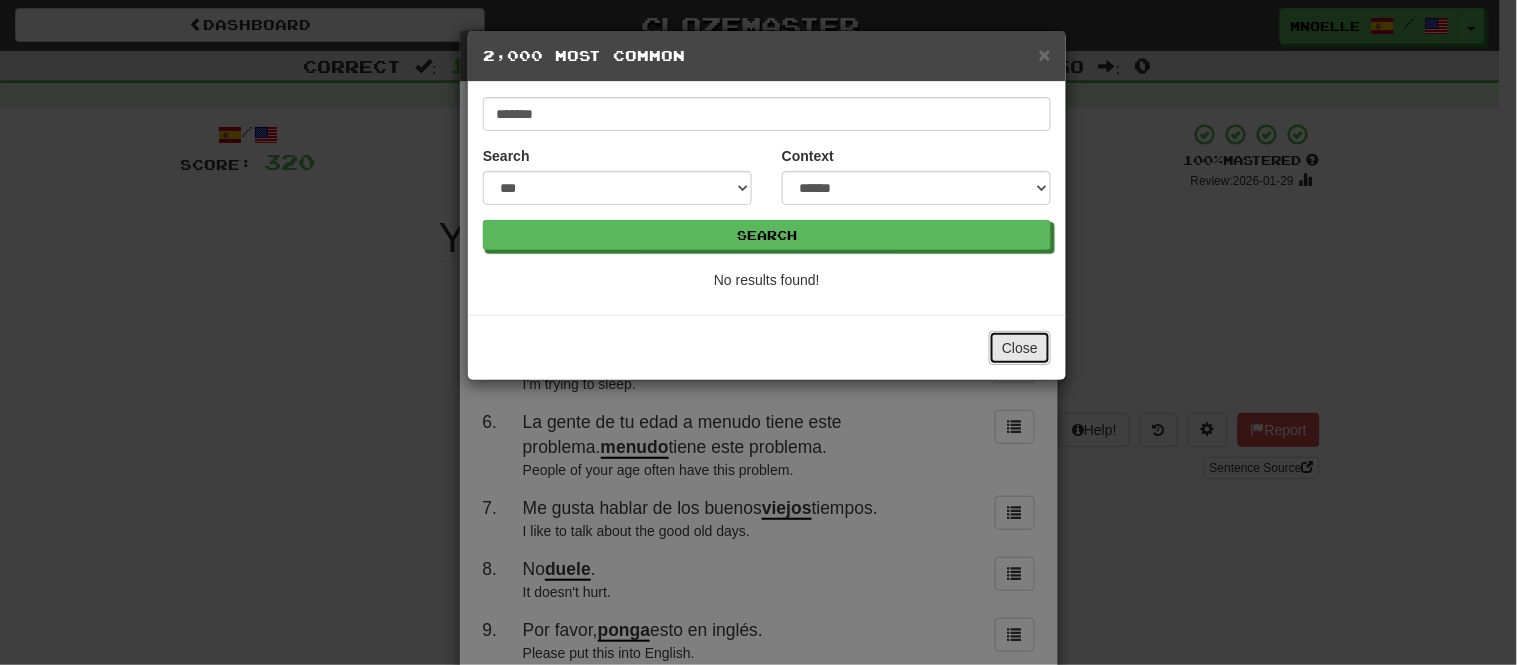 click on "Close" at bounding box center [1020, 348] 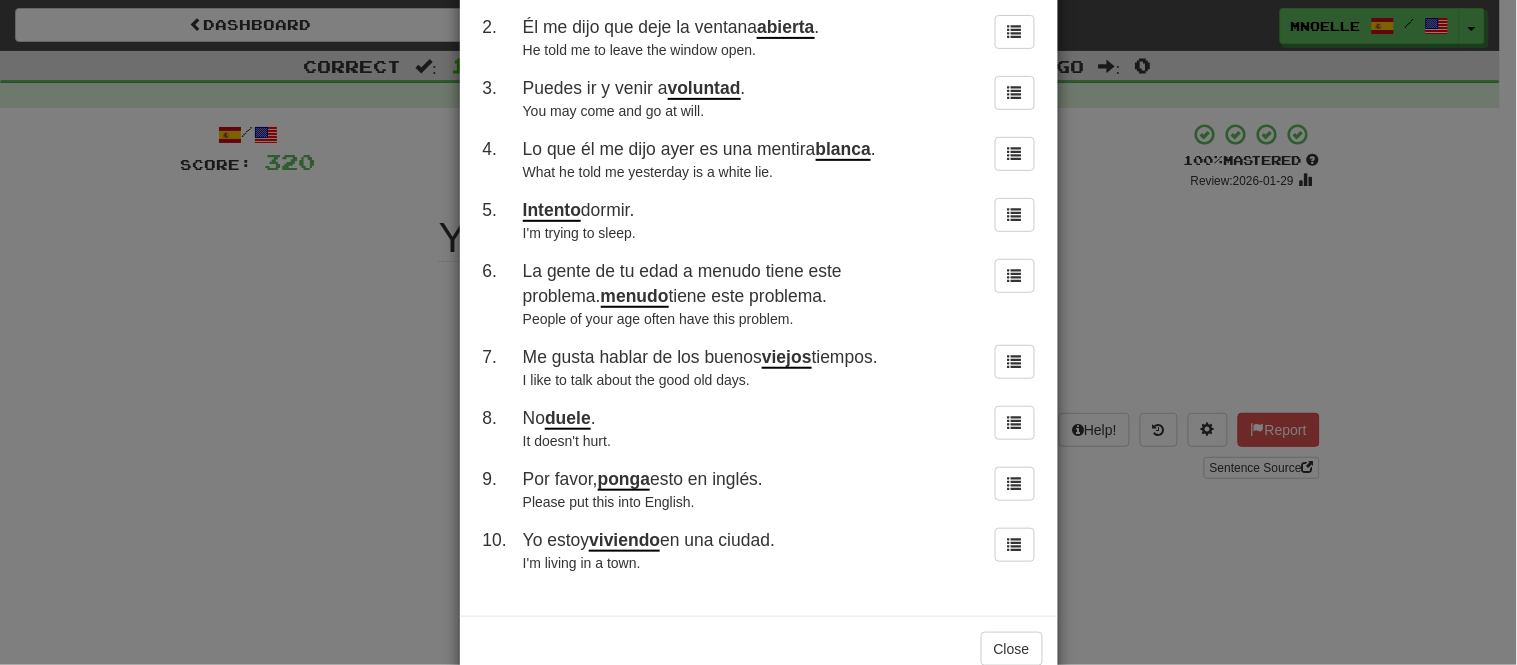 scroll, scrollTop: 172, scrollLeft: 0, axis: vertical 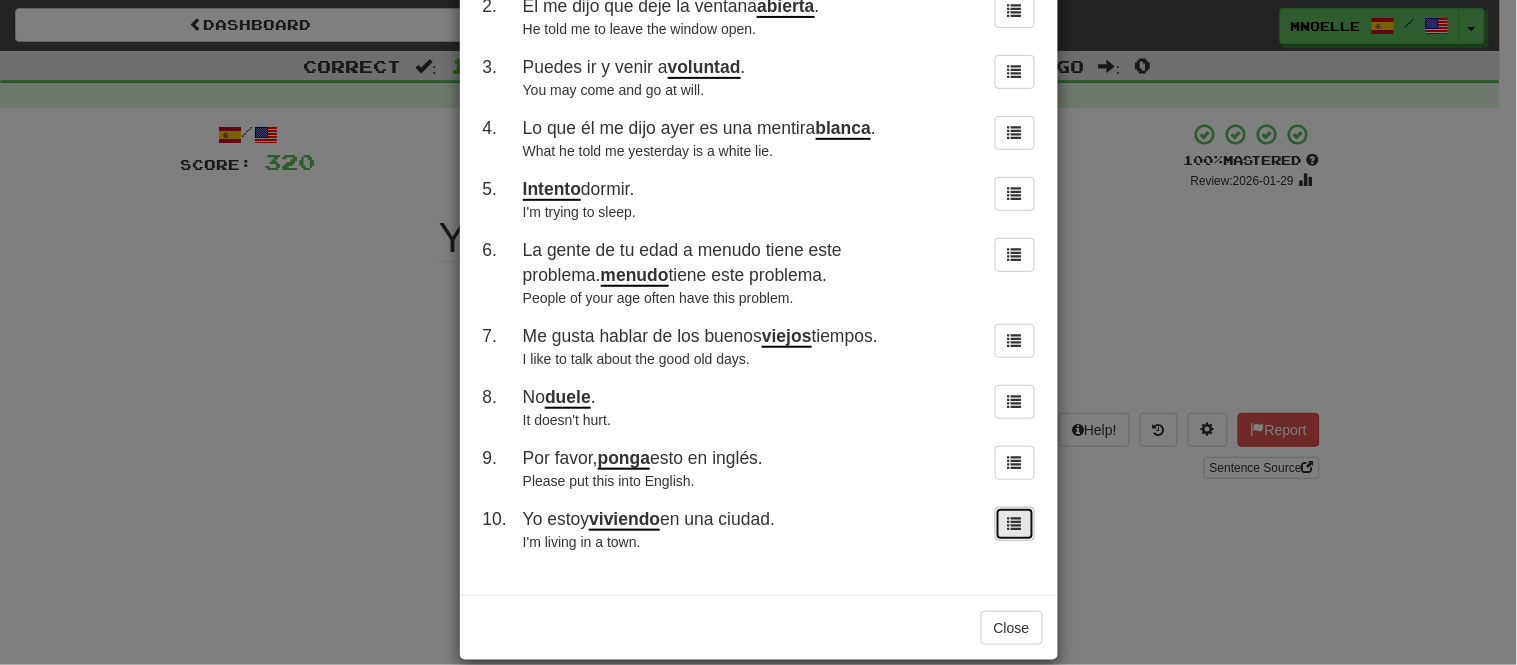 click at bounding box center [1015, 524] 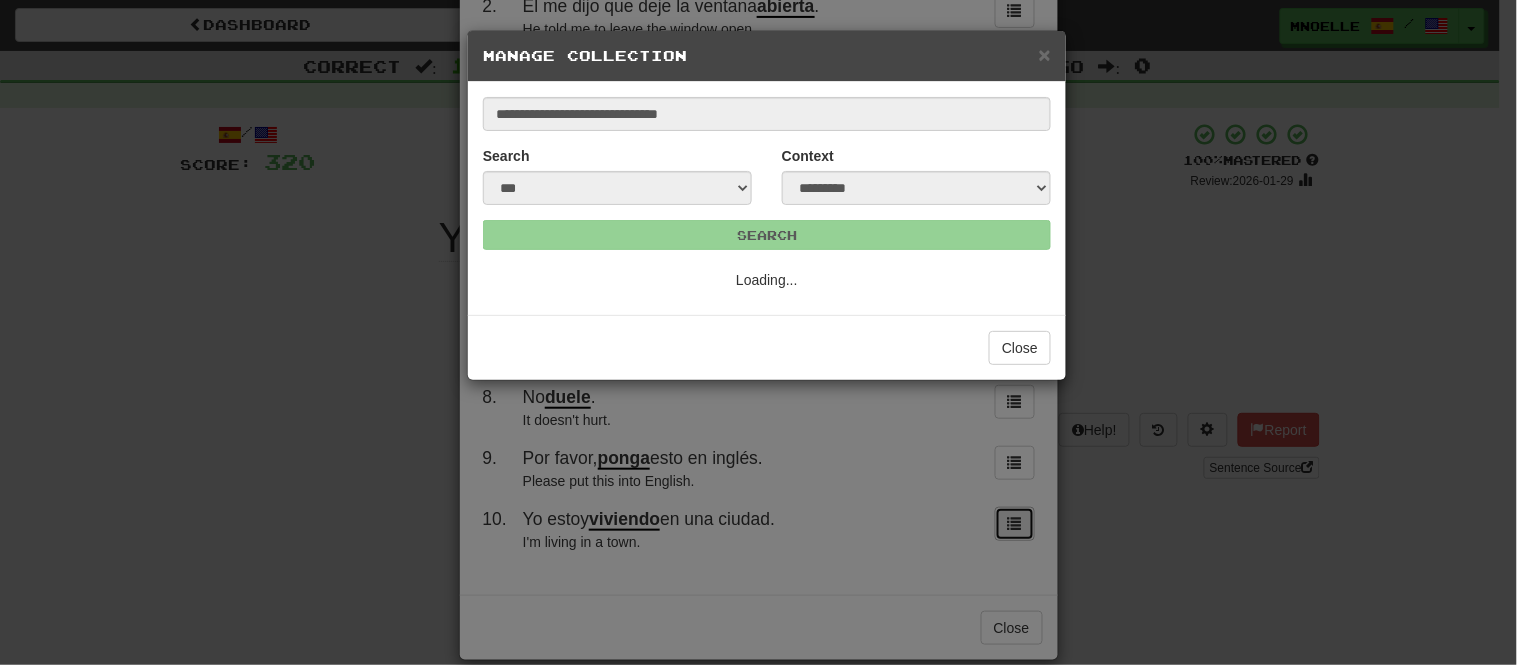 scroll, scrollTop: 0, scrollLeft: 0, axis: both 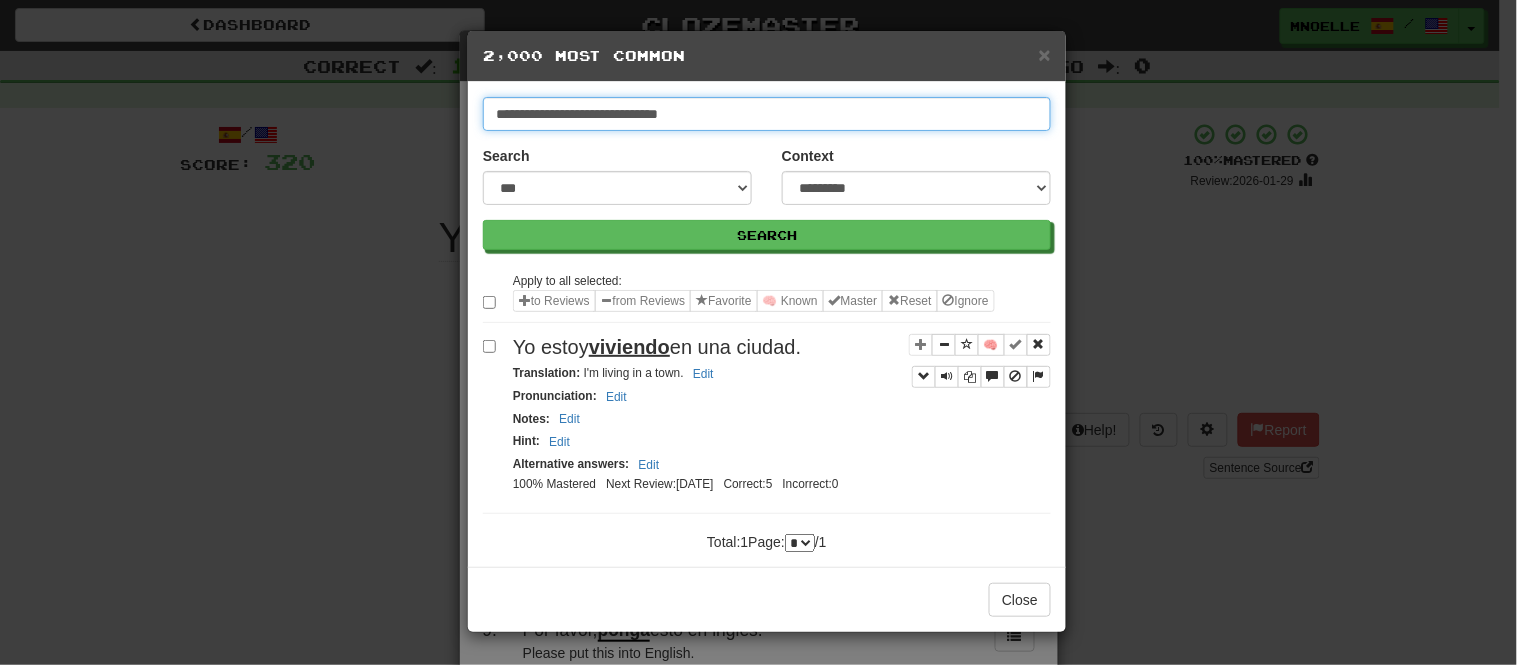 click on "**********" at bounding box center (767, 114) 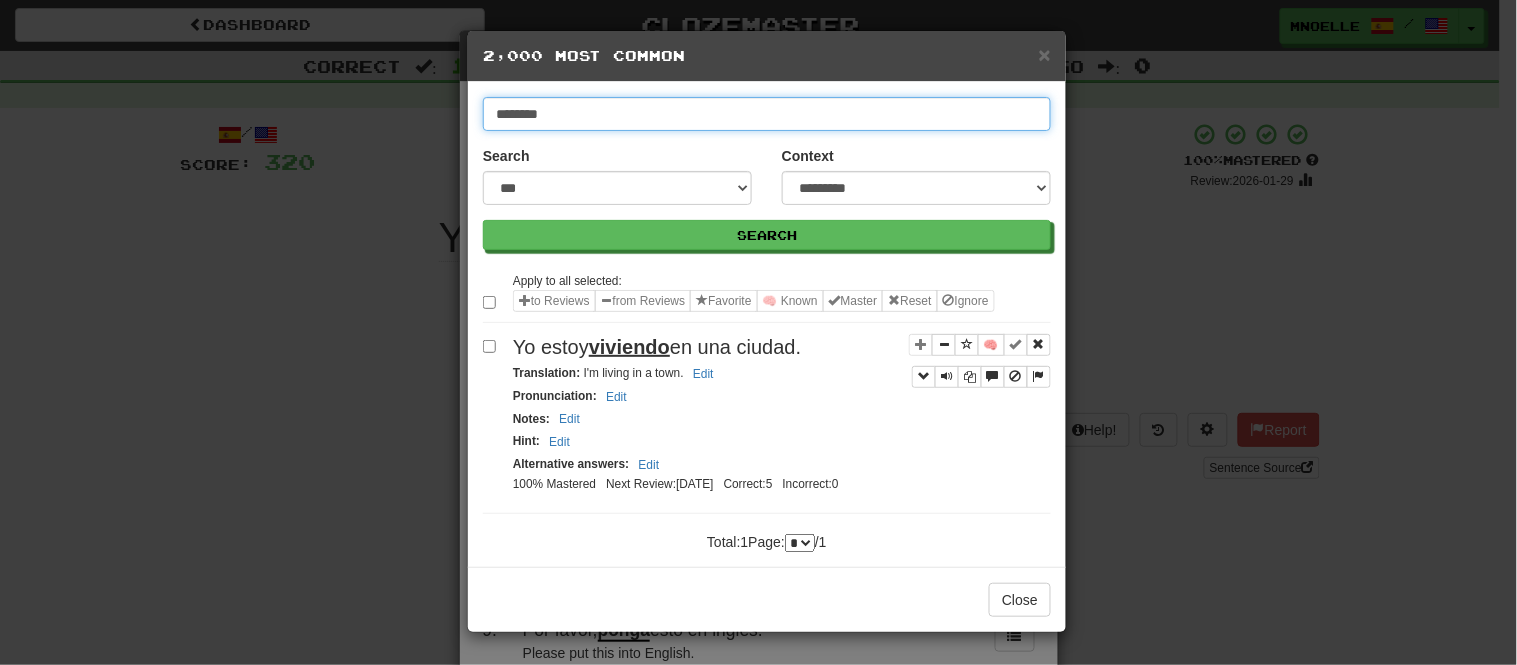 type on "********" 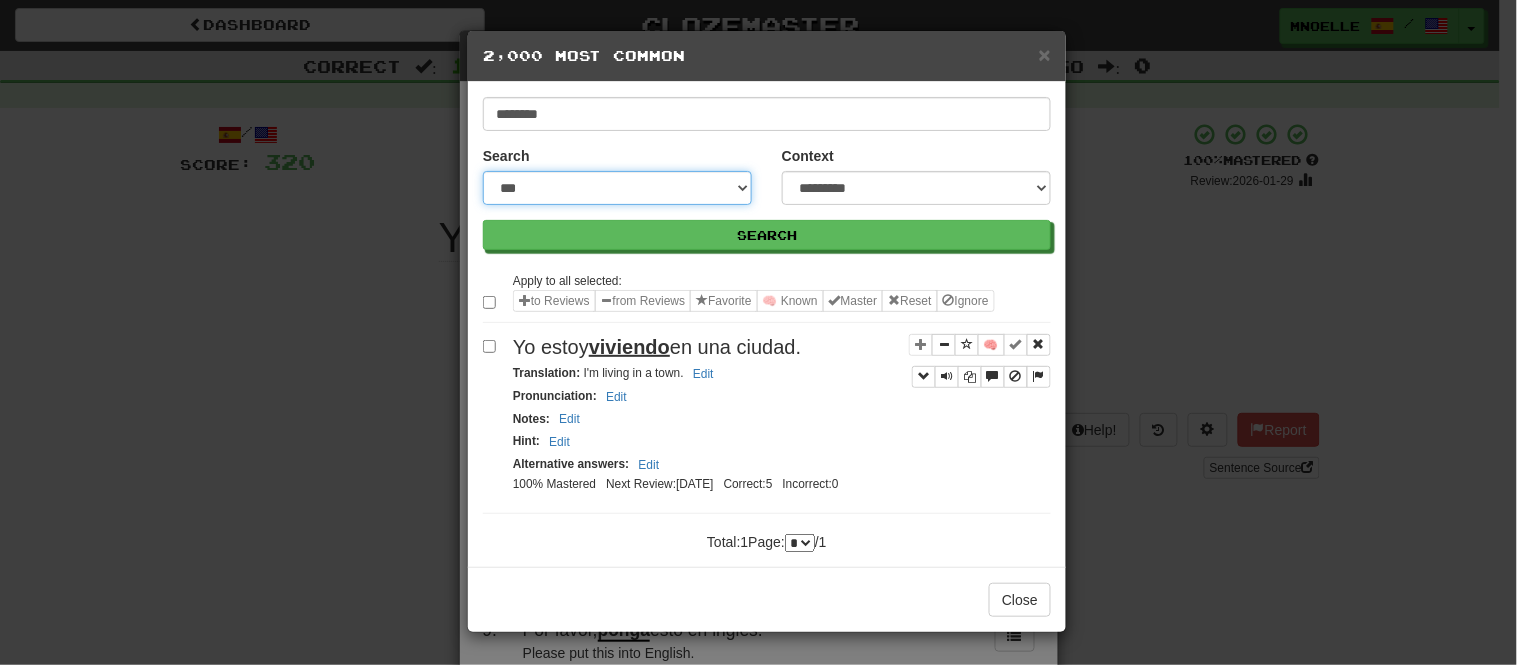 click on "**********" at bounding box center [617, 188] 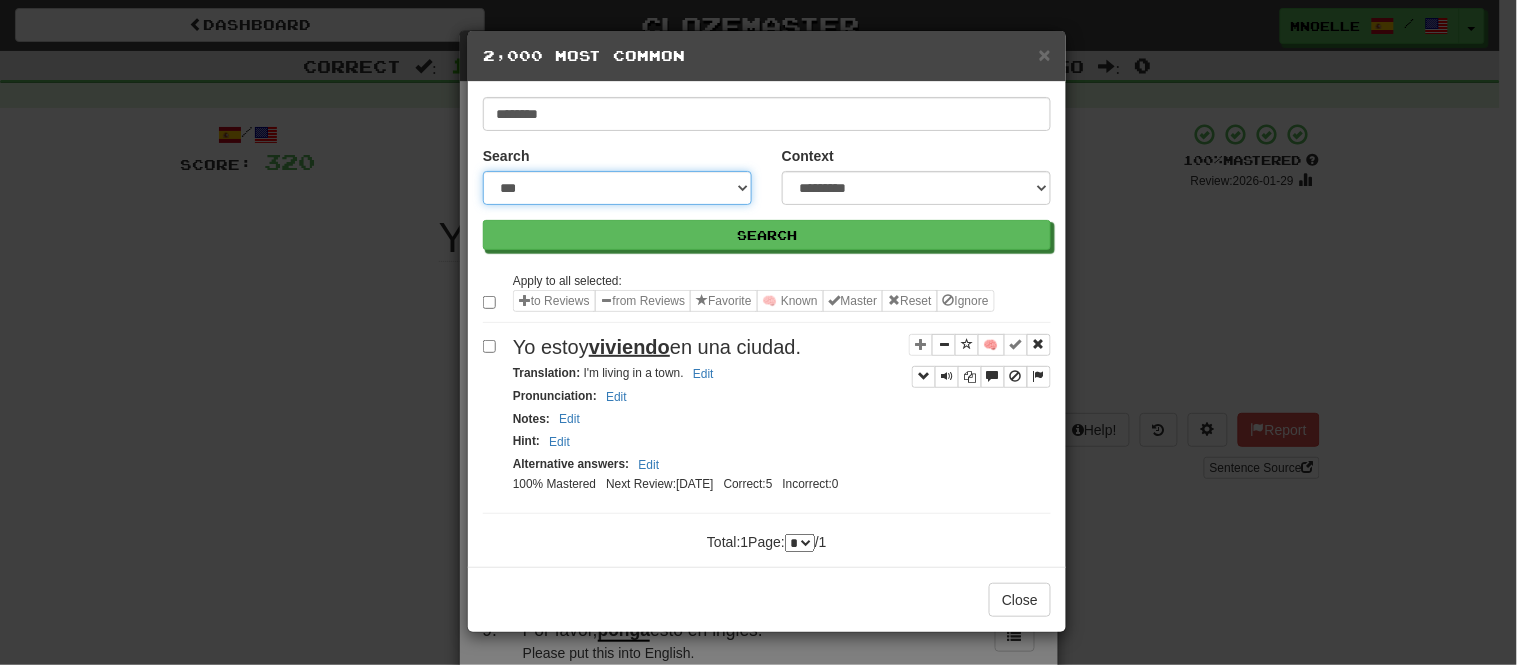 select on "***" 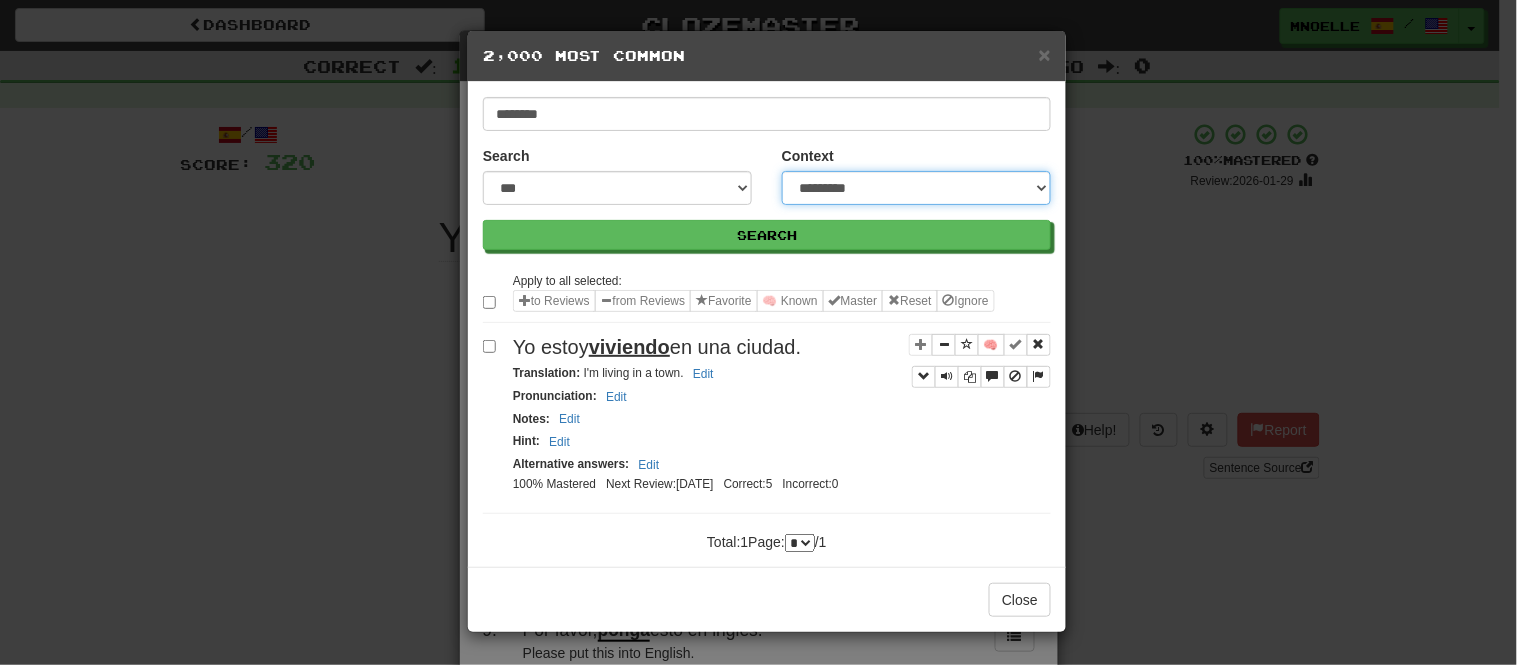 click on "**********" at bounding box center [916, 188] 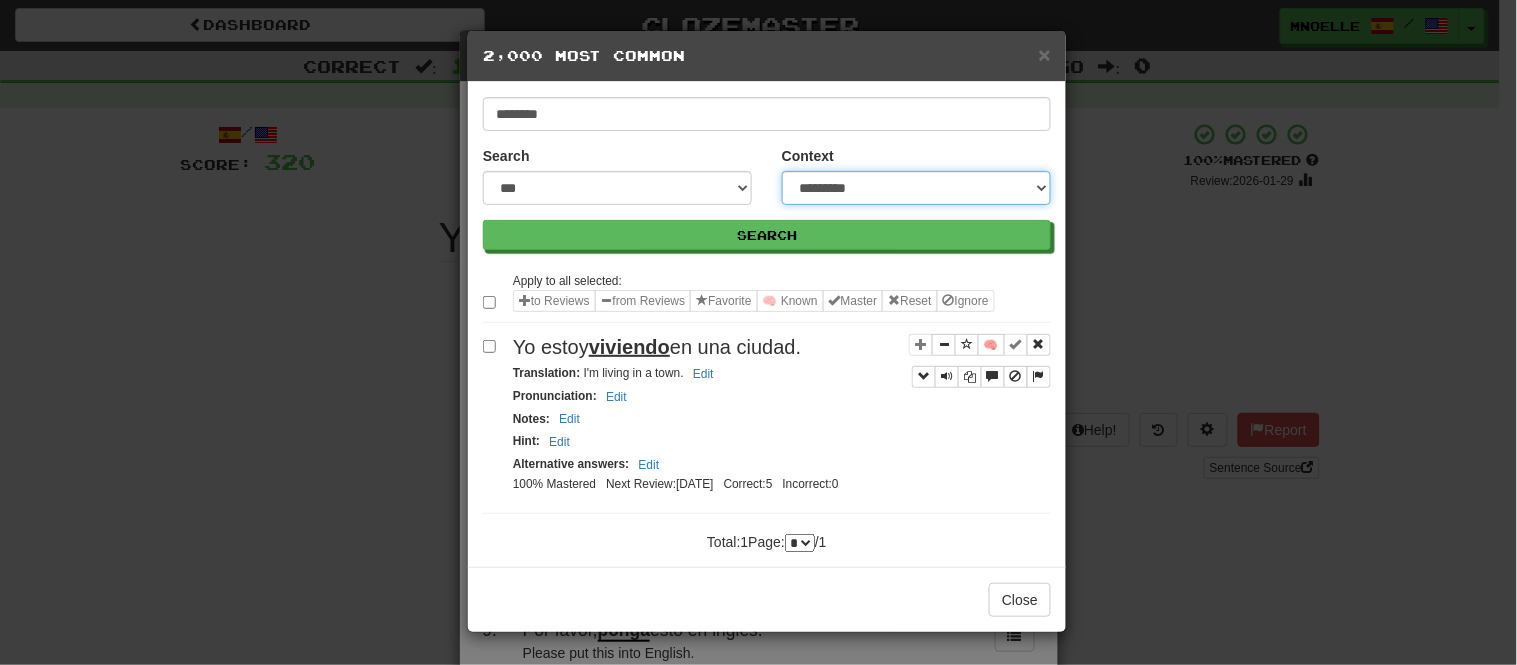 select on "*****" 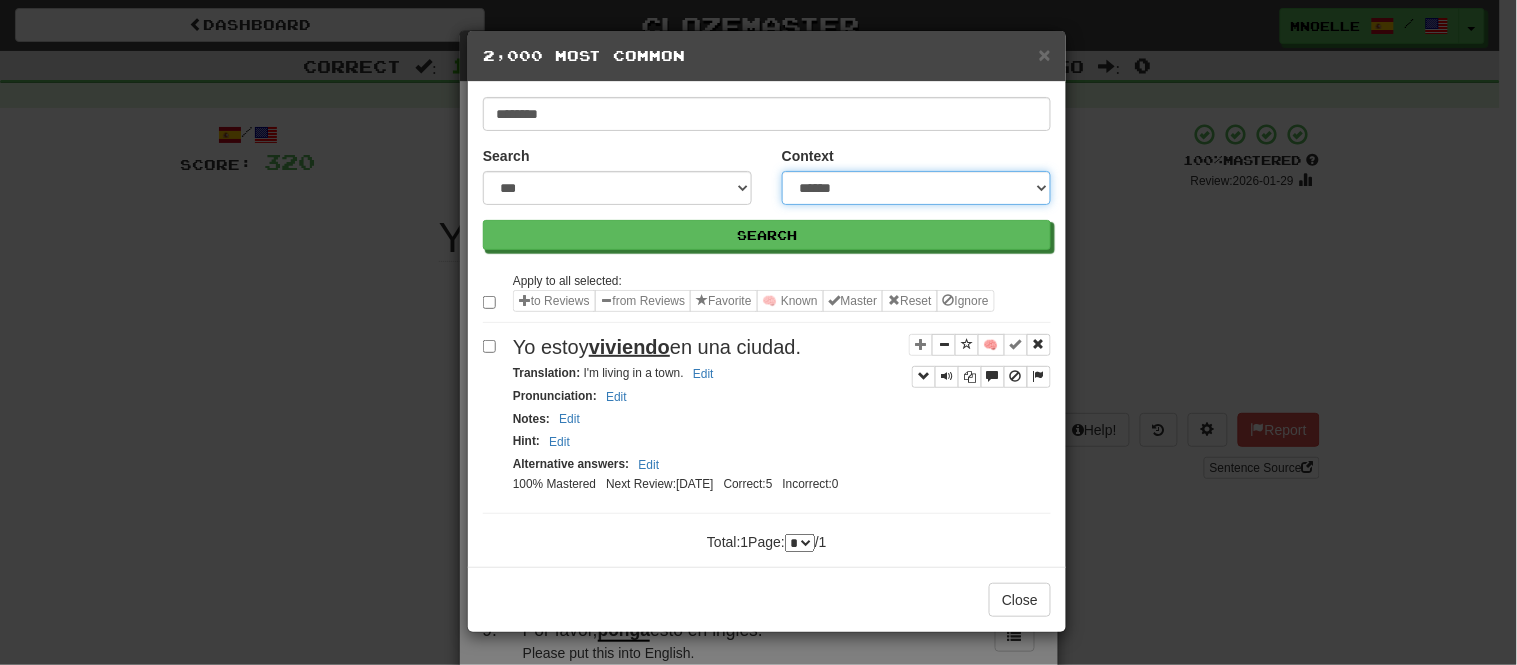 click on "**********" at bounding box center (916, 188) 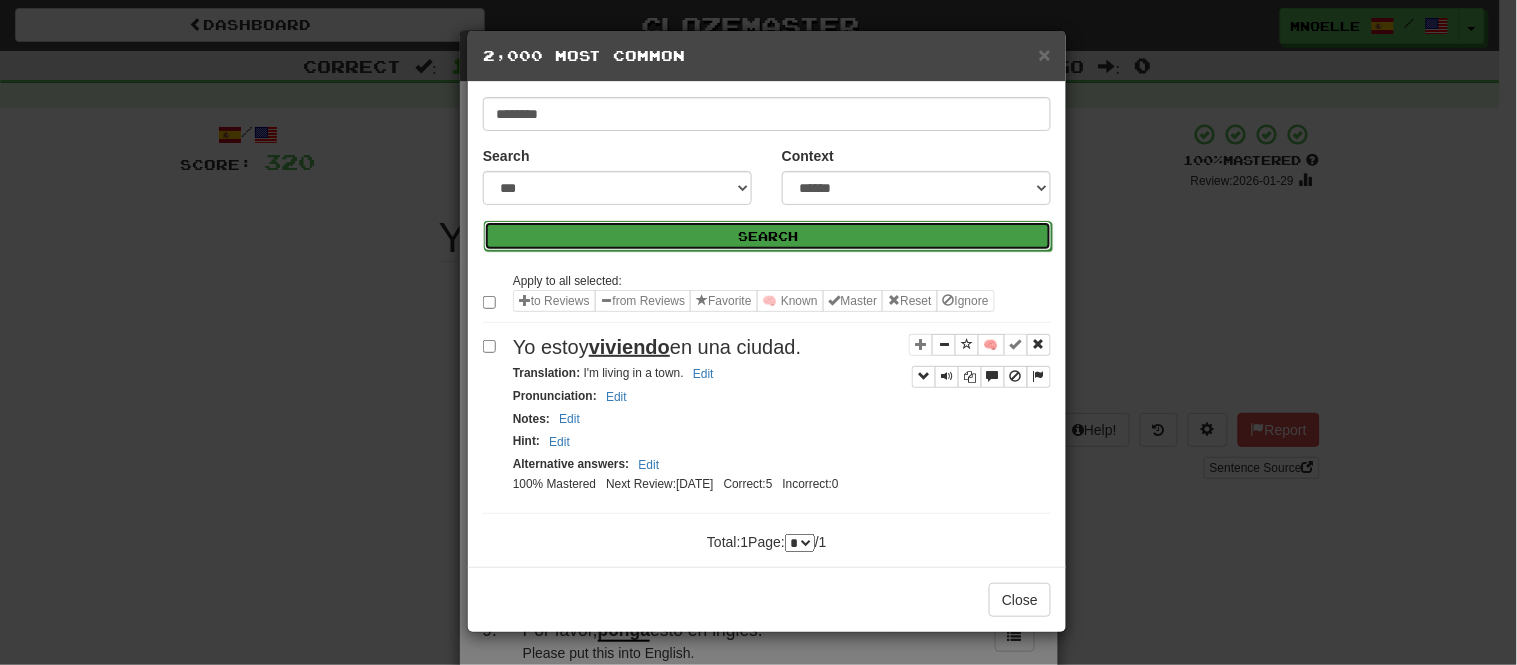 click on "Search" at bounding box center (768, 236) 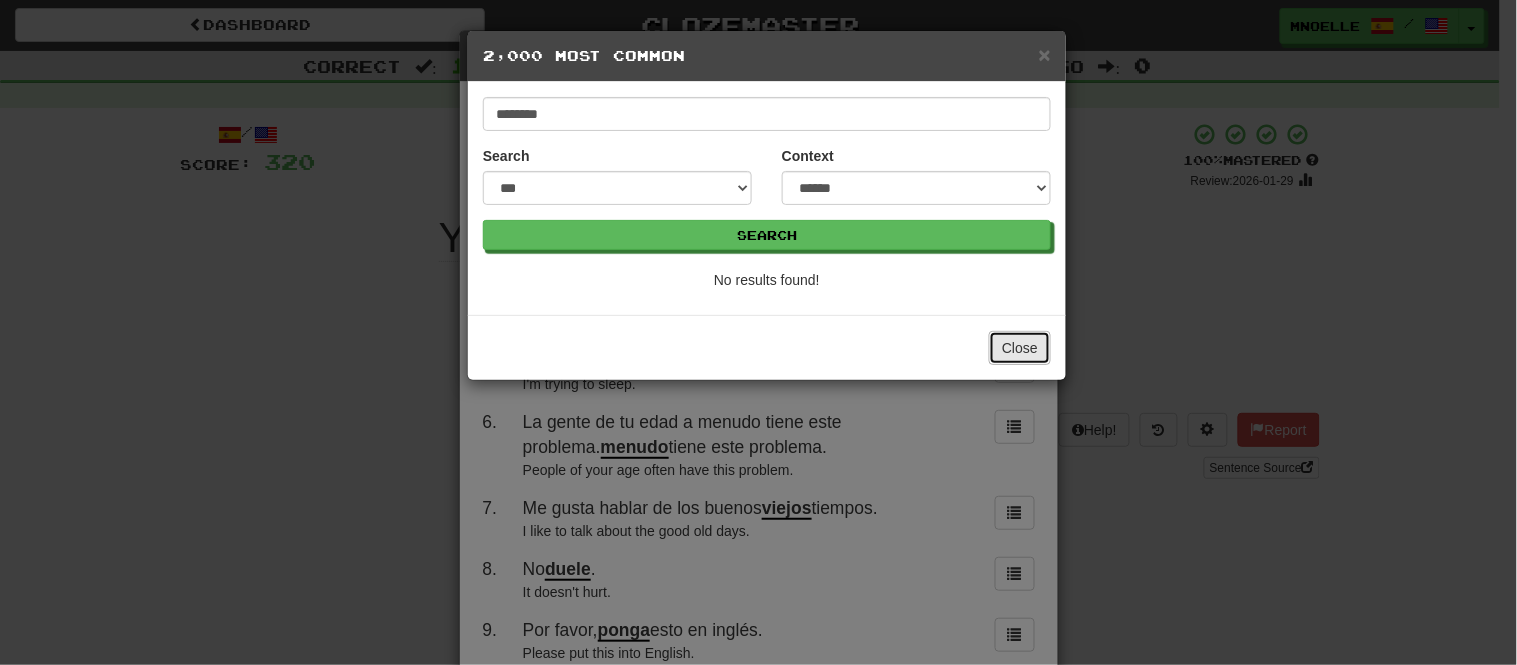 click on "Close" at bounding box center (1020, 348) 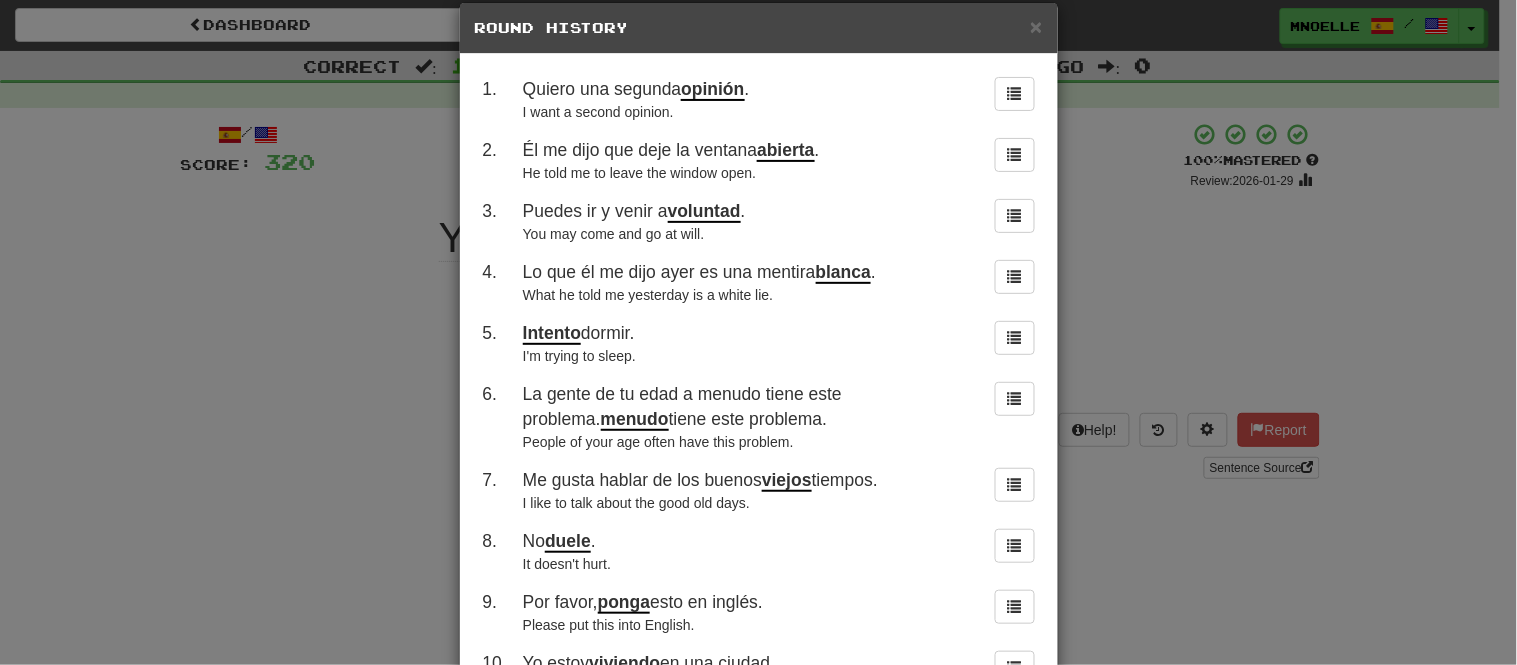 scroll, scrollTop: 21, scrollLeft: 0, axis: vertical 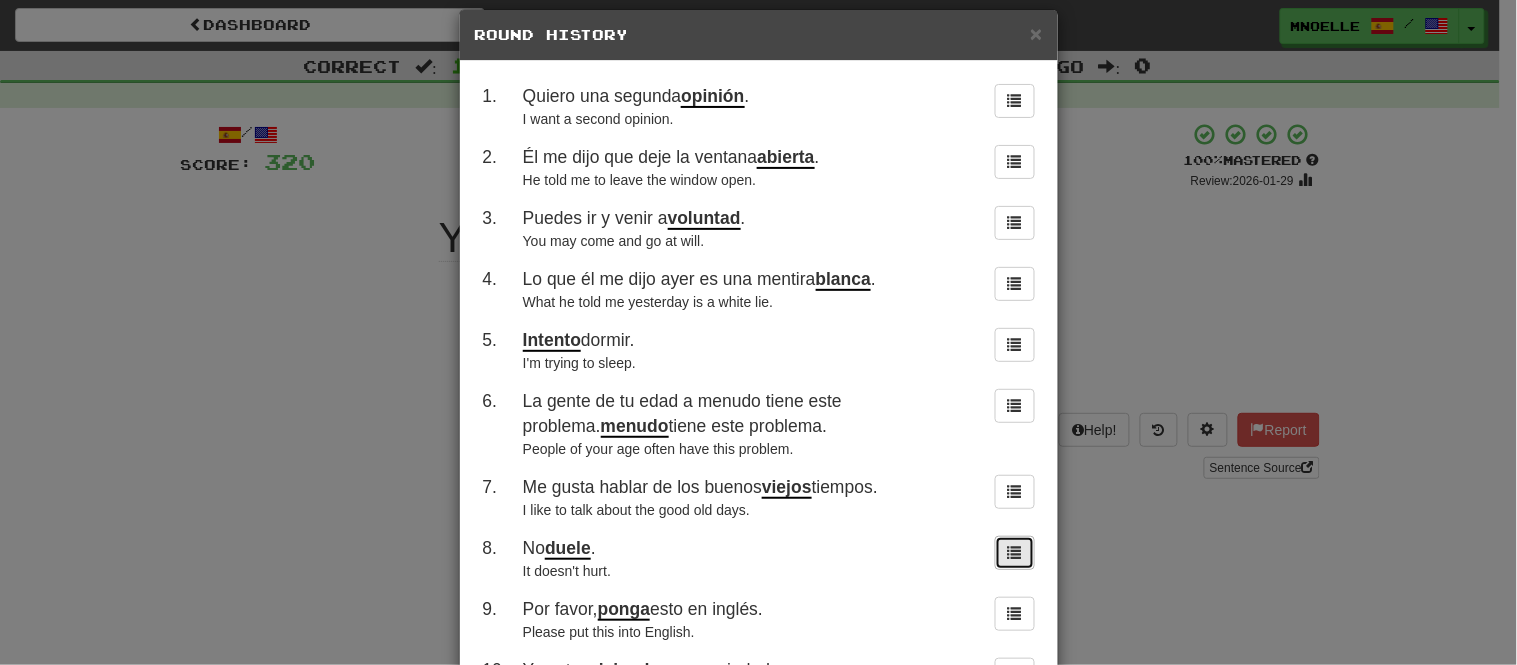 click at bounding box center [1015, 553] 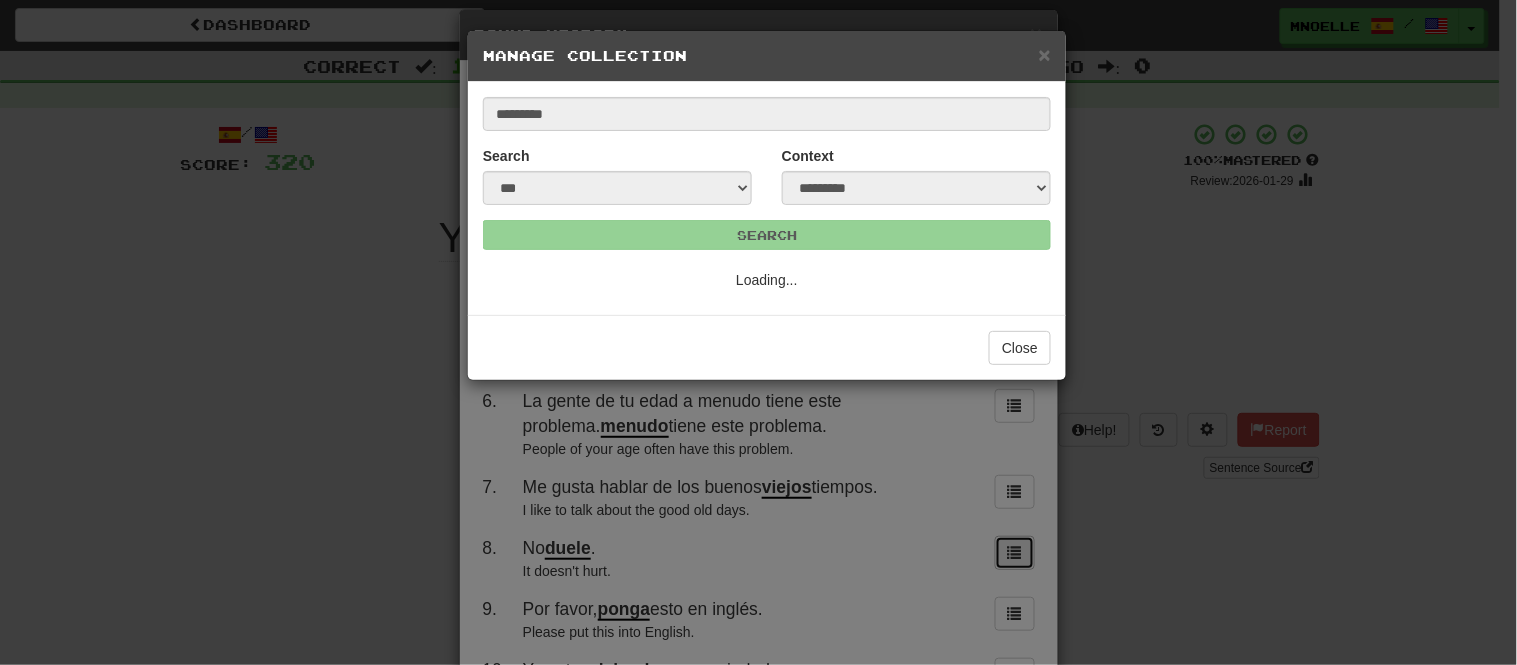 scroll, scrollTop: 0, scrollLeft: 0, axis: both 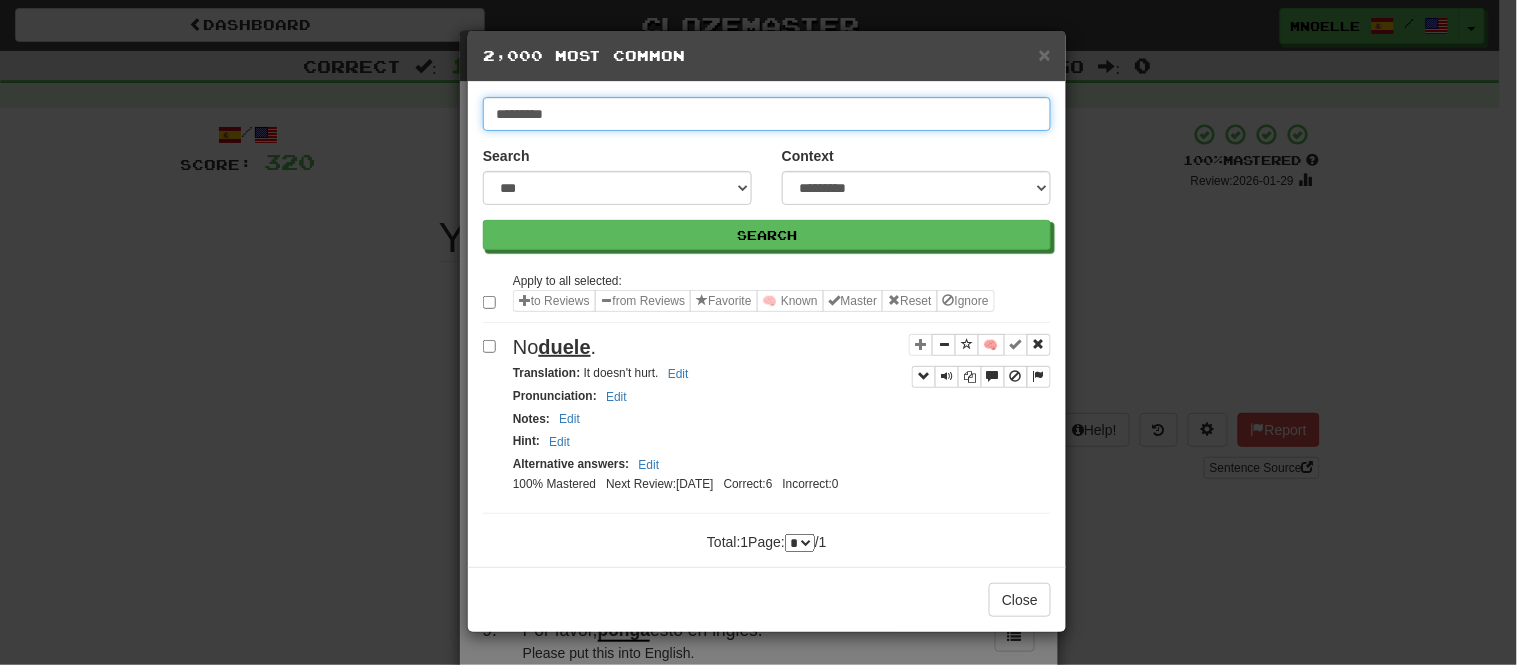 click on "*********" at bounding box center [767, 114] 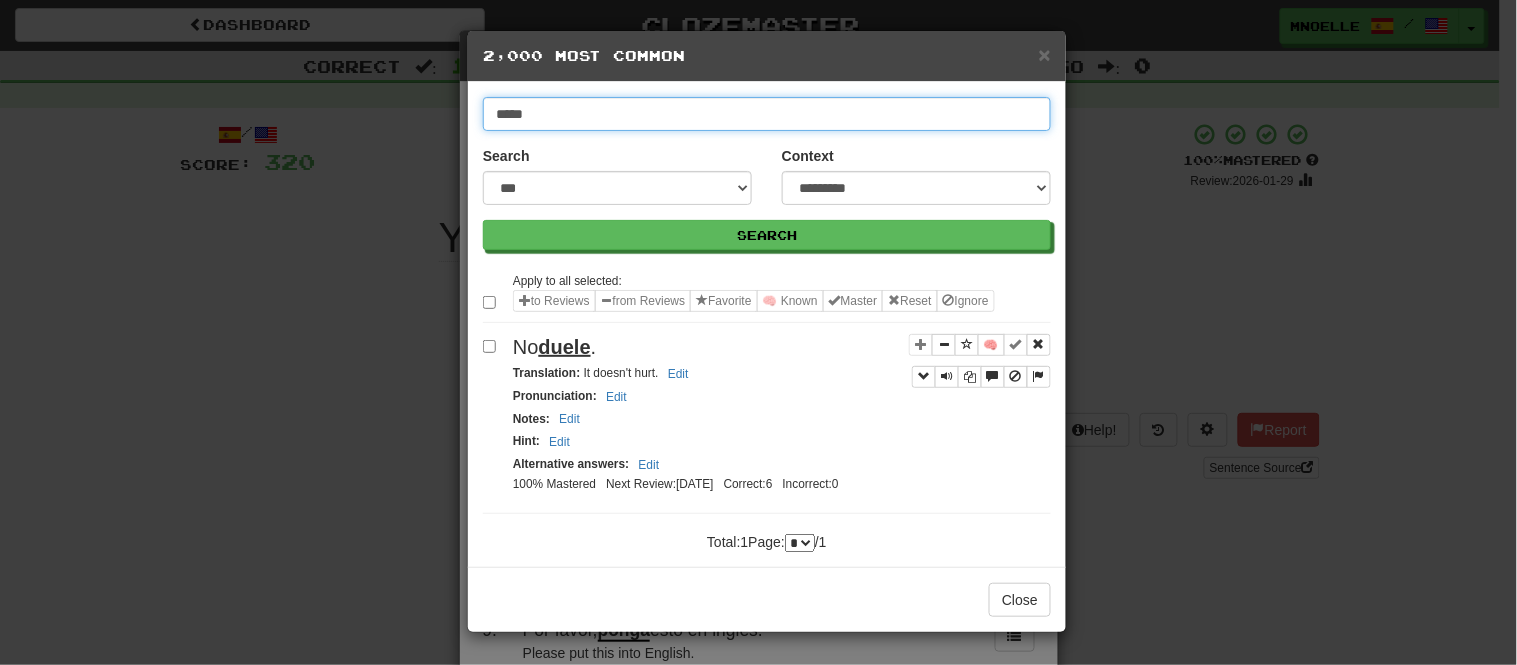 type on "*****" 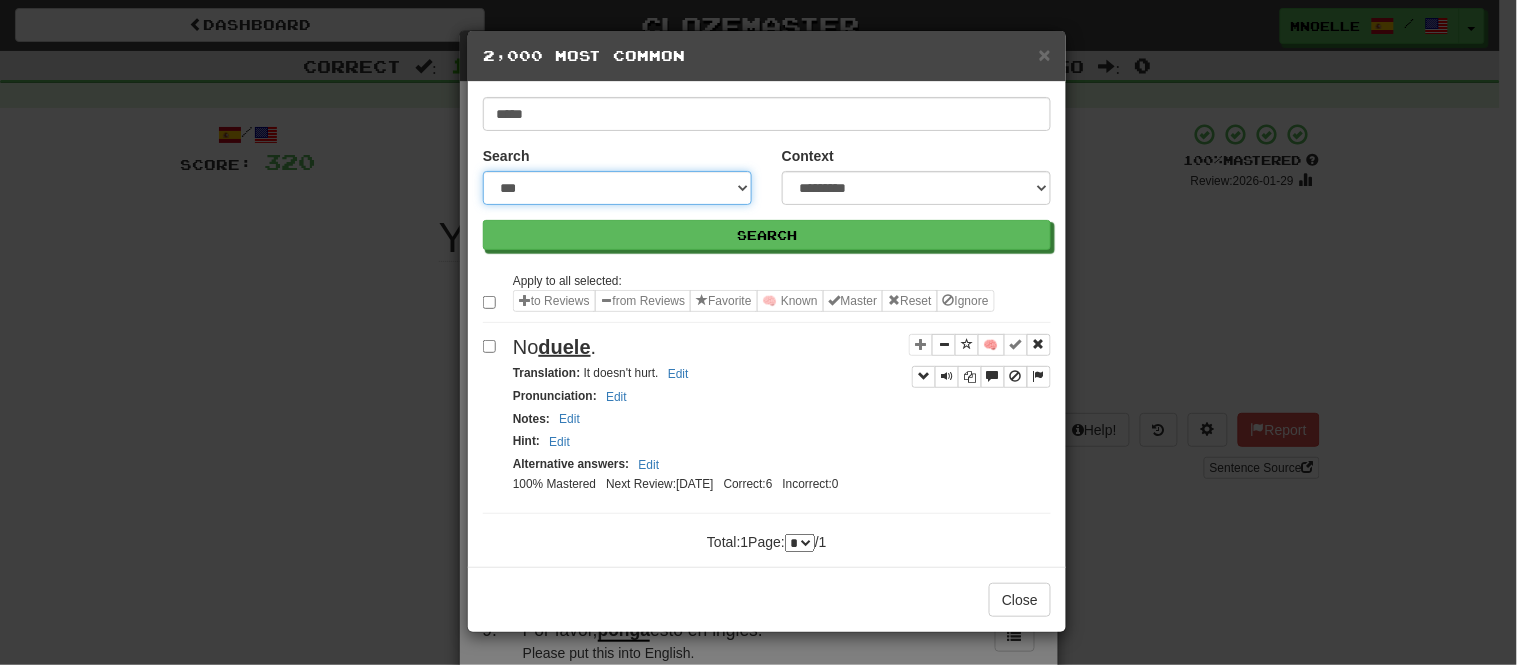 click on "**********" at bounding box center (617, 188) 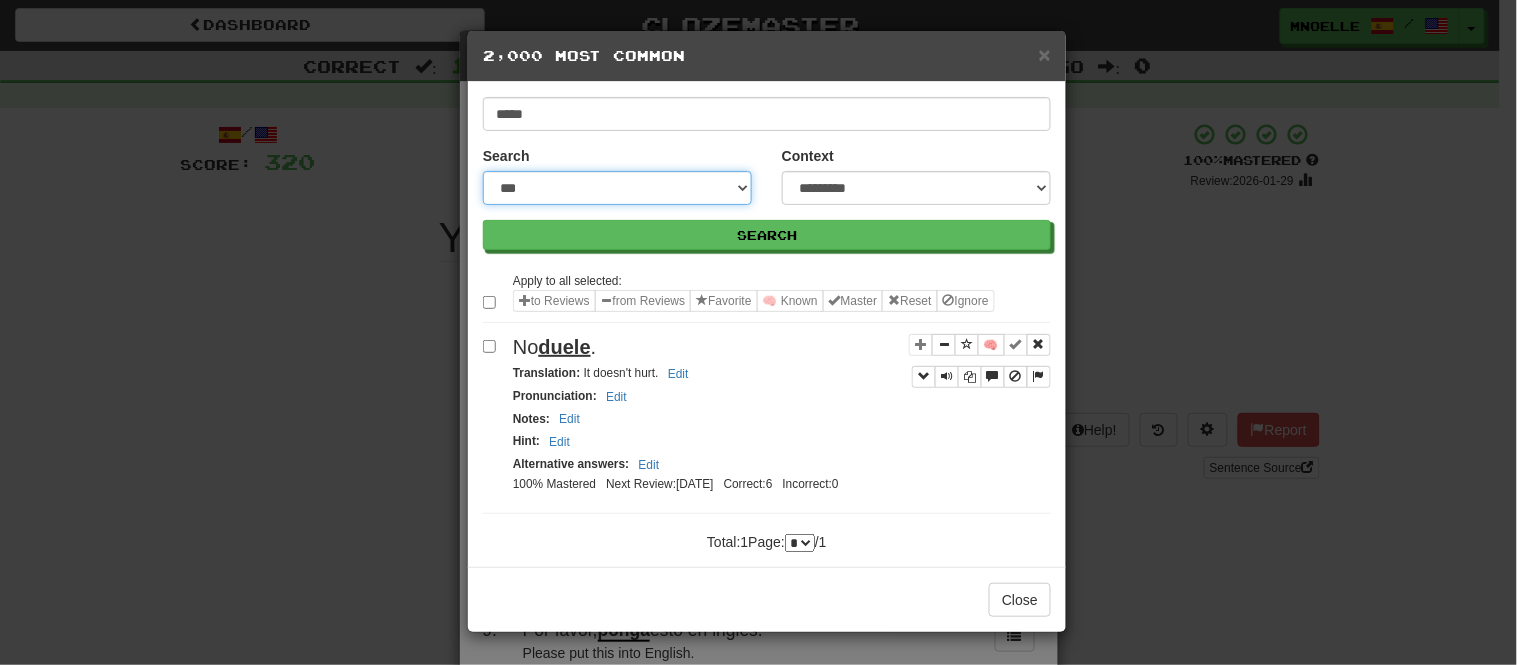select on "***" 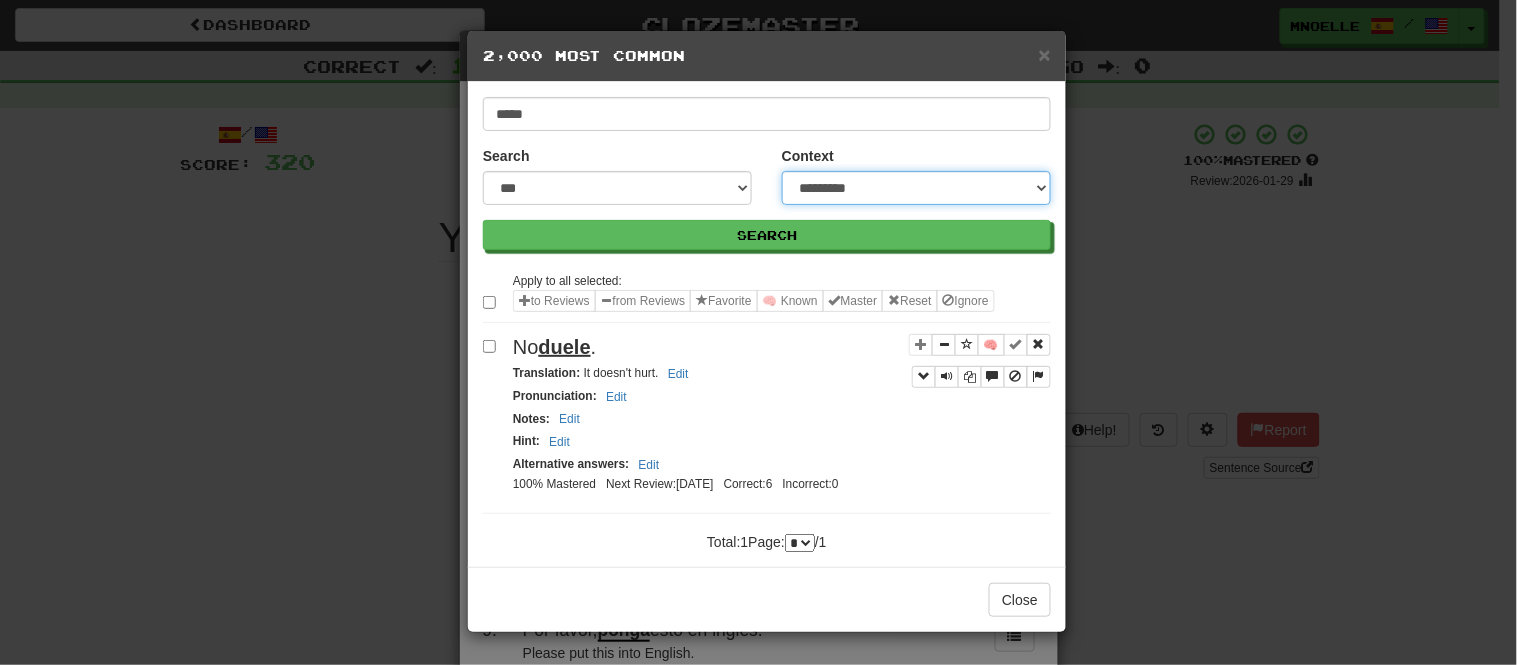click on "**********" at bounding box center [916, 188] 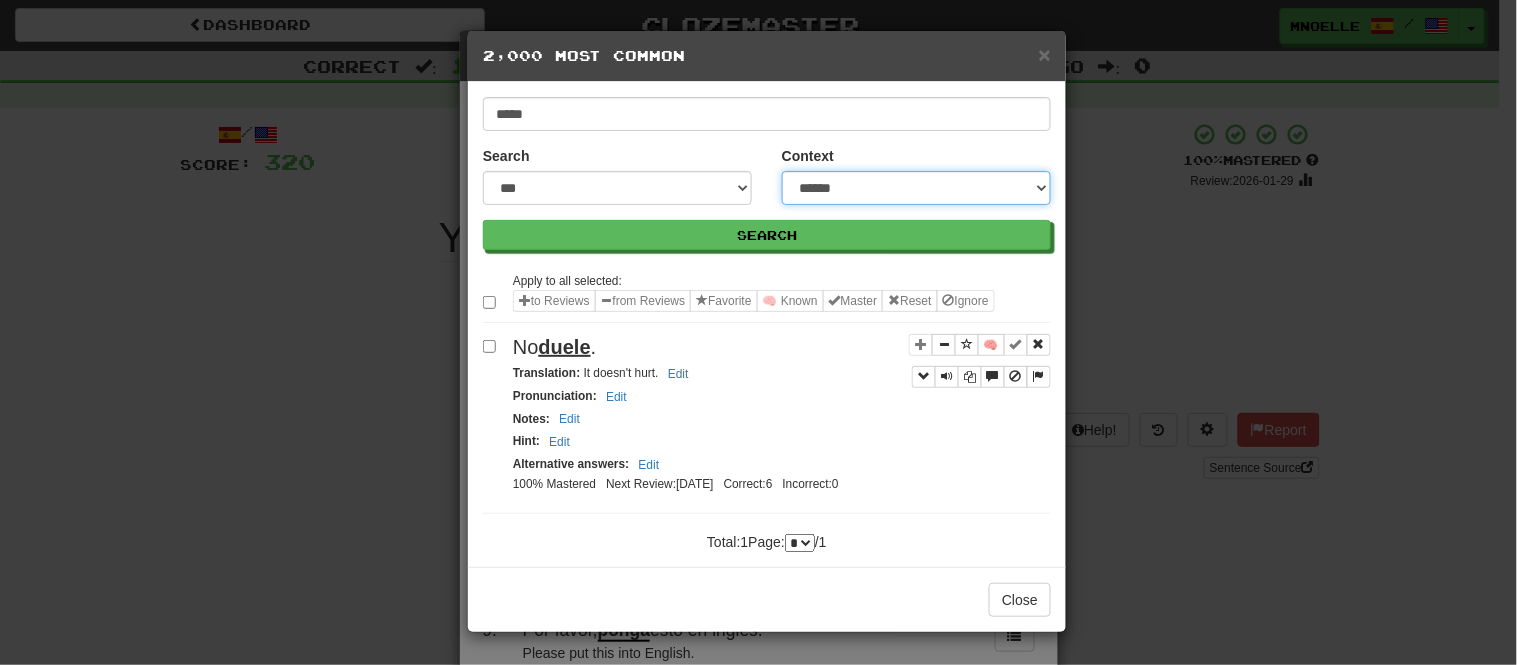 click on "**********" at bounding box center [916, 188] 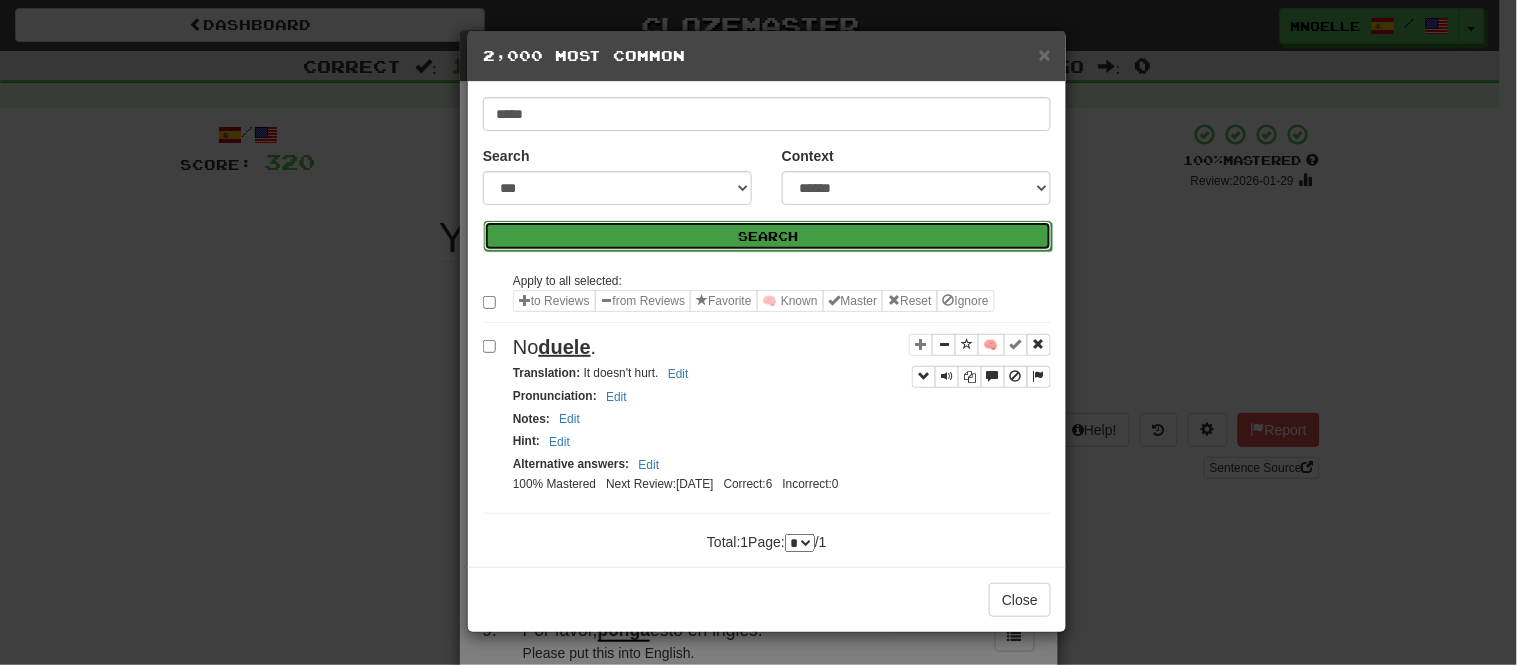 click on "Search" at bounding box center [768, 236] 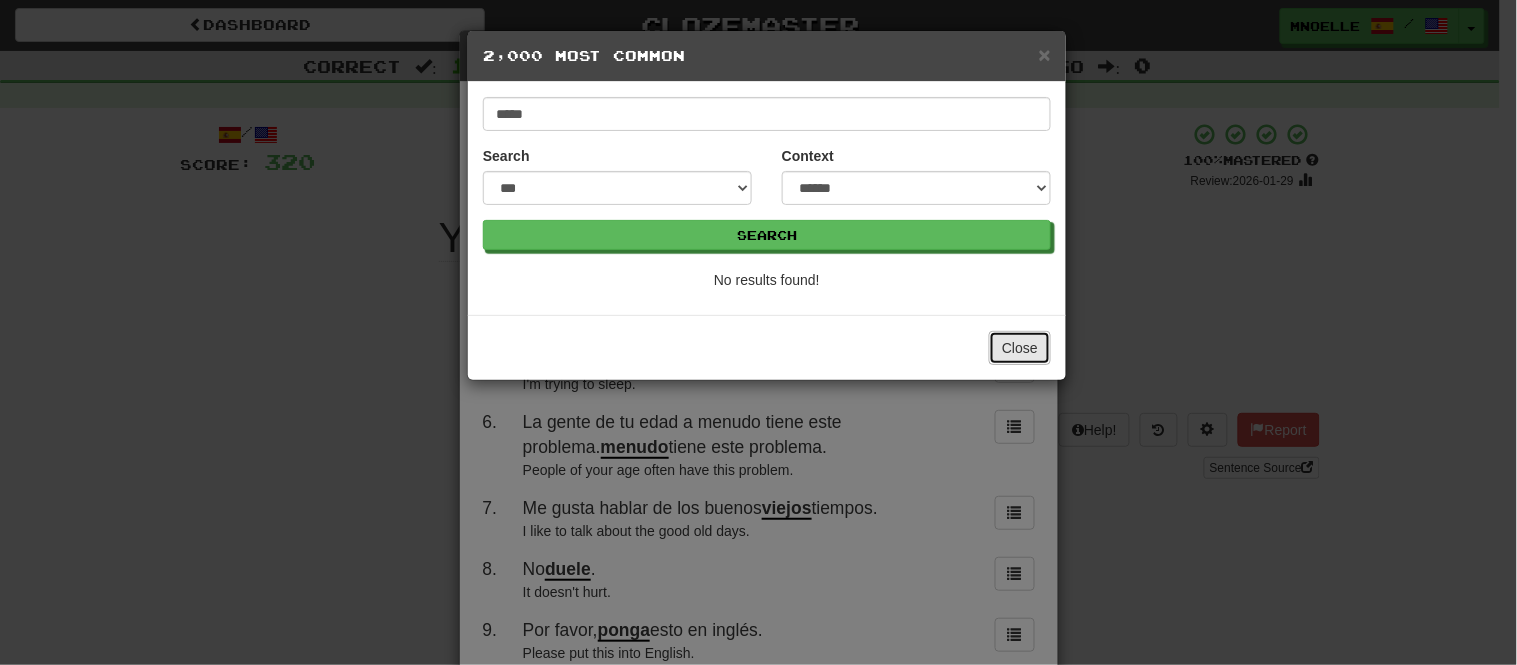 click on "Close" at bounding box center (1020, 348) 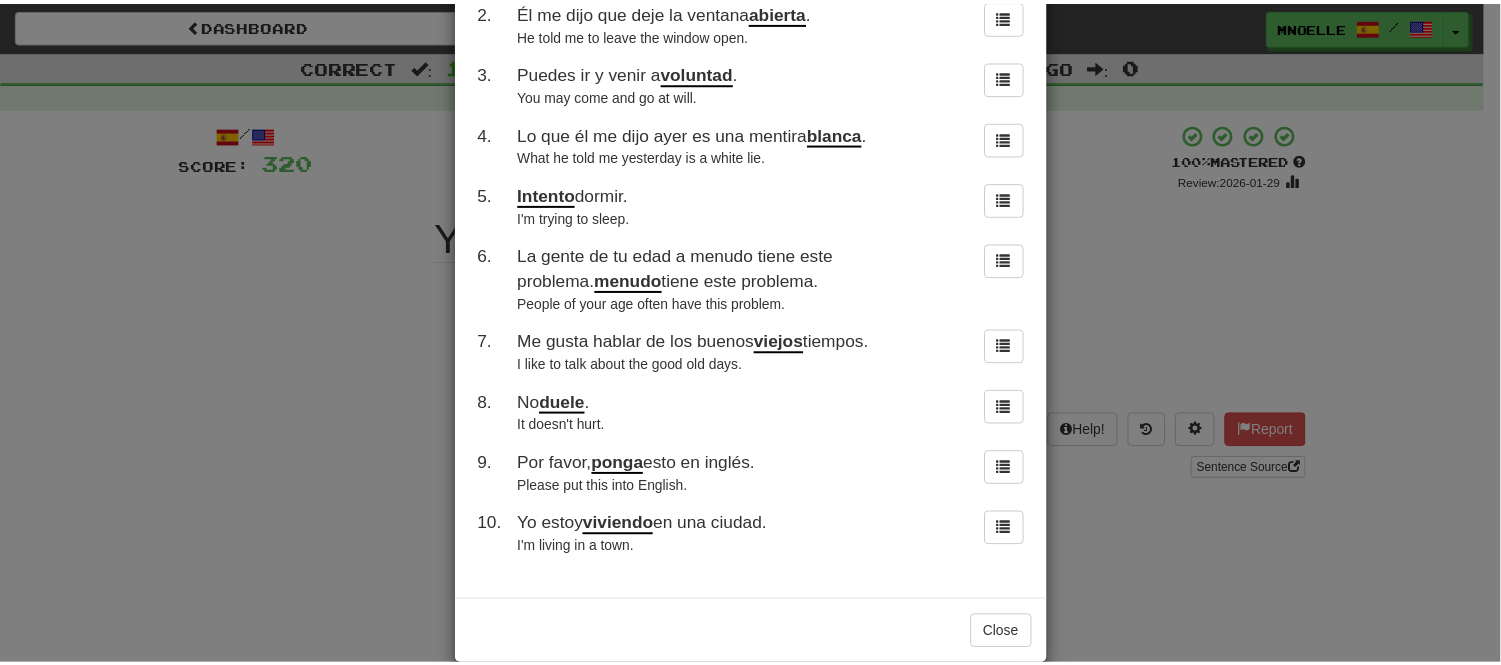 scroll, scrollTop: 172, scrollLeft: 0, axis: vertical 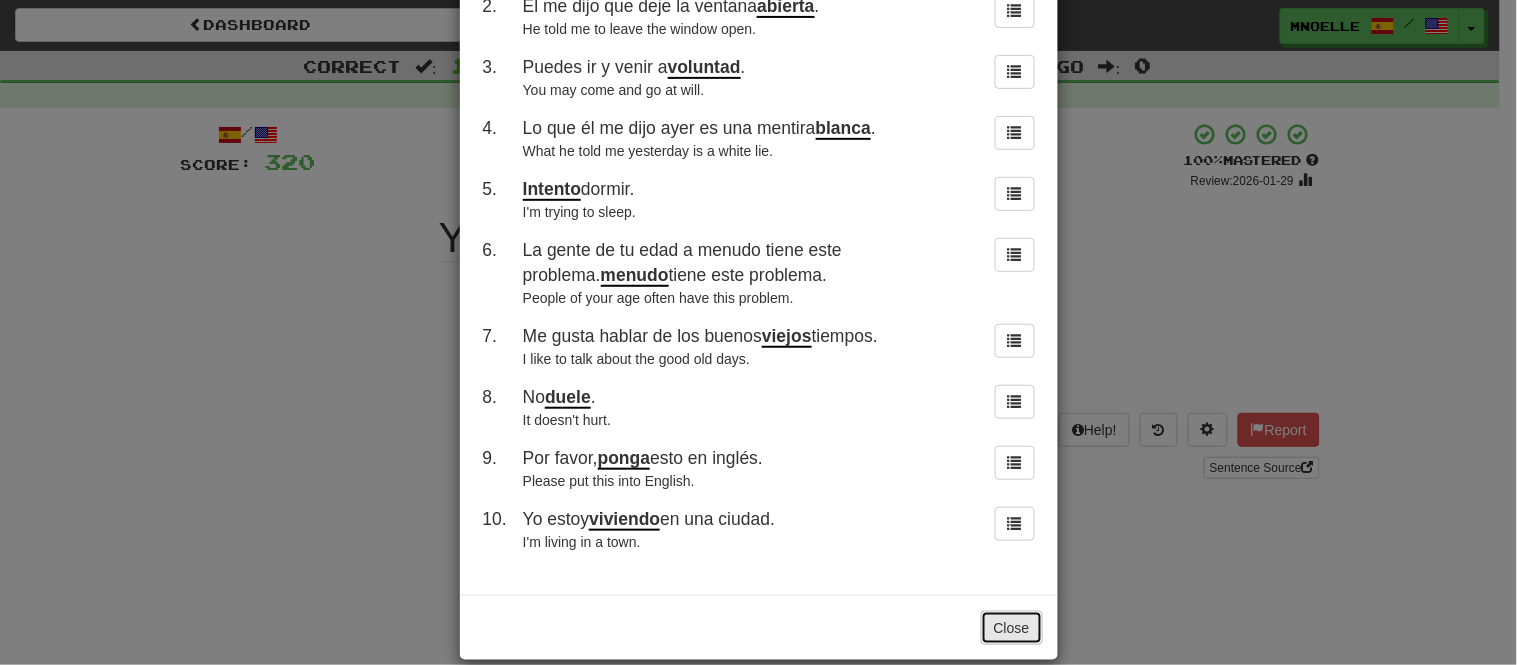 click on "Close" at bounding box center (1012, 628) 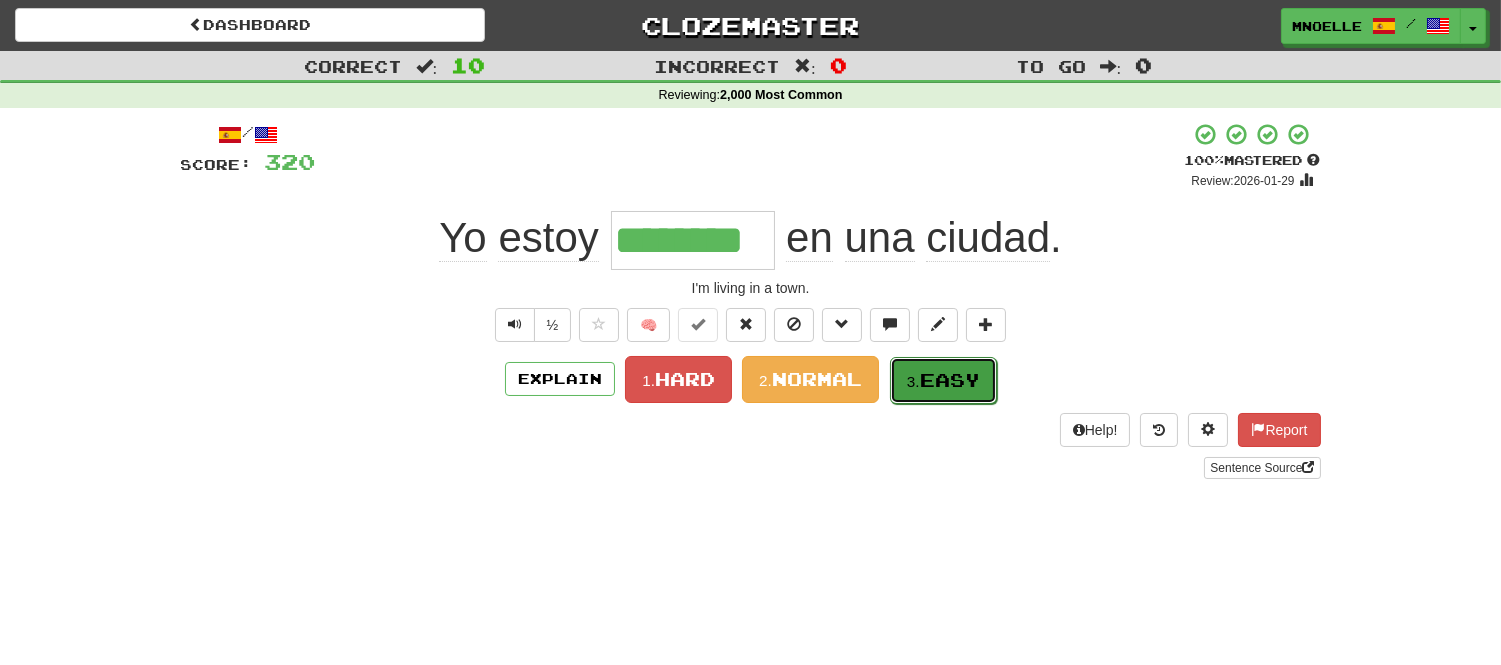 click on "Easy" at bounding box center (950, 380) 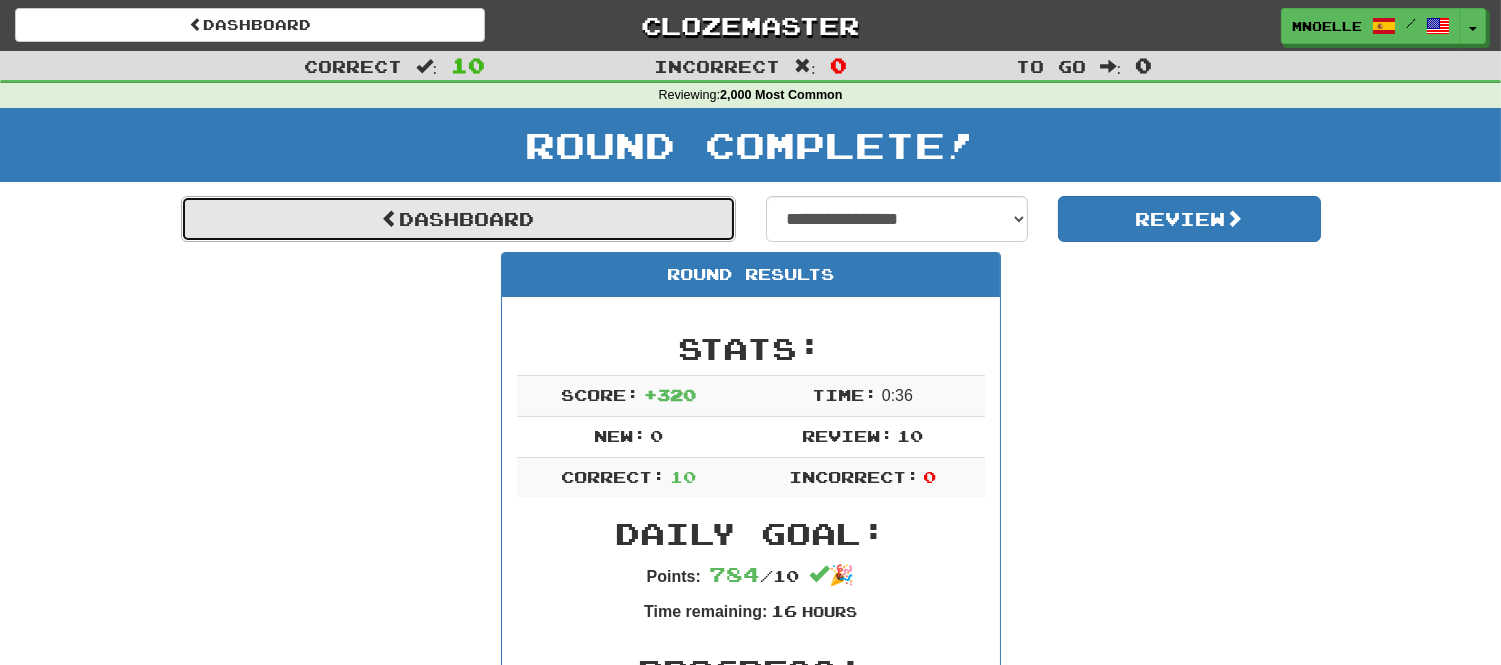 click on "Dashboard" at bounding box center [458, 219] 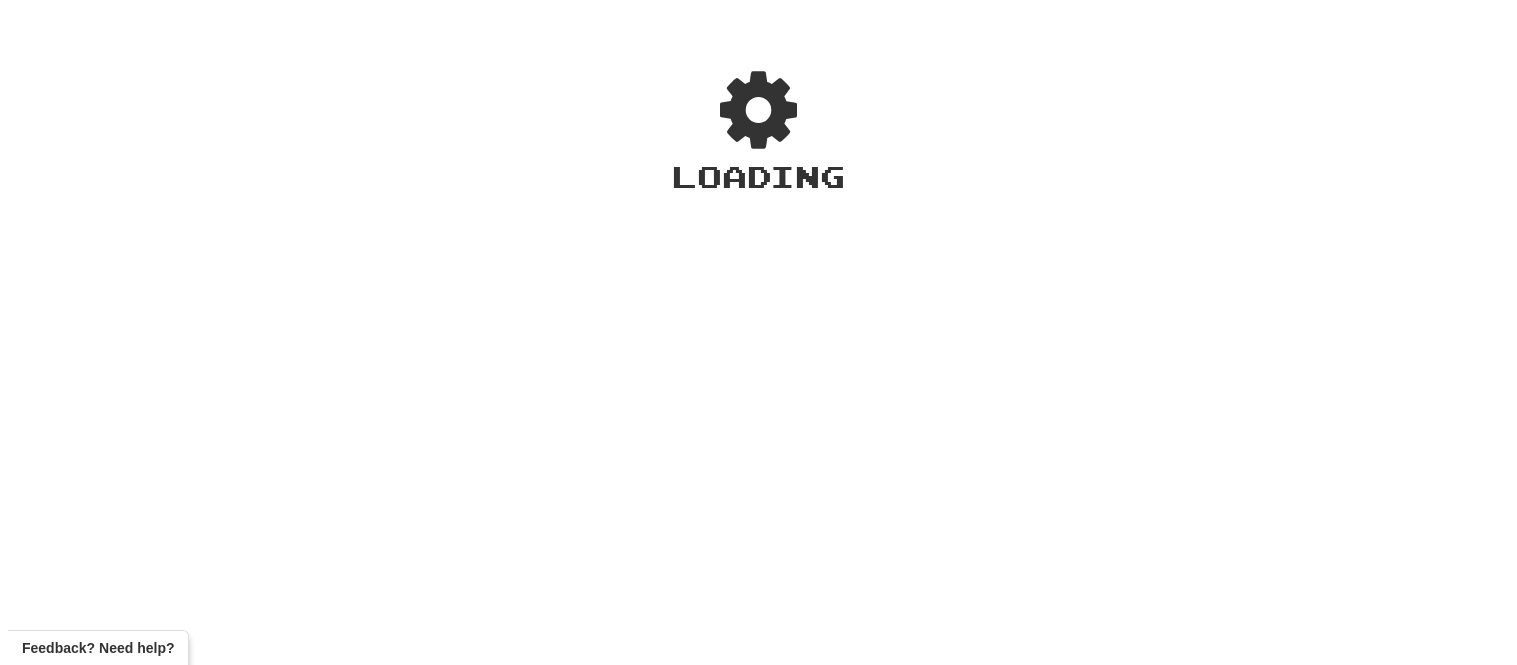 scroll, scrollTop: 0, scrollLeft: 0, axis: both 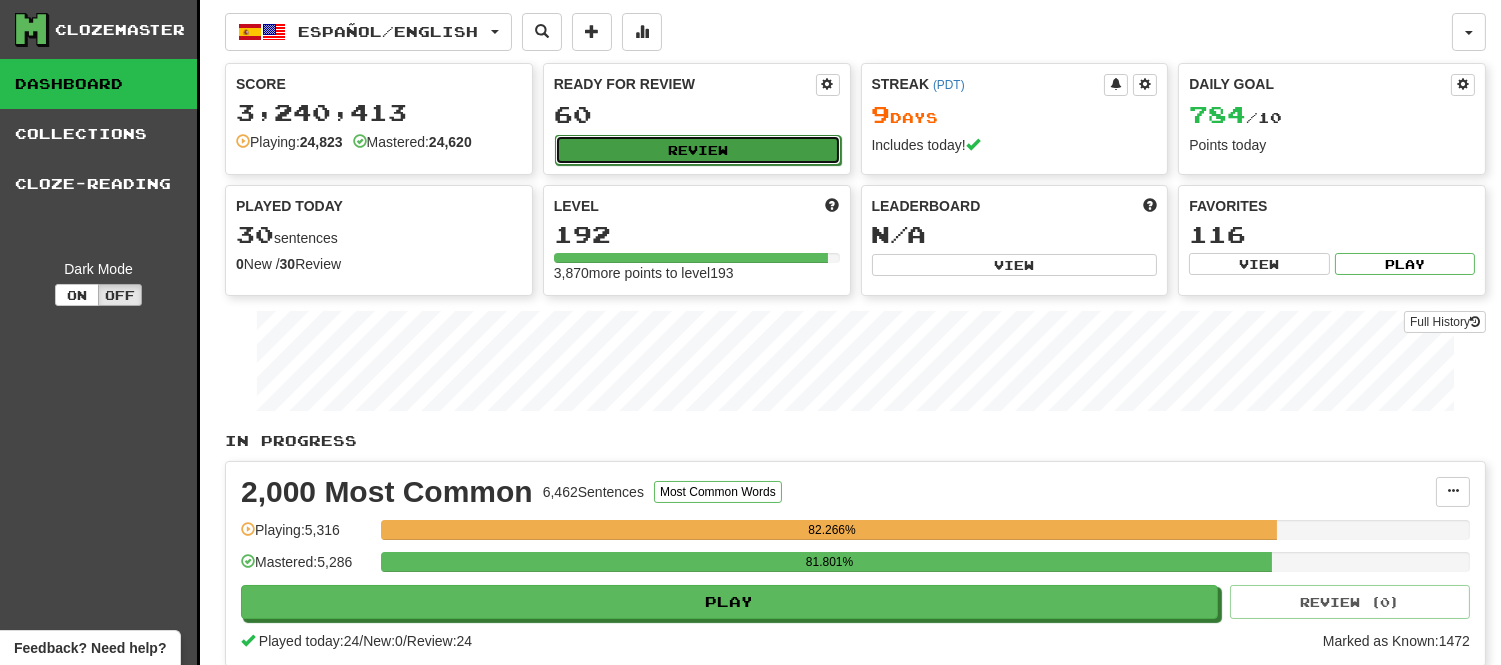 click on "Review" at bounding box center (698, 150) 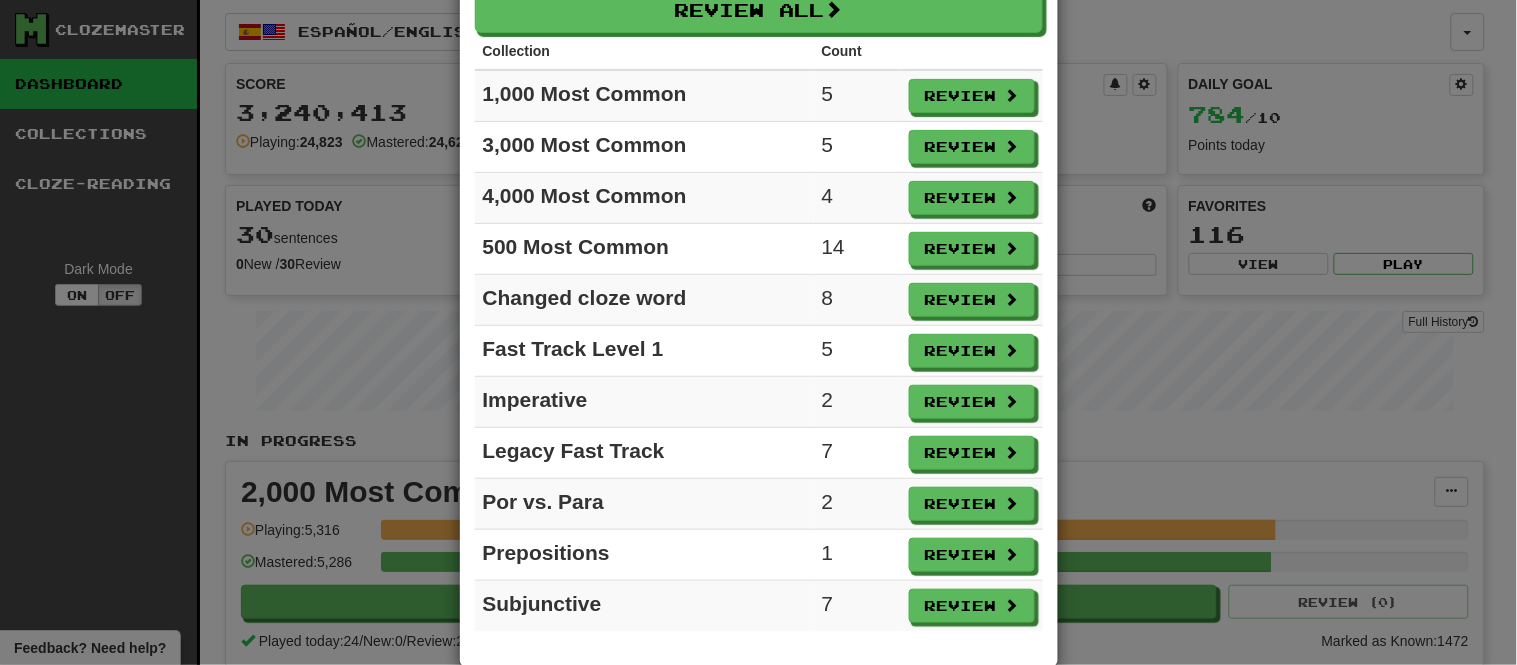 scroll, scrollTop: 143, scrollLeft: 0, axis: vertical 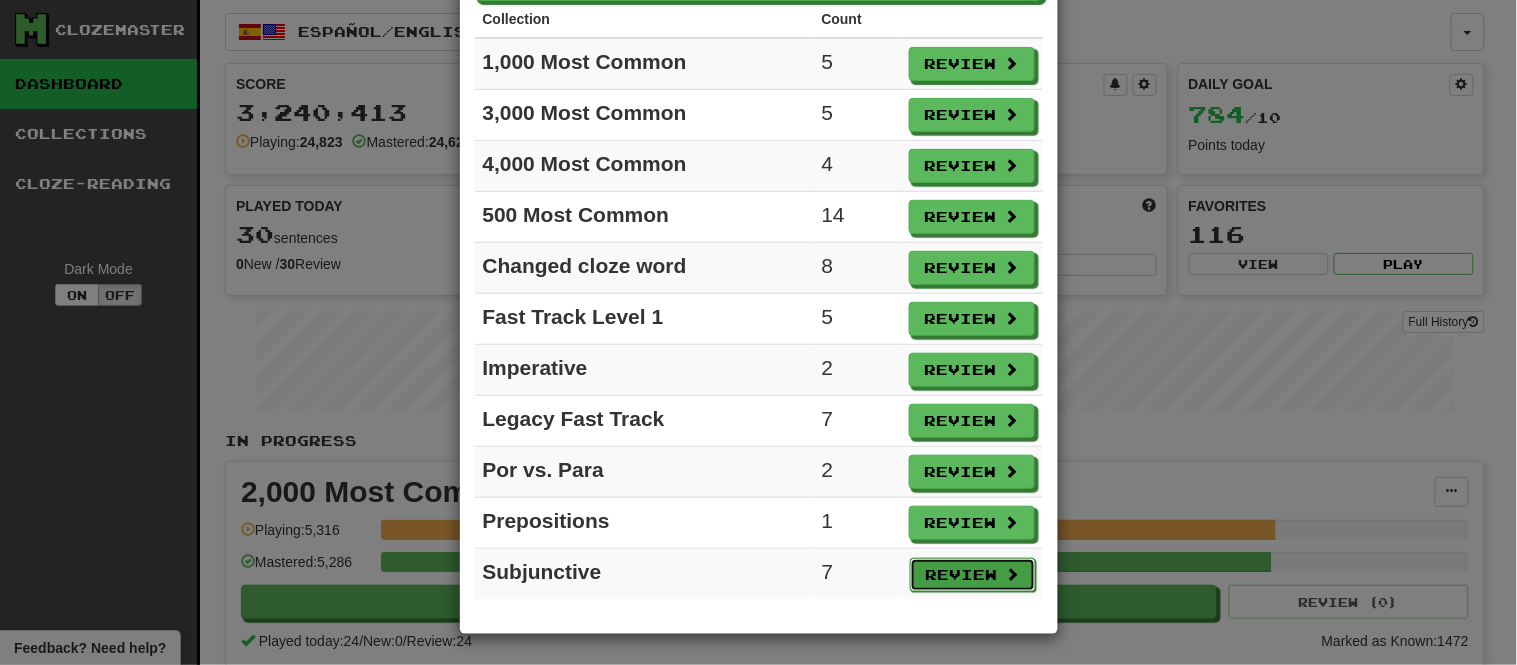click on "Review" at bounding box center [973, 575] 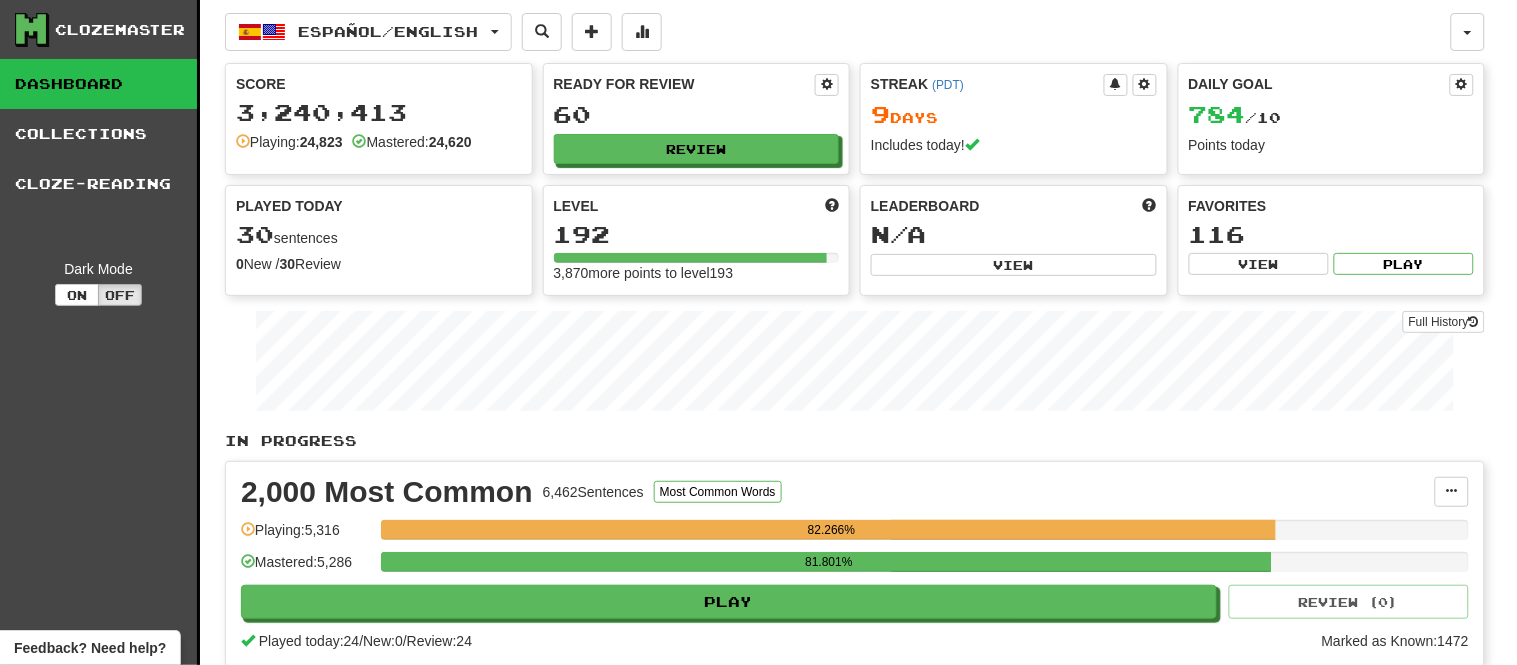 select on "**" 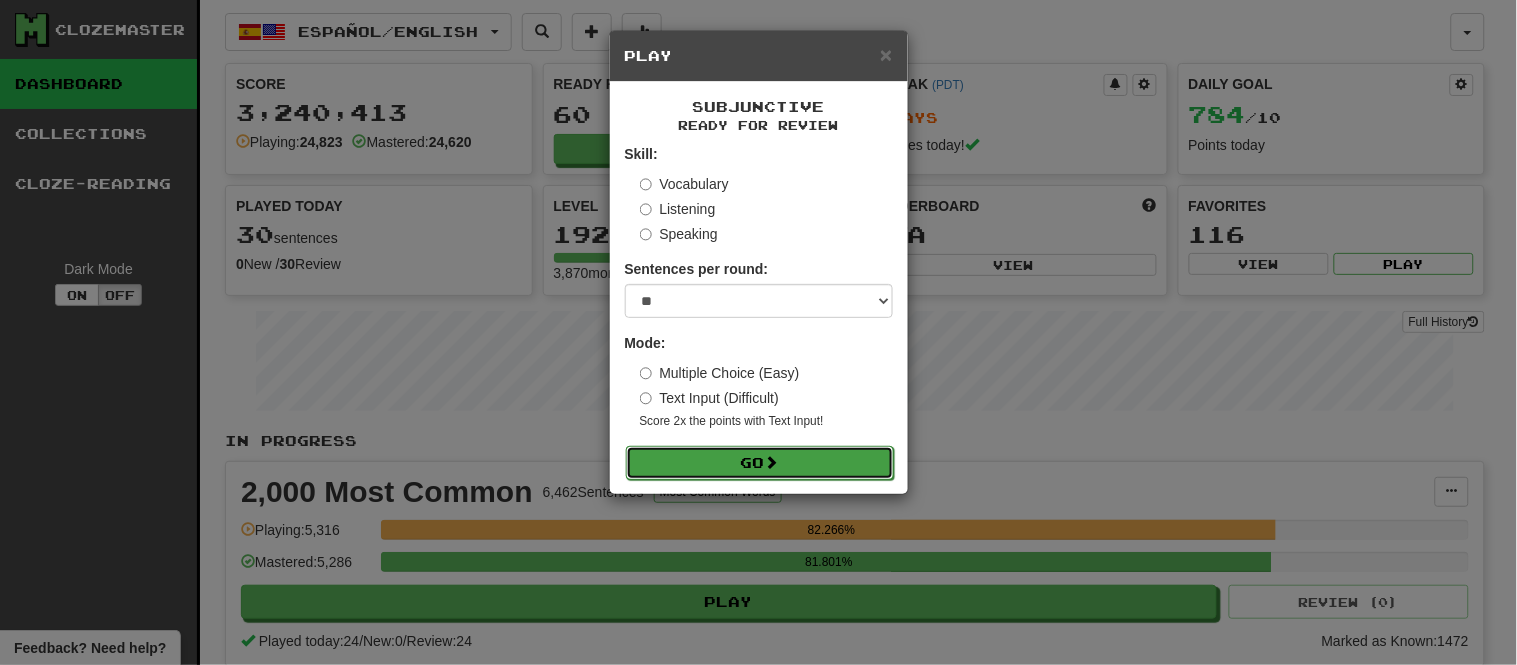 click on "Go" at bounding box center (760, 463) 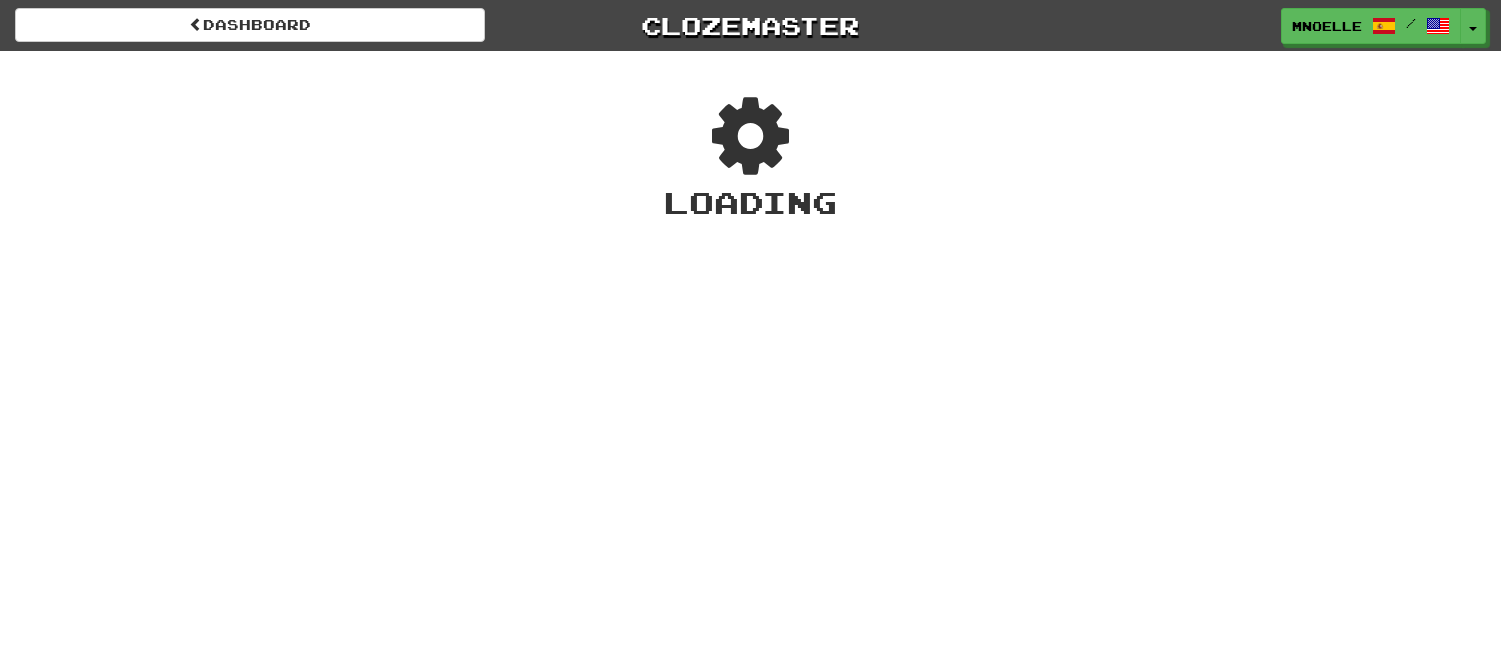 scroll, scrollTop: 0, scrollLeft: 0, axis: both 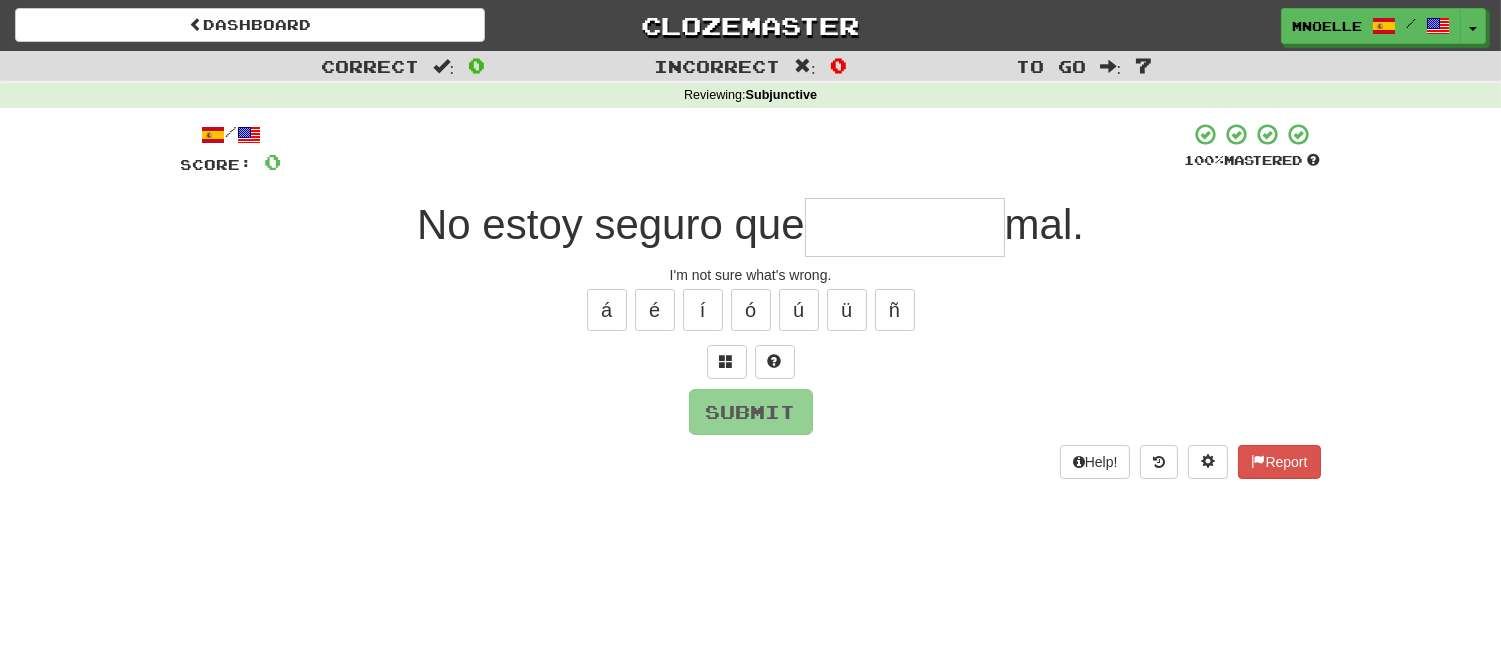 click at bounding box center [905, 227] 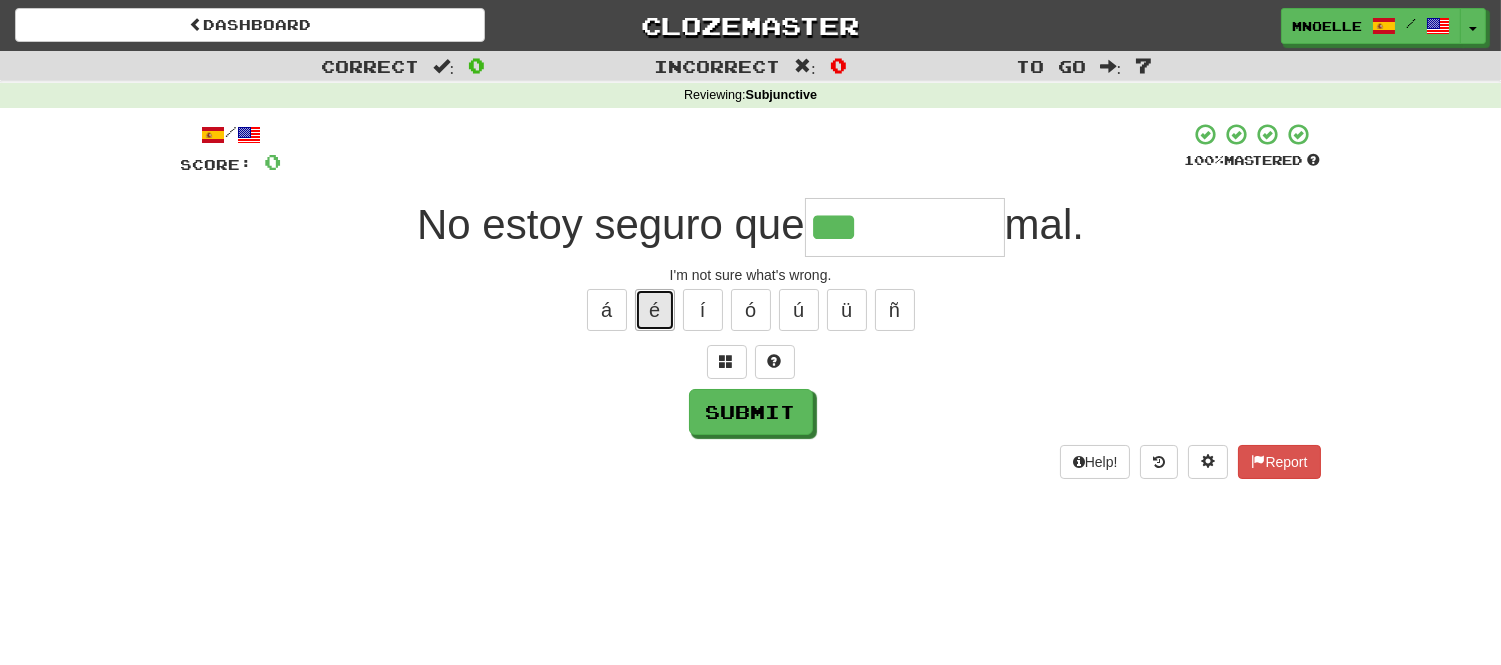 click on "é" at bounding box center [655, 310] 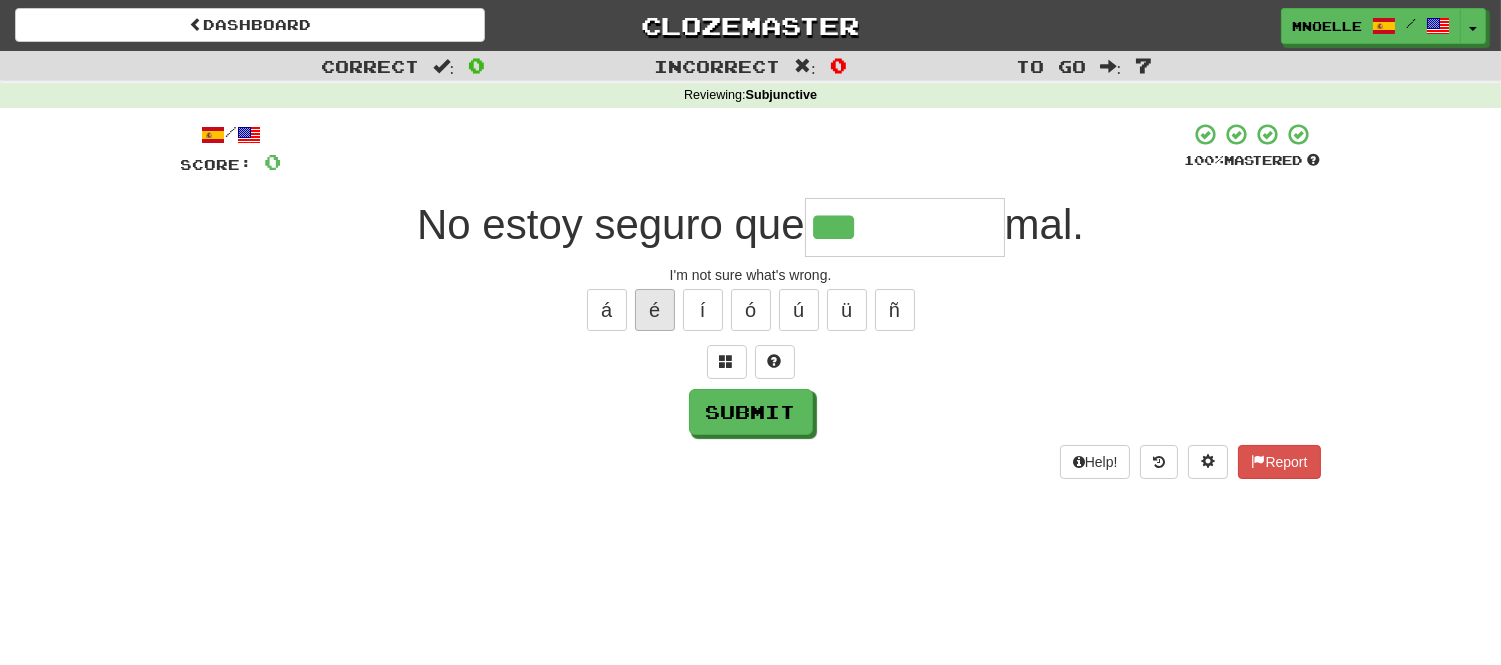 type on "****" 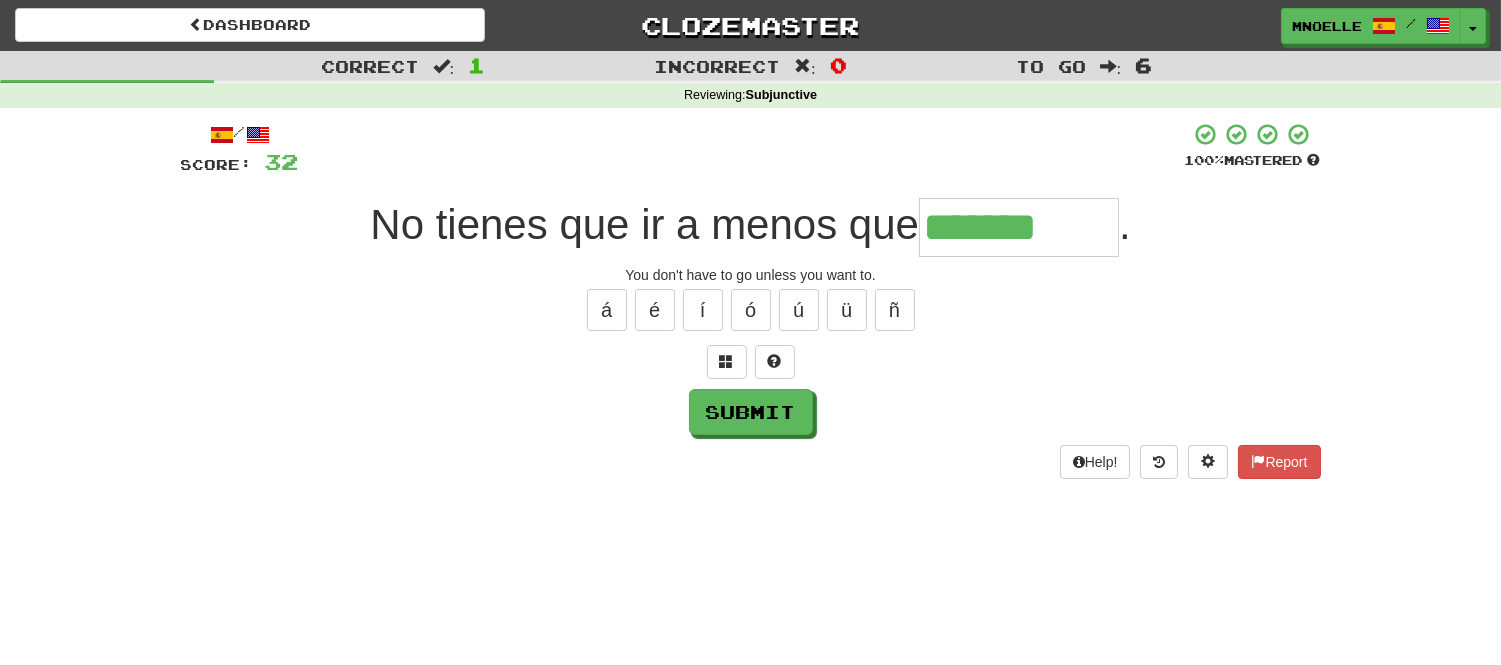 type on "*******" 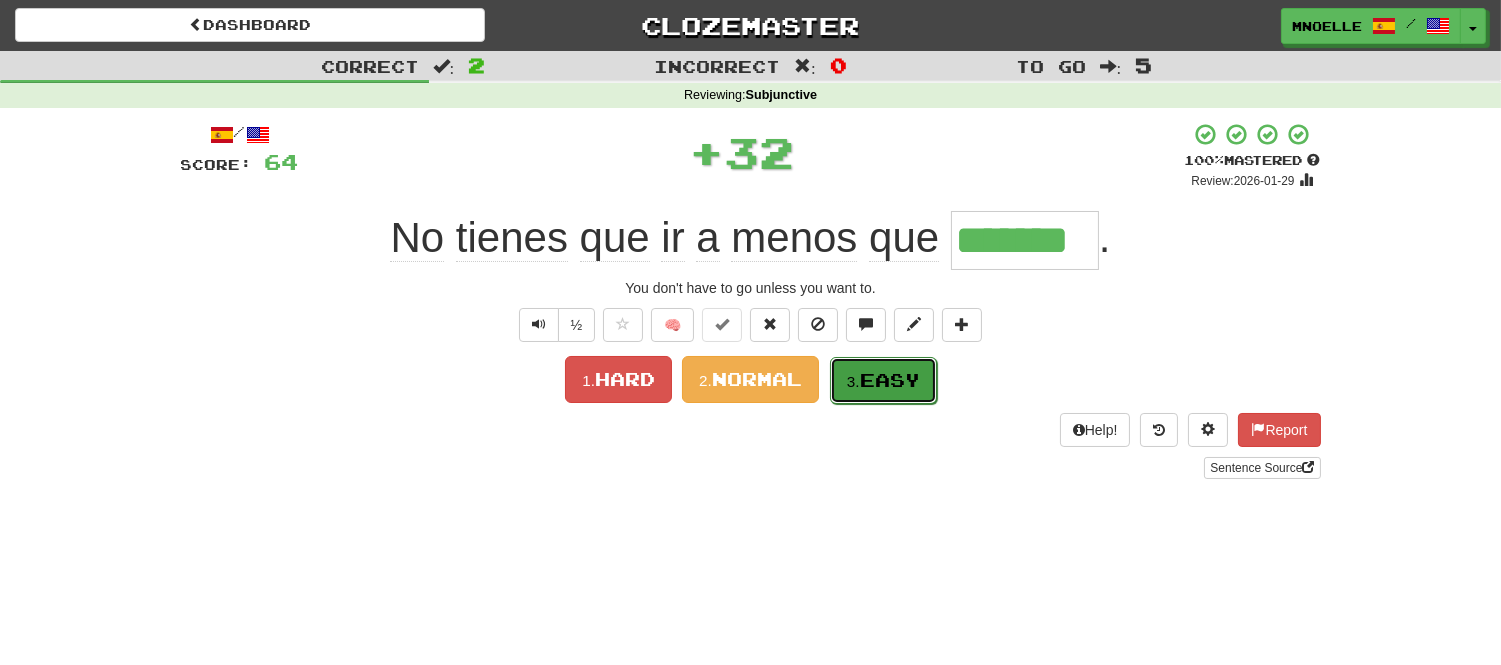 click on "Easy" at bounding box center [890, 380] 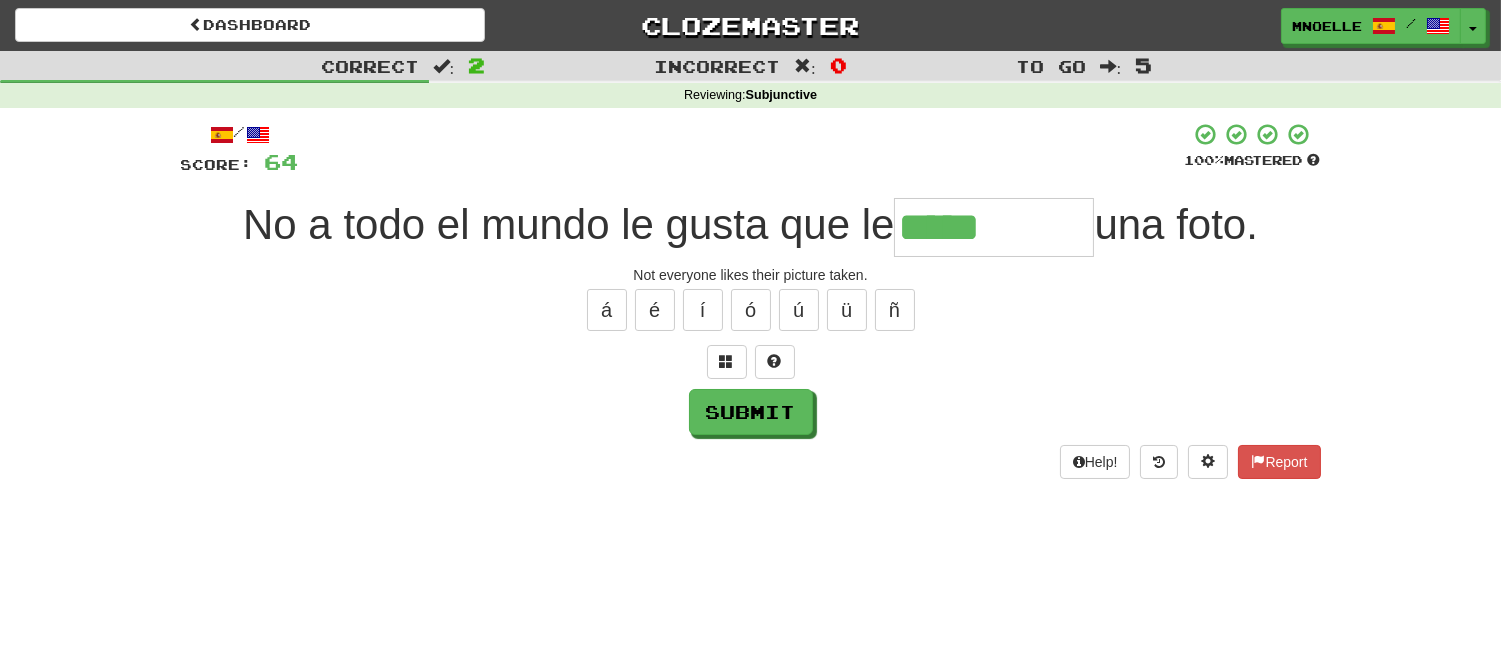 type on "*****" 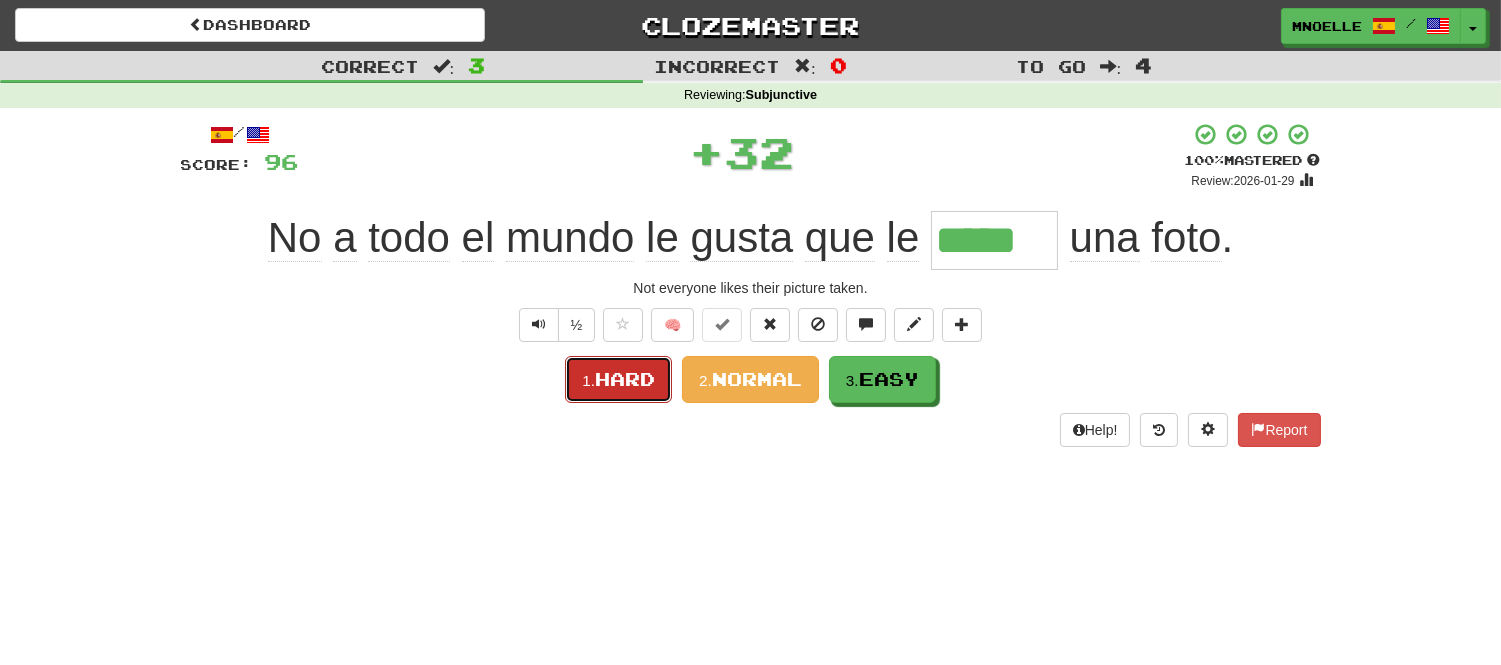 click on "Hard" at bounding box center [625, 379] 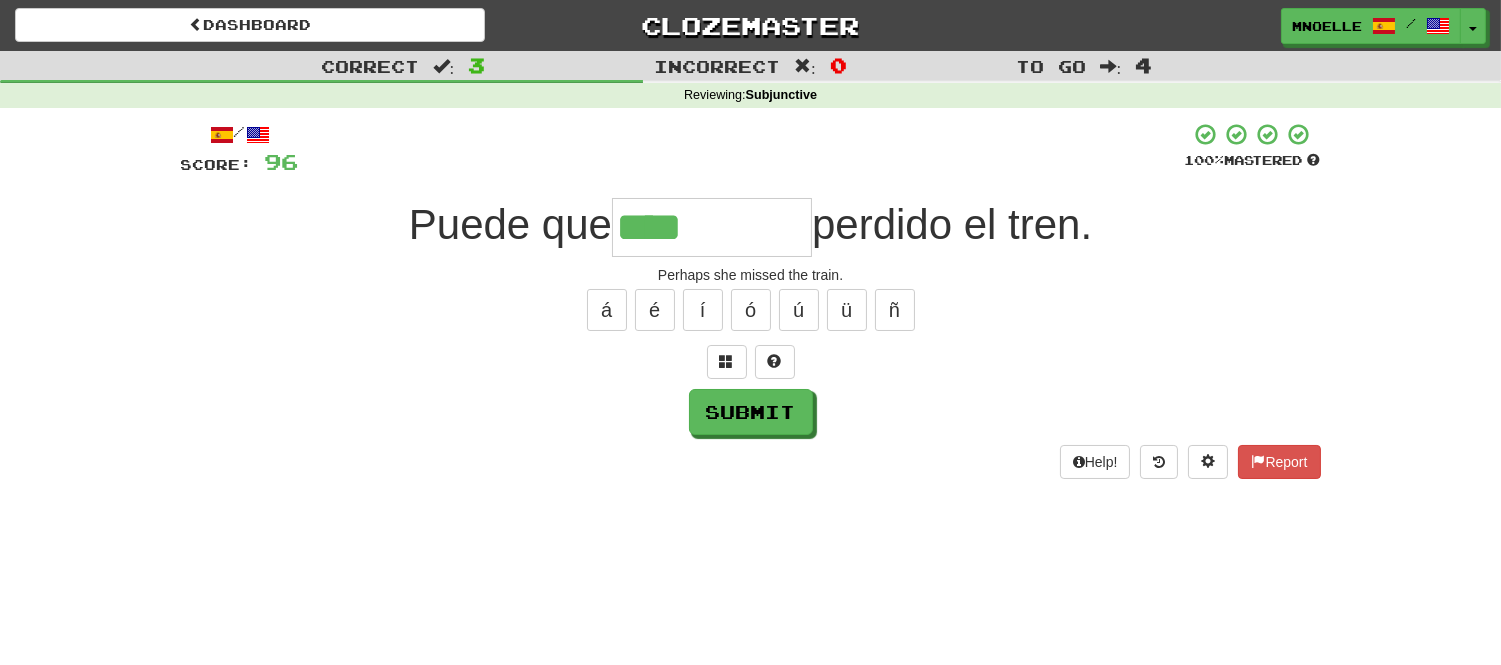 type on "****" 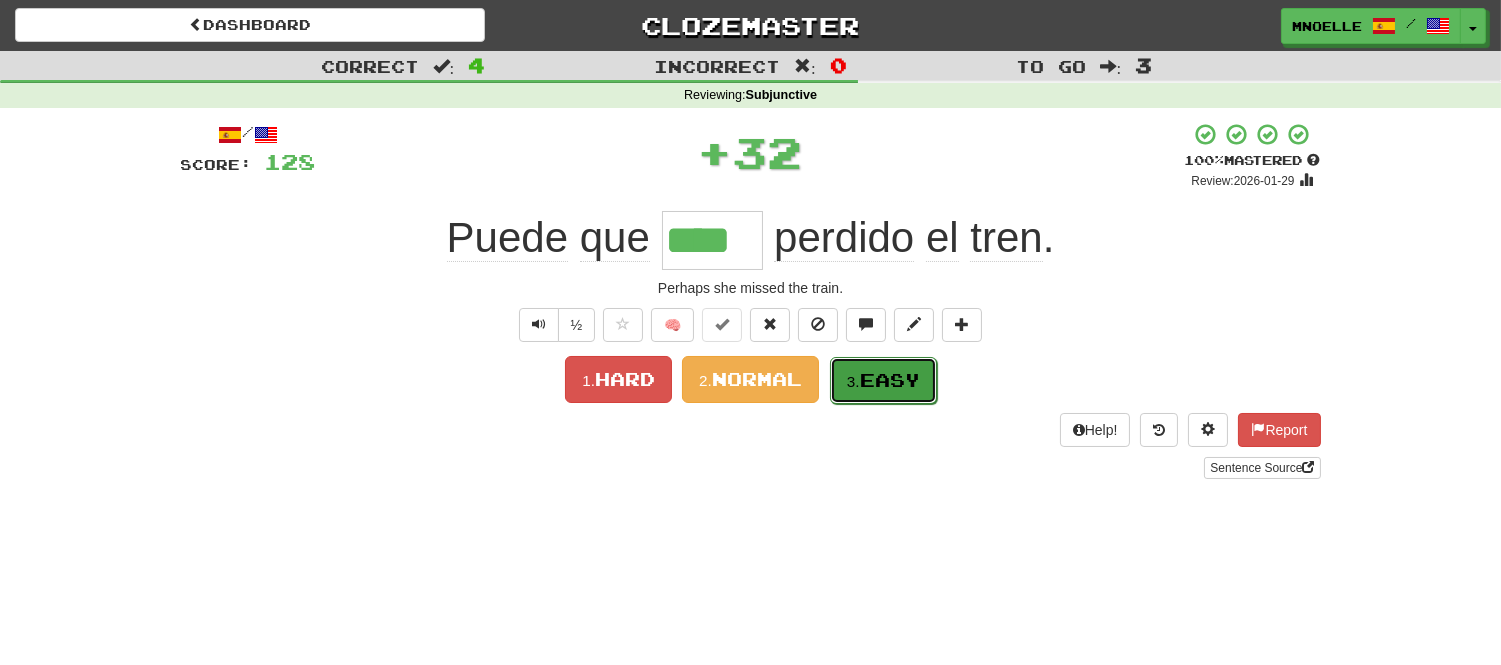 click on "Easy" at bounding box center (890, 380) 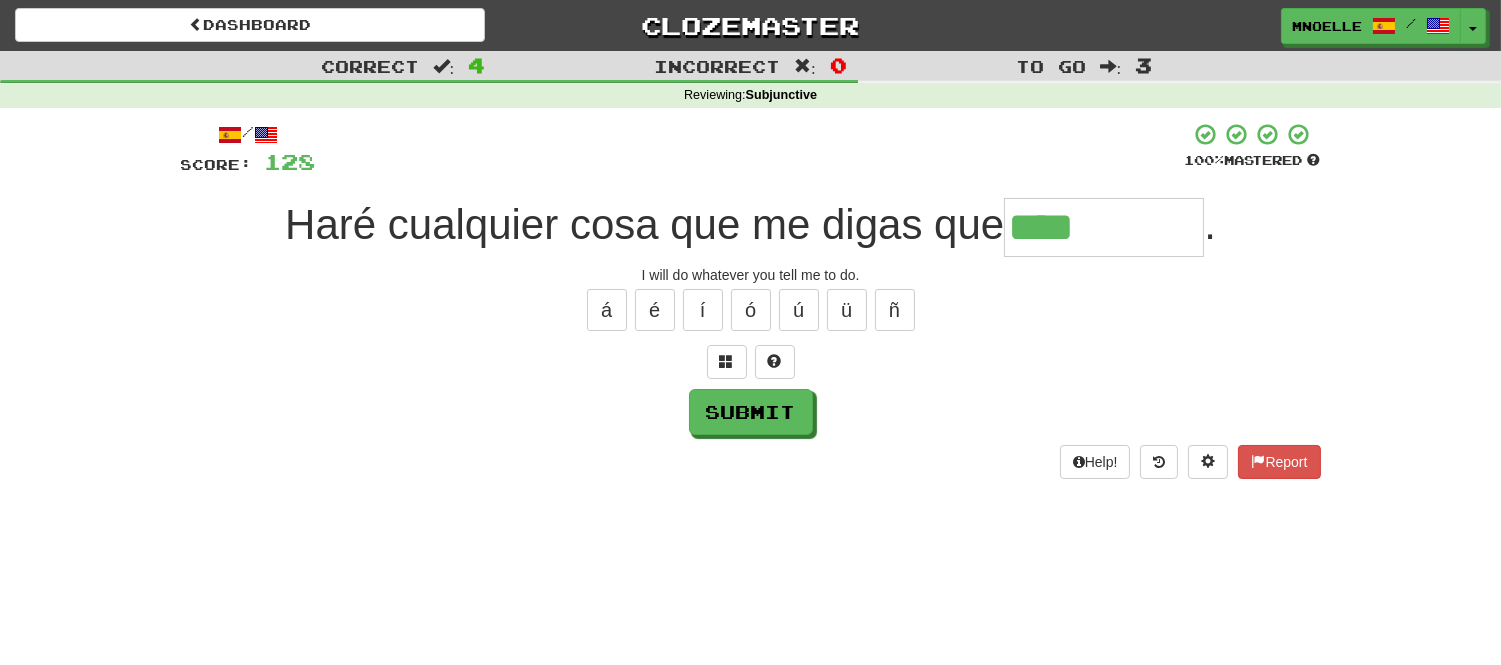 type on "****" 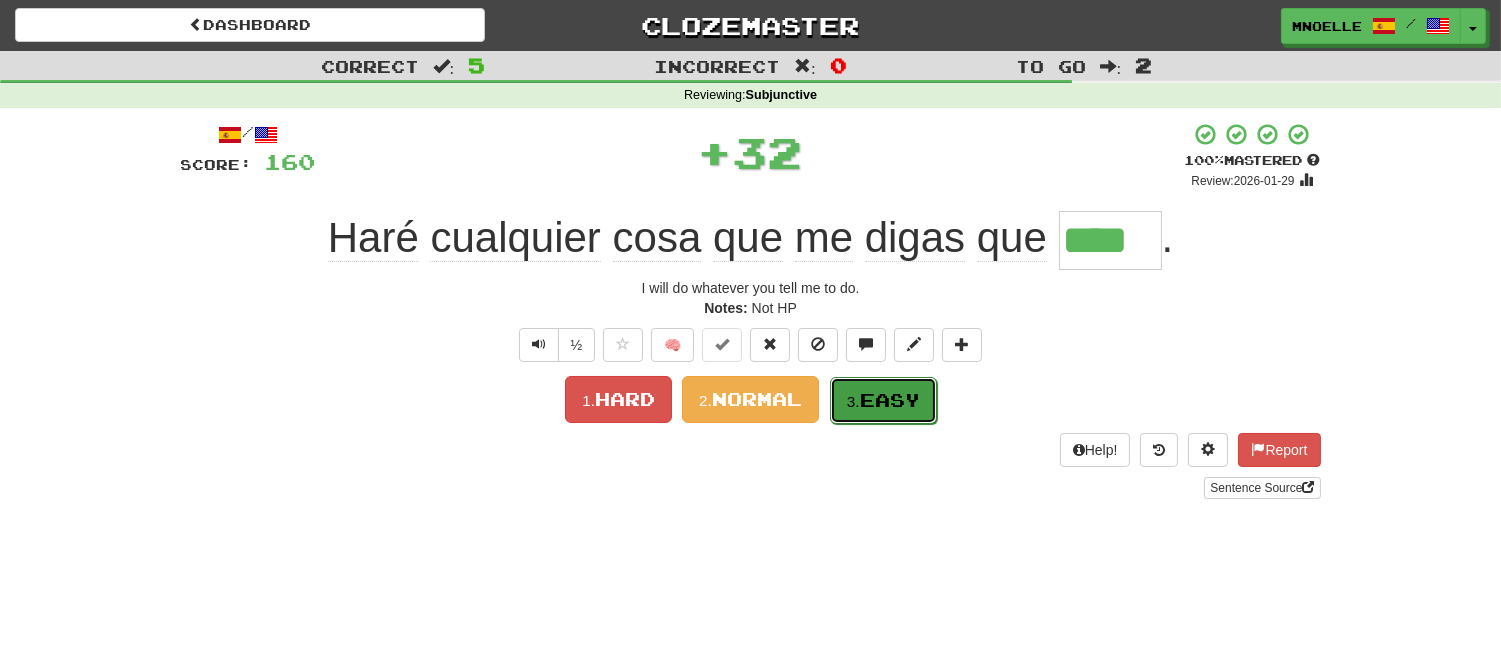 click on "Easy" at bounding box center (890, 400) 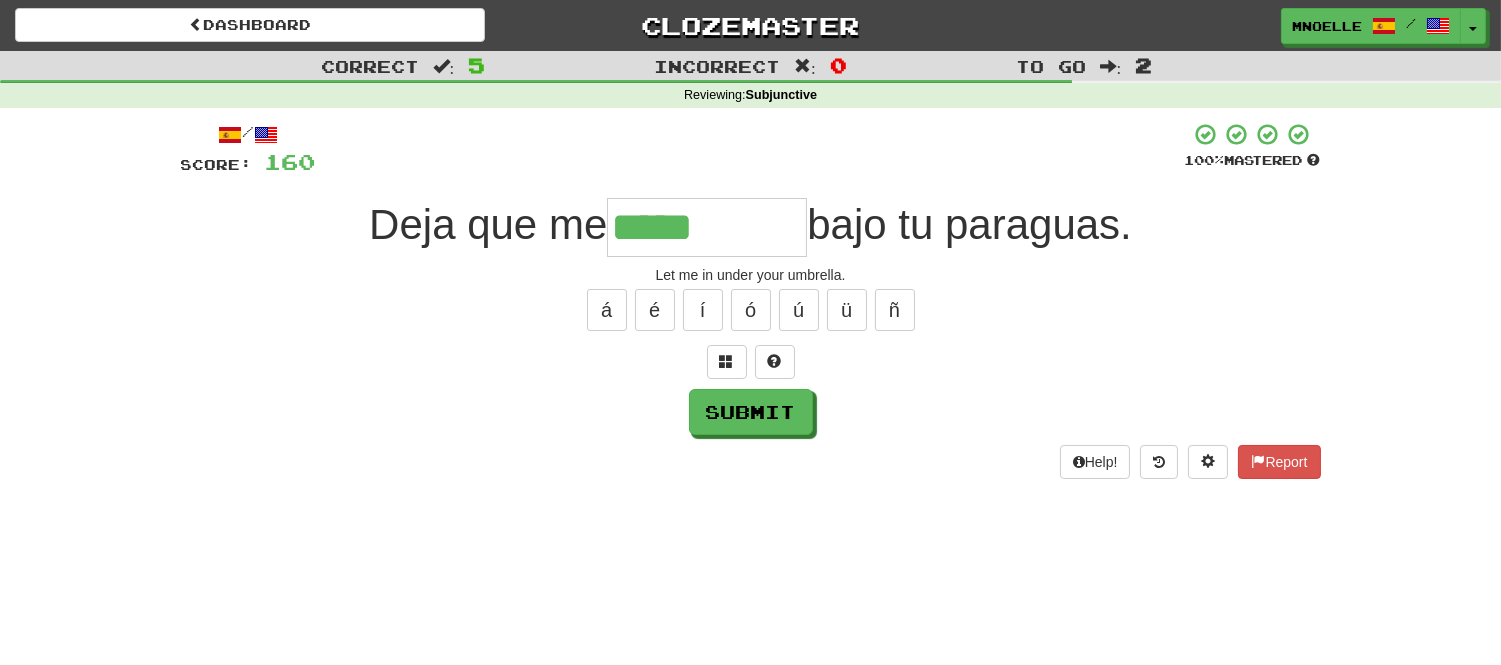 type on "*****" 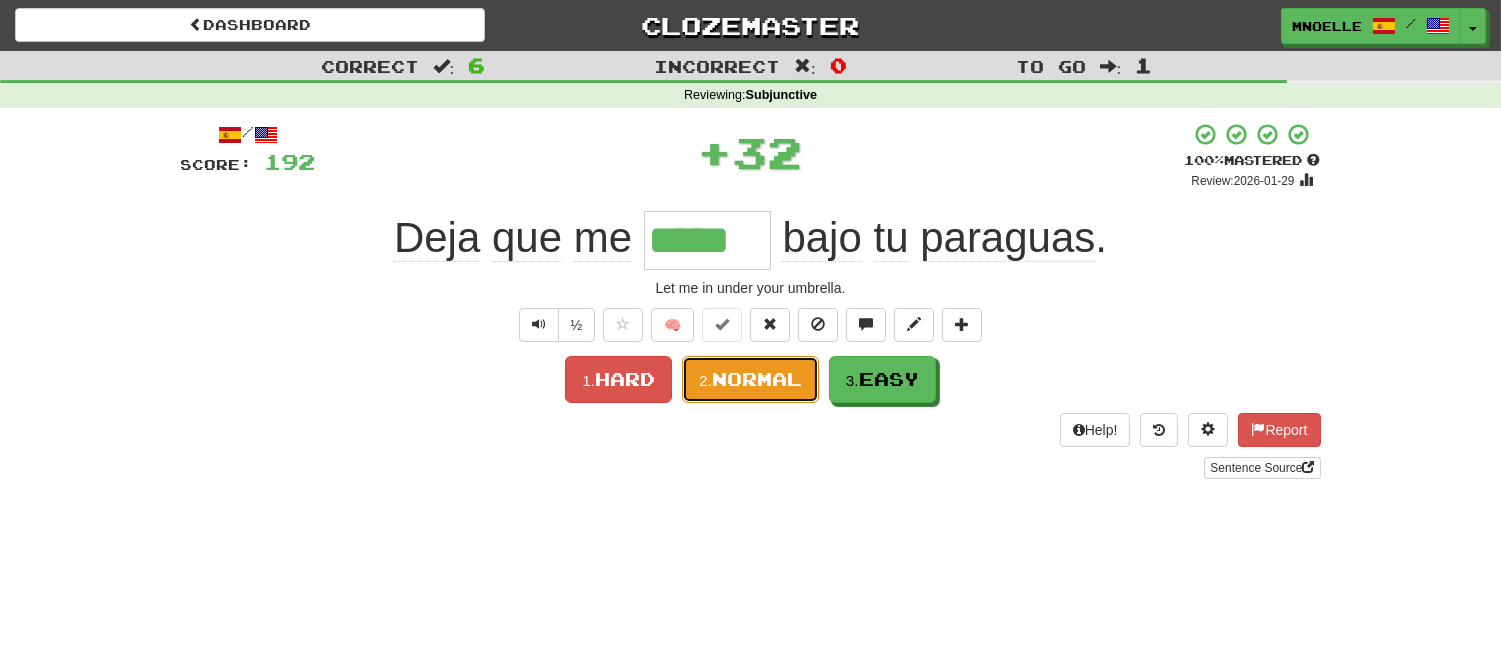 click on "Normal" at bounding box center [757, 379] 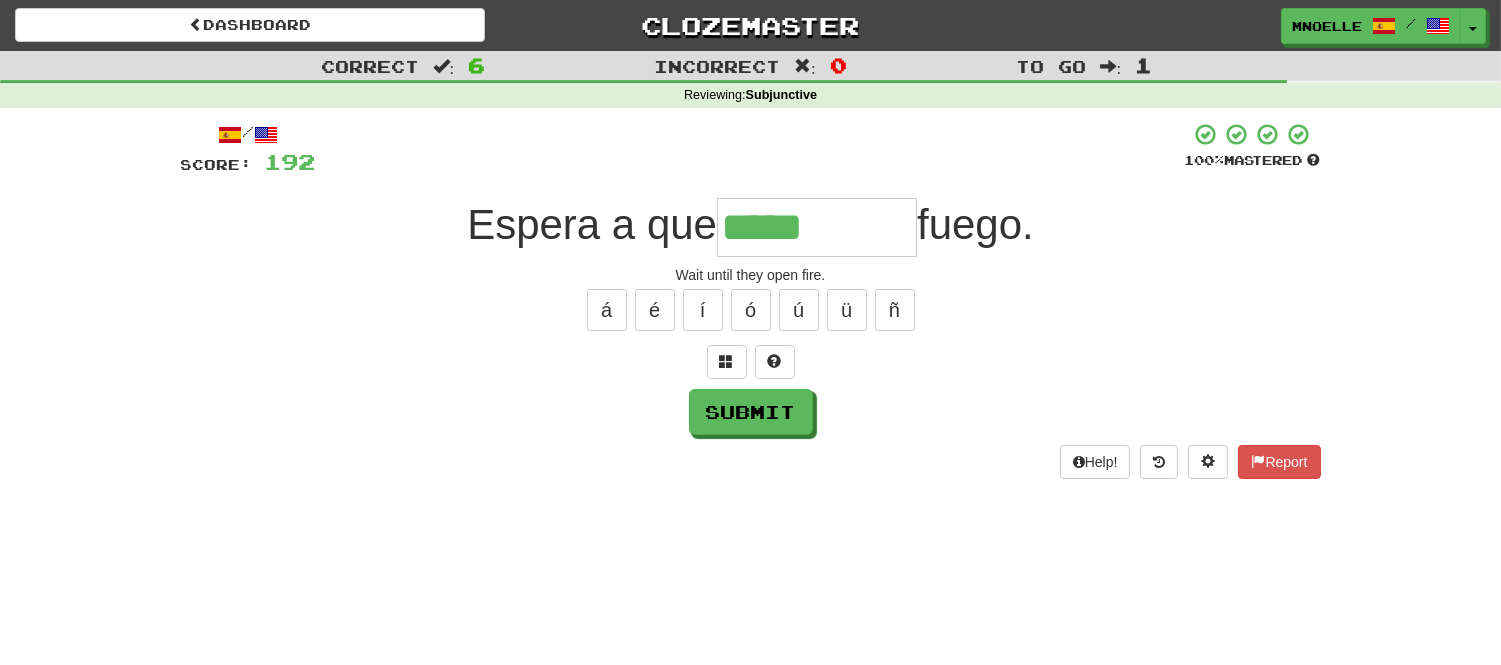 type on "*****" 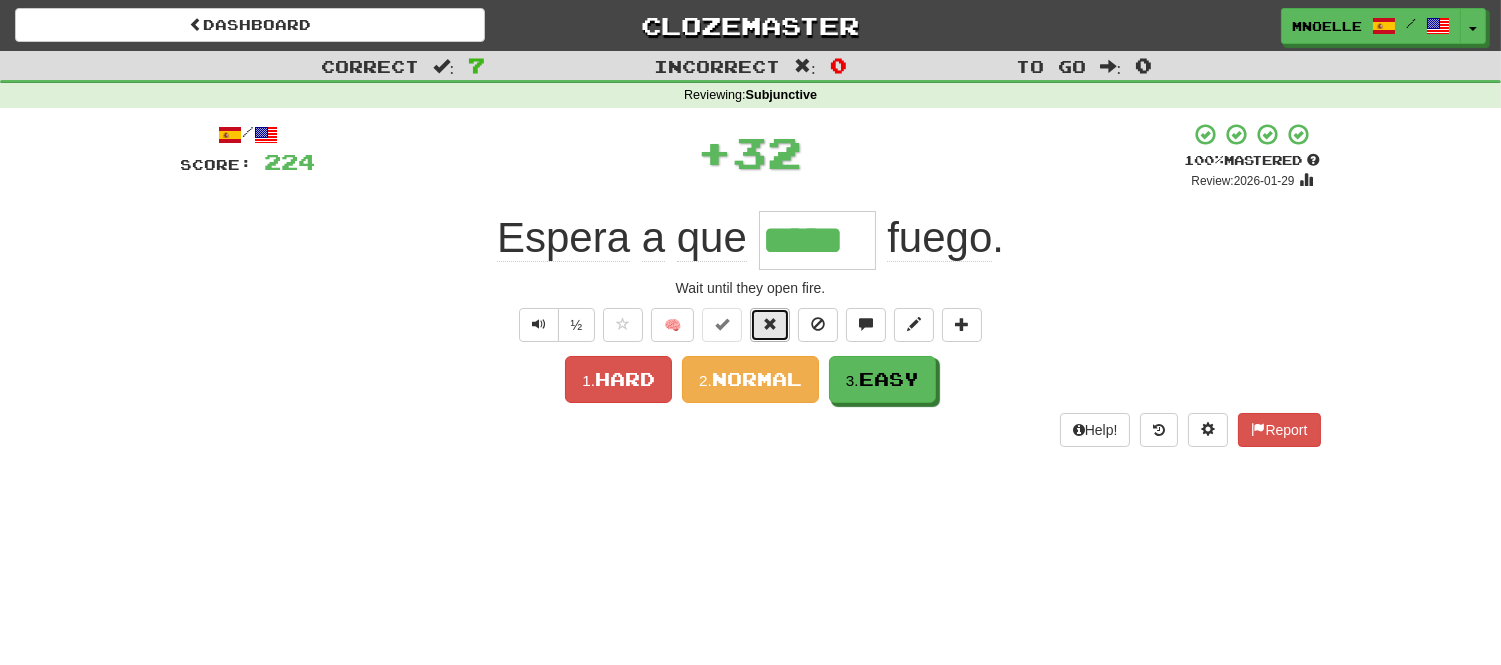 click at bounding box center (770, 325) 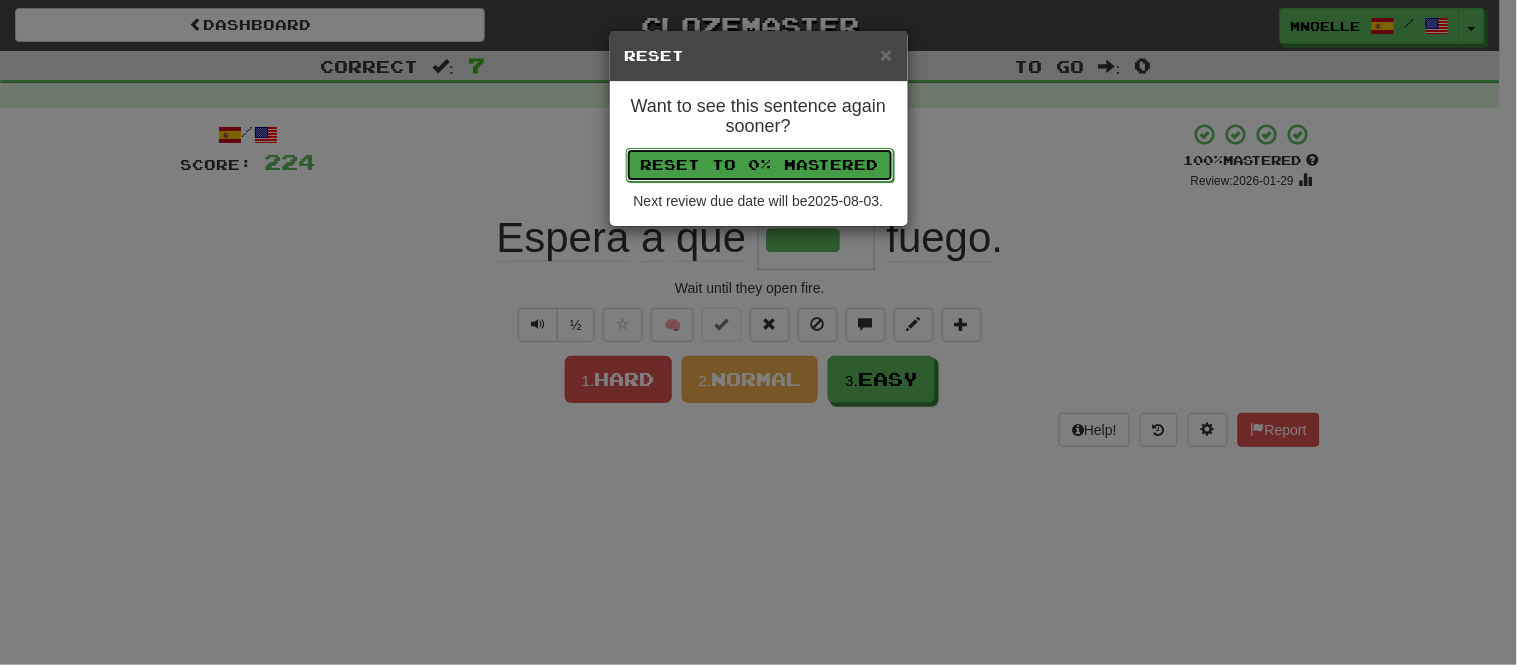 click on "Reset to 0% Mastered" at bounding box center (760, 165) 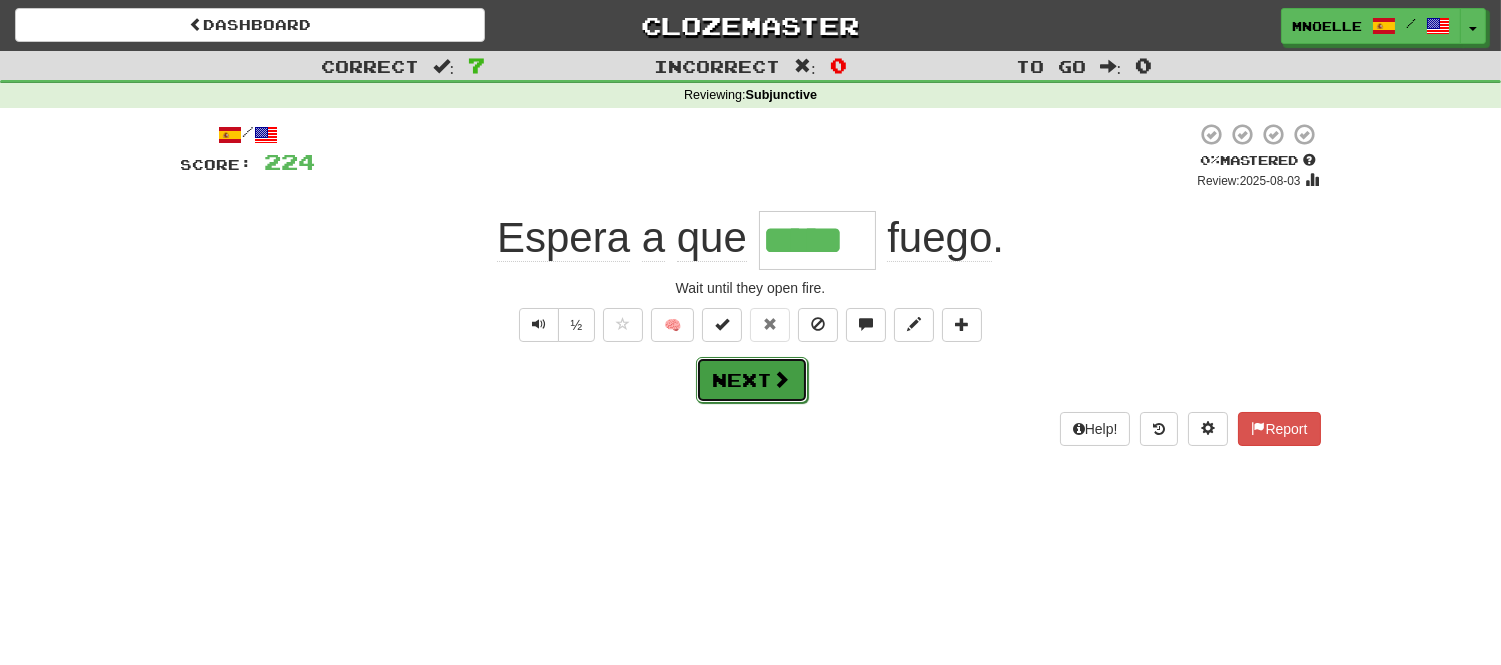 click on "Next" at bounding box center [752, 380] 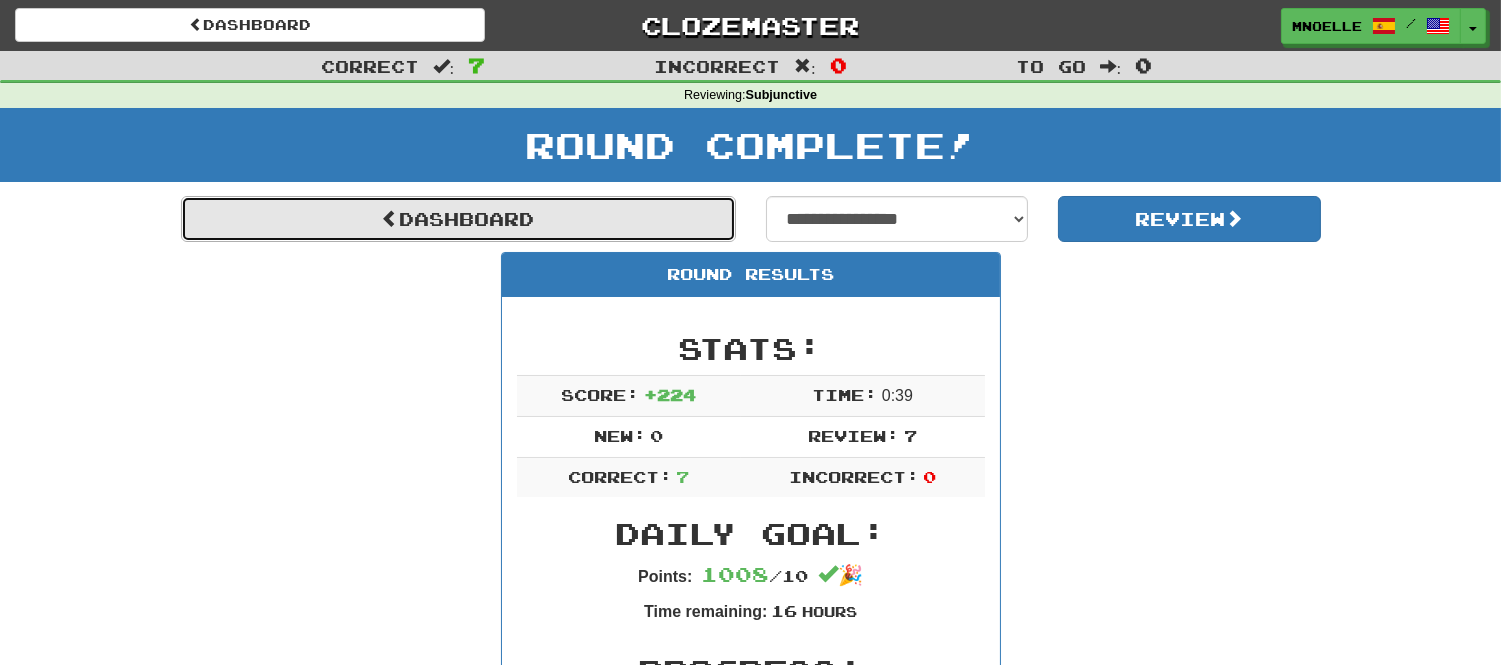 click on "Dashboard" at bounding box center (458, 219) 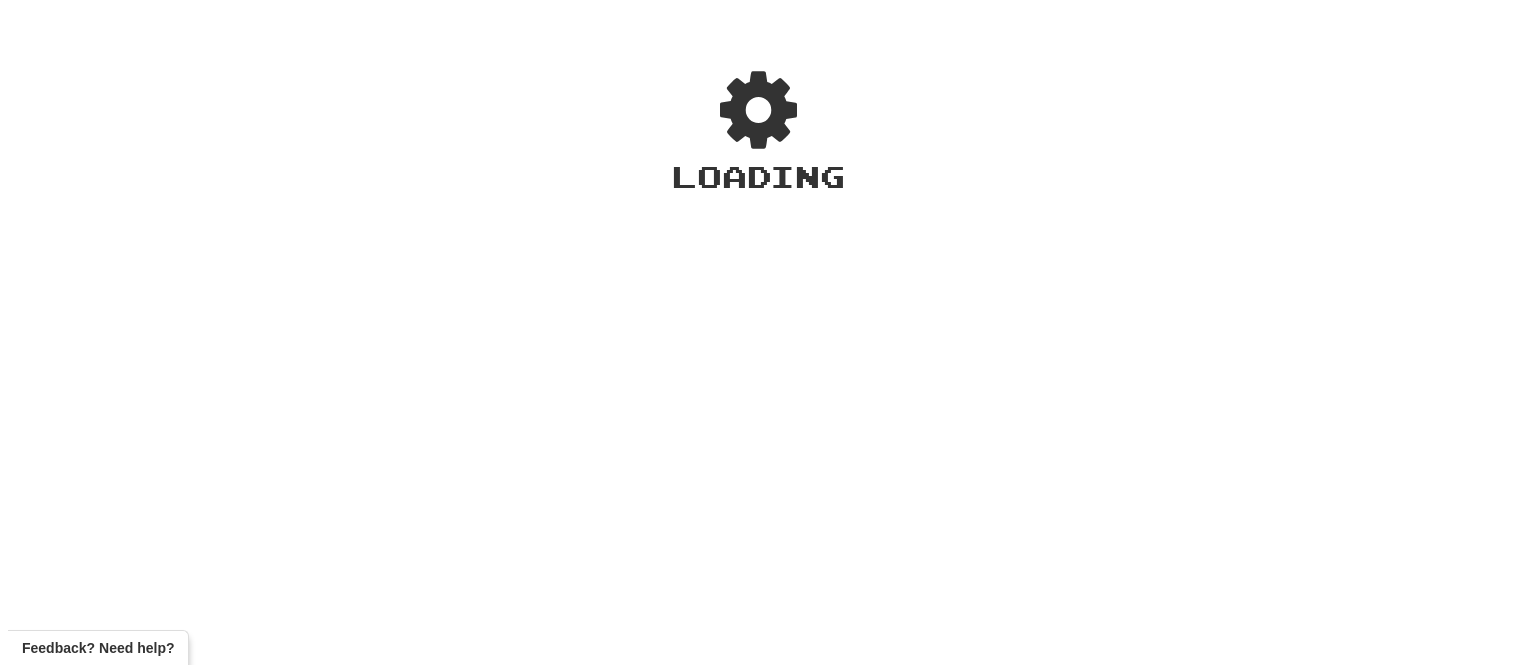 scroll, scrollTop: 0, scrollLeft: 0, axis: both 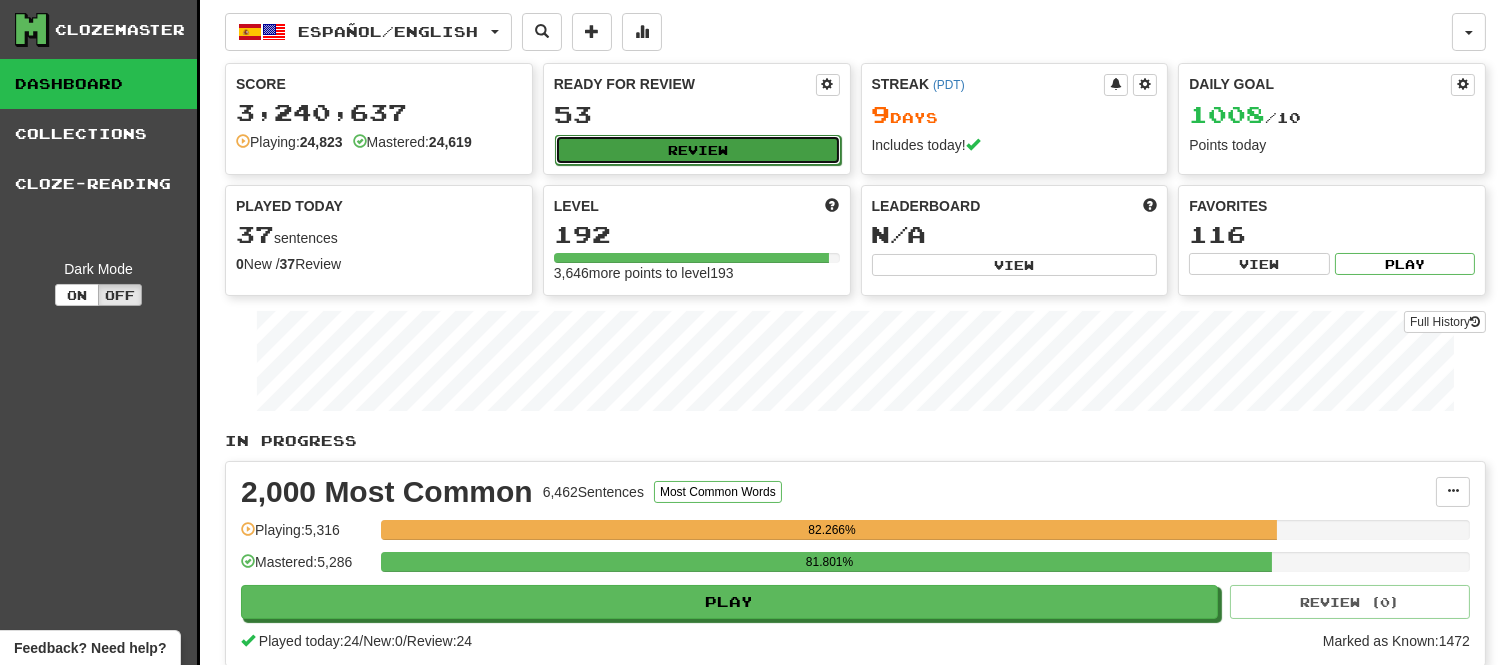 click on "Review" at bounding box center (698, 150) 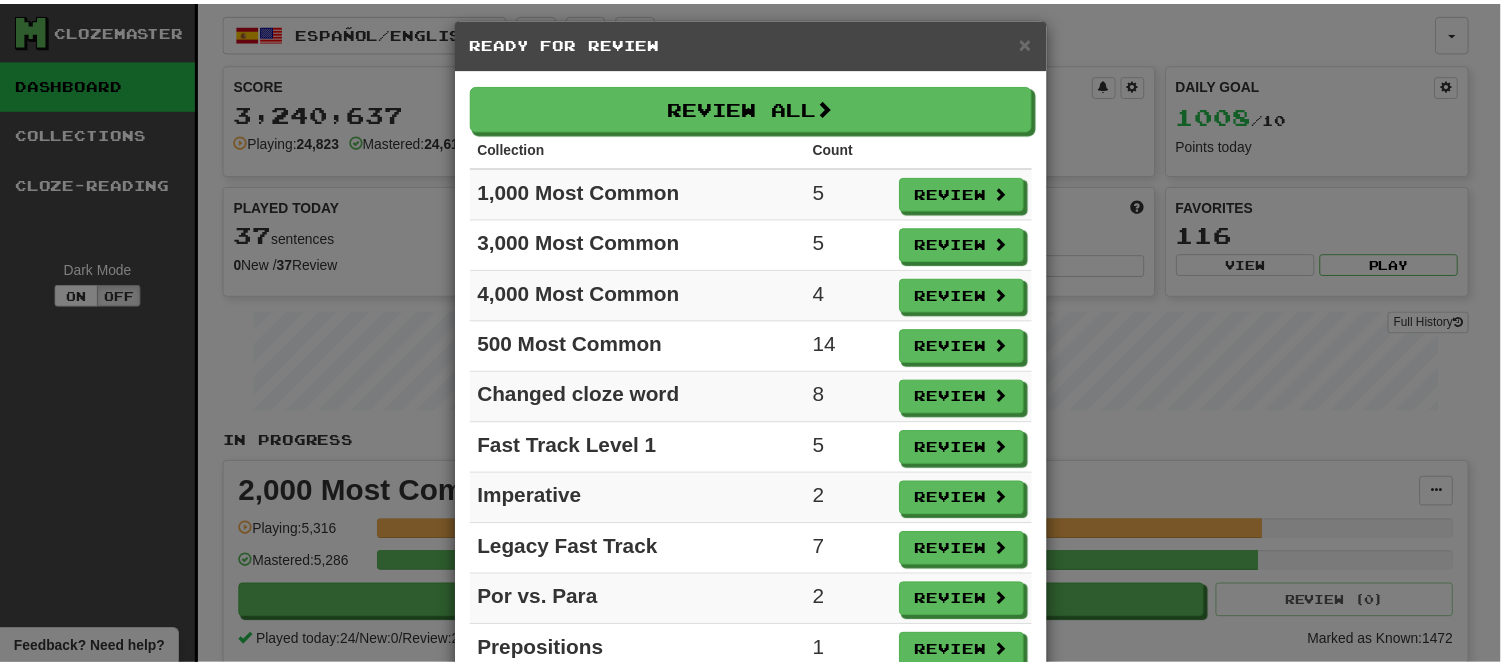 scroll, scrollTop: 0, scrollLeft: 0, axis: both 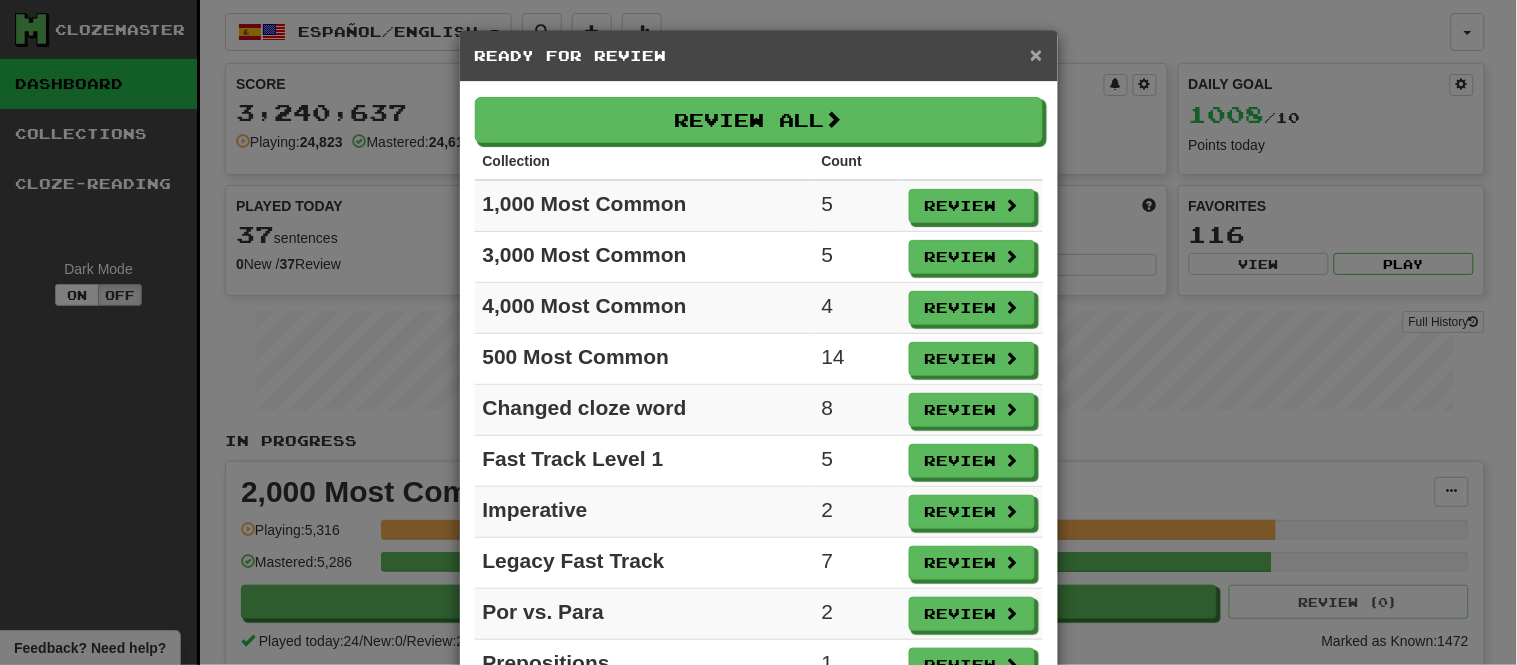 click on "×" at bounding box center [1036, 54] 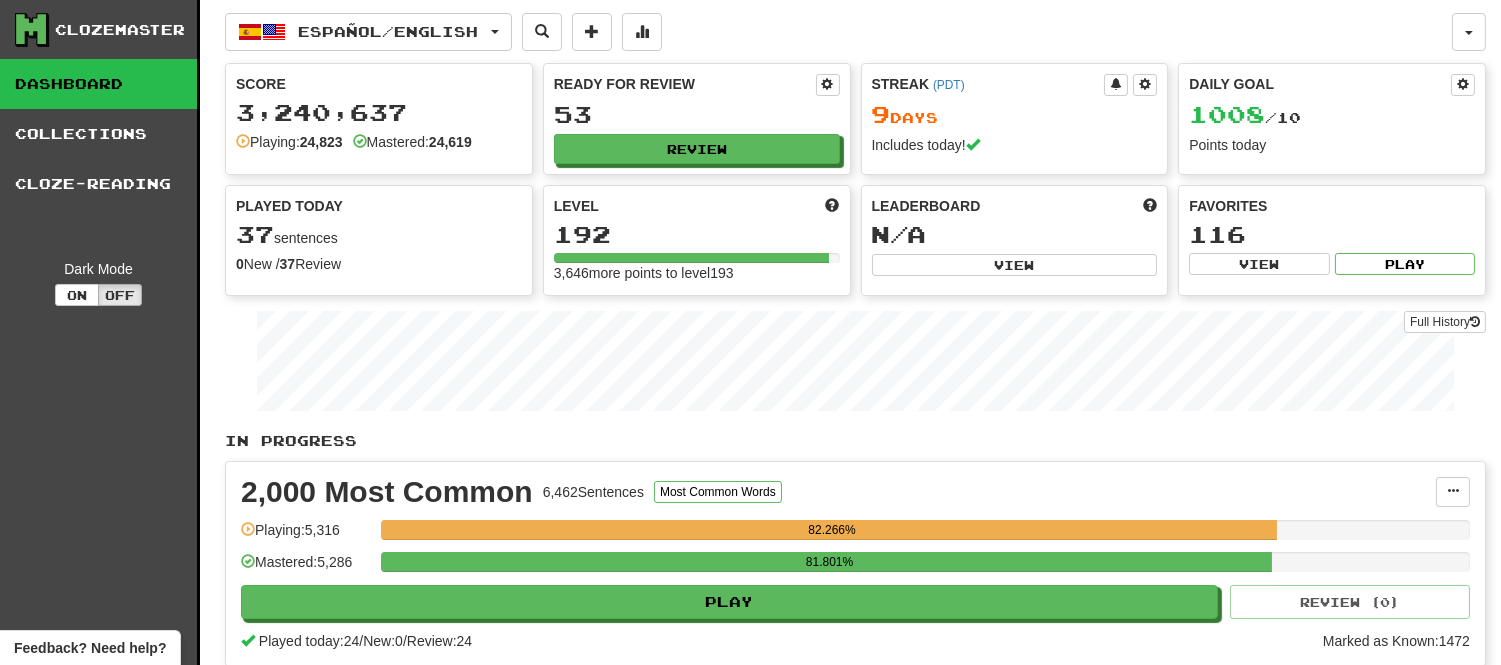 scroll, scrollTop: 582, scrollLeft: 0, axis: vertical 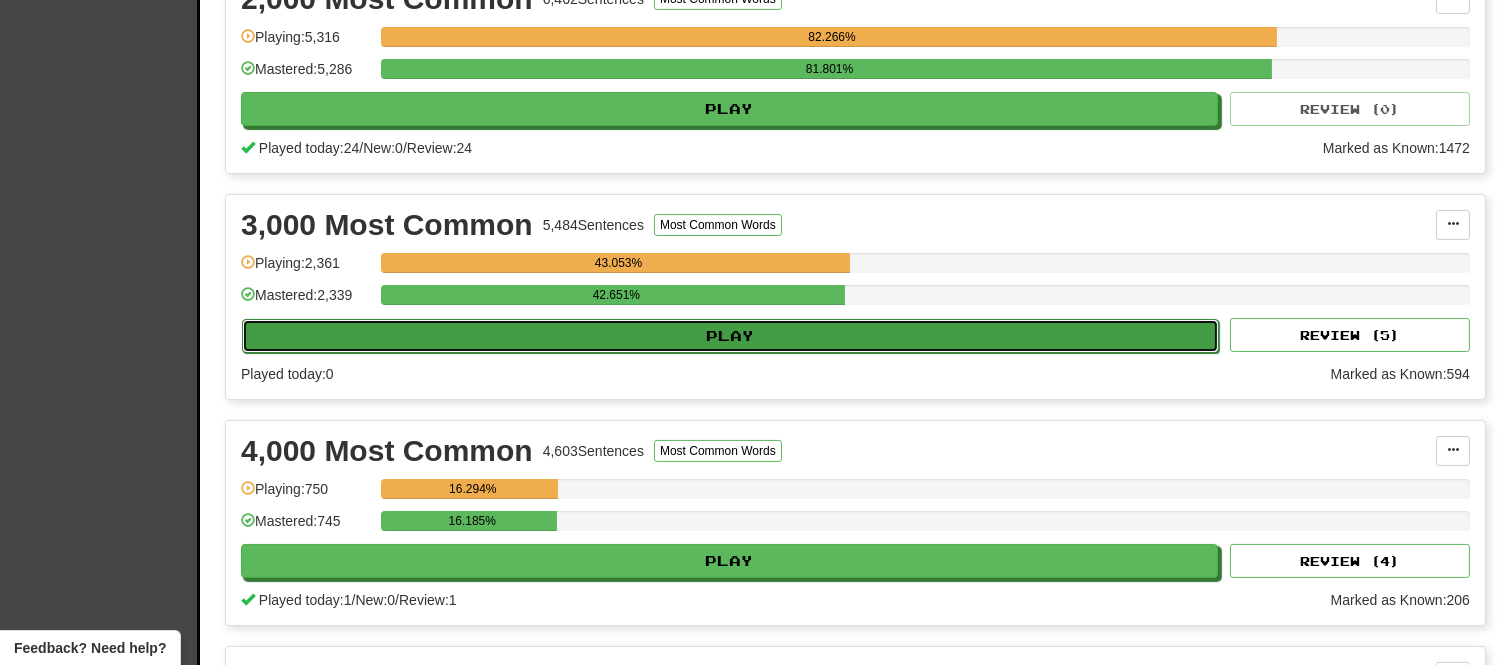 click on "Play" at bounding box center [730, 336] 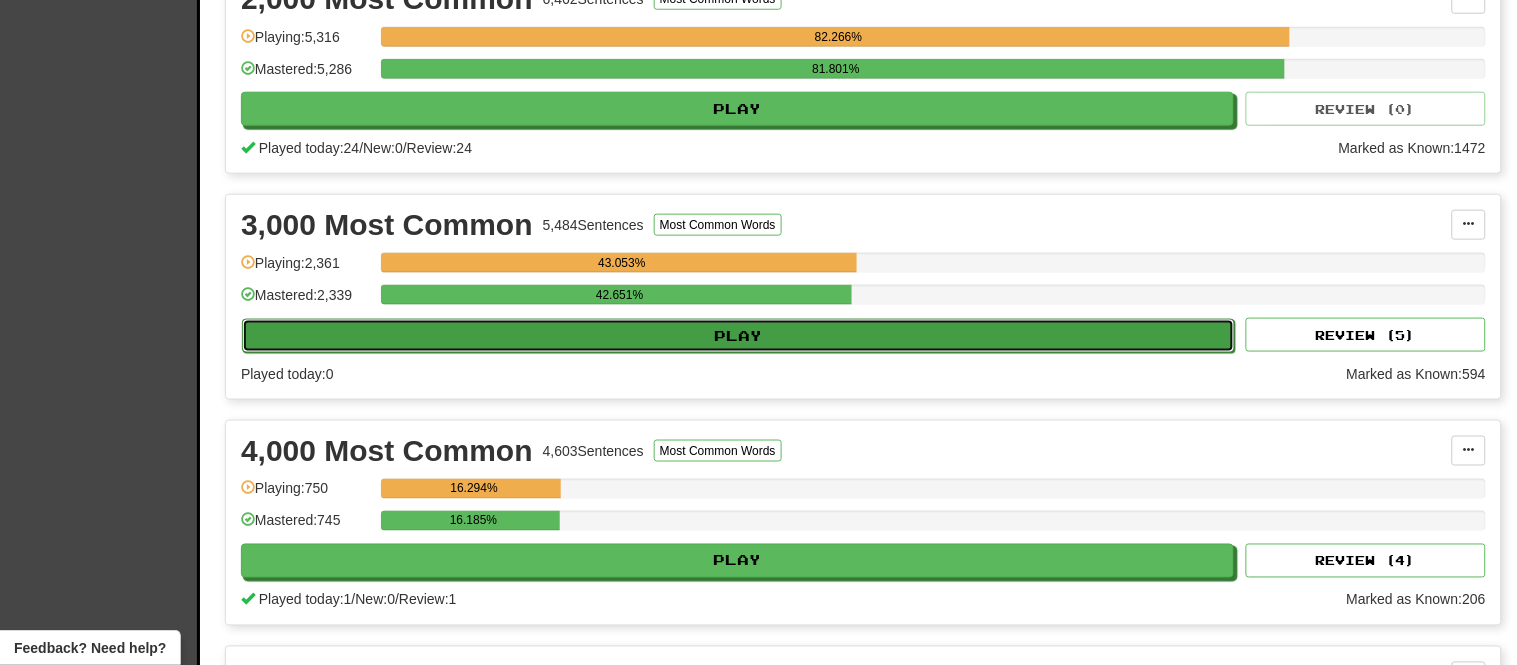 select on "**" 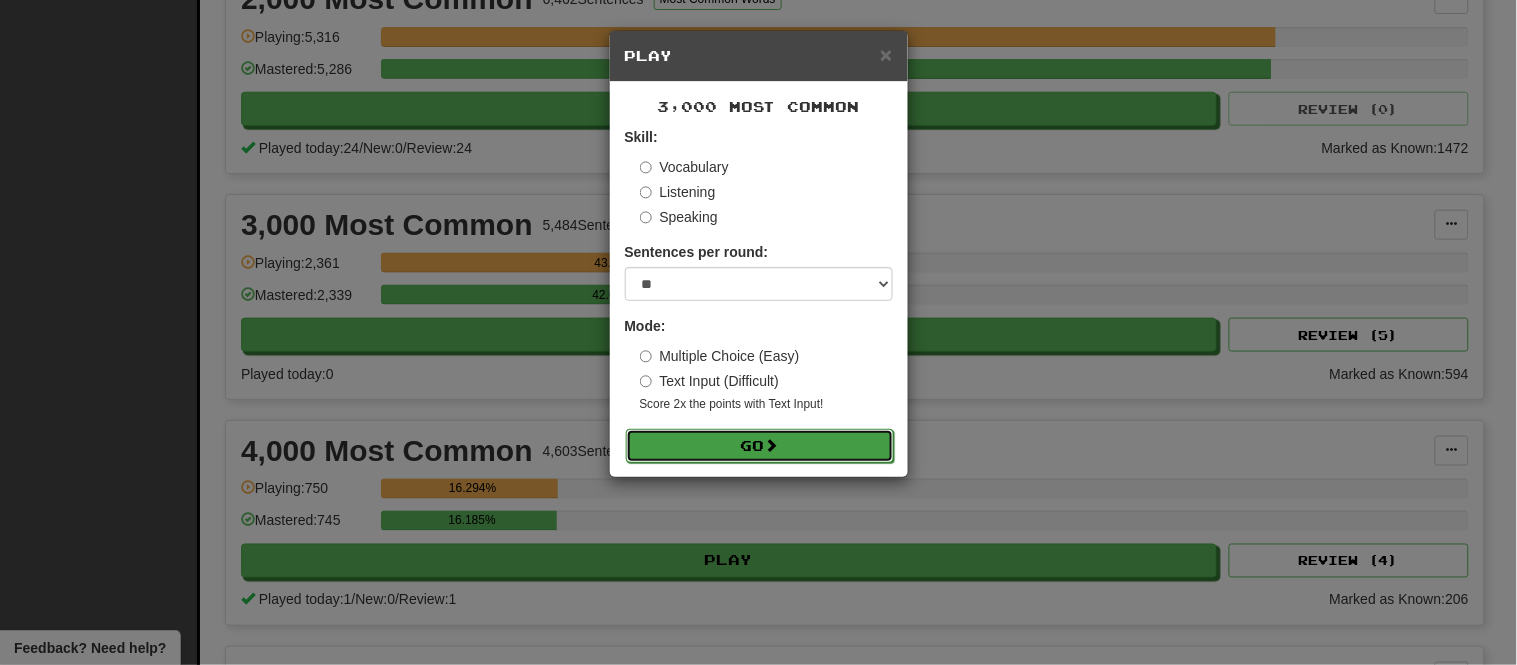 click at bounding box center (772, 445) 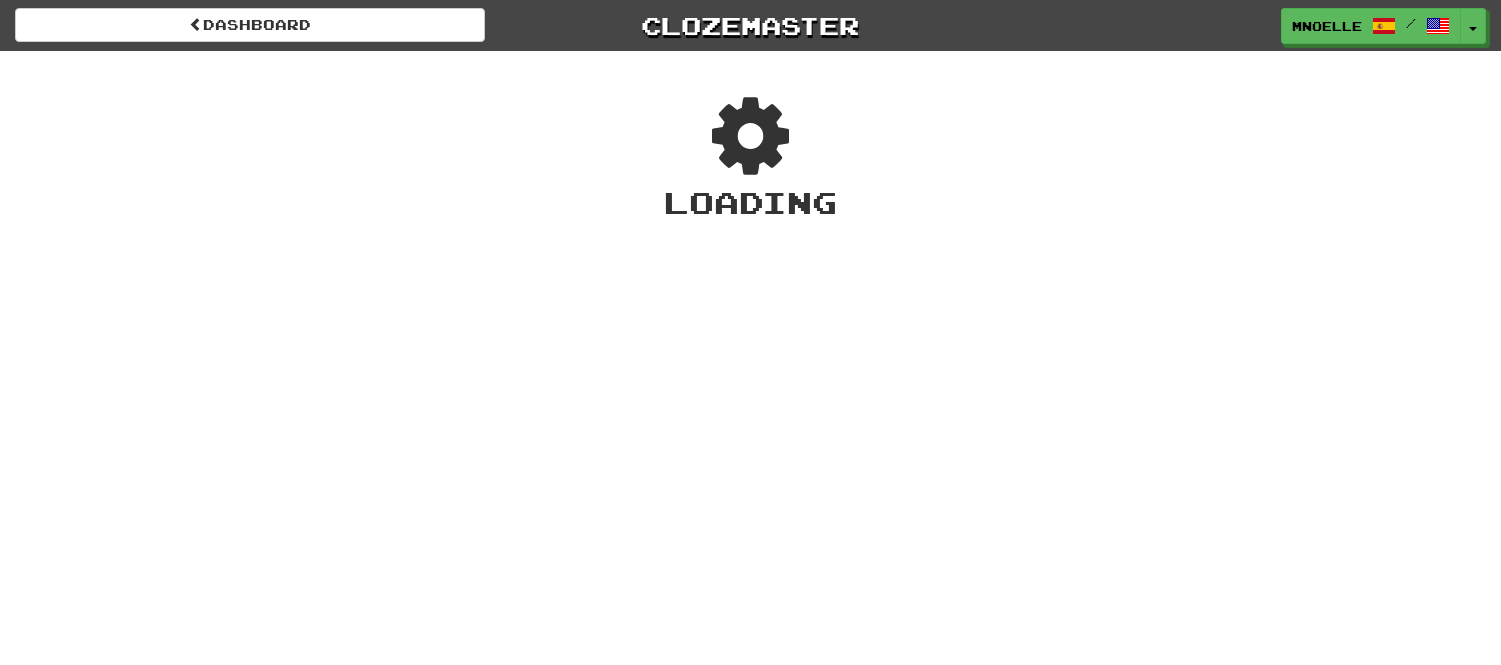 scroll, scrollTop: 0, scrollLeft: 0, axis: both 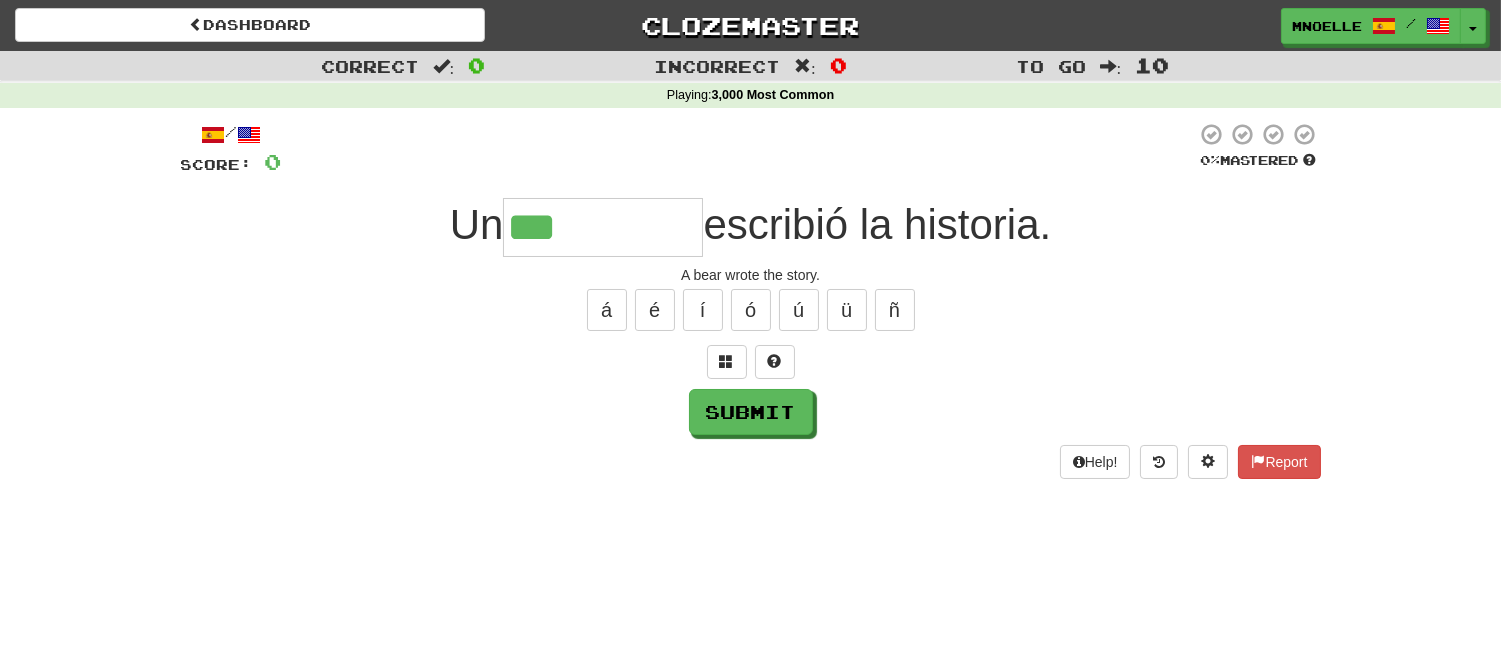 type on "***" 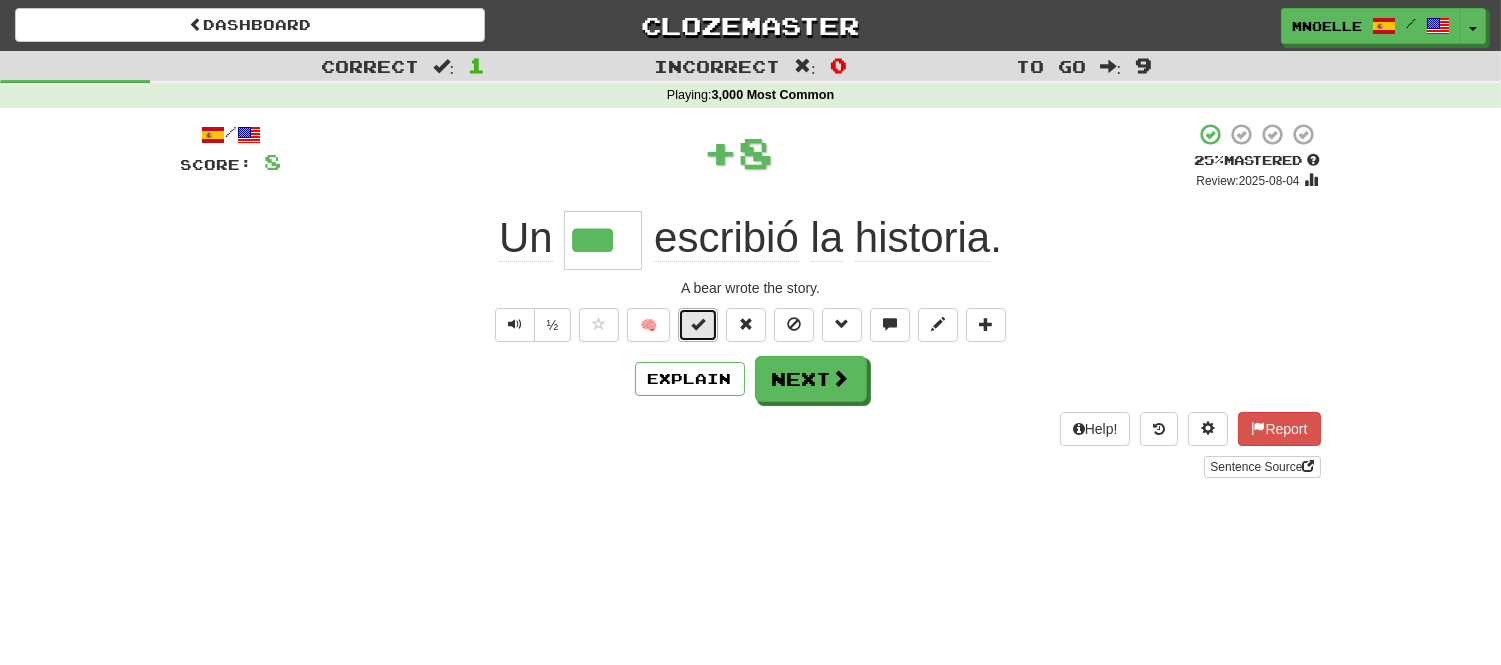 click at bounding box center [698, 324] 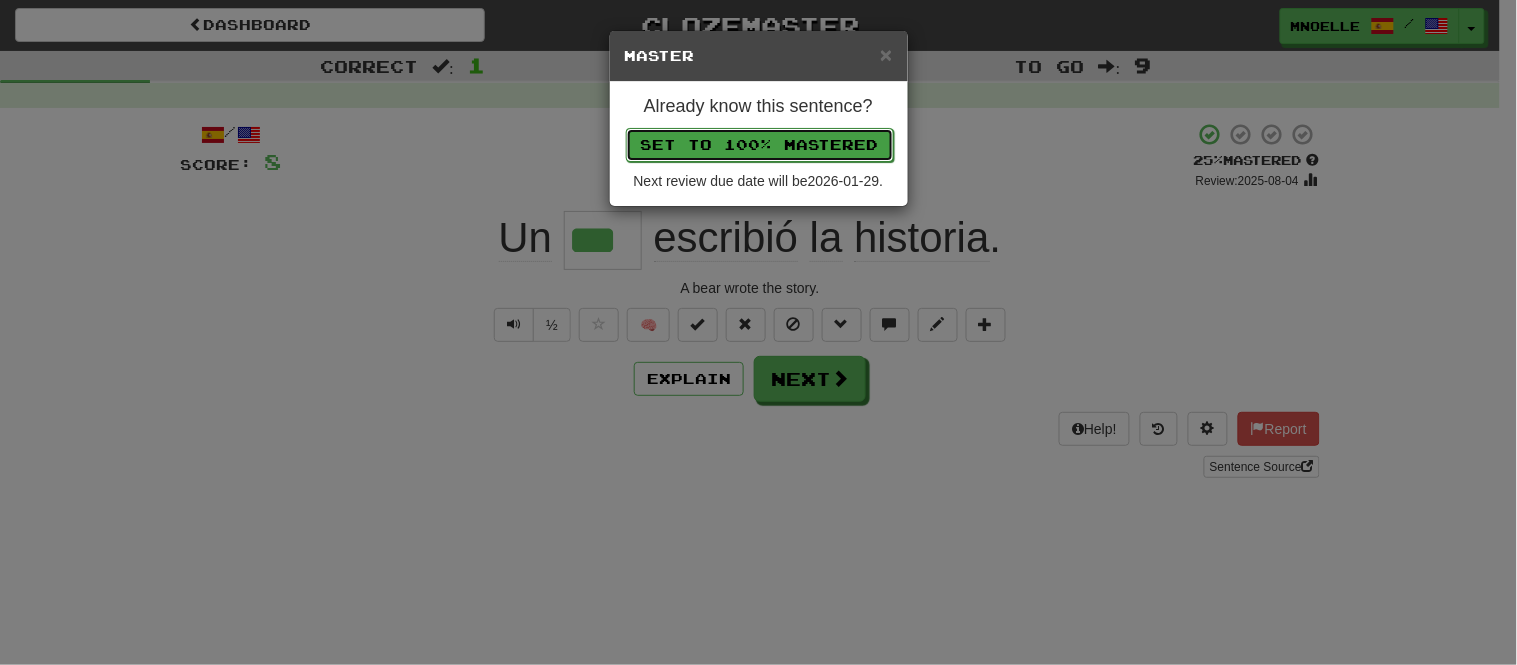 click on "Set to 100% Mastered" at bounding box center [760, 145] 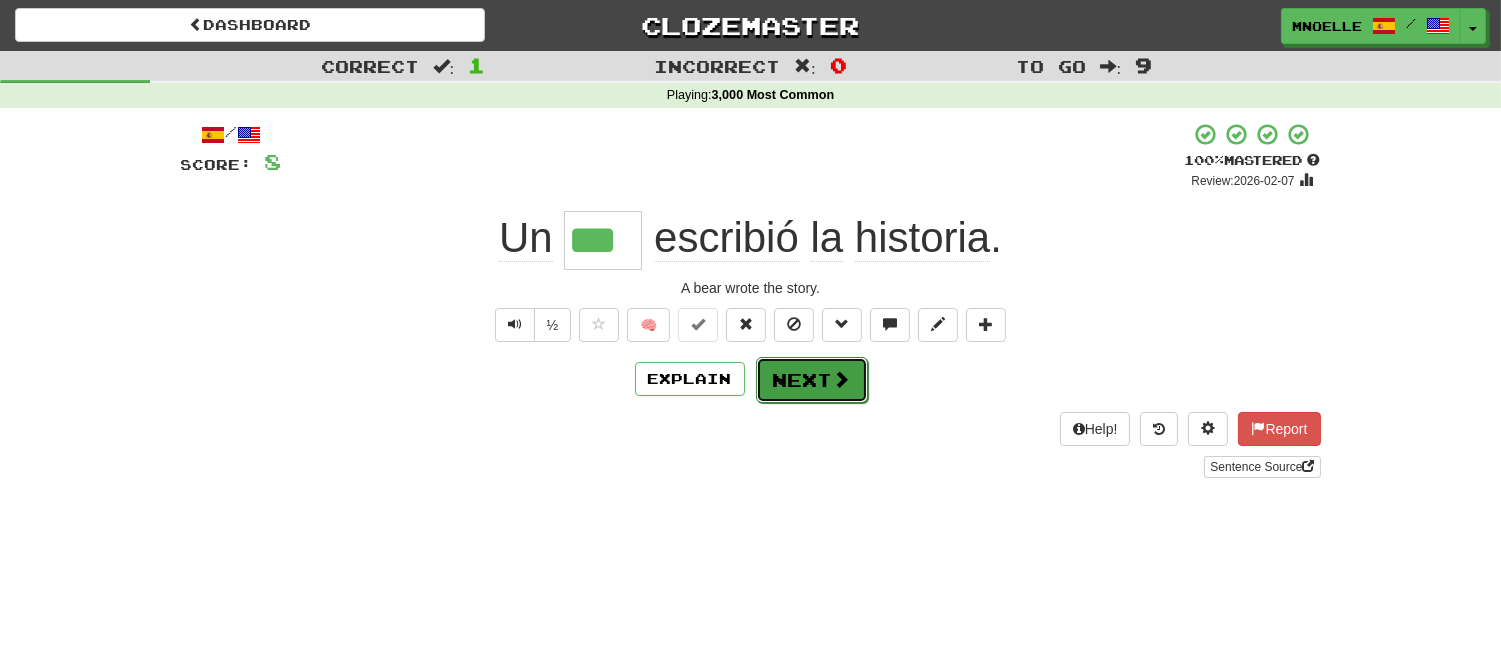 click on "Next" at bounding box center [812, 380] 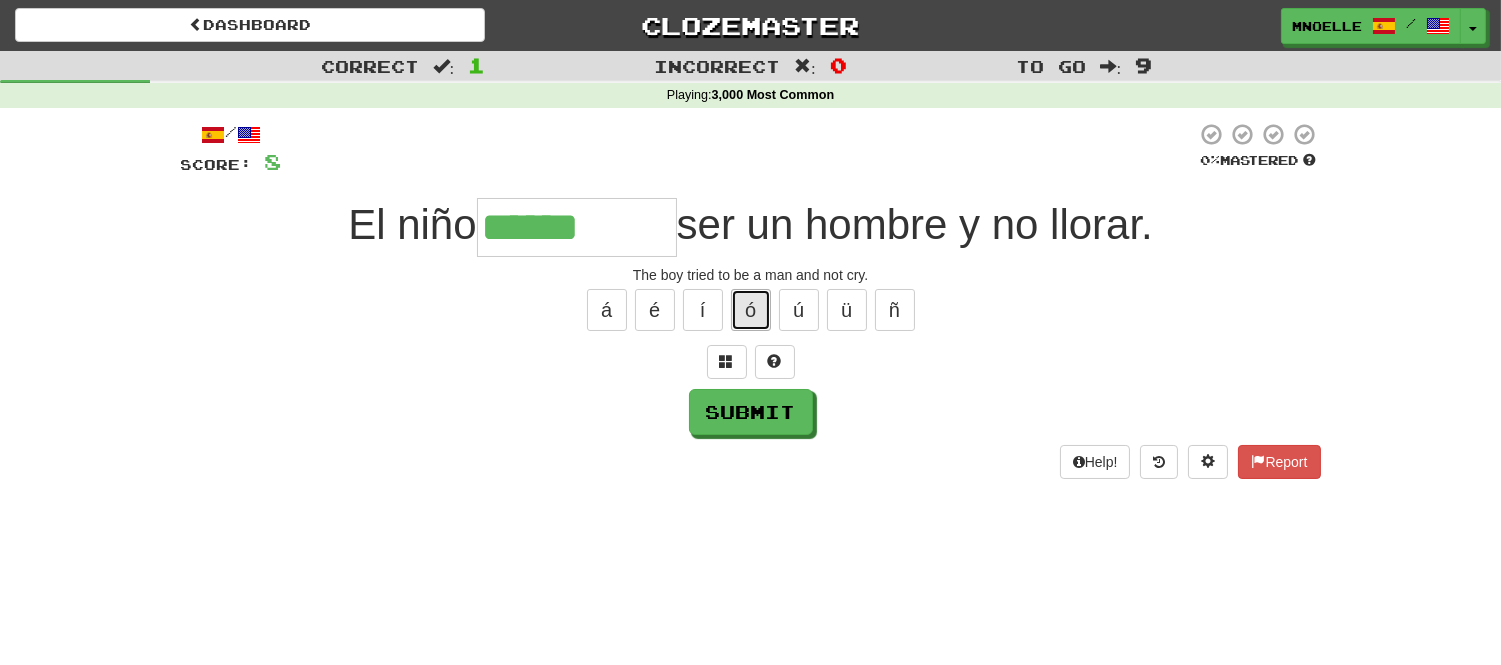 click on "ó" at bounding box center (751, 310) 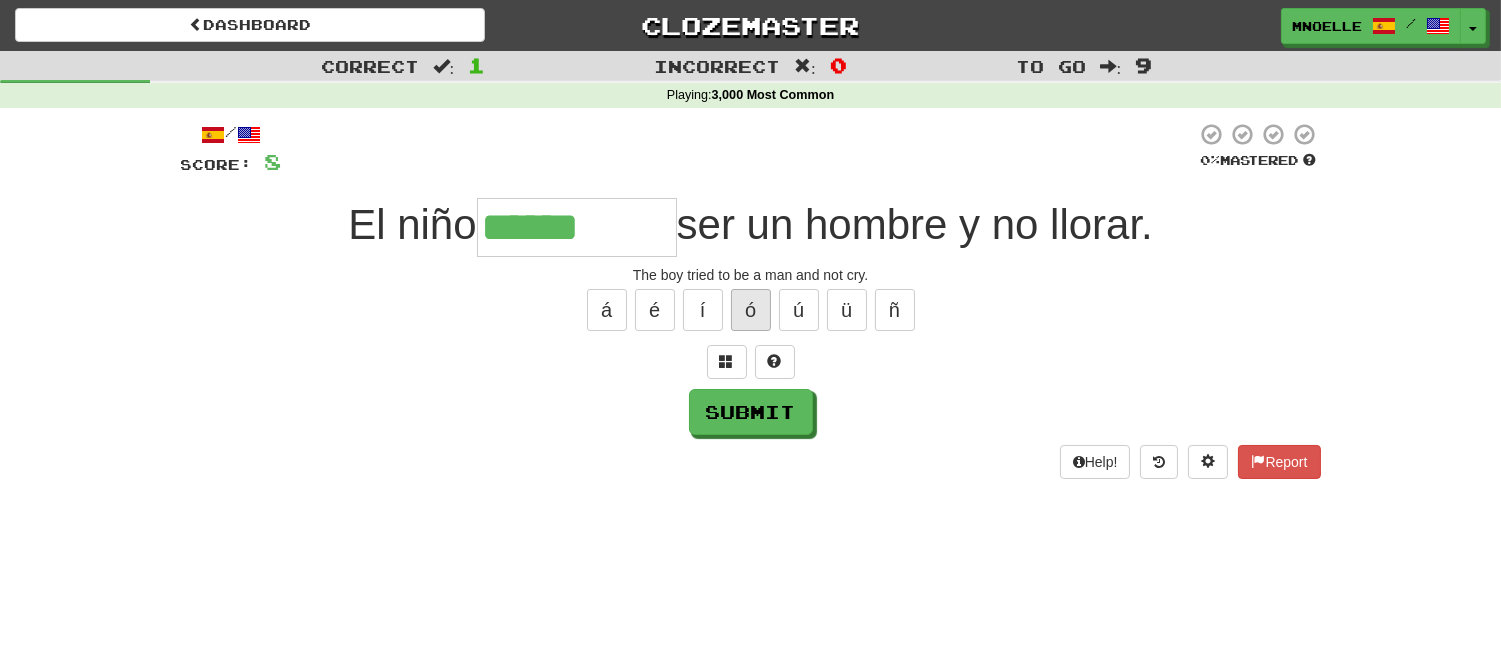 type on "*******" 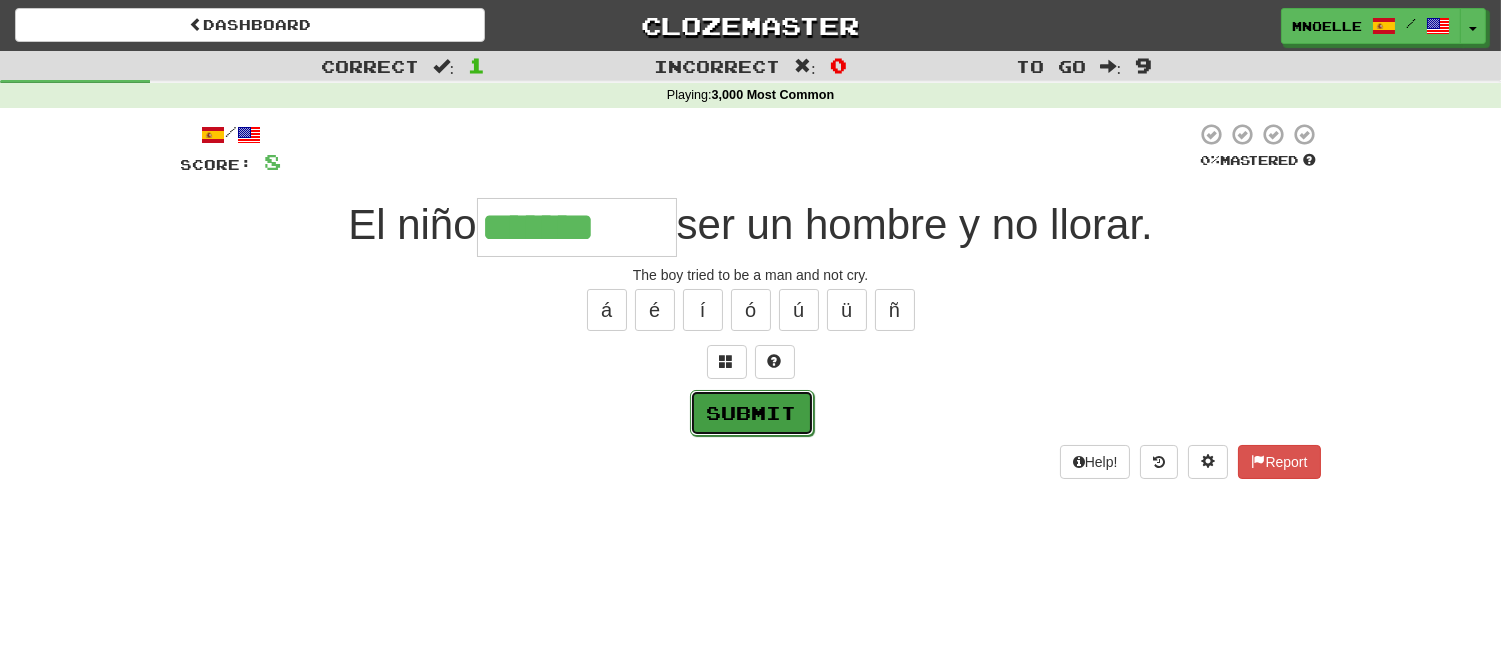 click on "Submit" at bounding box center [752, 413] 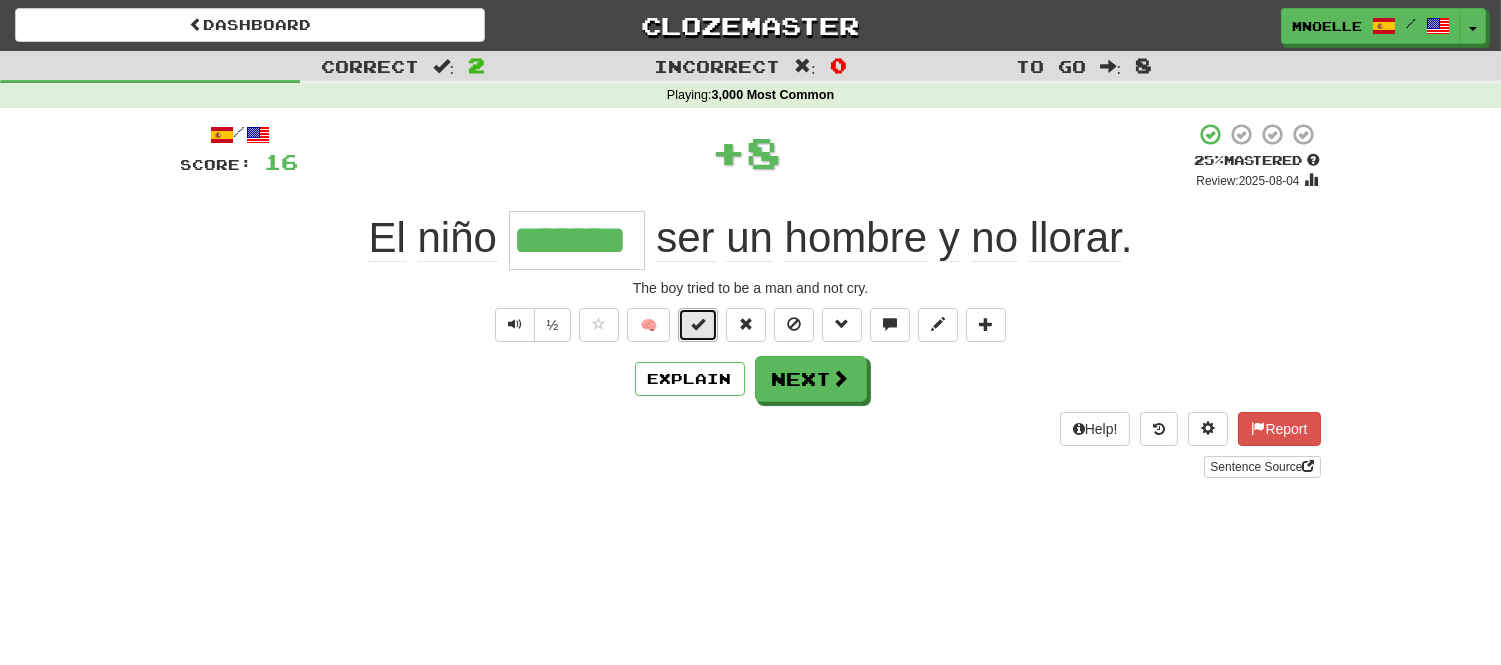click at bounding box center [698, 324] 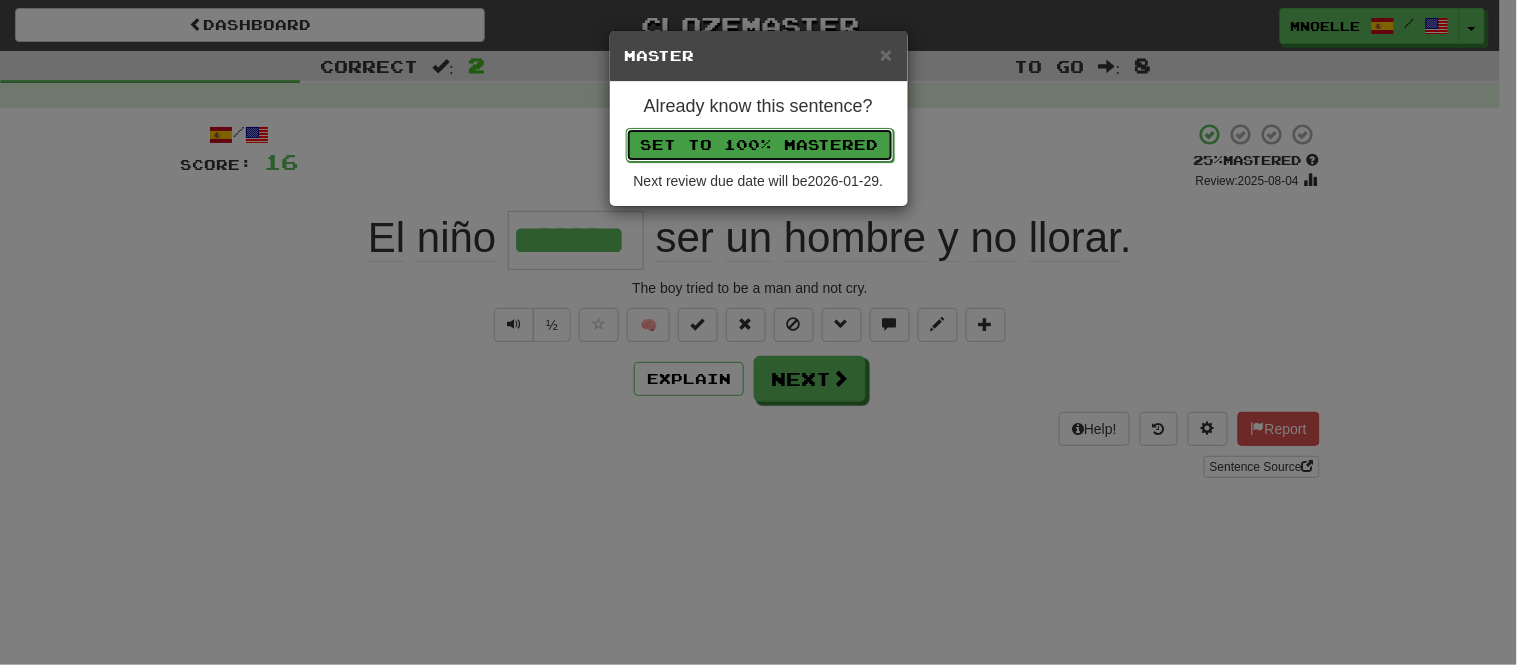 click on "Set to 100% Mastered" at bounding box center (760, 145) 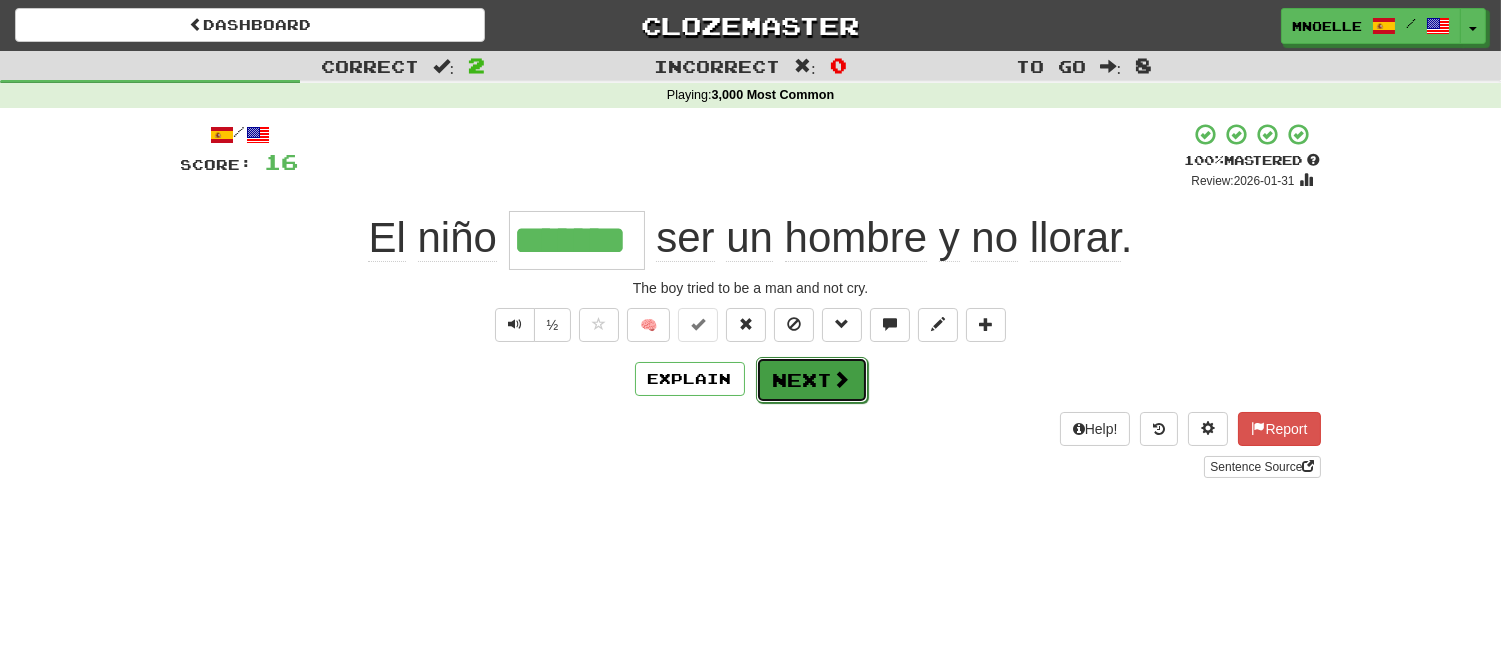 click on "Next" at bounding box center [812, 380] 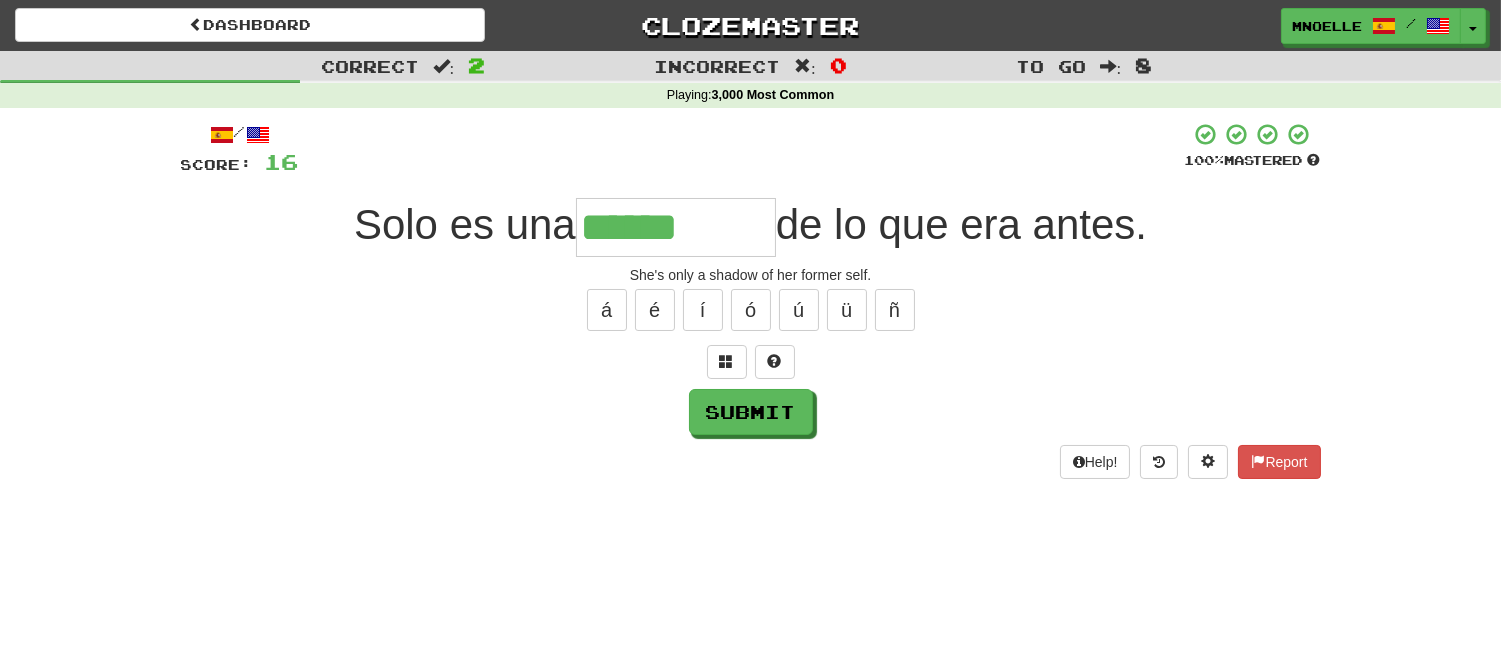 type on "******" 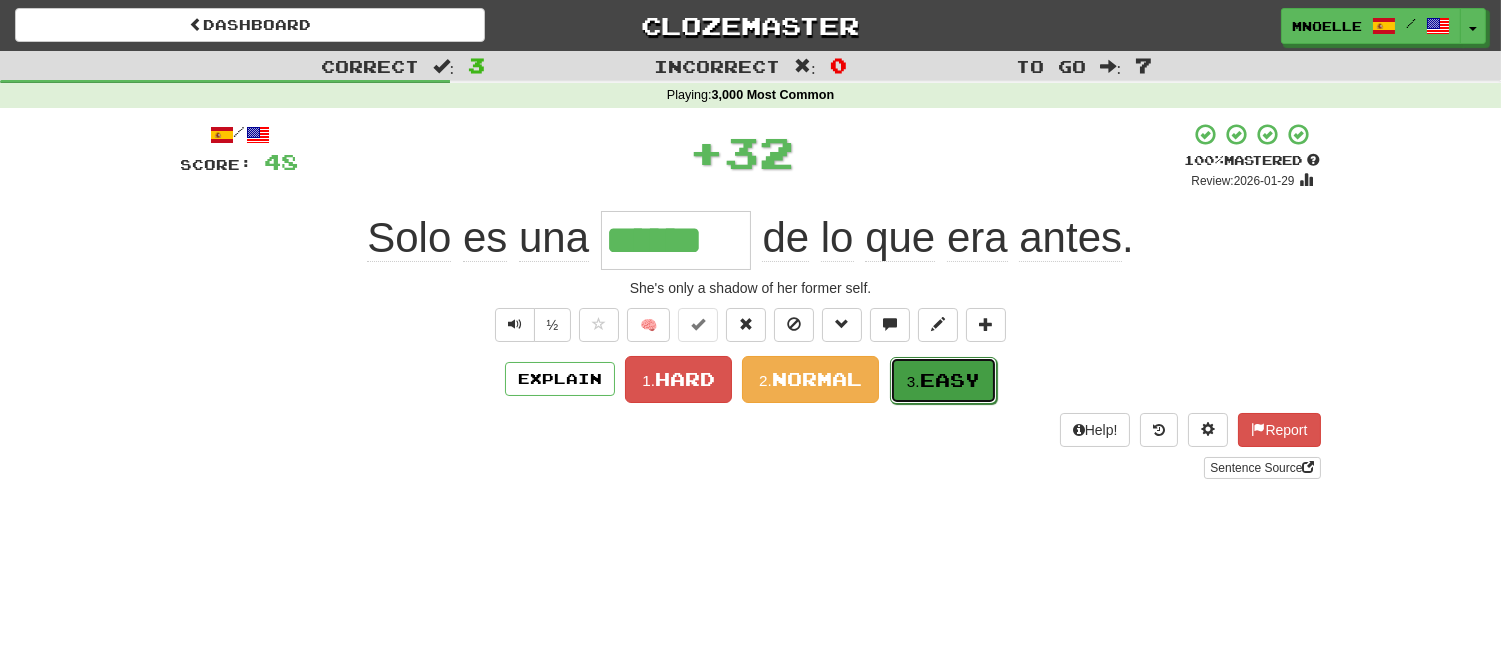 click on "Easy" at bounding box center (950, 380) 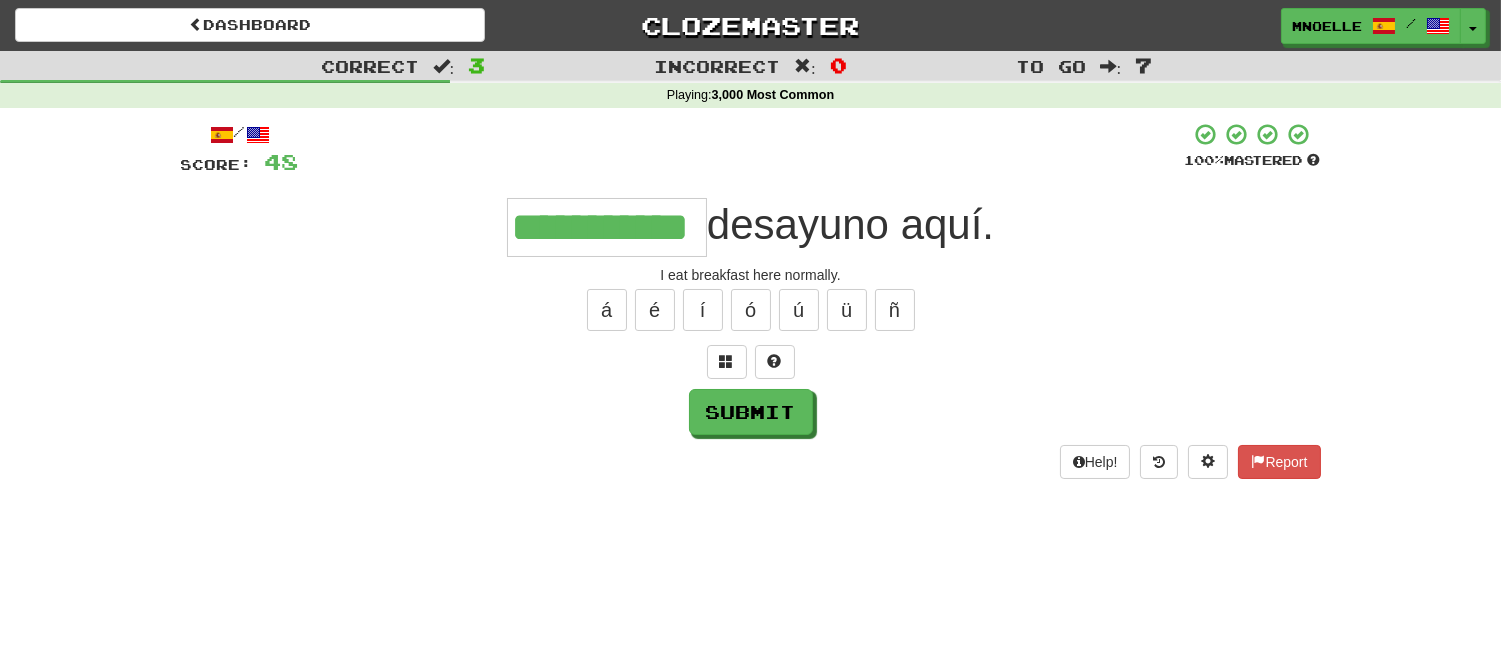 scroll, scrollTop: 0, scrollLeft: 53, axis: horizontal 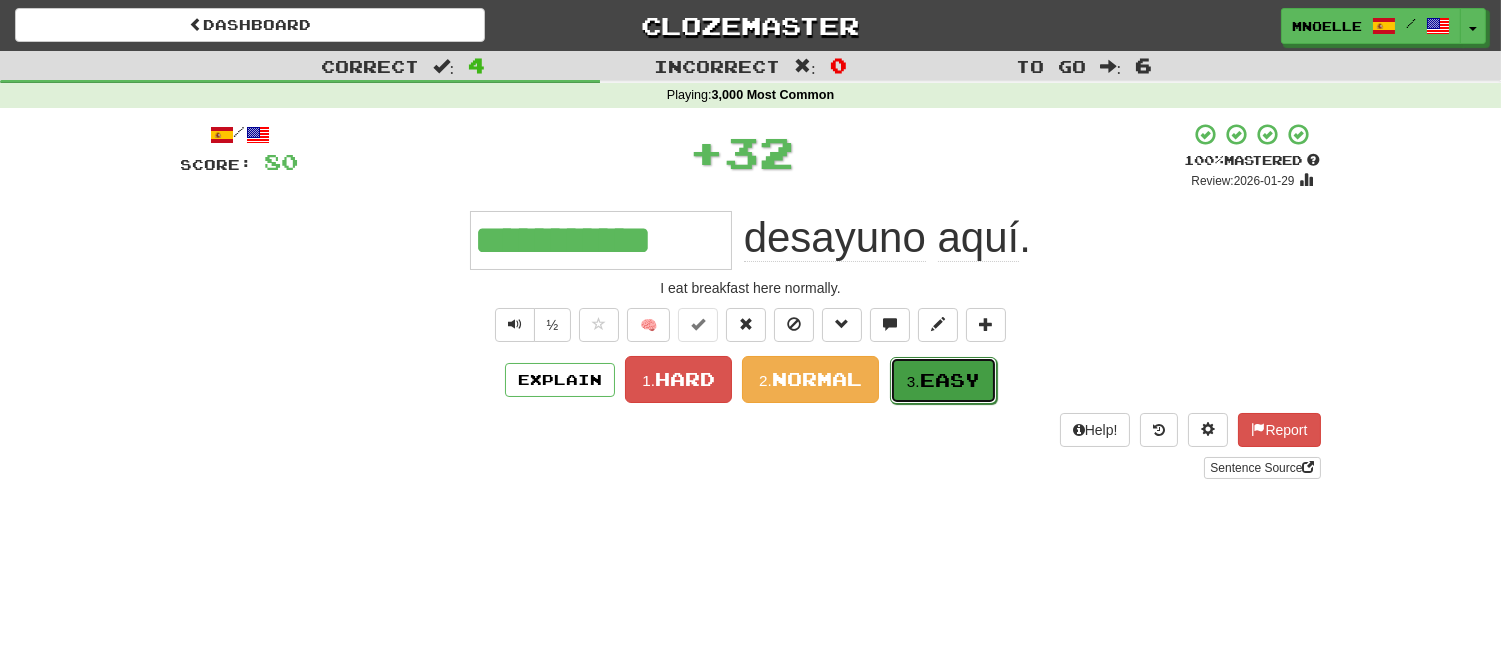 click on "Easy" at bounding box center (950, 380) 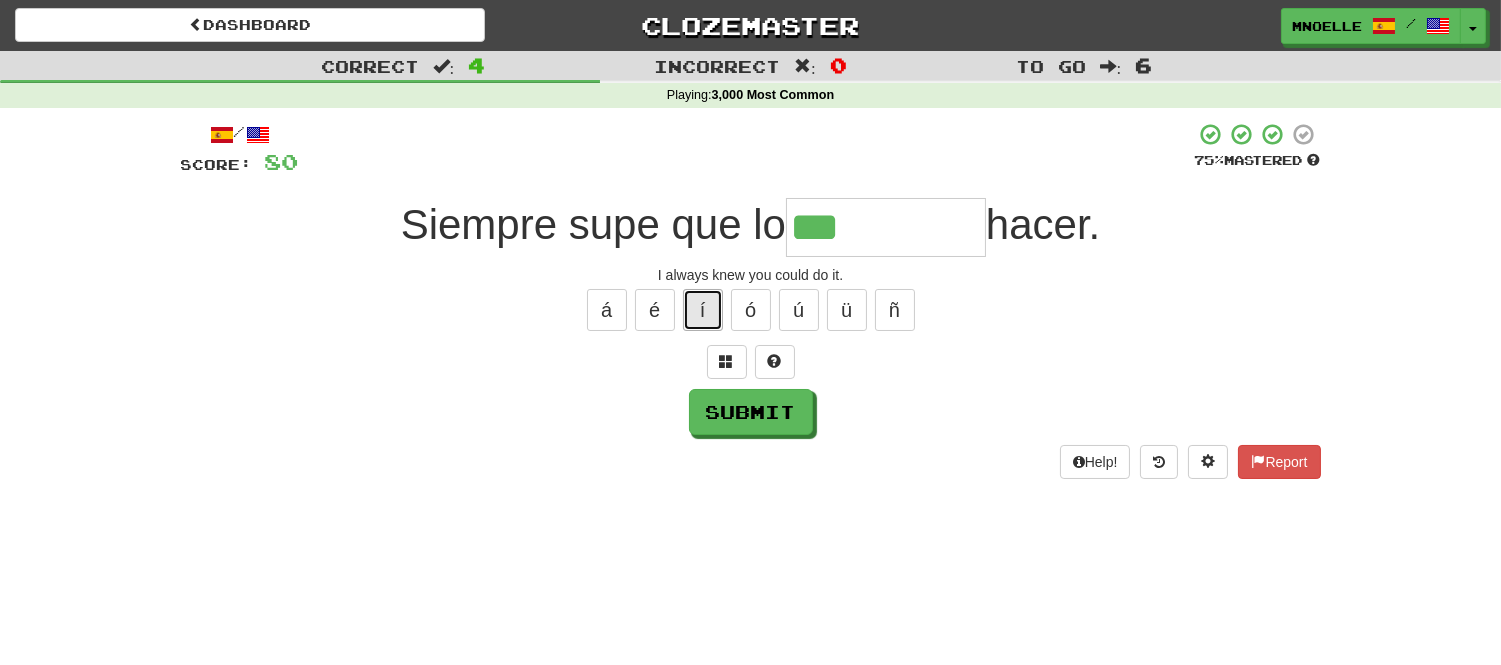 click on "í" at bounding box center [703, 310] 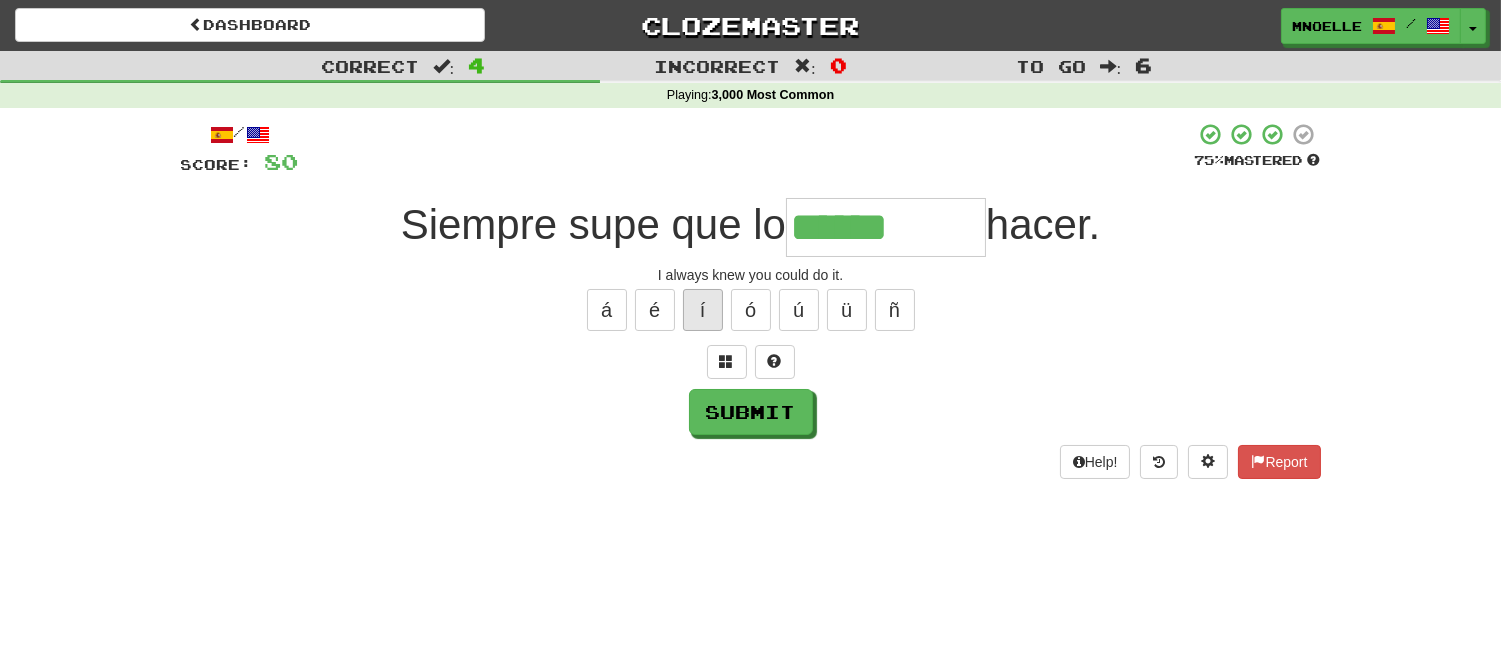 type on "******" 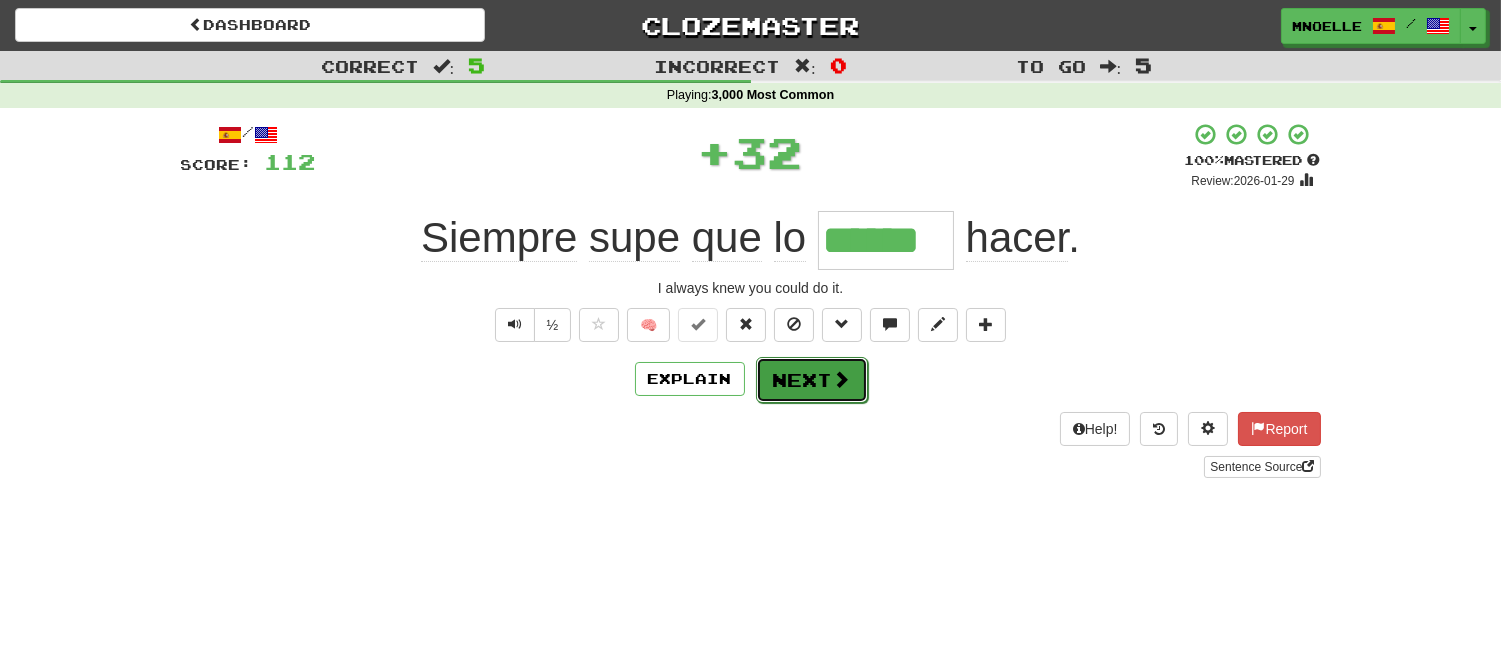 click on "Next" at bounding box center (812, 380) 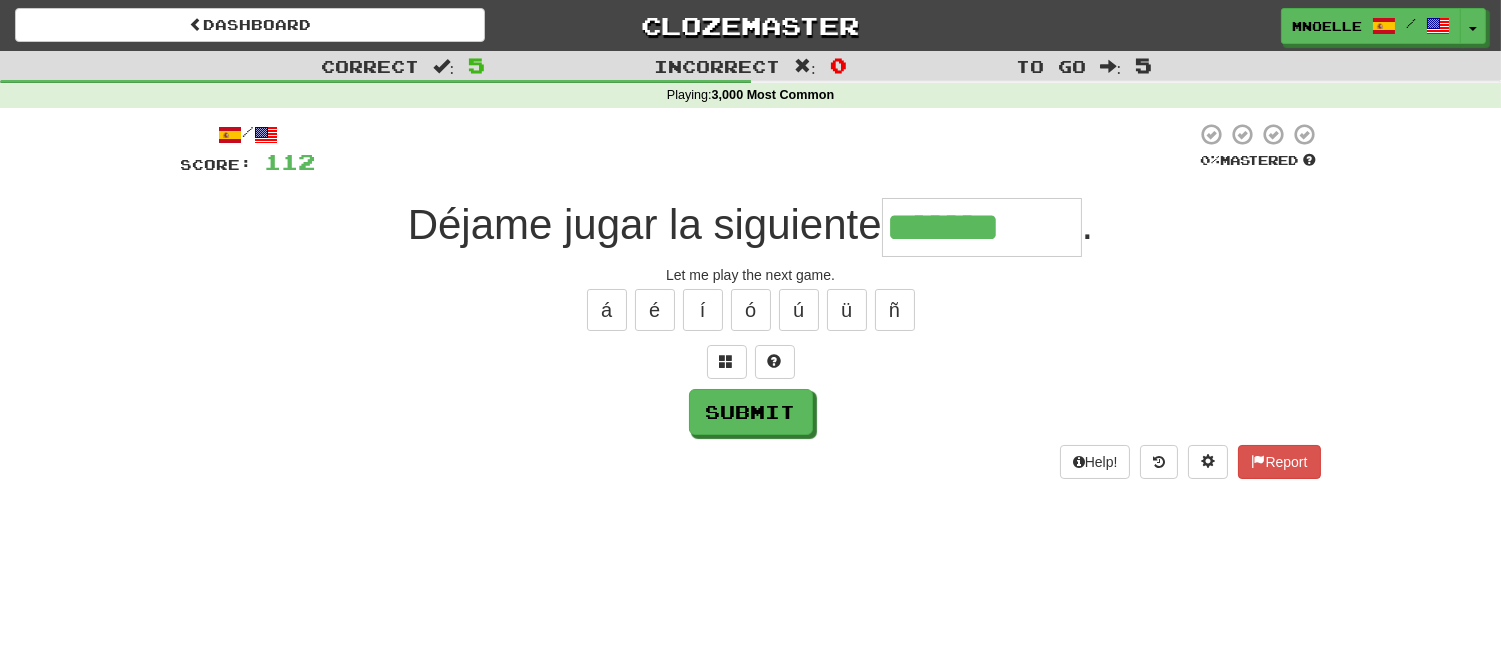 type on "*******" 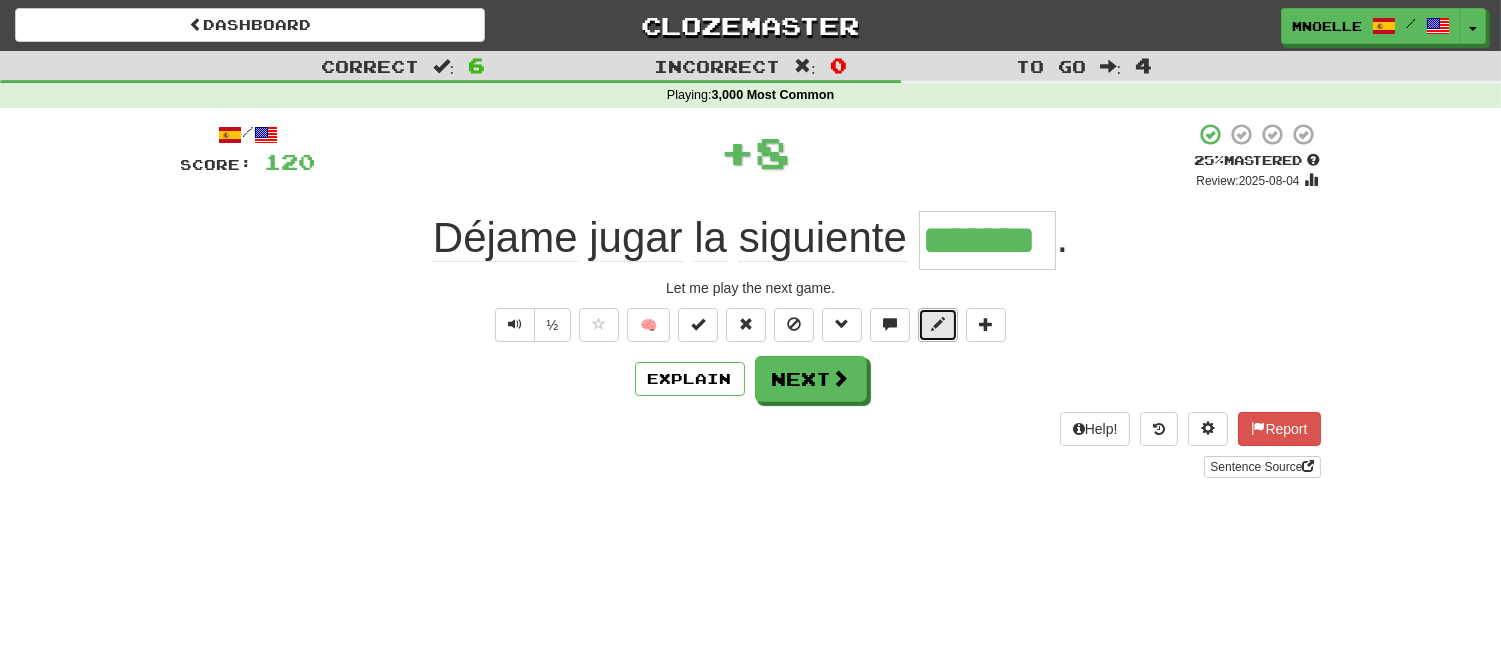click at bounding box center (938, 324) 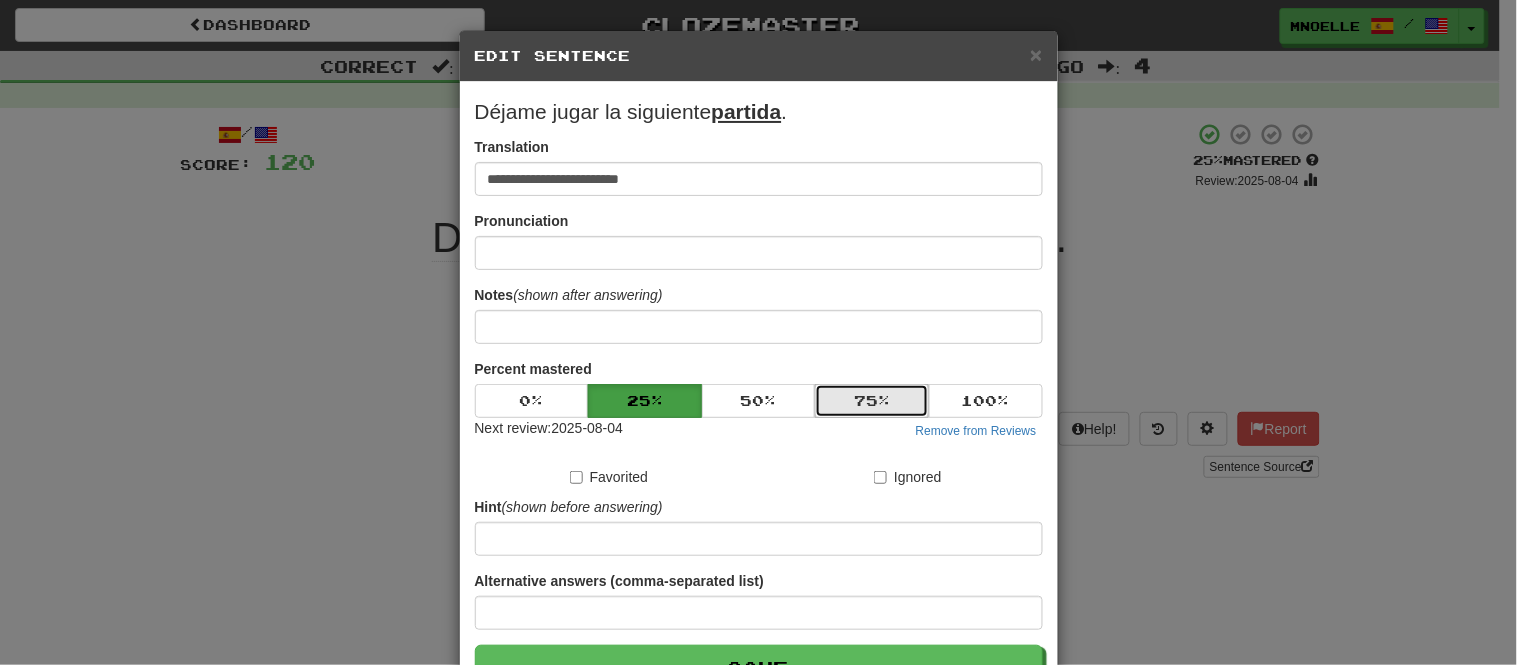 click on "75 %" at bounding box center [872, 401] 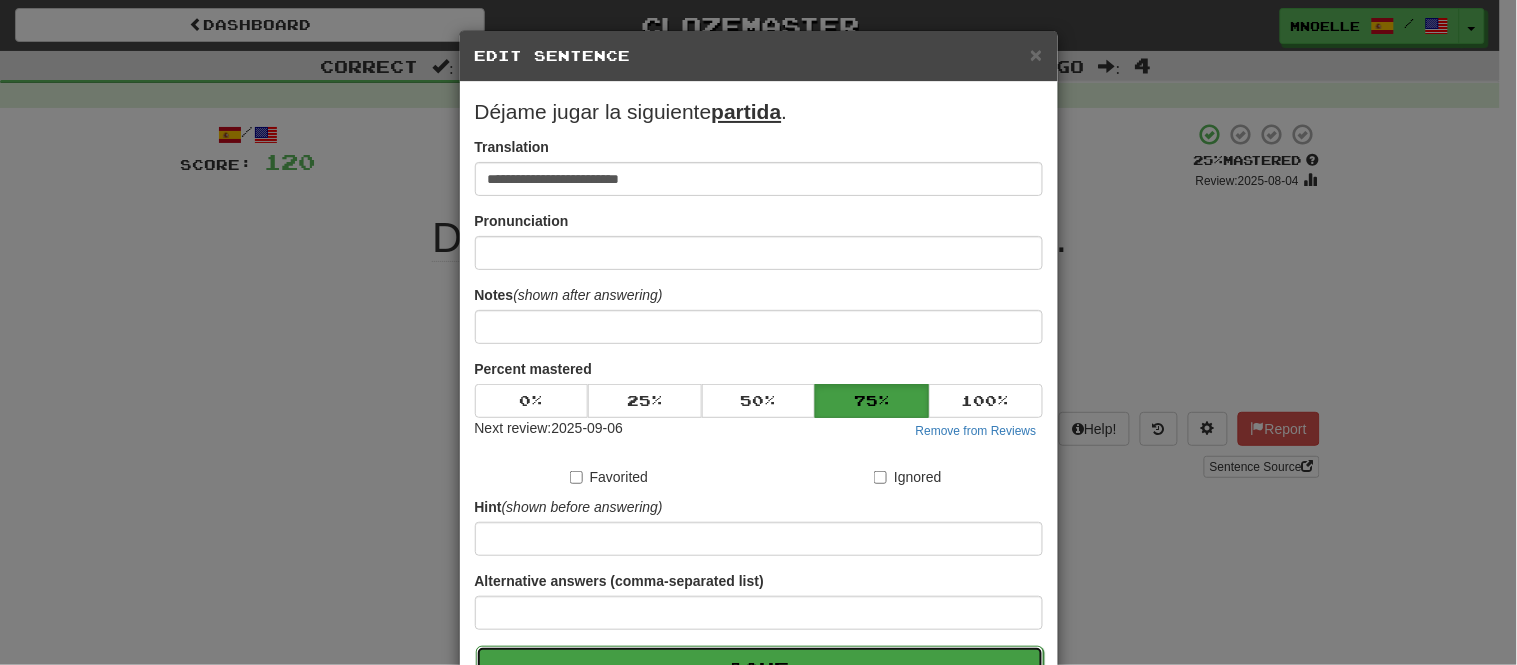 click on "Save" at bounding box center (760, 669) 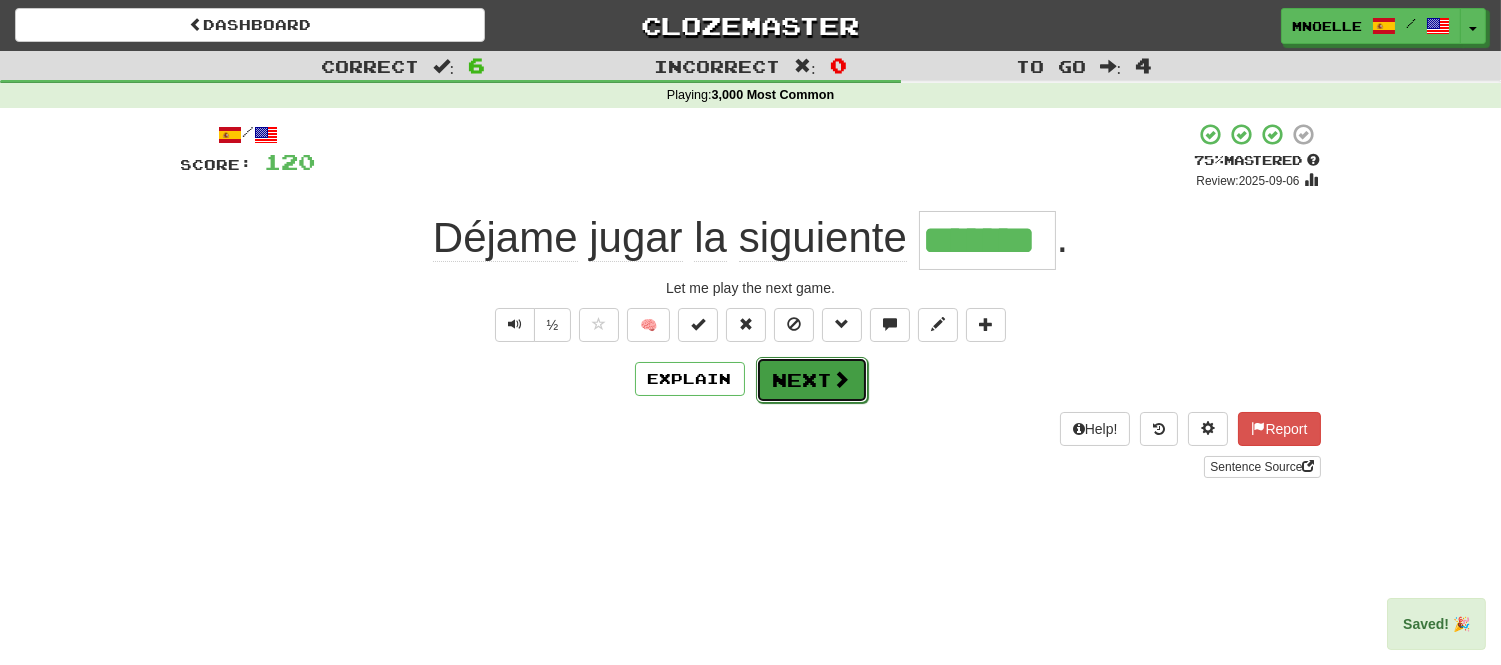 click on "Next" at bounding box center (812, 380) 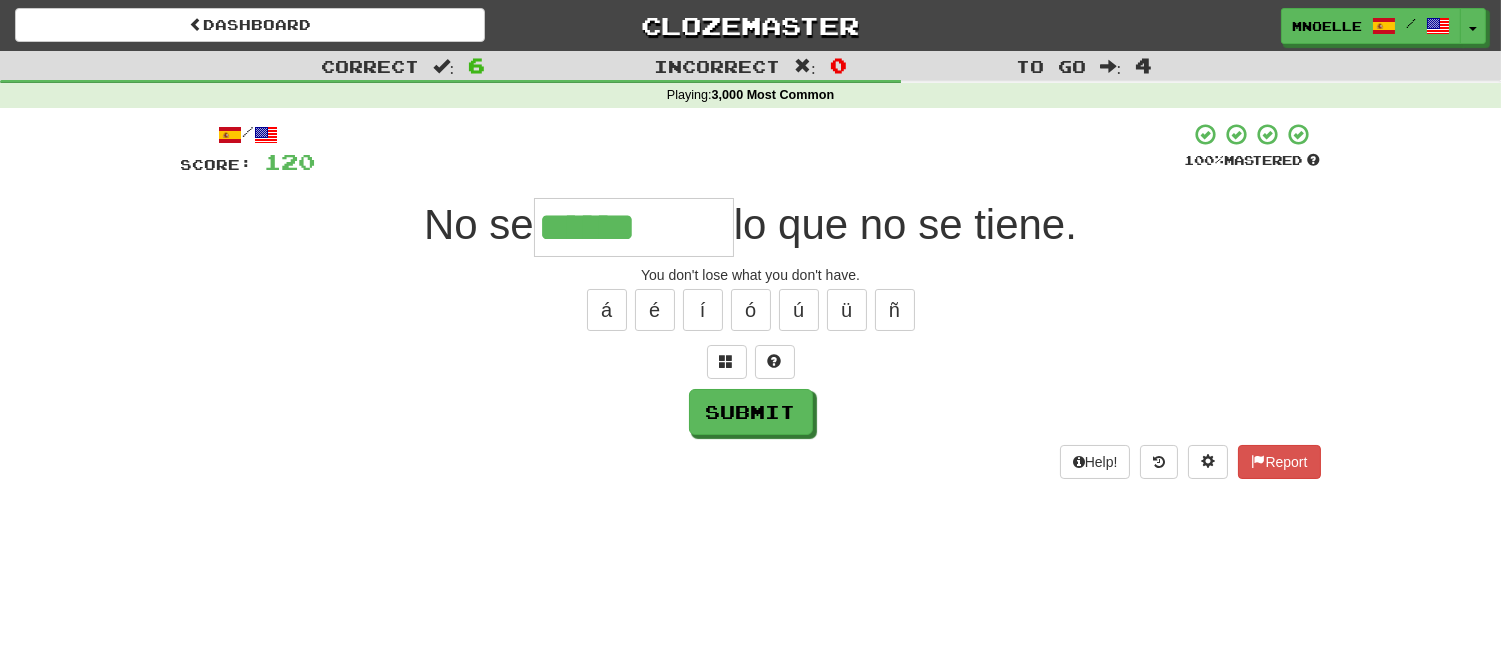 type on "******" 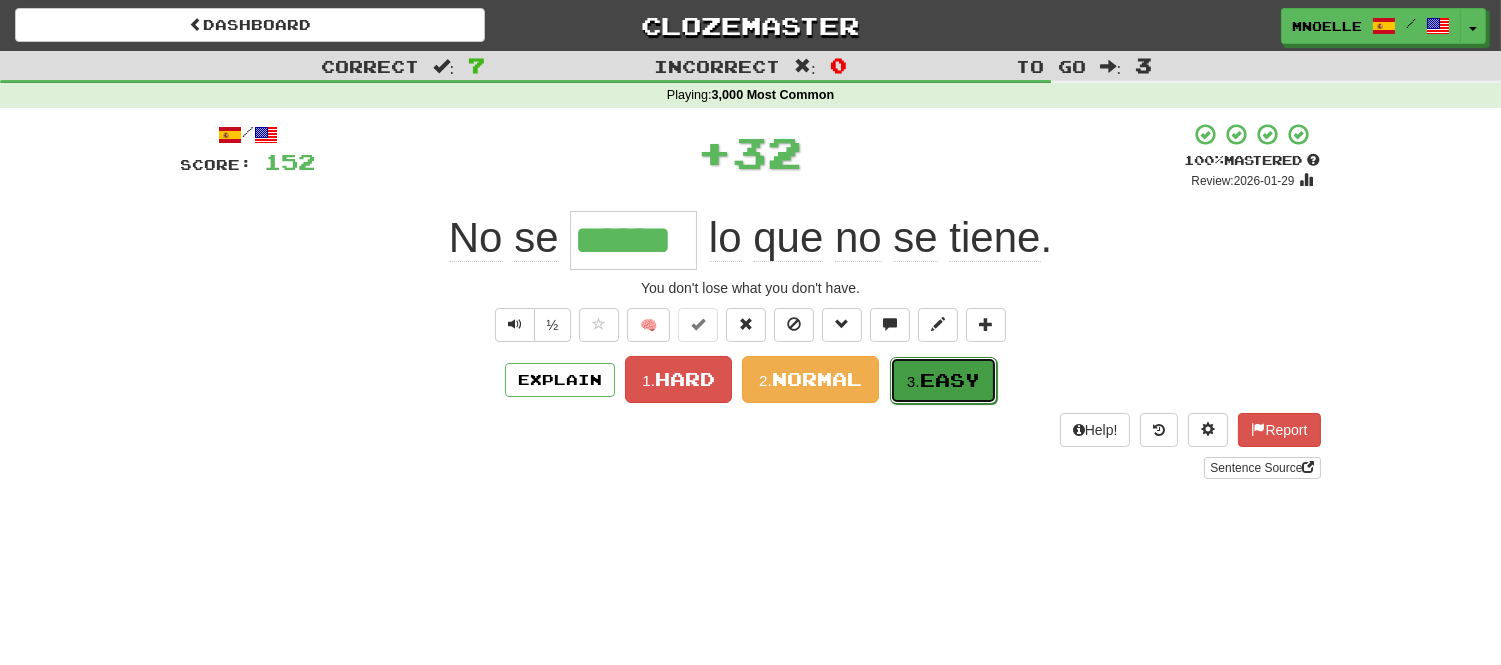 click on "Easy" at bounding box center (950, 380) 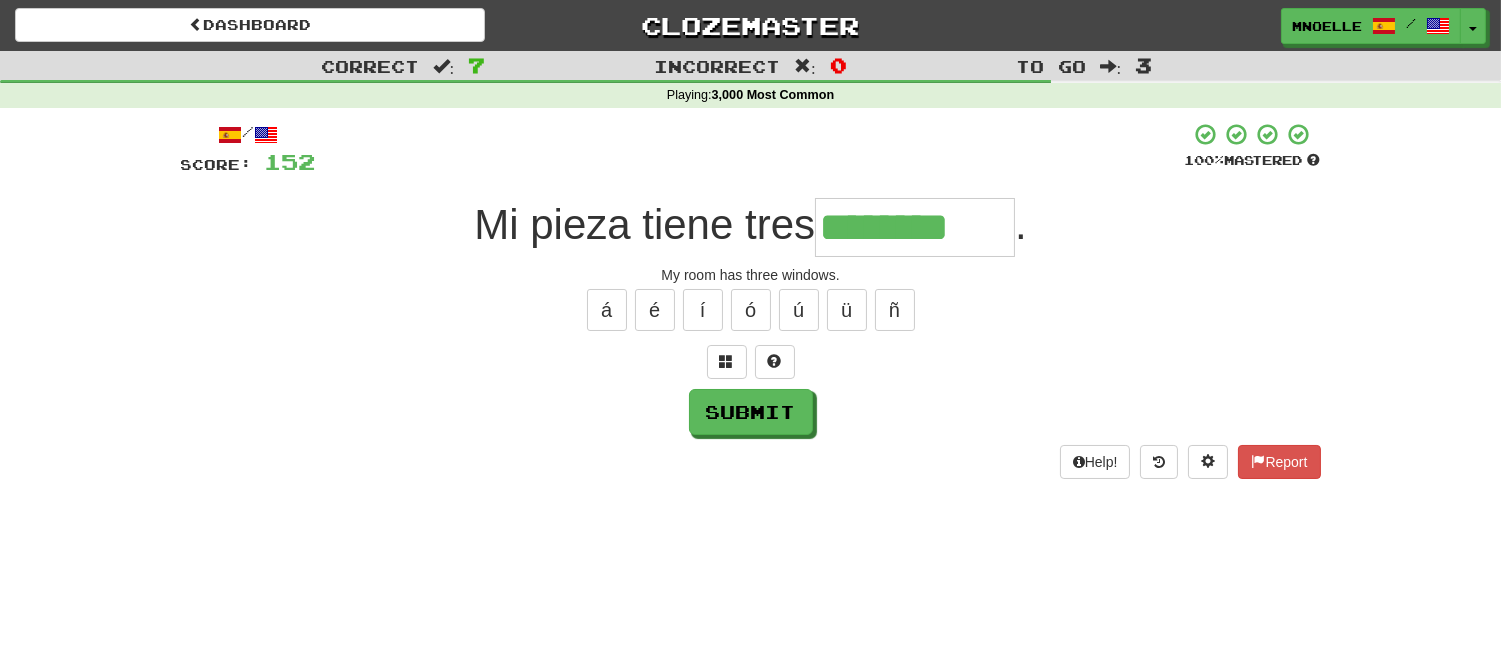 type on "********" 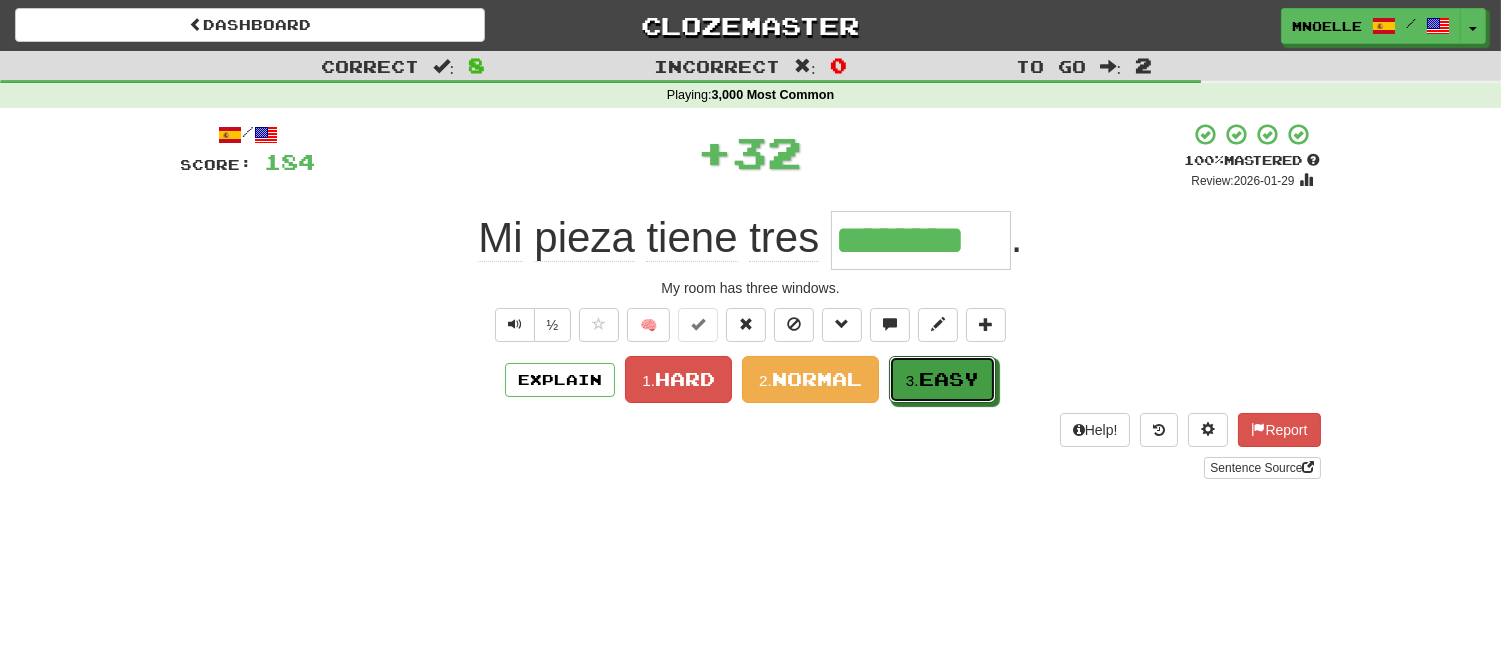 click on "Easy" at bounding box center [949, 379] 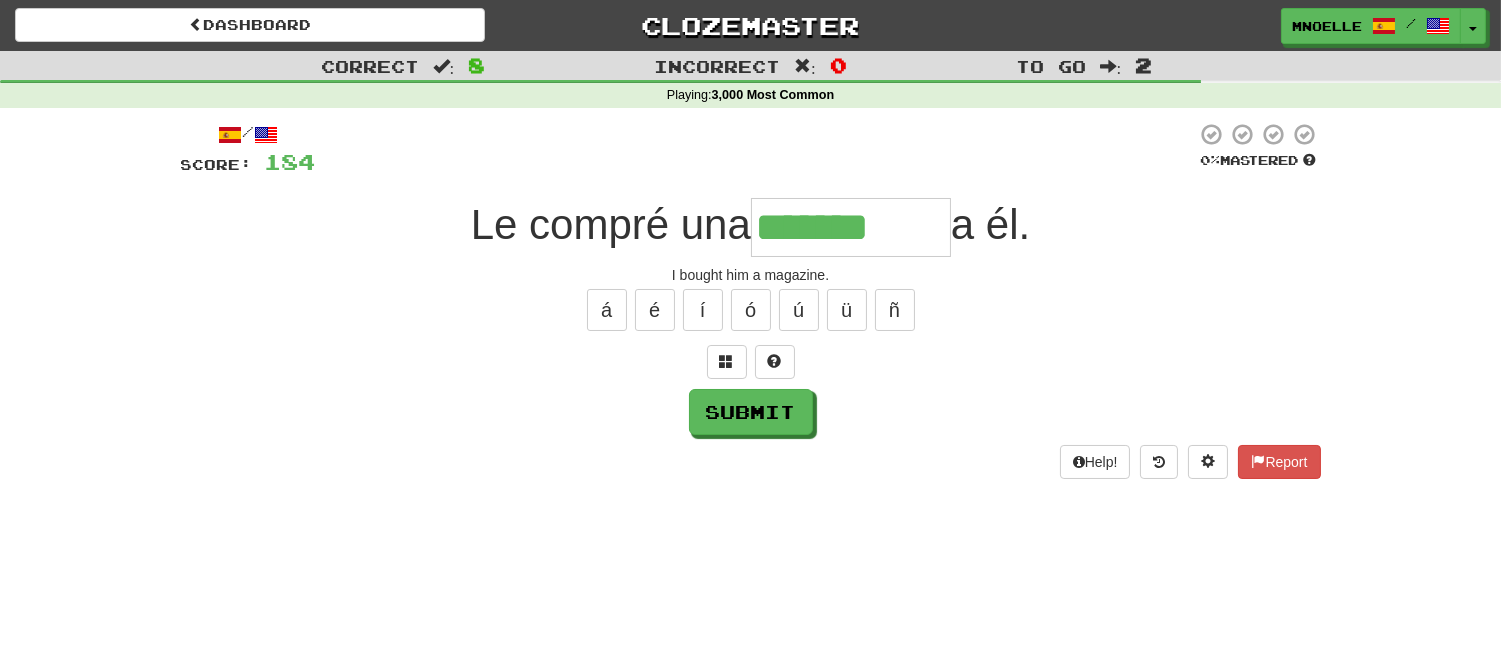 type on "*******" 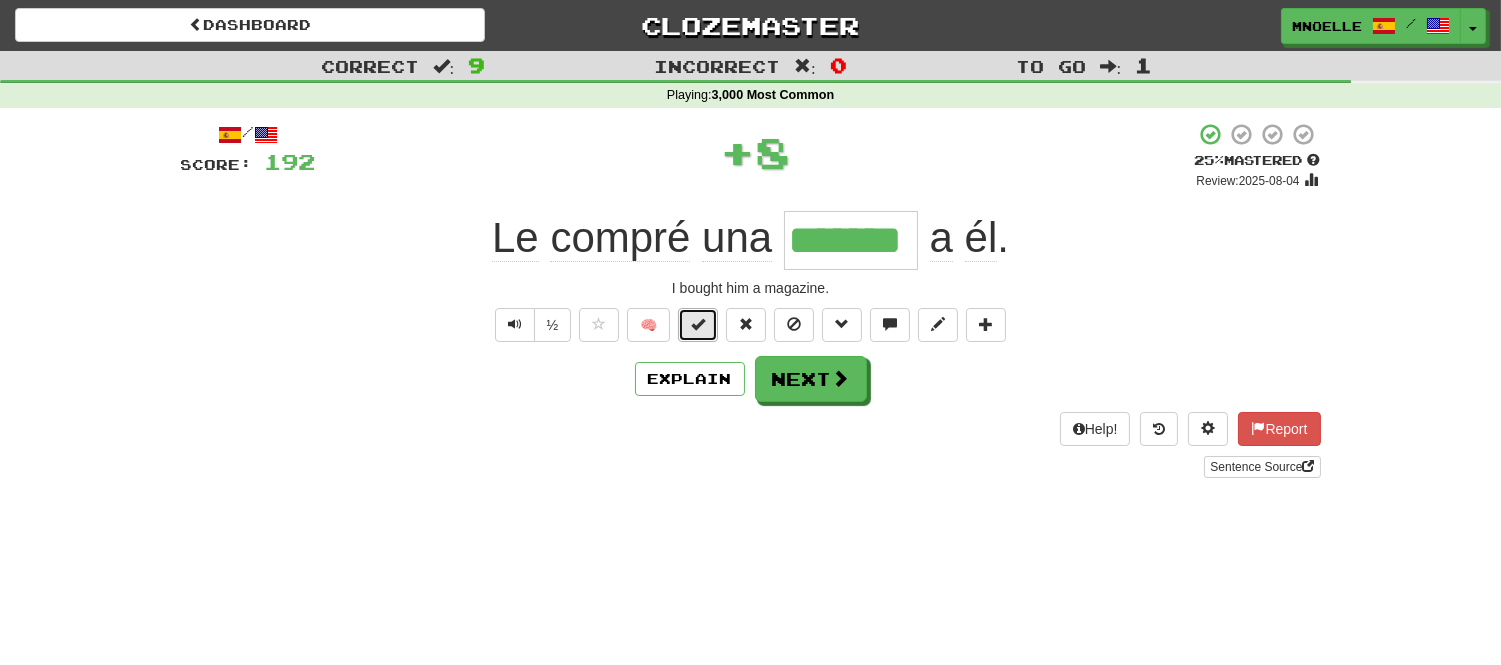 click at bounding box center [698, 325] 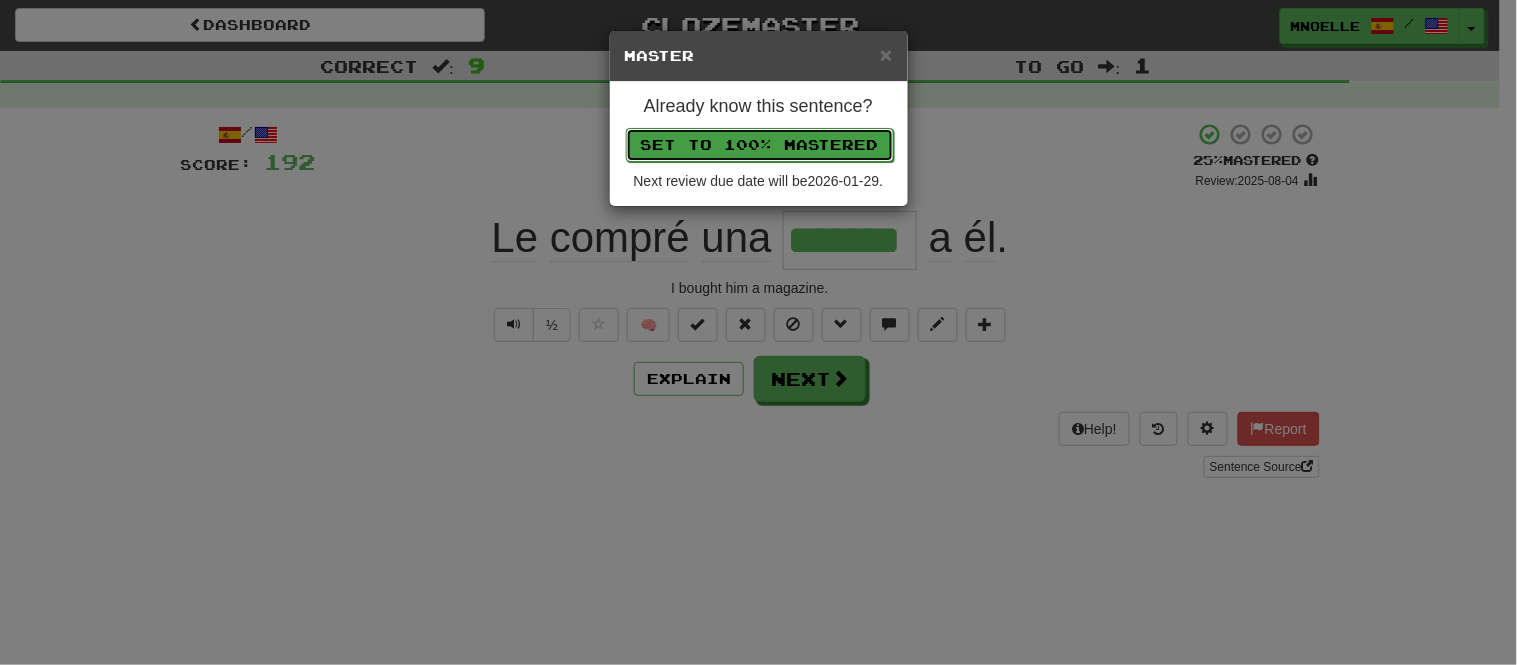 click on "Set to 100% Mastered" at bounding box center (760, 145) 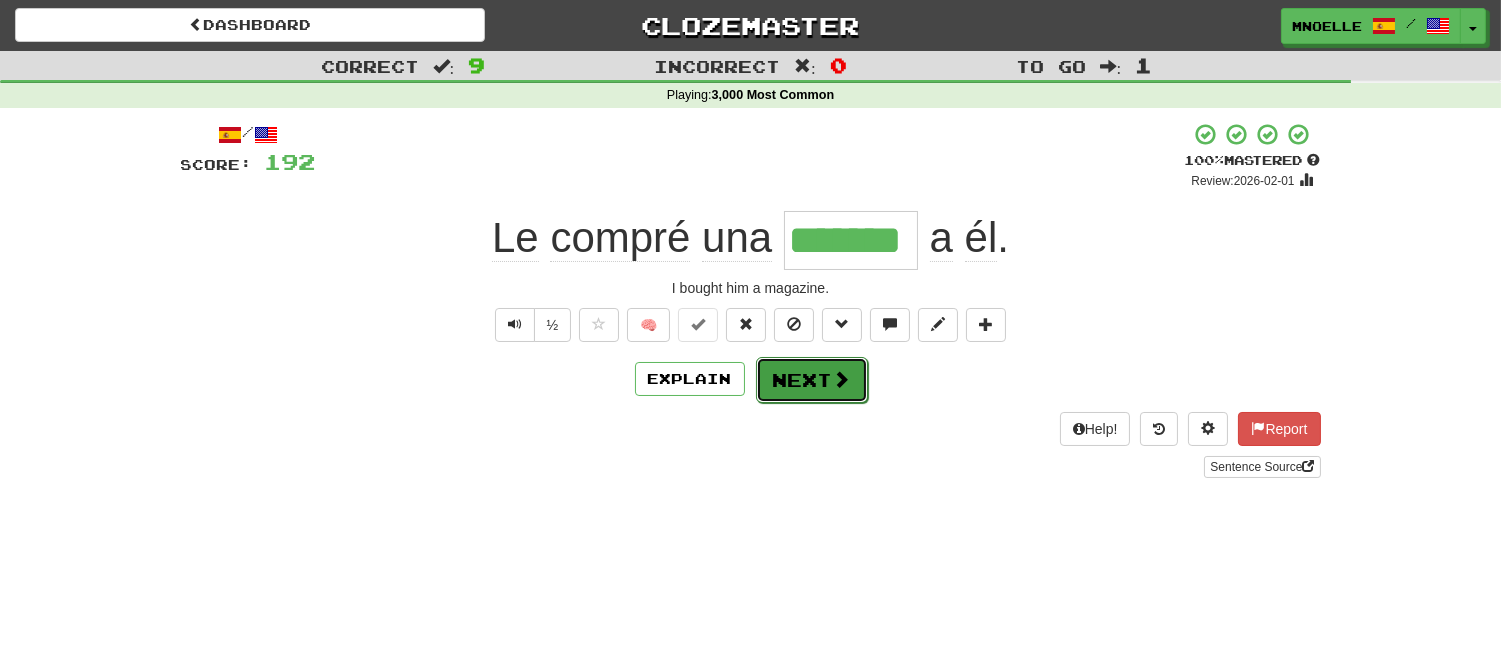 click on "Next" at bounding box center (812, 380) 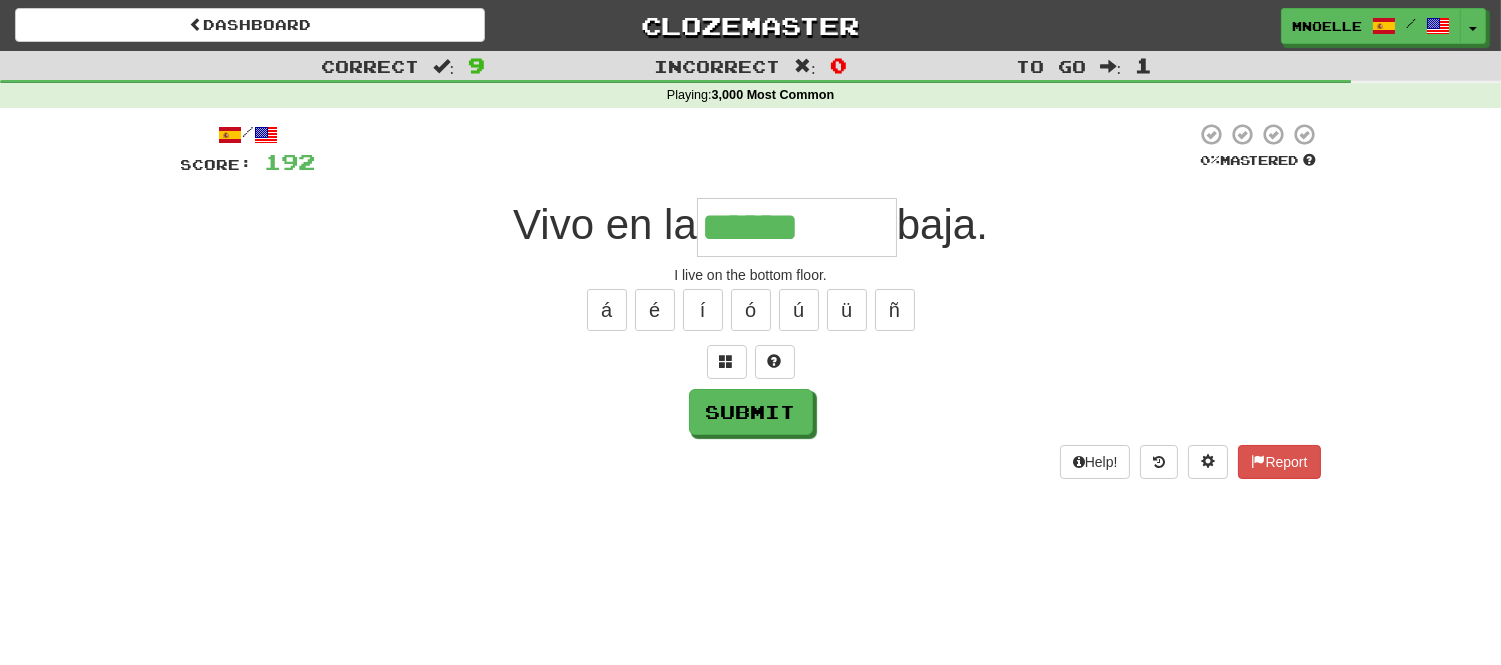 type on "******" 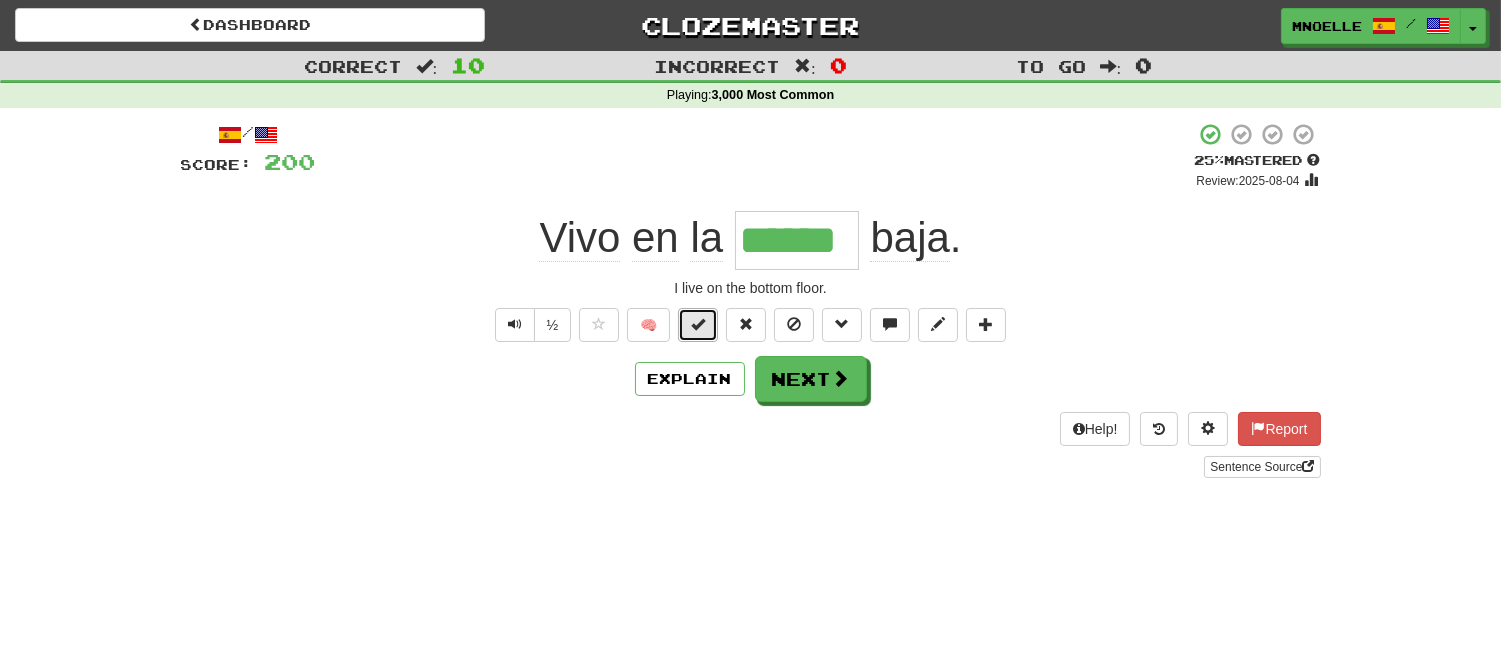 click at bounding box center [698, 324] 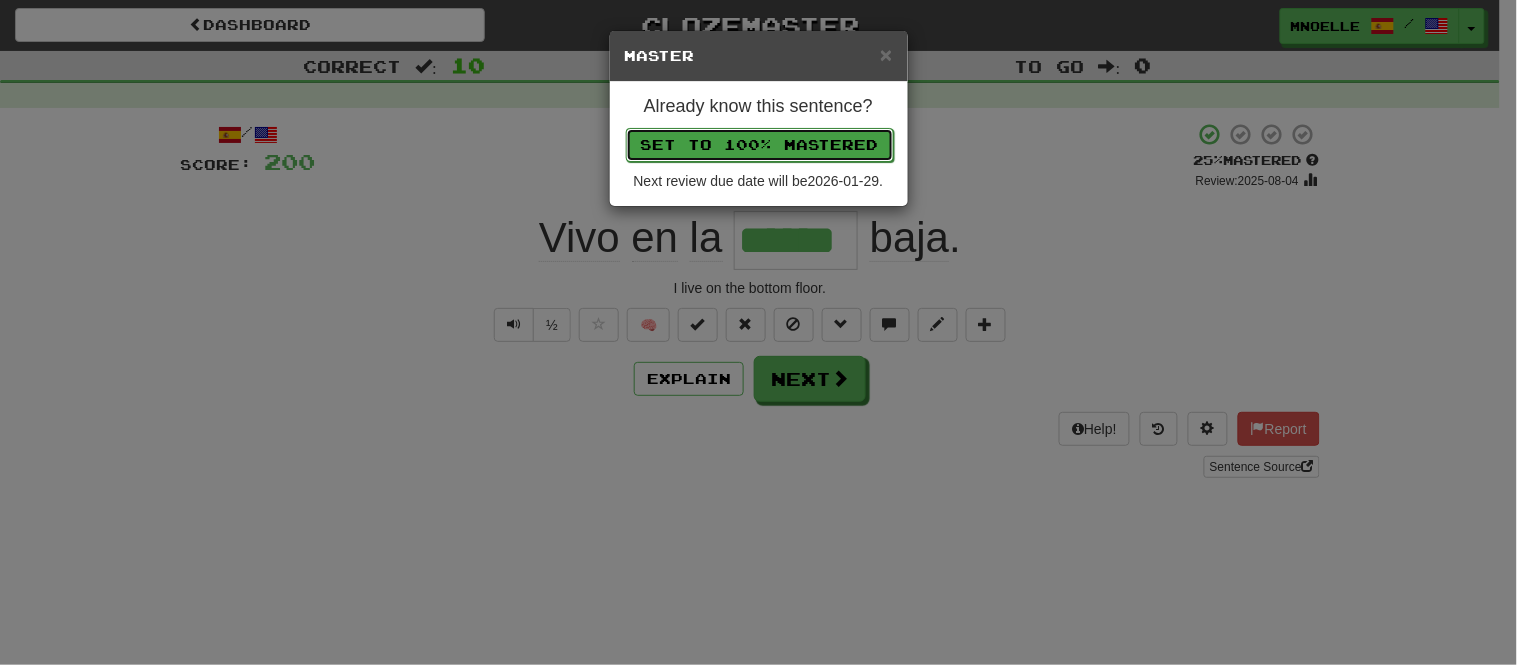 click on "Set to 100% Mastered" at bounding box center (760, 145) 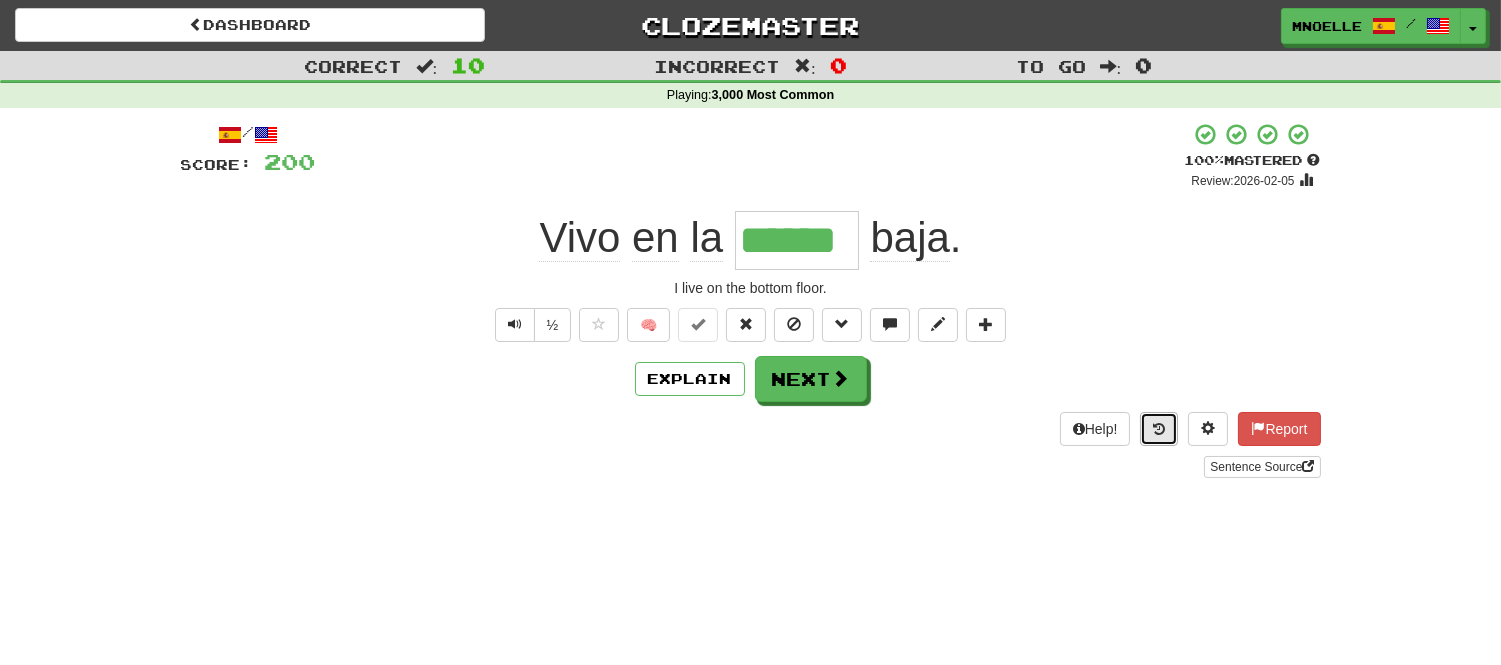 click at bounding box center (1159, 429) 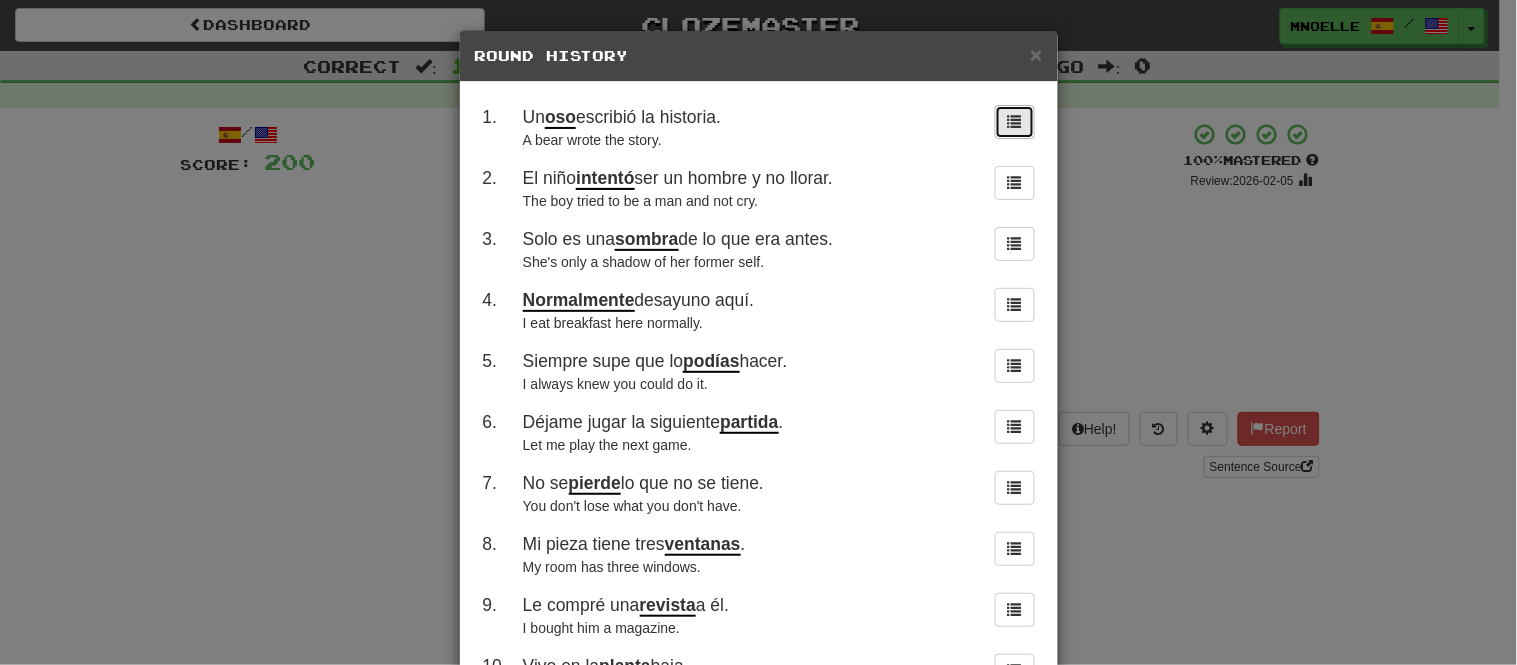 click at bounding box center (1015, 122) 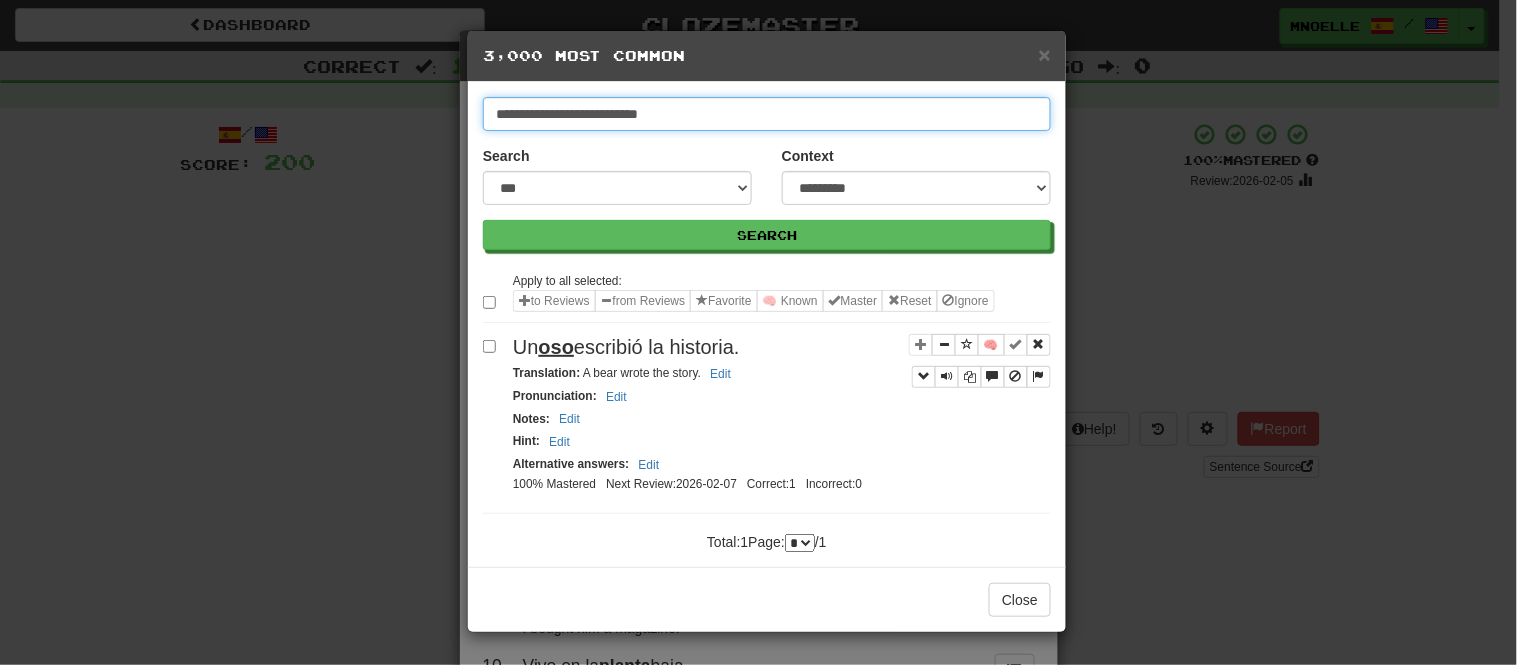 click on "**********" at bounding box center [767, 114] 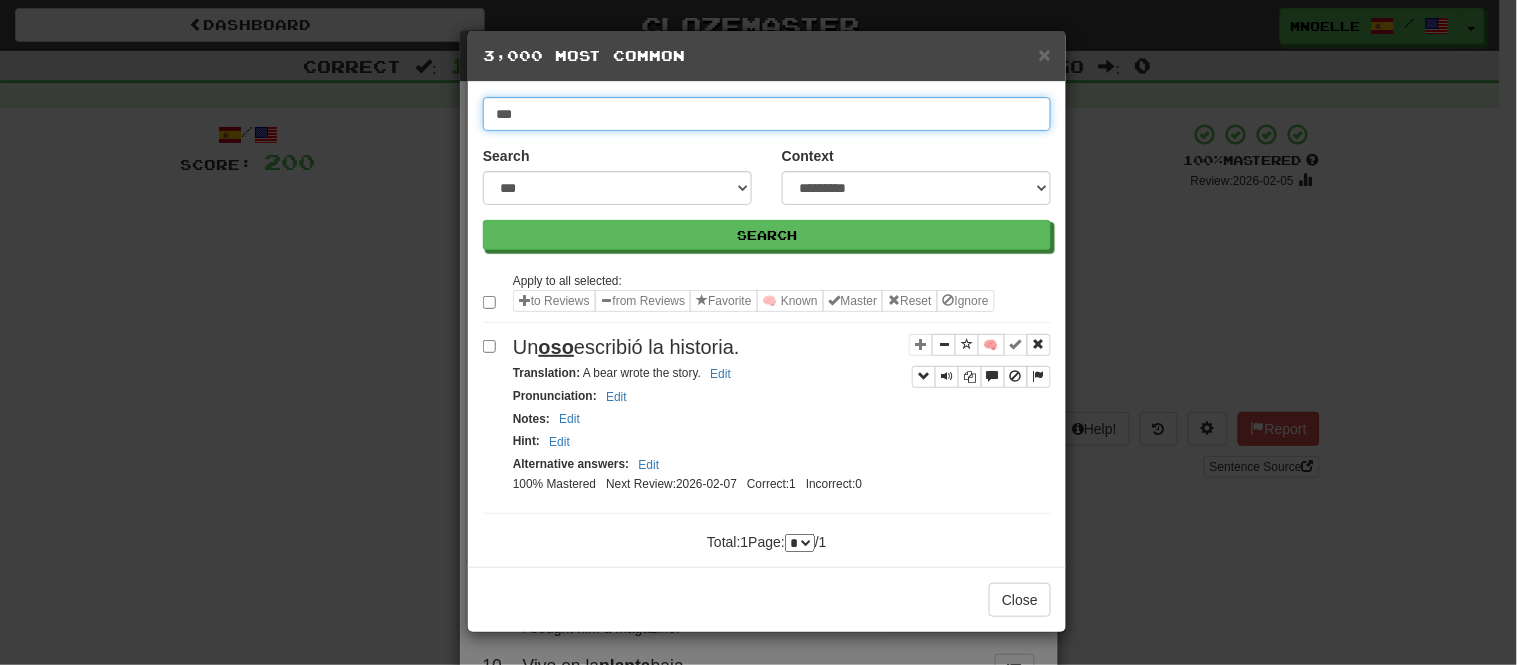type on "***" 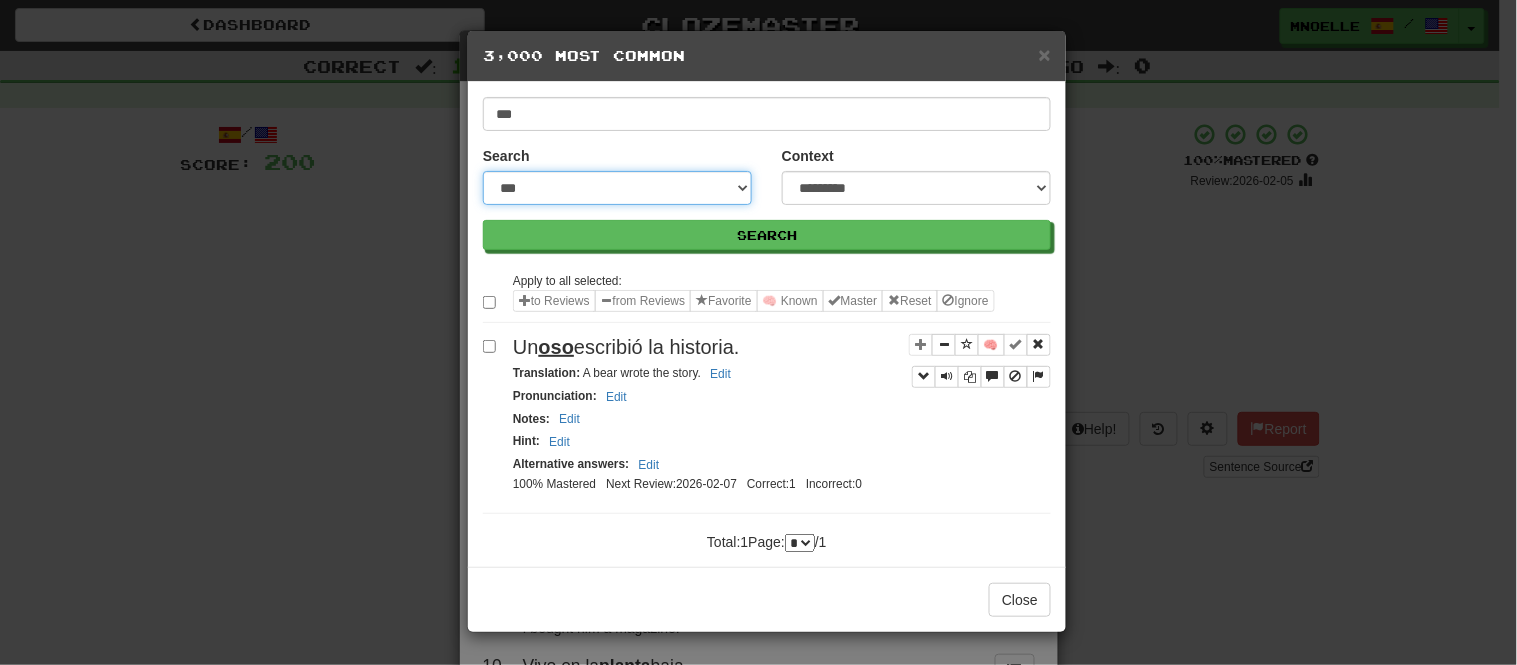 click on "**********" at bounding box center (617, 188) 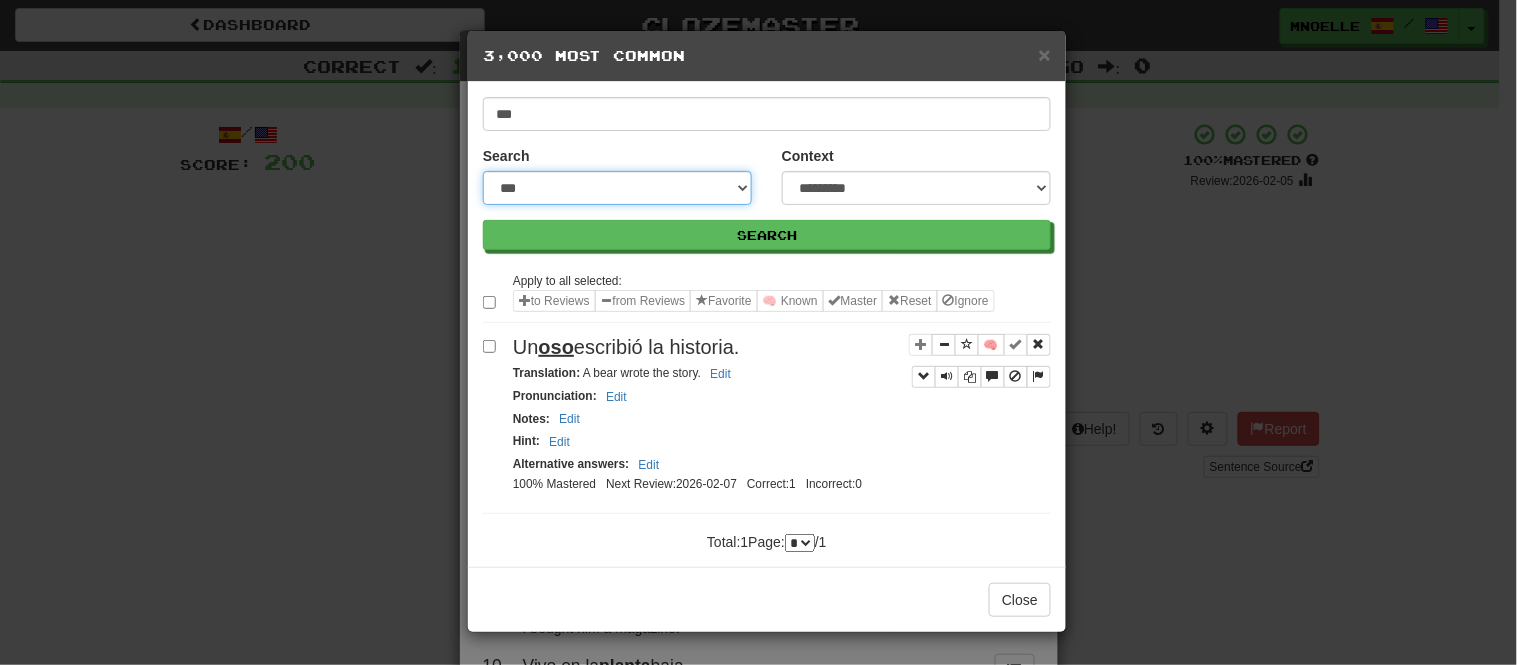 select on "***" 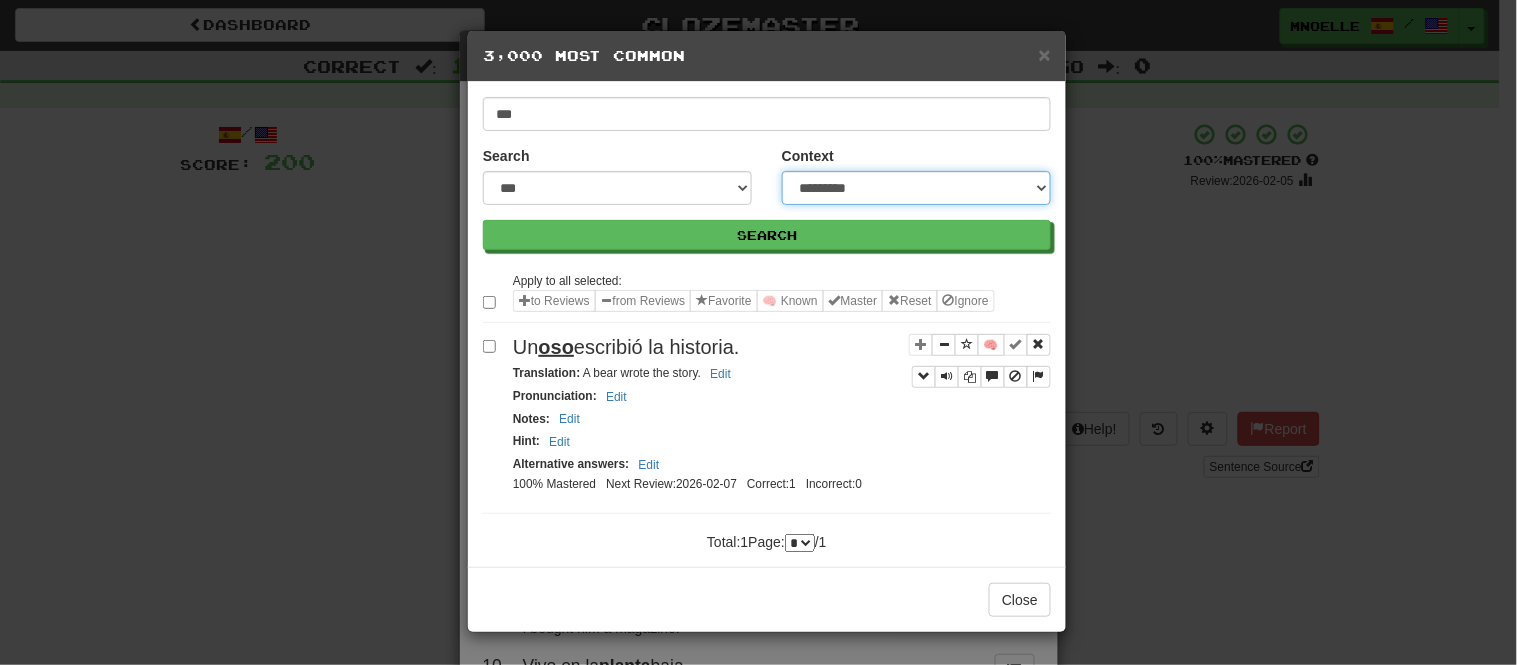 click on "**********" at bounding box center (916, 188) 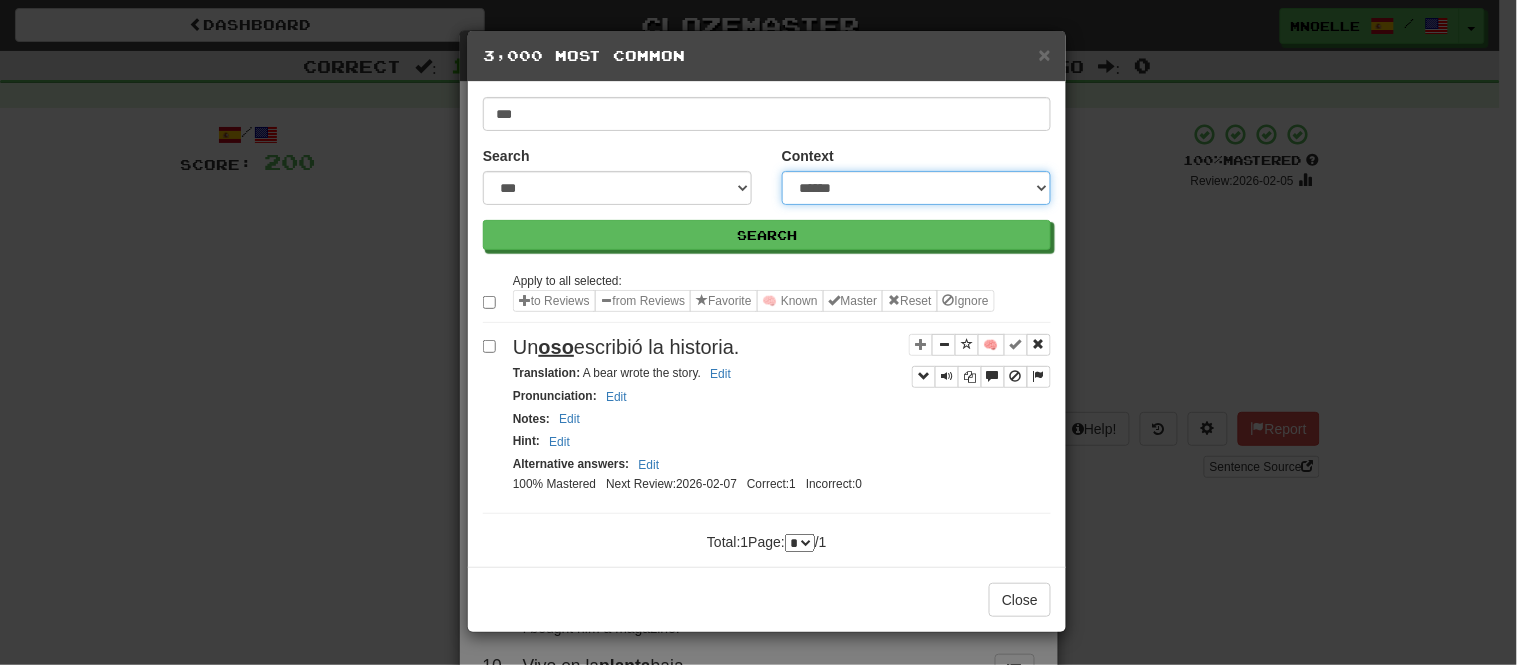 click on "**********" at bounding box center [916, 188] 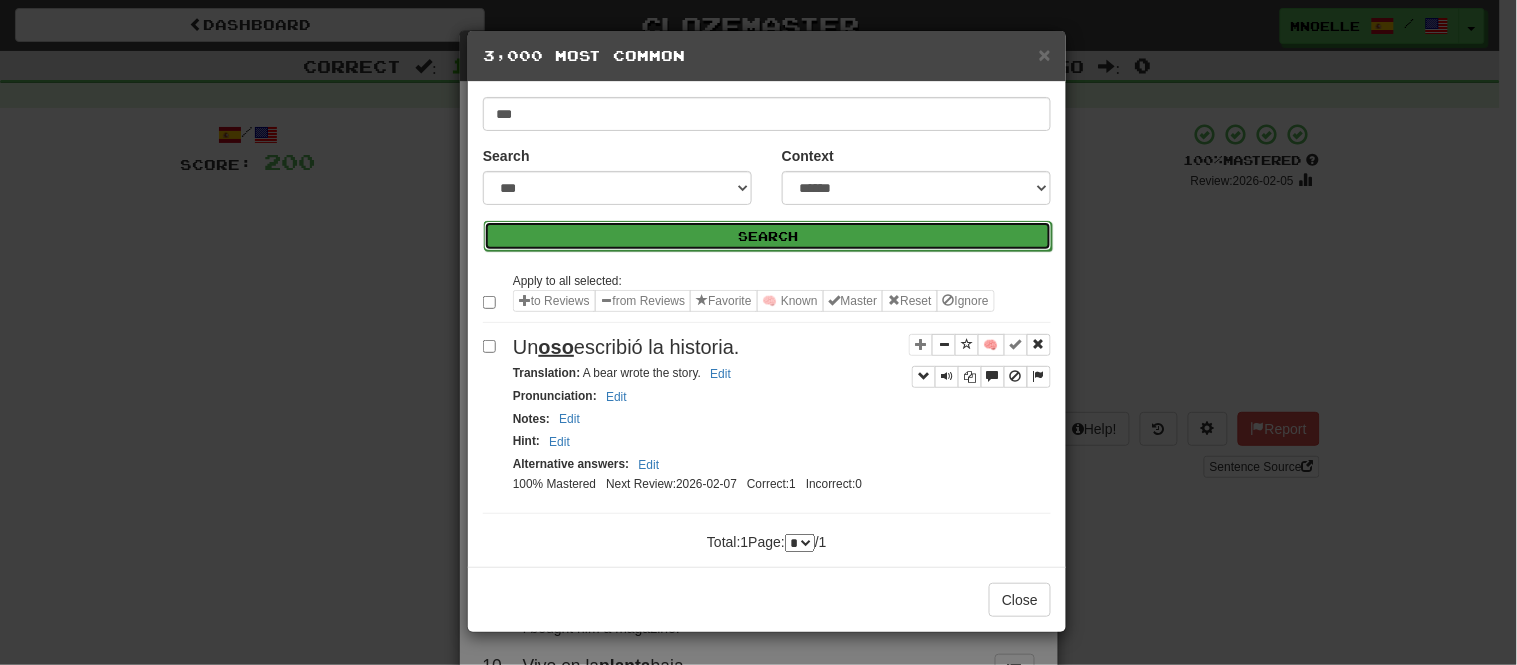 click on "Search" at bounding box center [768, 236] 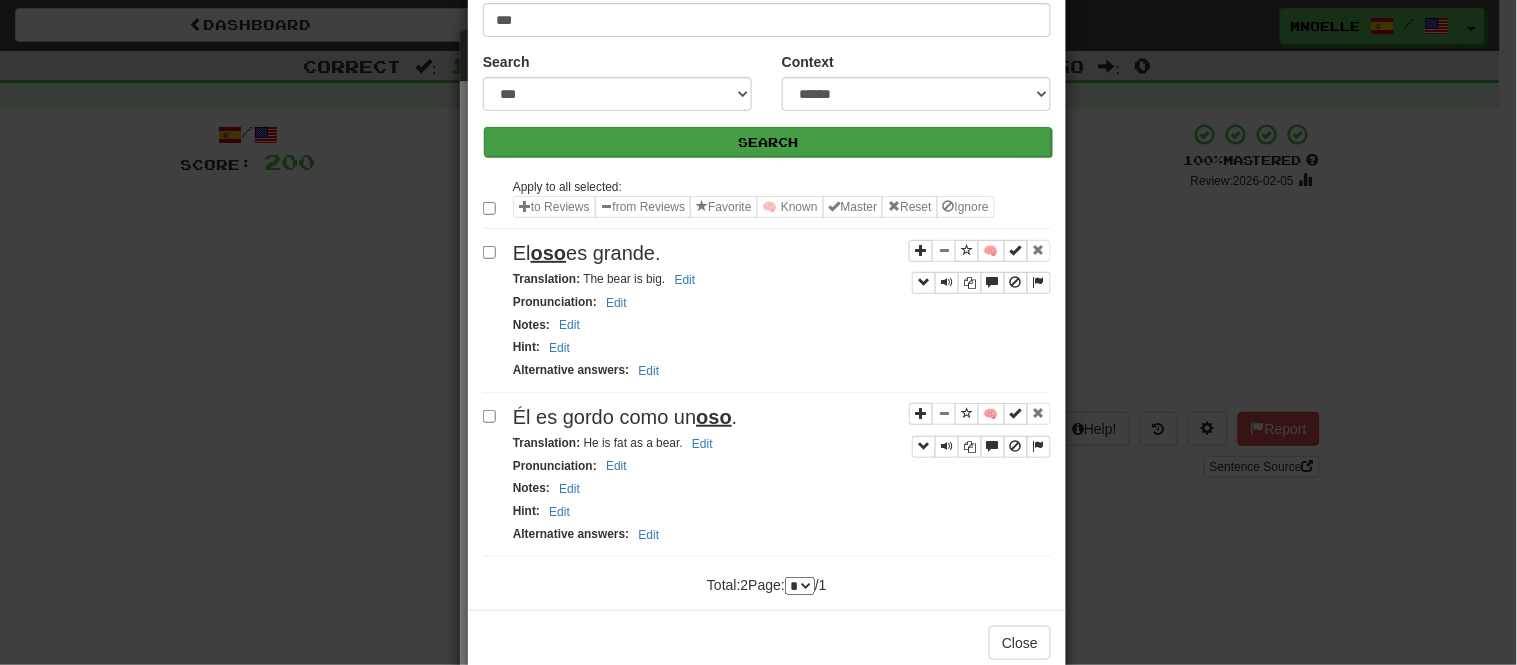 scroll, scrollTop: 128, scrollLeft: 0, axis: vertical 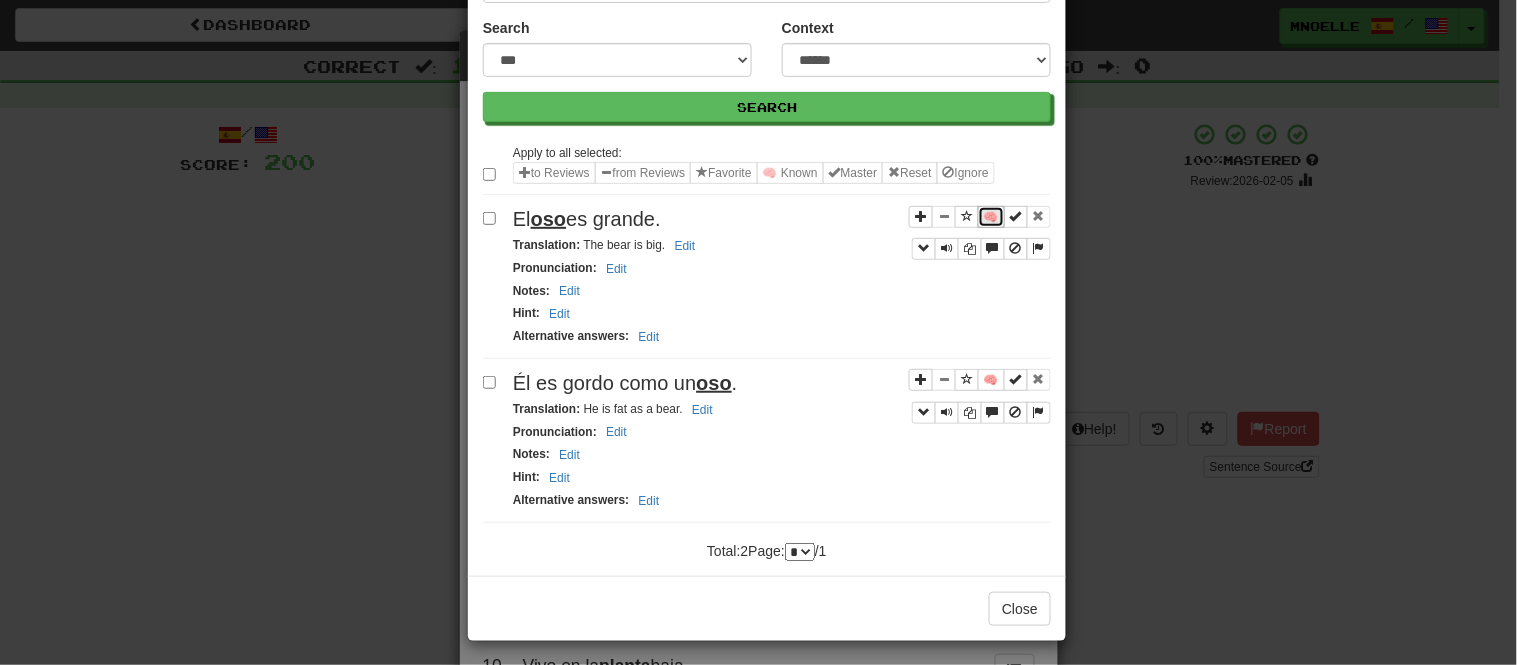 click on "🧠" at bounding box center (991, 217) 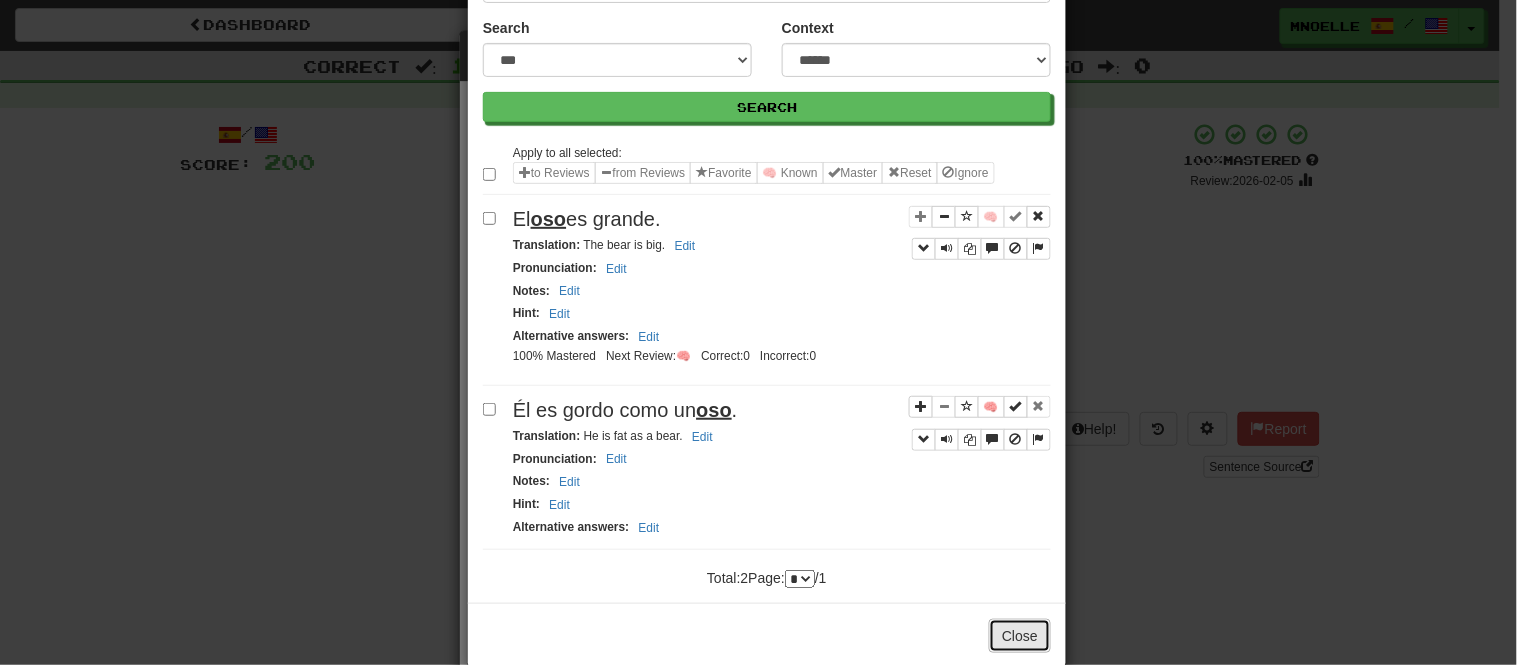 click on "Close" at bounding box center (1020, 636) 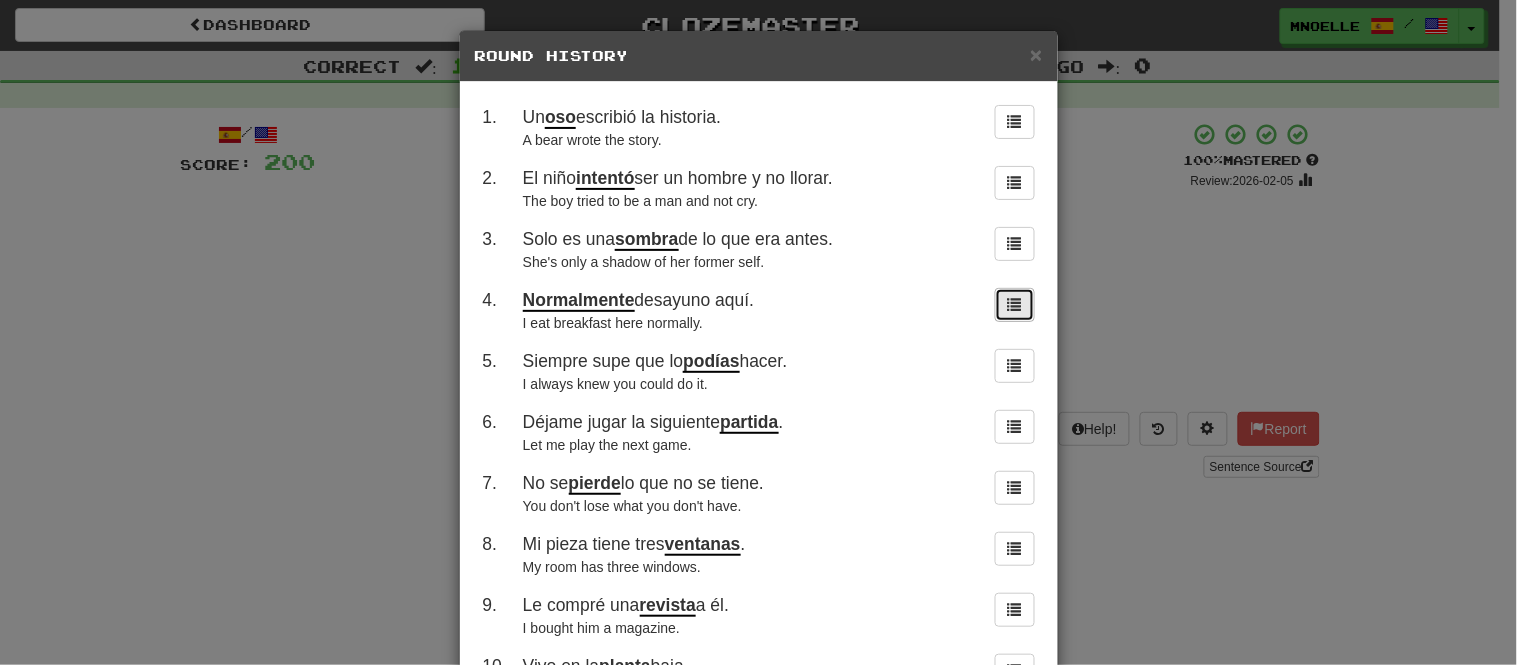 click at bounding box center [1015, 305] 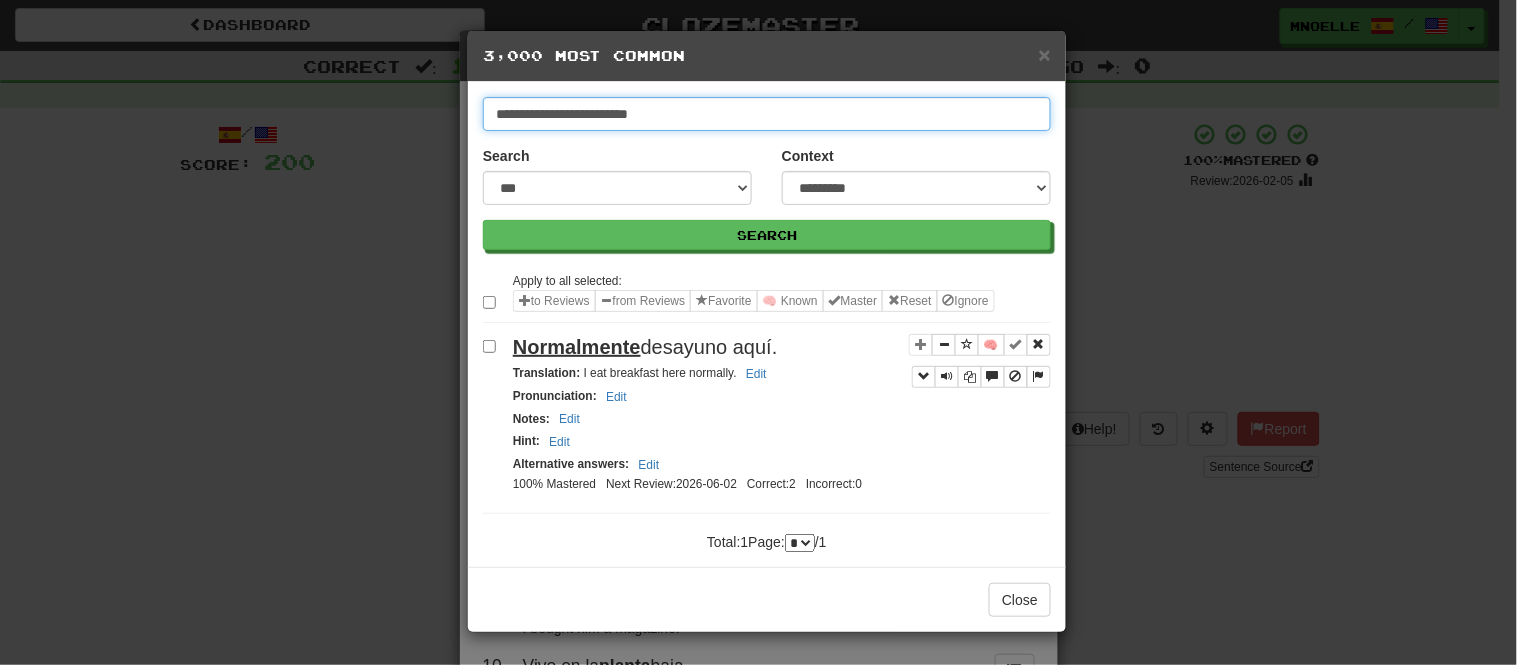 click on "**********" at bounding box center (767, 114) 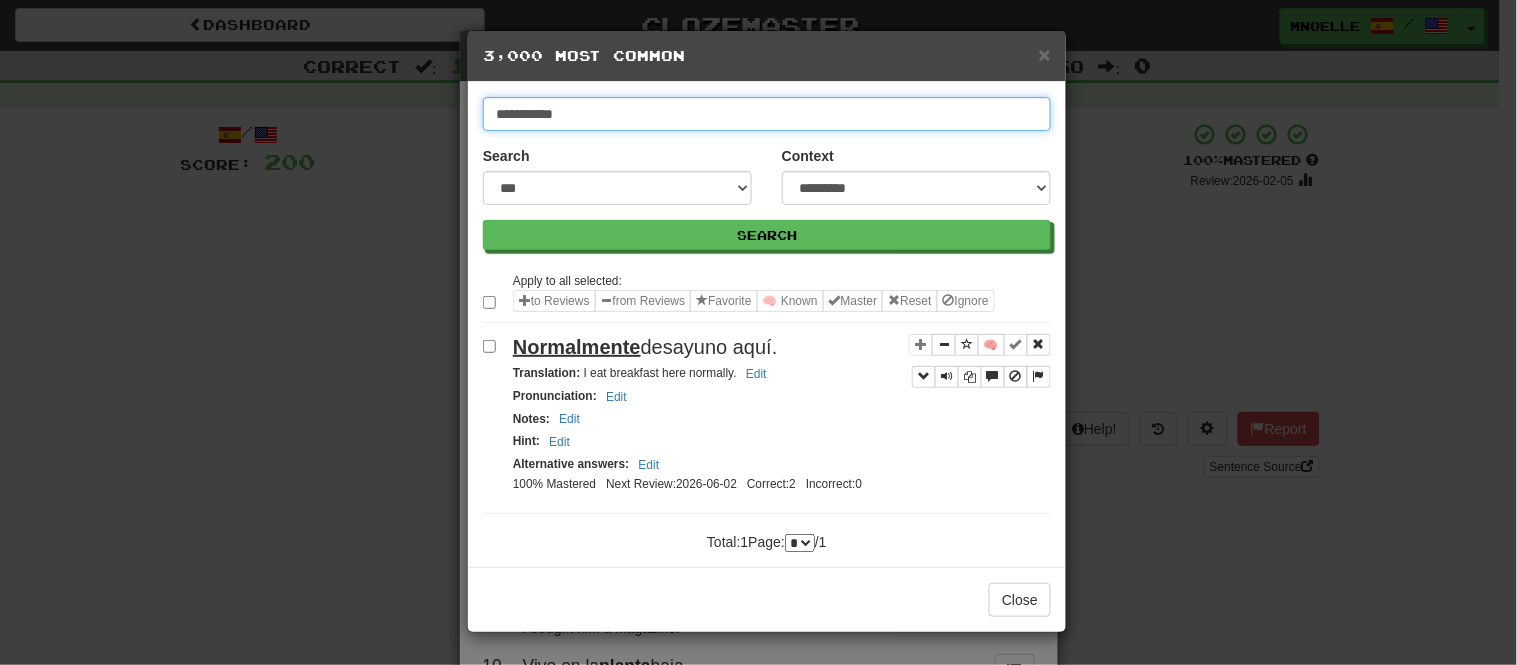 type on "**********" 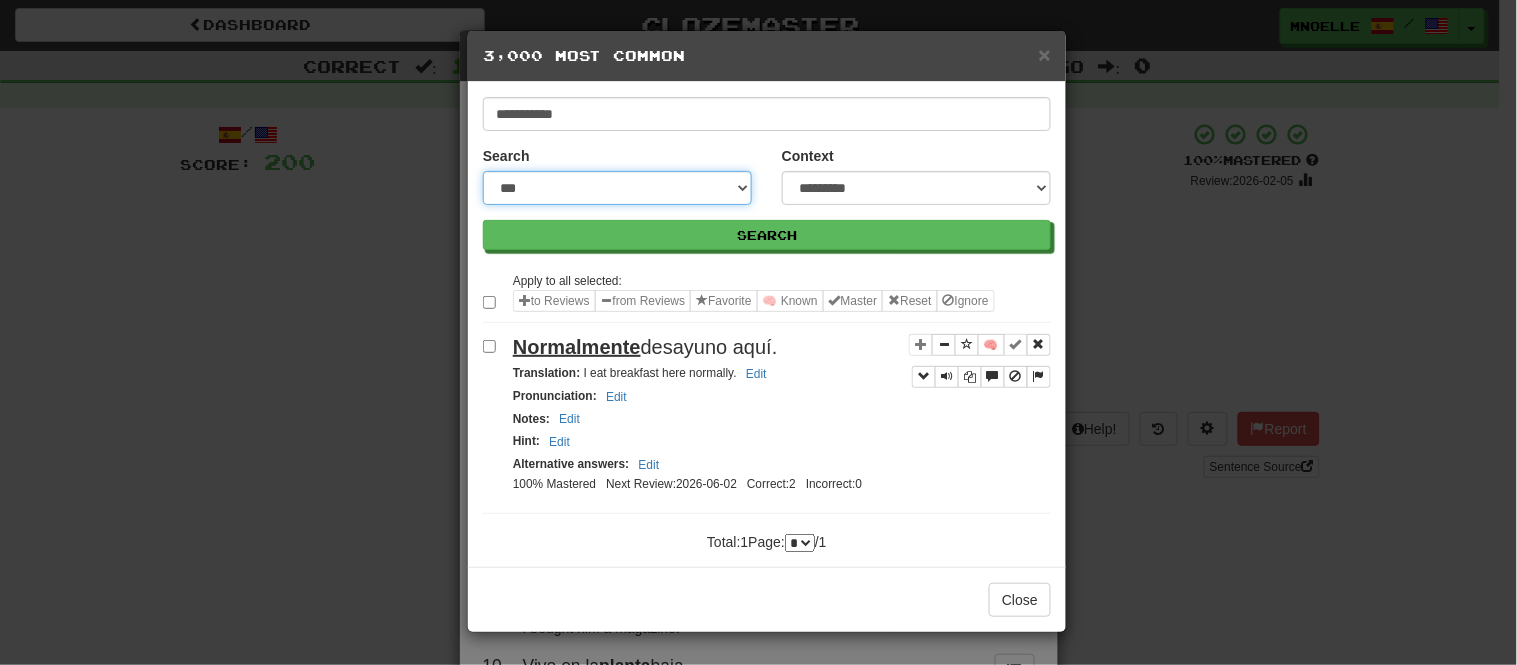 click on "**********" at bounding box center (617, 188) 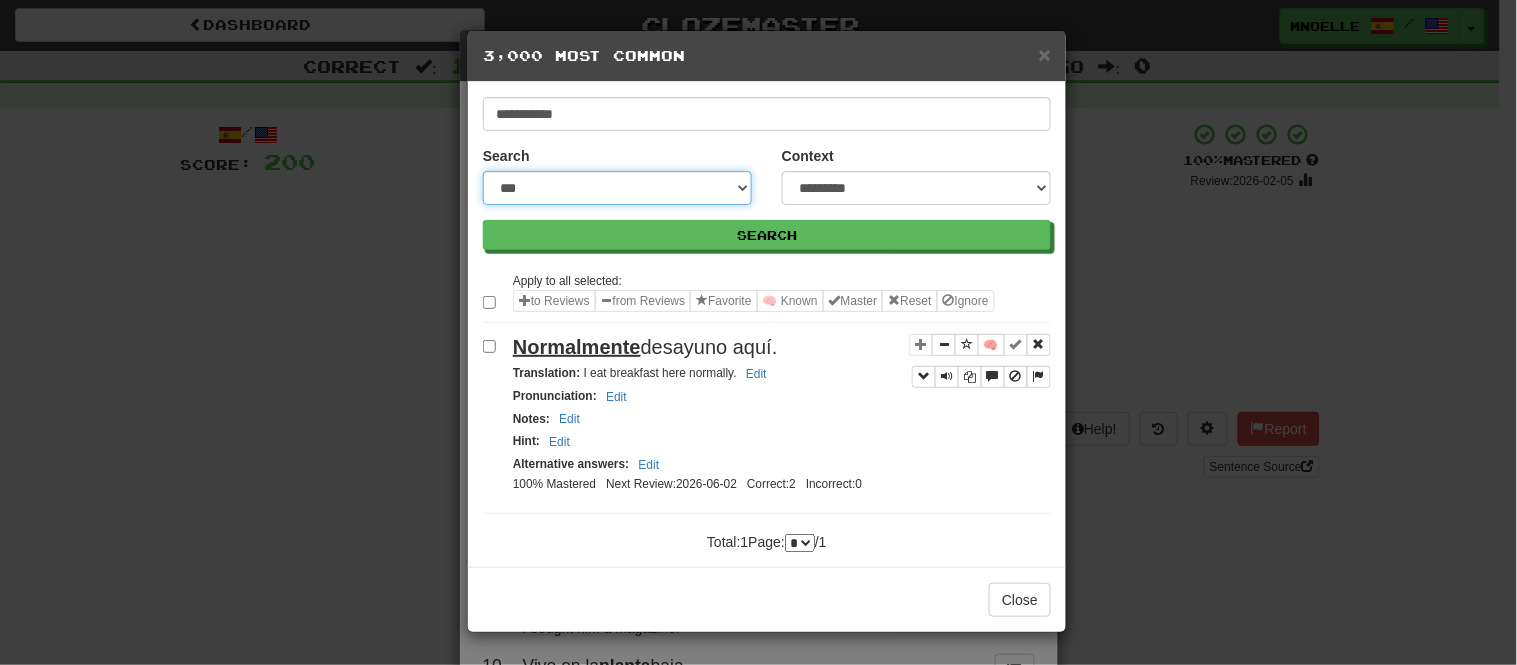 select on "***" 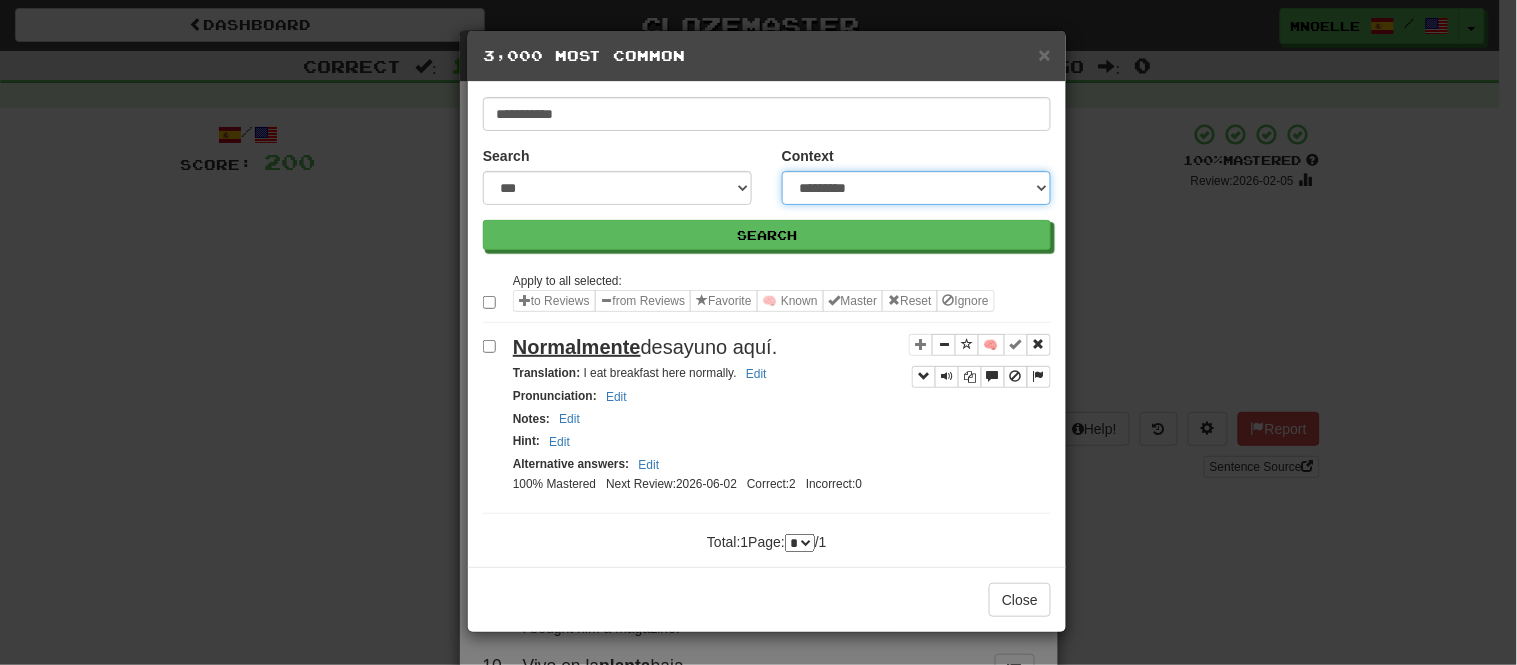 click on "**********" at bounding box center (916, 188) 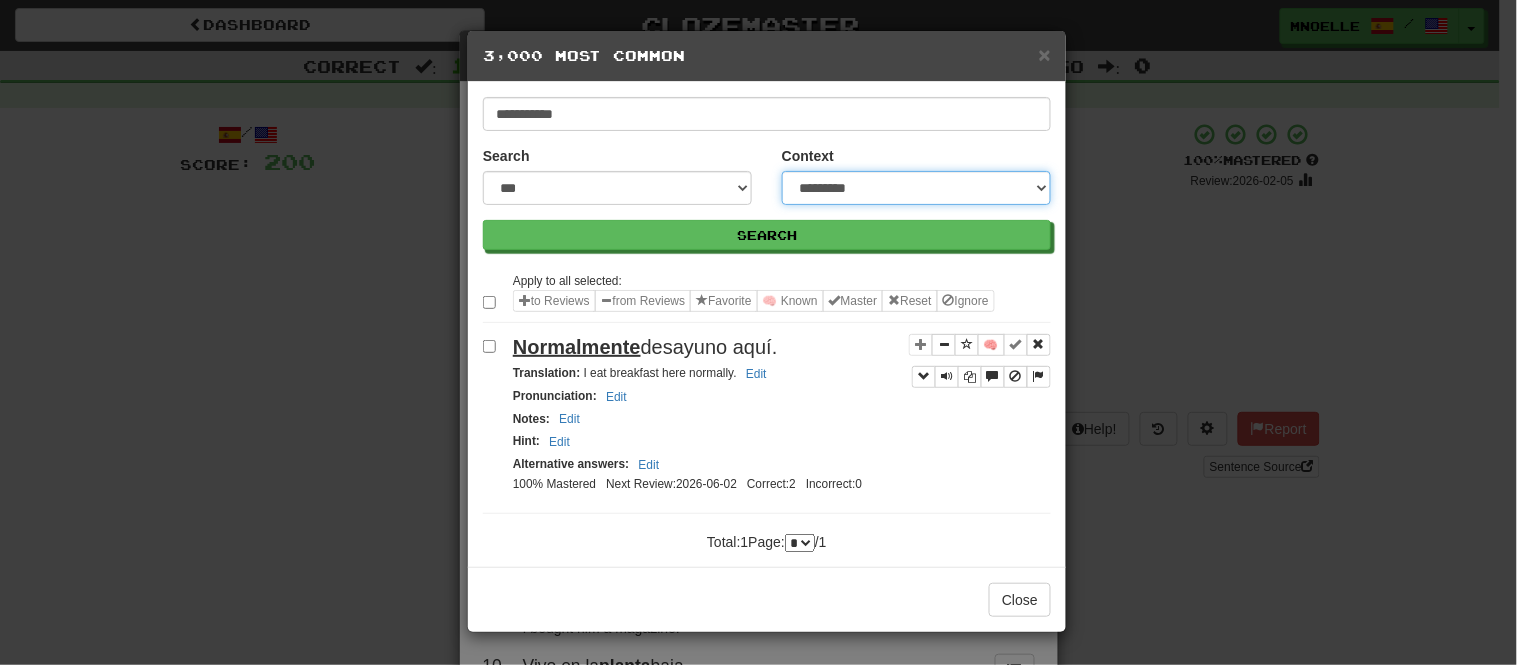 select on "*****" 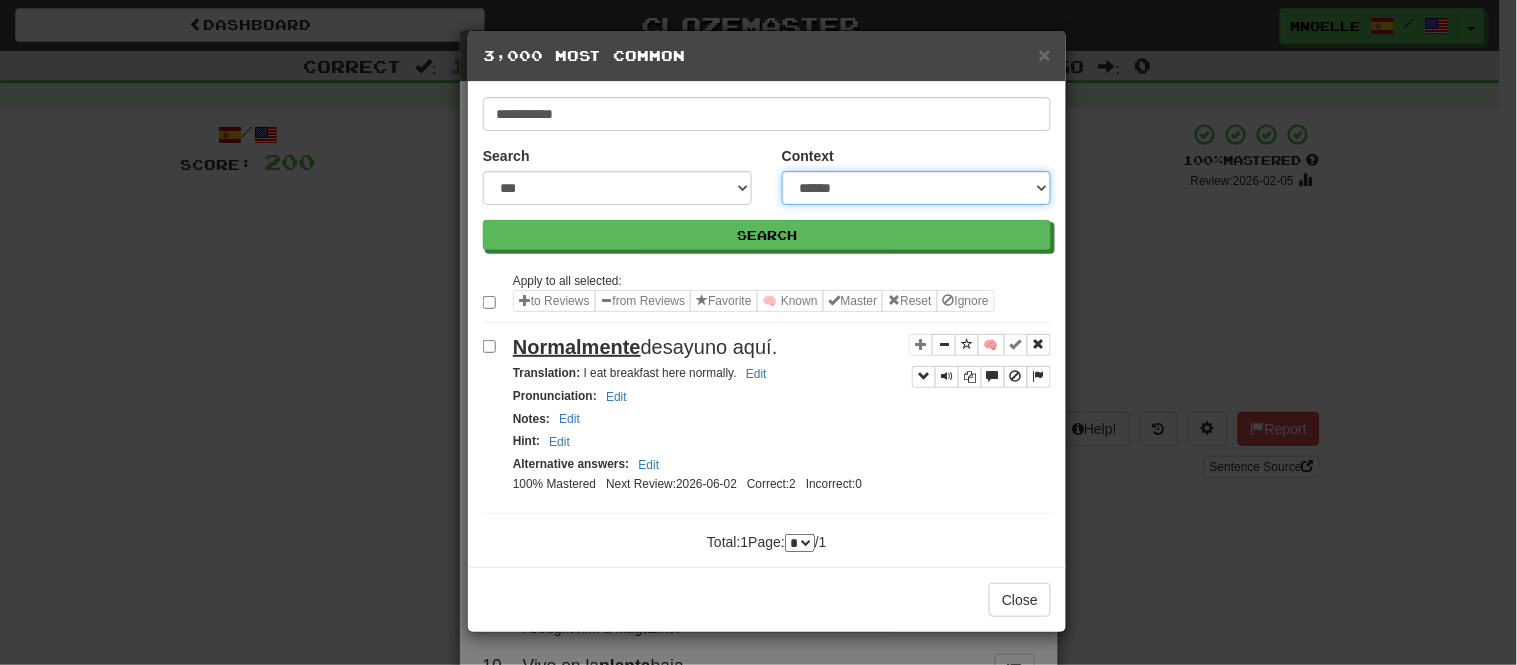 click on "**********" at bounding box center [916, 188] 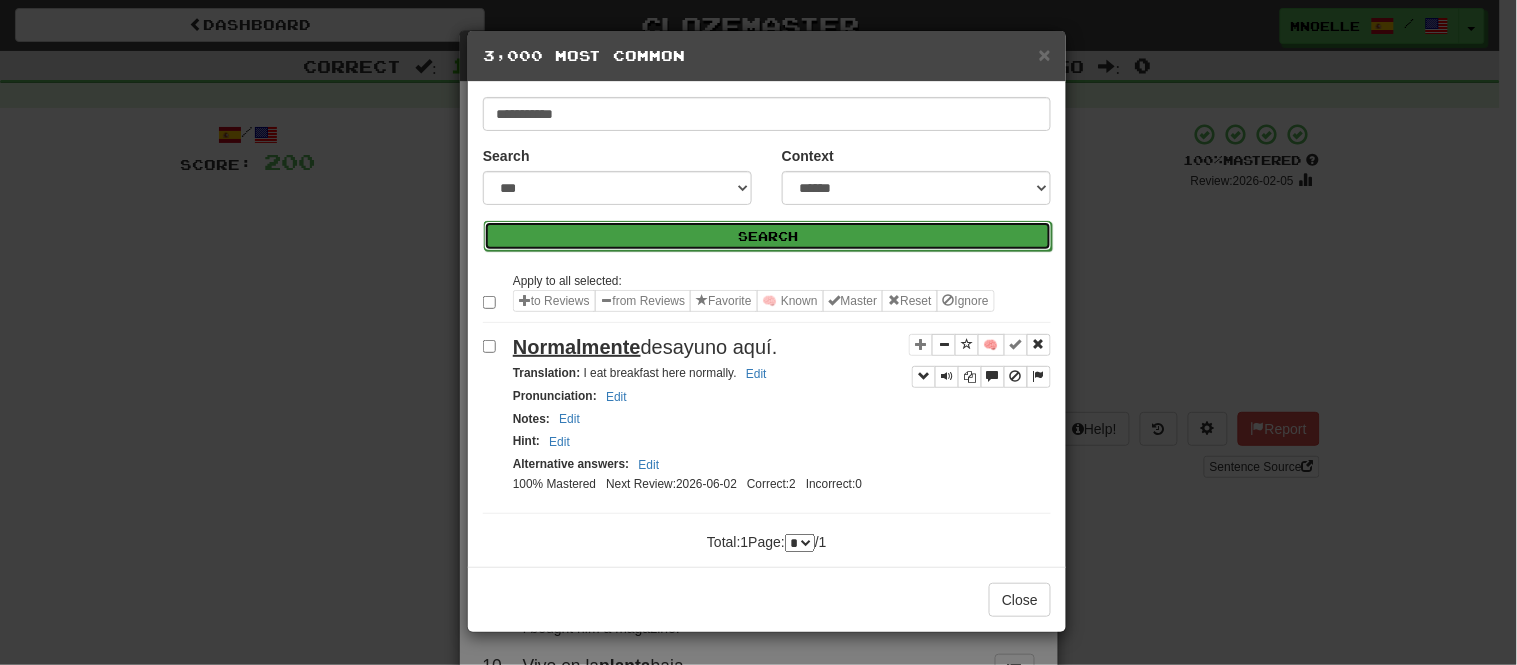 click on "Search" at bounding box center (768, 236) 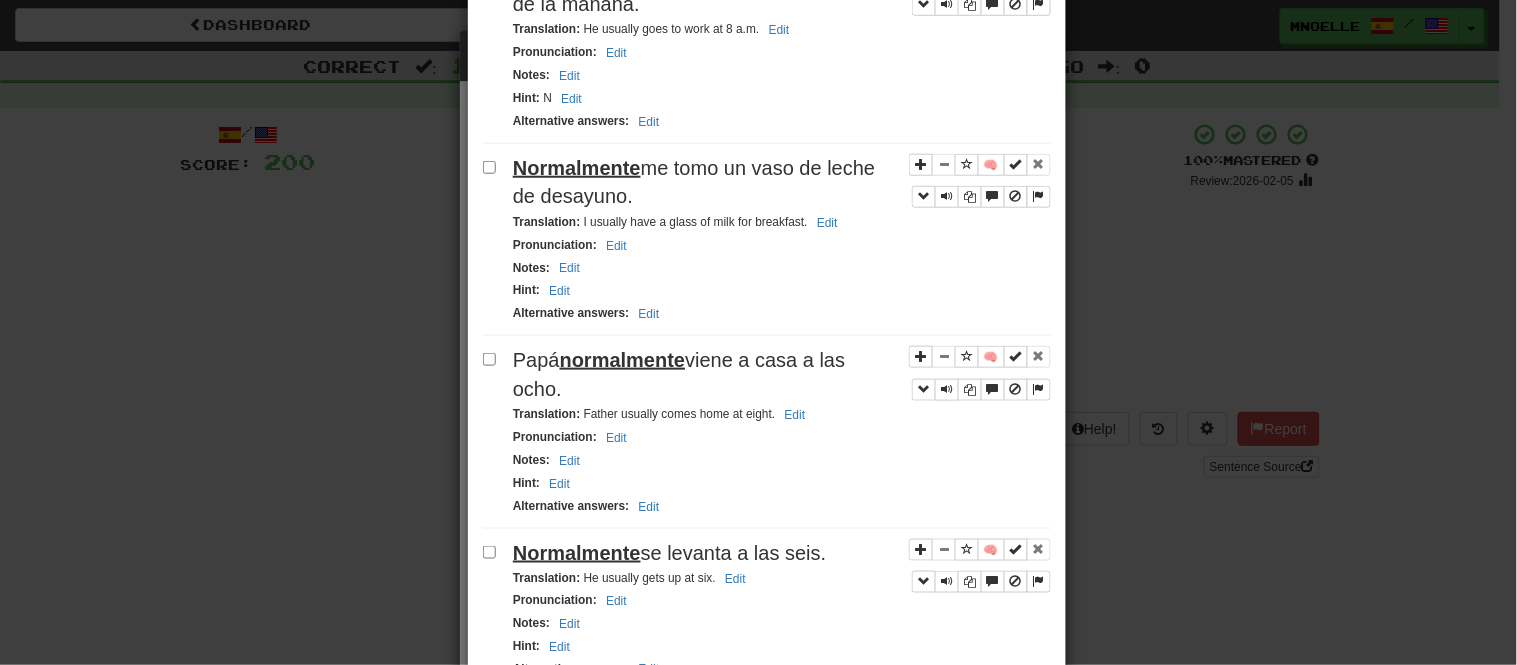 scroll, scrollTop: 366, scrollLeft: 0, axis: vertical 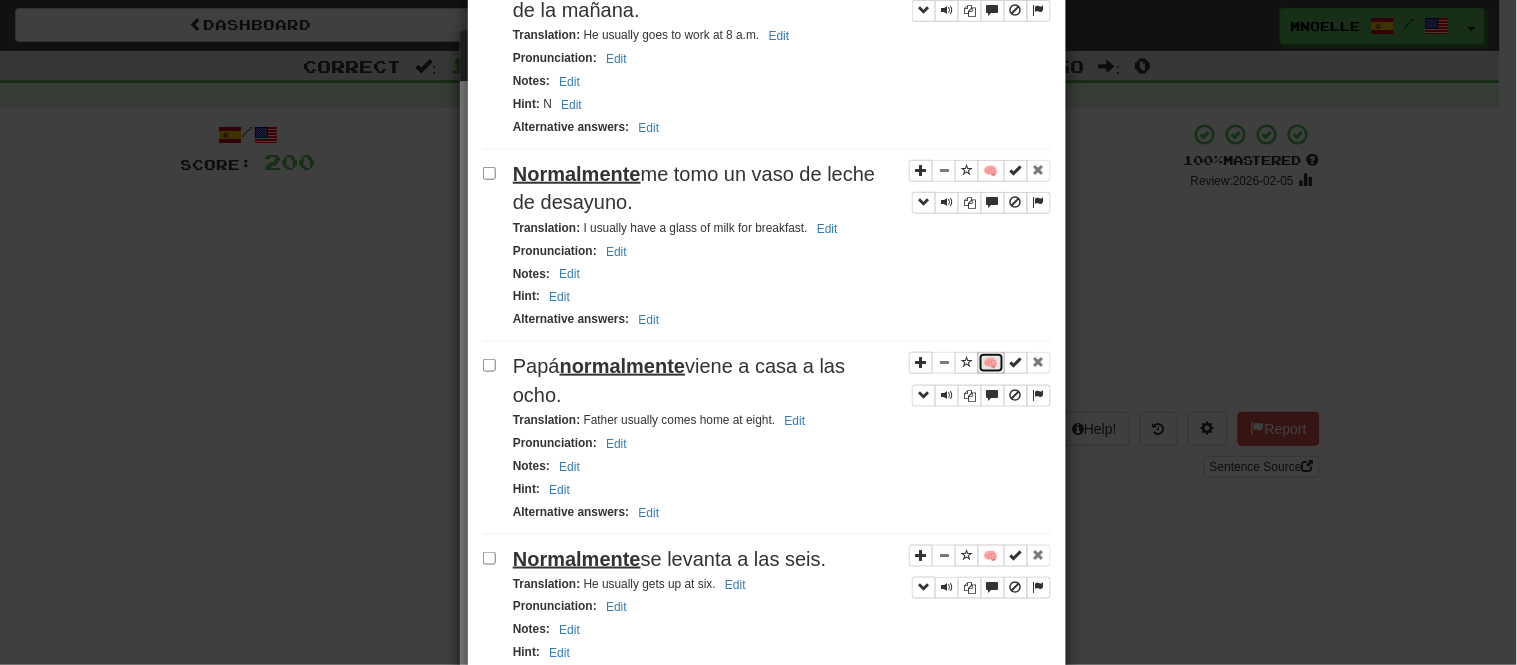 click on "🧠" at bounding box center [991, 363] 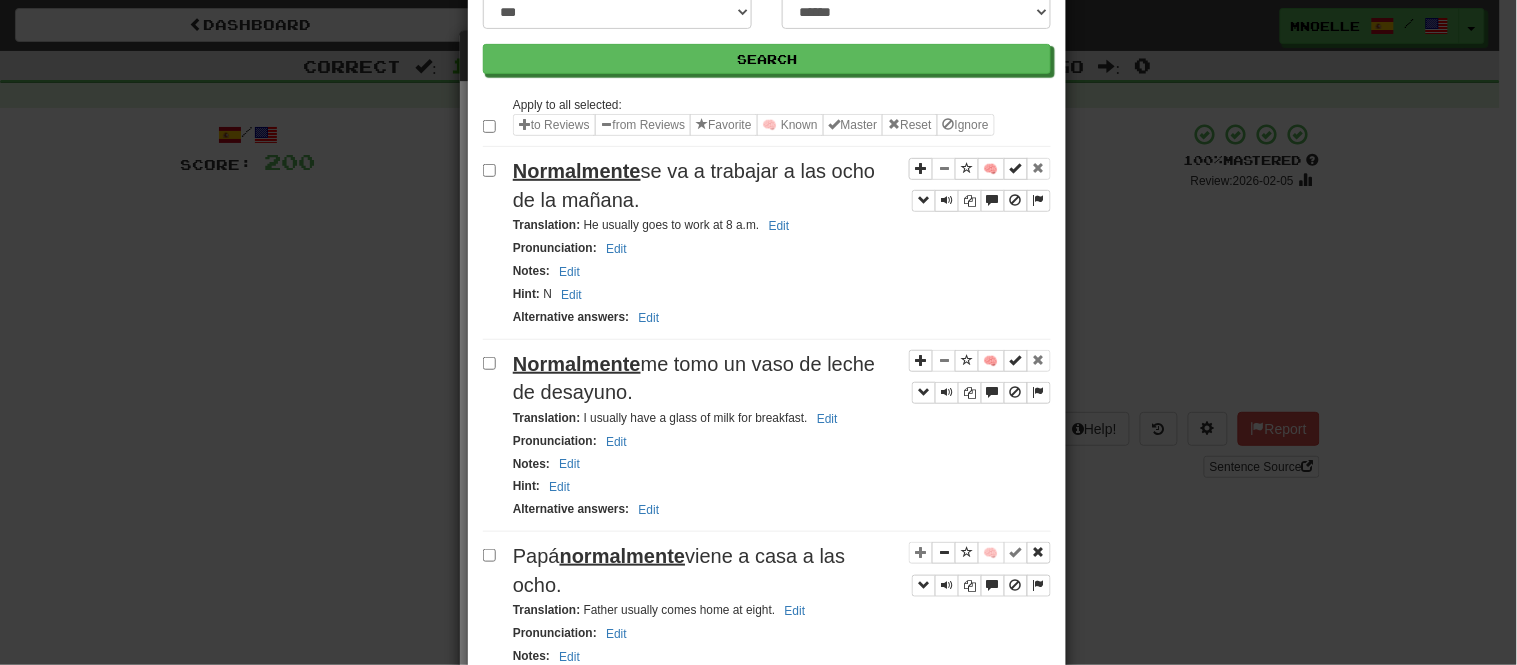 scroll, scrollTop: 178, scrollLeft: 0, axis: vertical 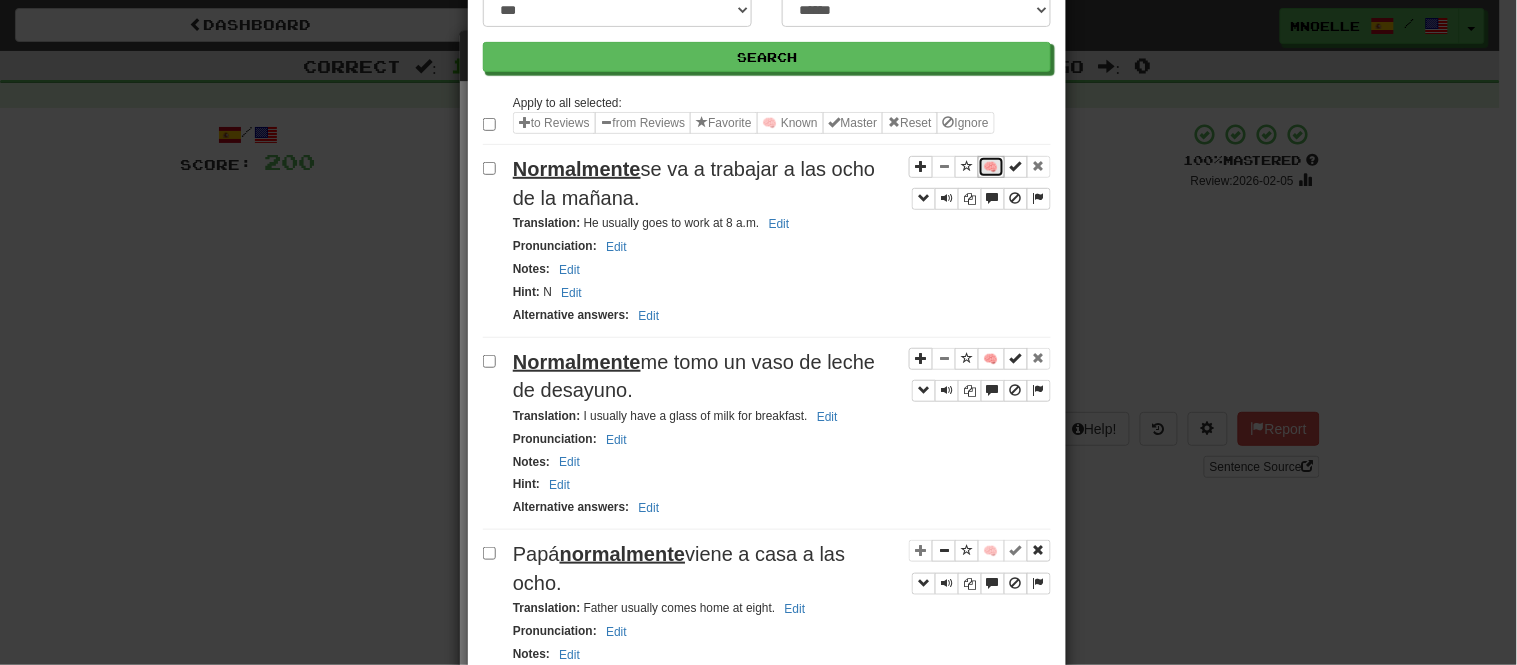 click on "🧠" at bounding box center [991, 167] 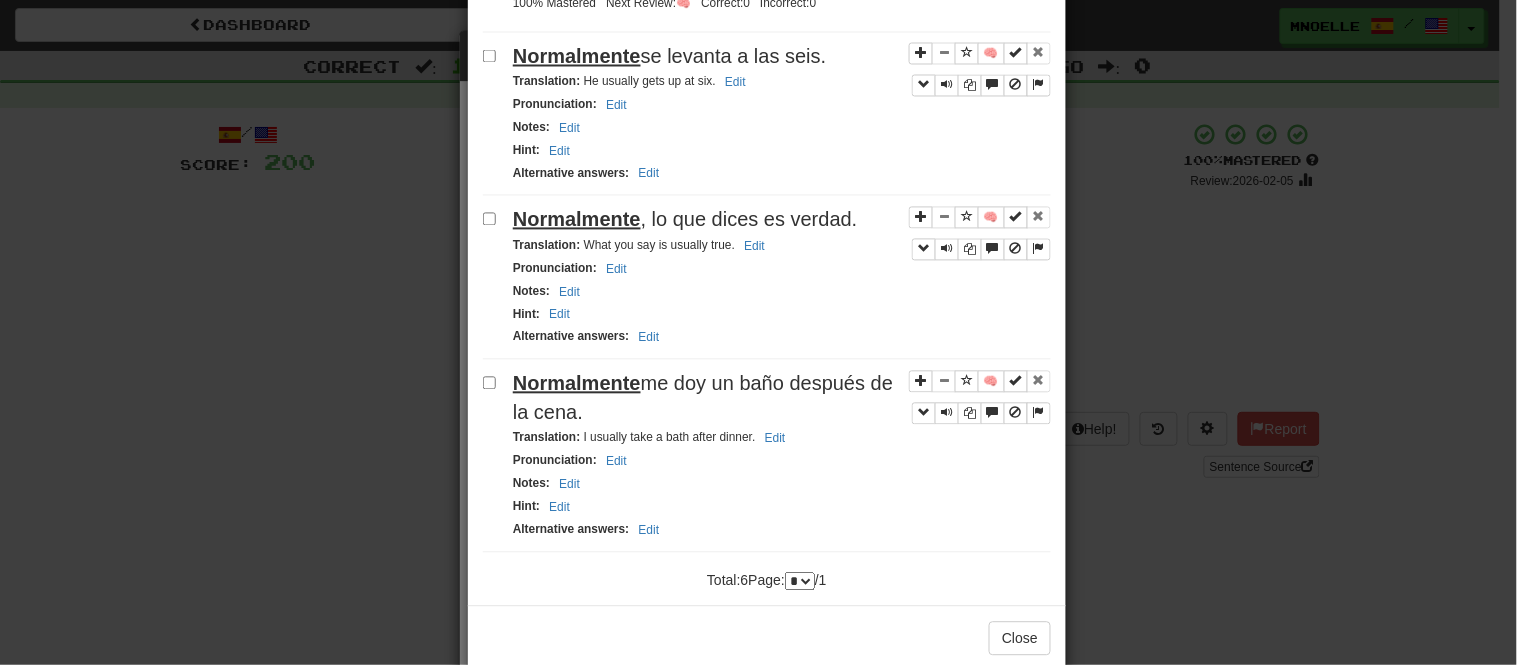 scroll, scrollTop: 938, scrollLeft: 0, axis: vertical 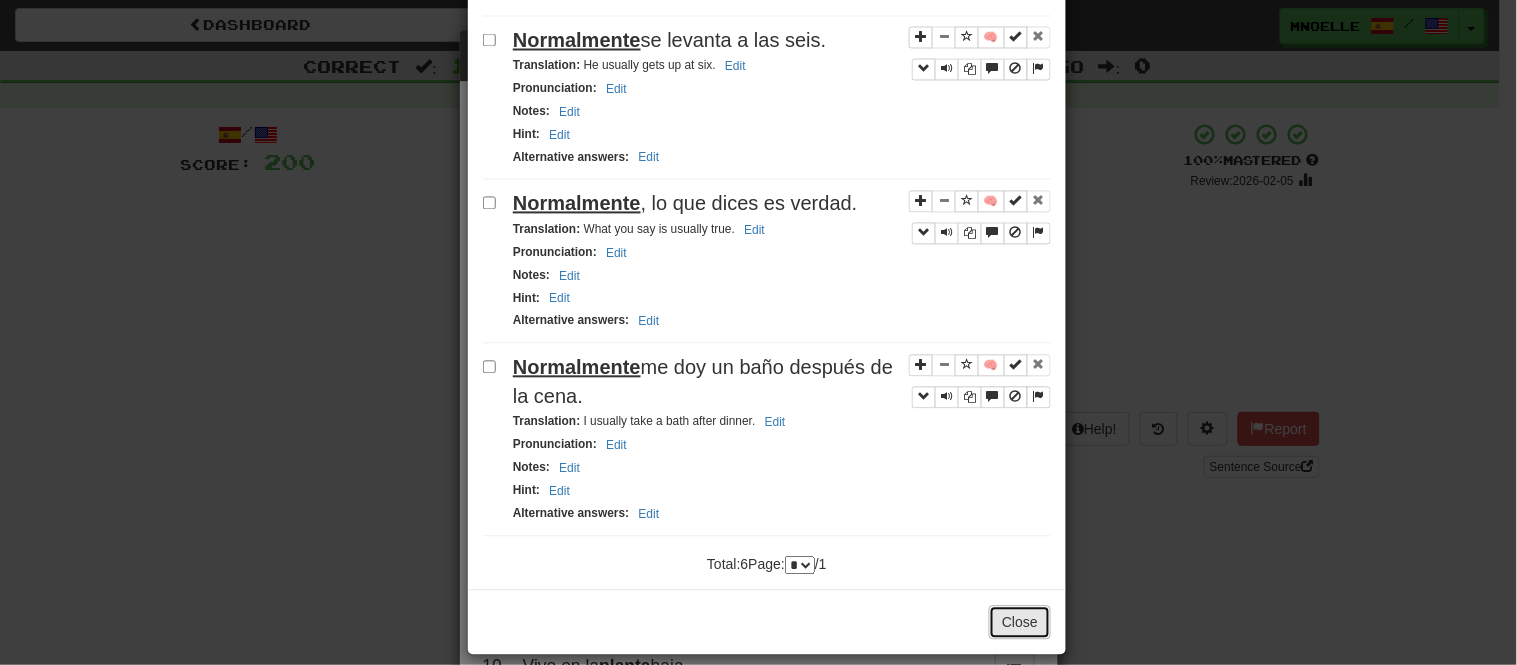 click on "Close" at bounding box center [1020, 623] 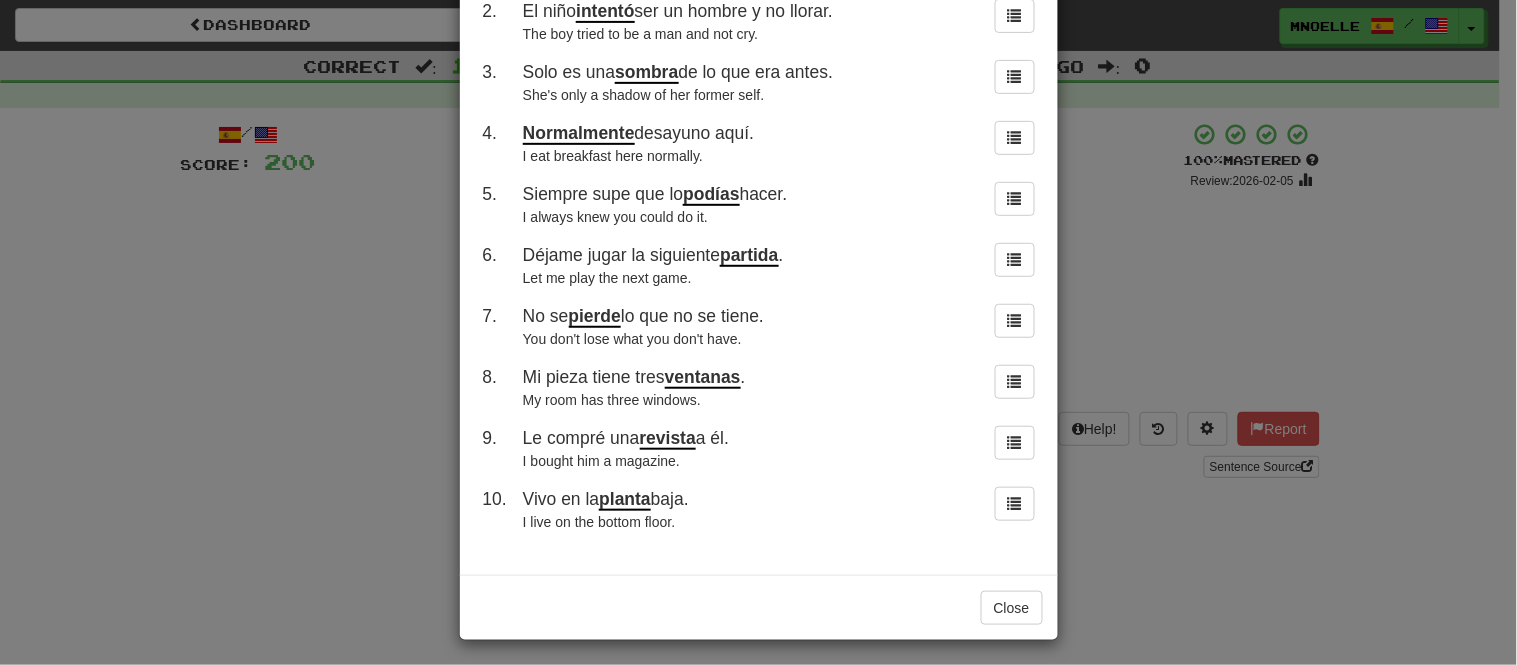 scroll, scrollTop: 172, scrollLeft: 0, axis: vertical 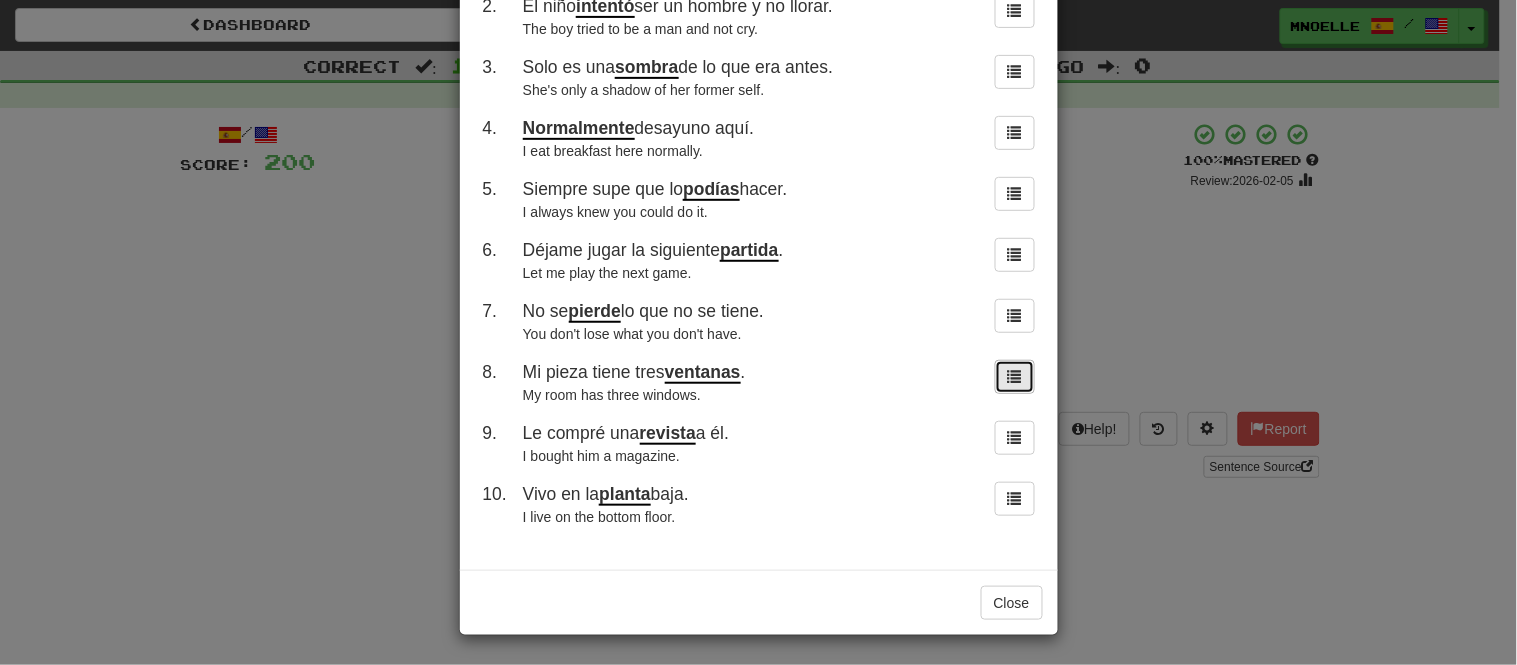 click at bounding box center [1015, 377] 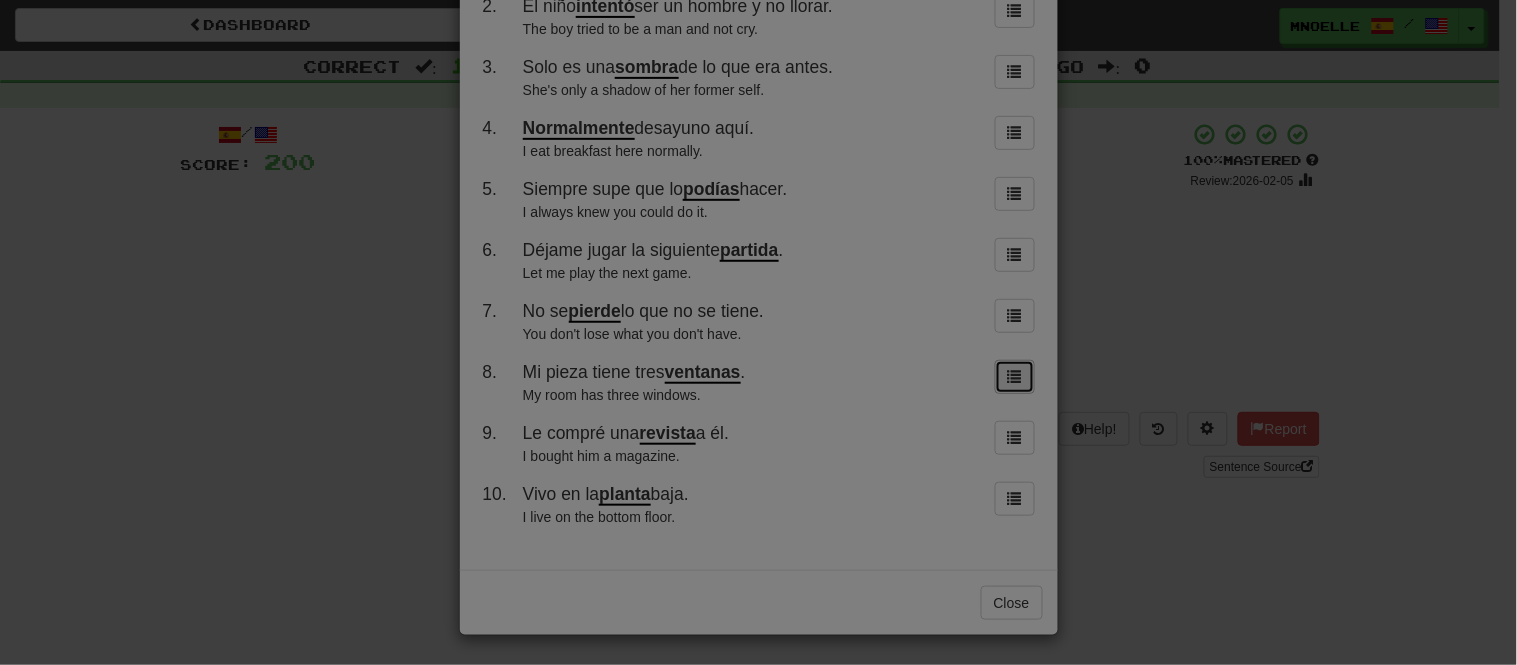 scroll, scrollTop: 0, scrollLeft: 0, axis: both 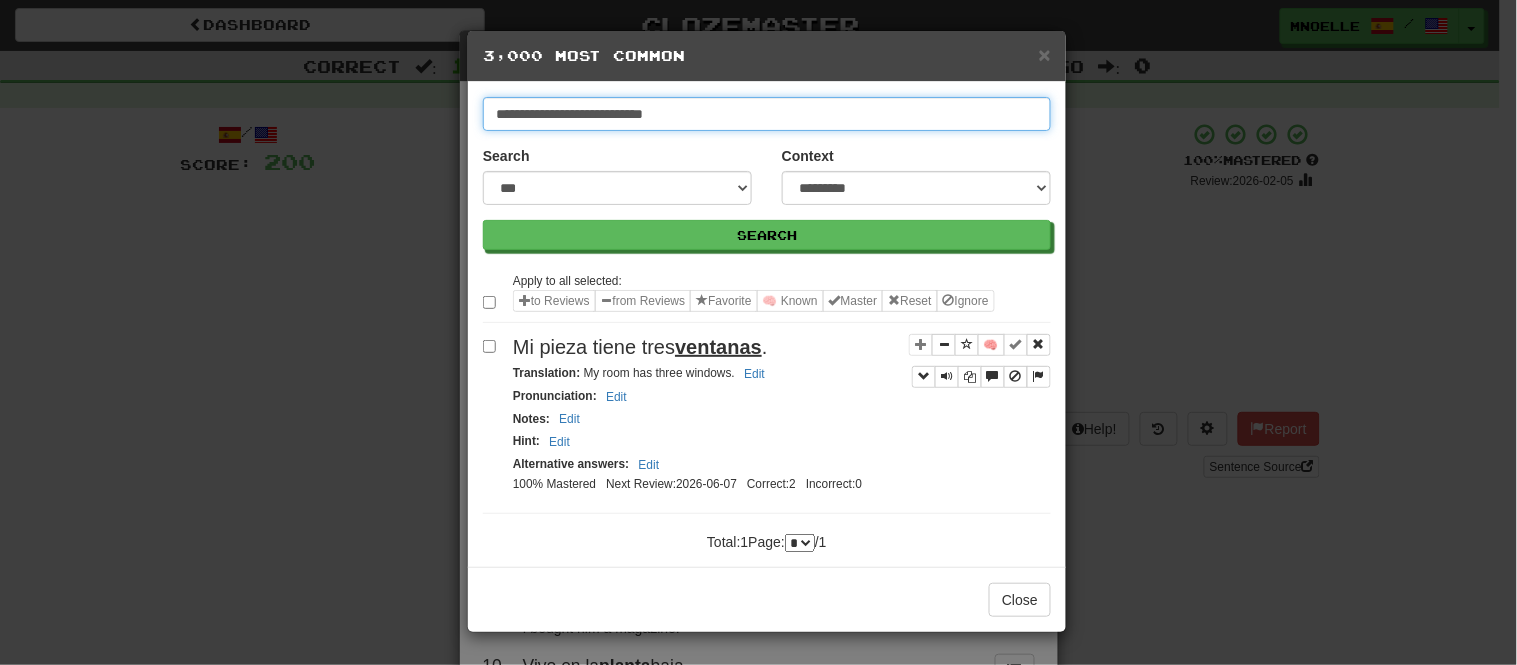click on "**********" at bounding box center [767, 114] 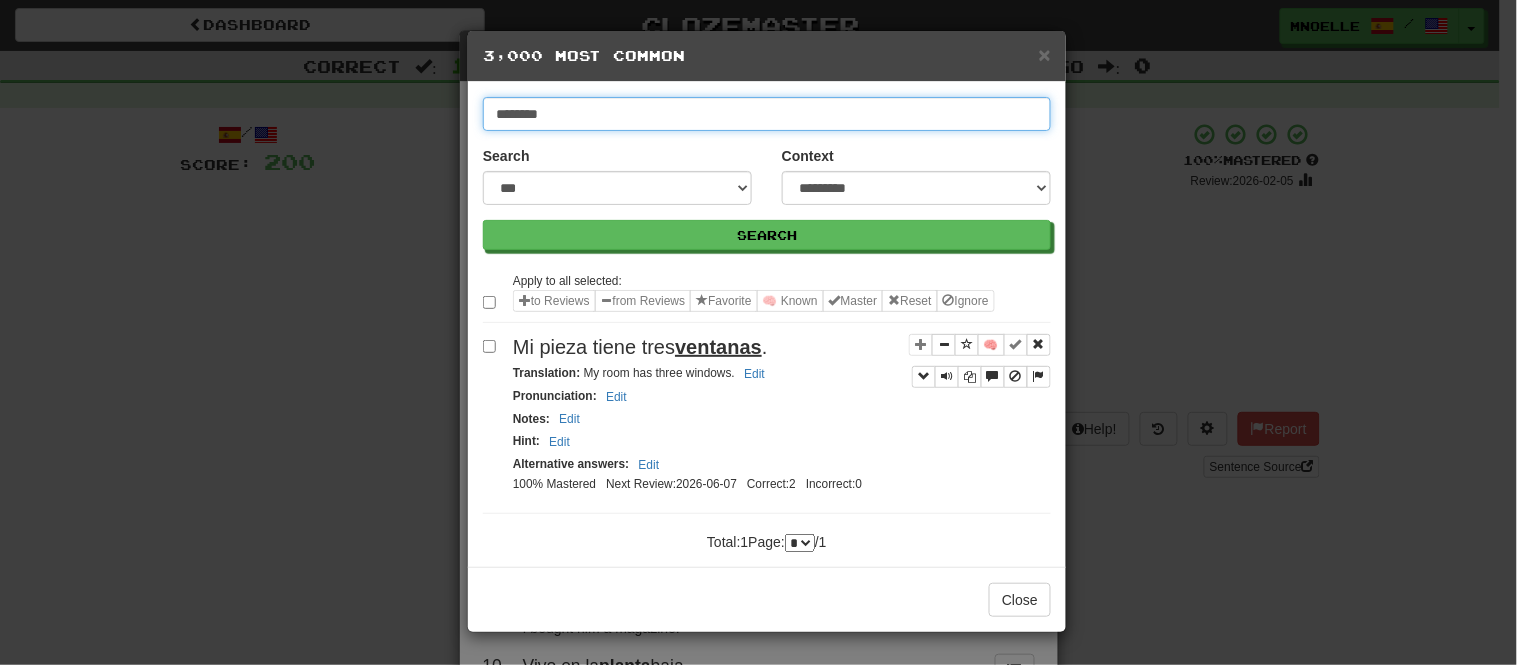 type on "********" 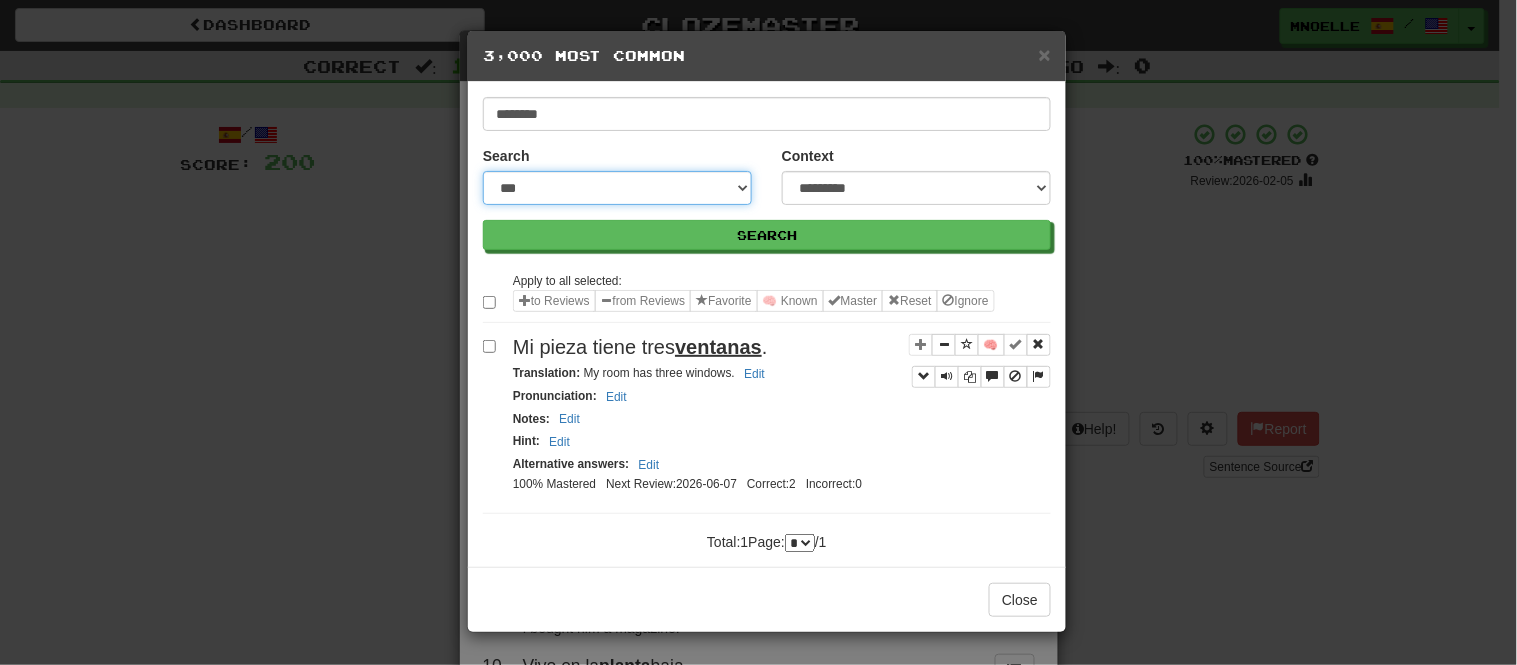 click on "**********" at bounding box center [617, 188] 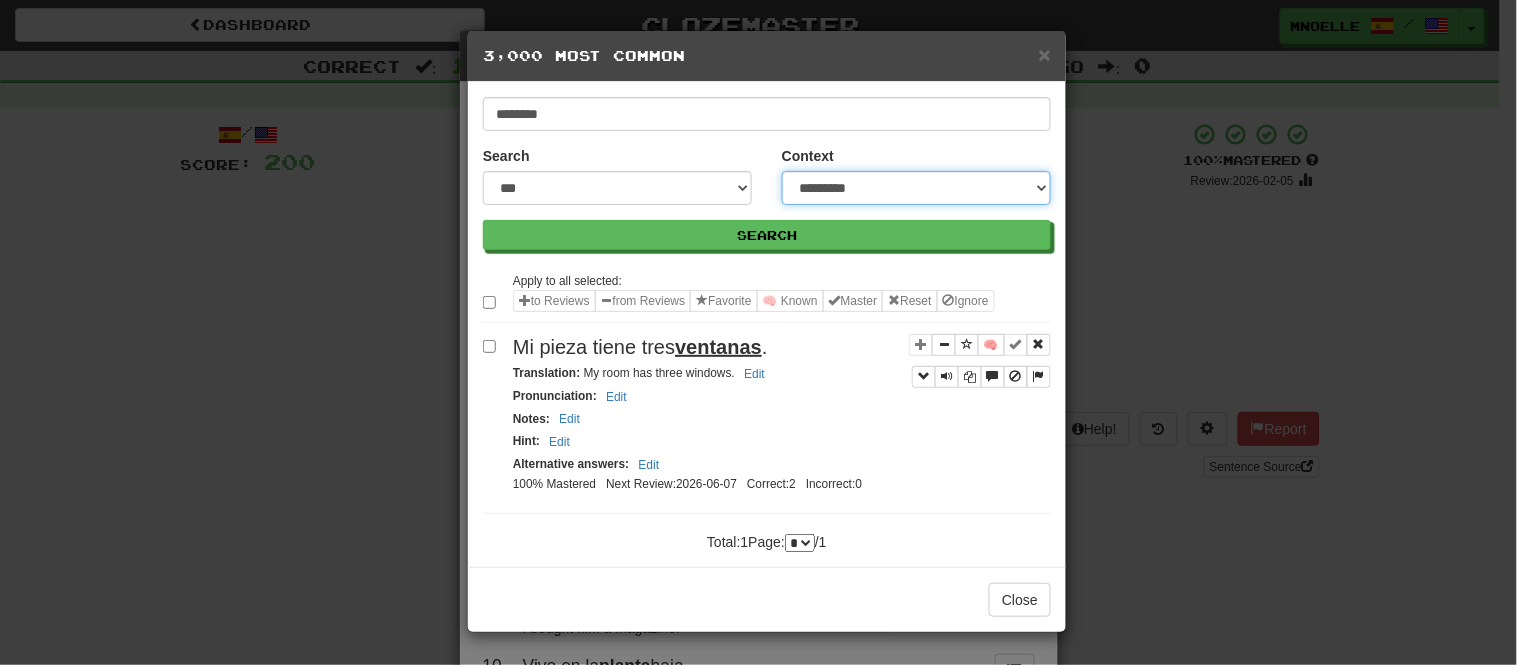 click on "**********" at bounding box center [916, 188] 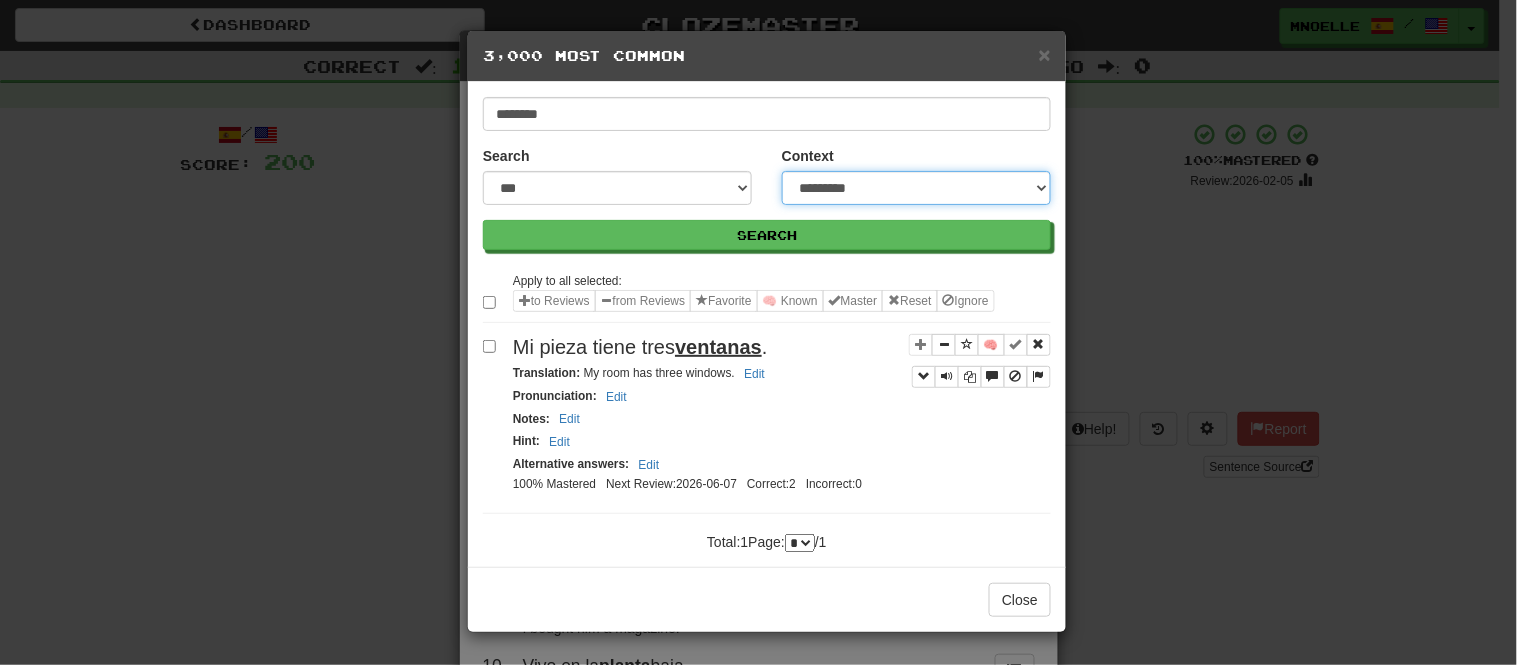 select on "*****" 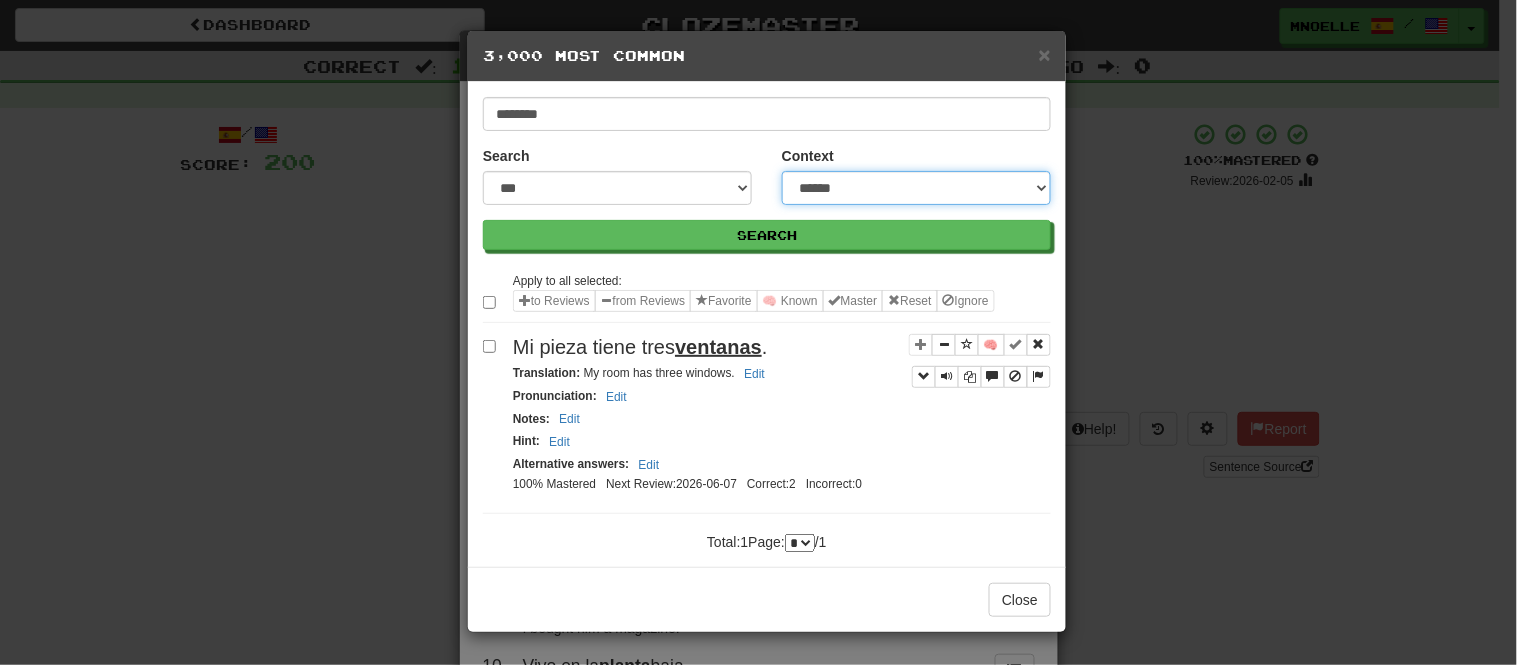 click on "**********" at bounding box center [916, 188] 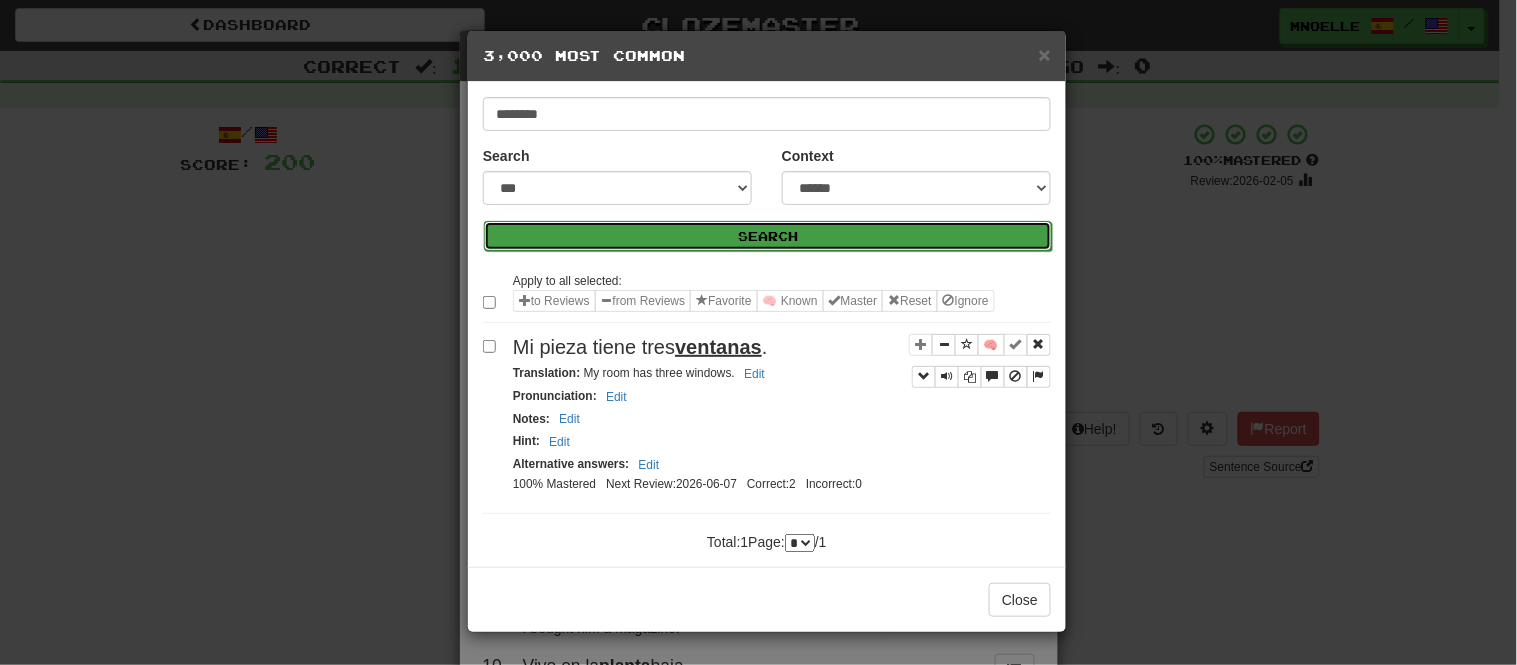 click on "Search" at bounding box center (768, 236) 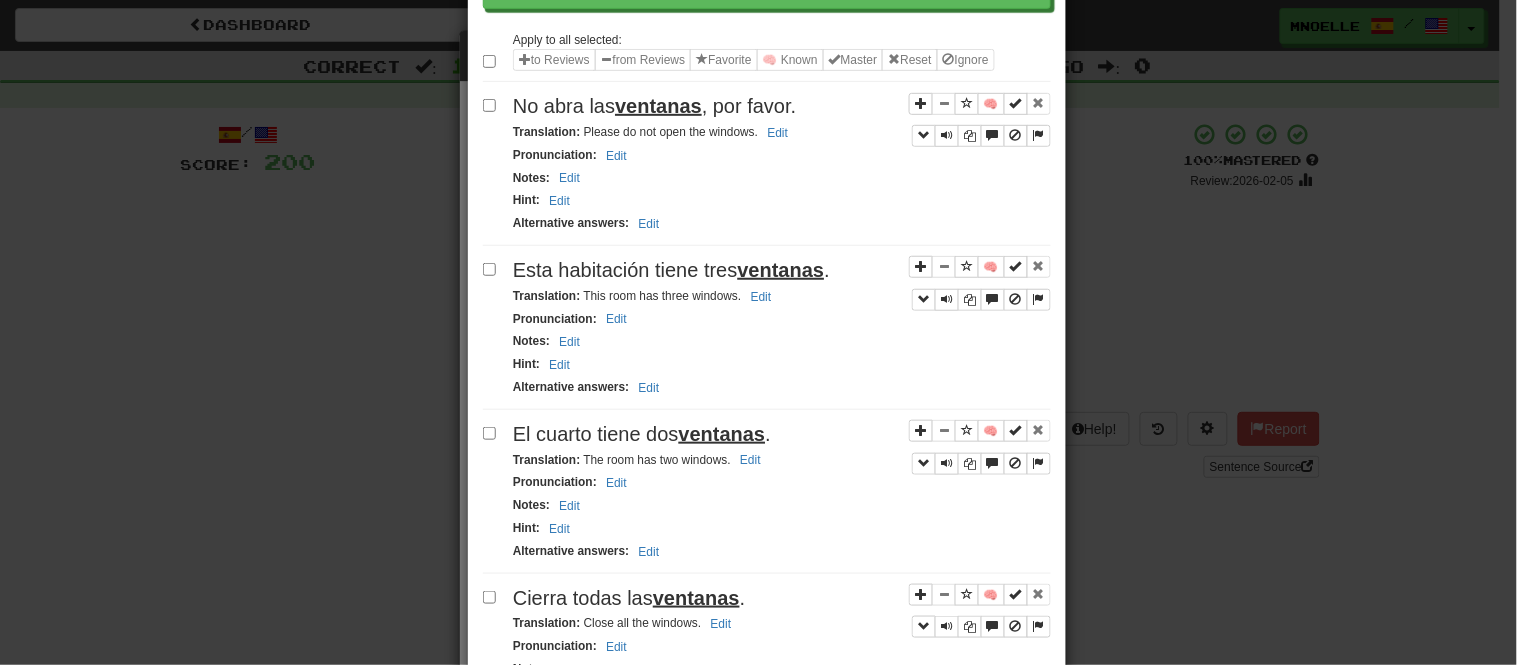 scroll, scrollTop: 285, scrollLeft: 0, axis: vertical 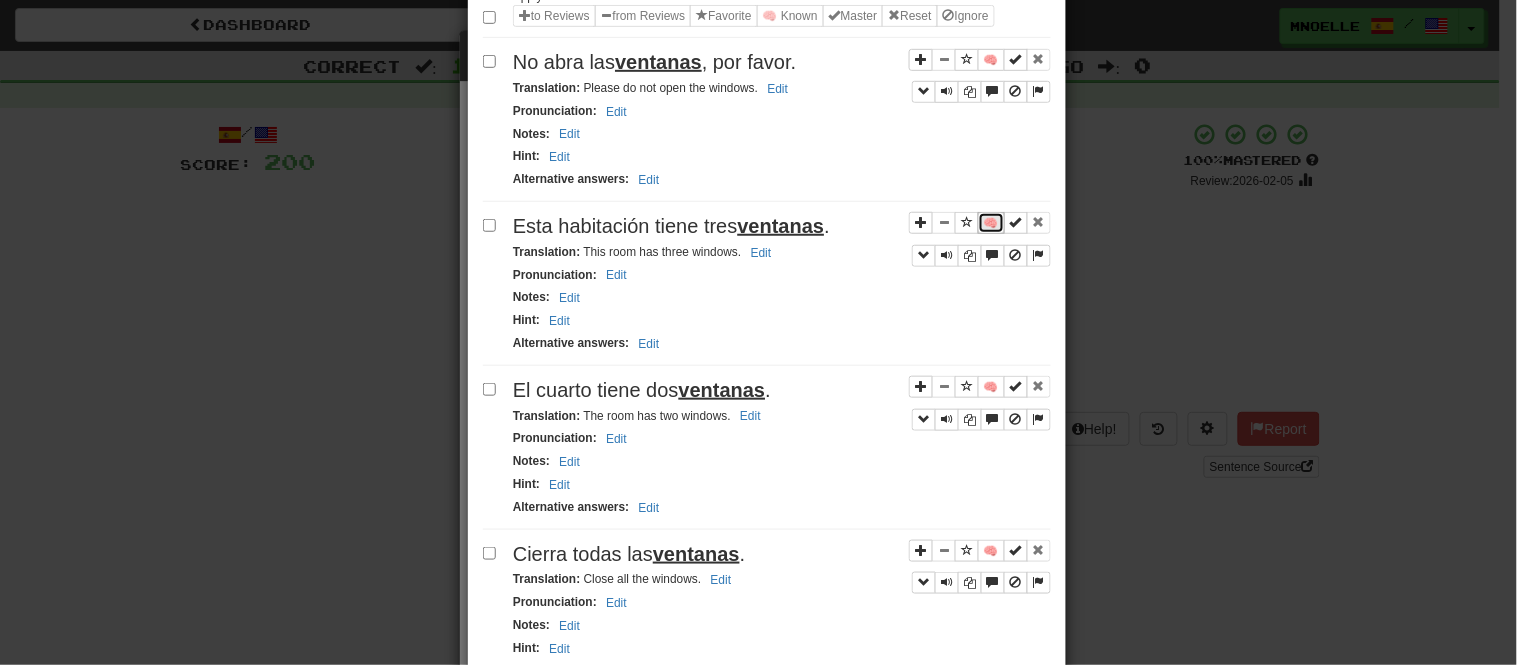 click on "🧠" at bounding box center (991, 223) 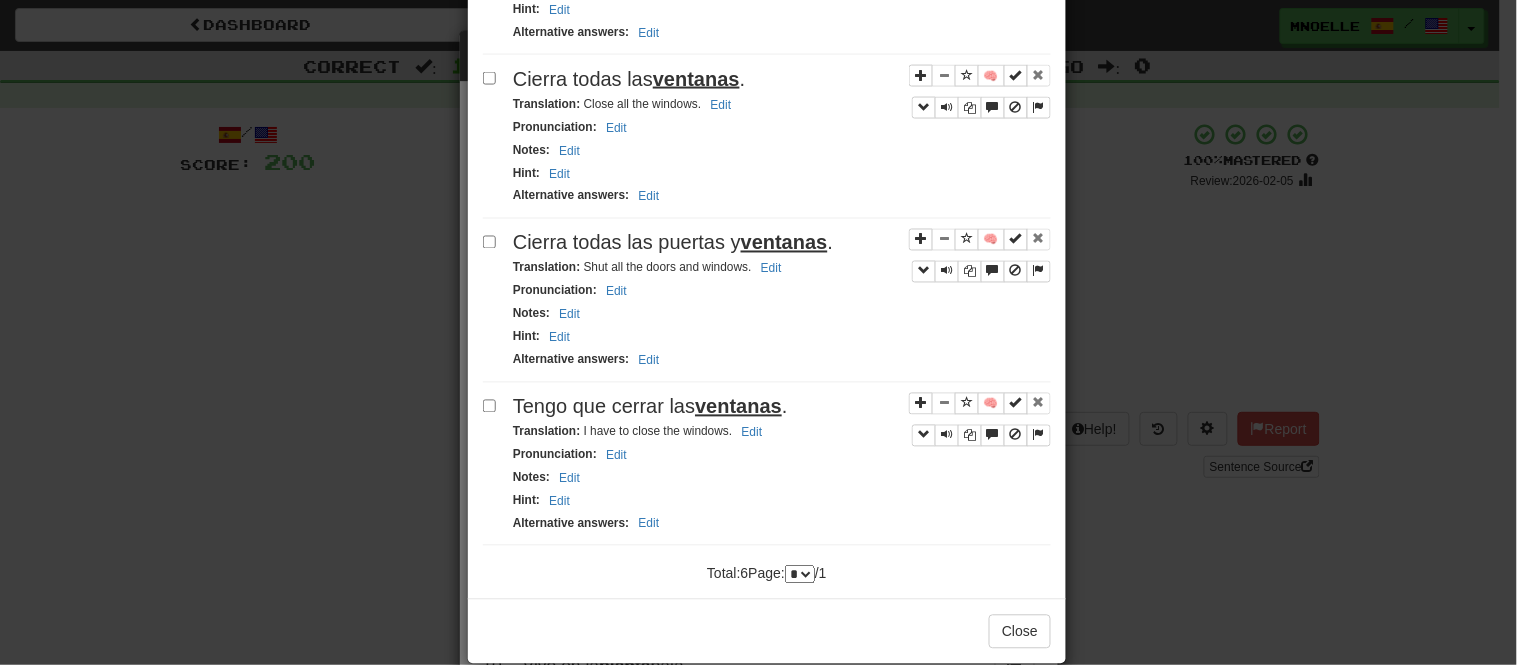 scroll, scrollTop: 797, scrollLeft: 0, axis: vertical 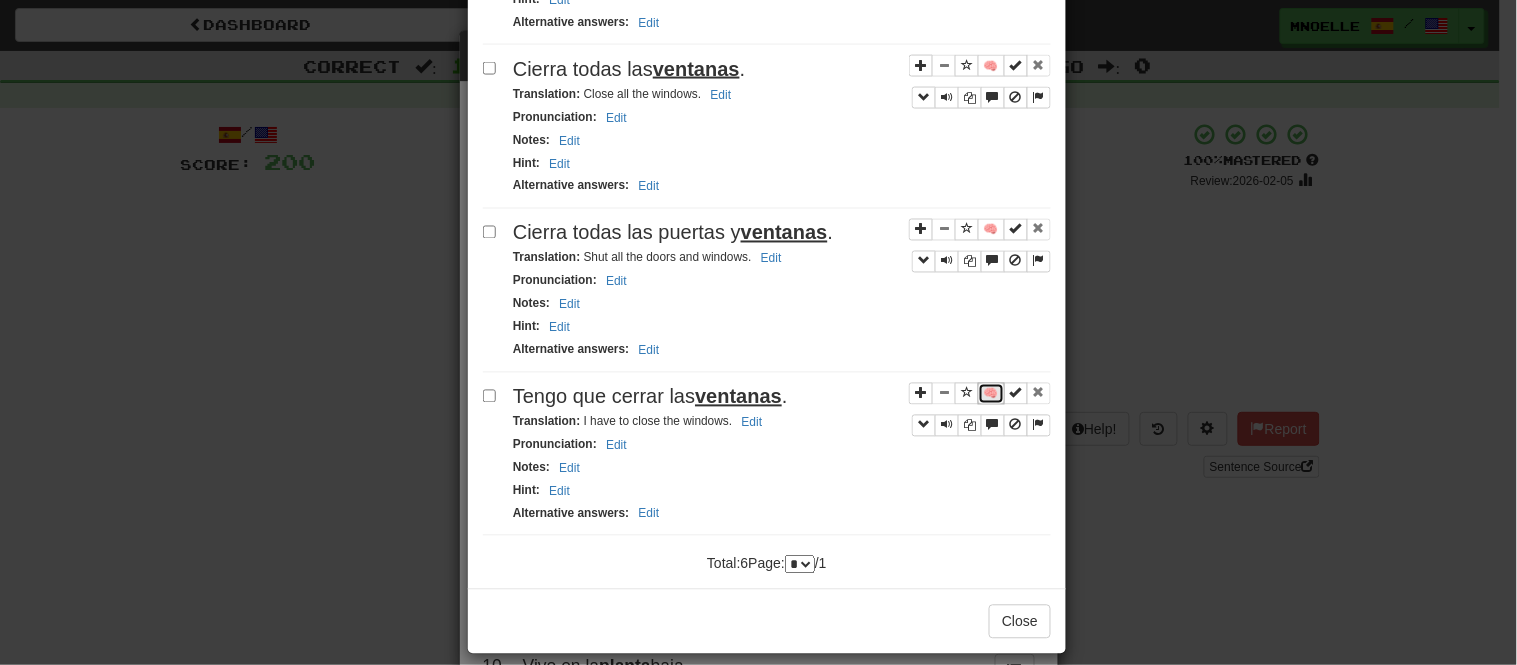 click on "🧠" at bounding box center [991, 394] 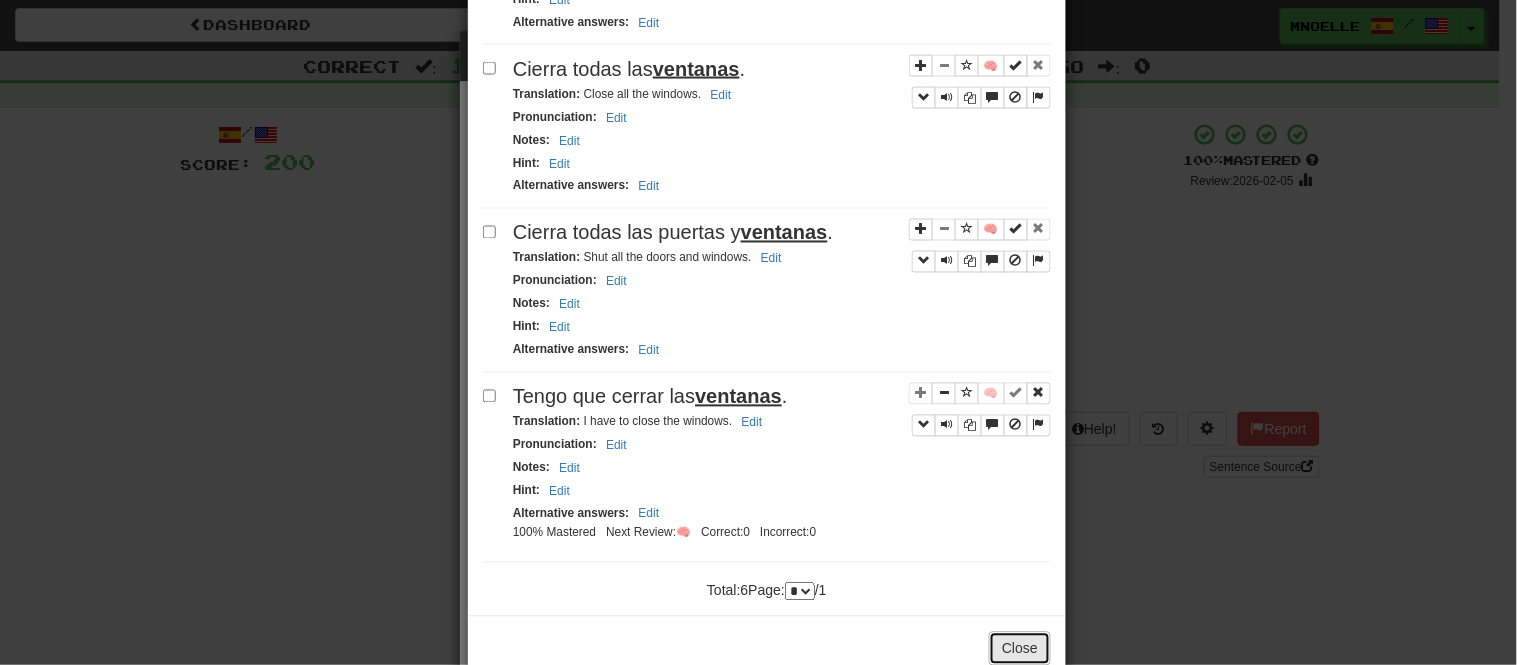 click on "Close" at bounding box center (1020, 649) 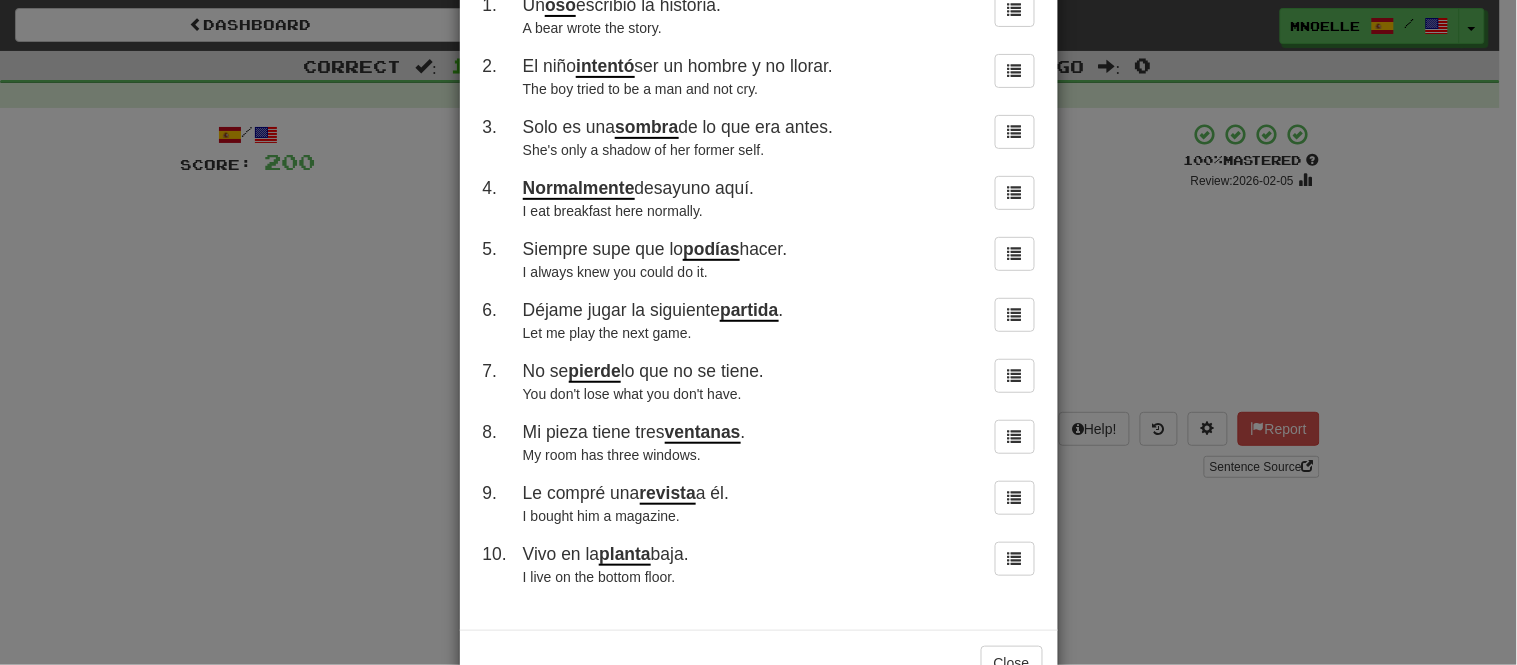 scroll, scrollTop: 172, scrollLeft: 0, axis: vertical 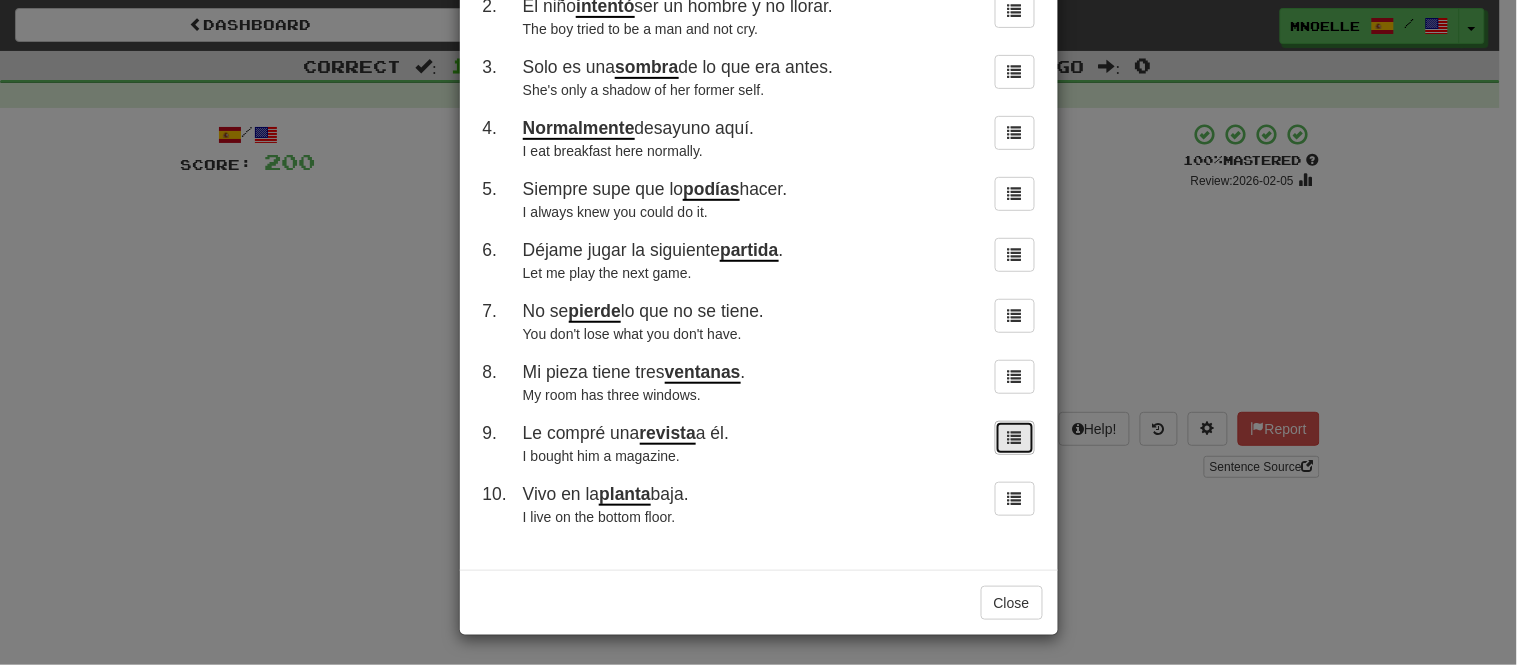 click at bounding box center (1015, 437) 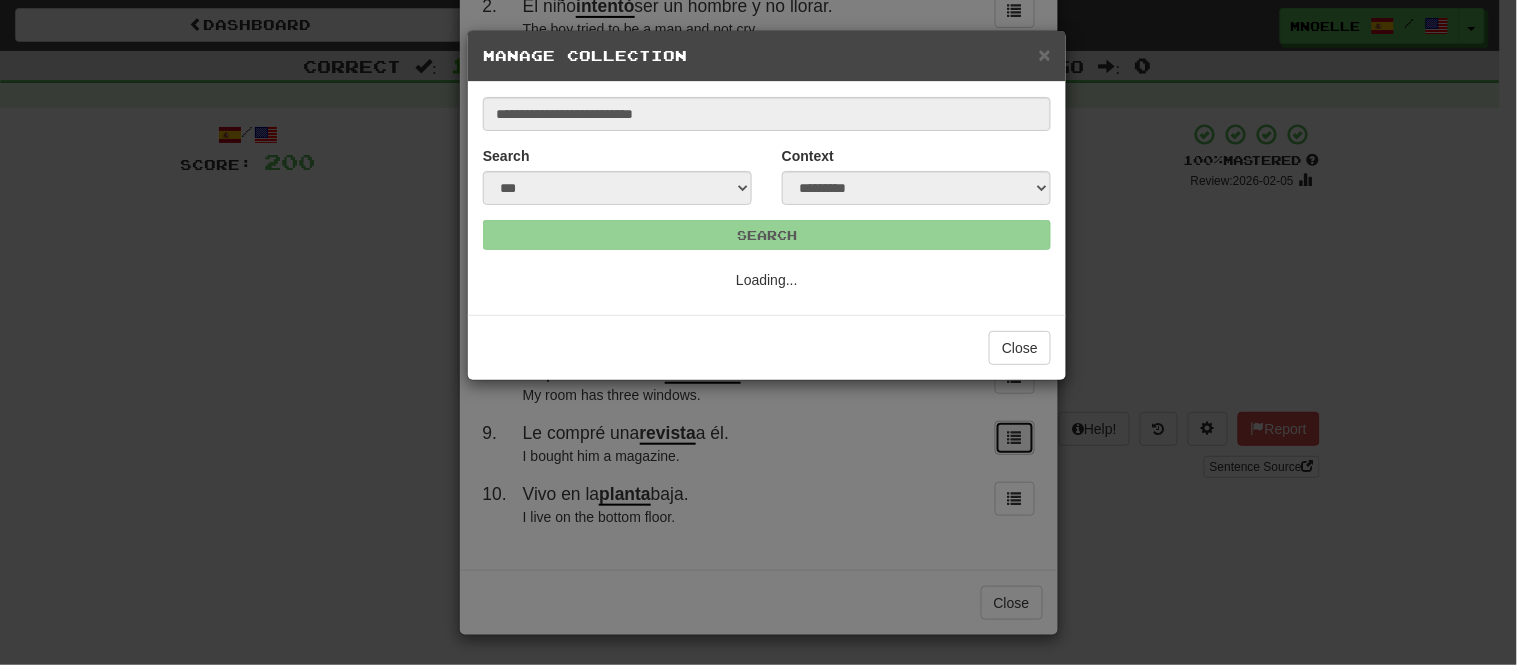 scroll, scrollTop: 0, scrollLeft: 0, axis: both 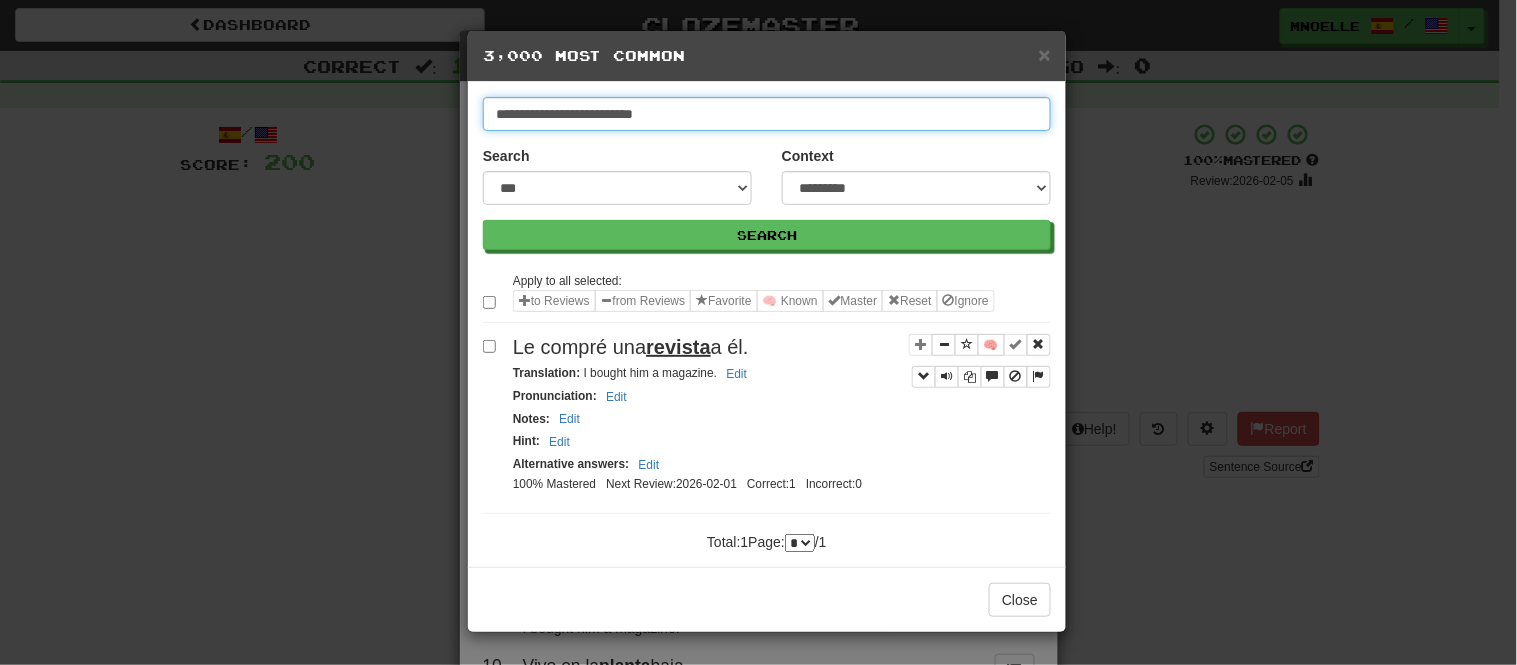 click on "**********" at bounding box center [767, 114] 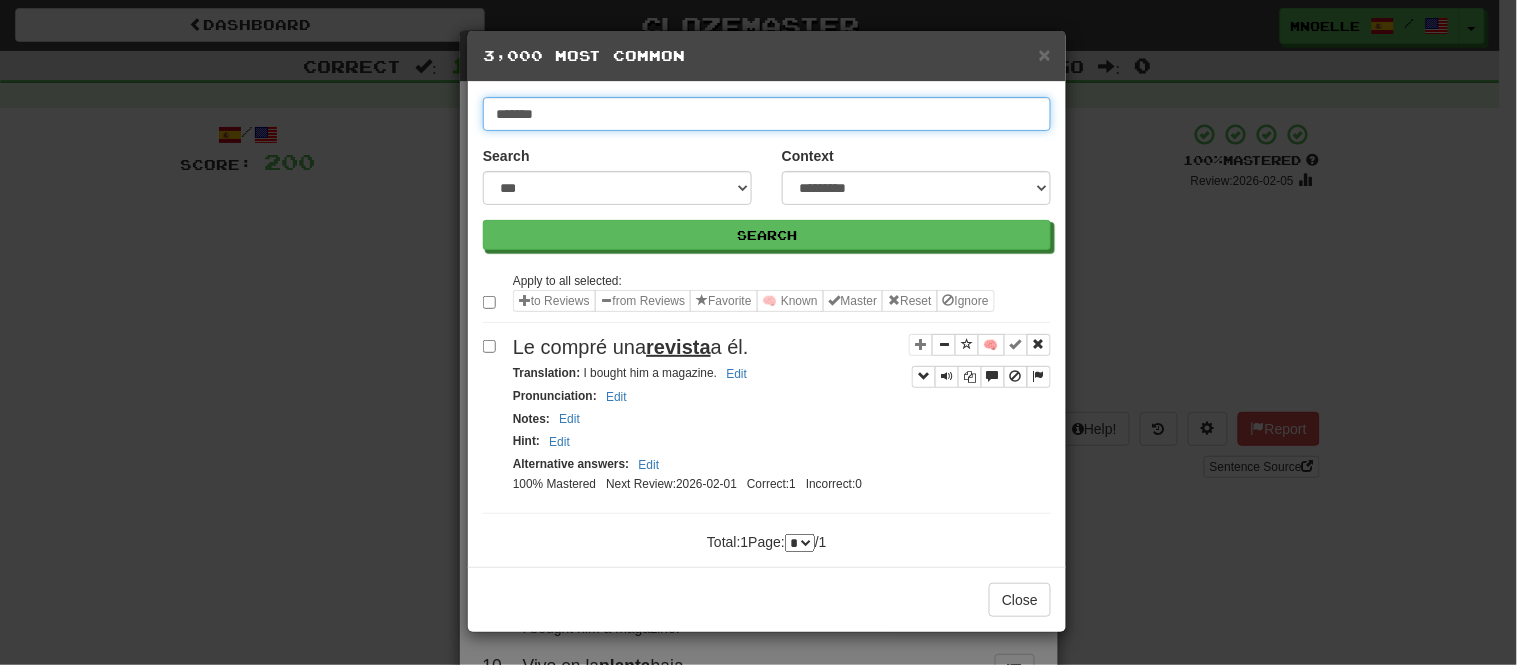 type on "*******" 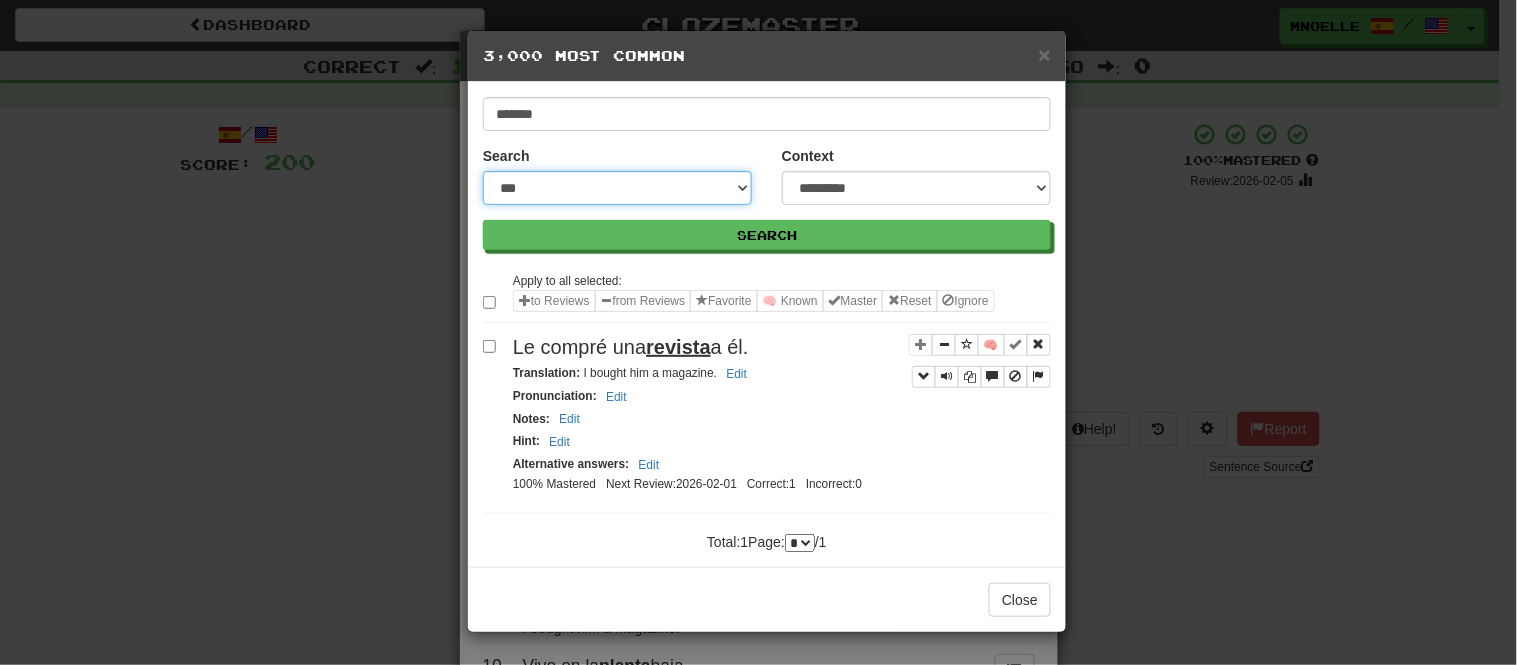 click on "**********" at bounding box center (617, 188) 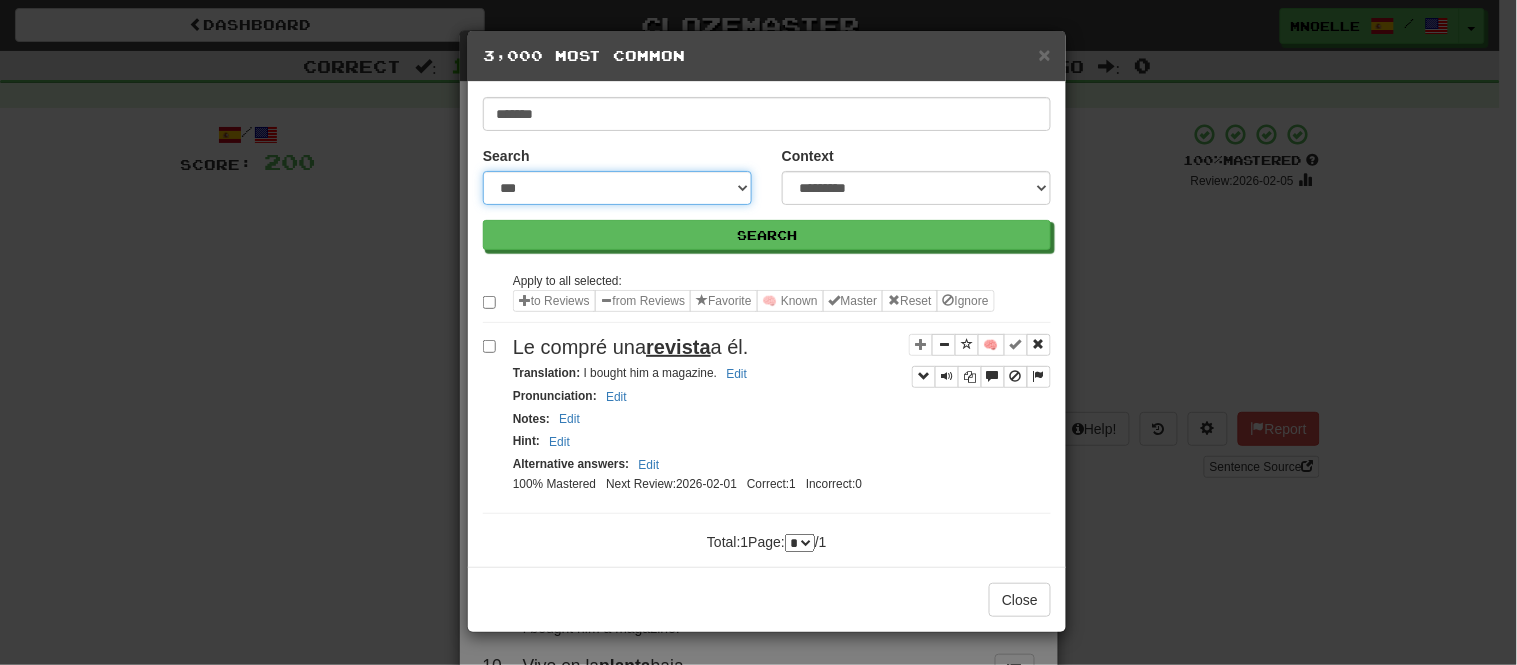 select on "***" 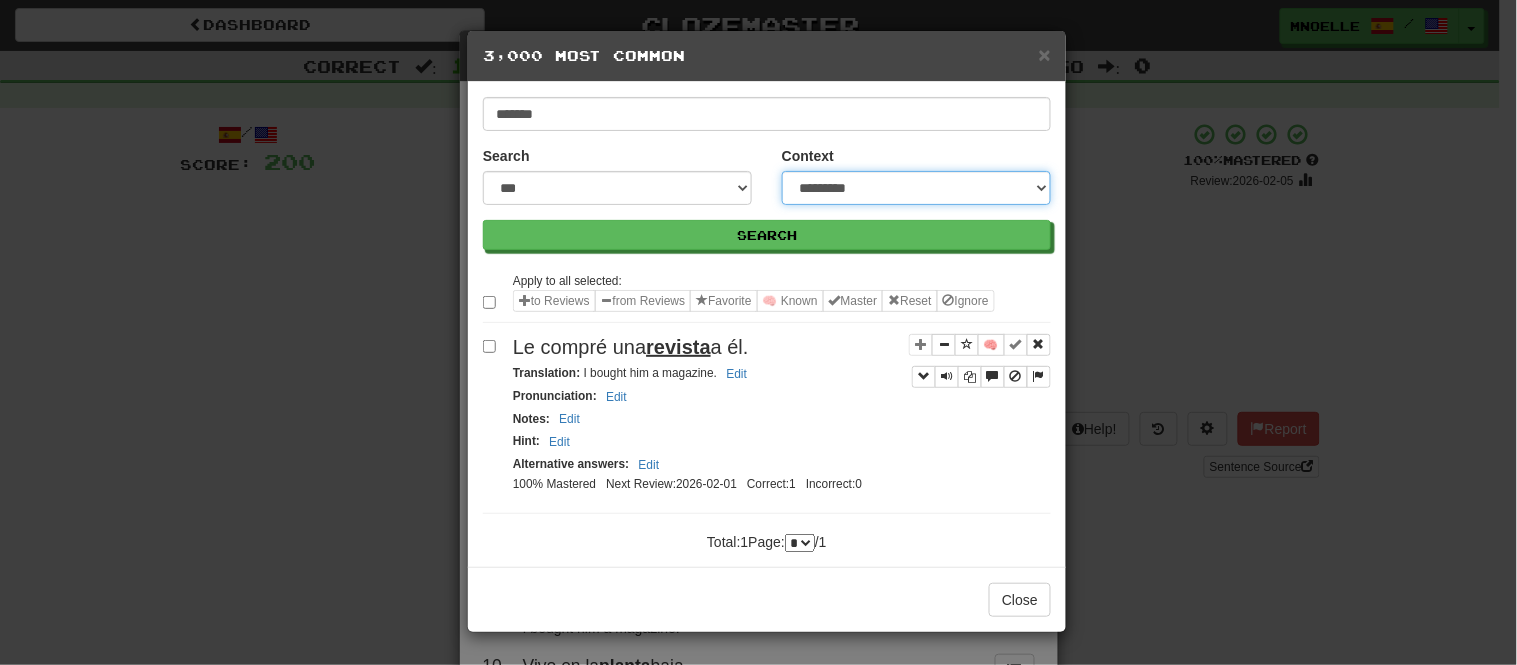 click on "**********" at bounding box center [916, 188] 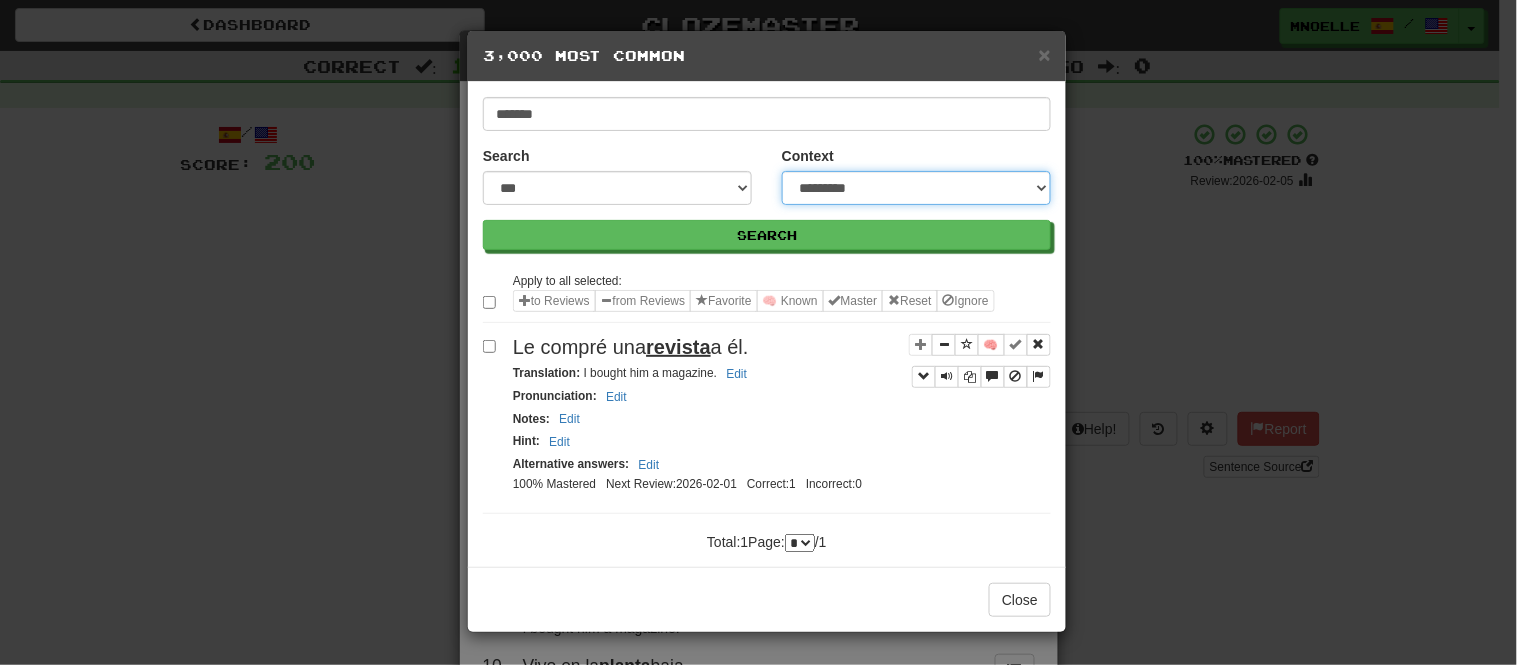 select on "*****" 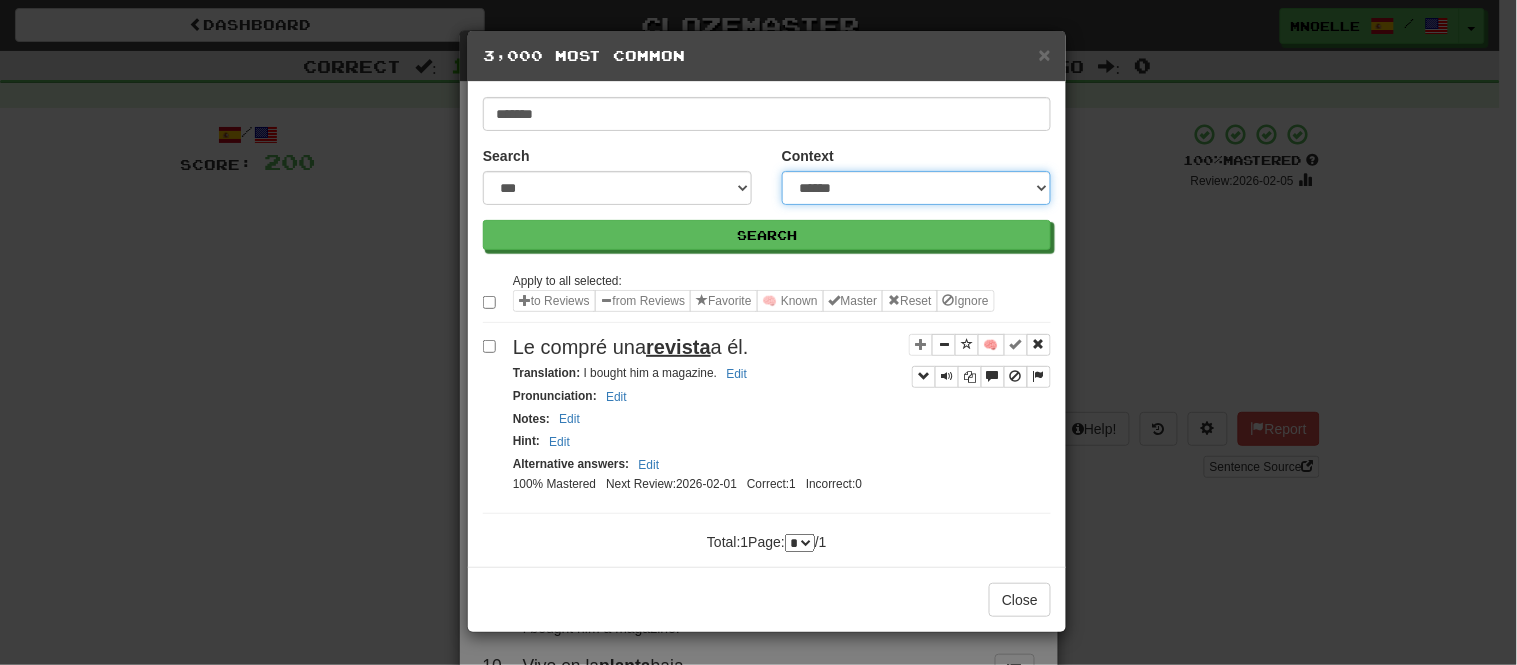 click on "**********" at bounding box center (916, 188) 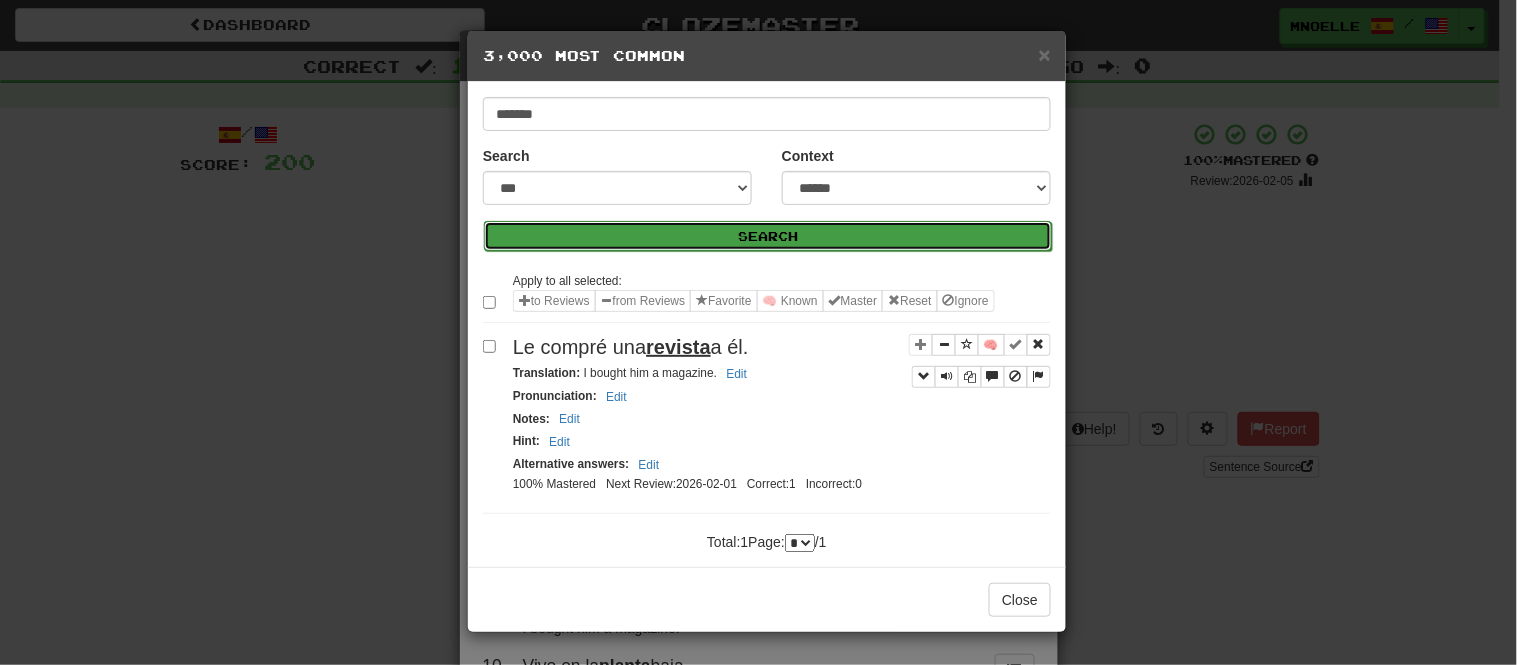 click on "Search" at bounding box center (768, 236) 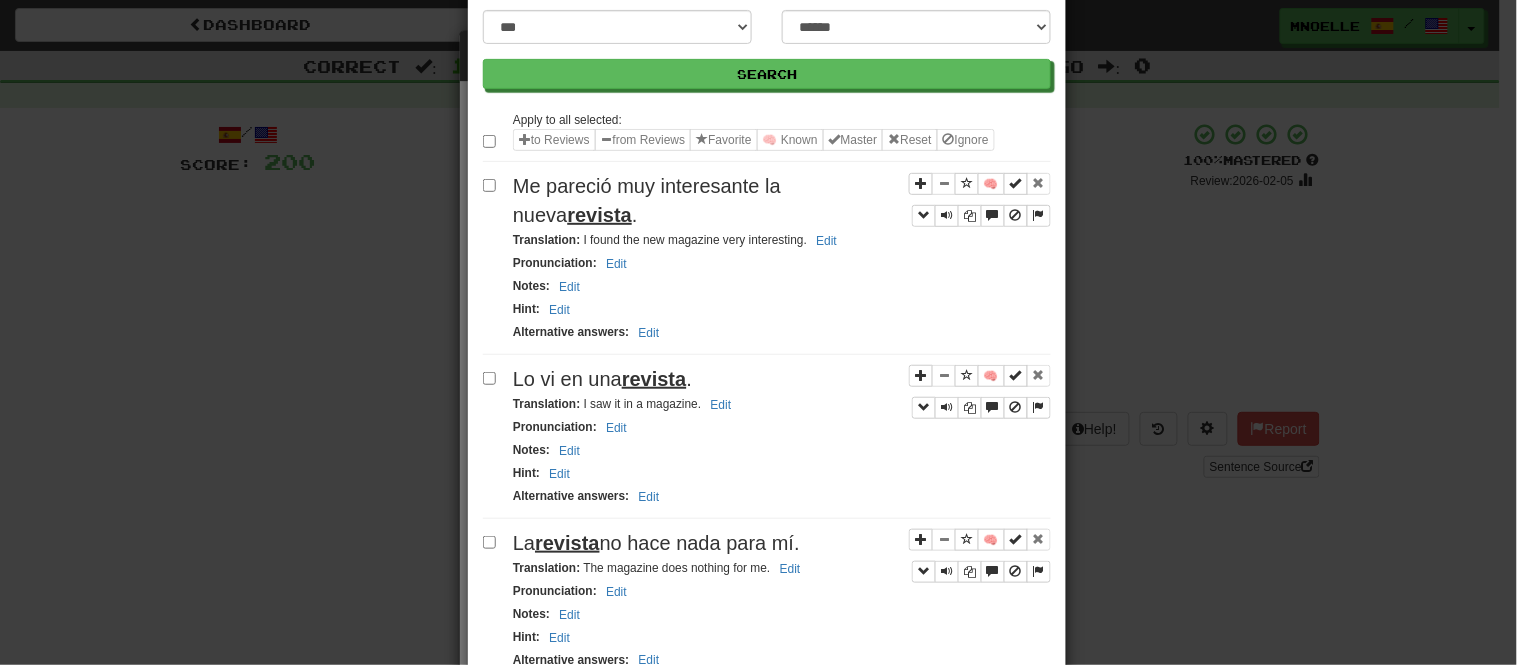 scroll, scrollTop: 157, scrollLeft: 0, axis: vertical 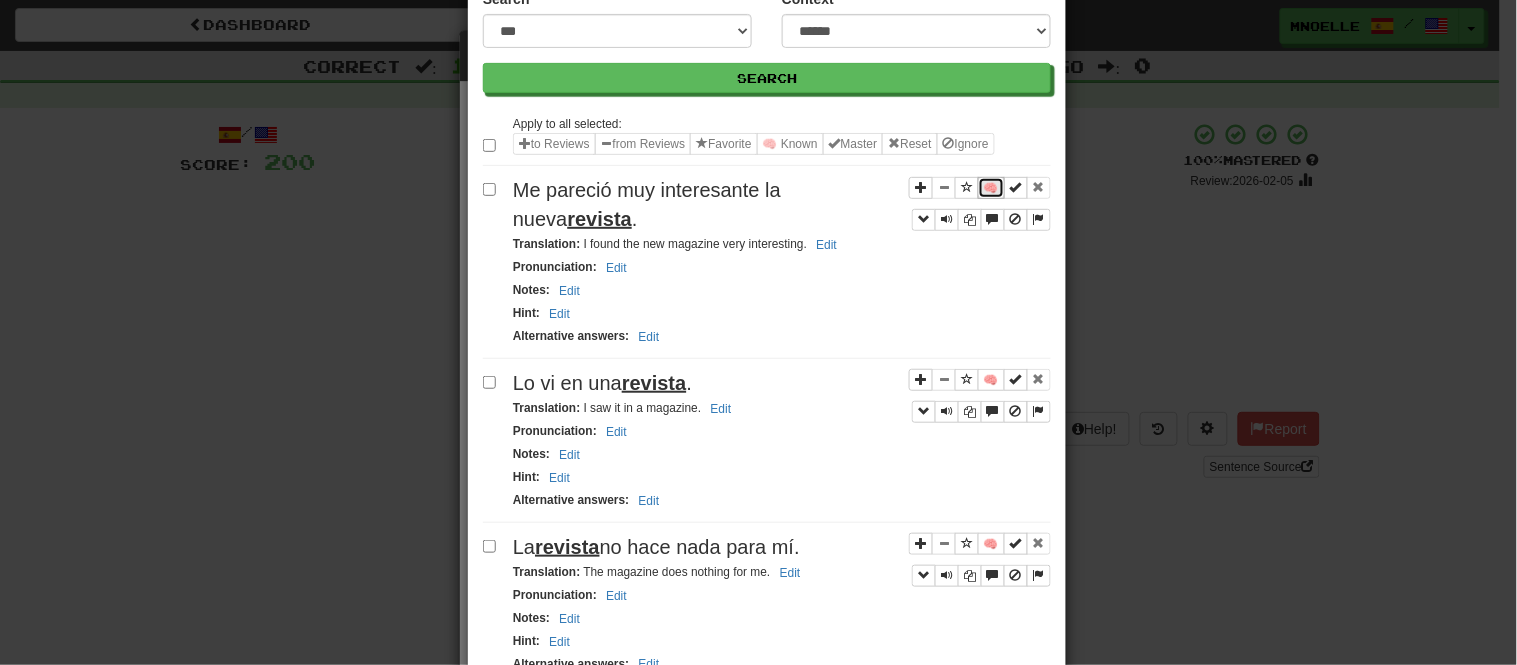 click on "🧠" at bounding box center [991, 188] 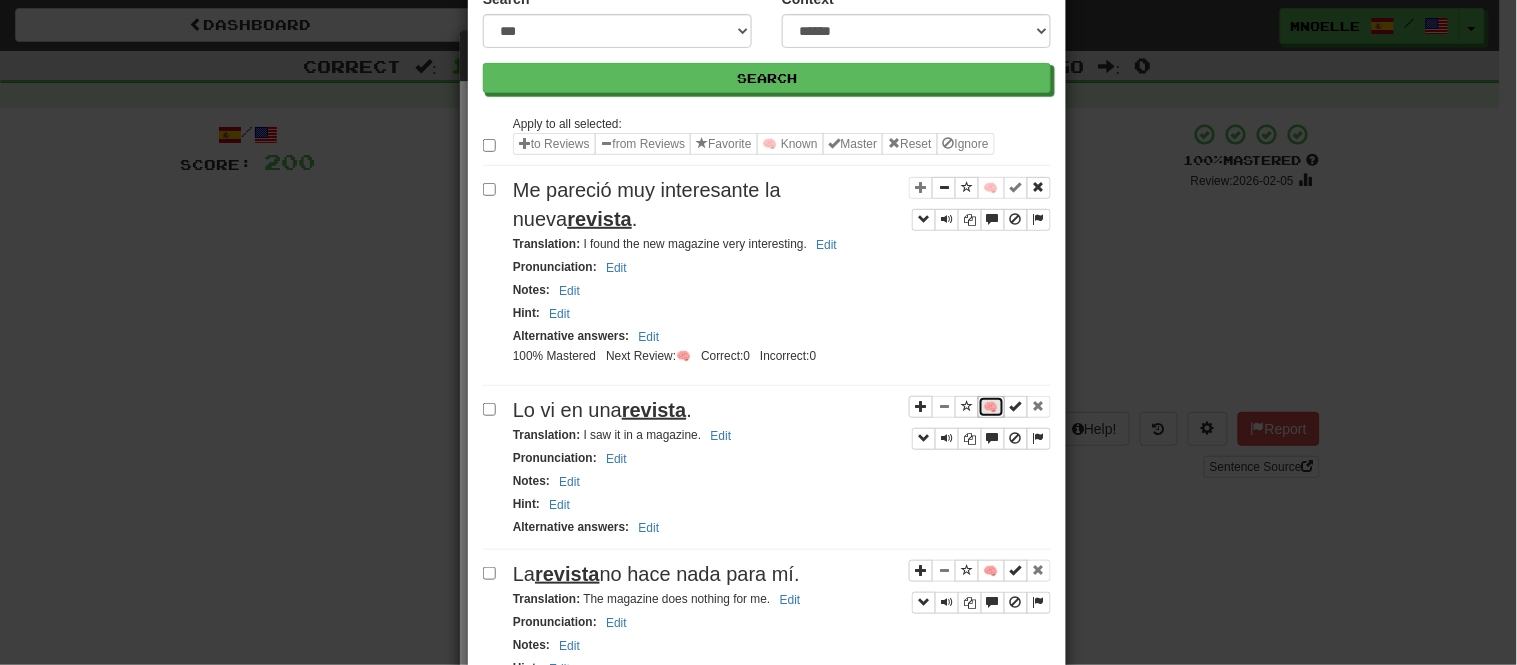 click on "🧠" at bounding box center (991, 407) 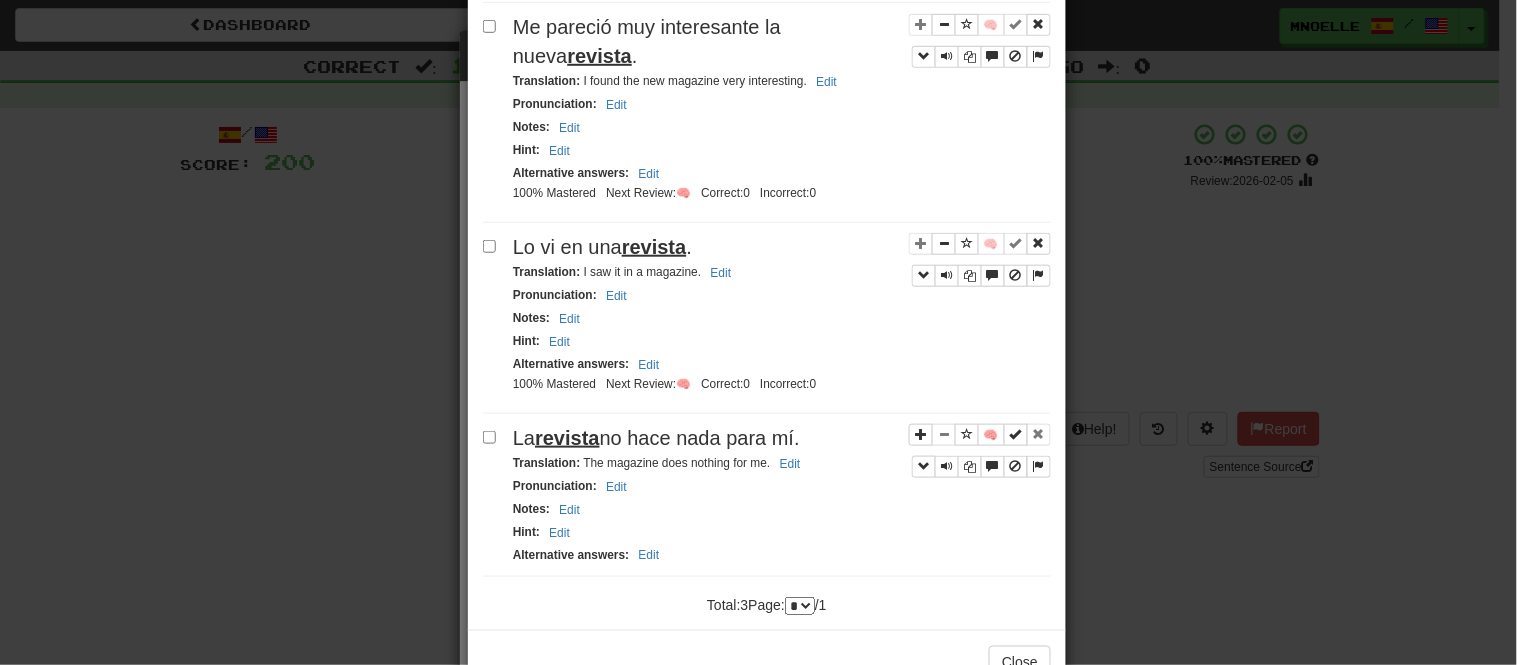 scroll, scrollTop: 372, scrollLeft: 0, axis: vertical 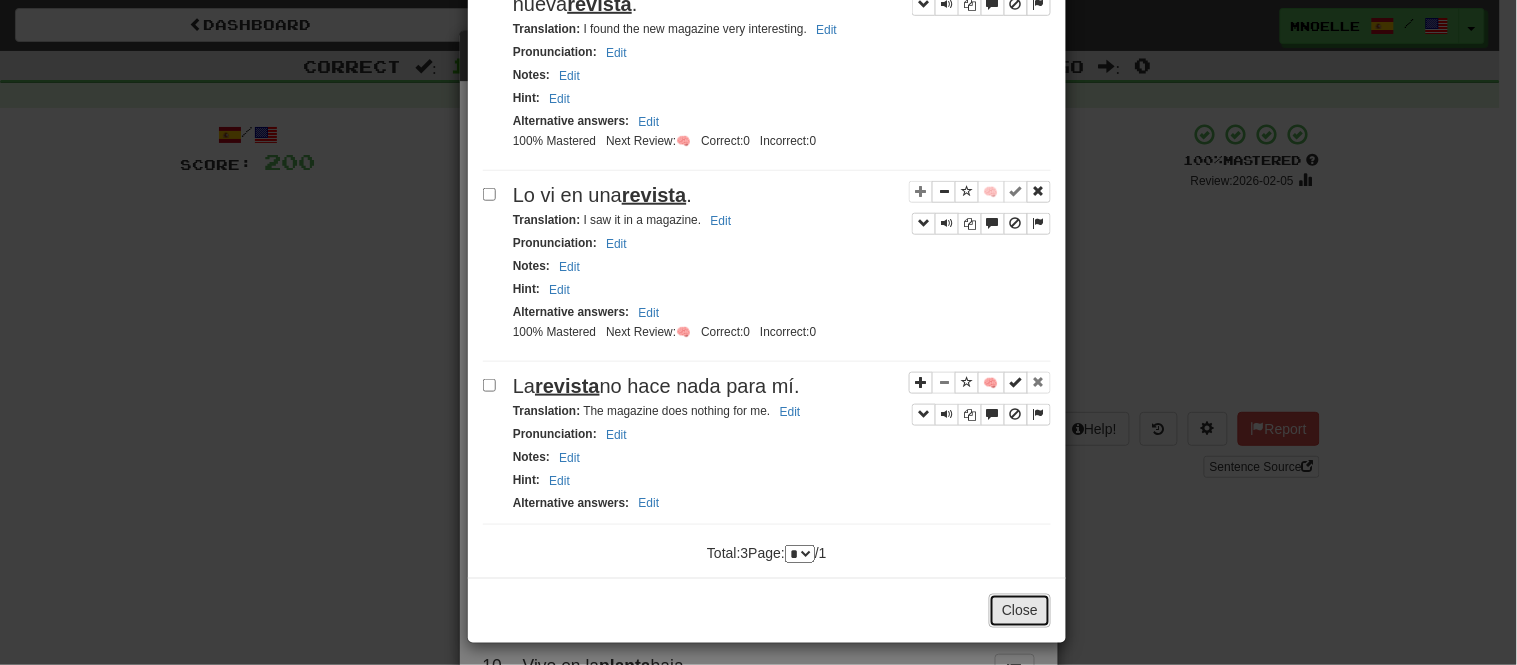 click on "Close" at bounding box center [1020, 611] 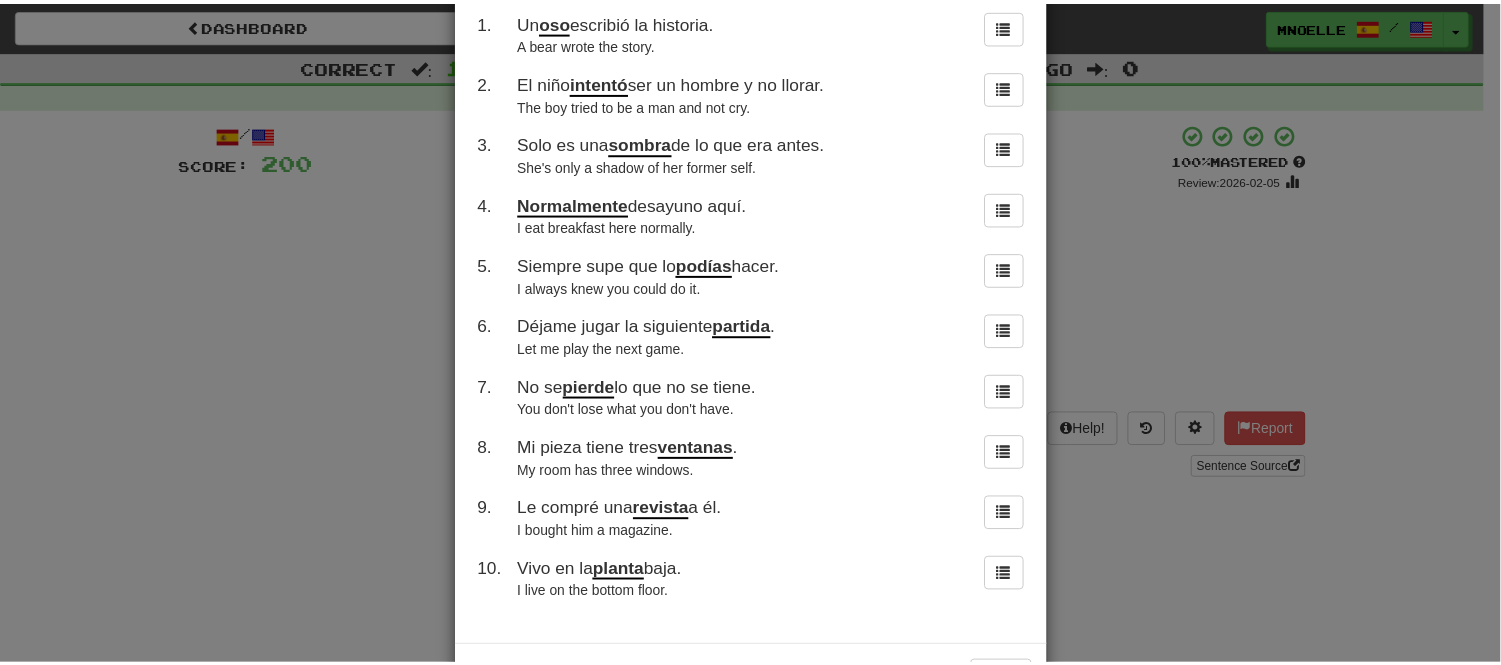 scroll, scrollTop: 172, scrollLeft: 0, axis: vertical 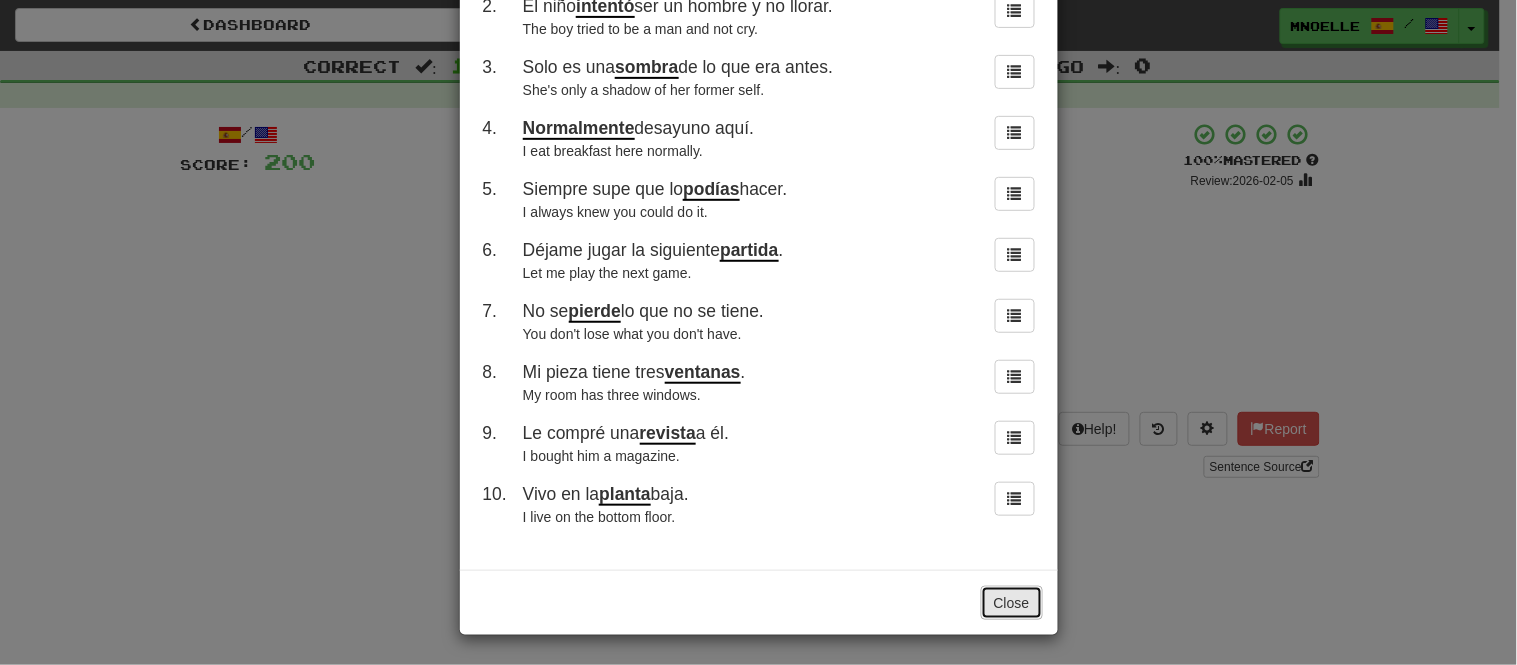 click on "Close" at bounding box center (1012, 603) 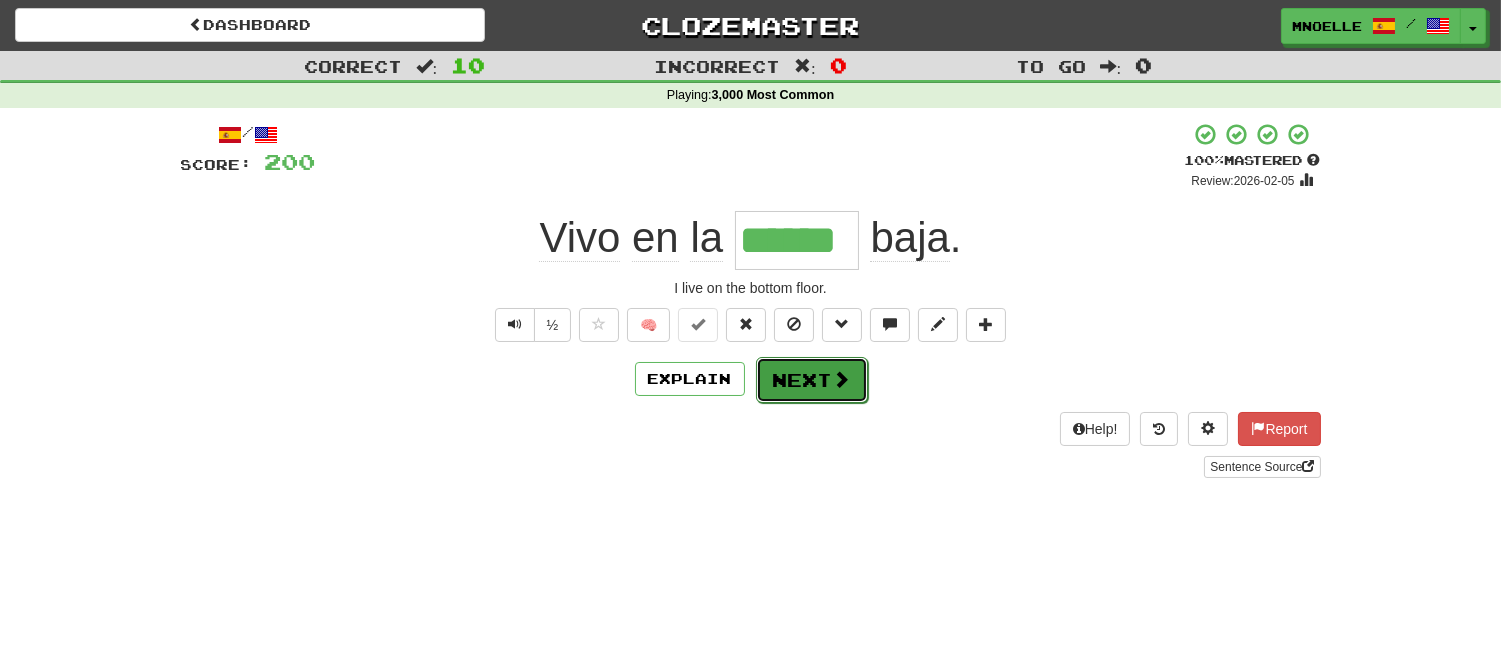 click on "Next" at bounding box center [812, 380] 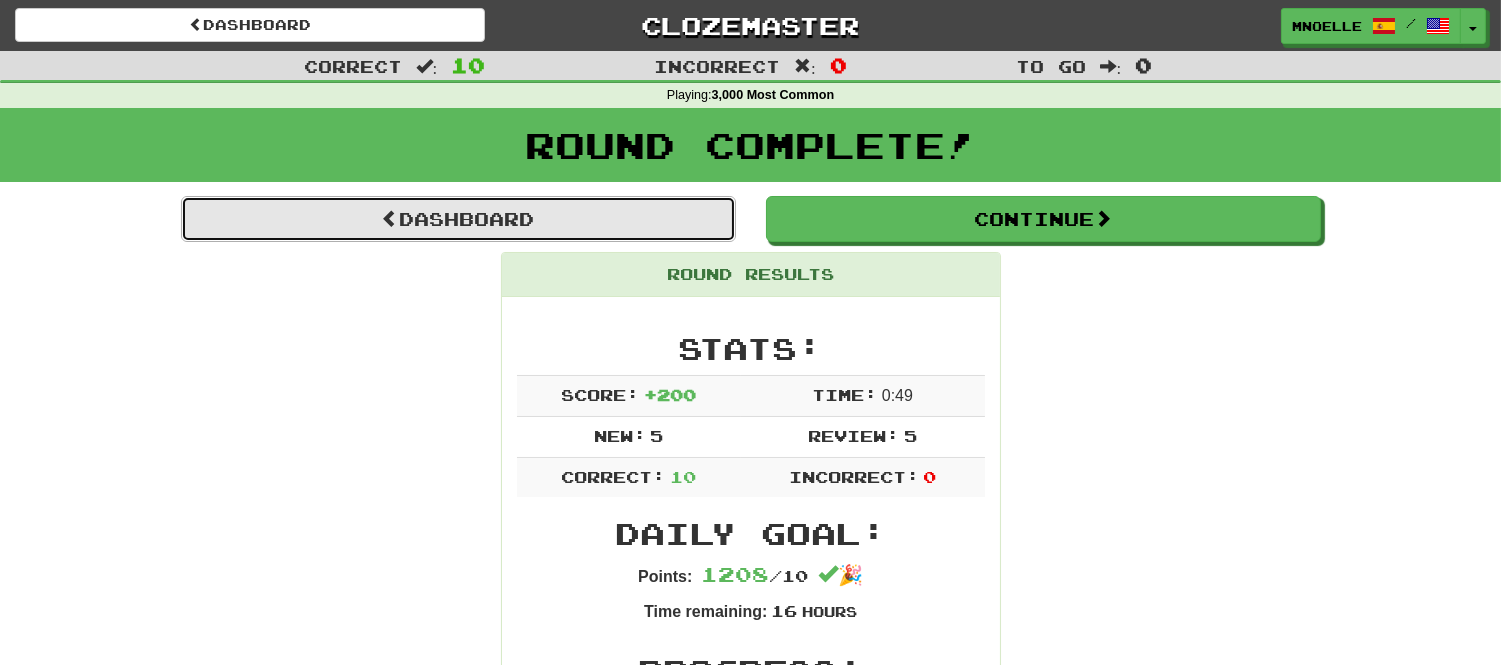 click on "Dashboard" at bounding box center (458, 219) 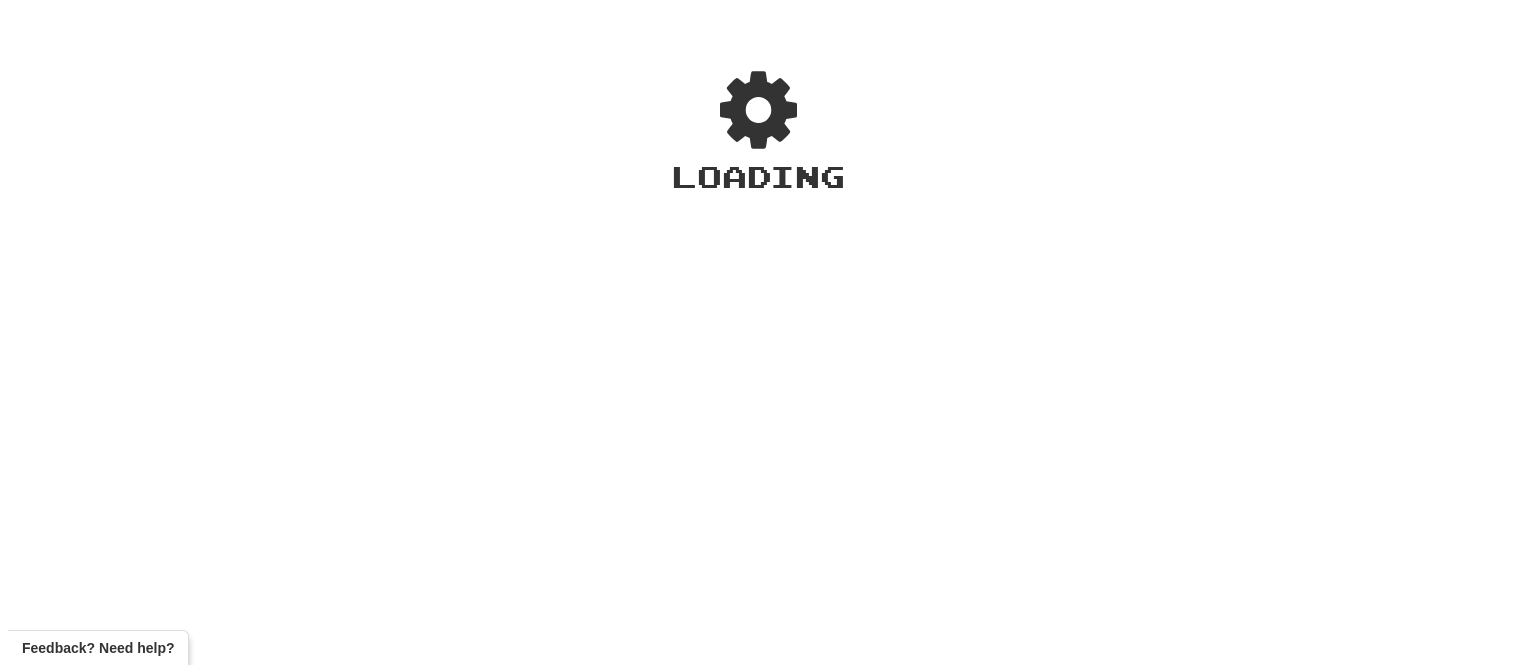 scroll, scrollTop: 0, scrollLeft: 0, axis: both 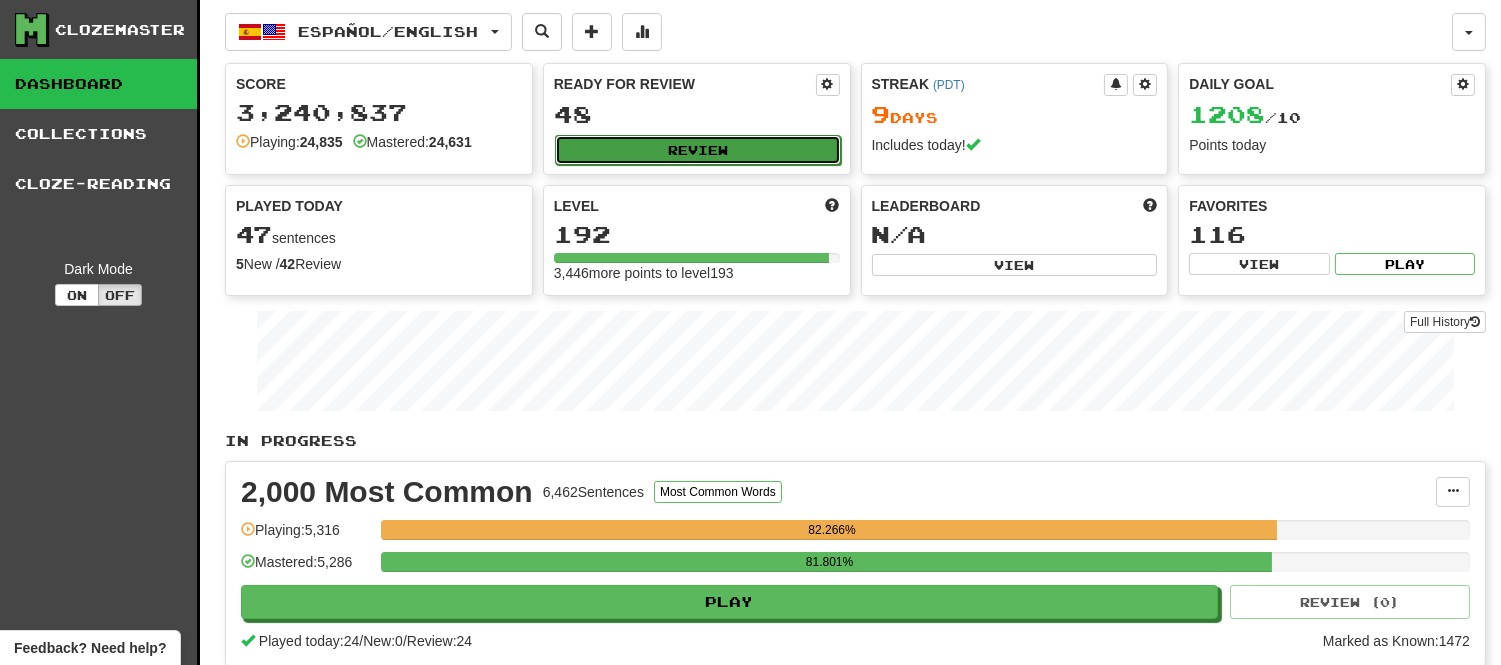 click on "Review" at bounding box center [698, 150] 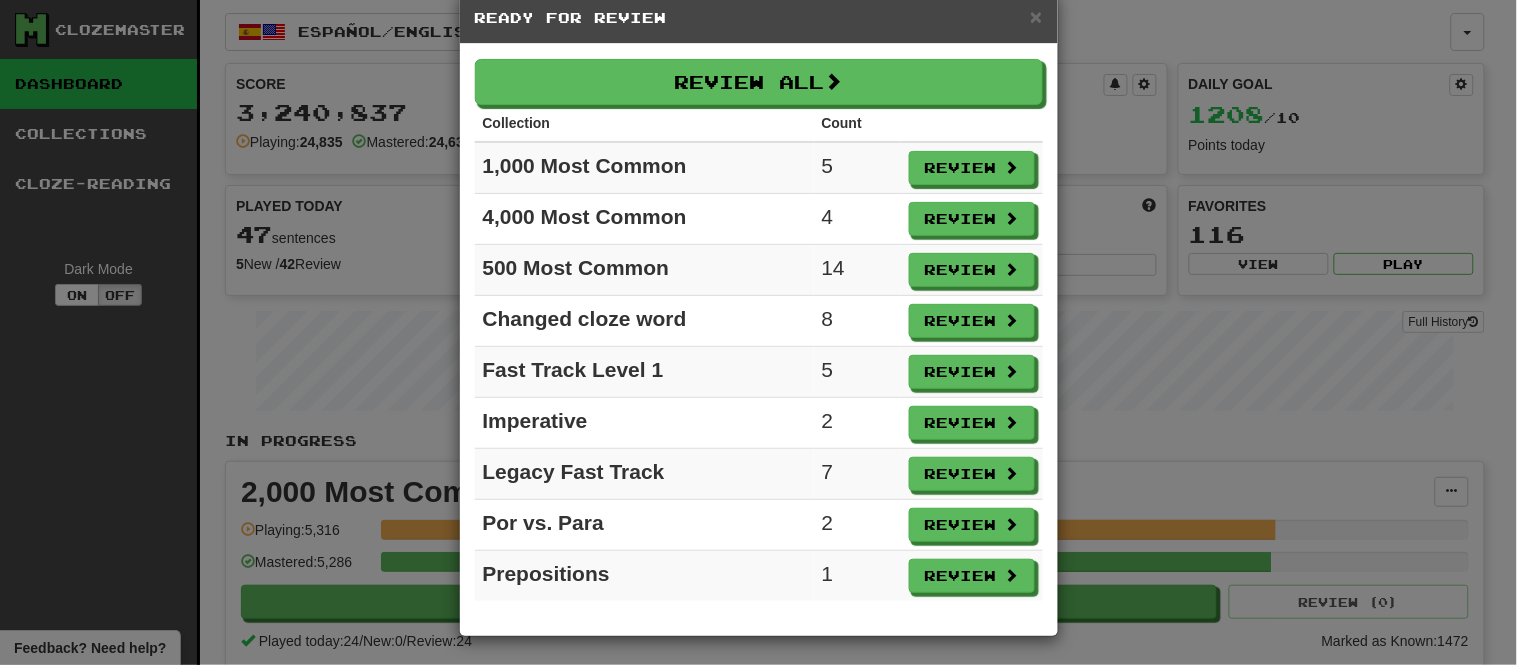 scroll, scrollTop: 41, scrollLeft: 0, axis: vertical 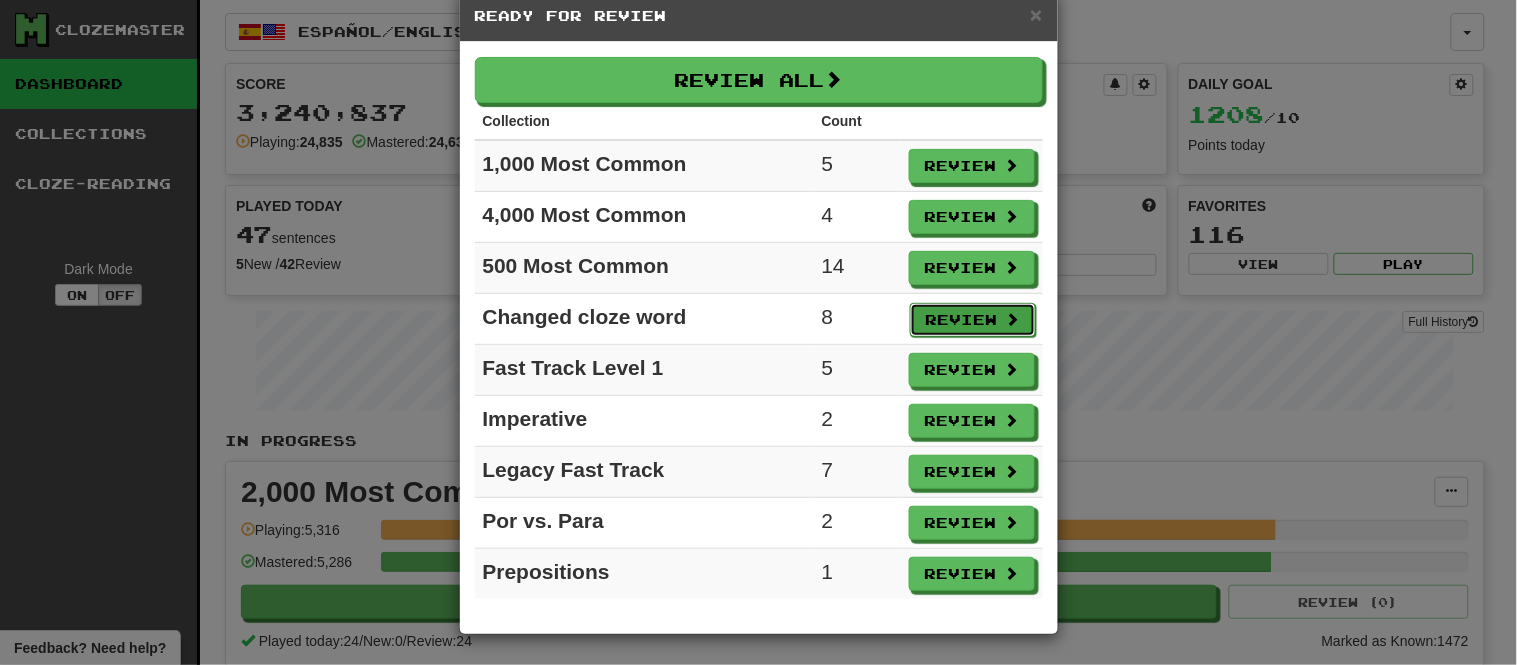 click on "Review" at bounding box center [973, 320] 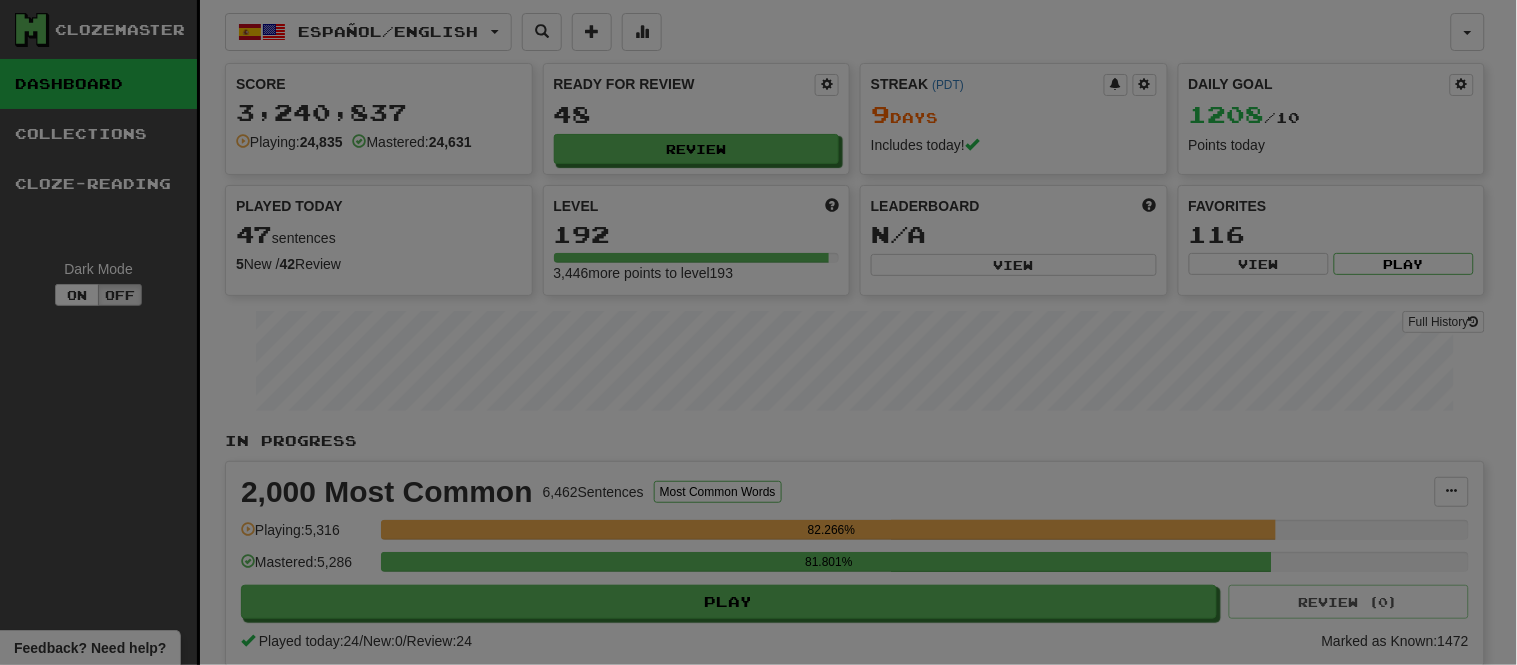 select on "**" 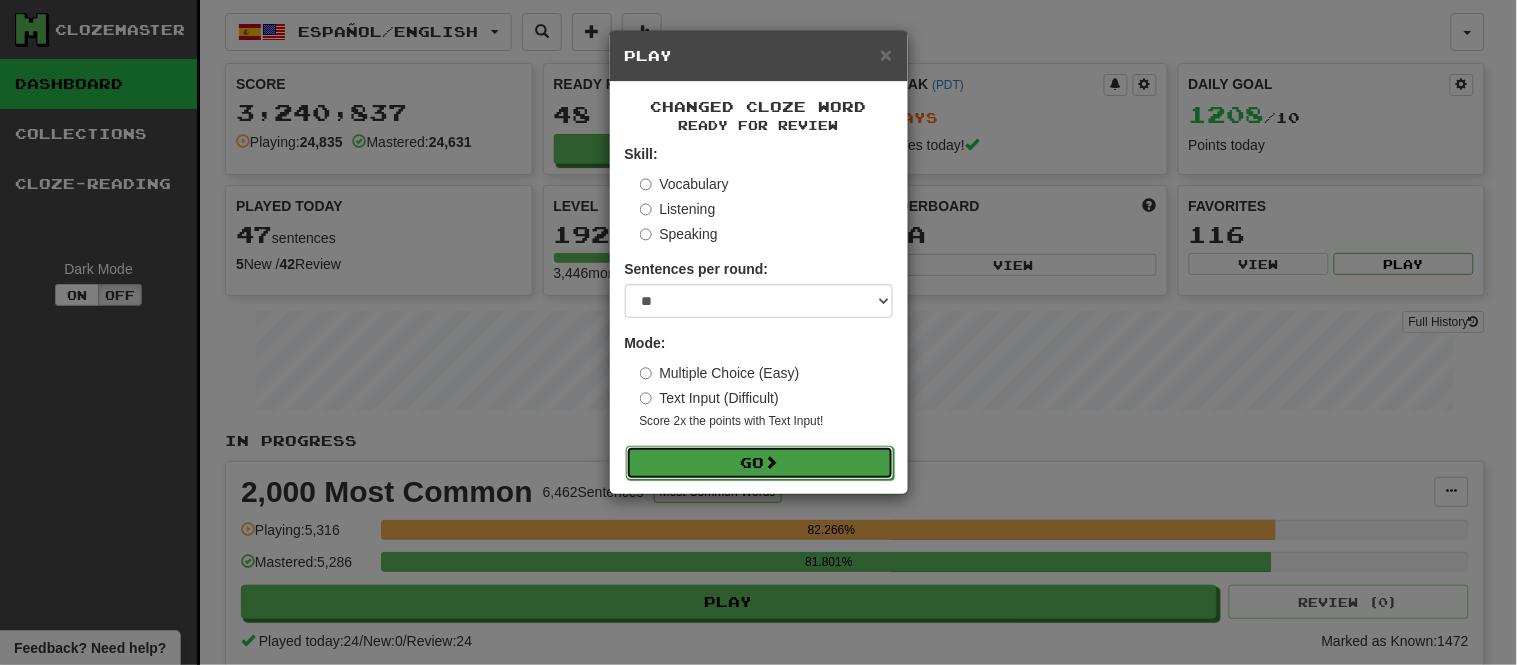 click at bounding box center (772, 462) 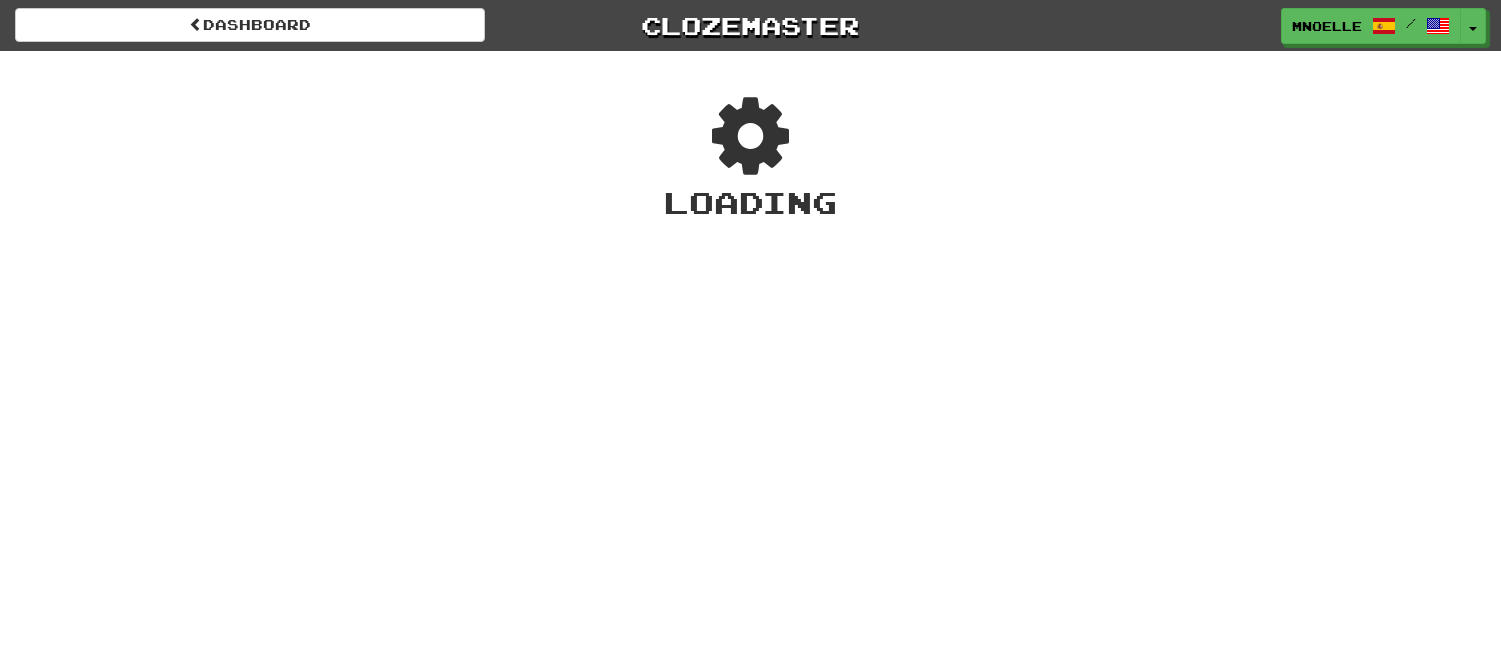scroll, scrollTop: 0, scrollLeft: 0, axis: both 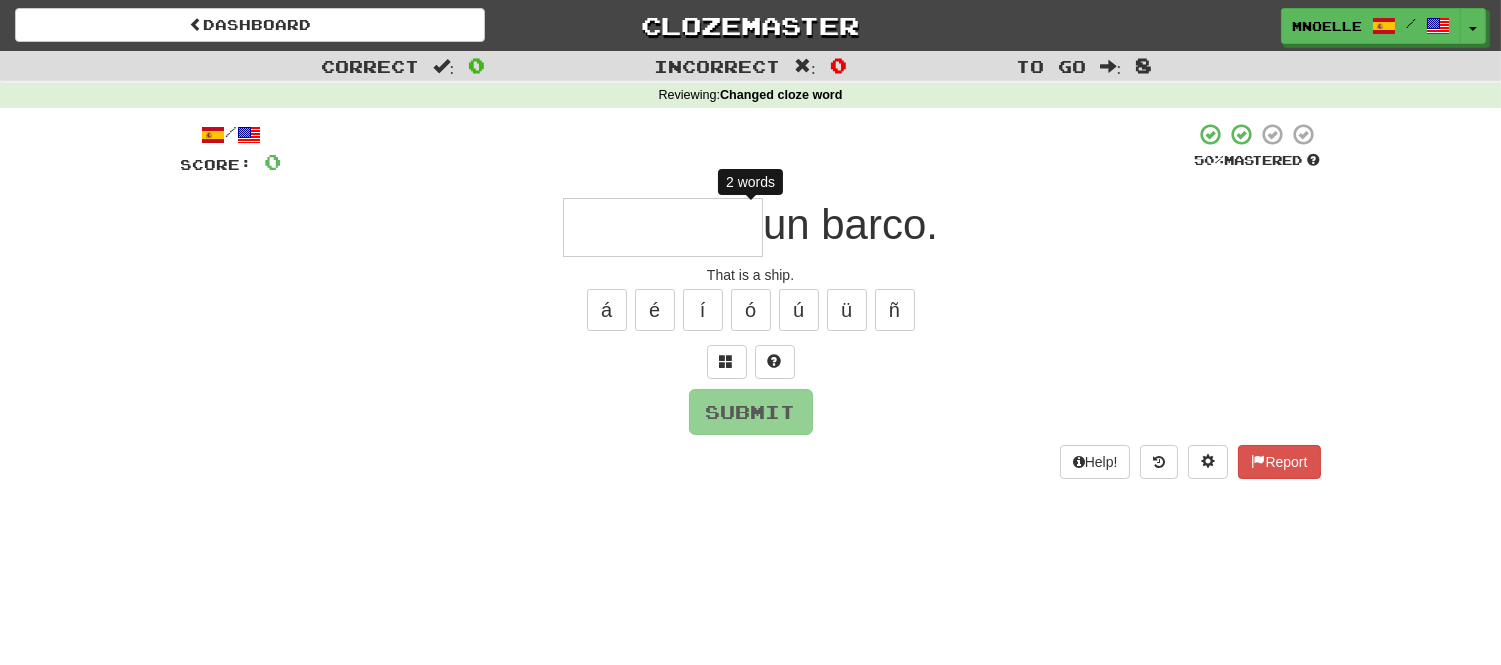click at bounding box center (663, 227) 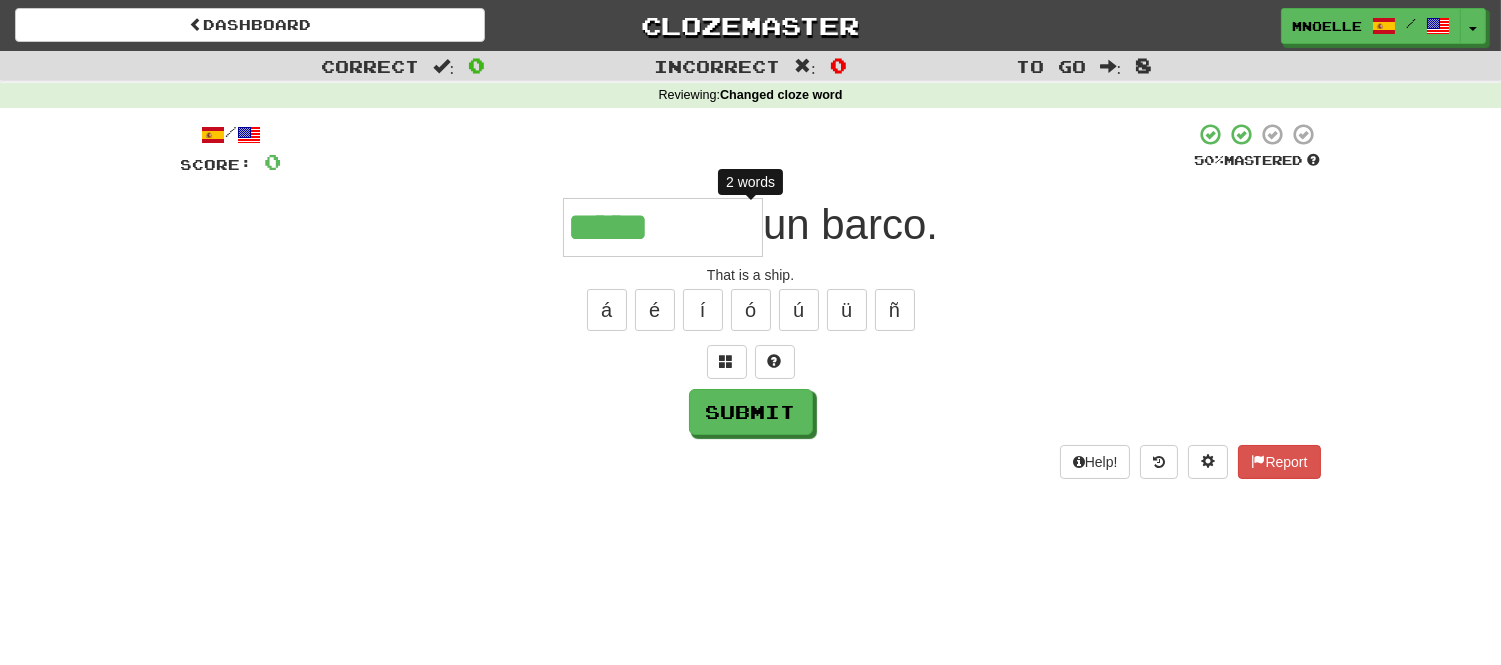 type on "******" 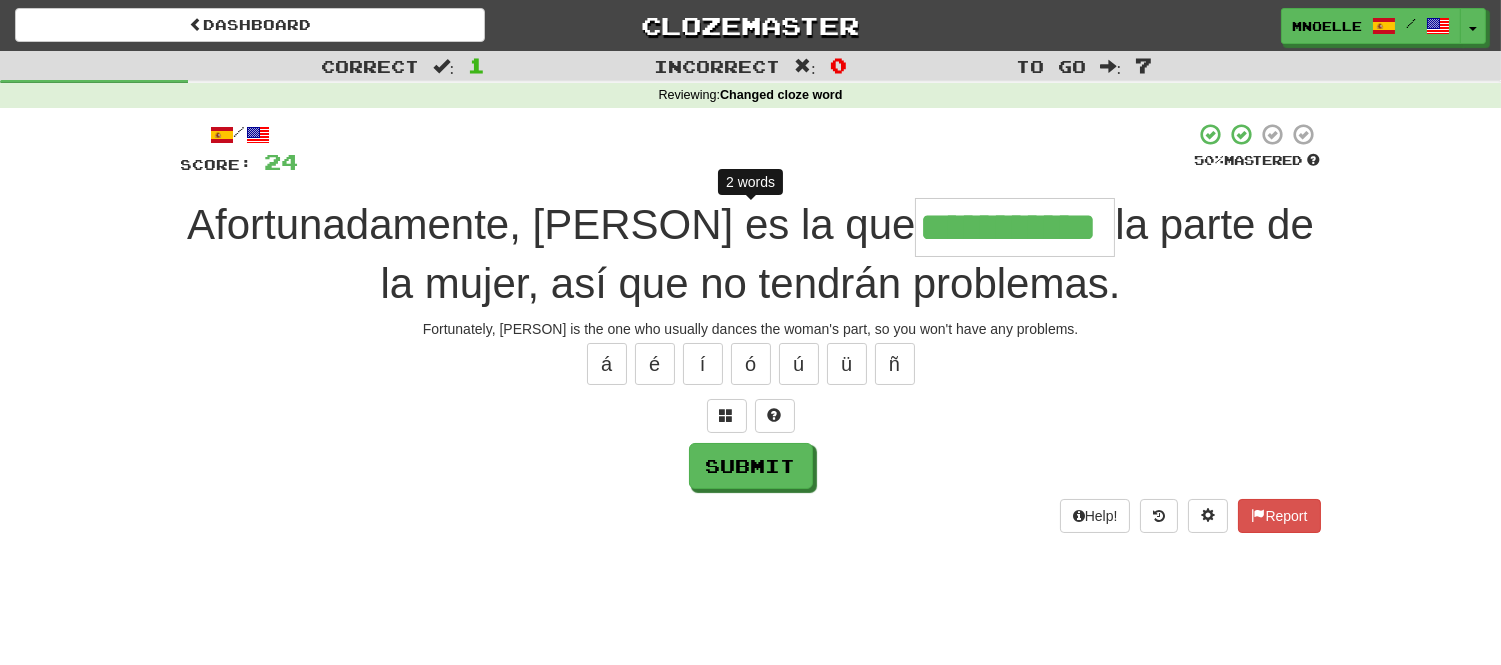 type on "**********" 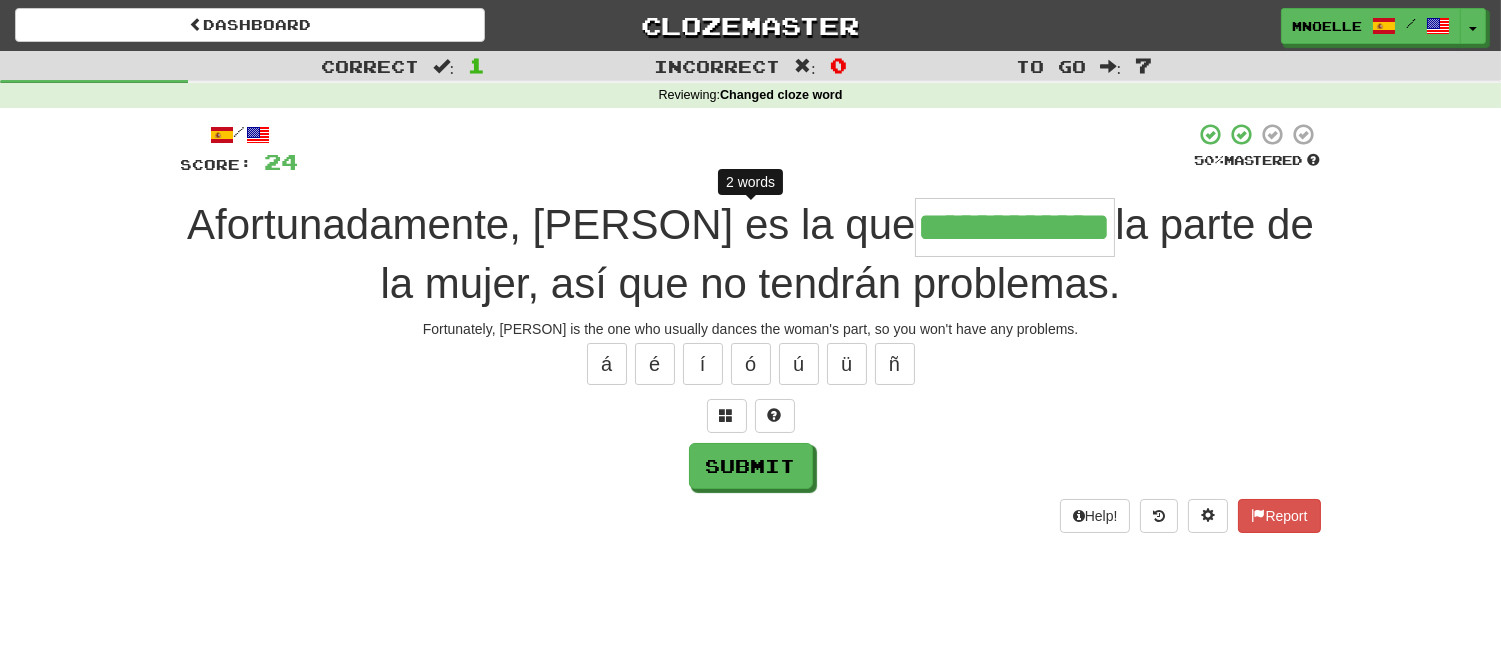 scroll, scrollTop: 0, scrollLeft: 22, axis: horizontal 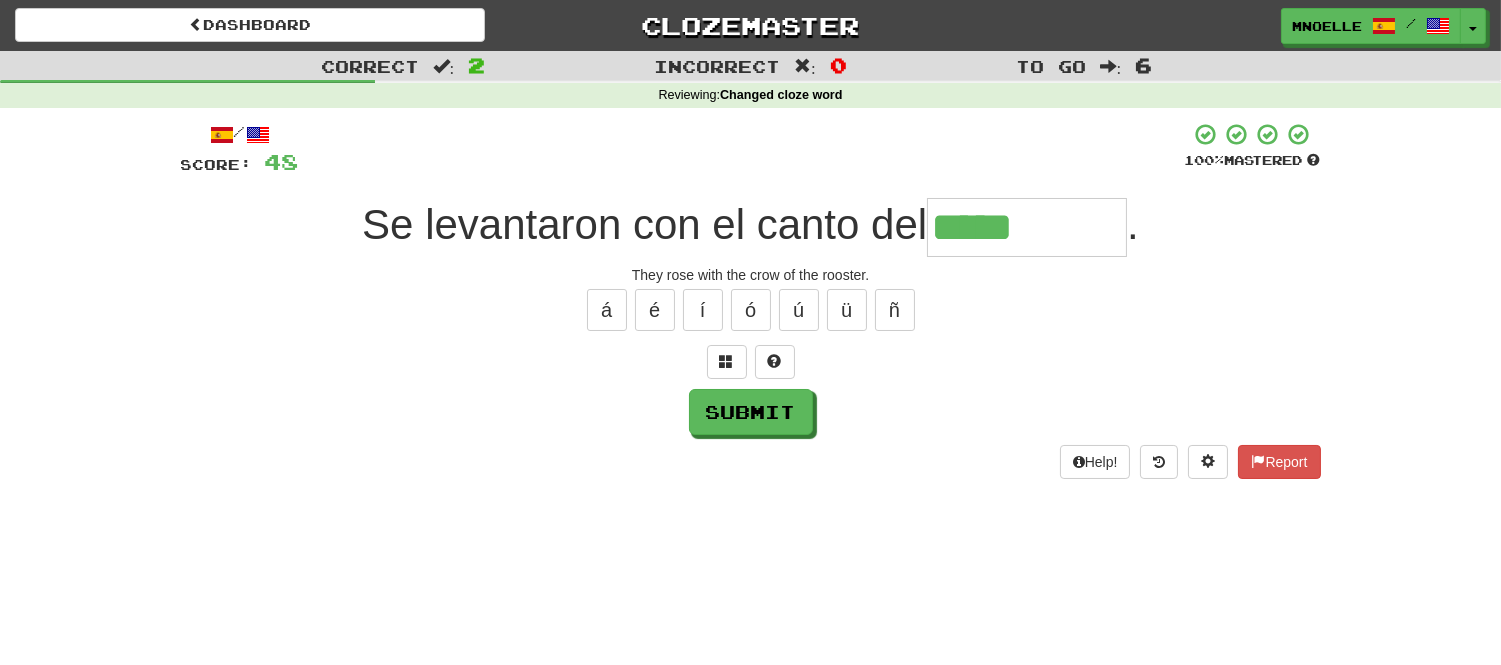 type on "*****" 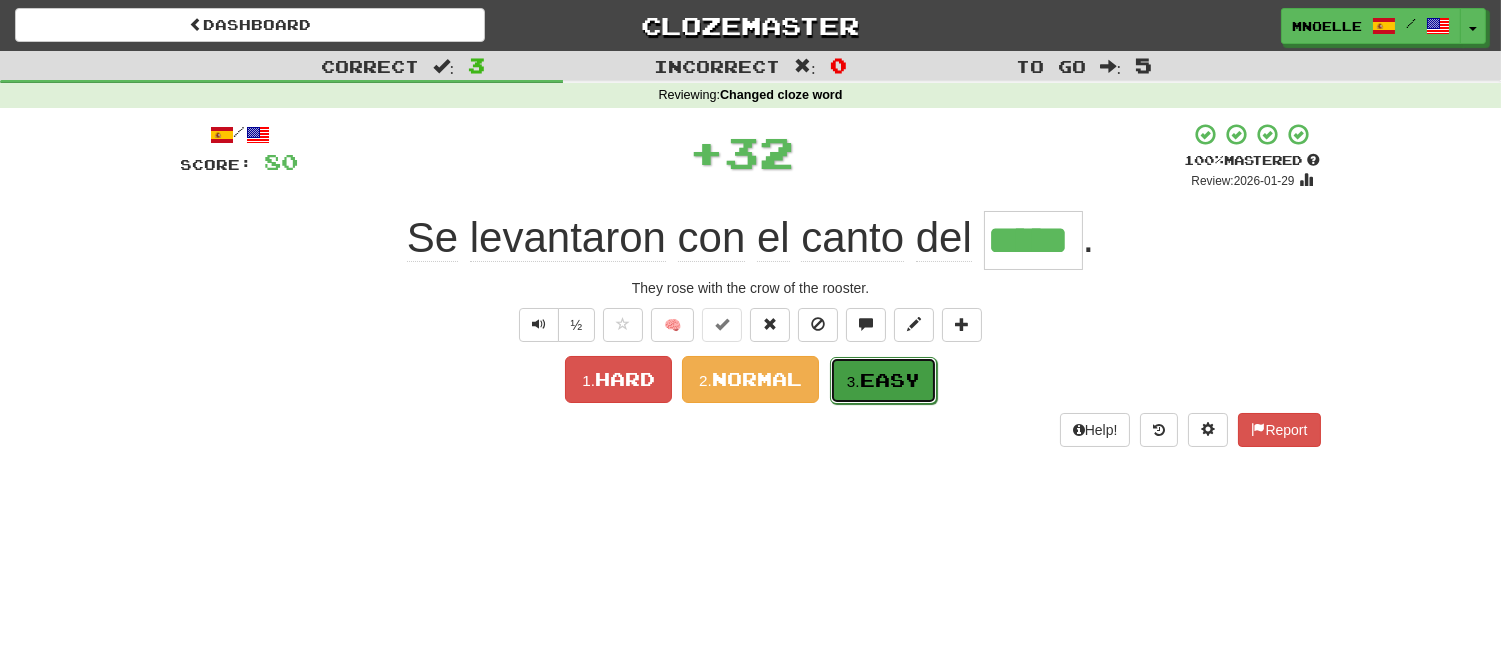 click on "Easy" at bounding box center [890, 380] 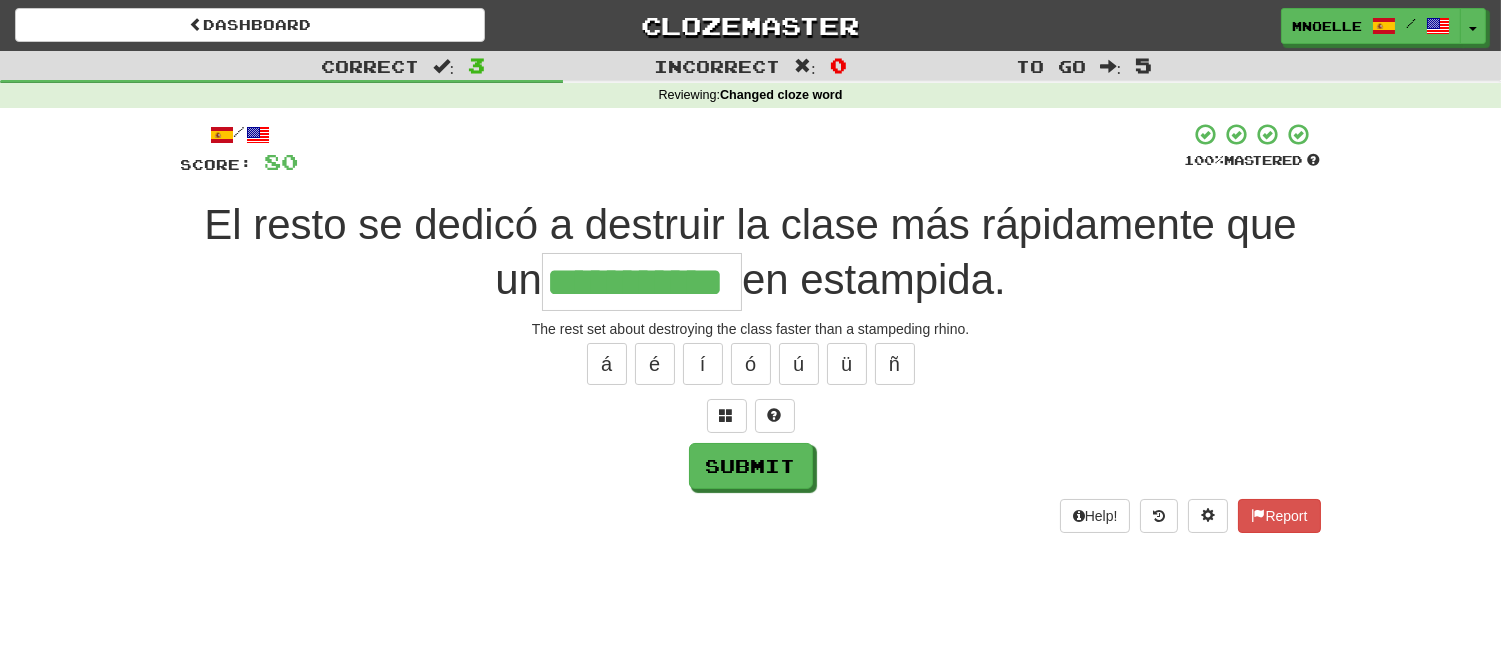 scroll, scrollTop: 0, scrollLeft: 17, axis: horizontal 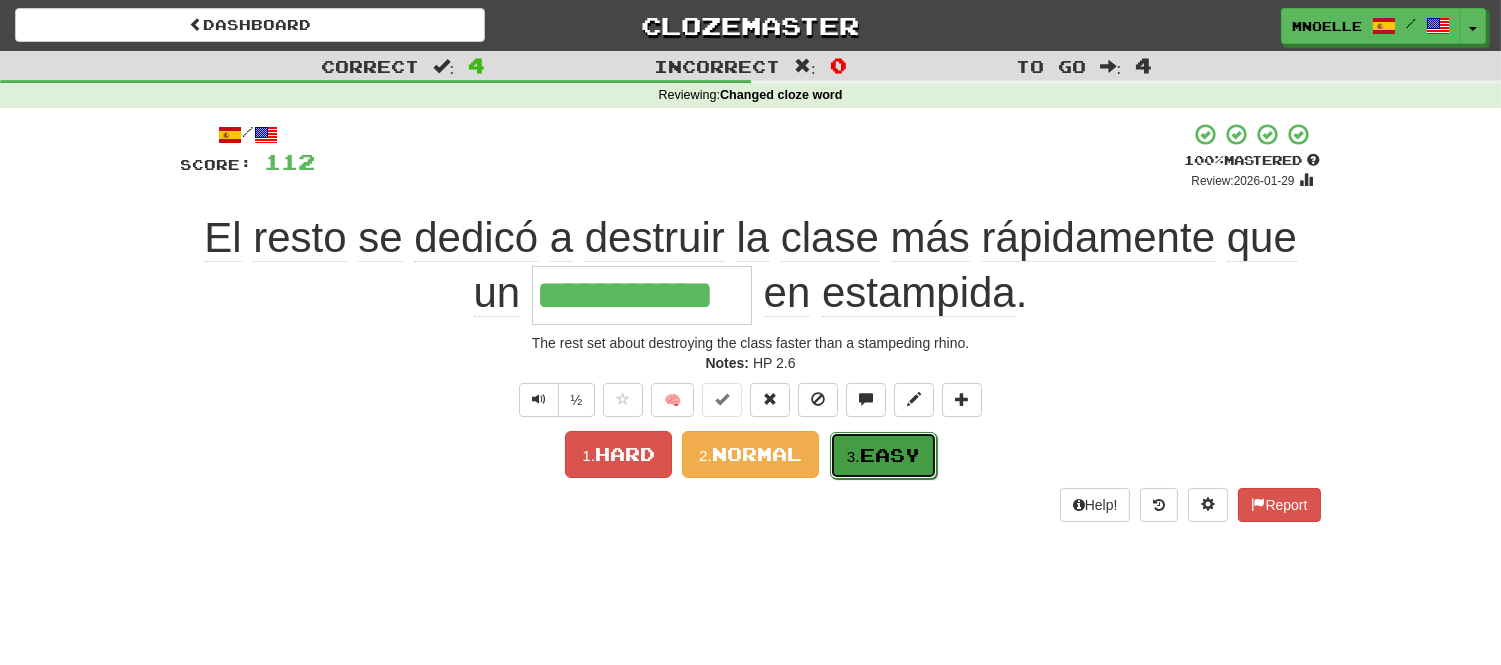 click on "3.  Easy" at bounding box center [883, 455] 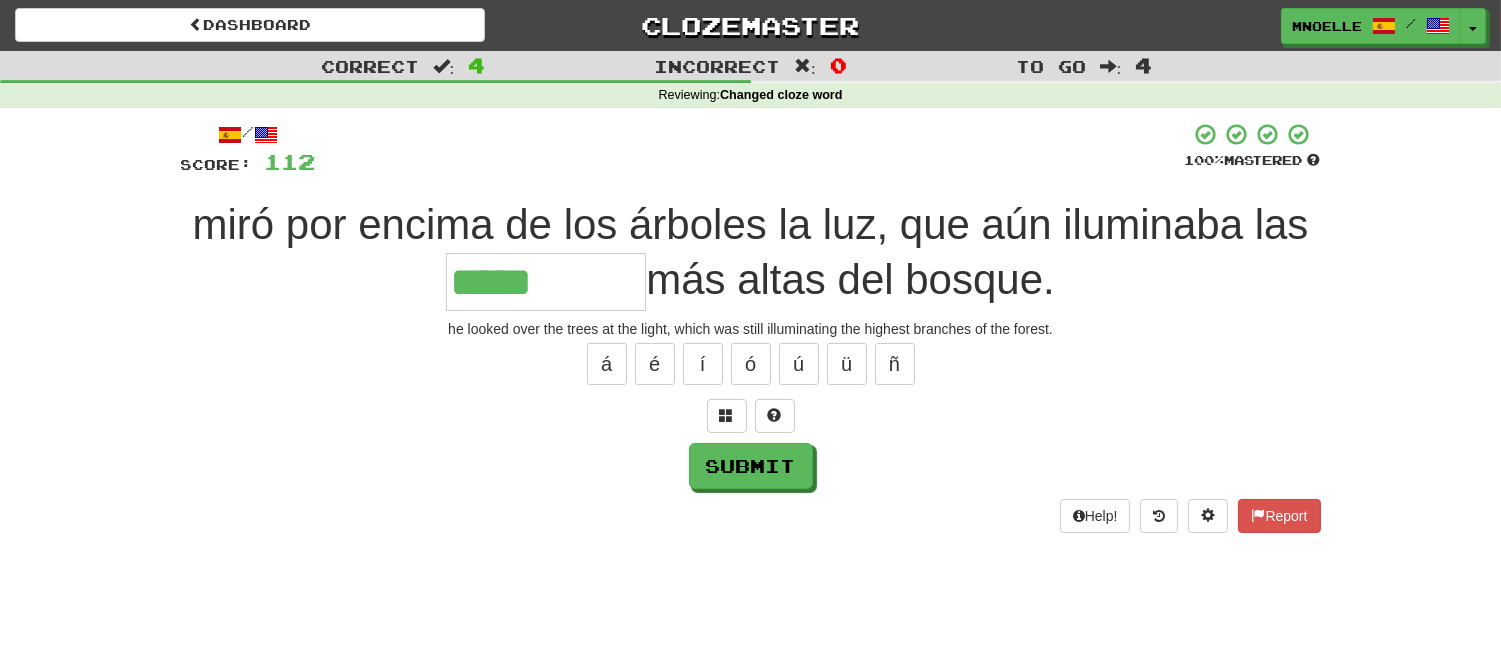 type on "*****" 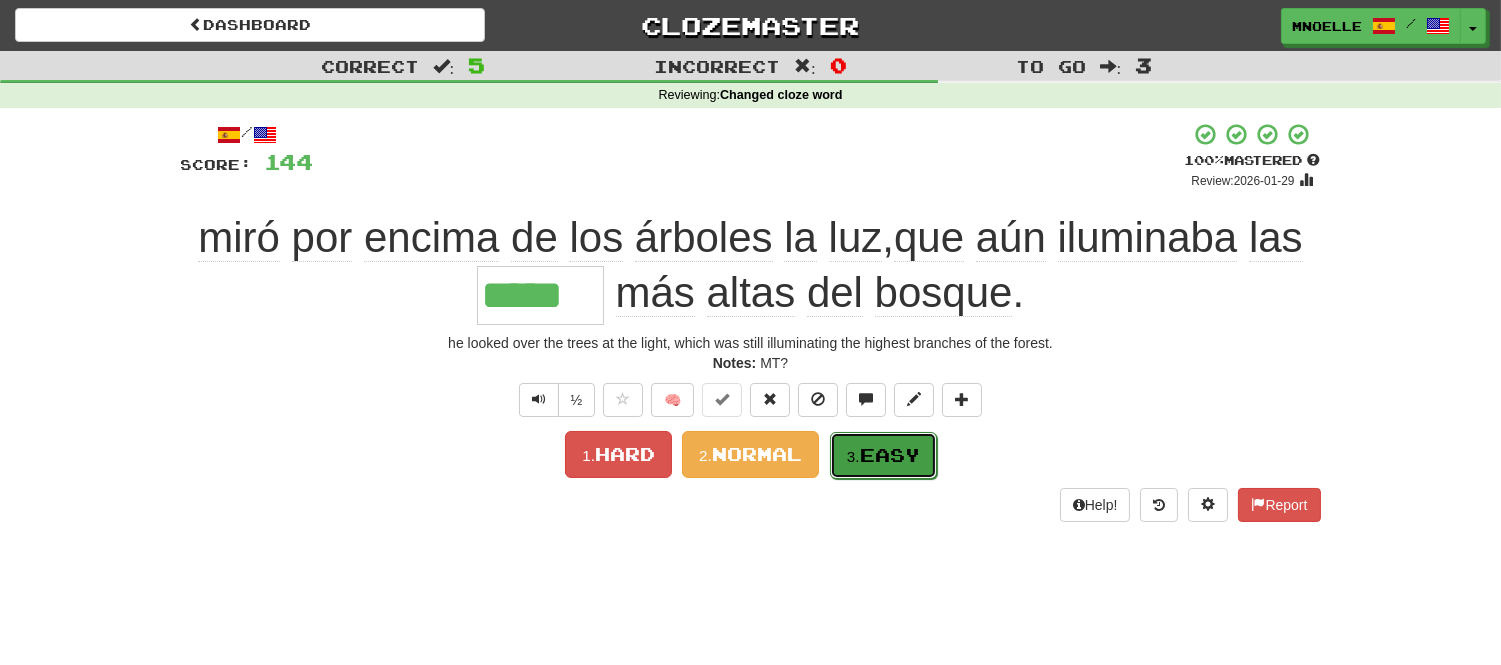 click on "Easy" at bounding box center [890, 455] 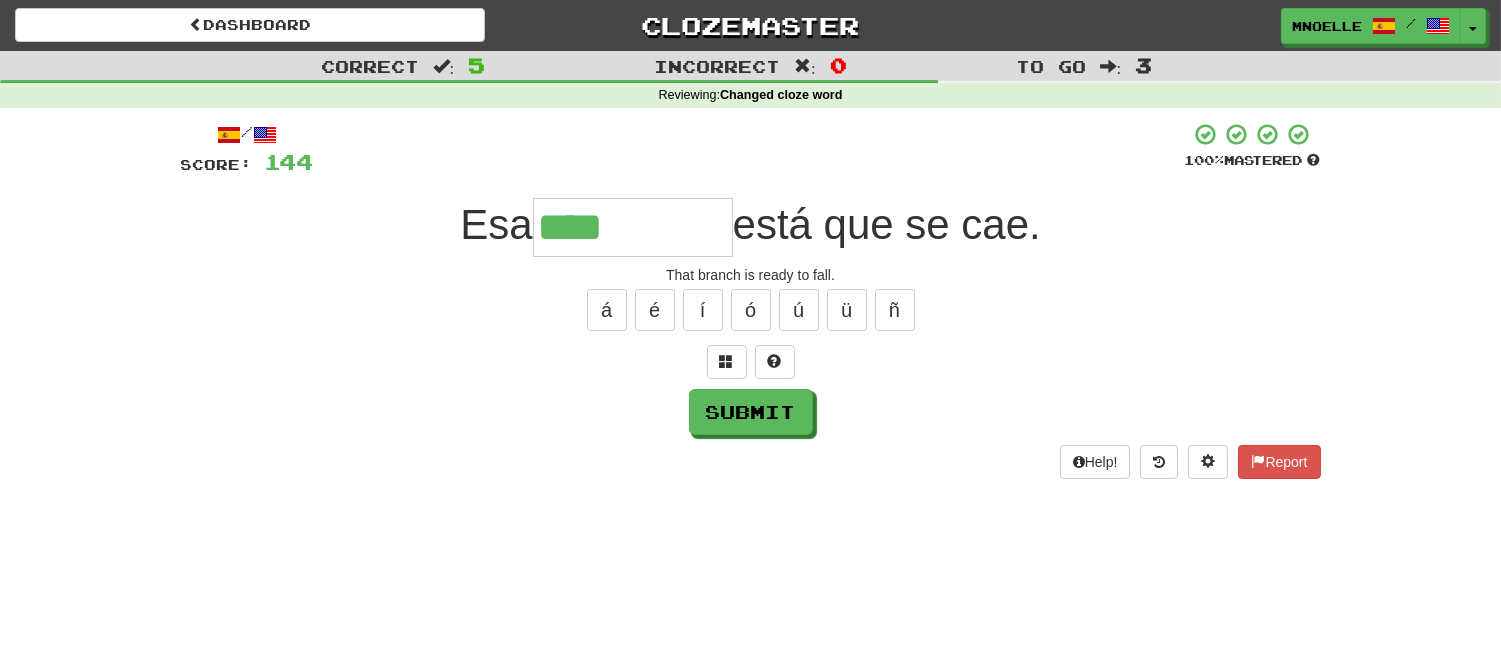 type on "****" 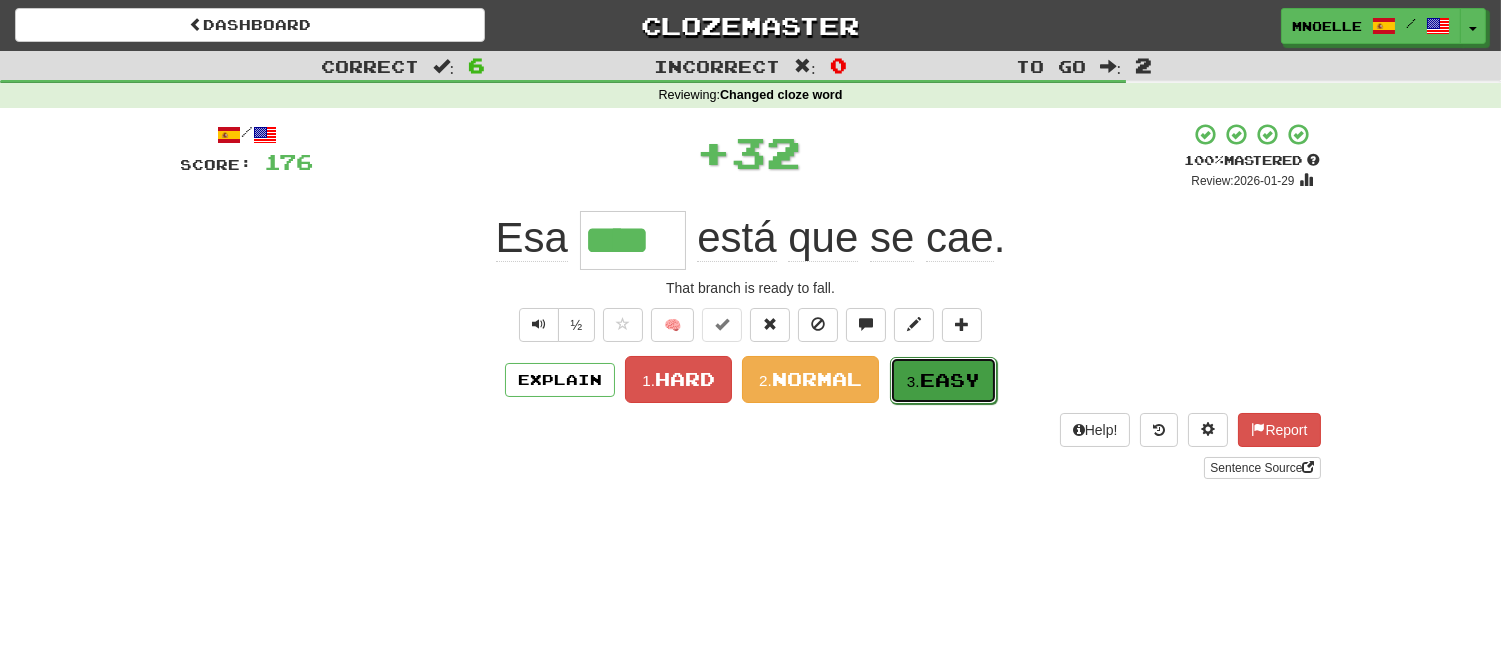 click on "Easy" at bounding box center [950, 380] 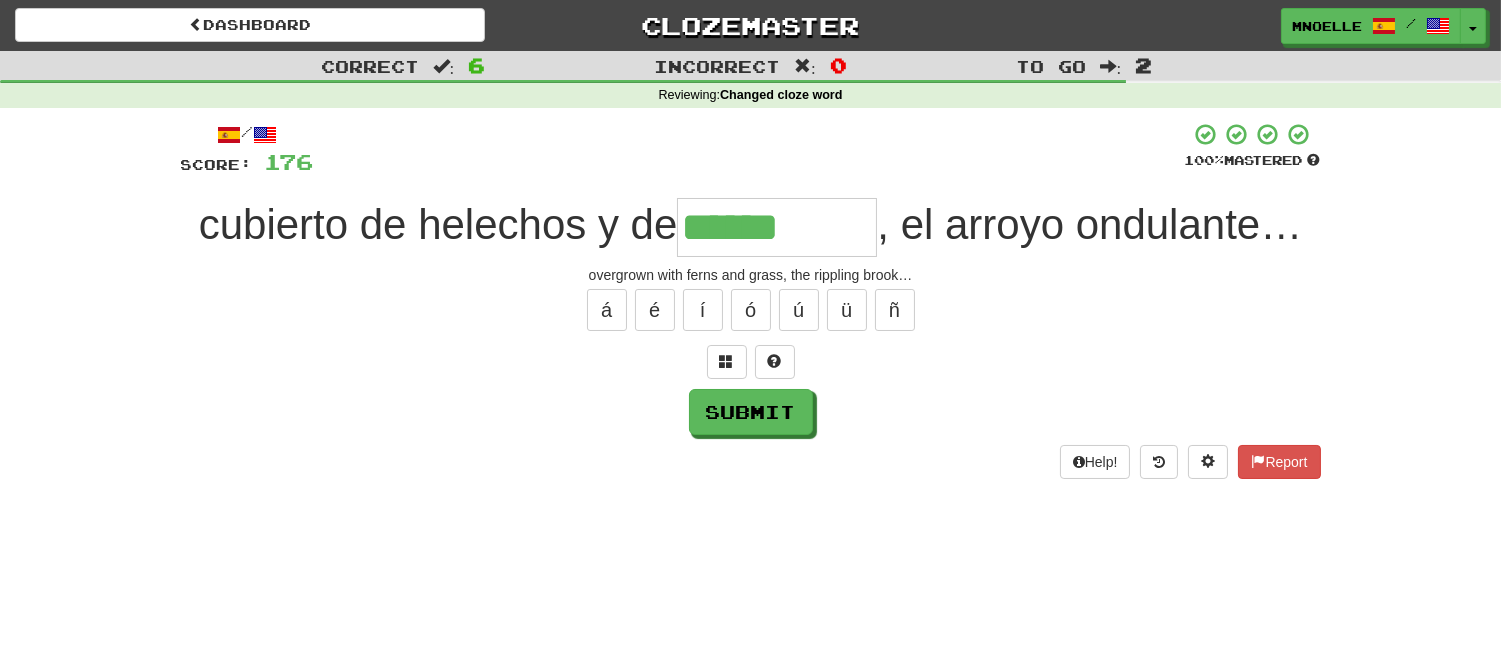 type on "******" 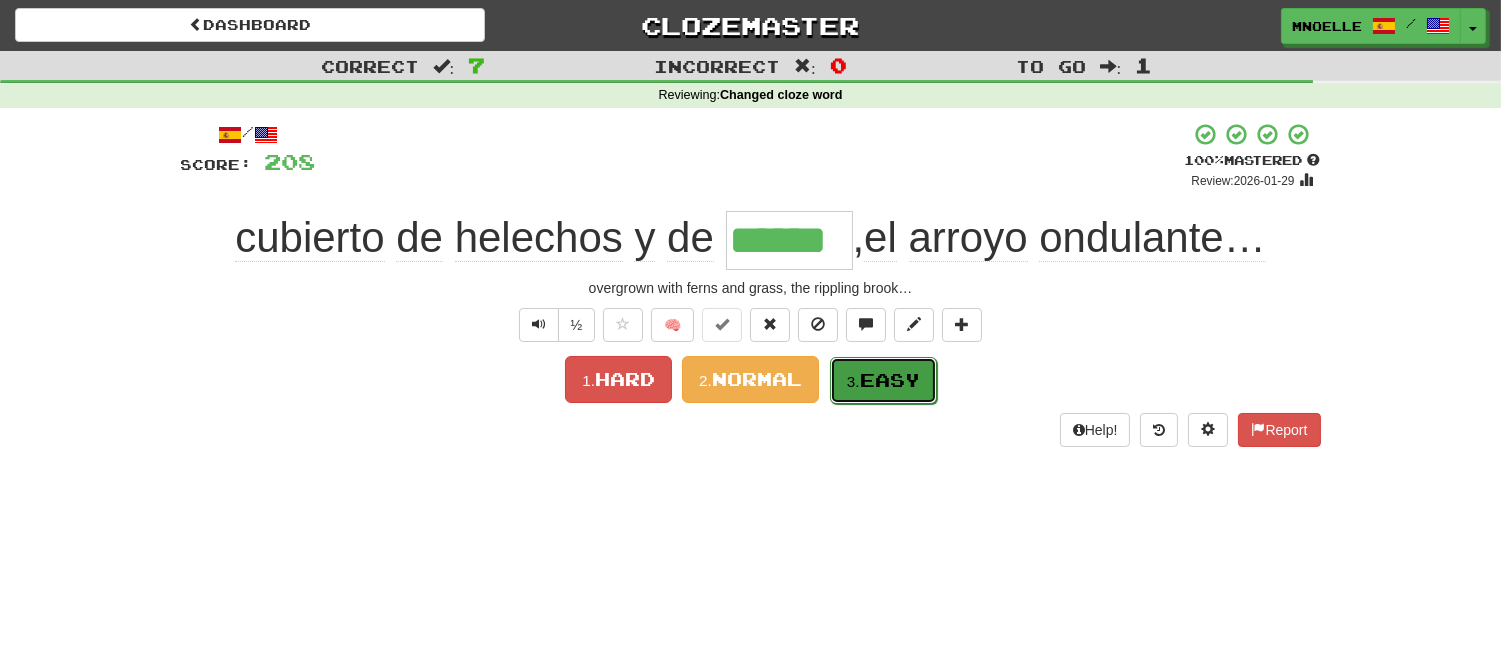 click on "Easy" at bounding box center [890, 380] 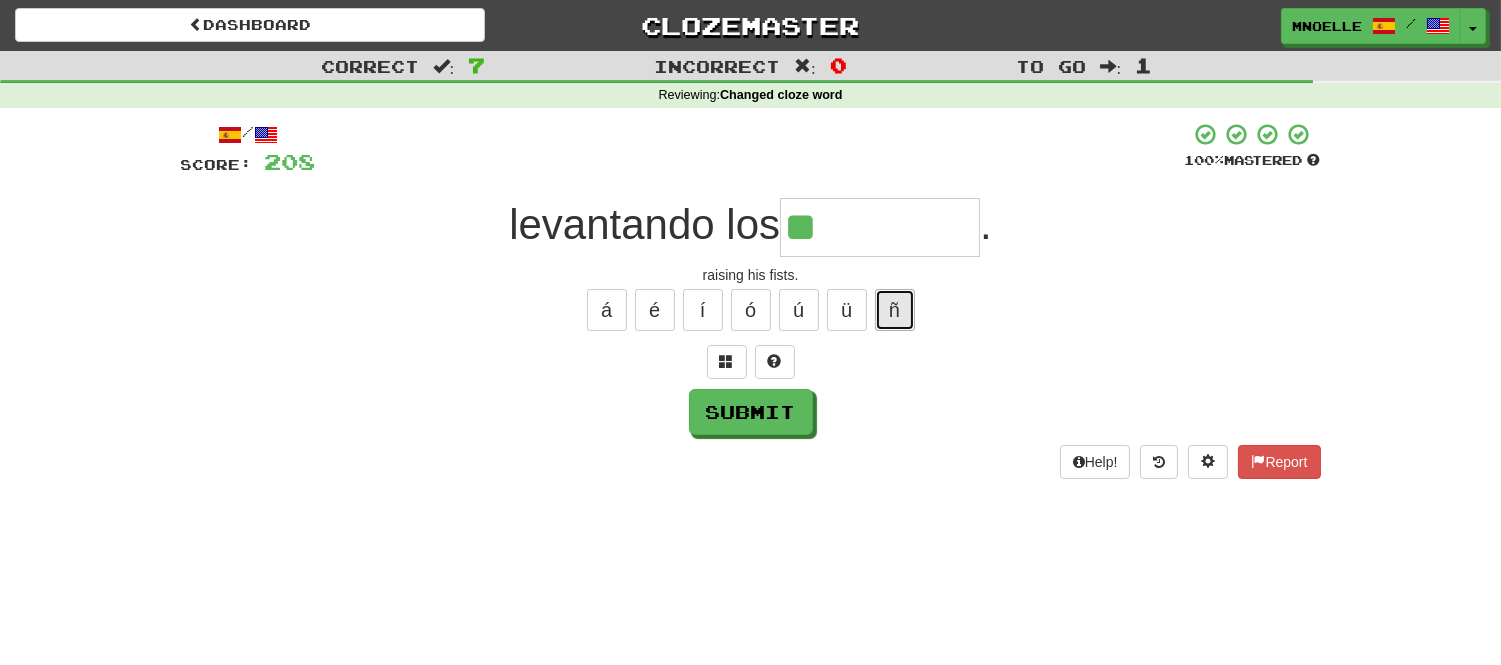 click on "ñ" at bounding box center (895, 310) 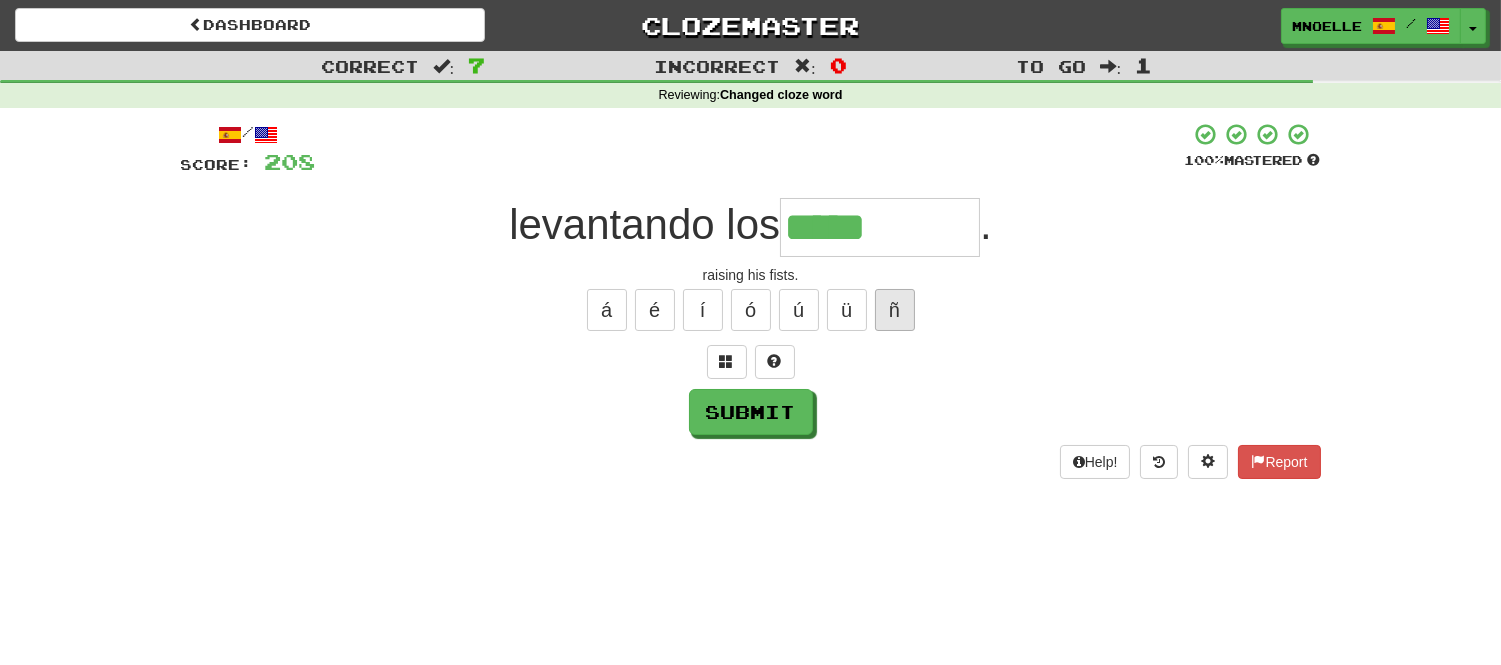 type on "*****" 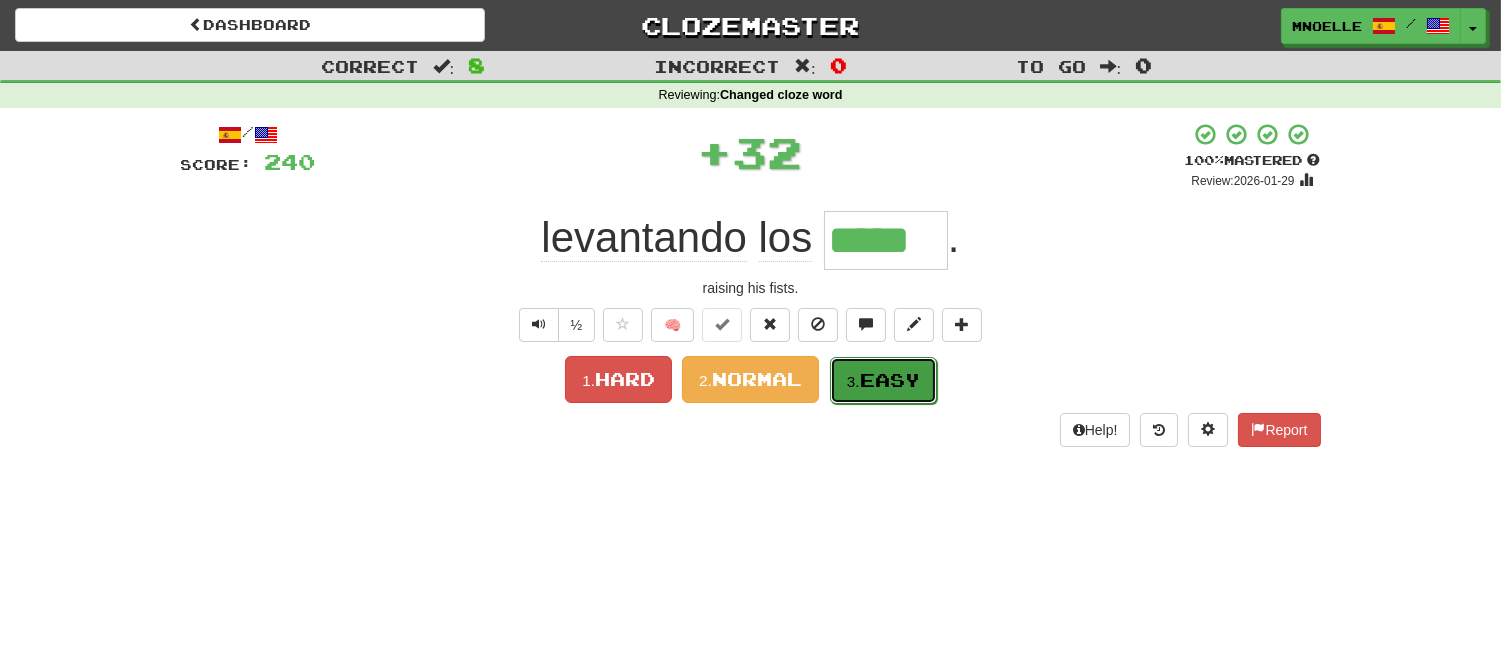 click on "3.  Easy" at bounding box center (883, 380) 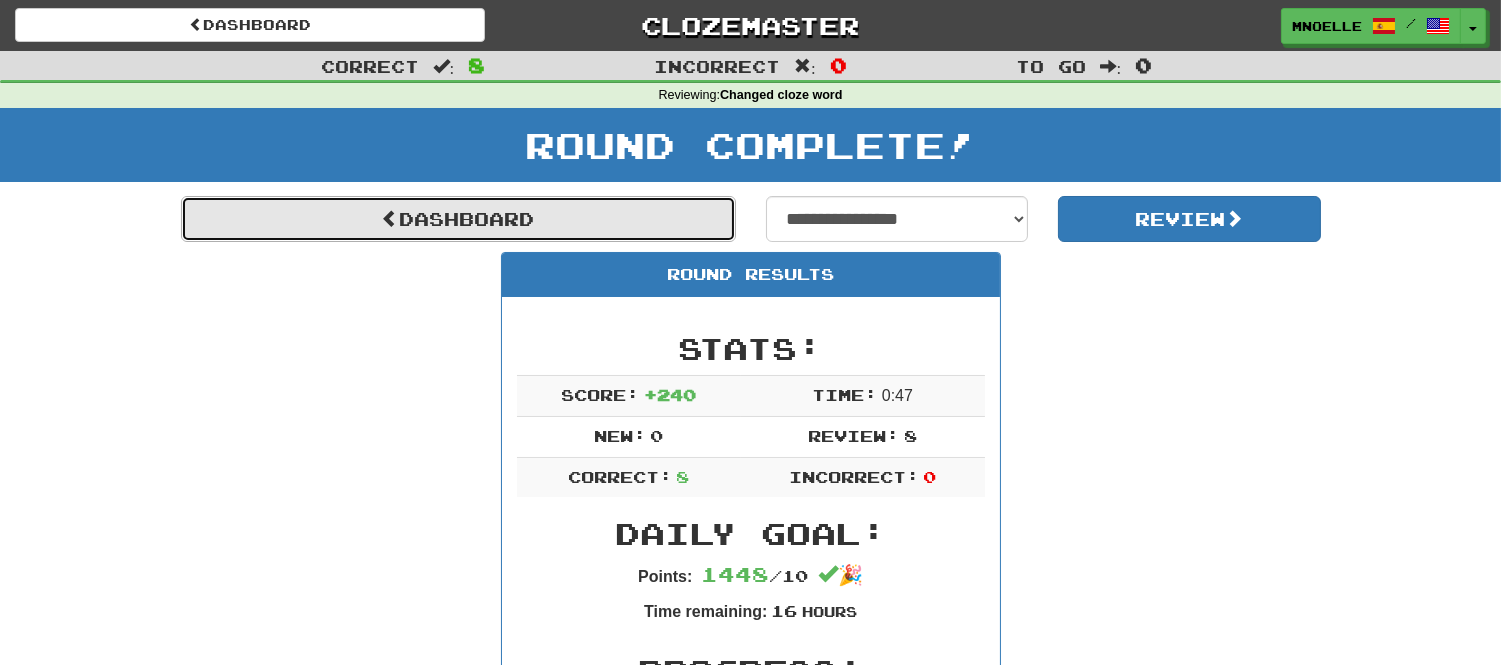 click on "Dashboard" at bounding box center [458, 219] 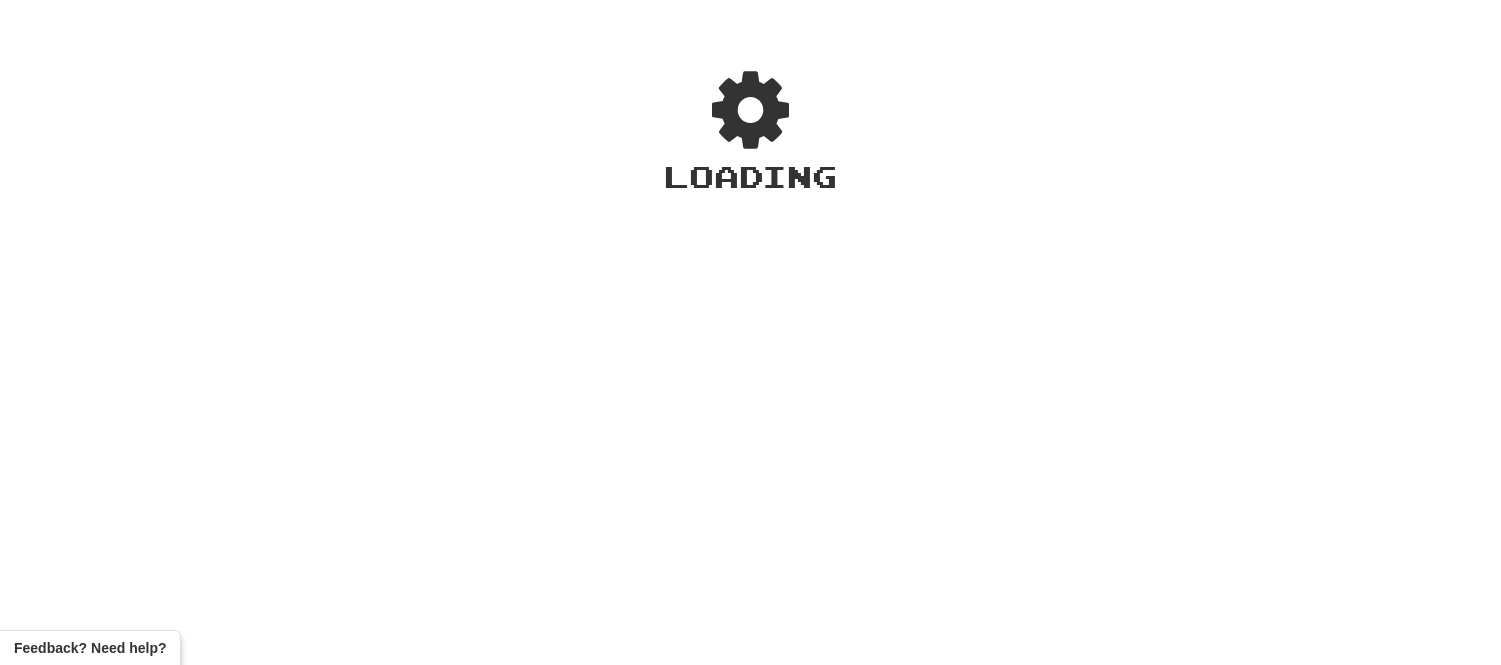 scroll, scrollTop: 0, scrollLeft: 0, axis: both 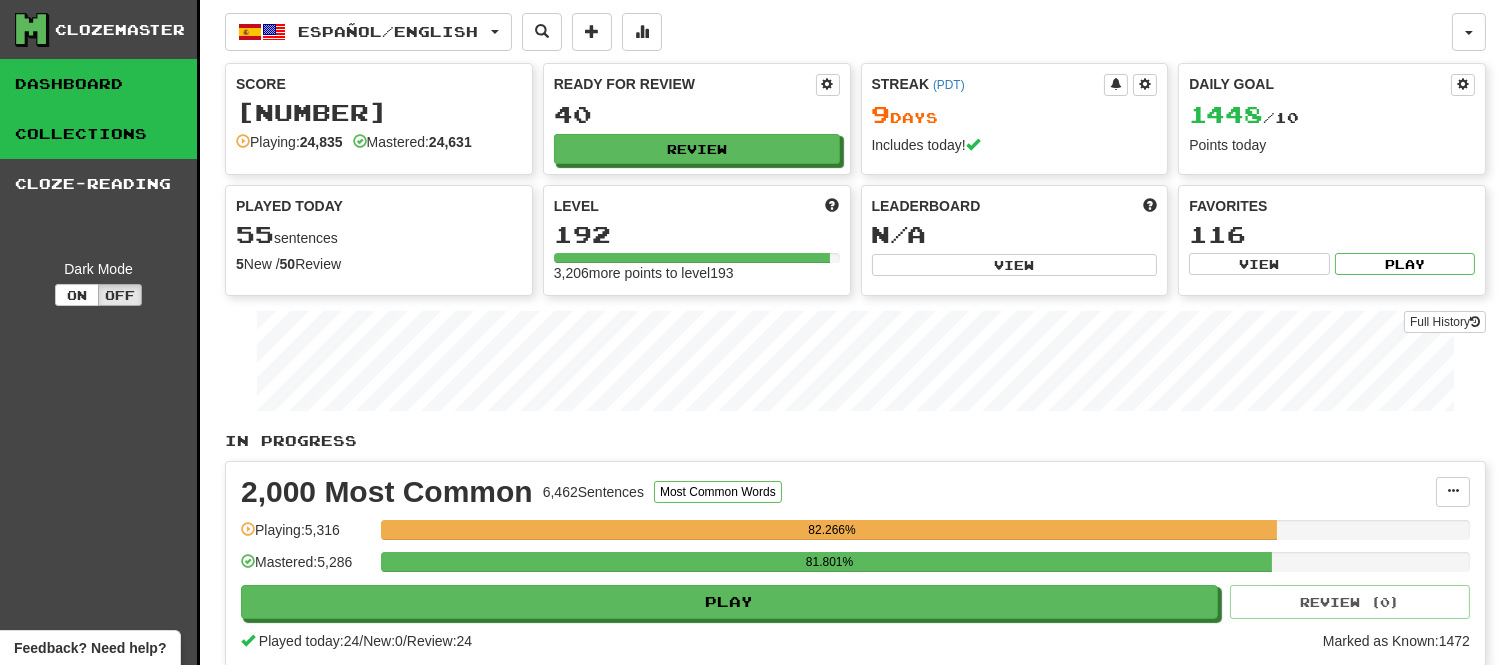 click on "Collections" at bounding box center [98, 134] 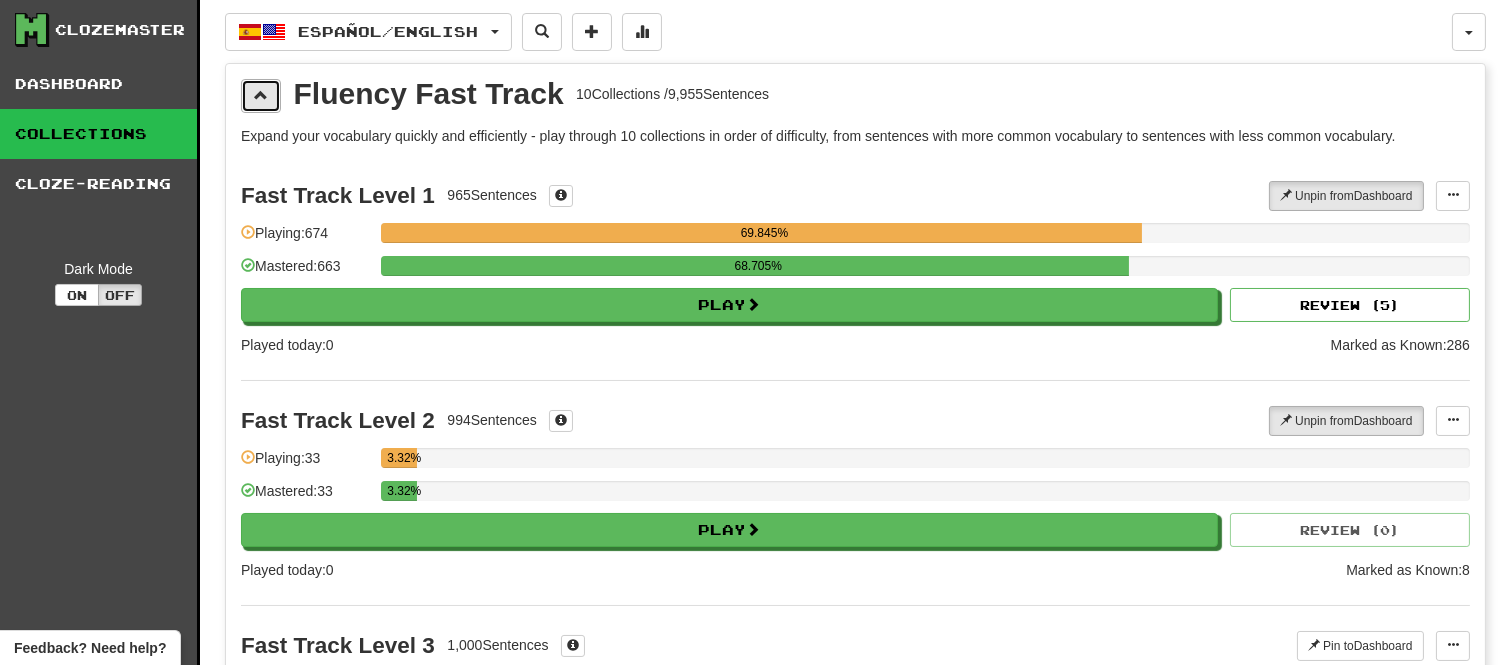 click at bounding box center [261, 95] 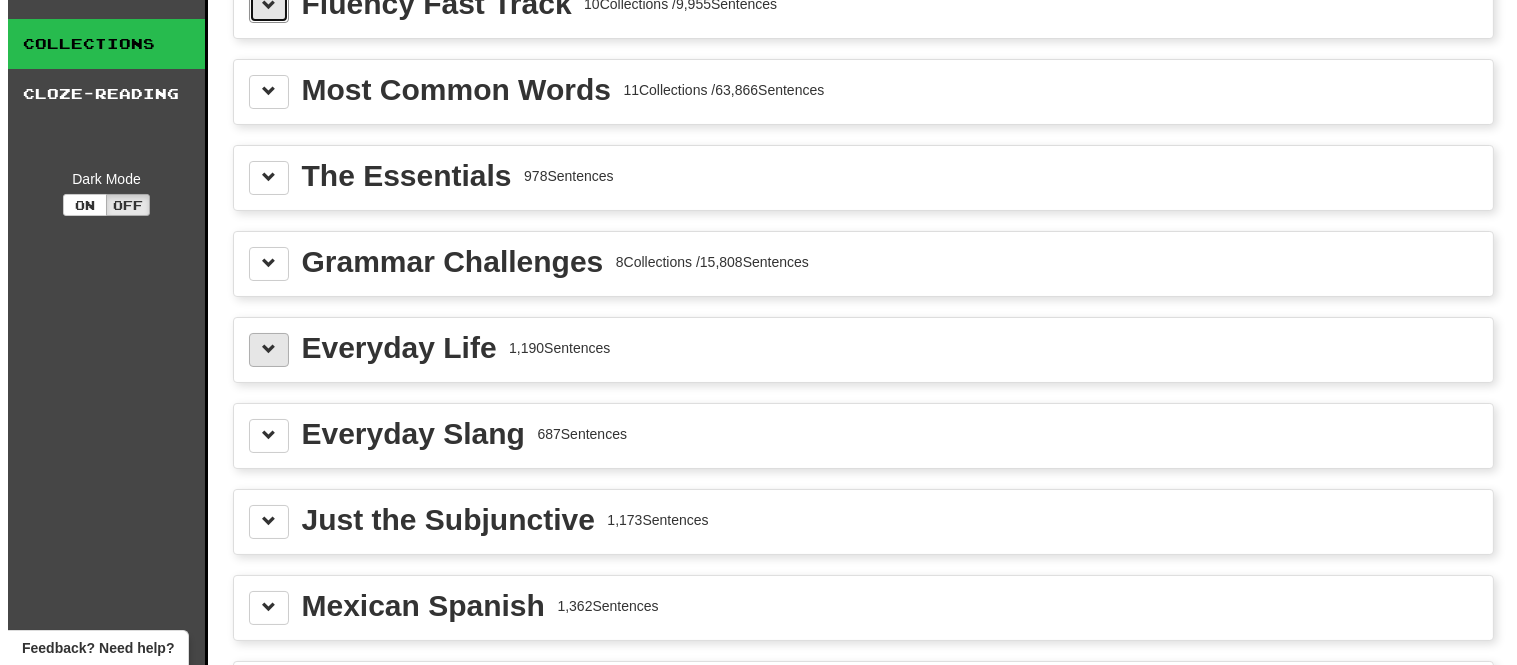 scroll, scrollTop: 0, scrollLeft: 0, axis: both 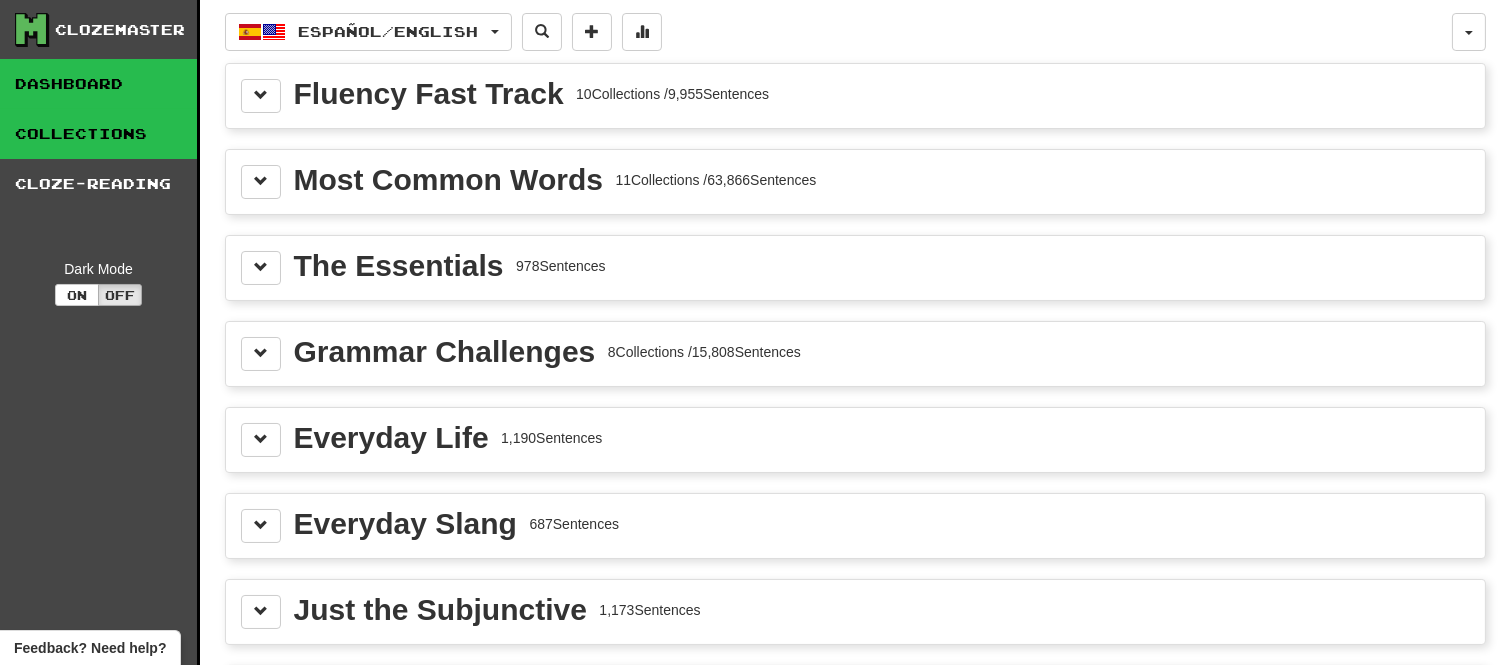 click on "Dashboard" at bounding box center [98, 84] 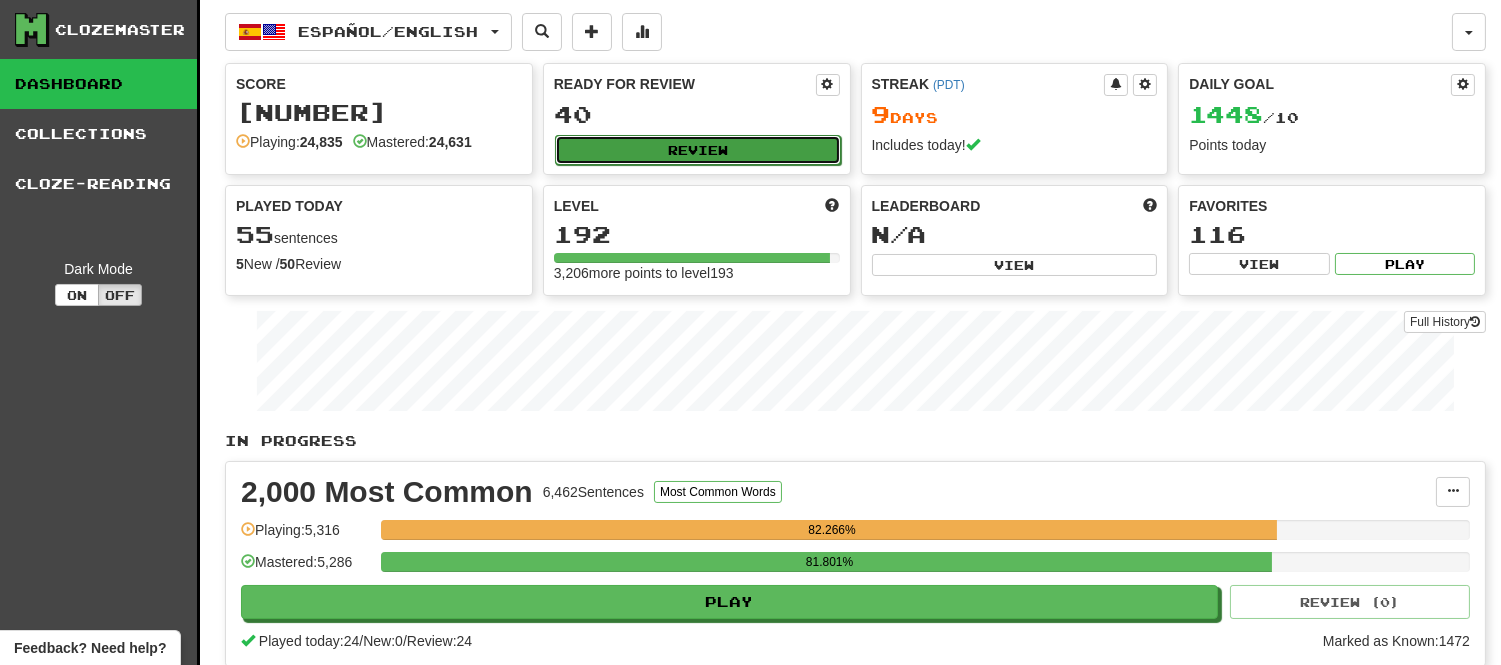 click on "Review" at bounding box center (698, 150) 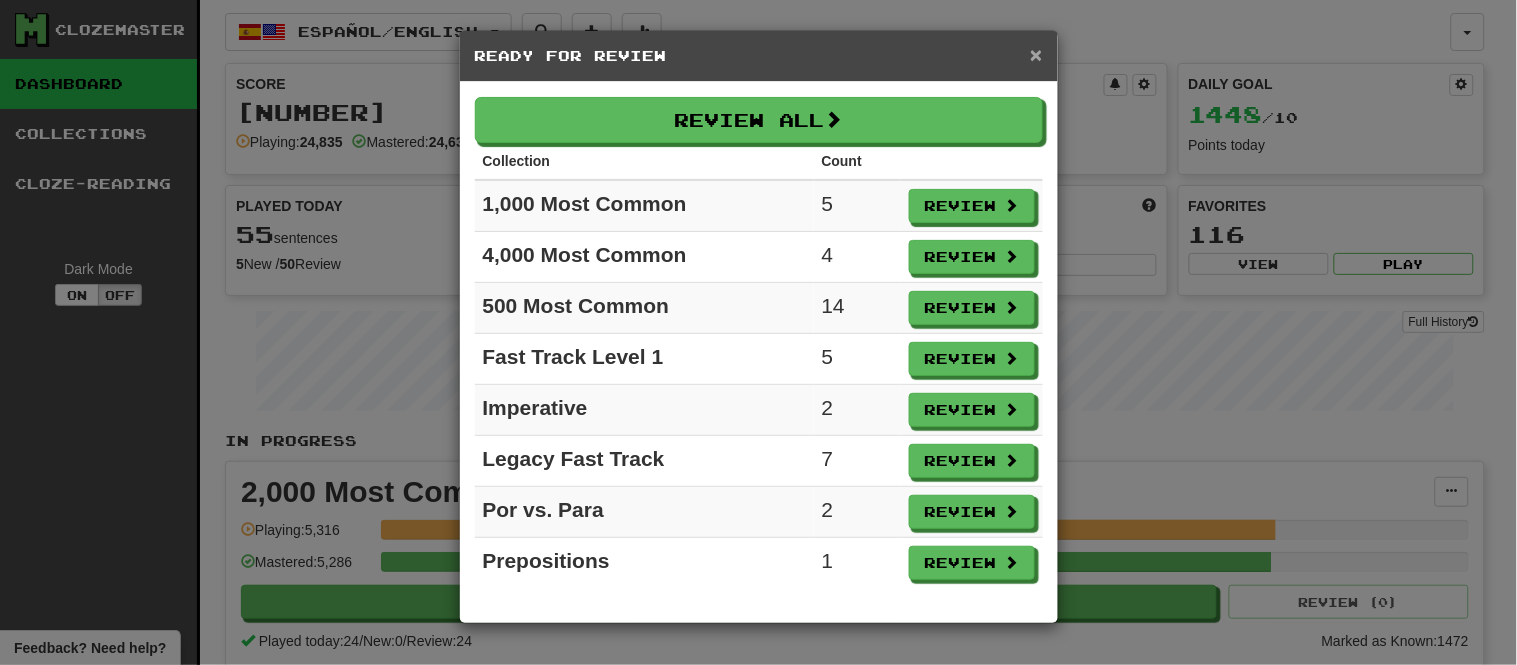 click on "×" at bounding box center [1036, 54] 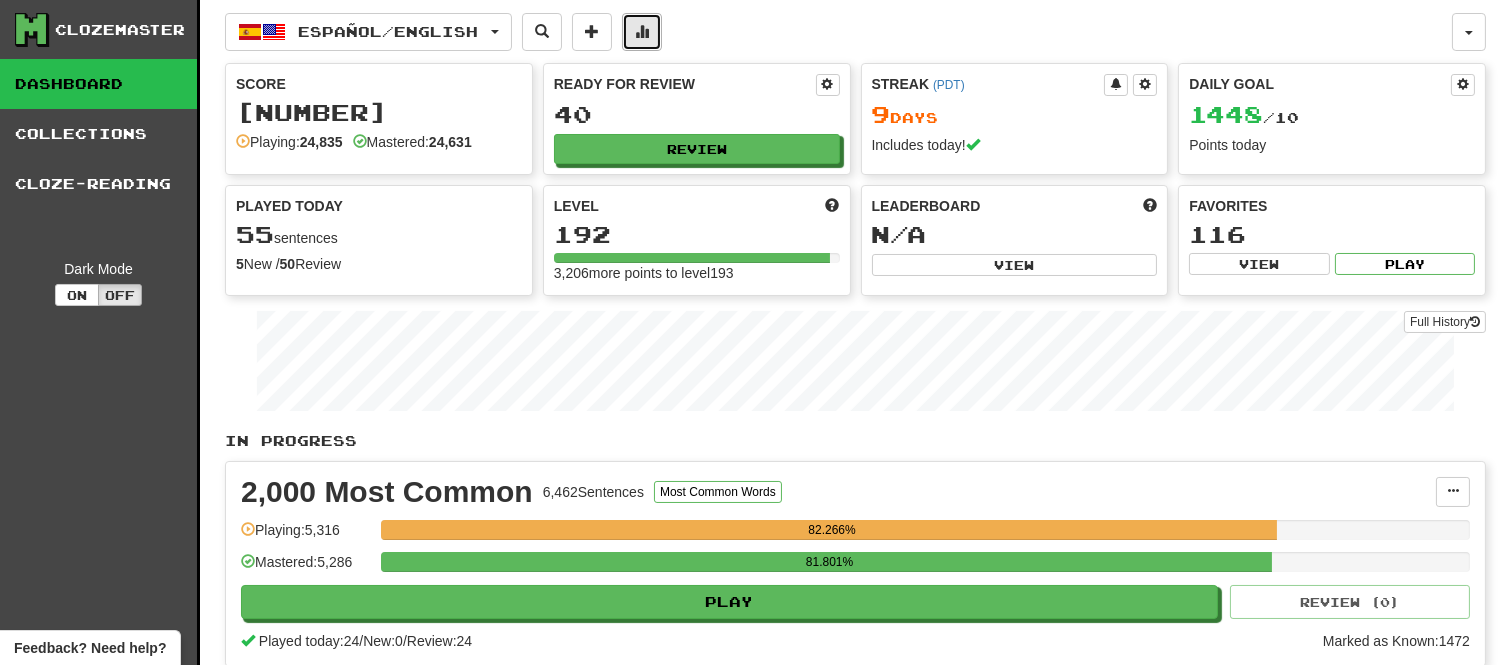 click at bounding box center [642, 32] 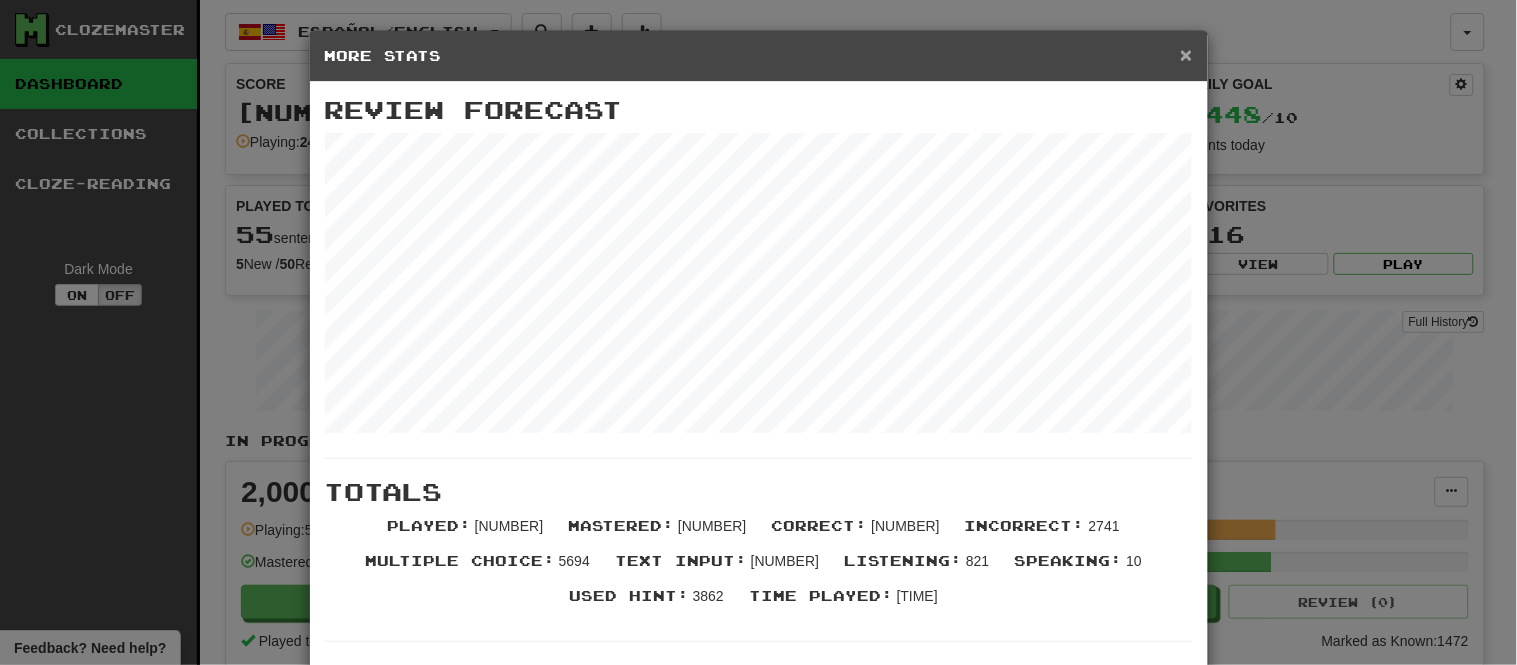 click on "×" at bounding box center [1186, 54] 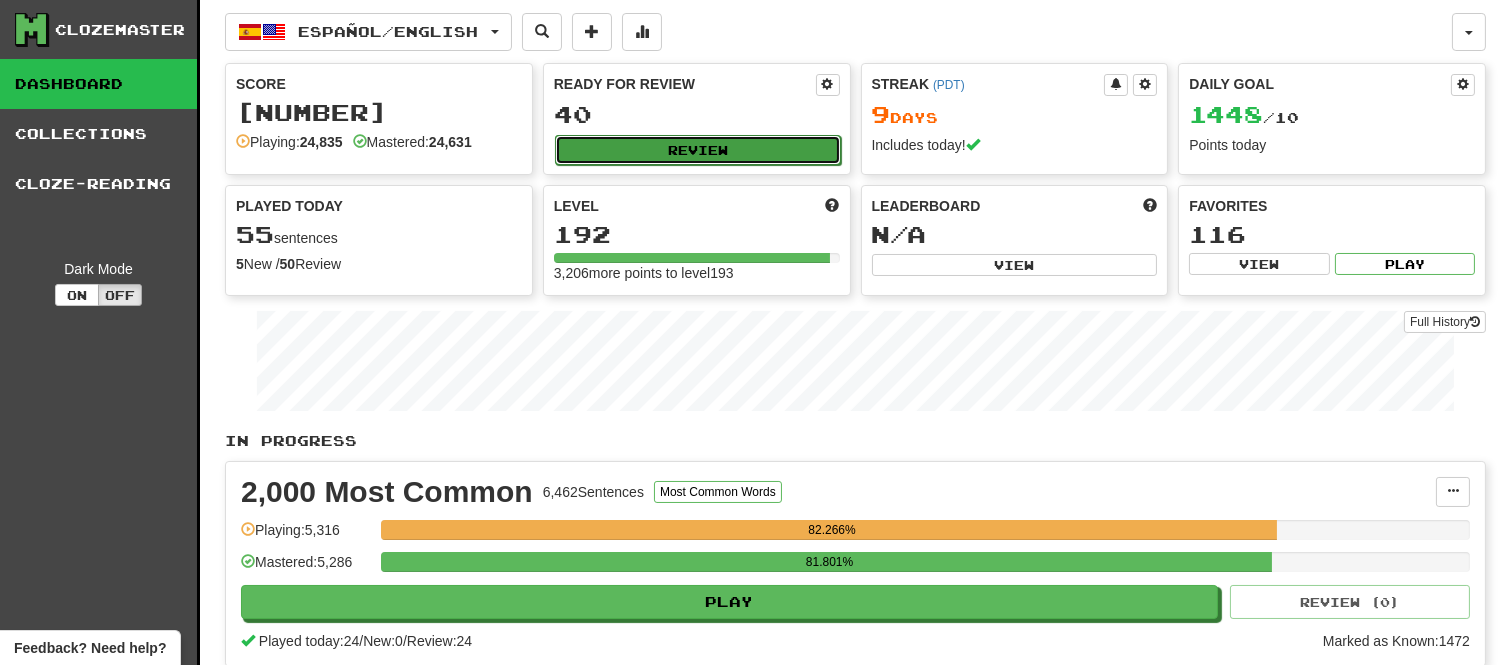 click on "Review" at bounding box center [698, 150] 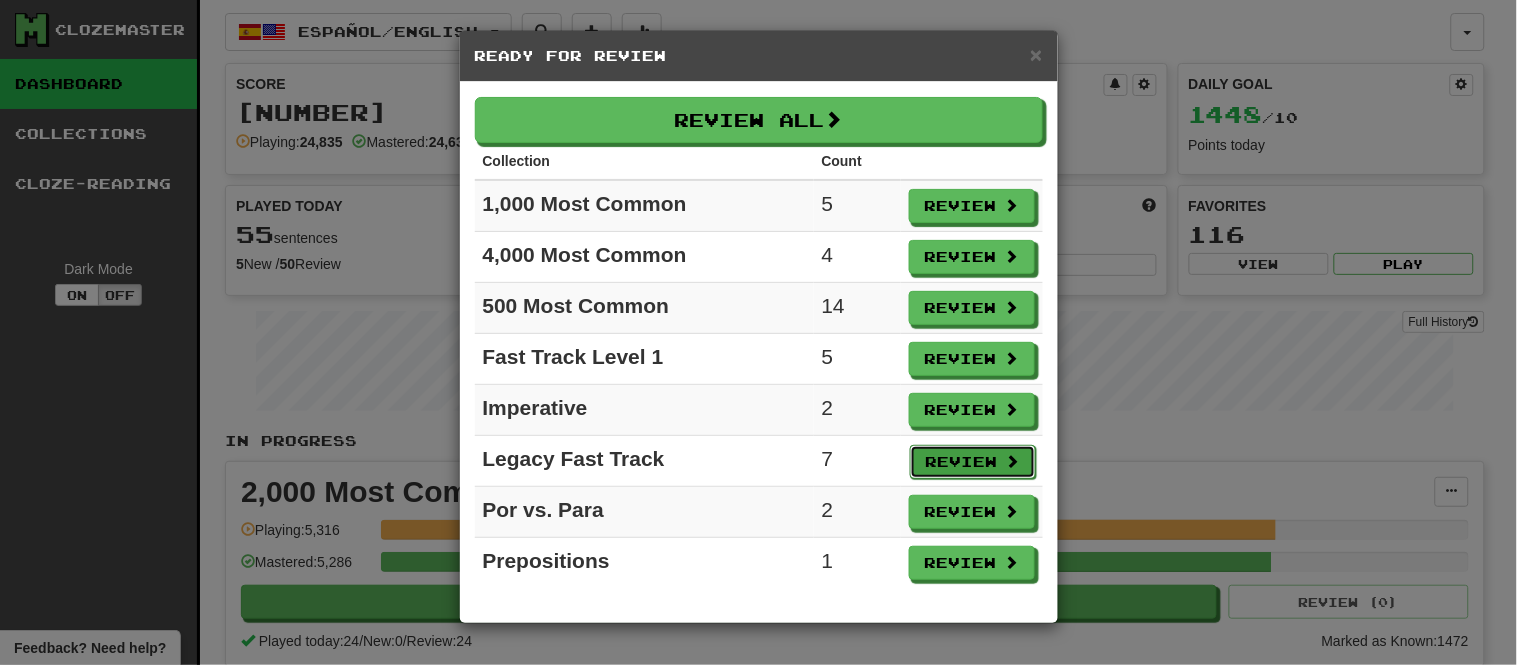 click on "Review" at bounding box center [973, 462] 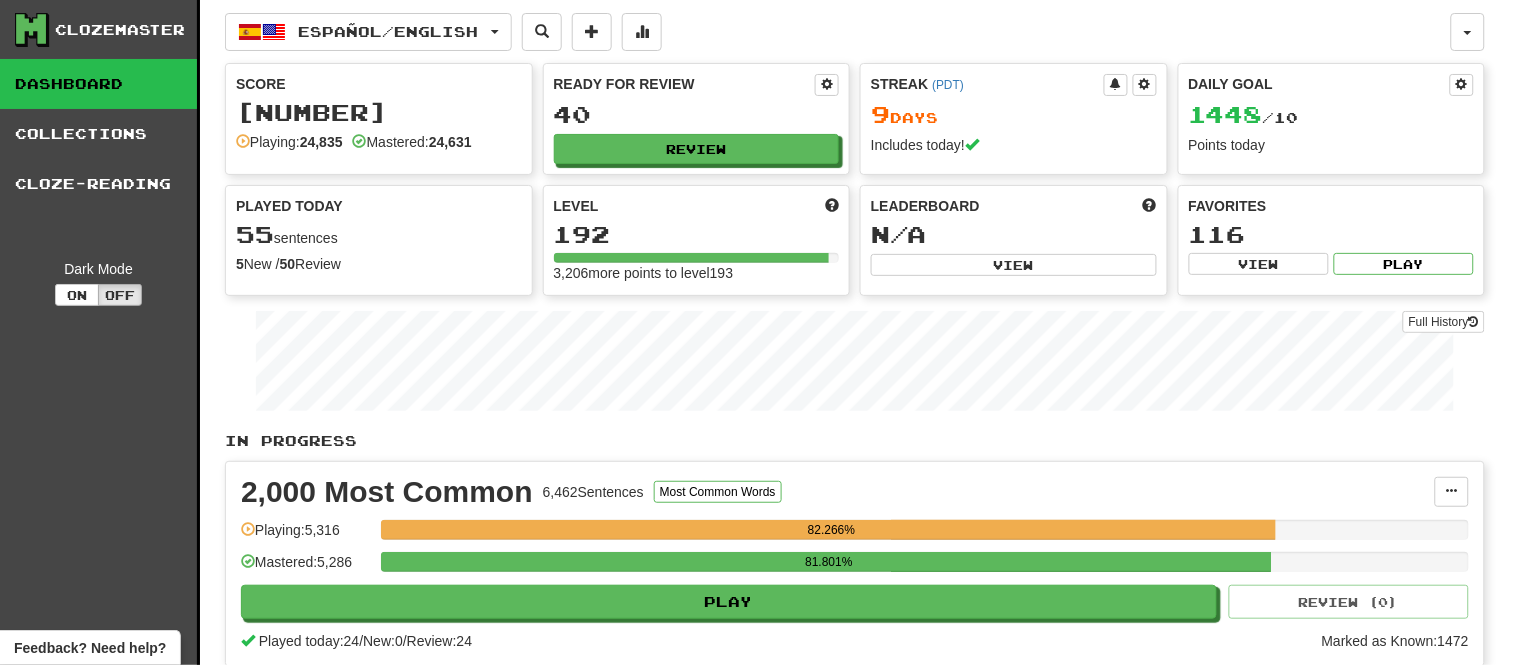 select on "**" 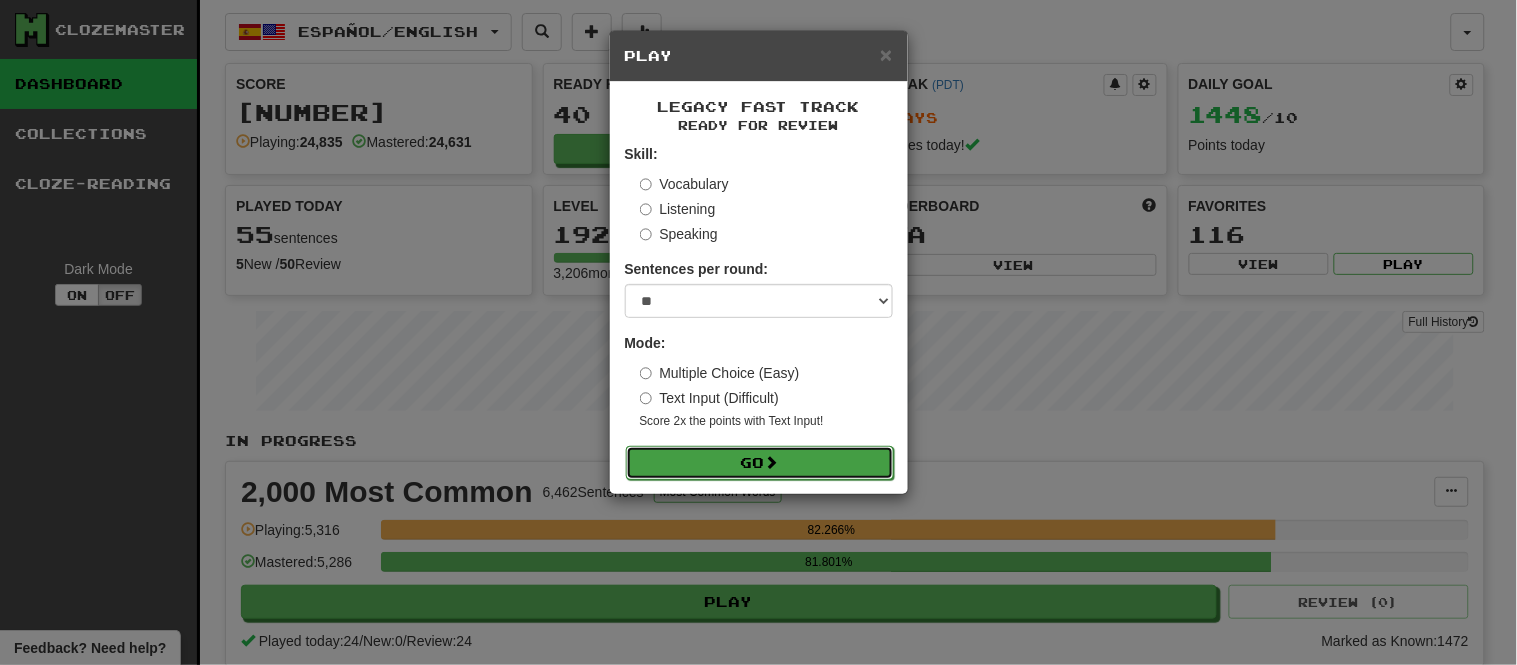 click at bounding box center [772, 462] 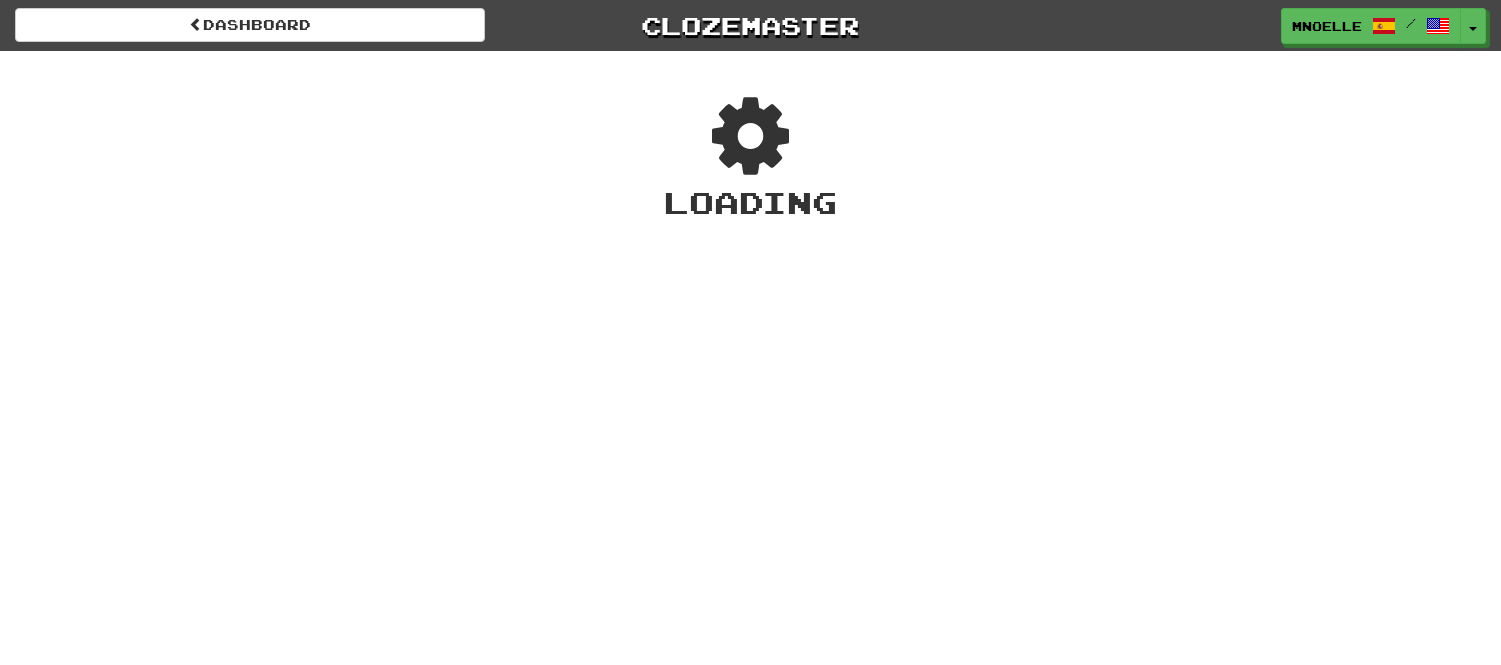 scroll, scrollTop: 0, scrollLeft: 0, axis: both 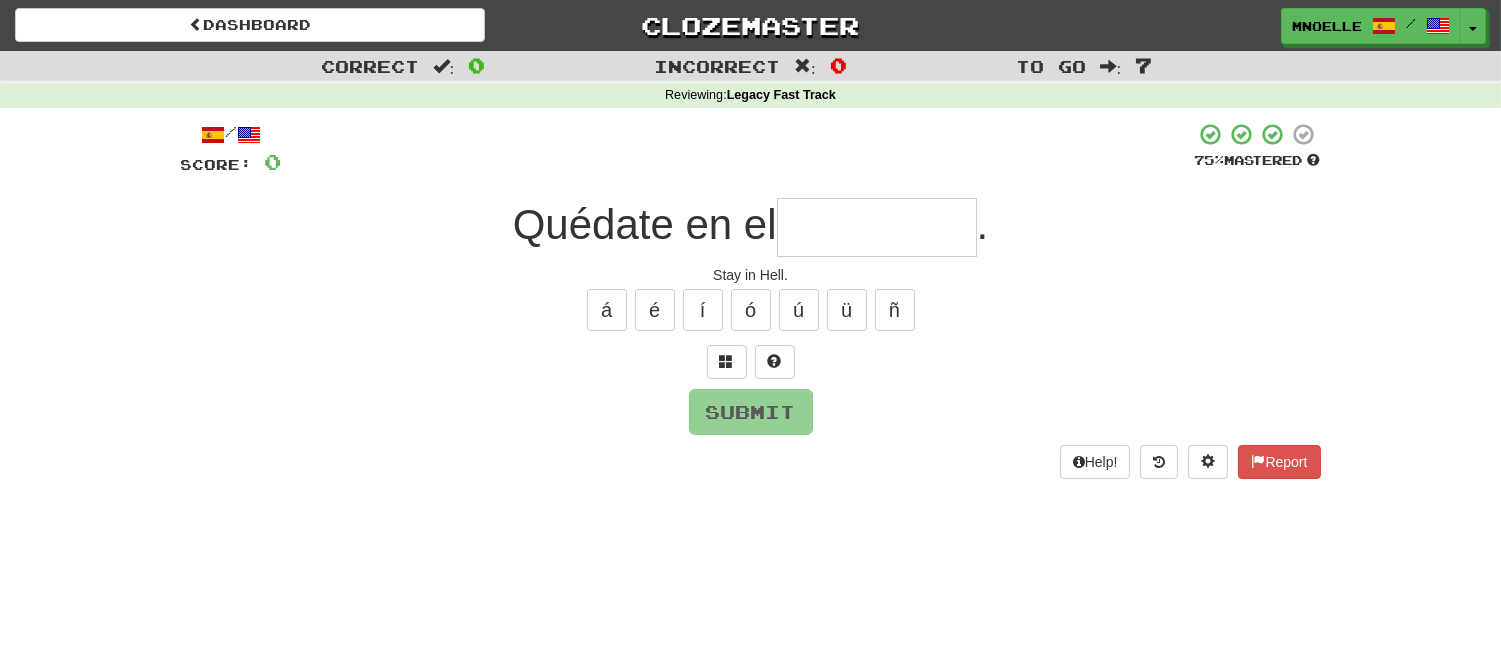 click at bounding box center [877, 227] 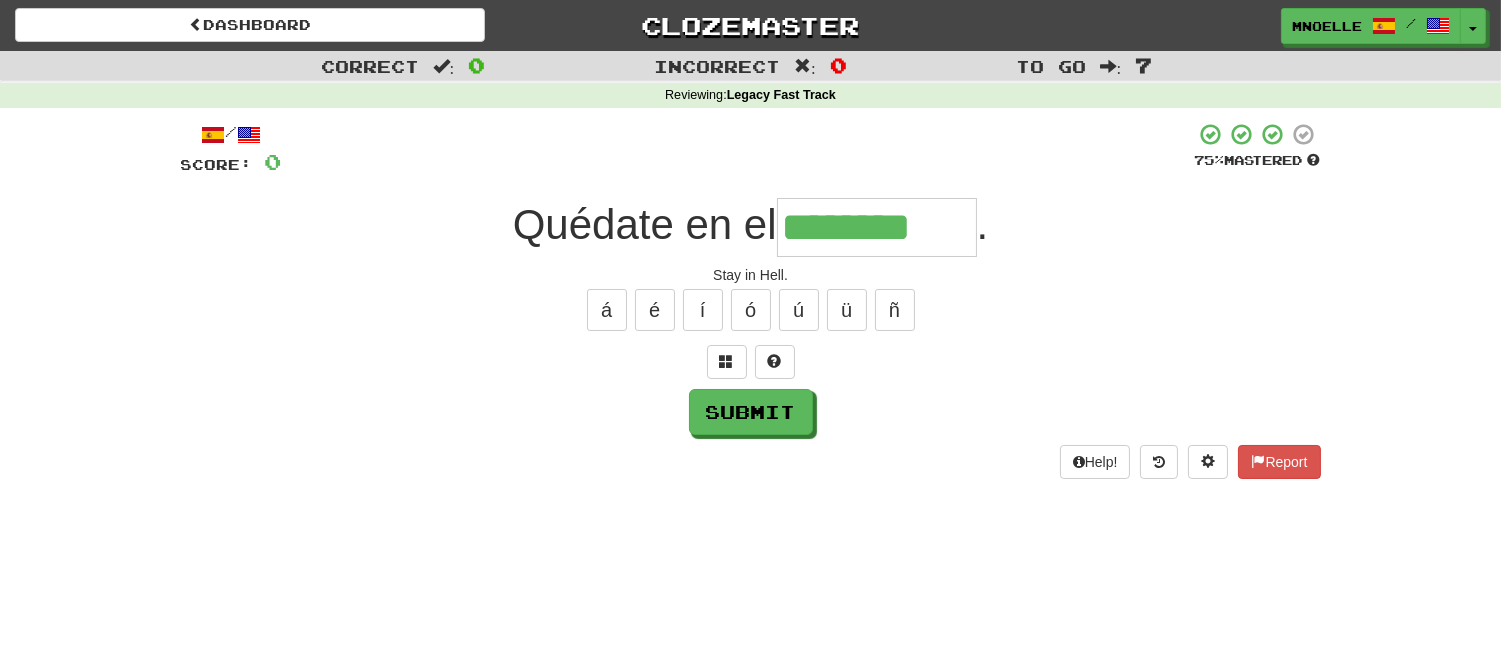 type on "********" 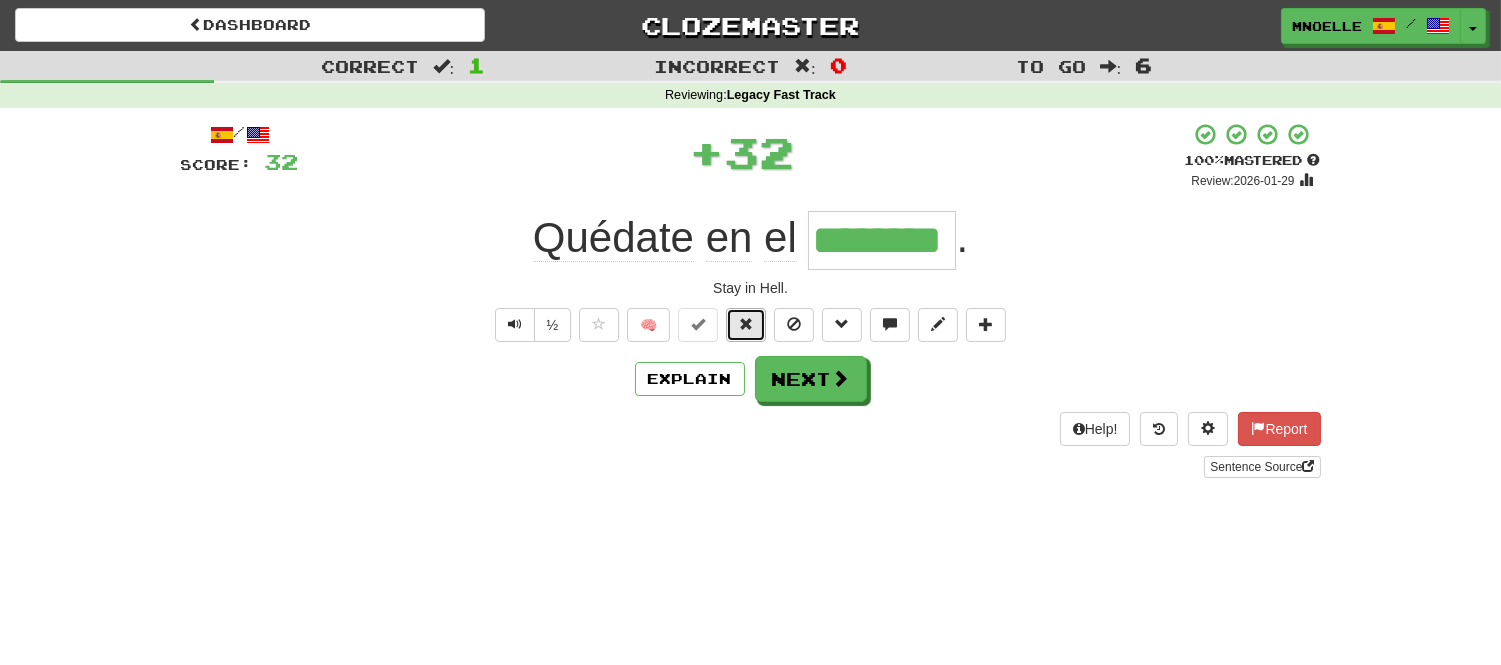 click at bounding box center (746, 325) 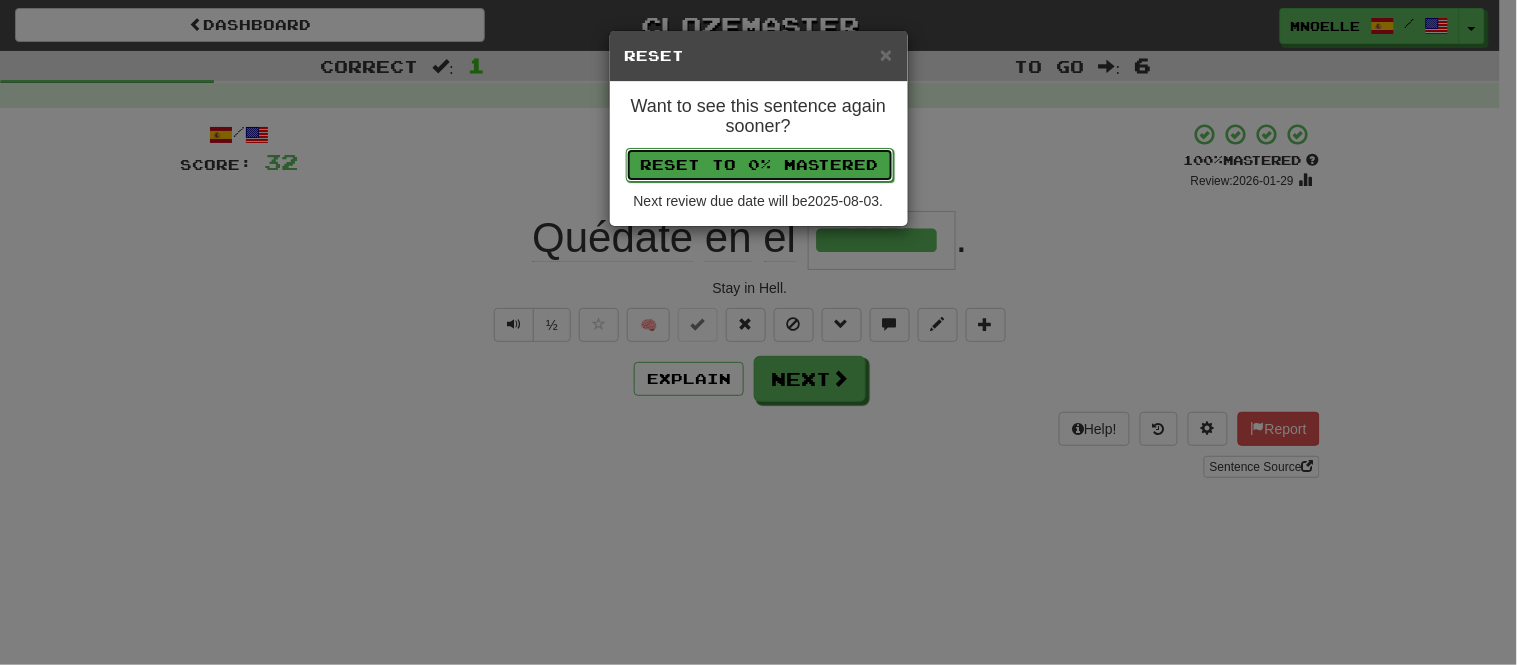 click on "Reset to 0% Mastered" at bounding box center [760, 165] 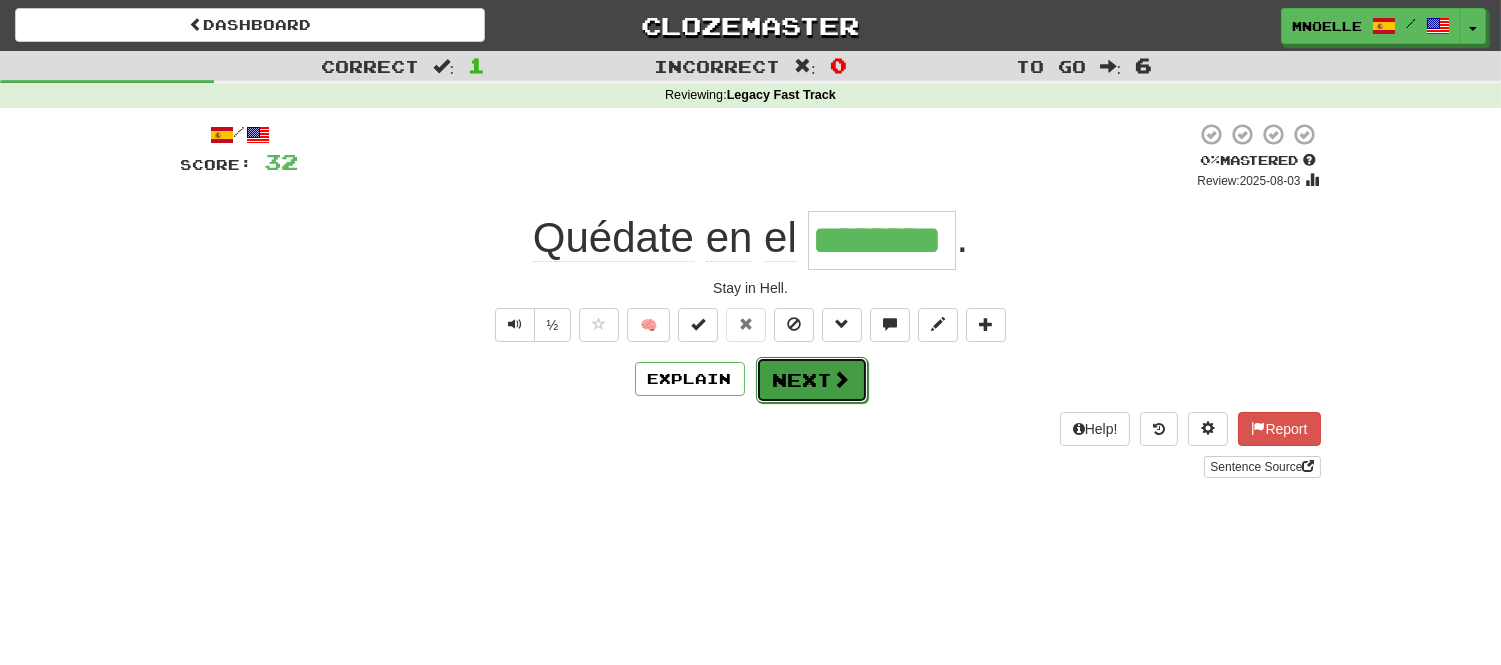 click on "Next" at bounding box center (812, 380) 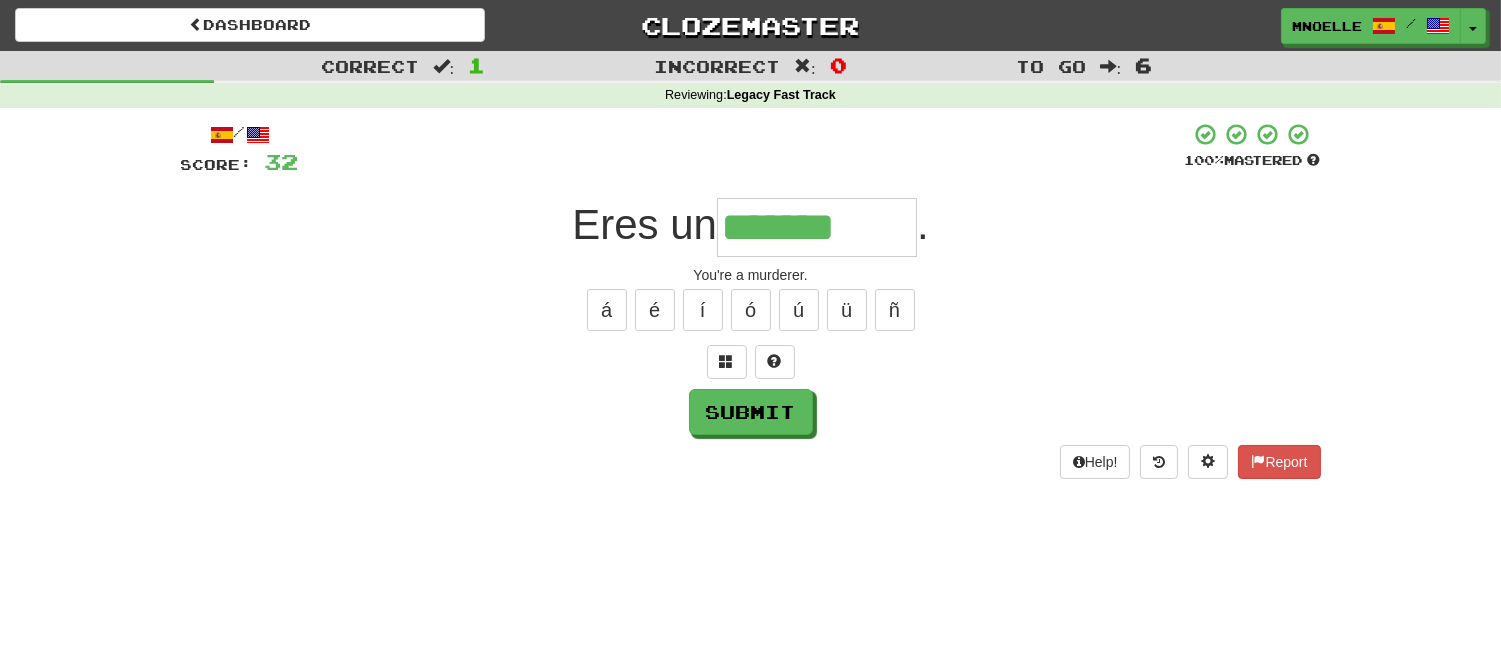 type on "*******" 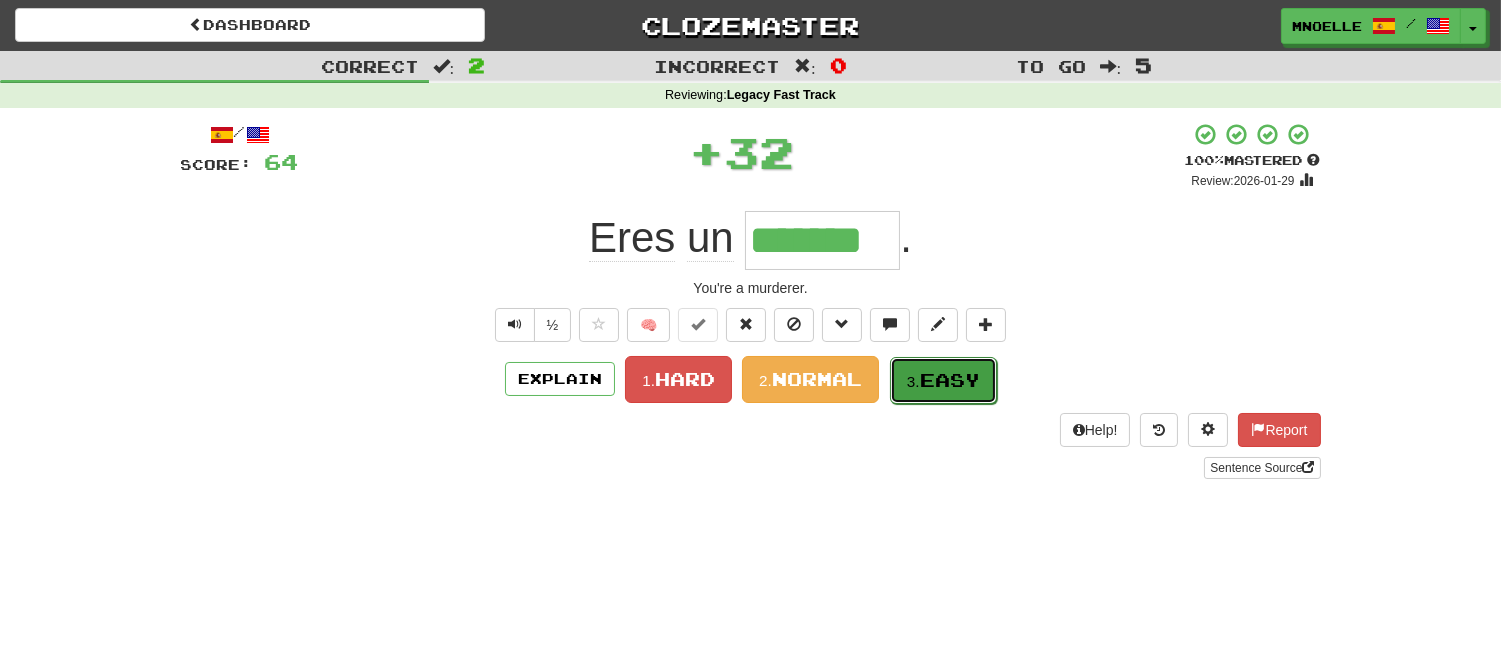 click on "Easy" at bounding box center (950, 380) 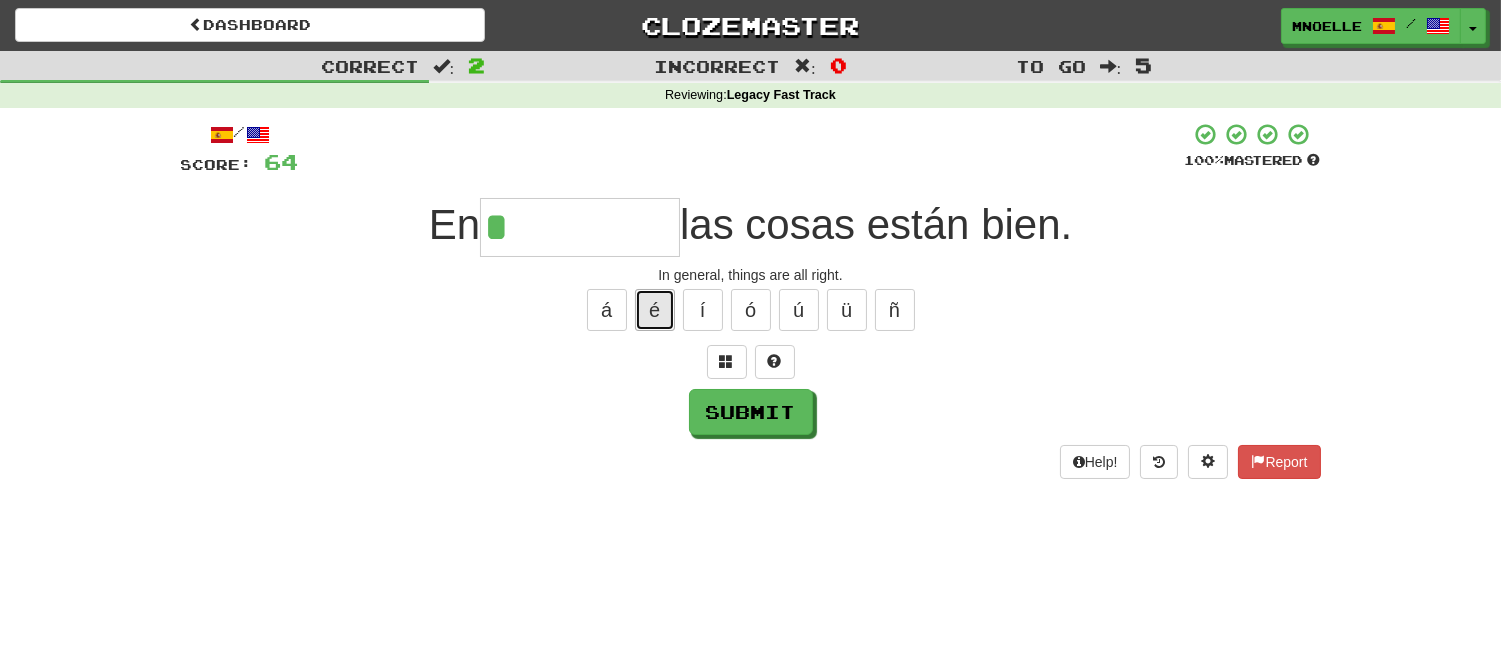 click on "é" at bounding box center (655, 310) 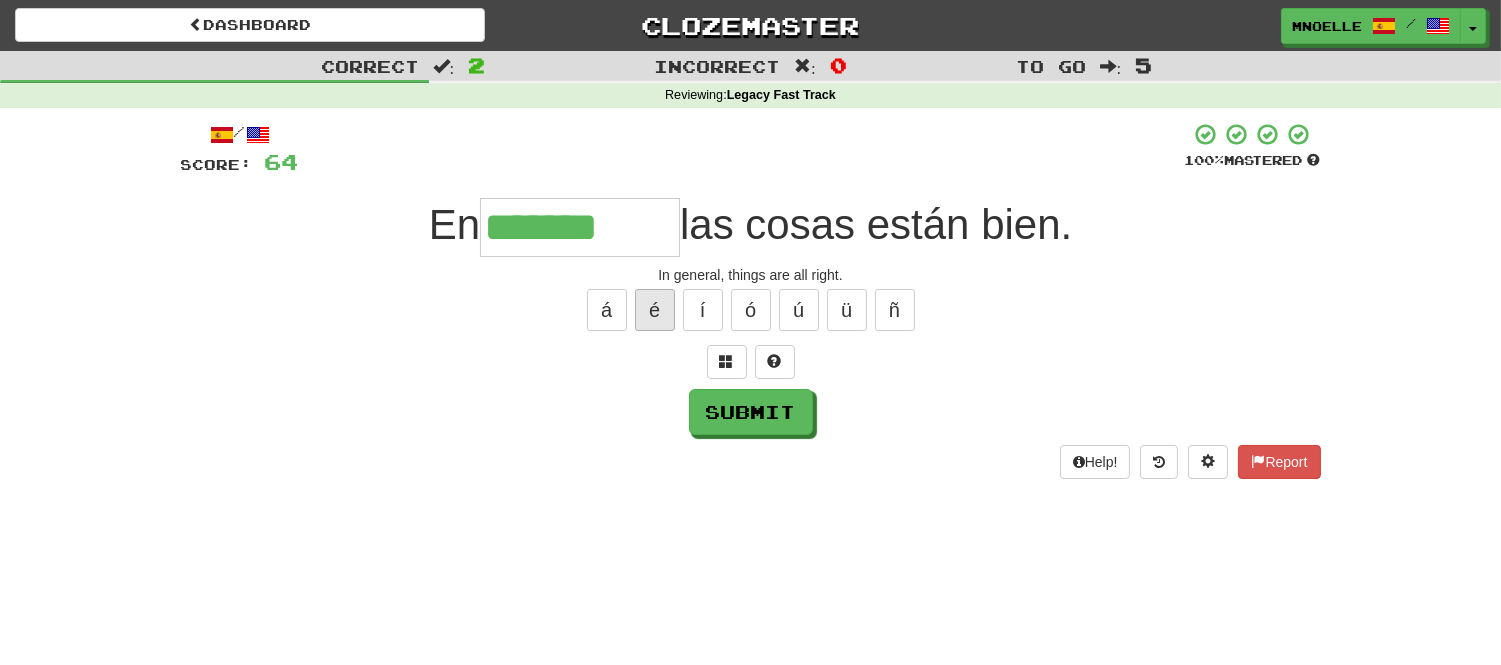 type on "*******" 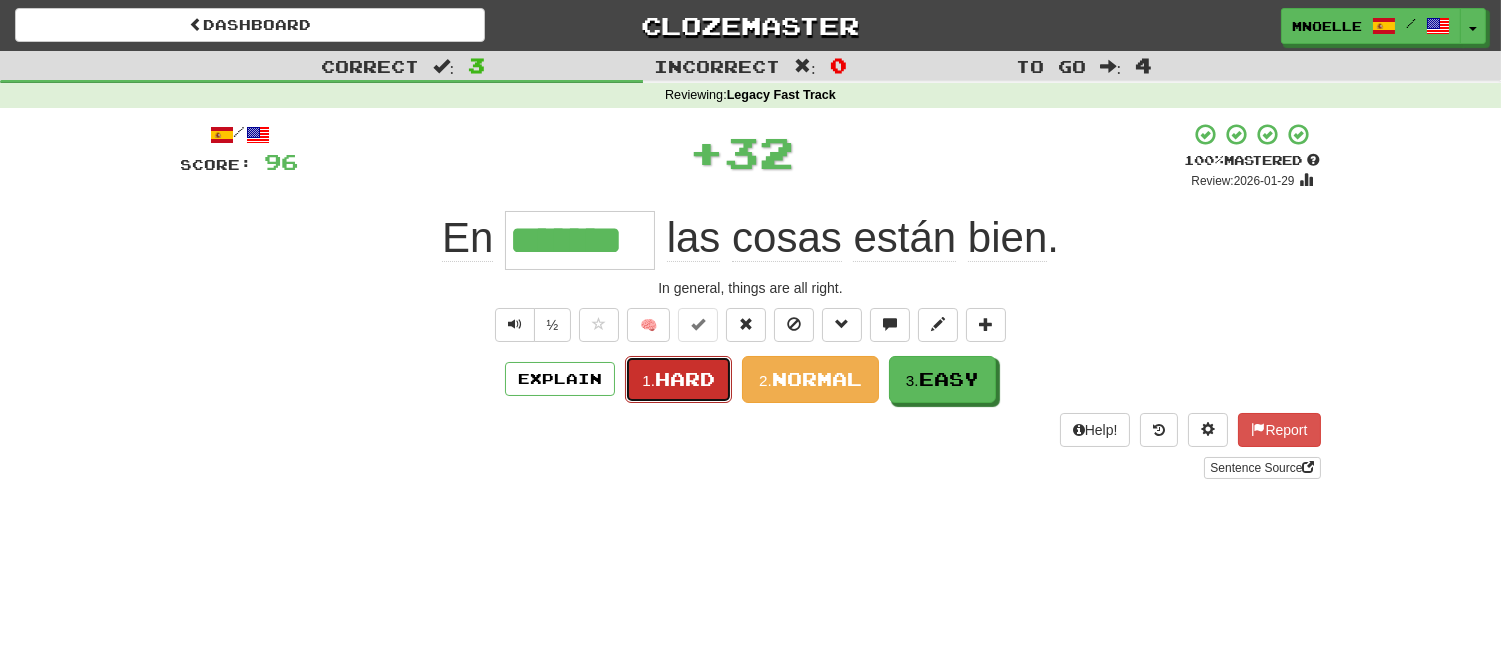 click on "Hard" at bounding box center [685, 379] 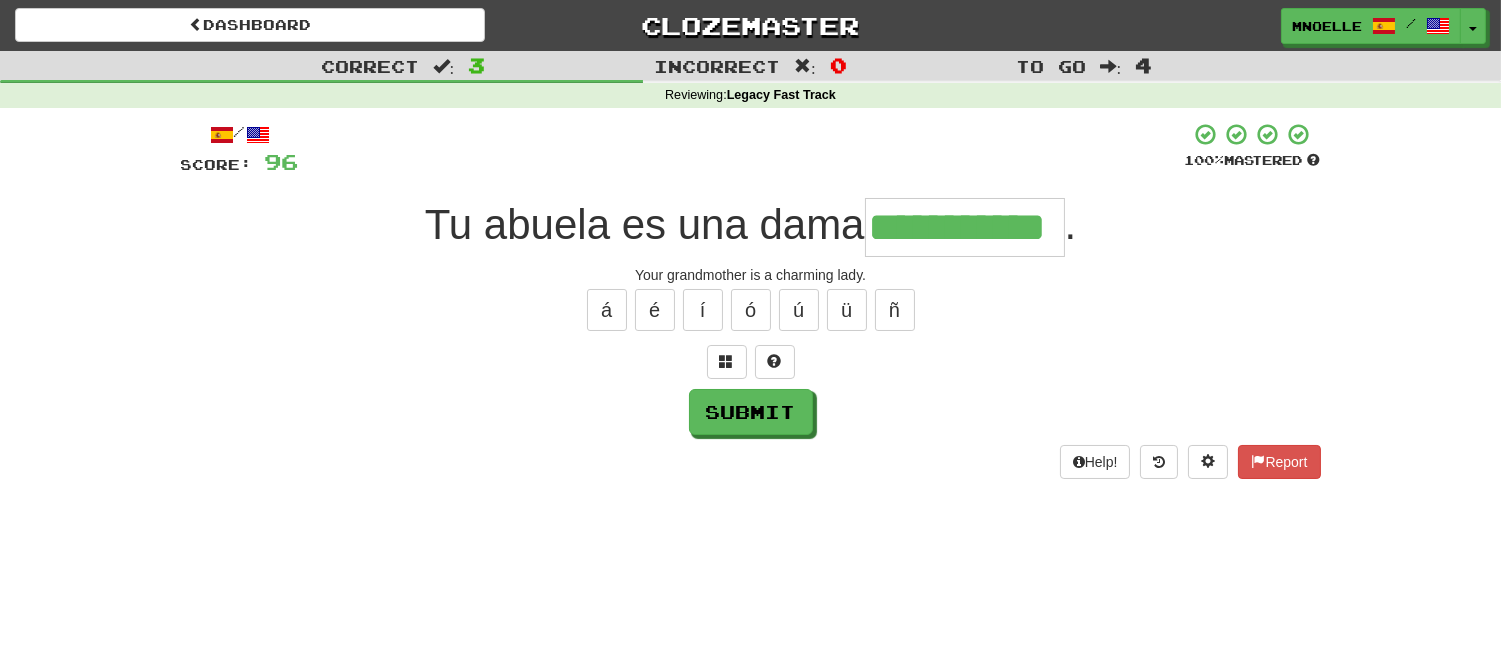scroll, scrollTop: 0, scrollLeft: 41, axis: horizontal 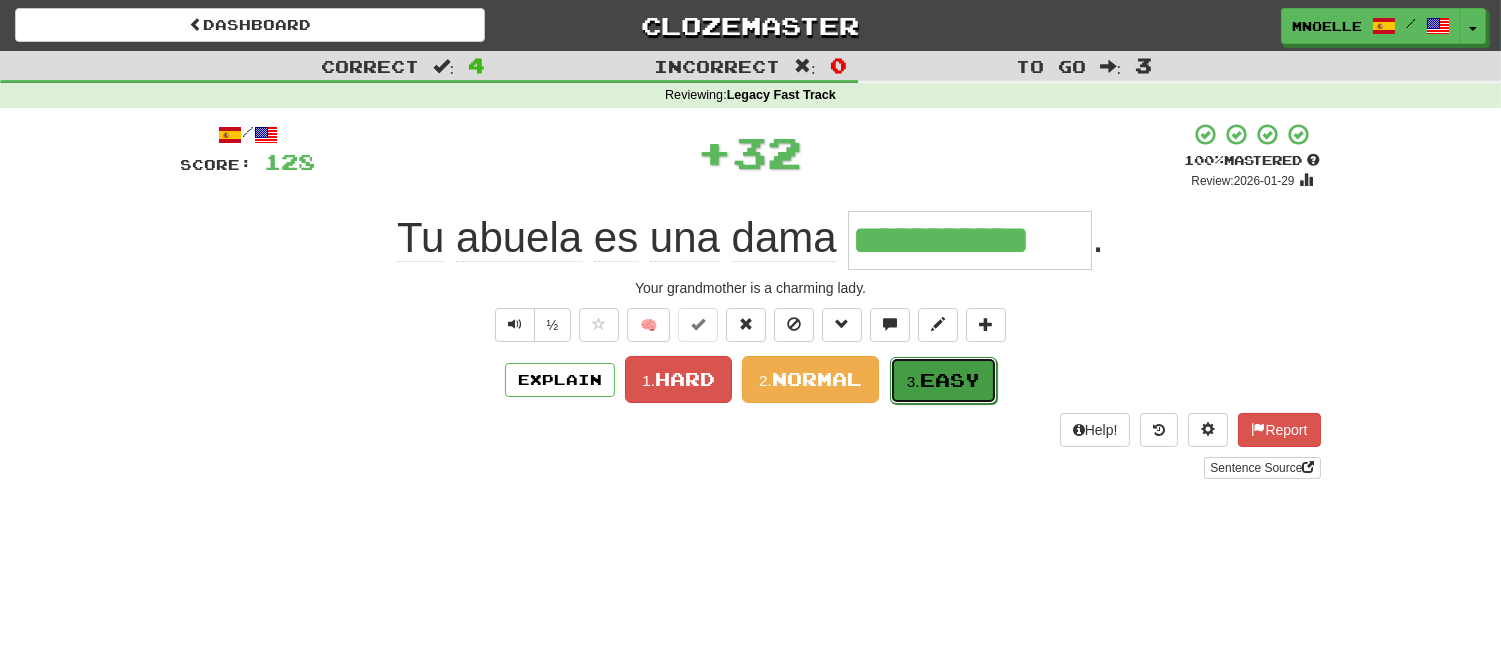 click on "Easy" at bounding box center (950, 380) 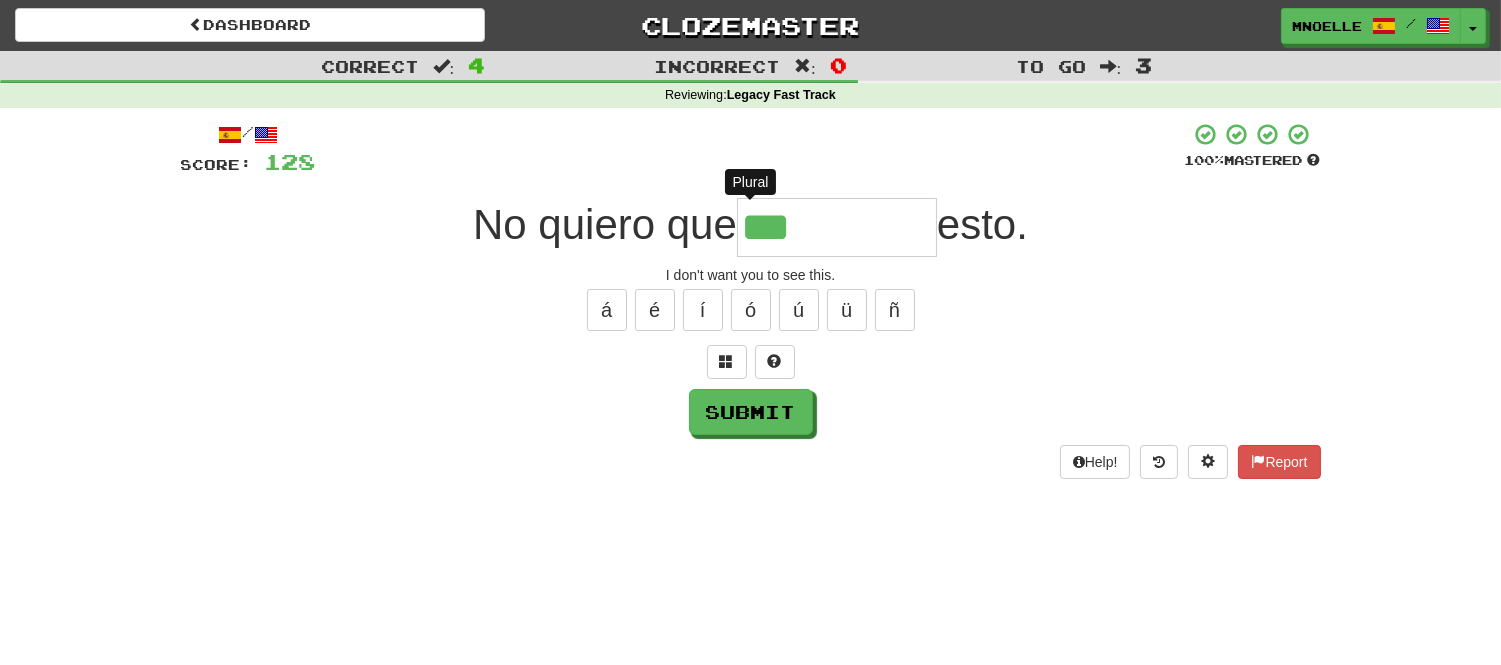 type on "****" 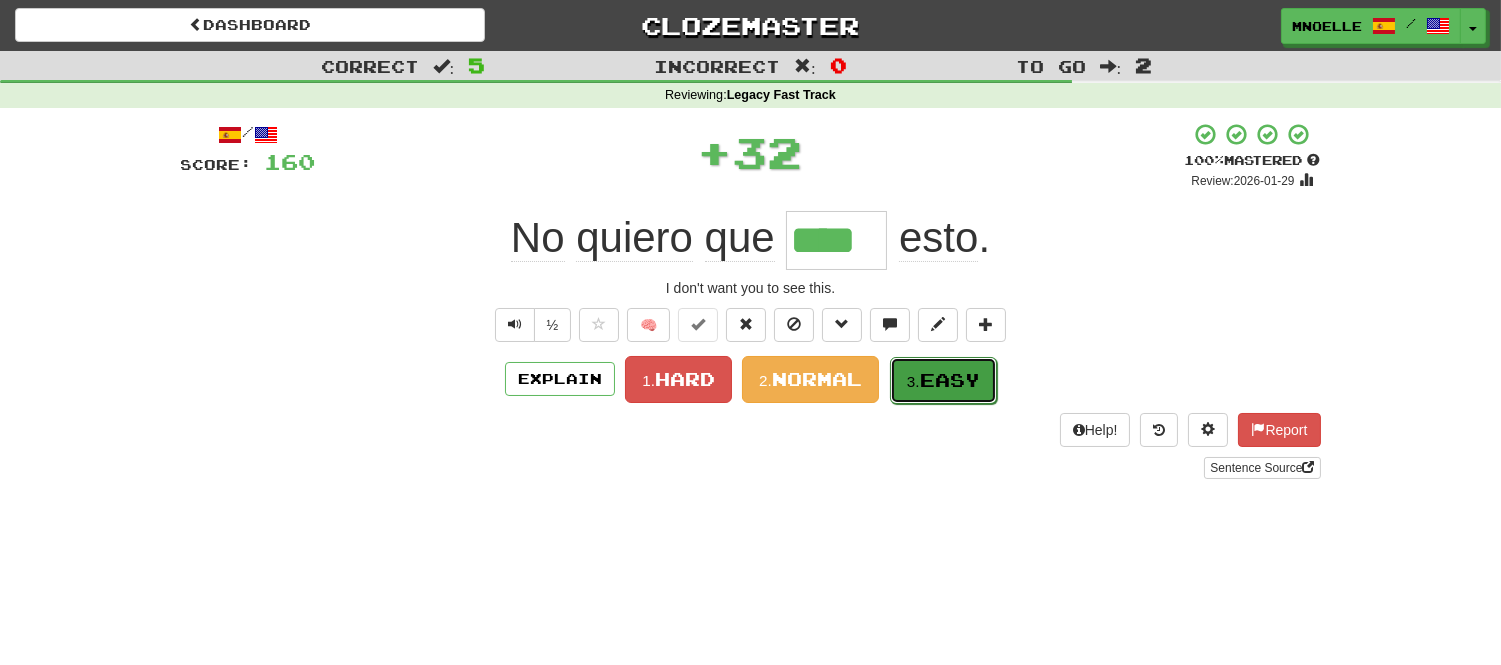 click on "Easy" at bounding box center (950, 380) 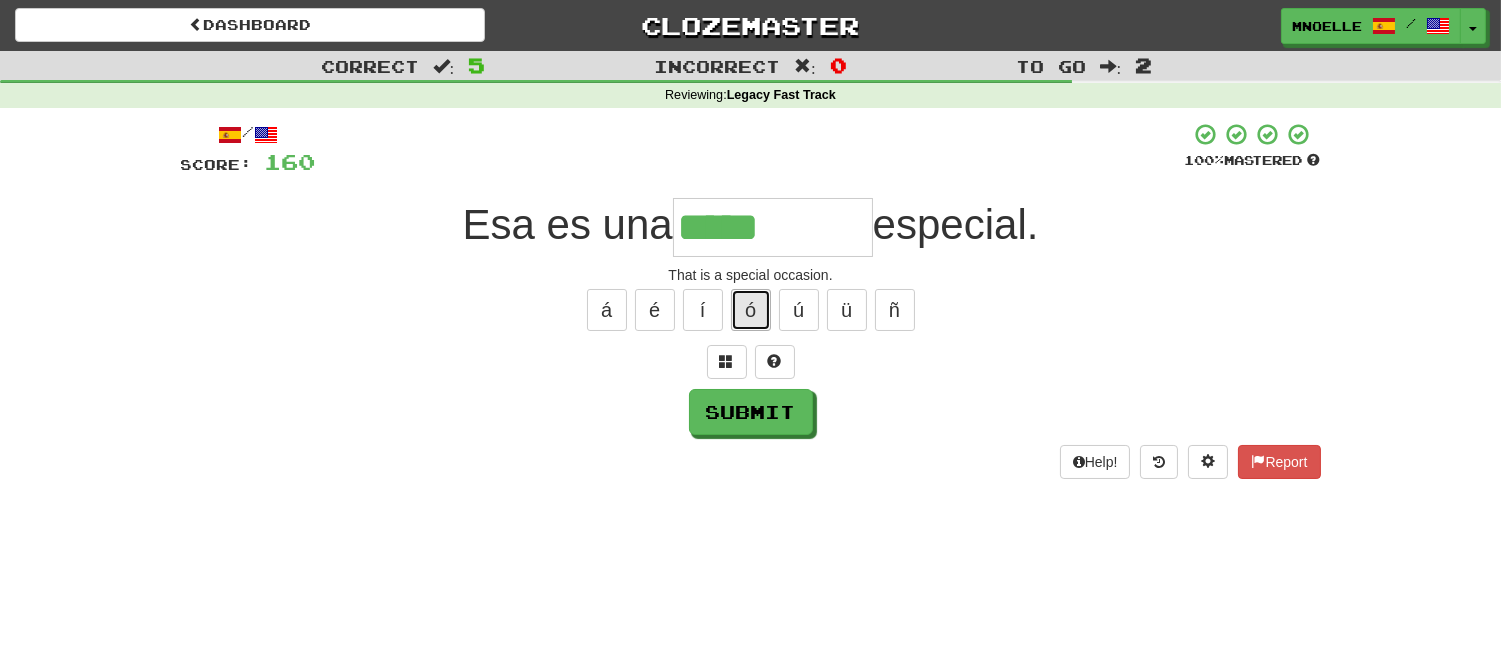click on "ó" at bounding box center (751, 310) 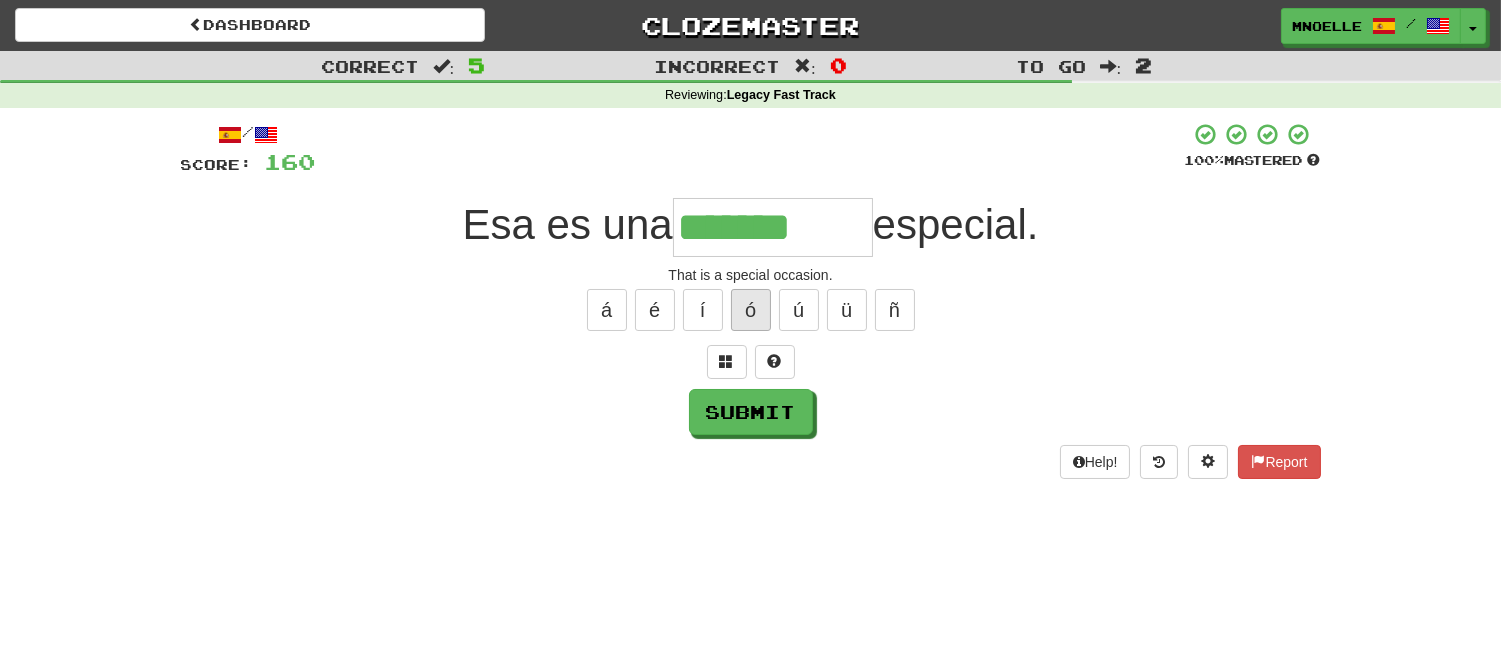type on "*******" 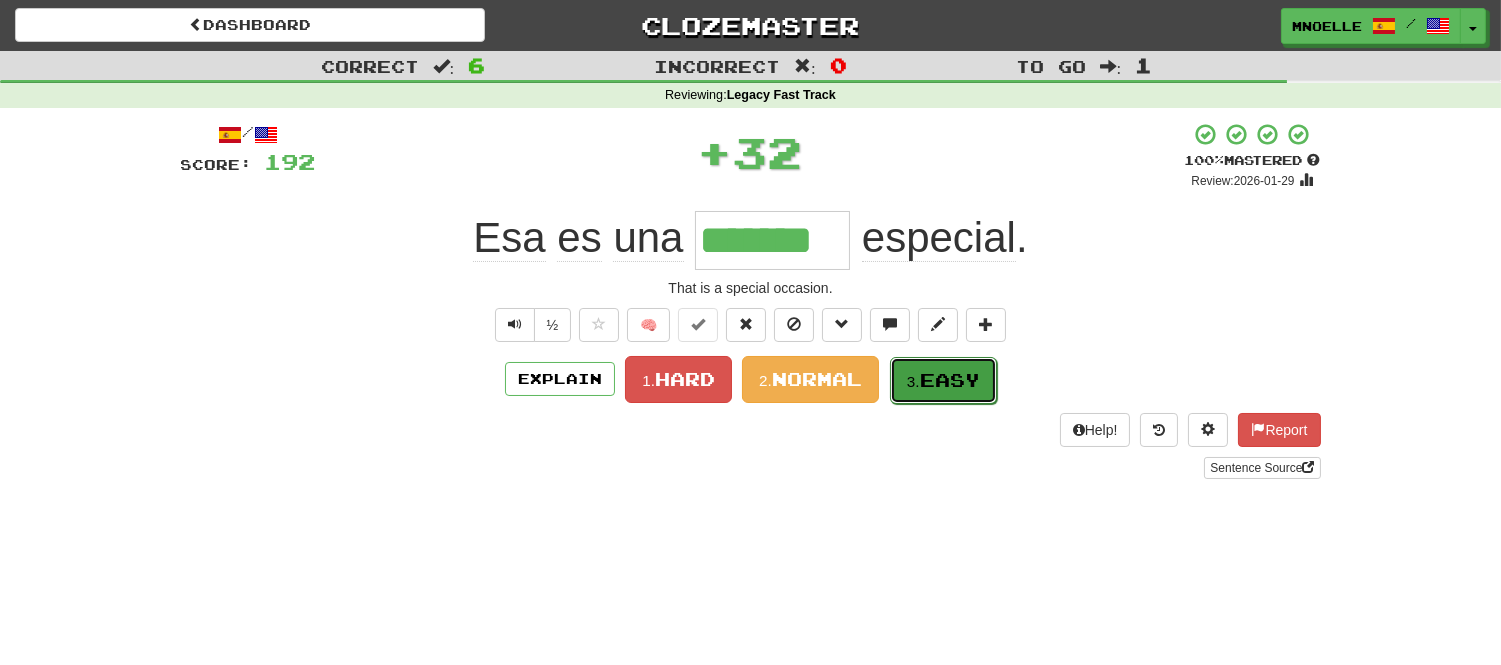 click on "Easy" at bounding box center (950, 380) 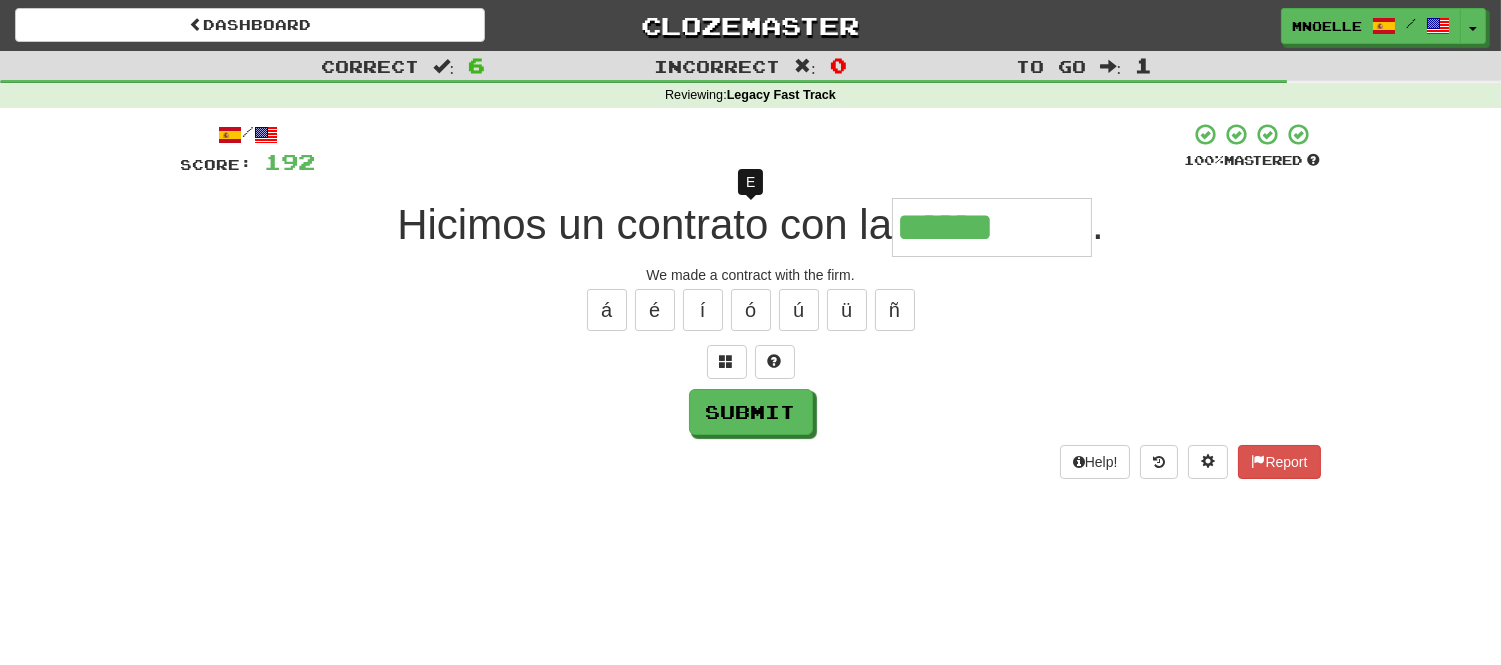 type on "*******" 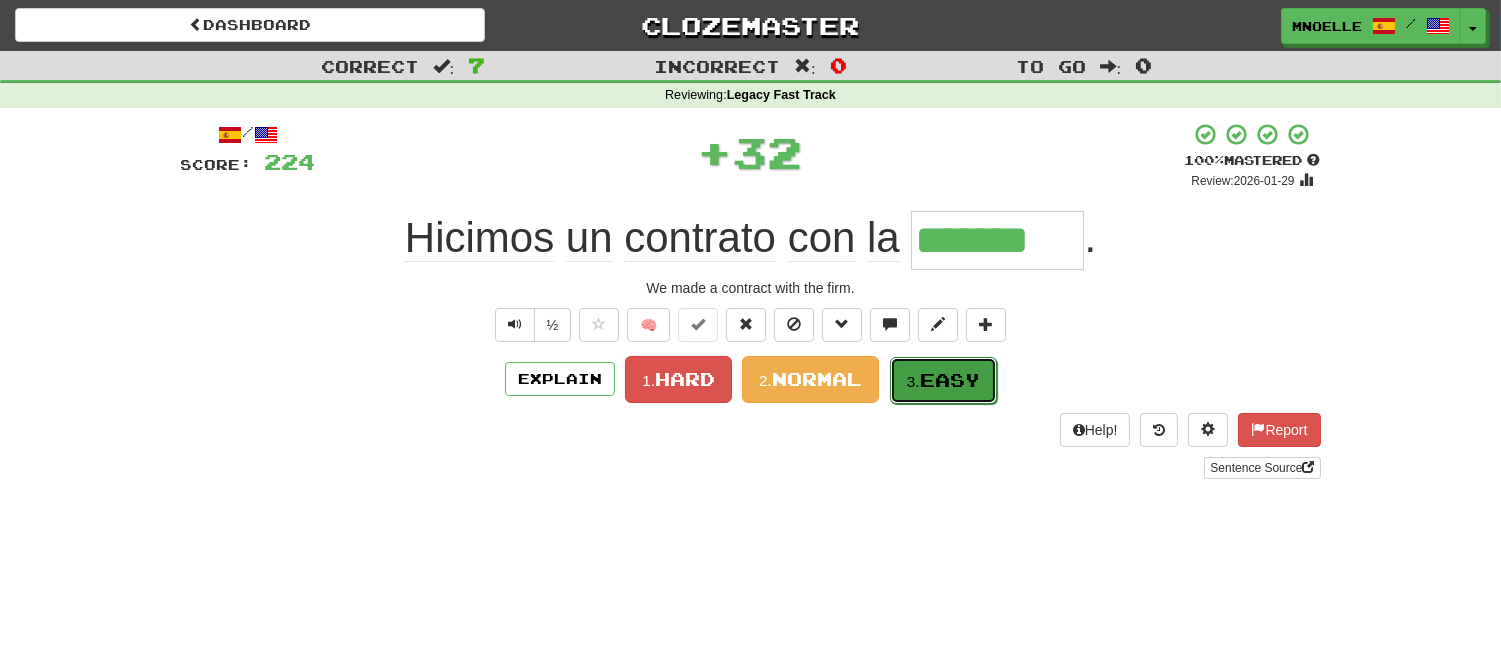 click on "Easy" at bounding box center [950, 380] 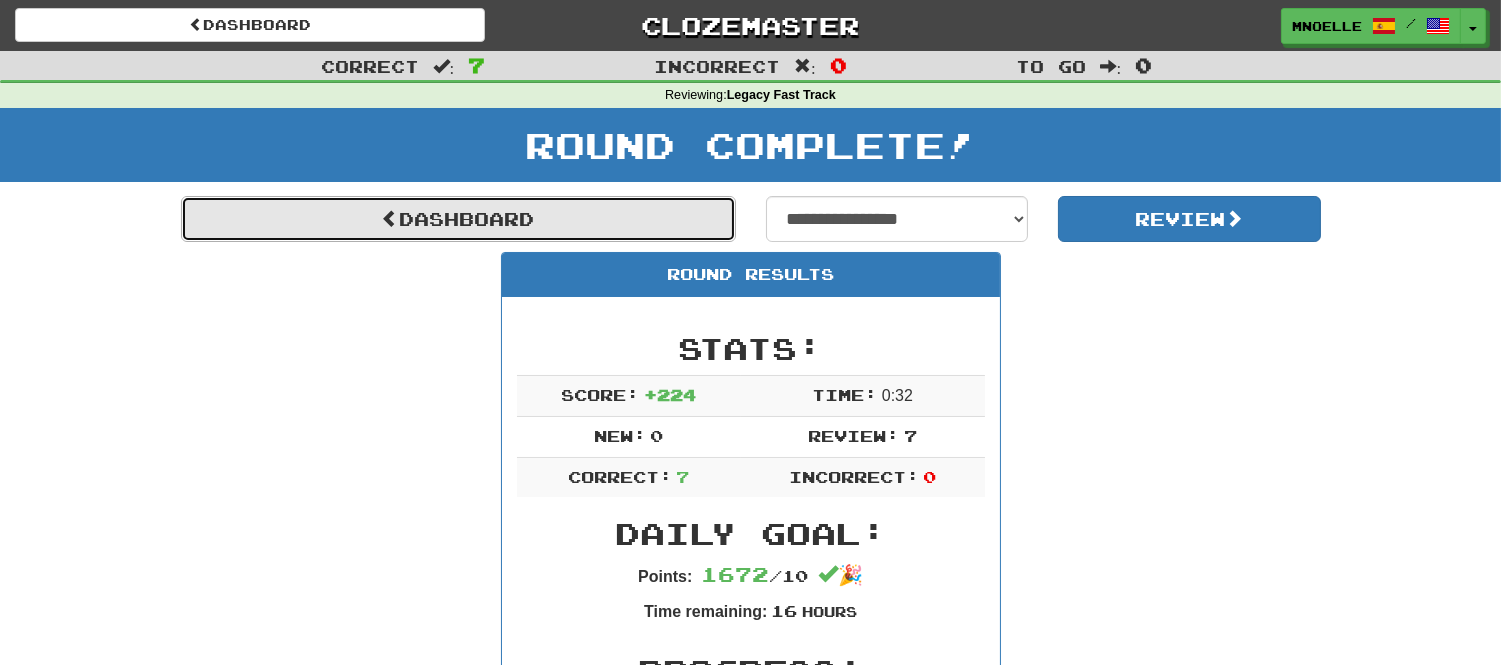 click on "Dashboard" at bounding box center (458, 219) 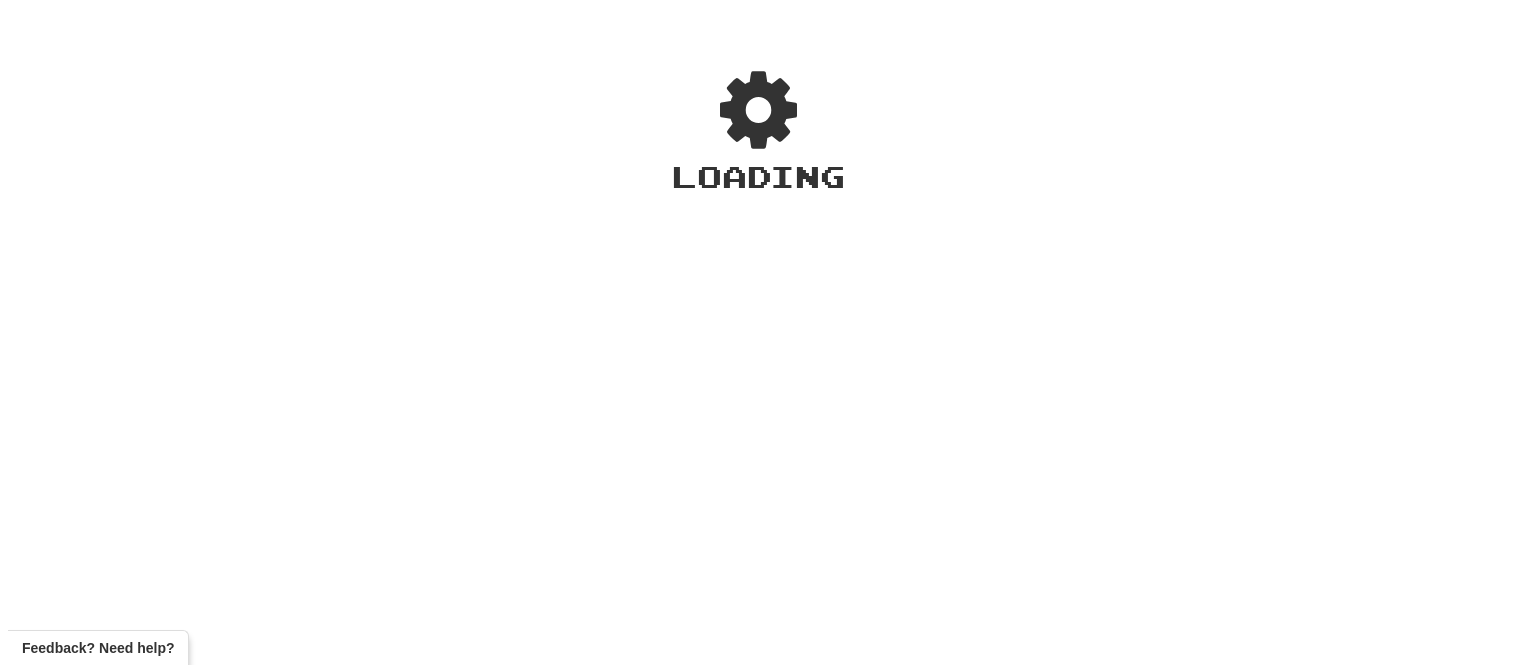 scroll, scrollTop: 0, scrollLeft: 0, axis: both 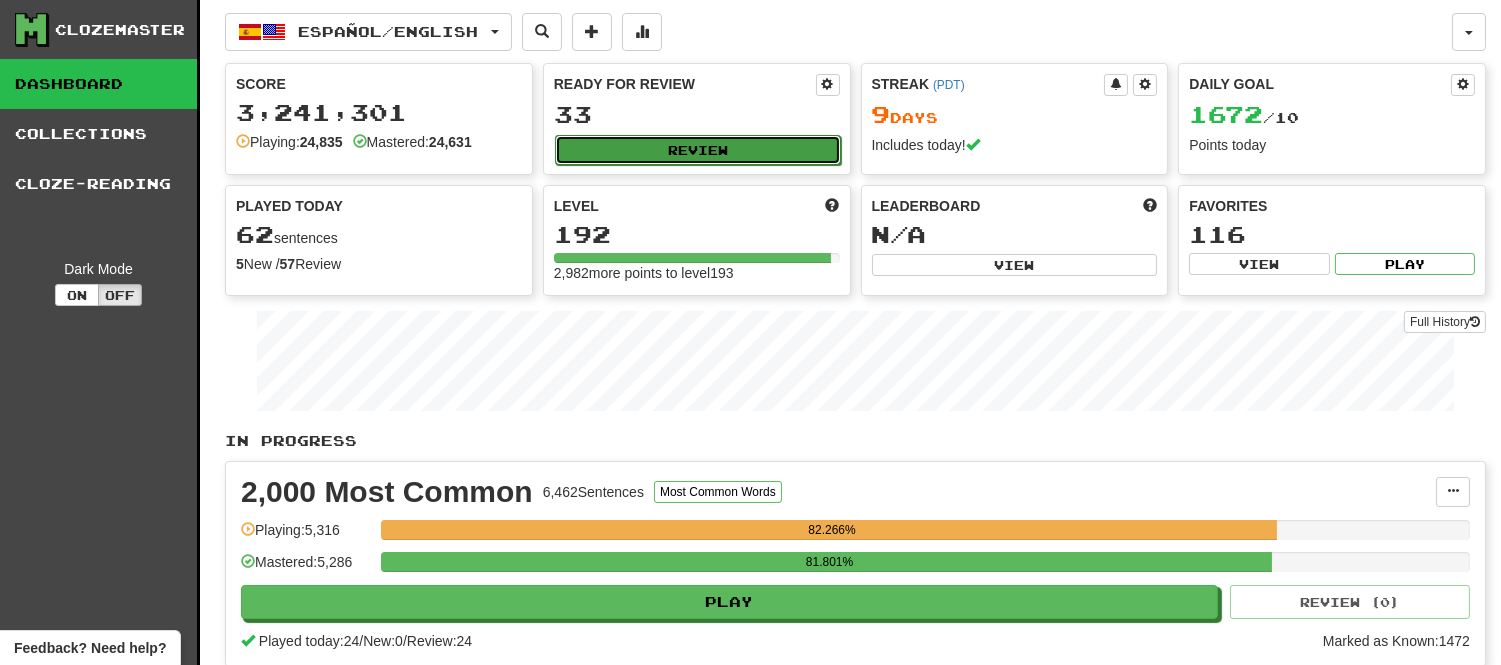 click on "Review" at bounding box center [698, 150] 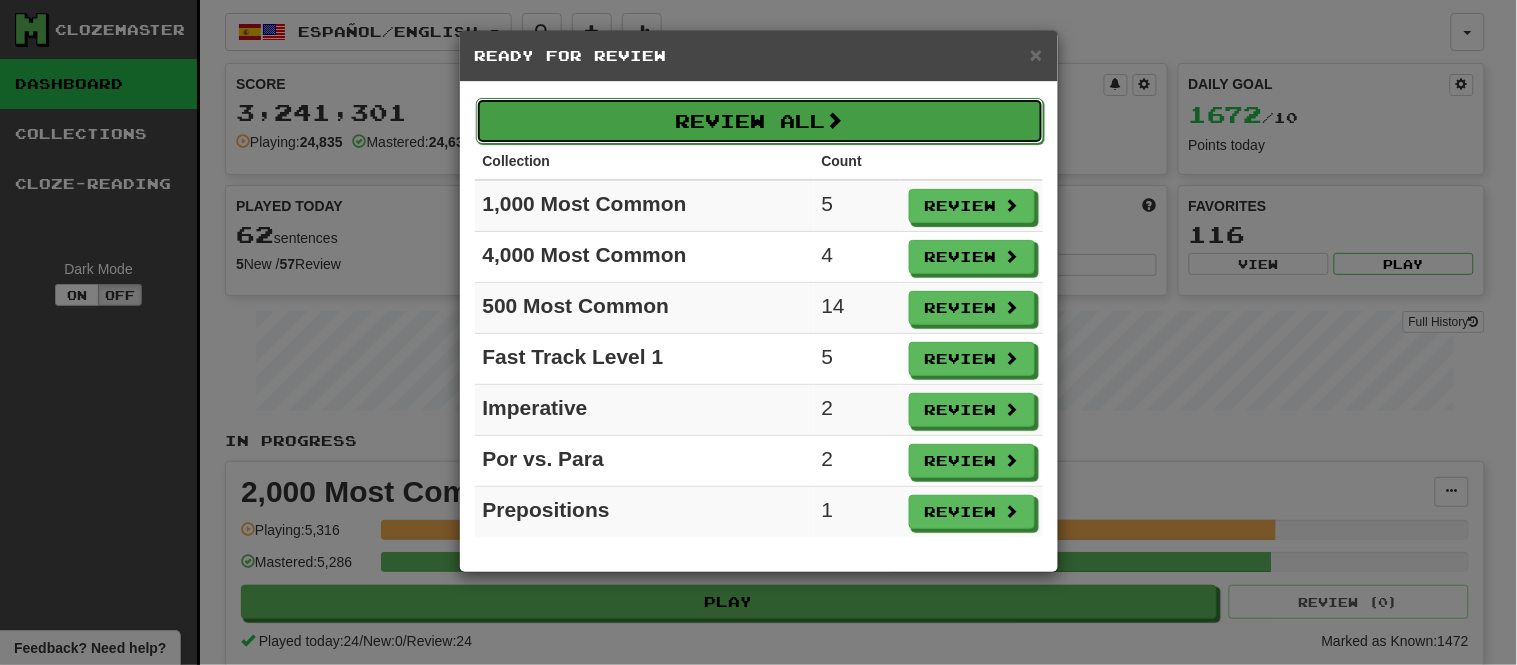 click on "Review All" at bounding box center [760, 121] 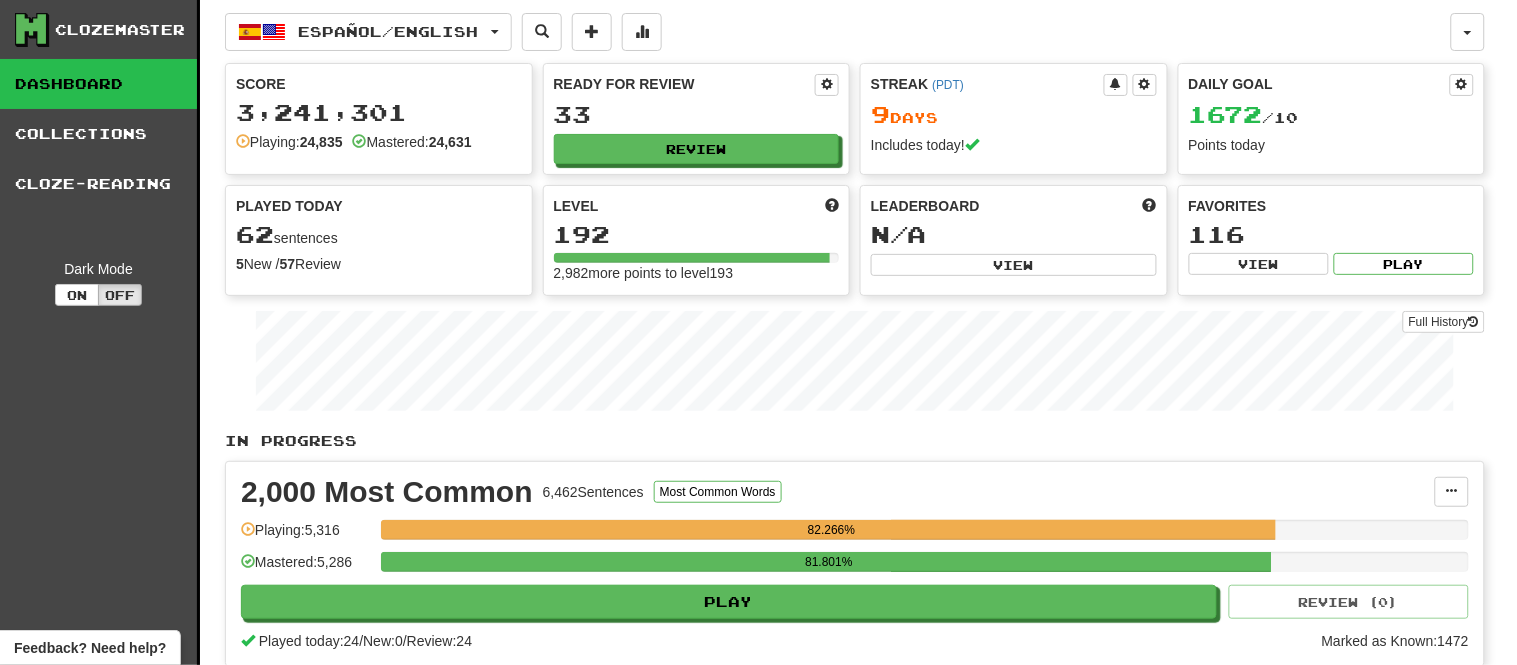 select on "**" 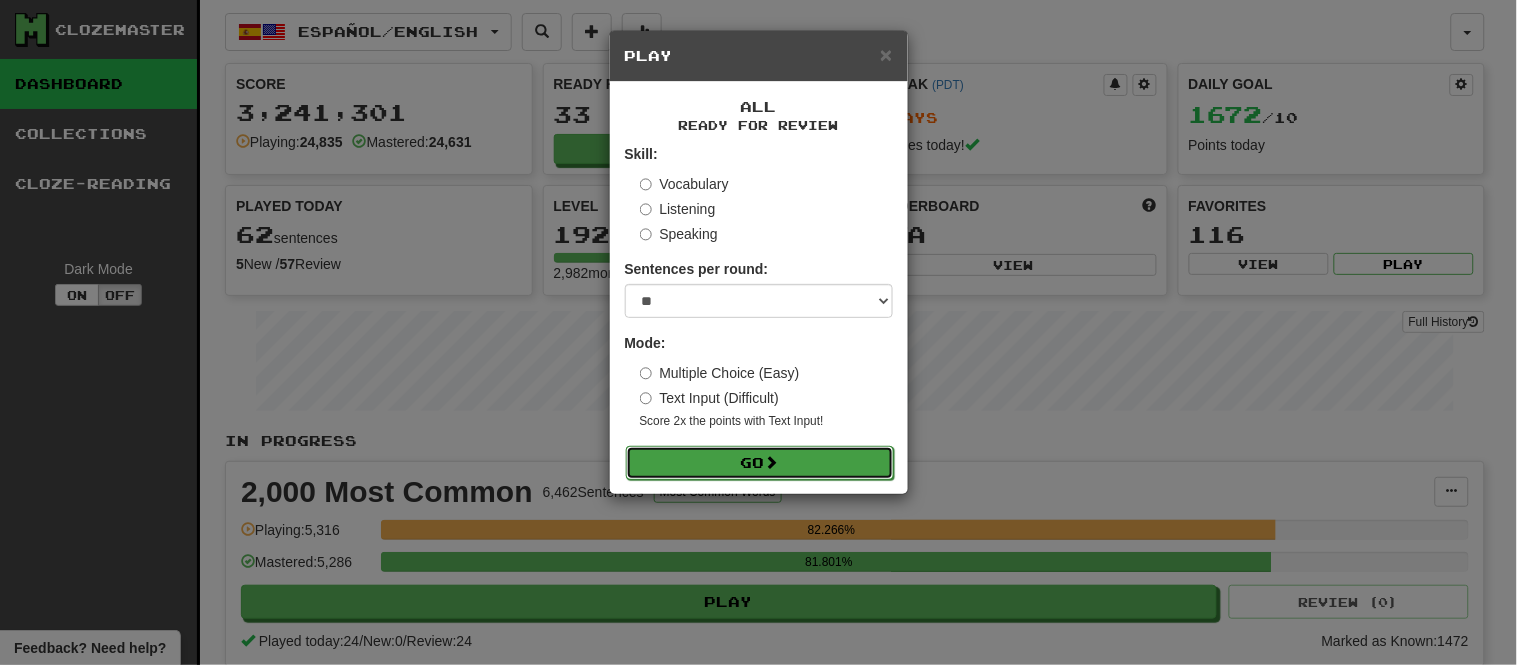 click on "Go" at bounding box center (760, 463) 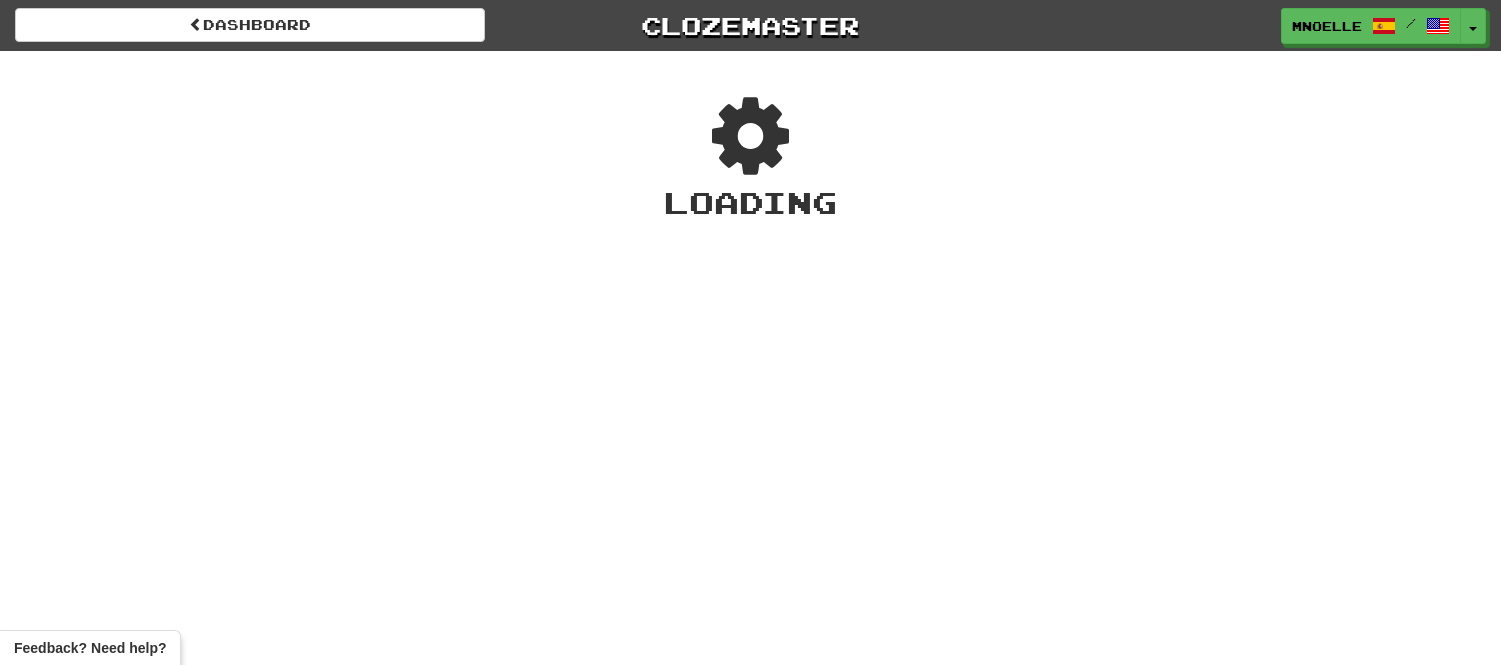 scroll, scrollTop: 0, scrollLeft: 0, axis: both 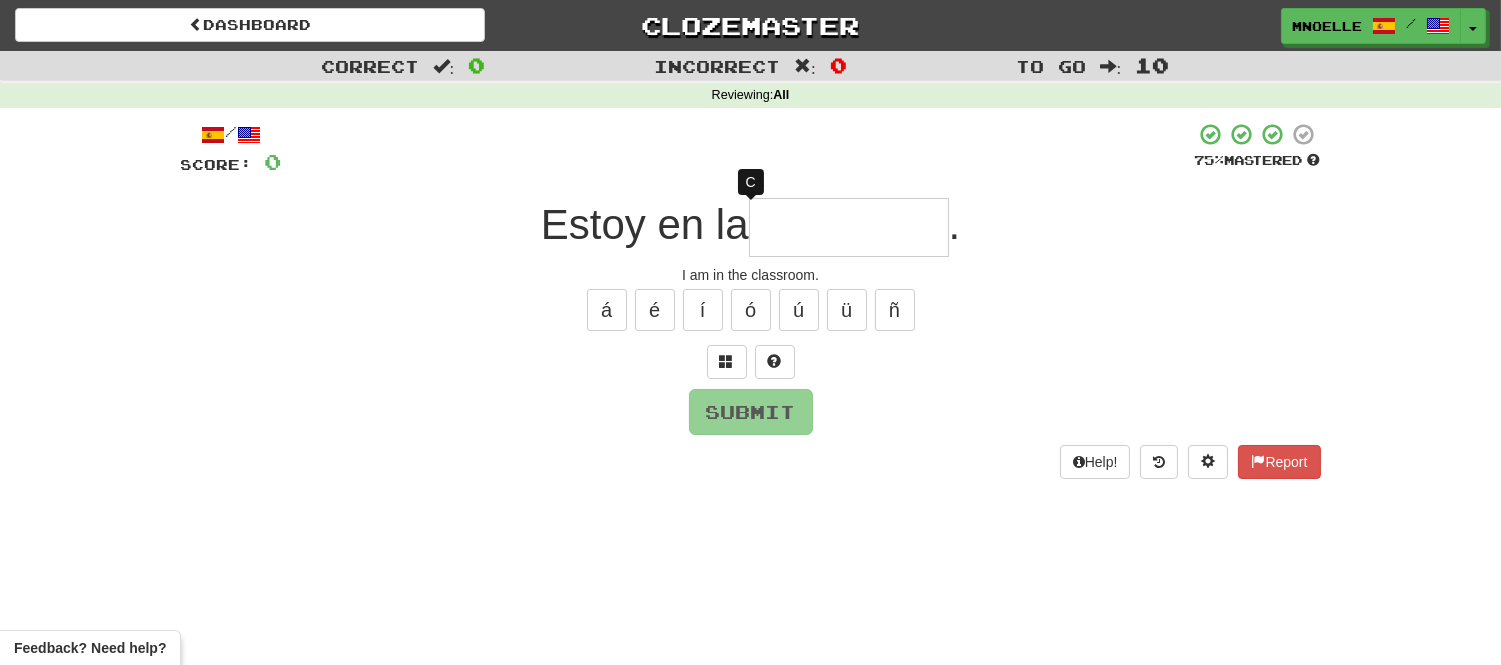 click at bounding box center [849, 227] 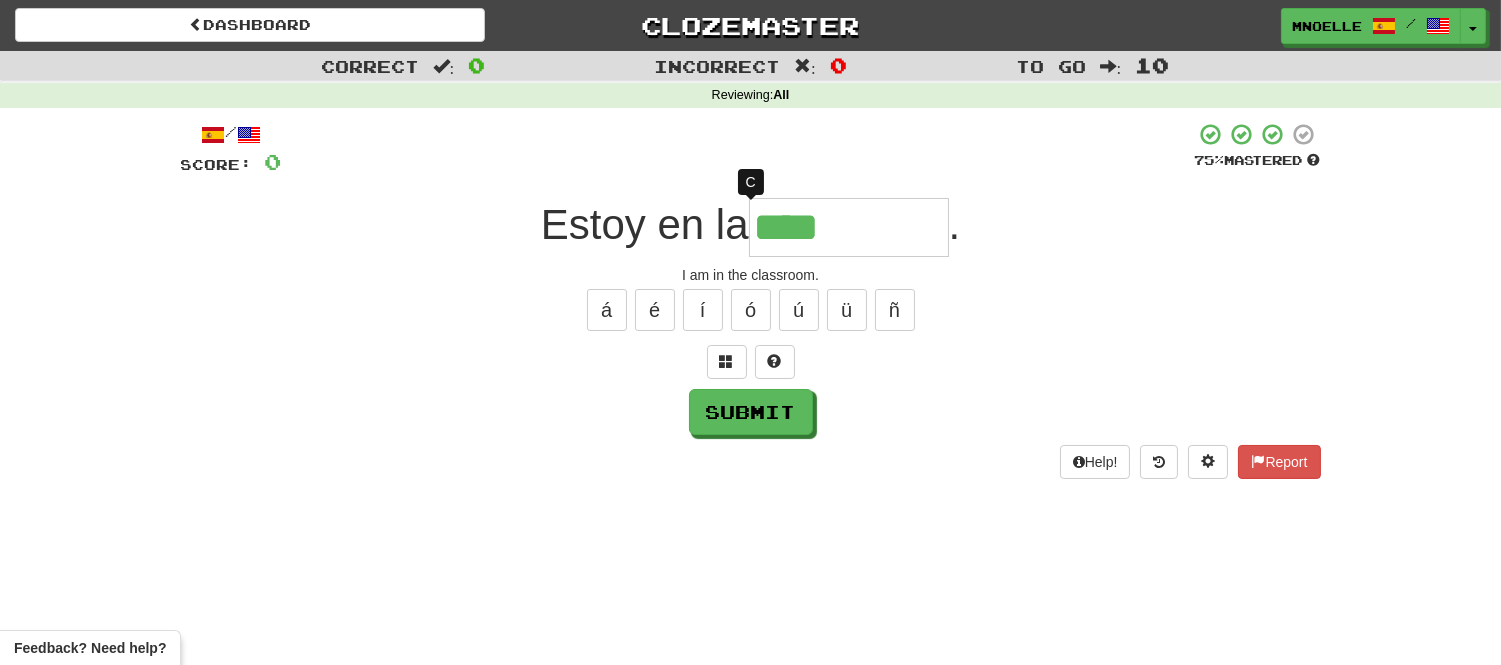 type on "*****" 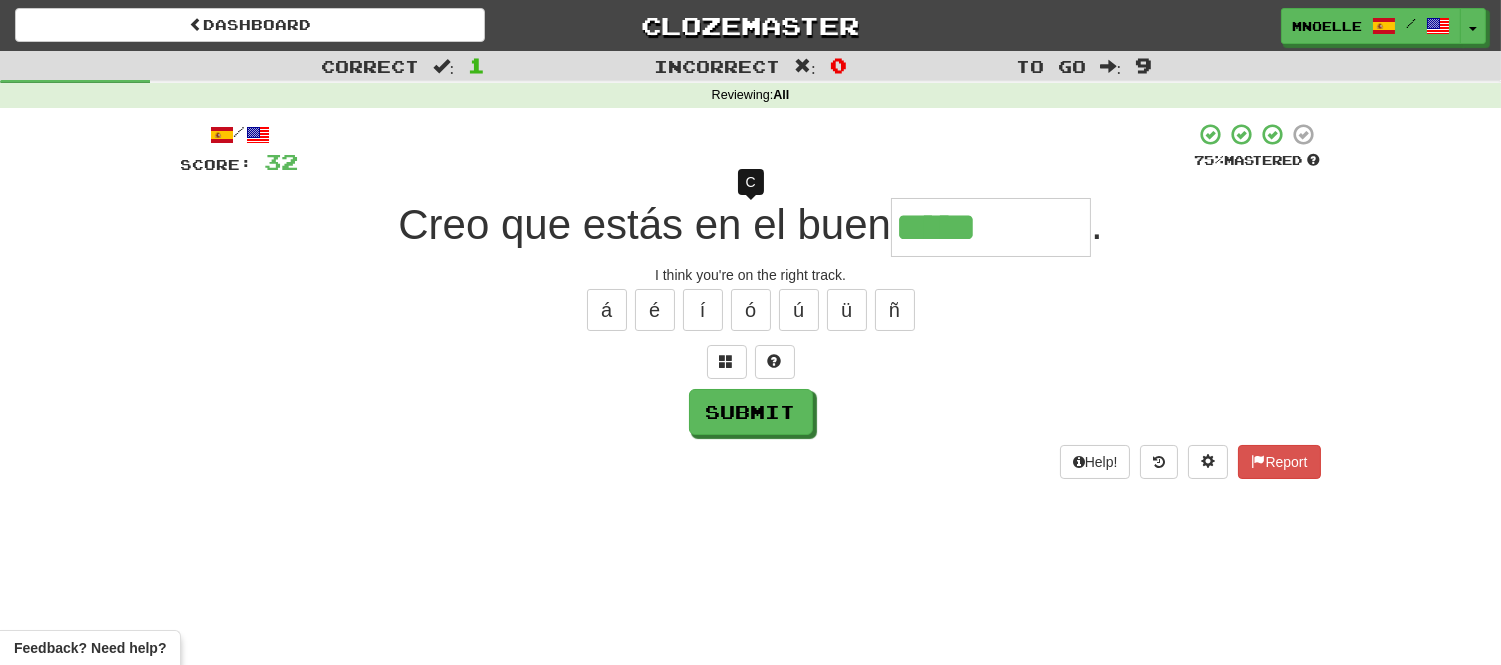 type on "******" 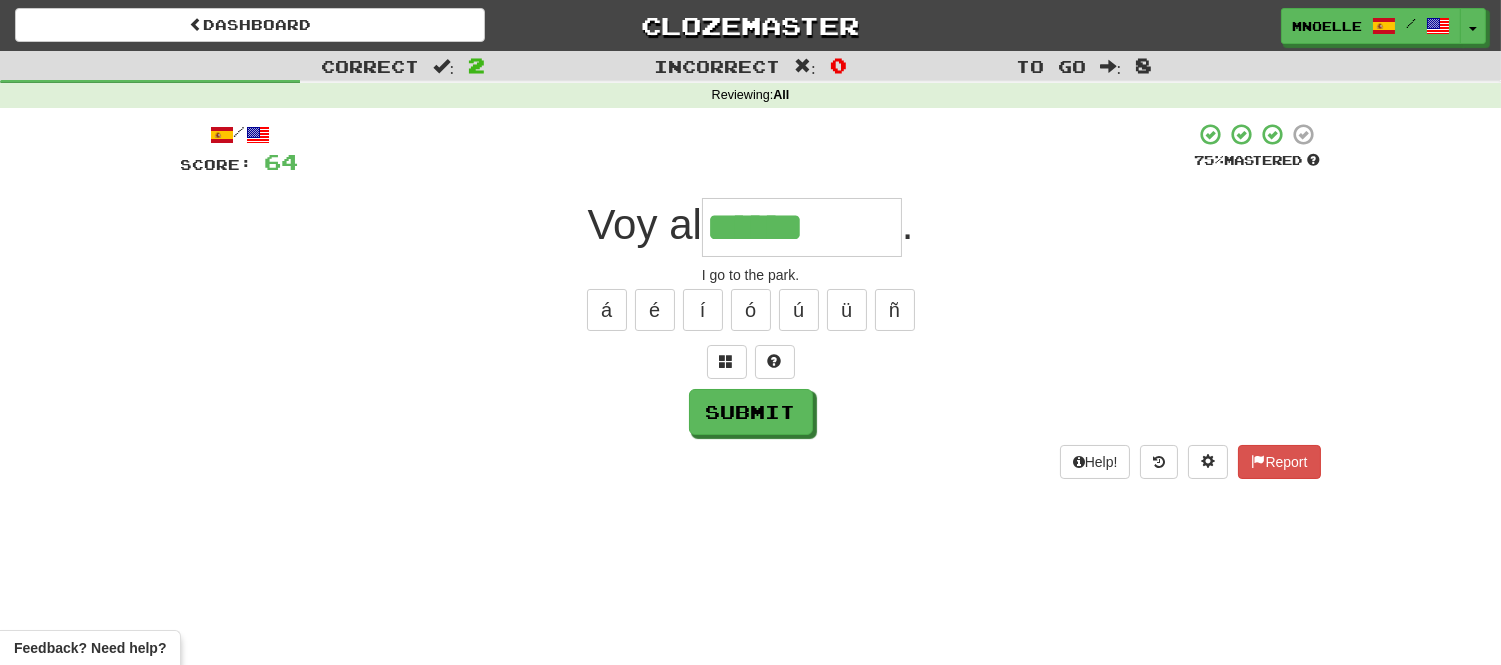 type on "******" 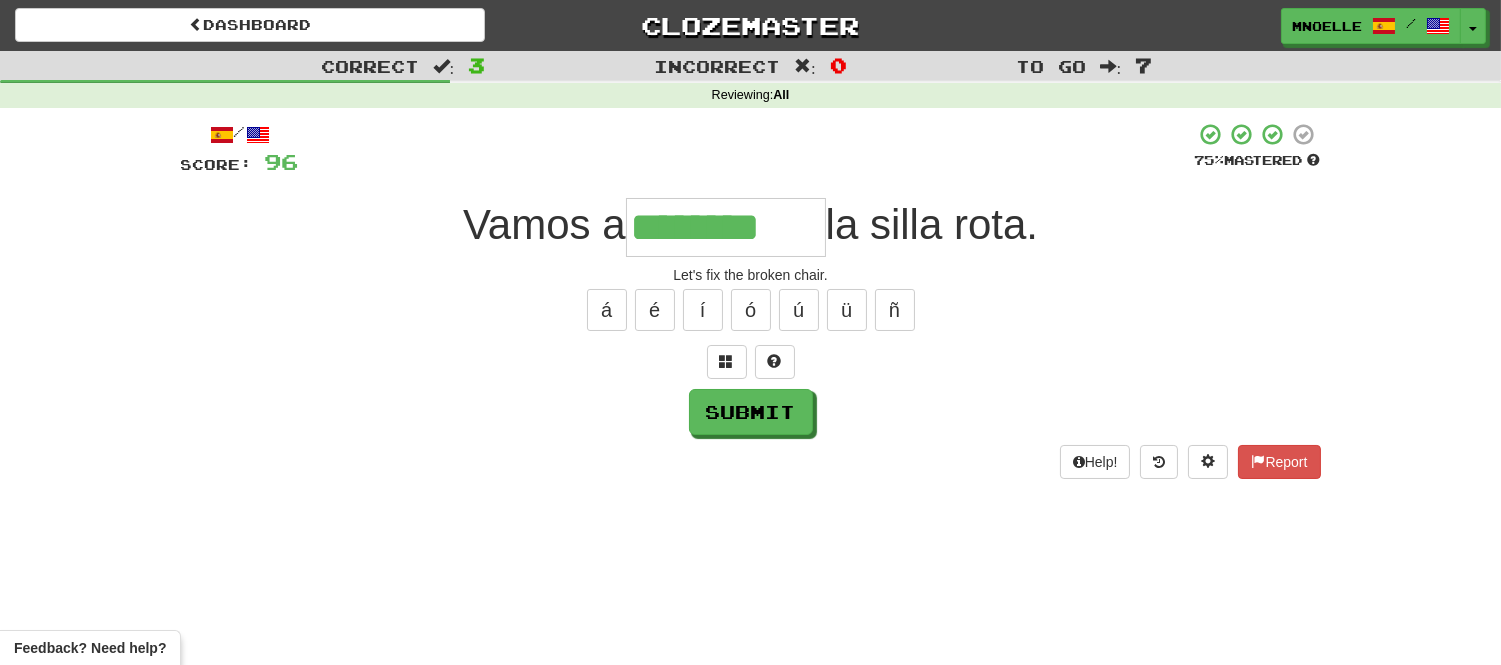 type on "********" 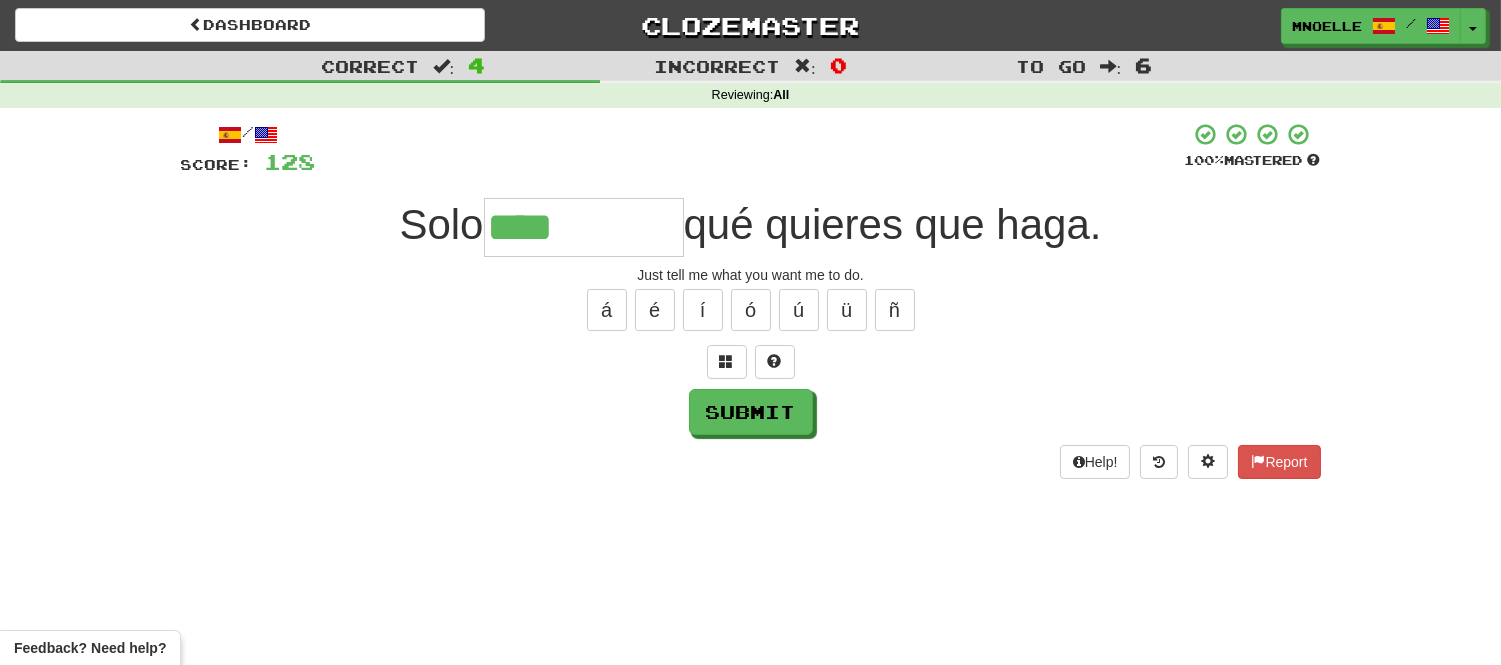 type on "****" 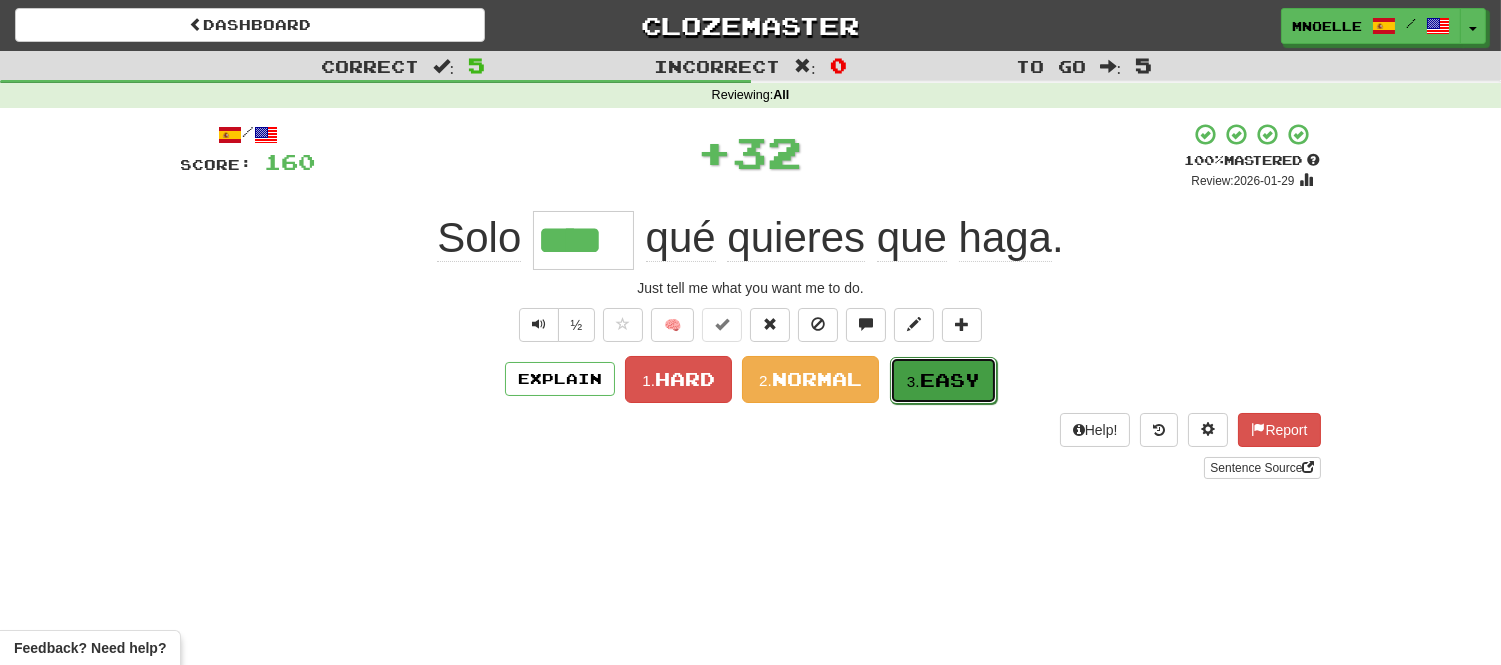 click on "Easy" at bounding box center (950, 380) 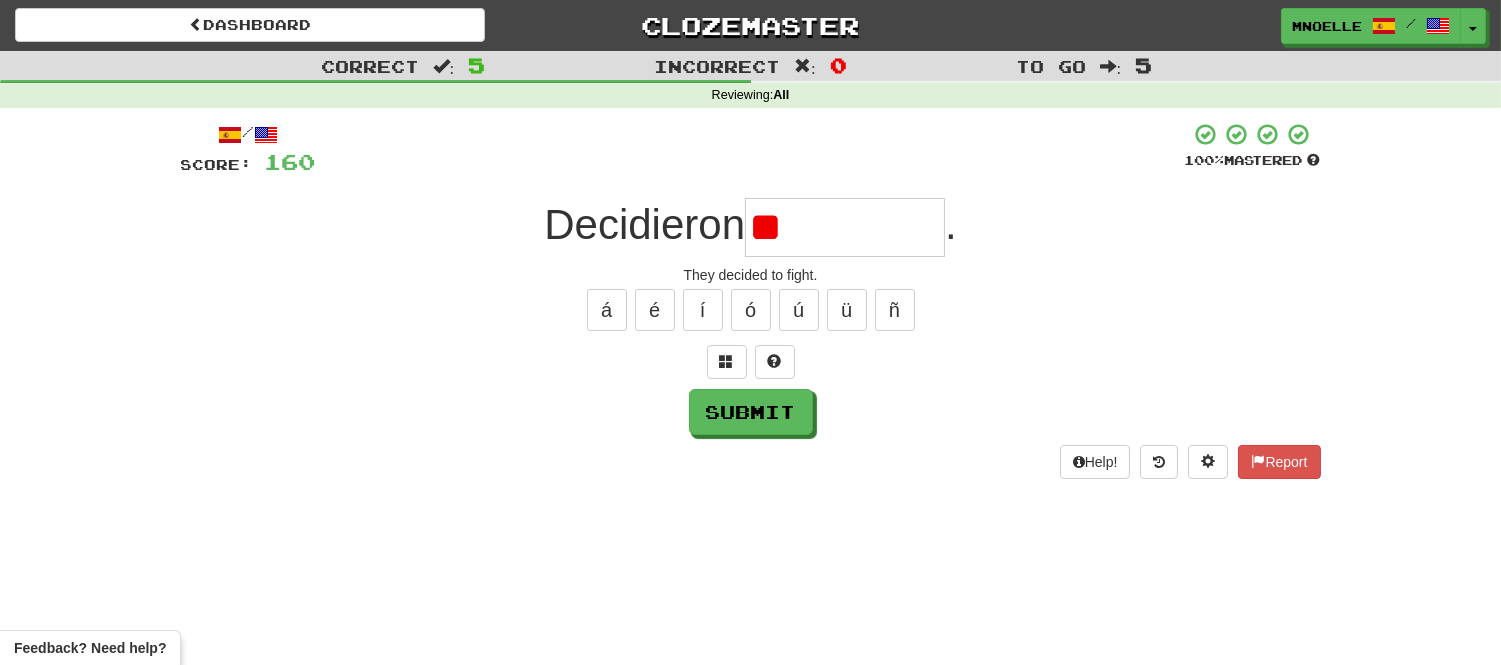 type on "*" 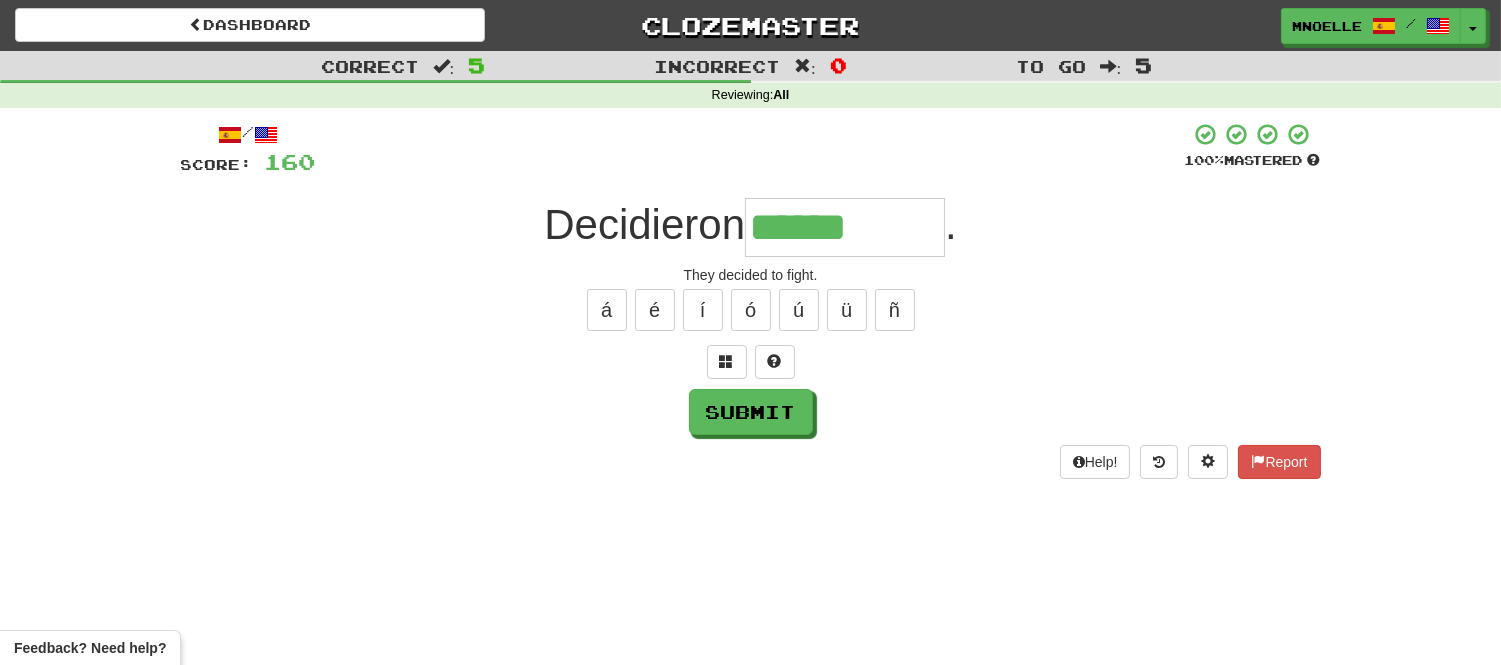type on "******" 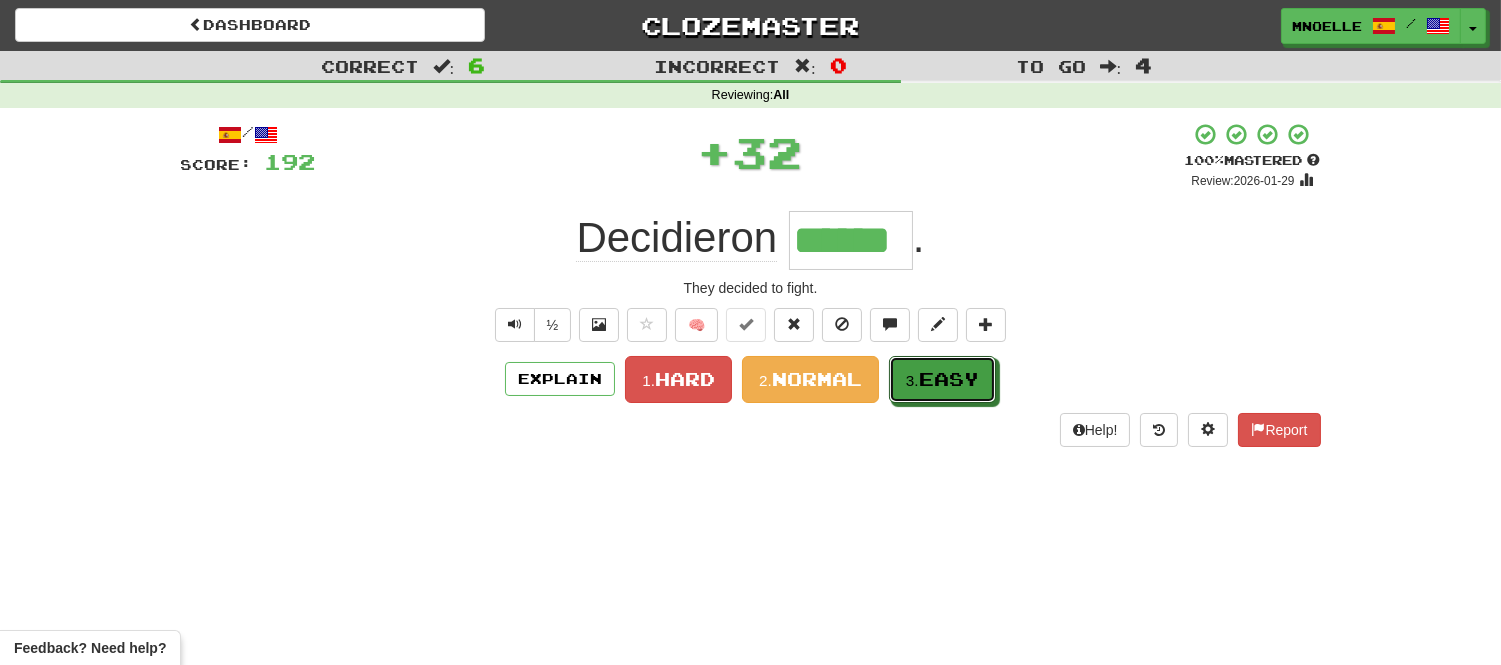 click on "Easy" at bounding box center (949, 379) 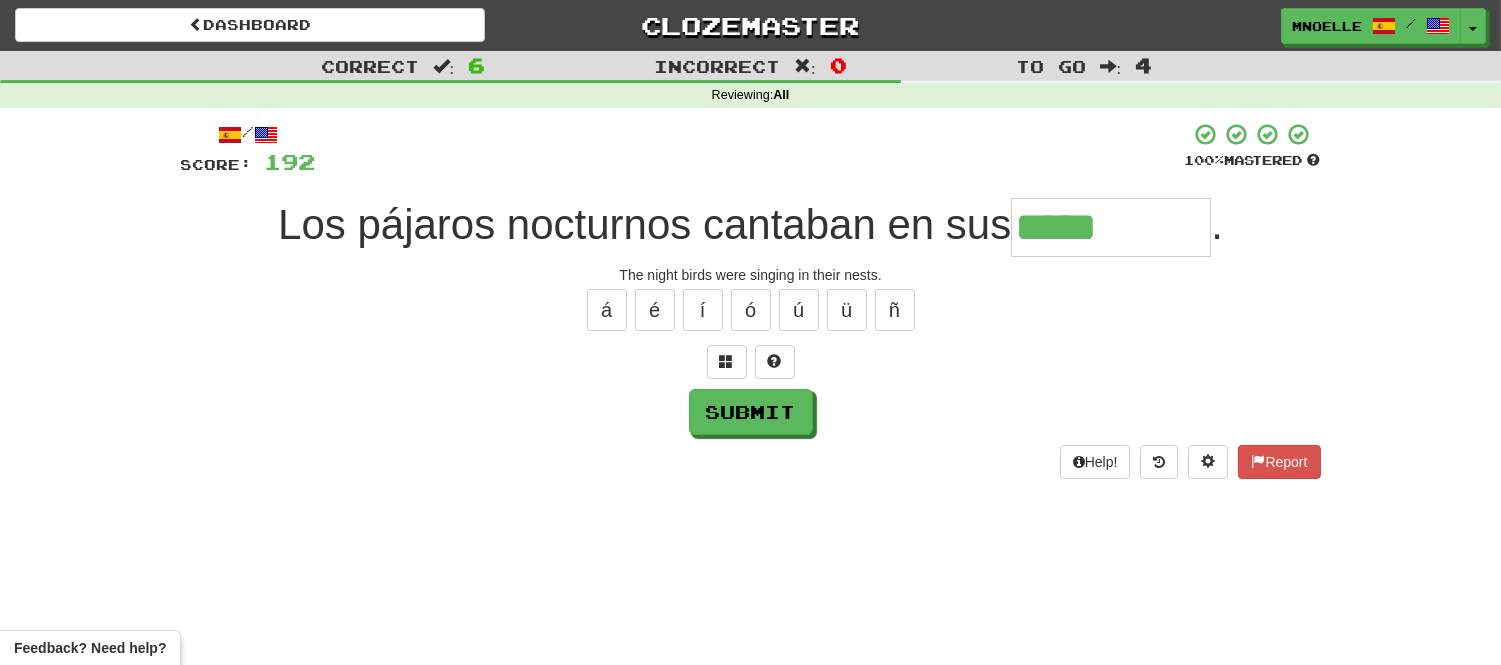 type on "*****" 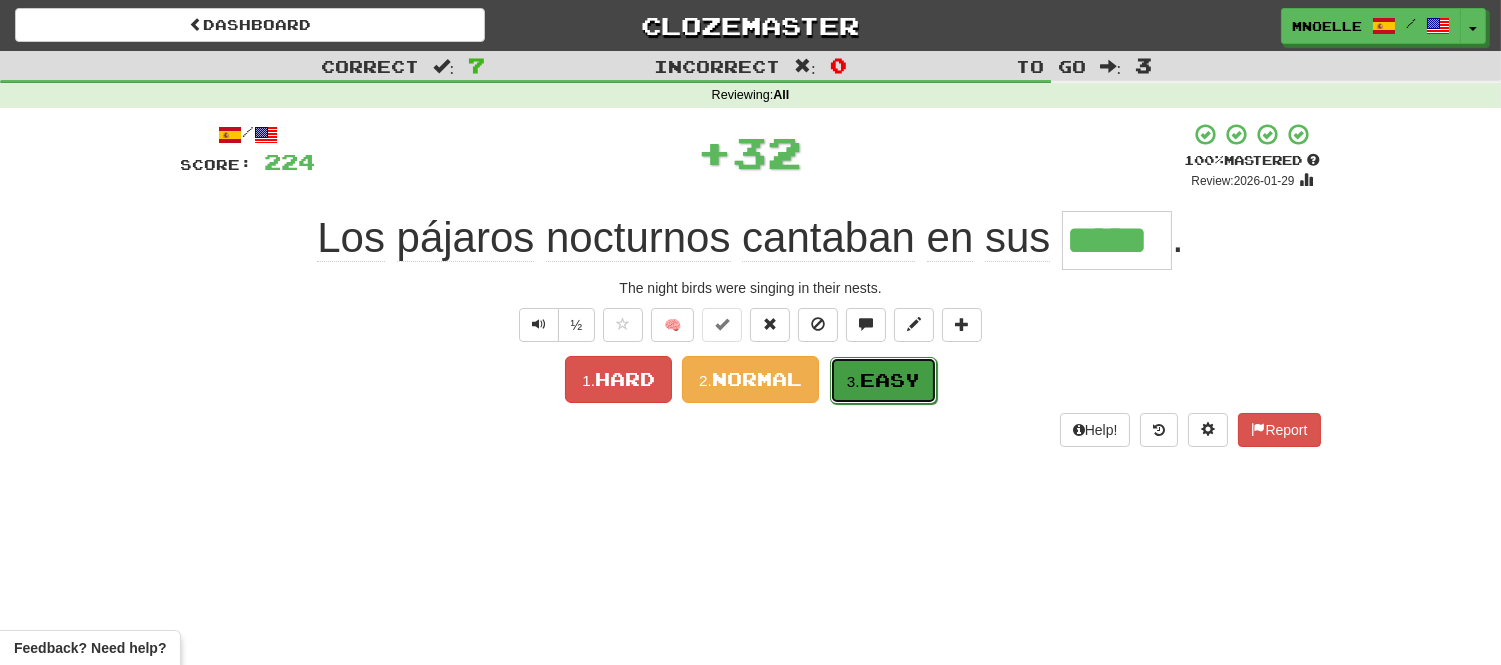 click on "Easy" at bounding box center [890, 380] 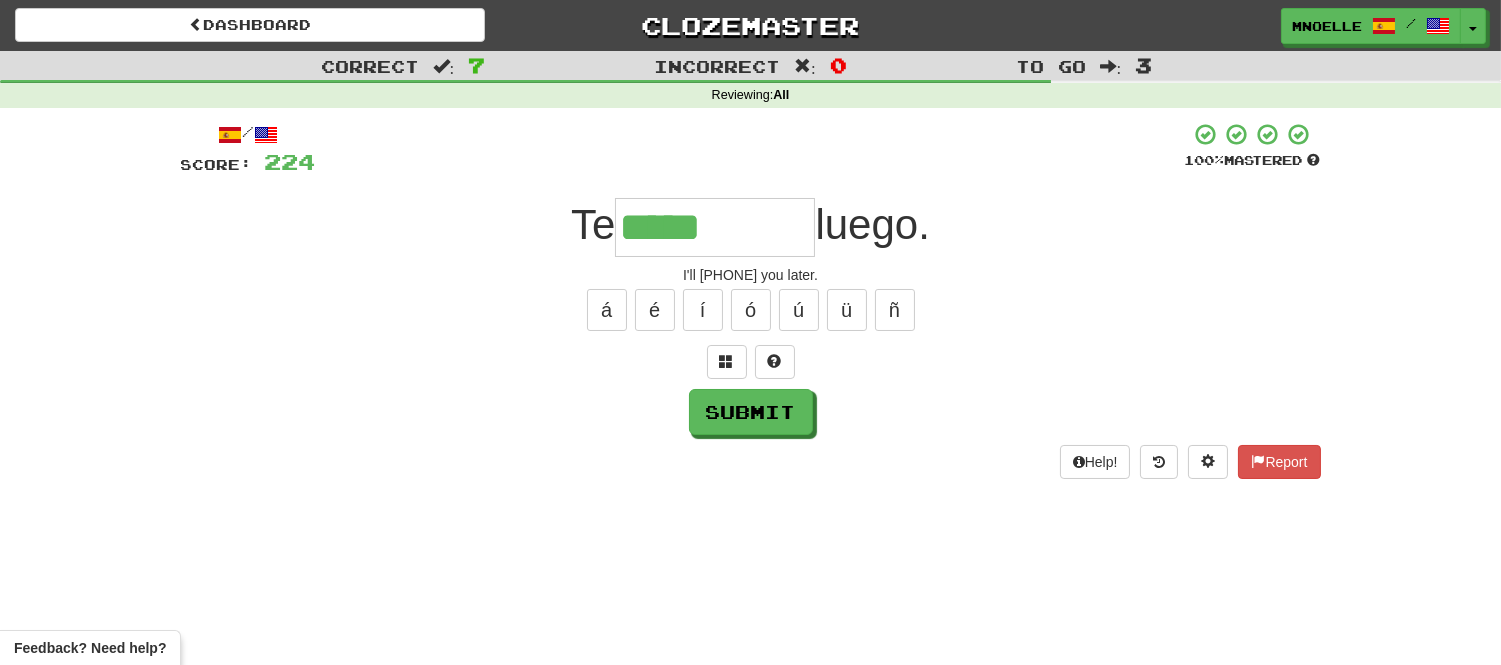 type on "*****" 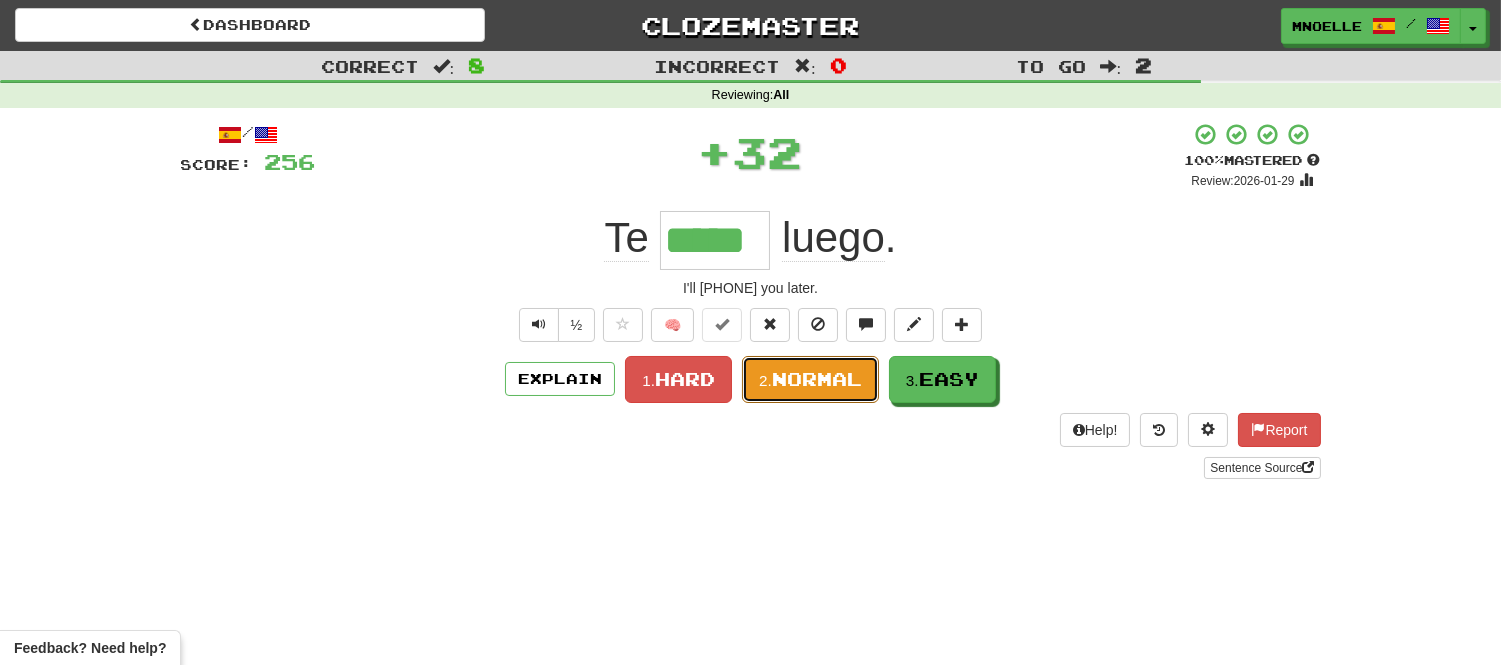 click on "2.  Normal" at bounding box center (810, 379) 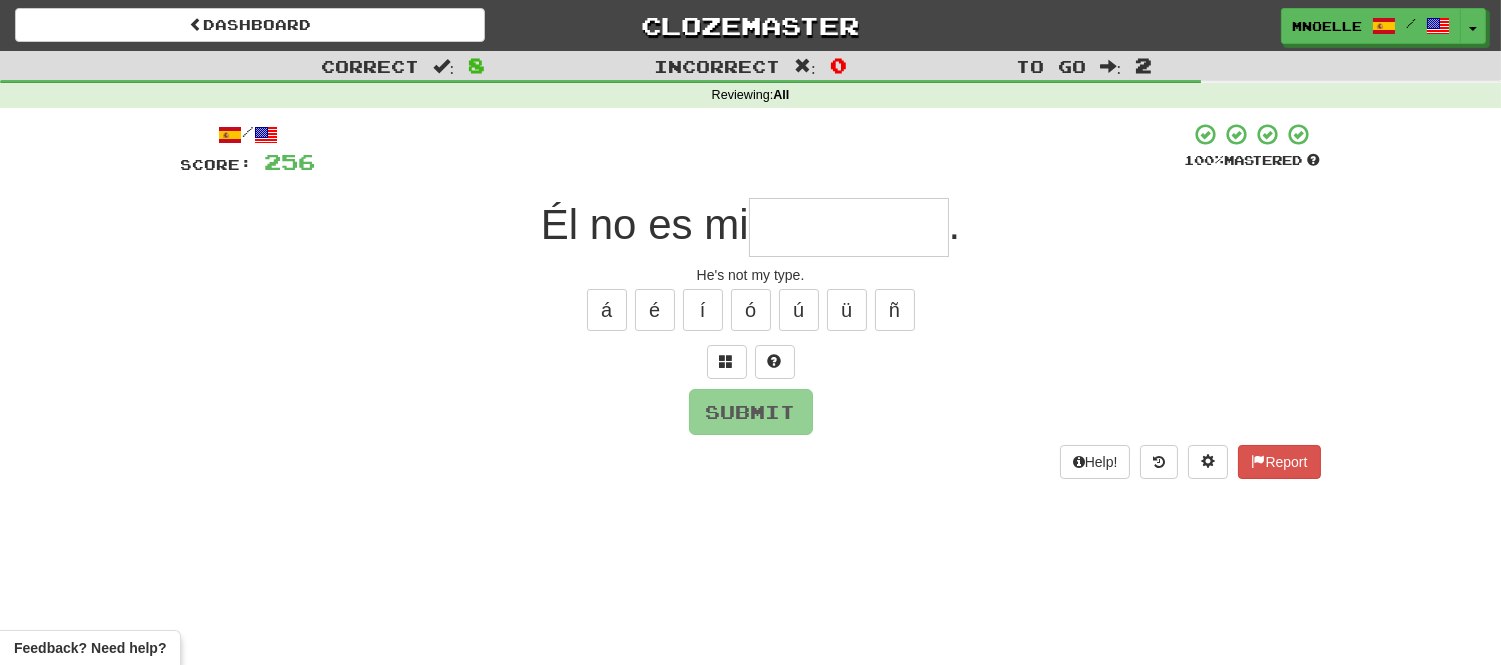type on "*" 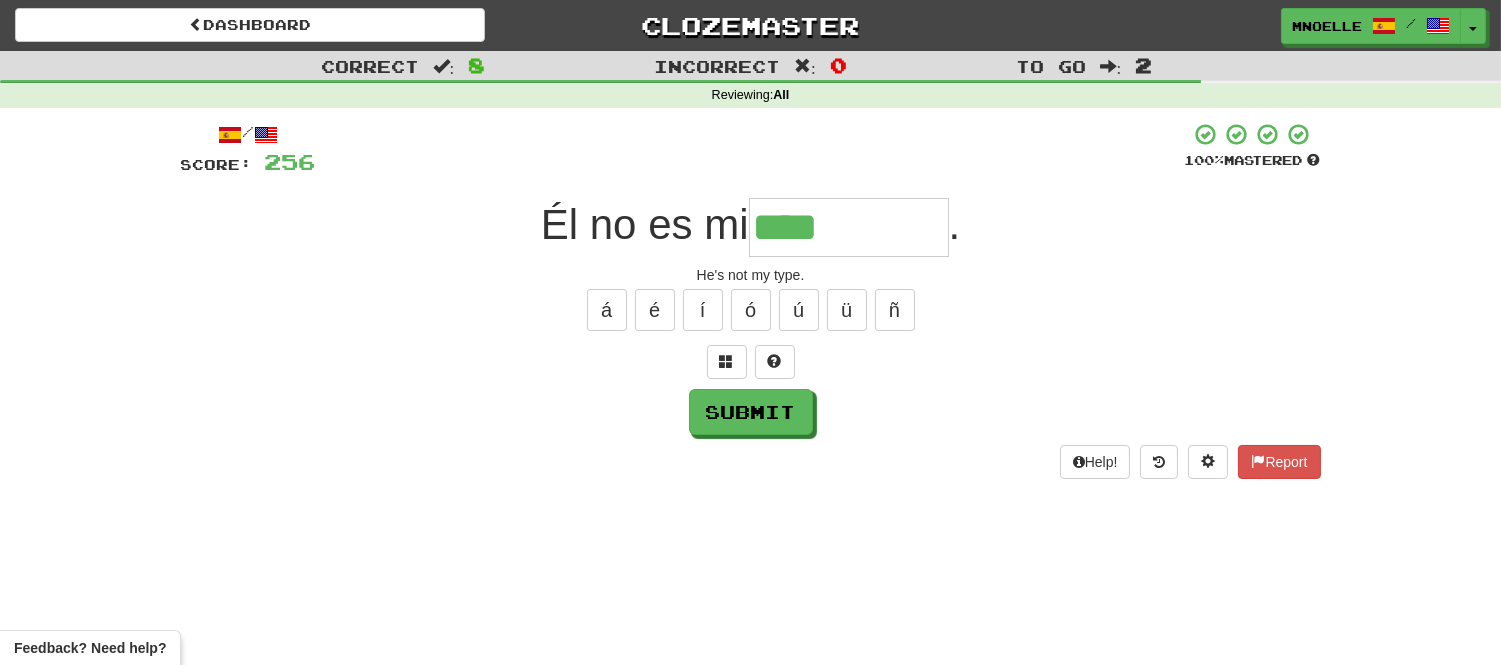 type on "****" 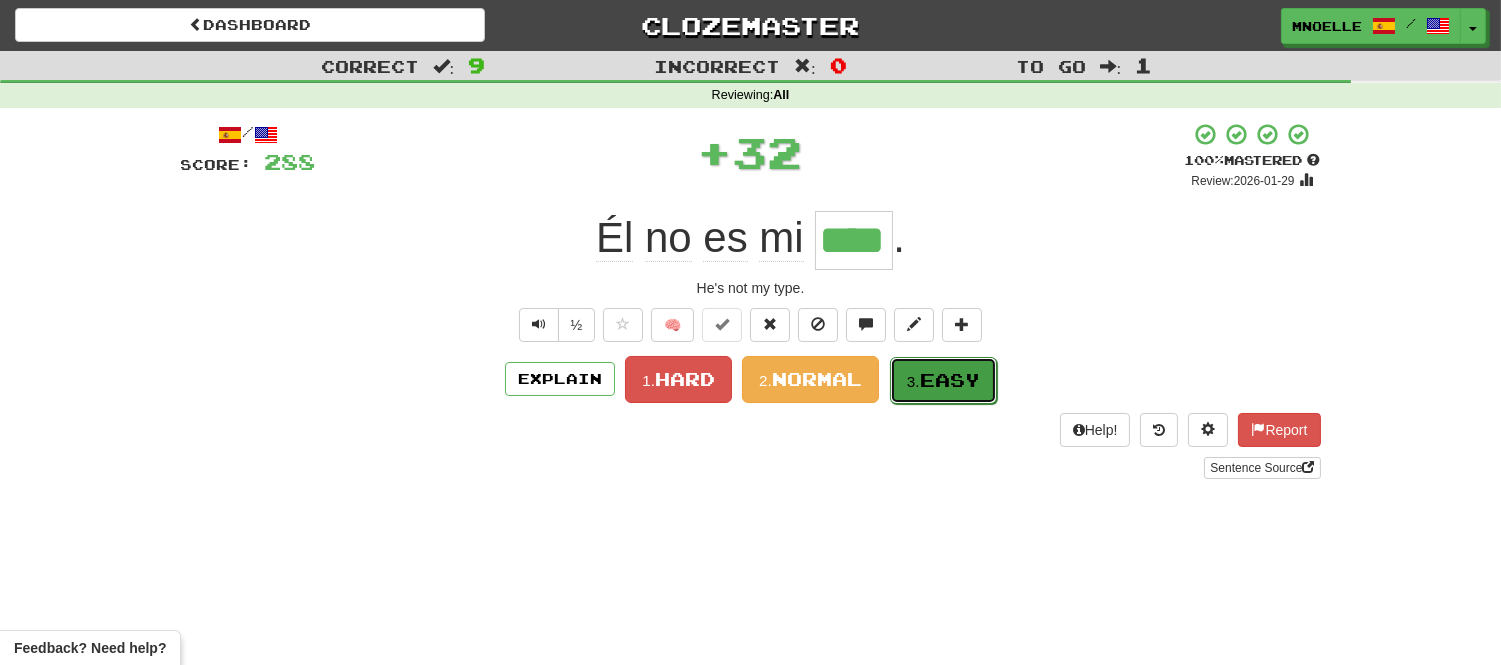 click on "Easy" at bounding box center (950, 380) 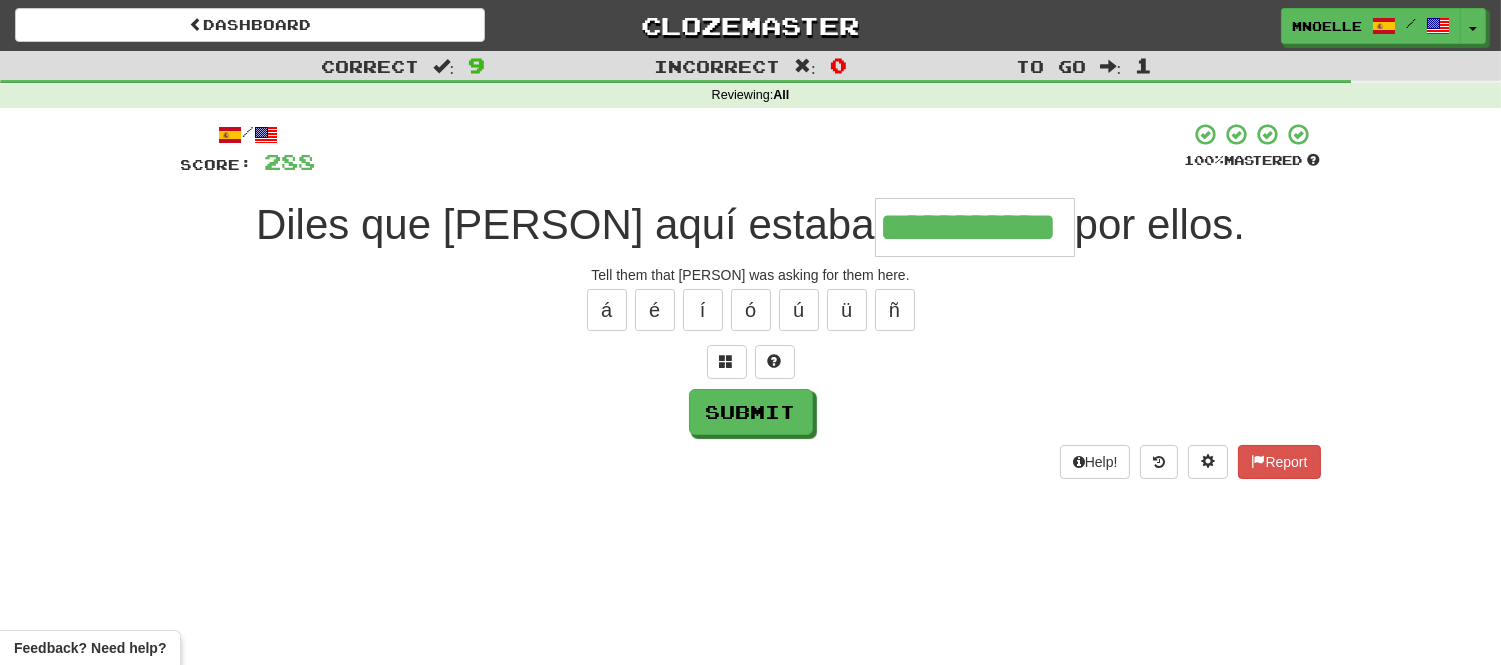 scroll, scrollTop: 0, scrollLeft: 43, axis: horizontal 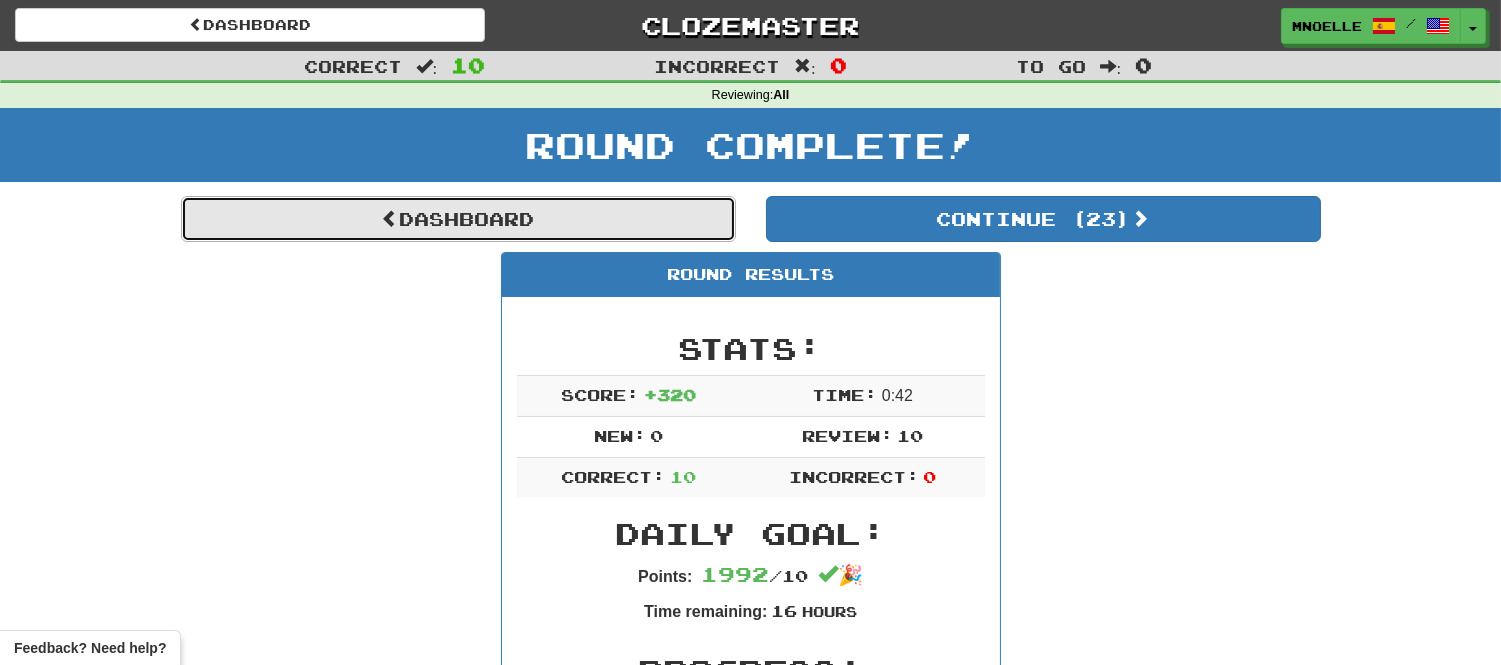 click on "Dashboard" at bounding box center (458, 219) 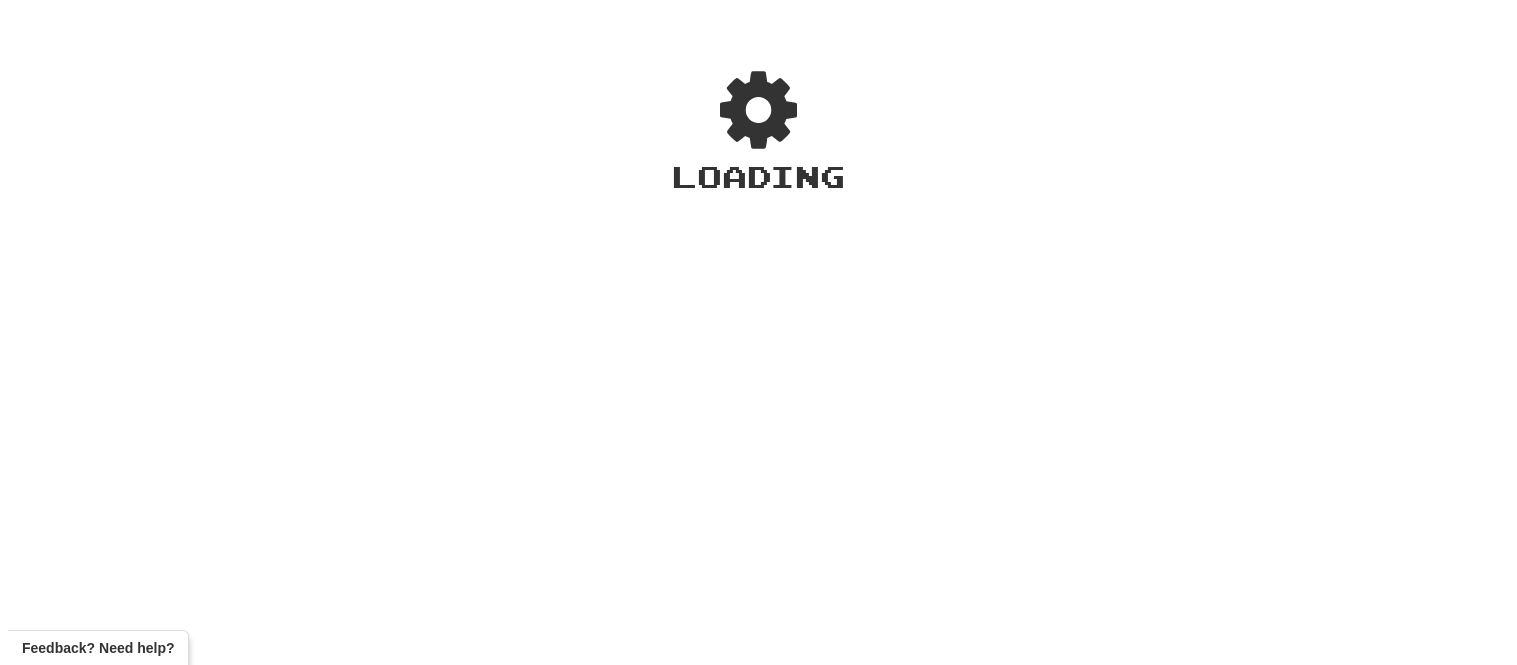 scroll, scrollTop: 0, scrollLeft: 0, axis: both 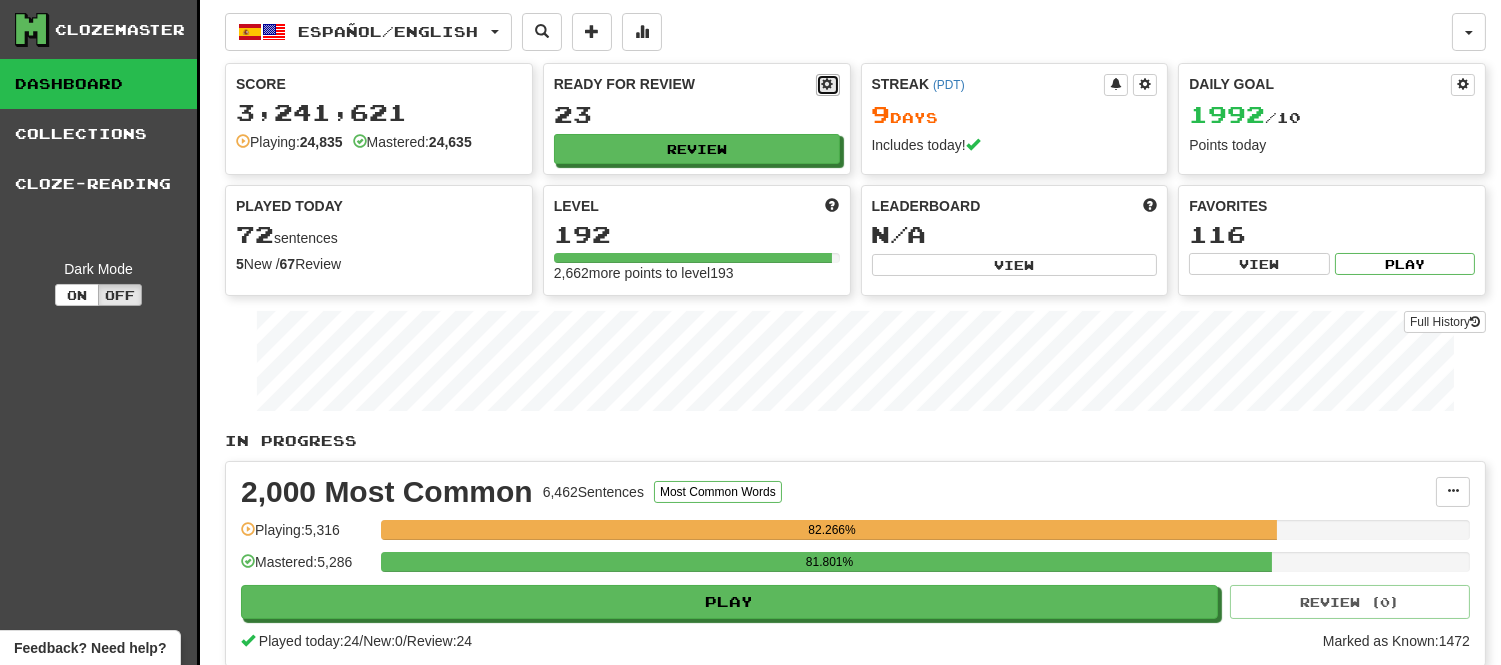 click at bounding box center (828, 84) 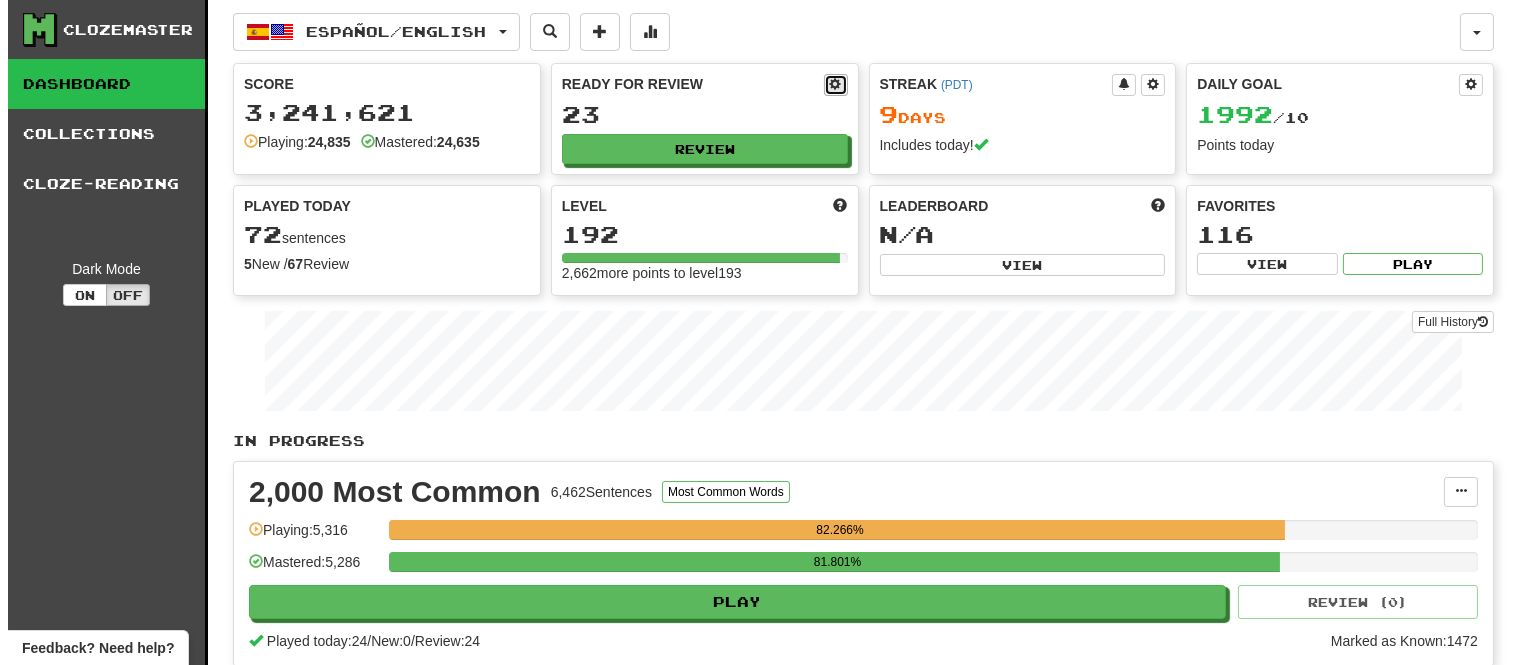 select on "*" 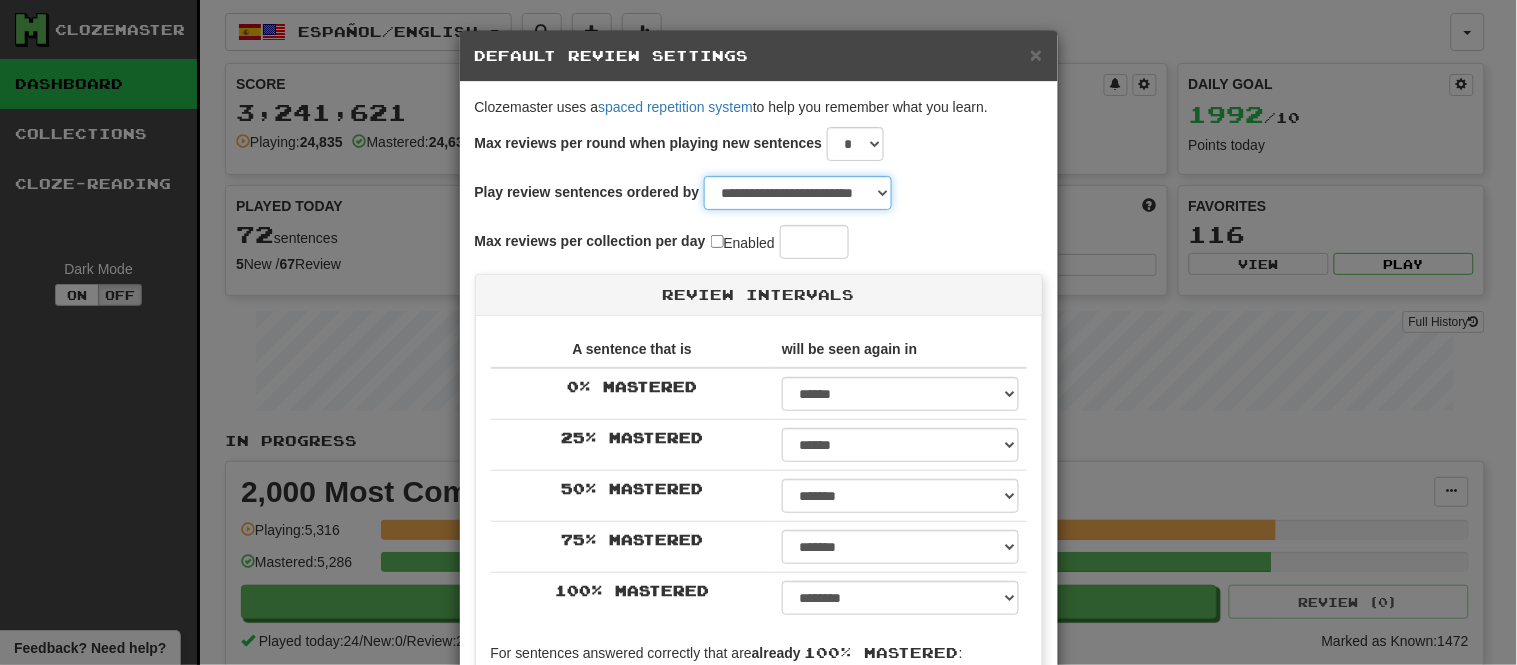 click on "**********" at bounding box center [798, 193] 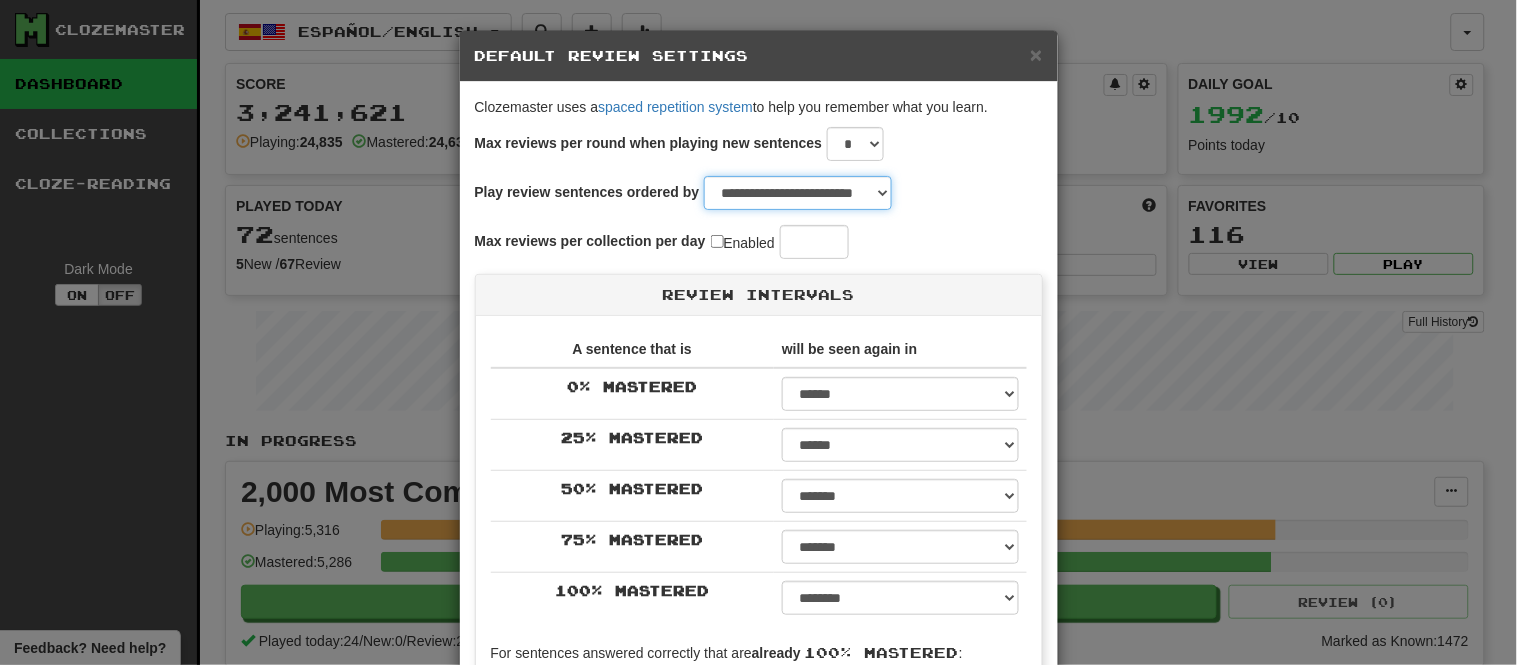 select on "**********" 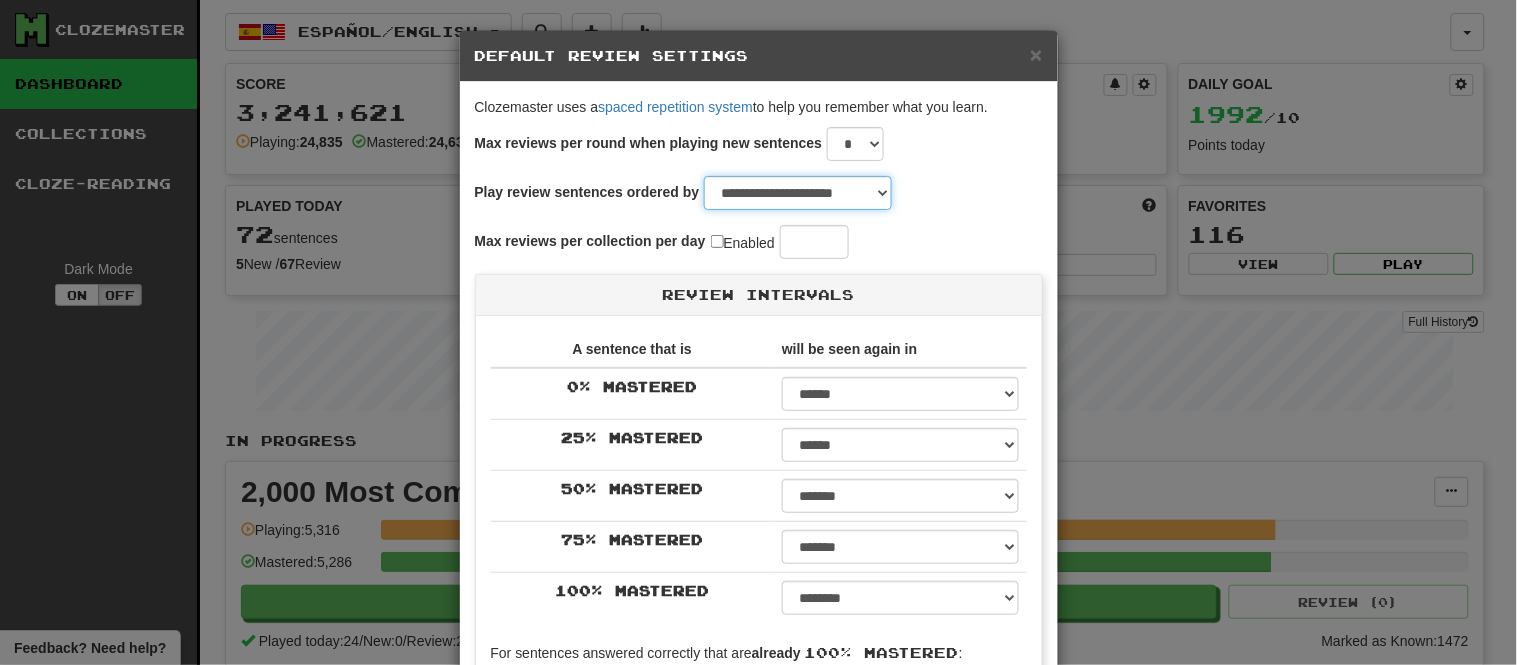 click on "**********" at bounding box center (798, 193) 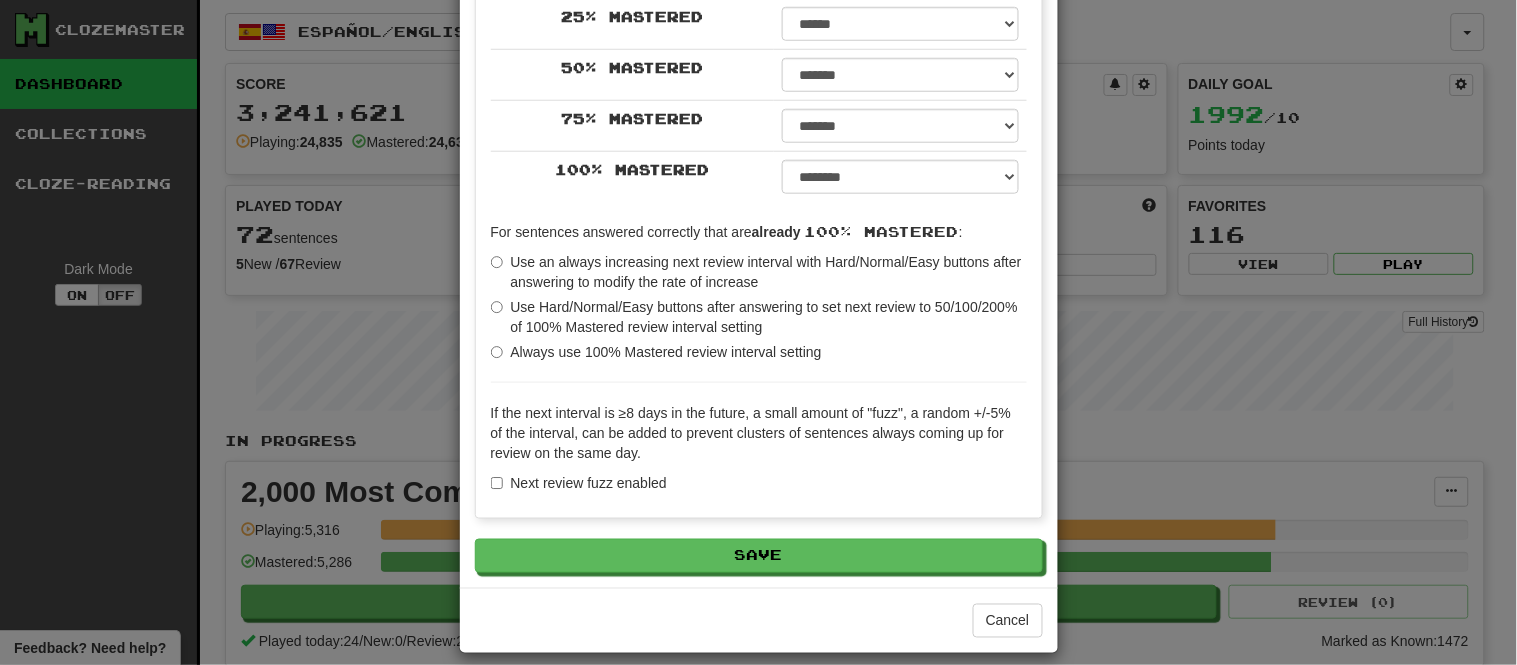 scroll, scrollTop: 441, scrollLeft: 0, axis: vertical 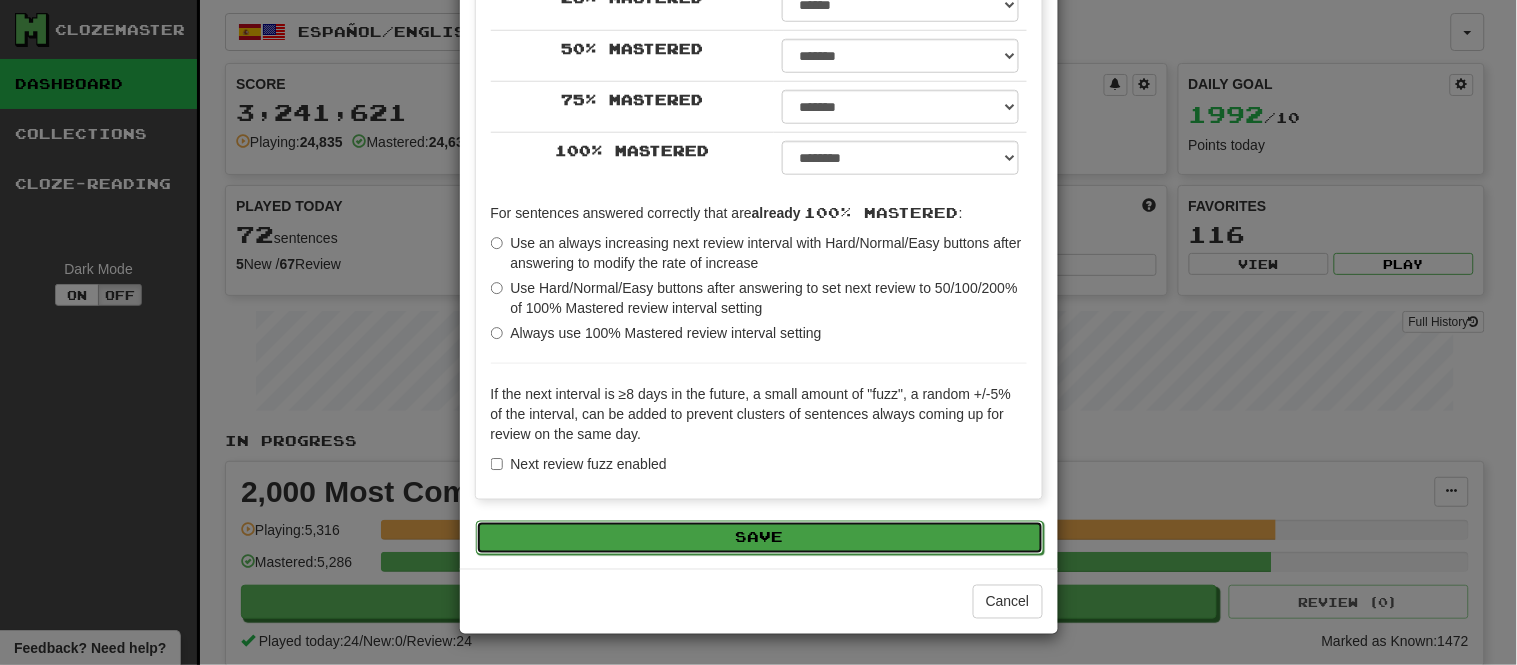 click on "Save" at bounding box center [760, 538] 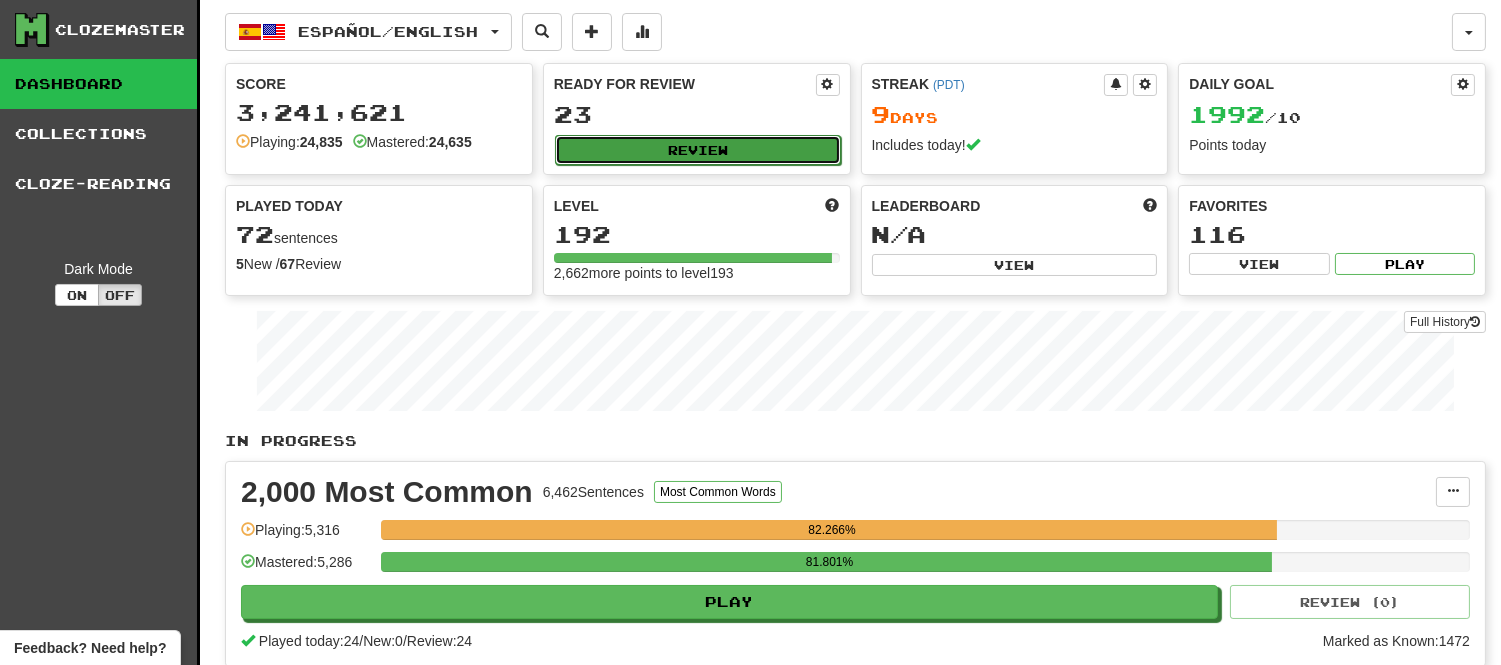 click on "Review" at bounding box center (698, 150) 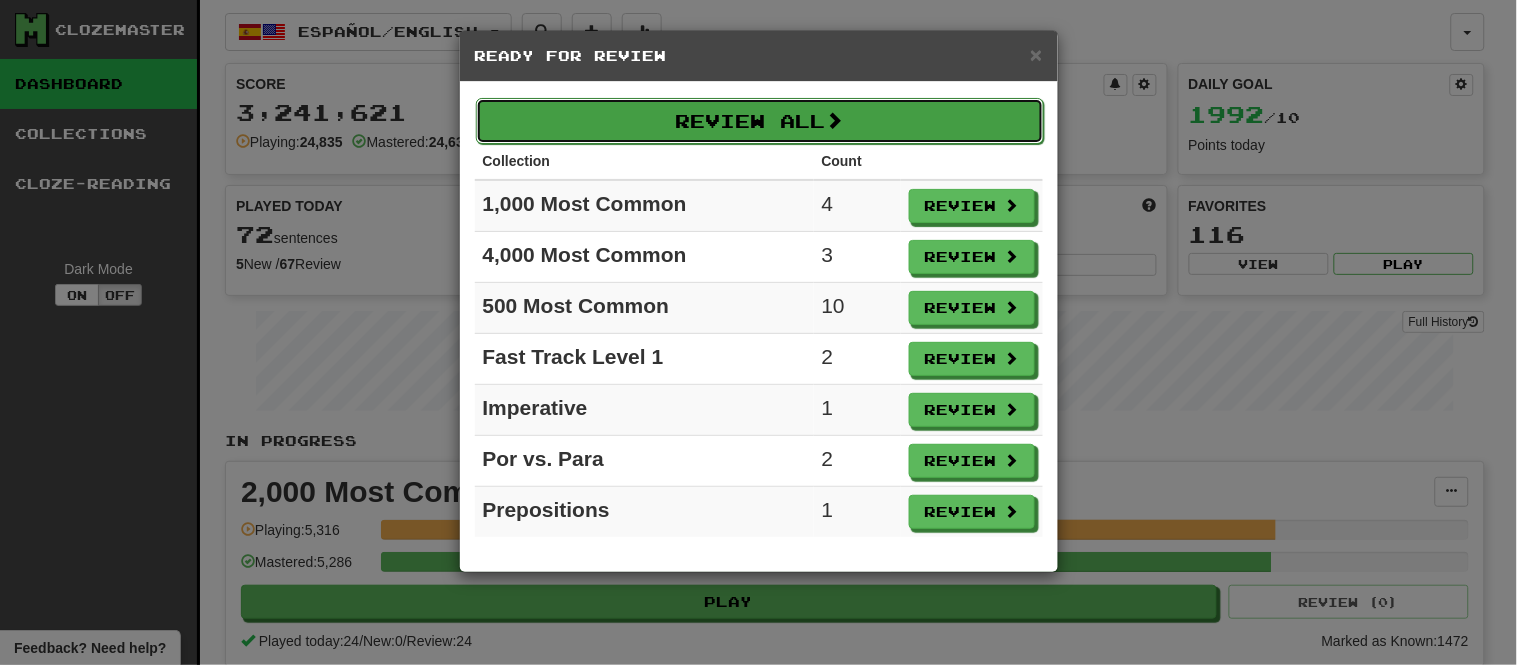 click on "Review All" at bounding box center (760, 121) 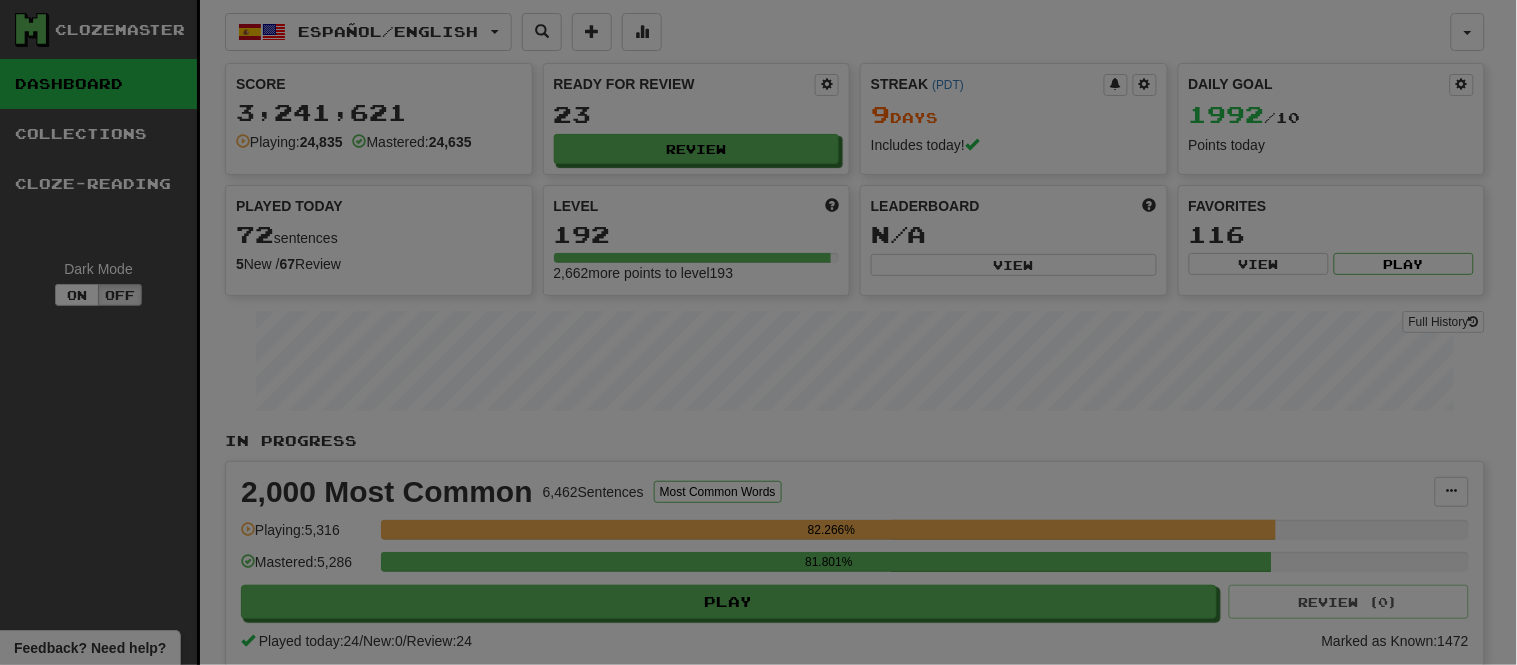 select on "**" 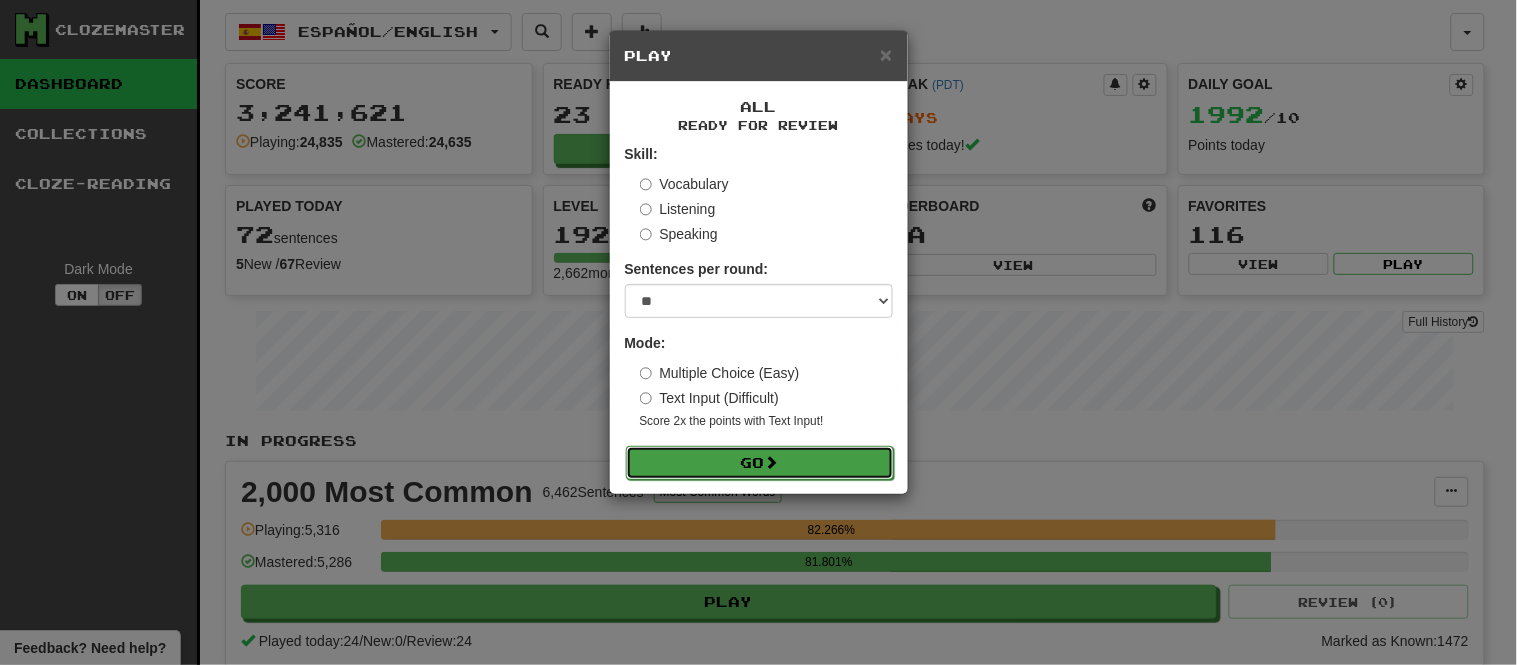 click on "Go" at bounding box center [760, 463] 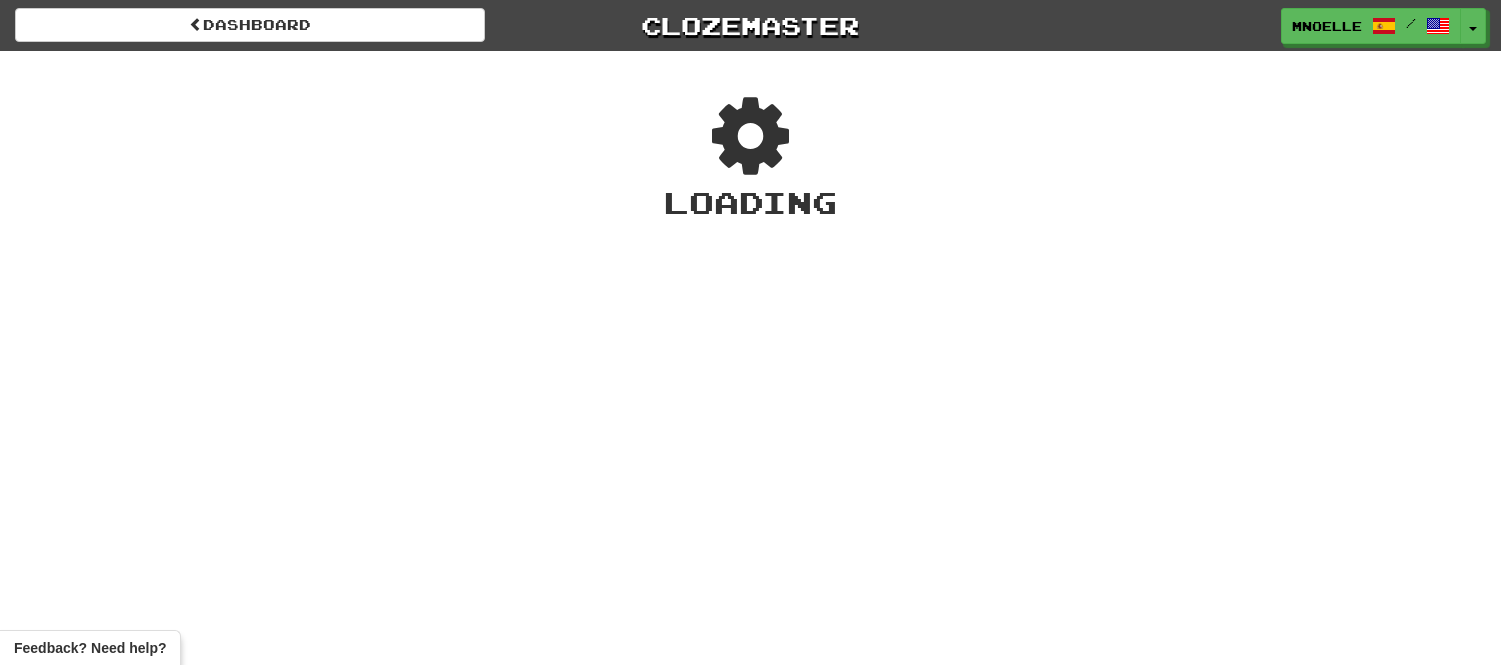 scroll, scrollTop: 0, scrollLeft: 0, axis: both 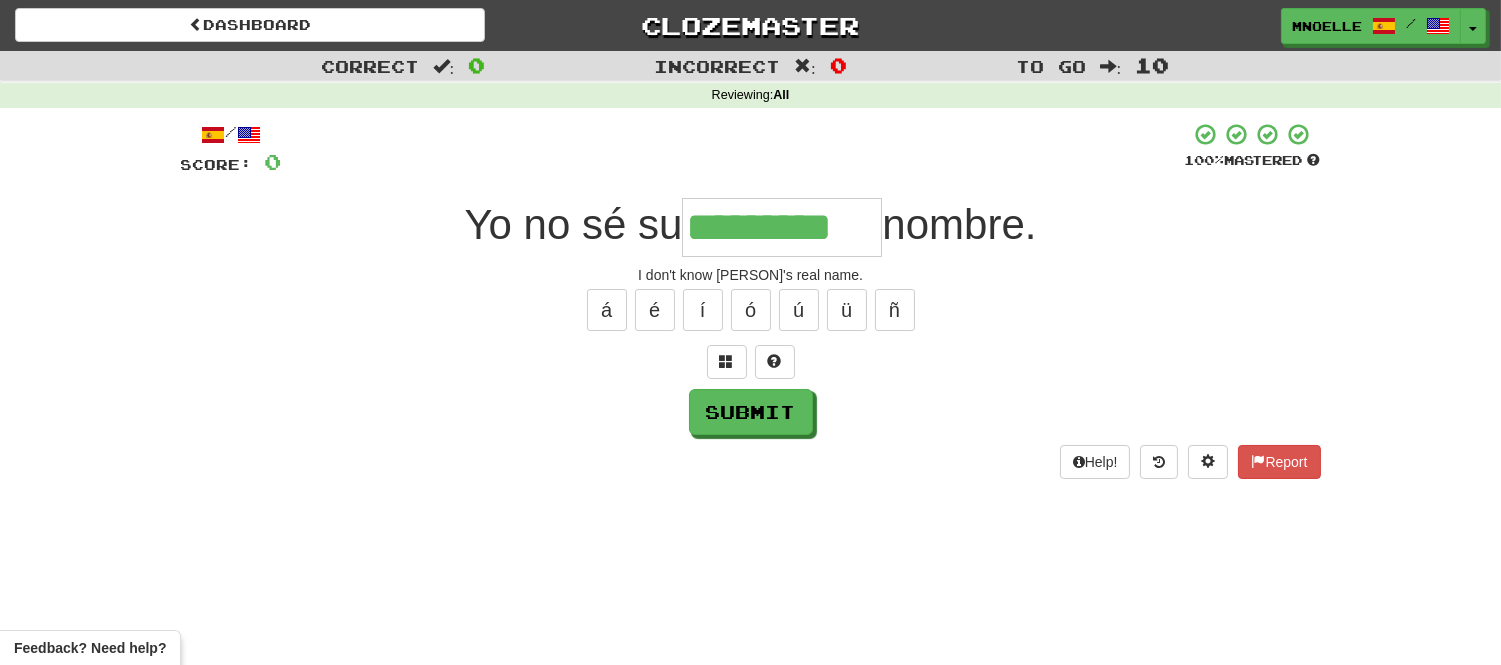type on "*********" 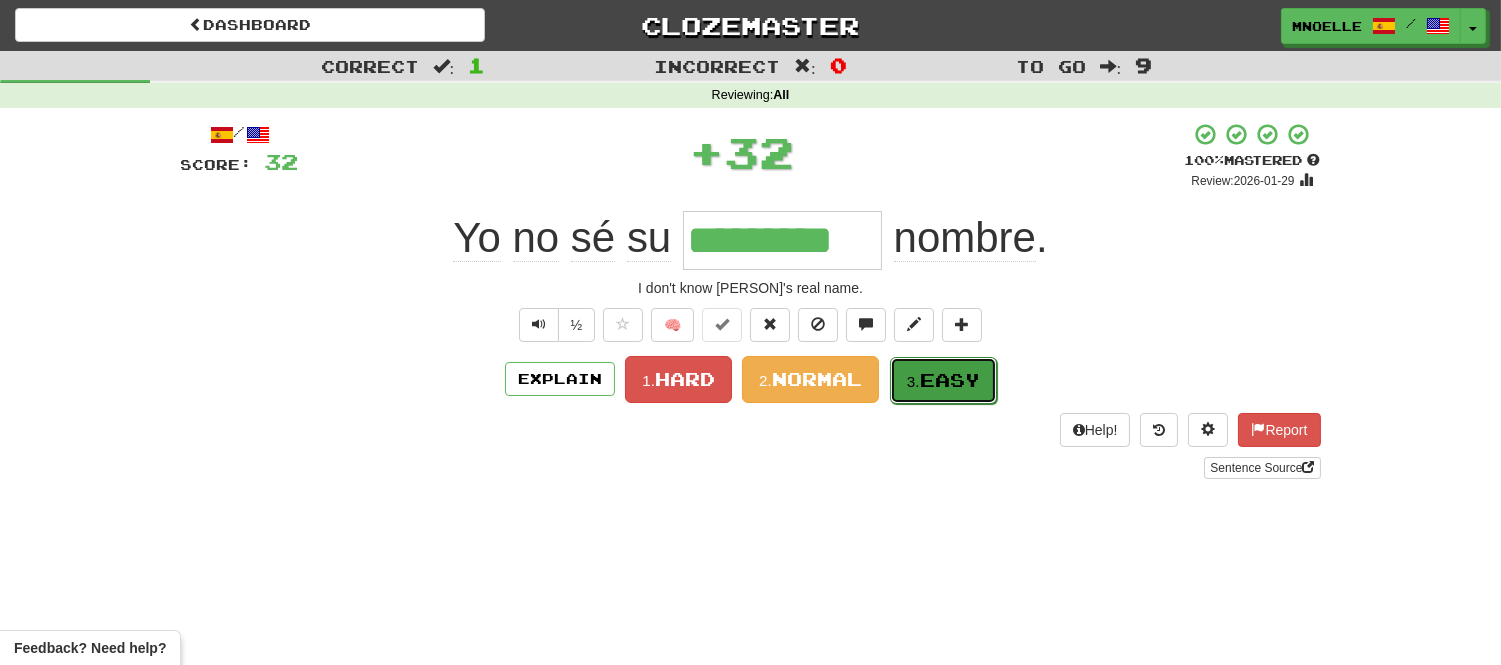 click on "Easy" at bounding box center (950, 380) 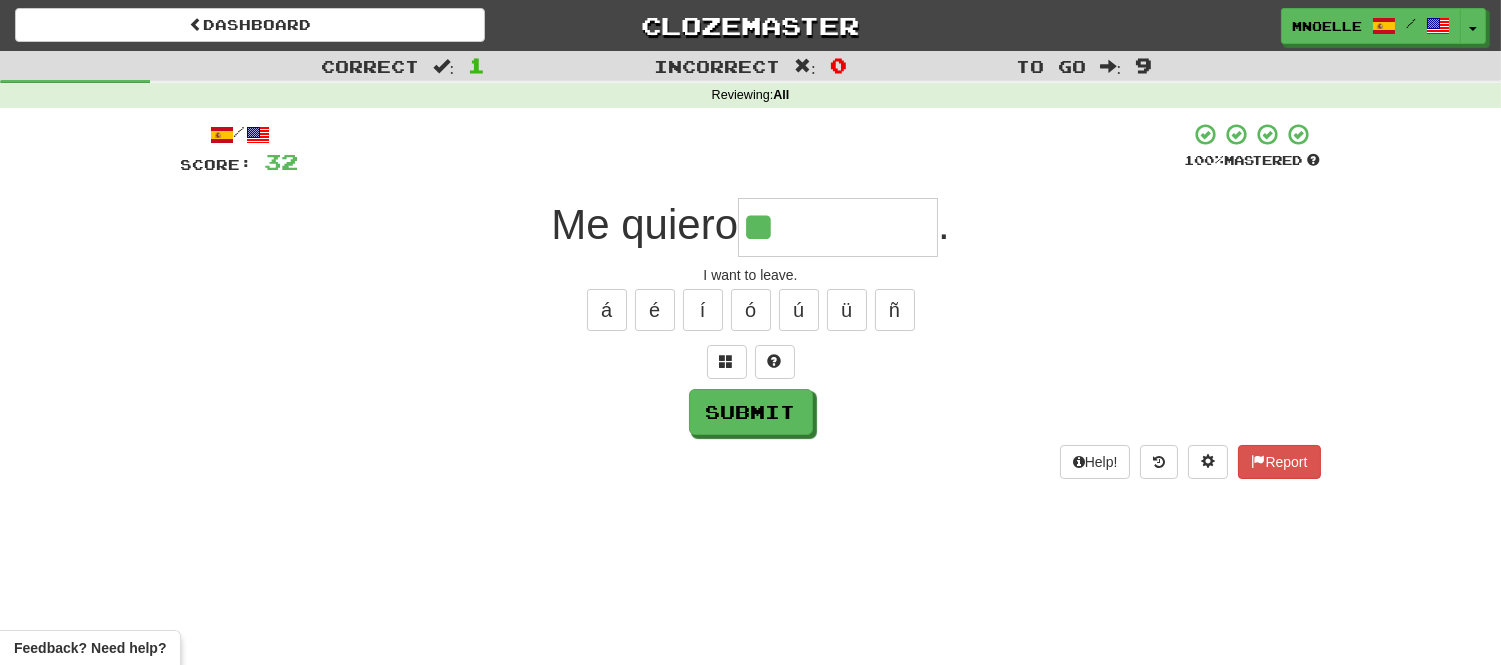 type on "**" 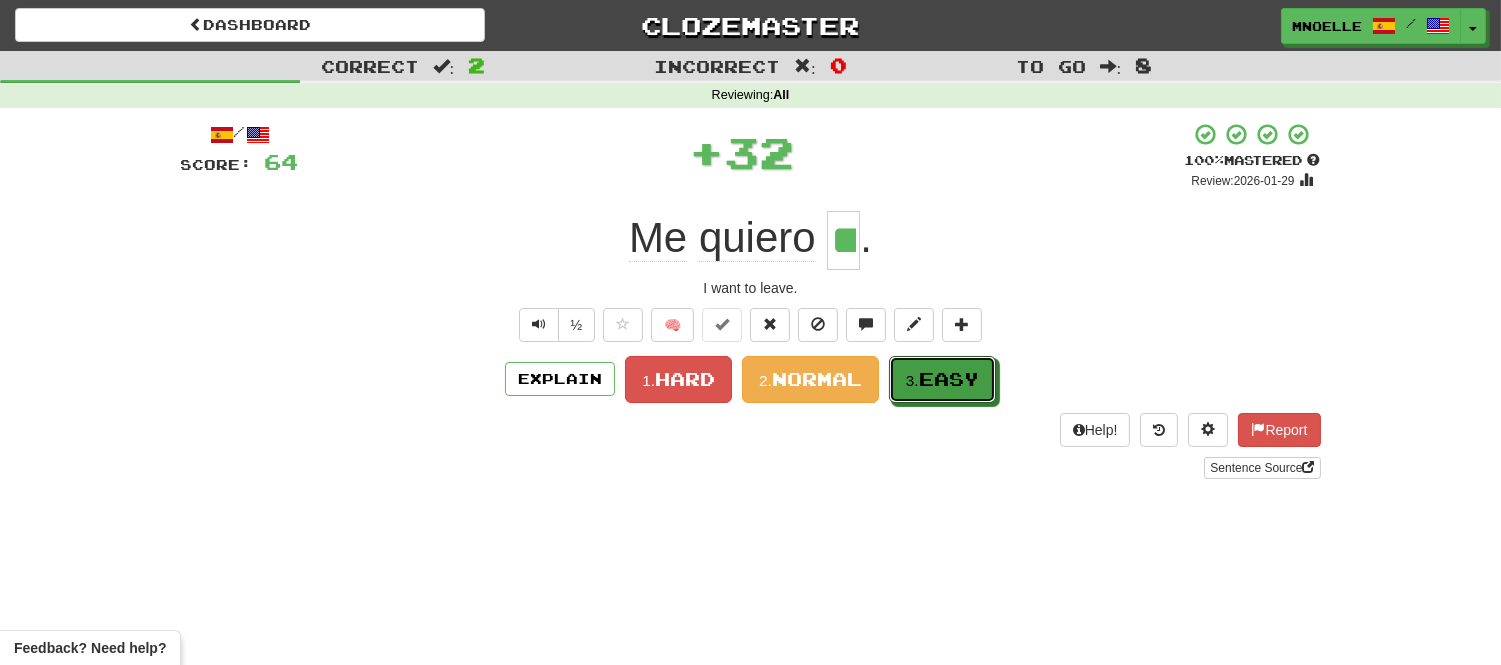 click on "Easy" at bounding box center [949, 379] 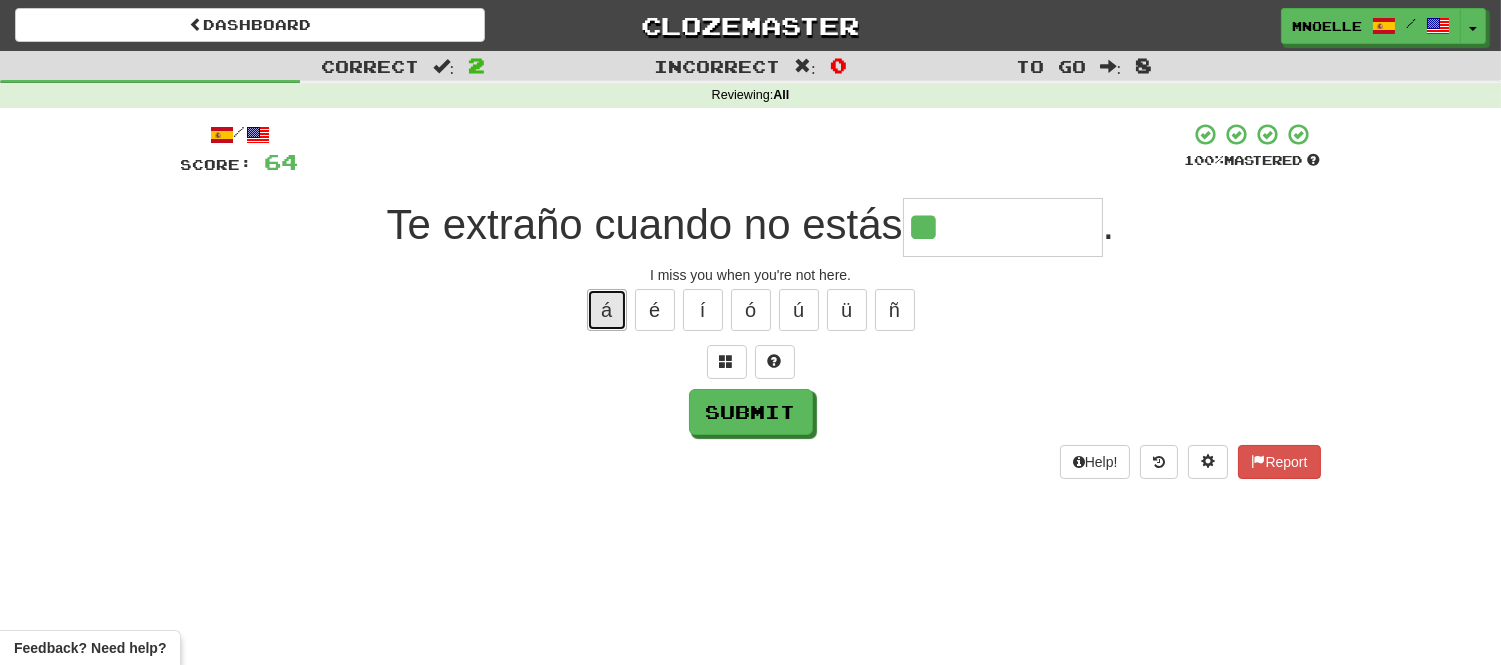 click on "á" at bounding box center (607, 310) 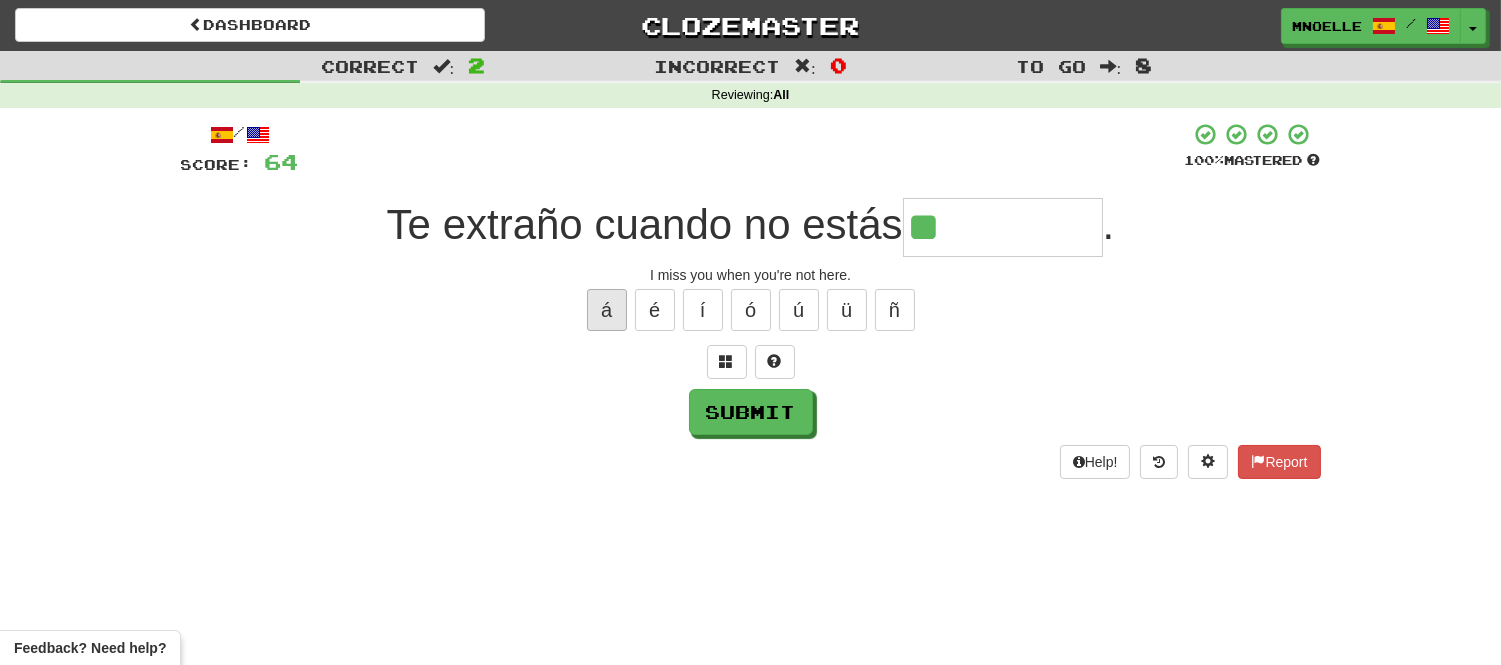 type on "***" 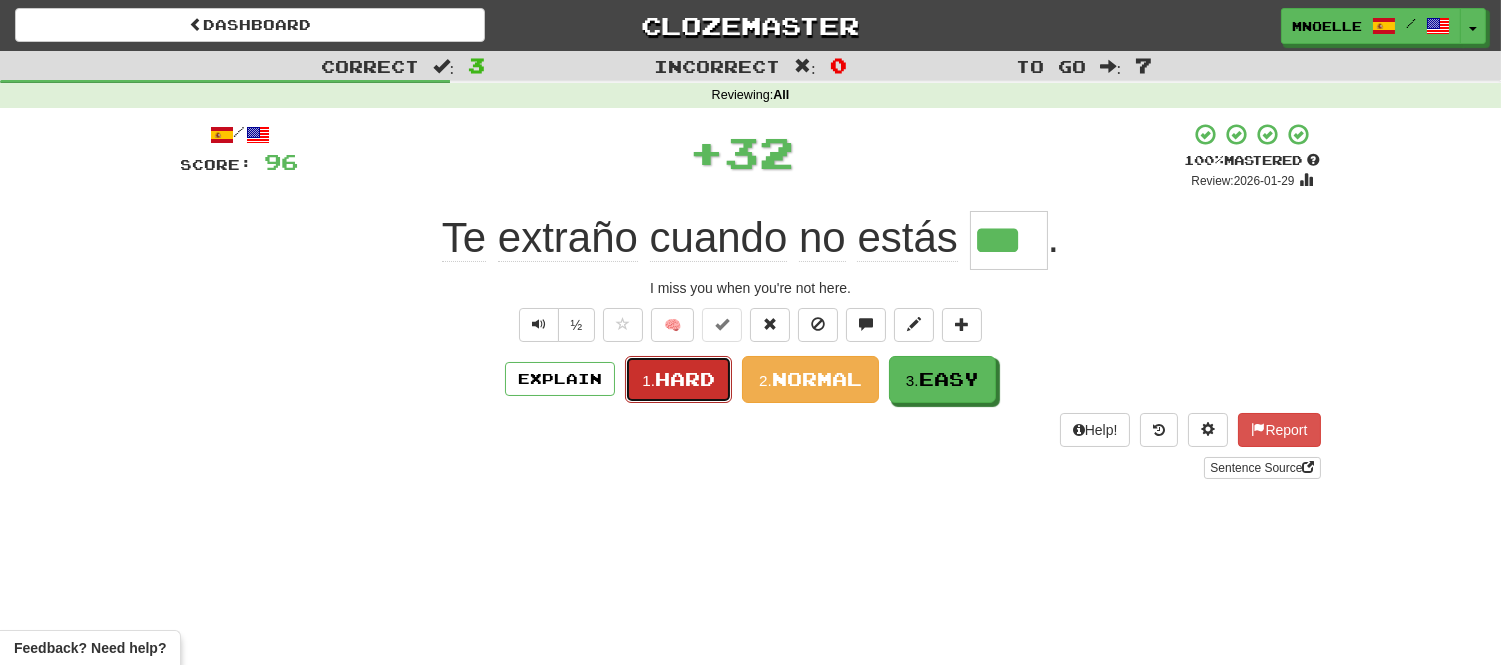 click on "1." at bounding box center [648, 380] 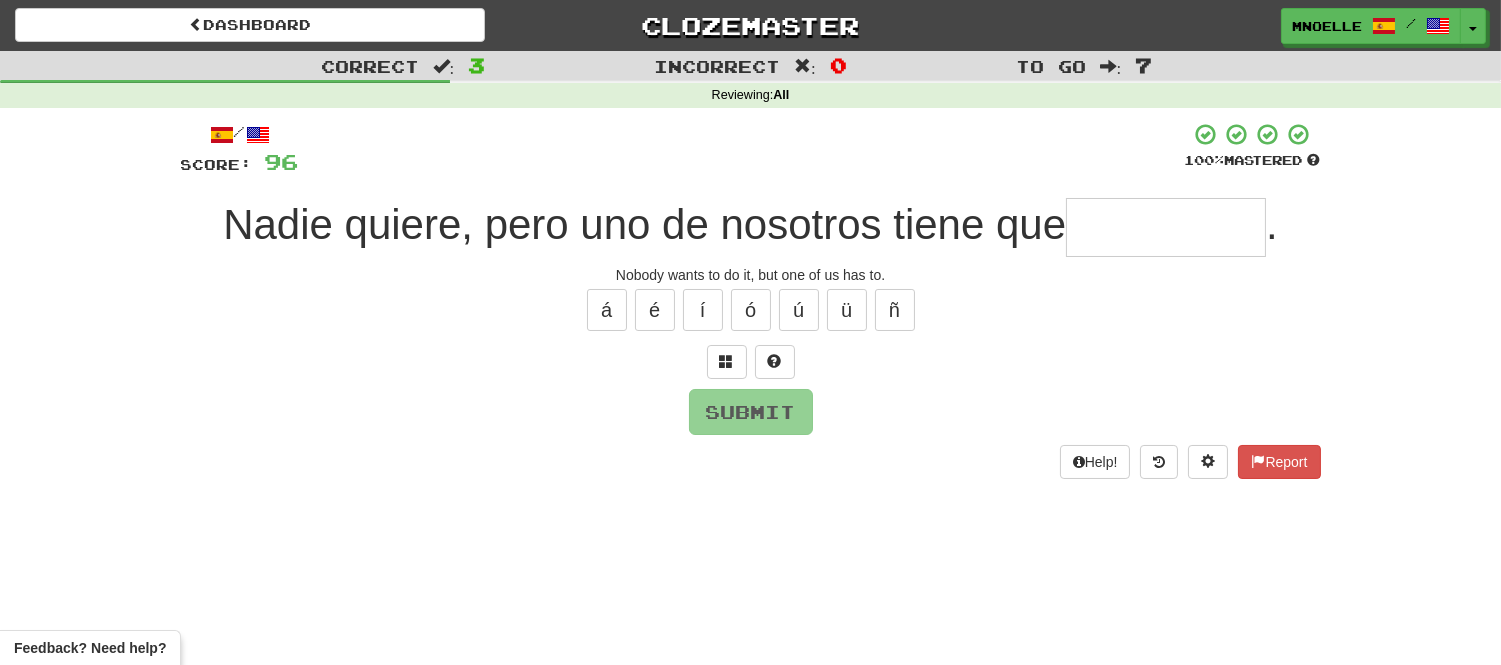type on "*" 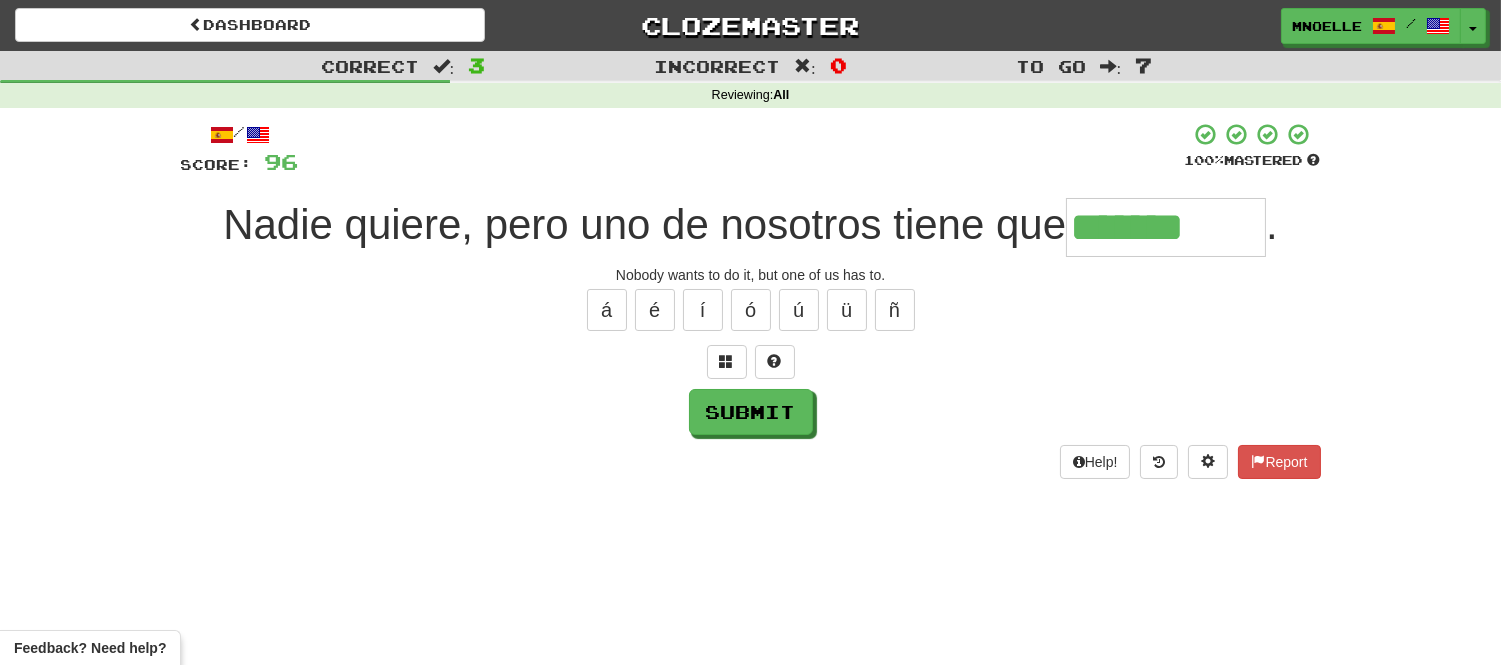 type on "*******" 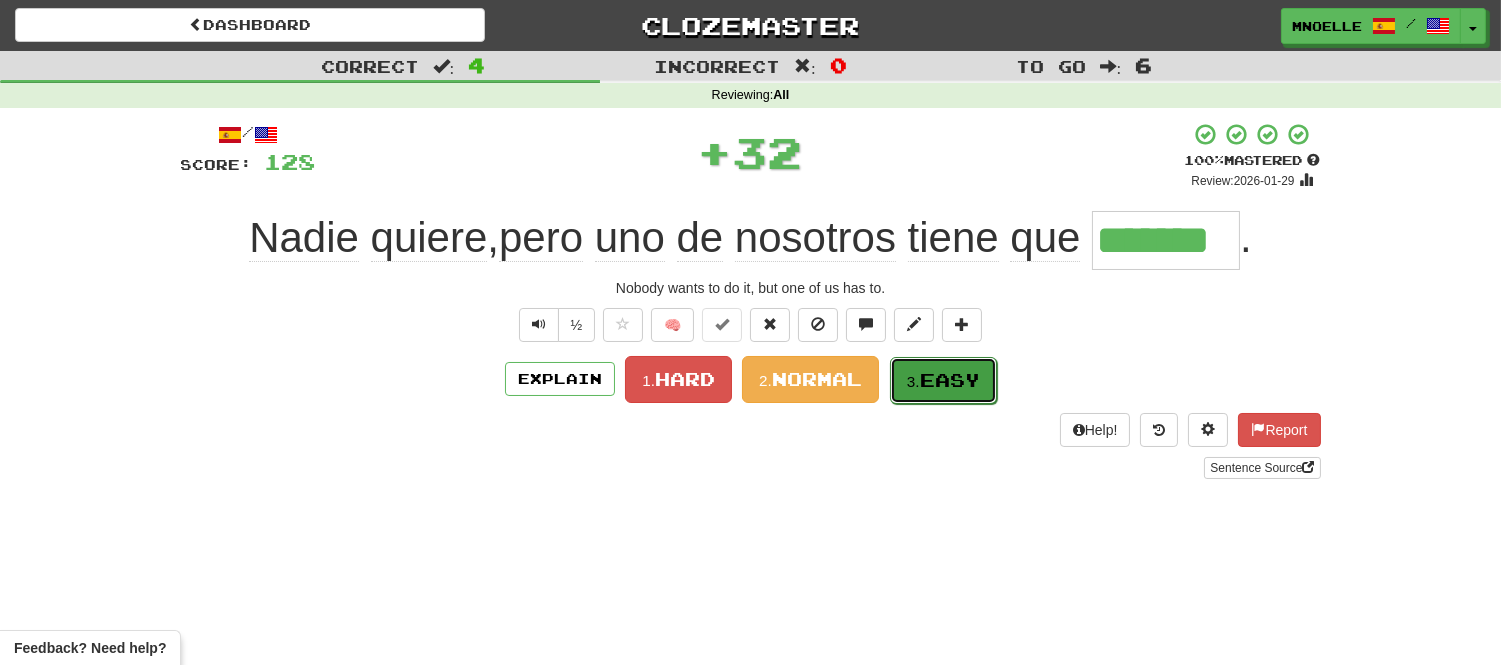 click on "Easy" at bounding box center [950, 380] 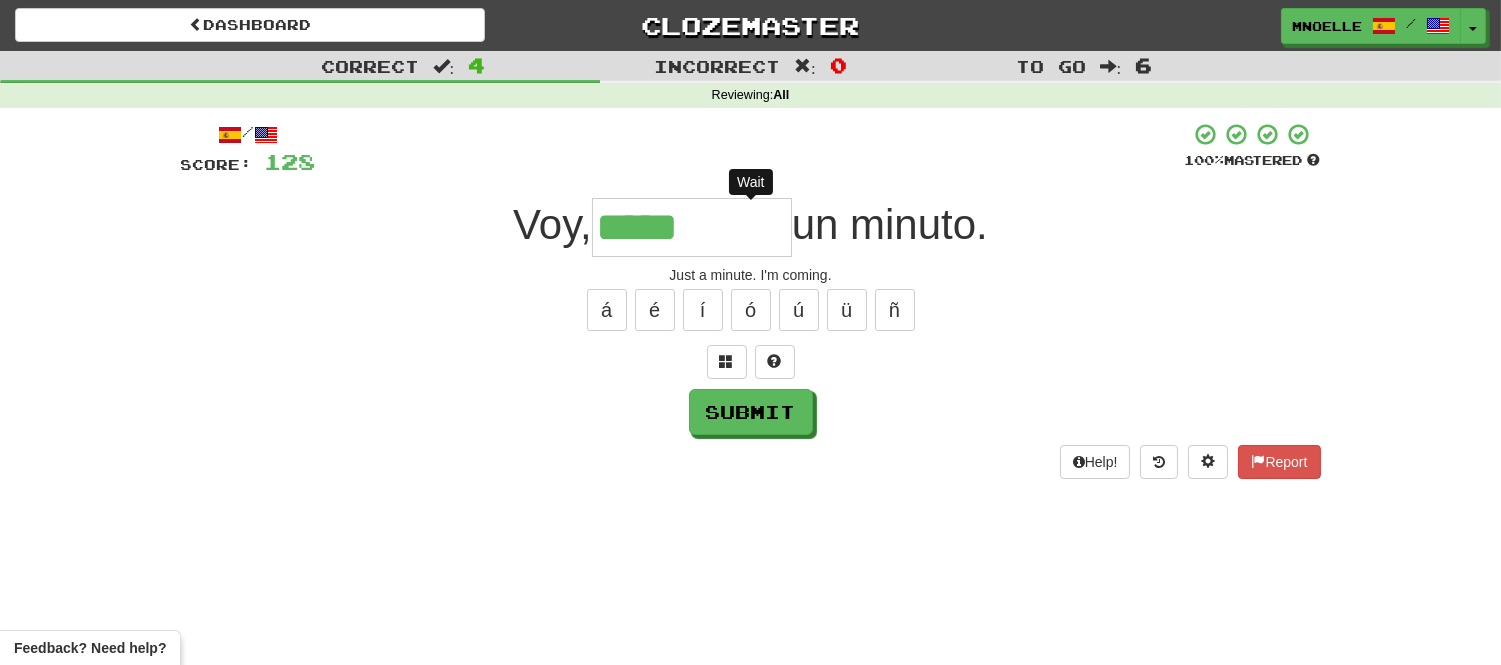 type on "******" 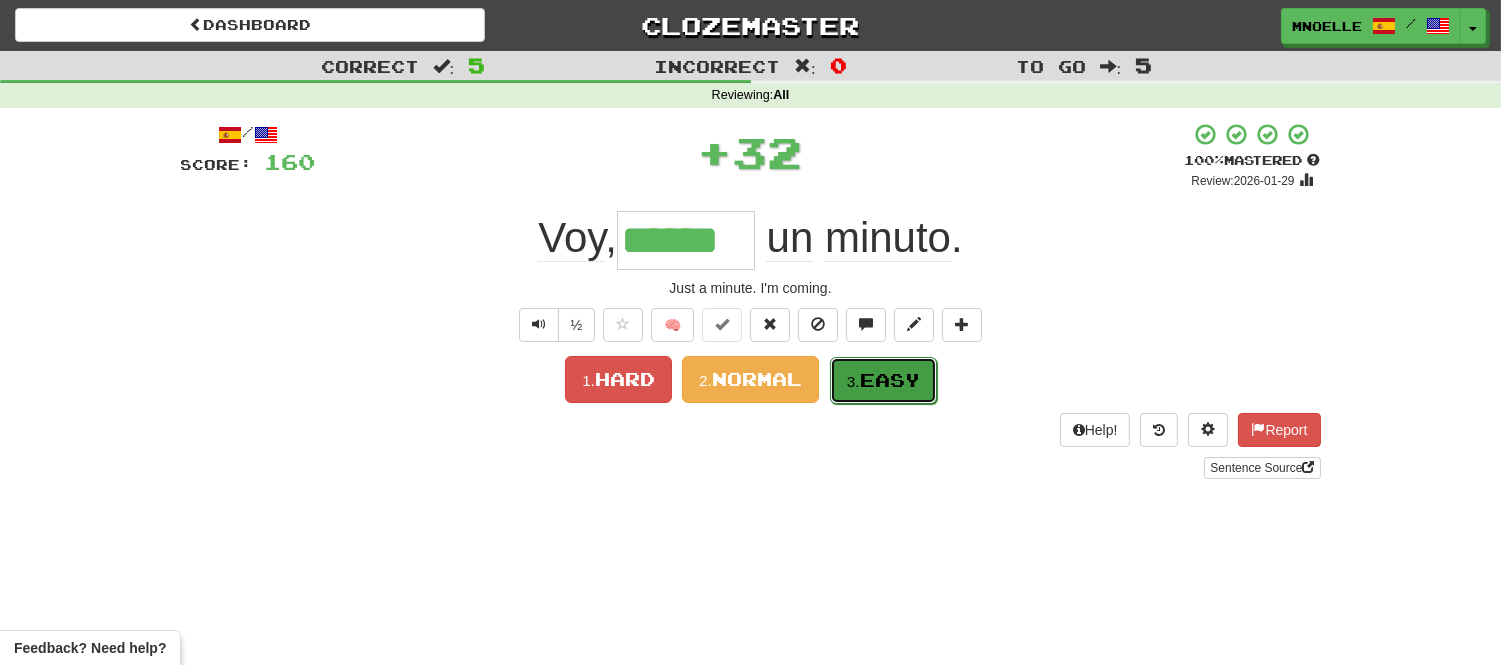click on "Easy" at bounding box center (890, 380) 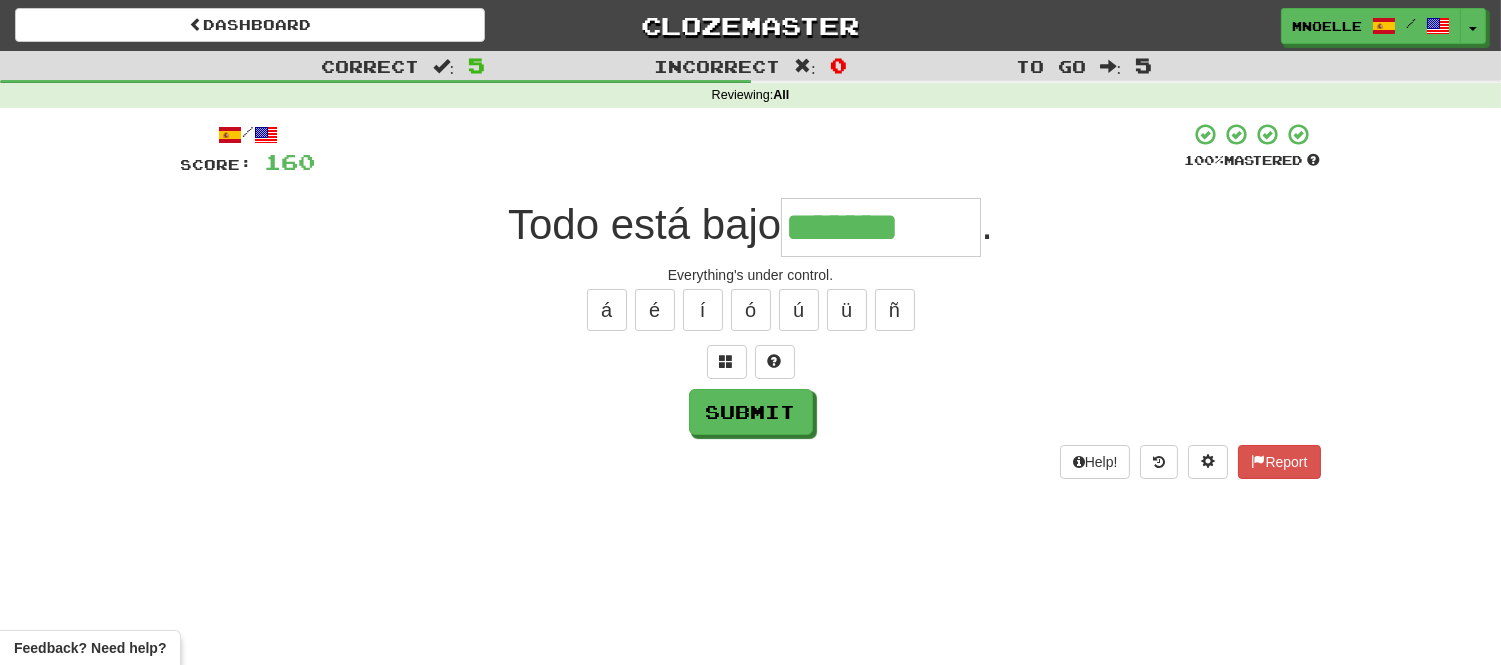 type on "*******" 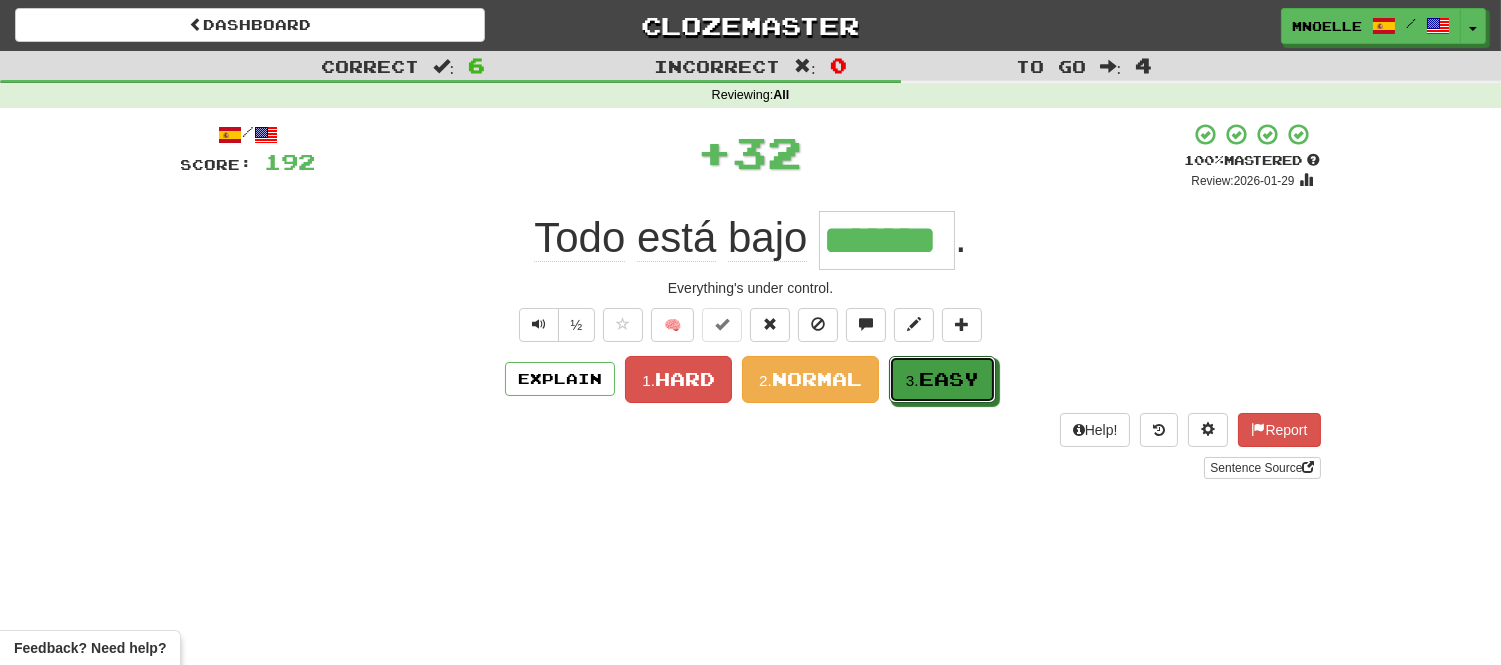 click on "3.  Easy" at bounding box center (942, 379) 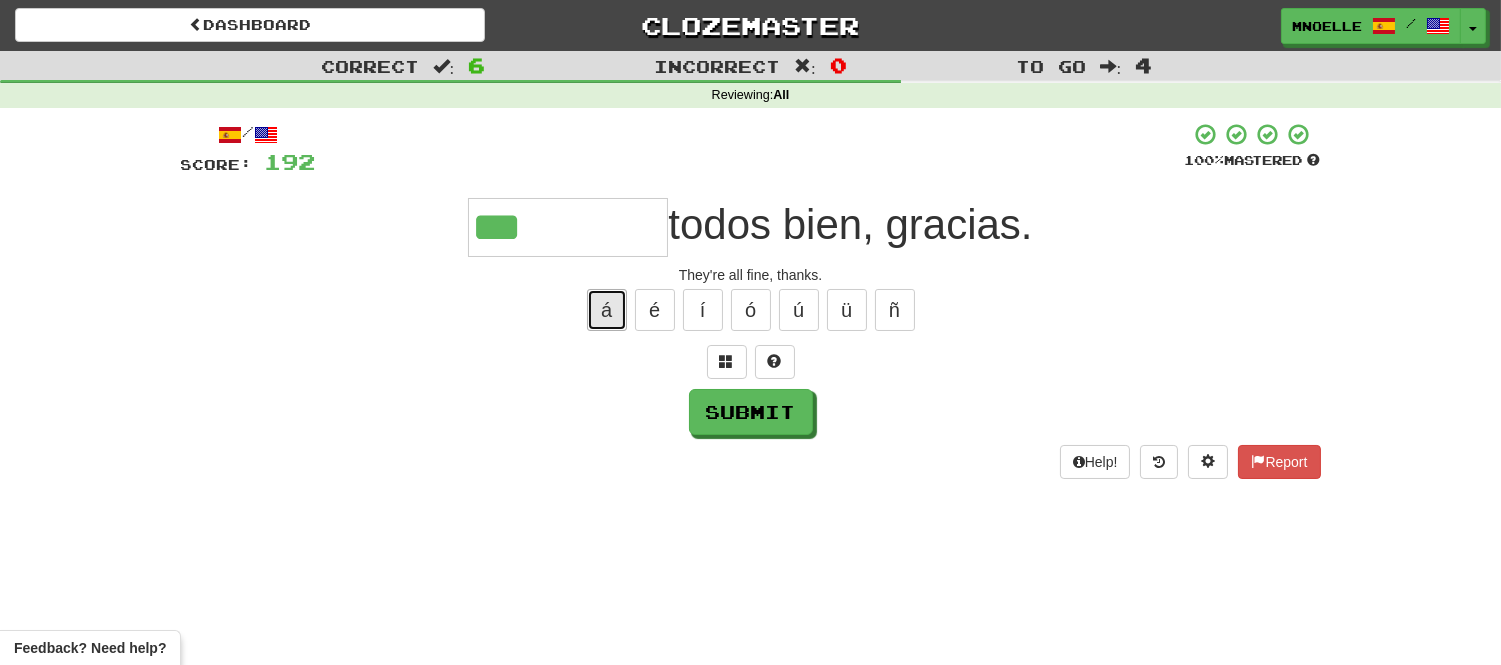 click on "á" at bounding box center (607, 310) 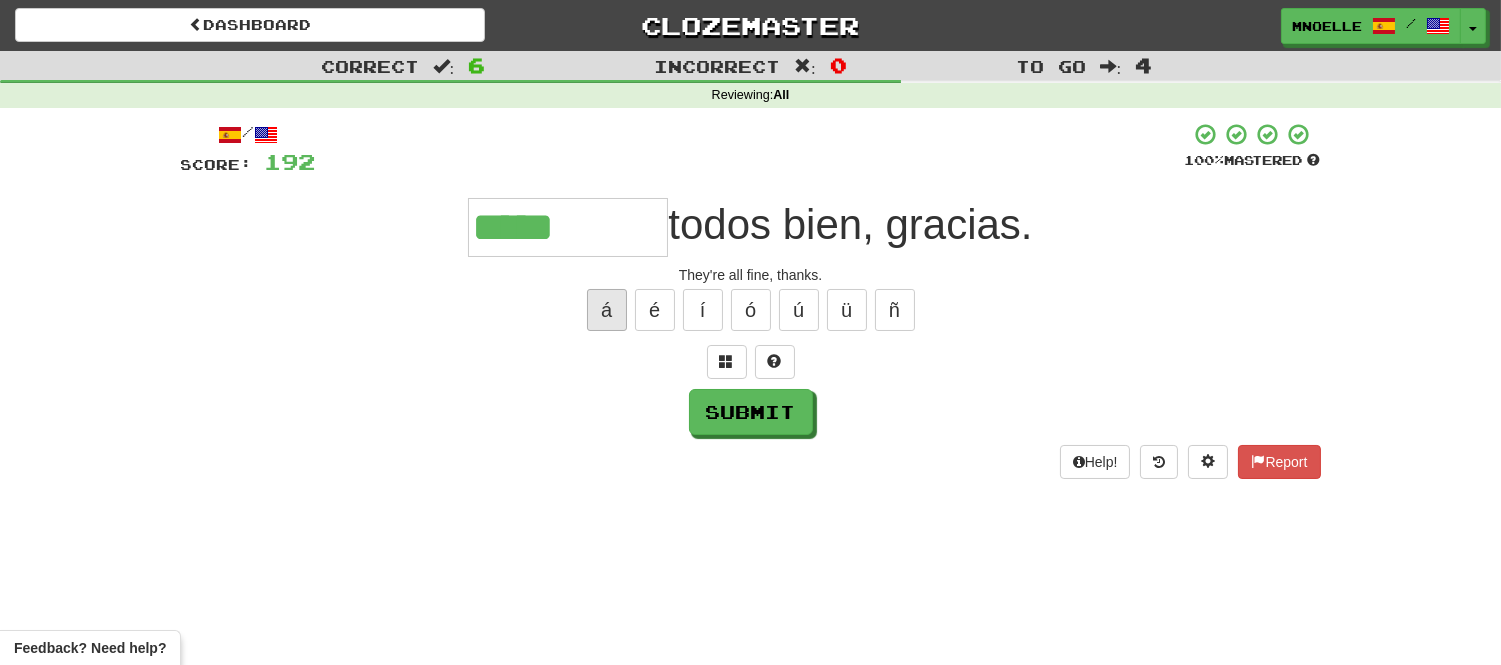 type on "*****" 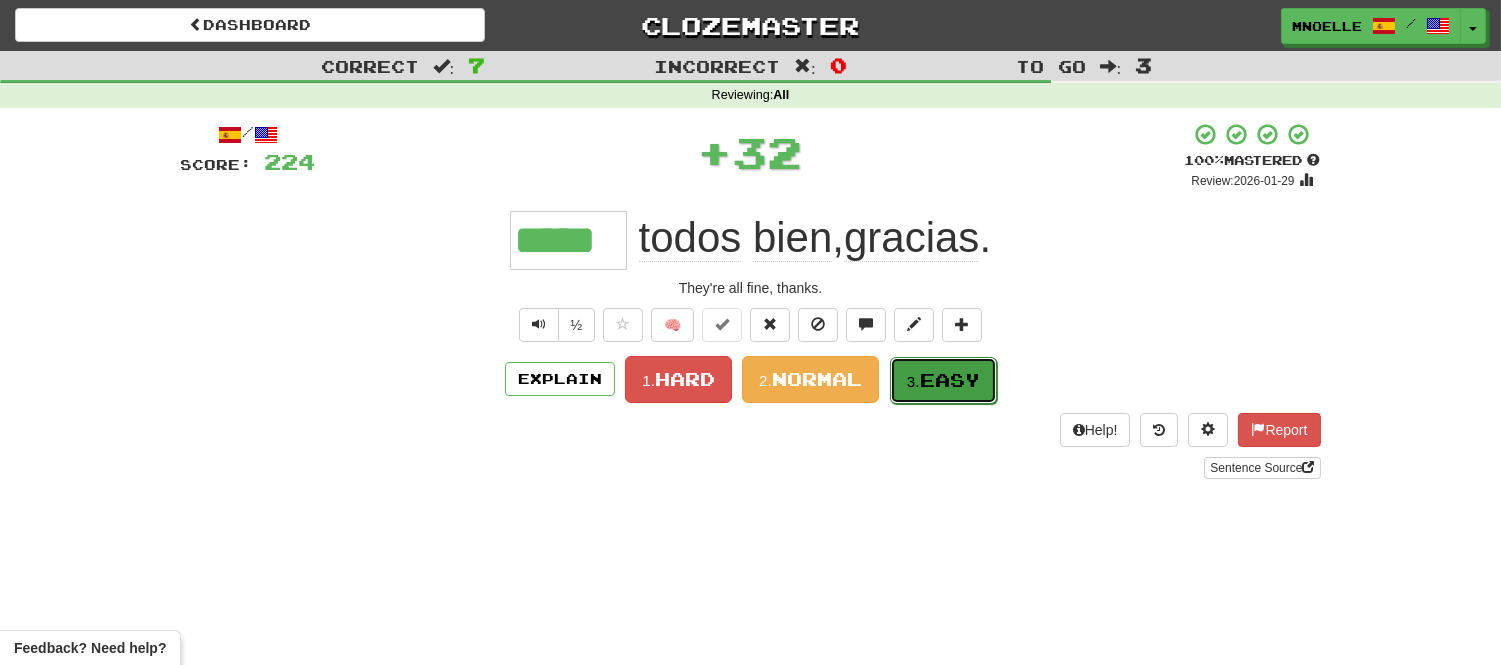 click on "3.  Easy" at bounding box center [943, 380] 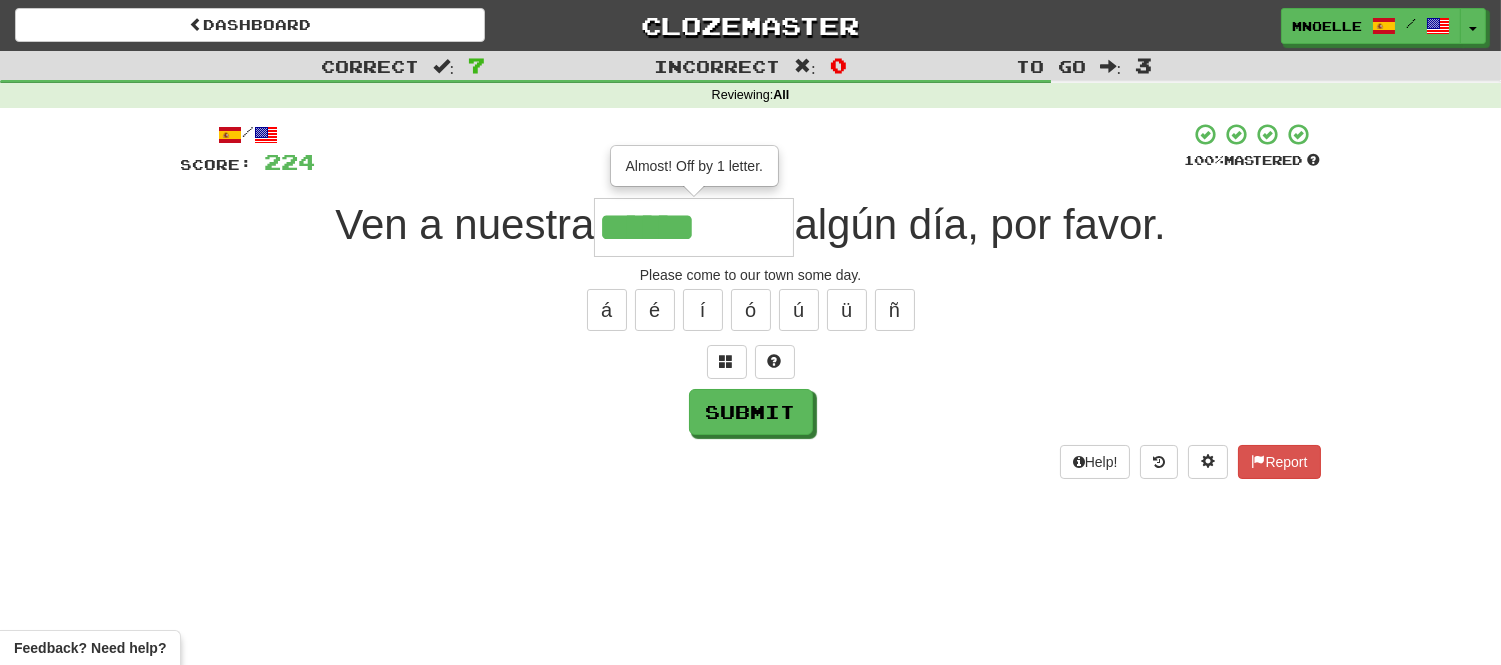 type on "******" 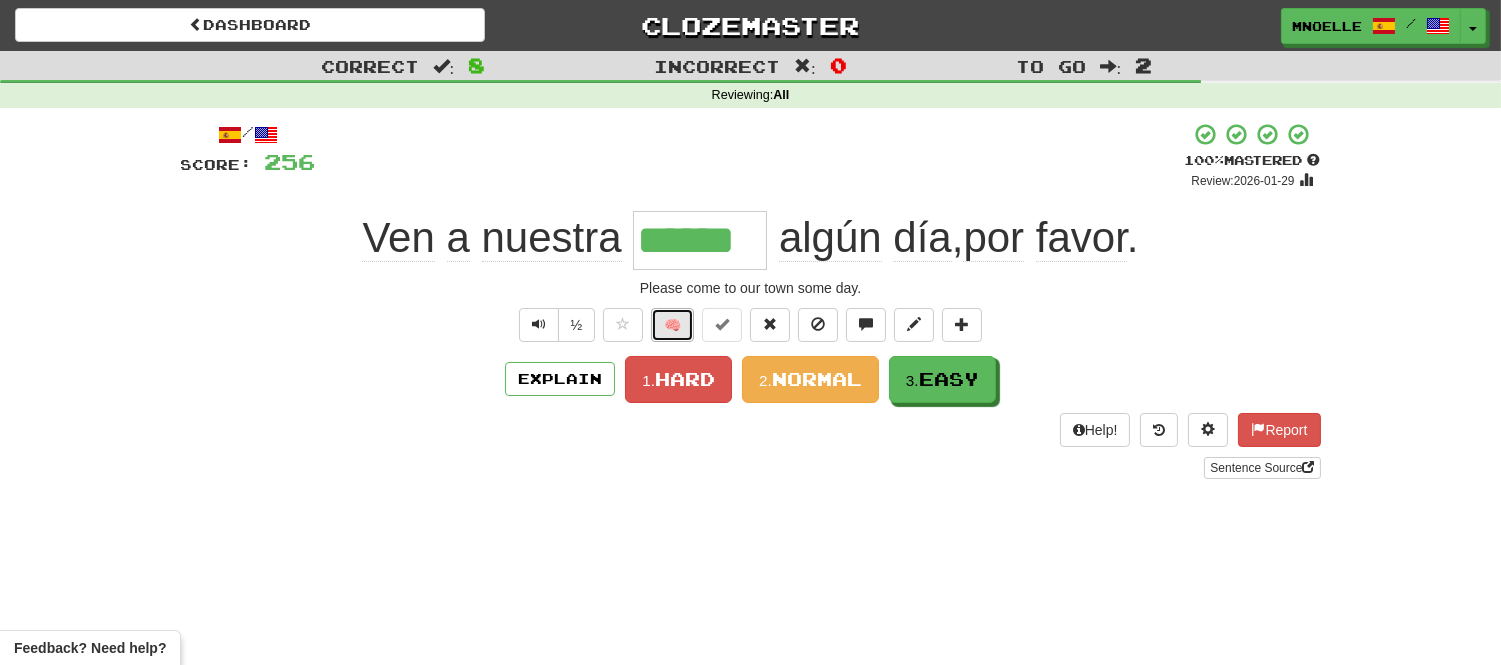 click on "🧠" at bounding box center (672, 325) 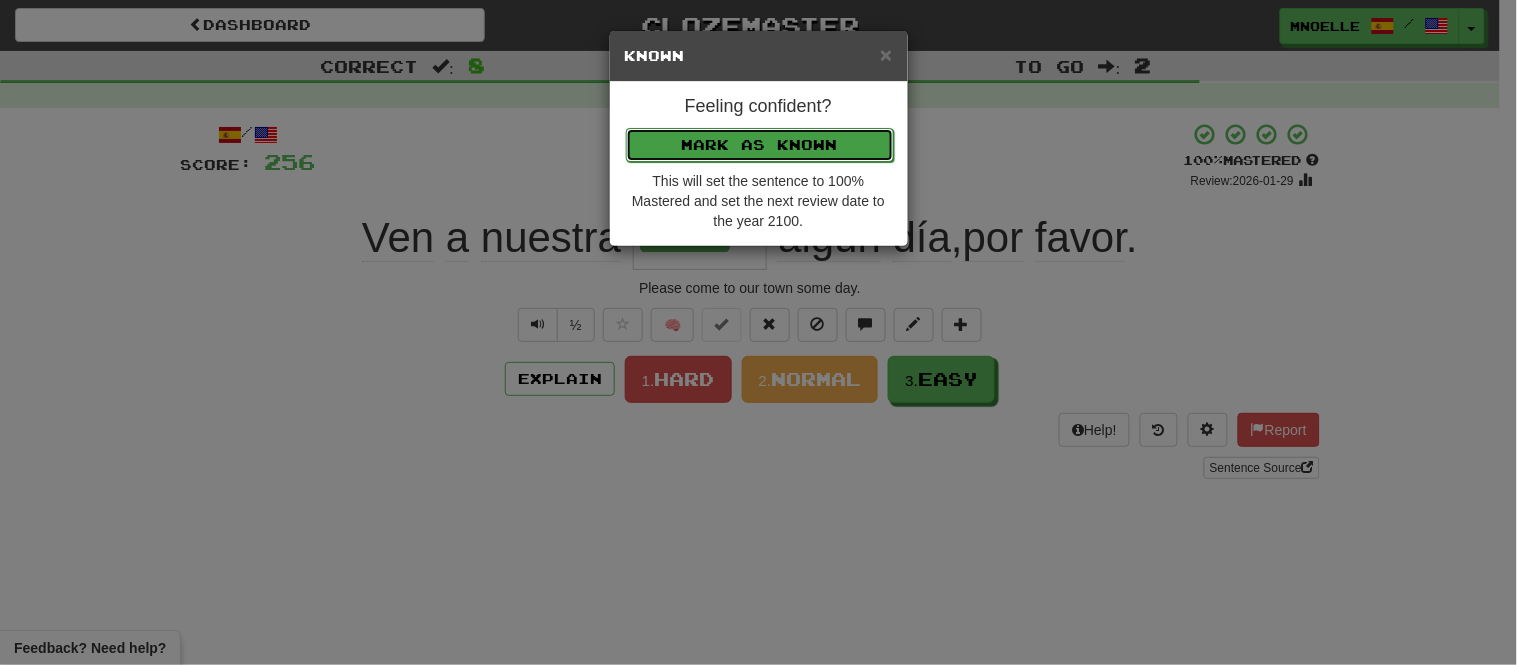 click on "Mark as Known" at bounding box center (760, 145) 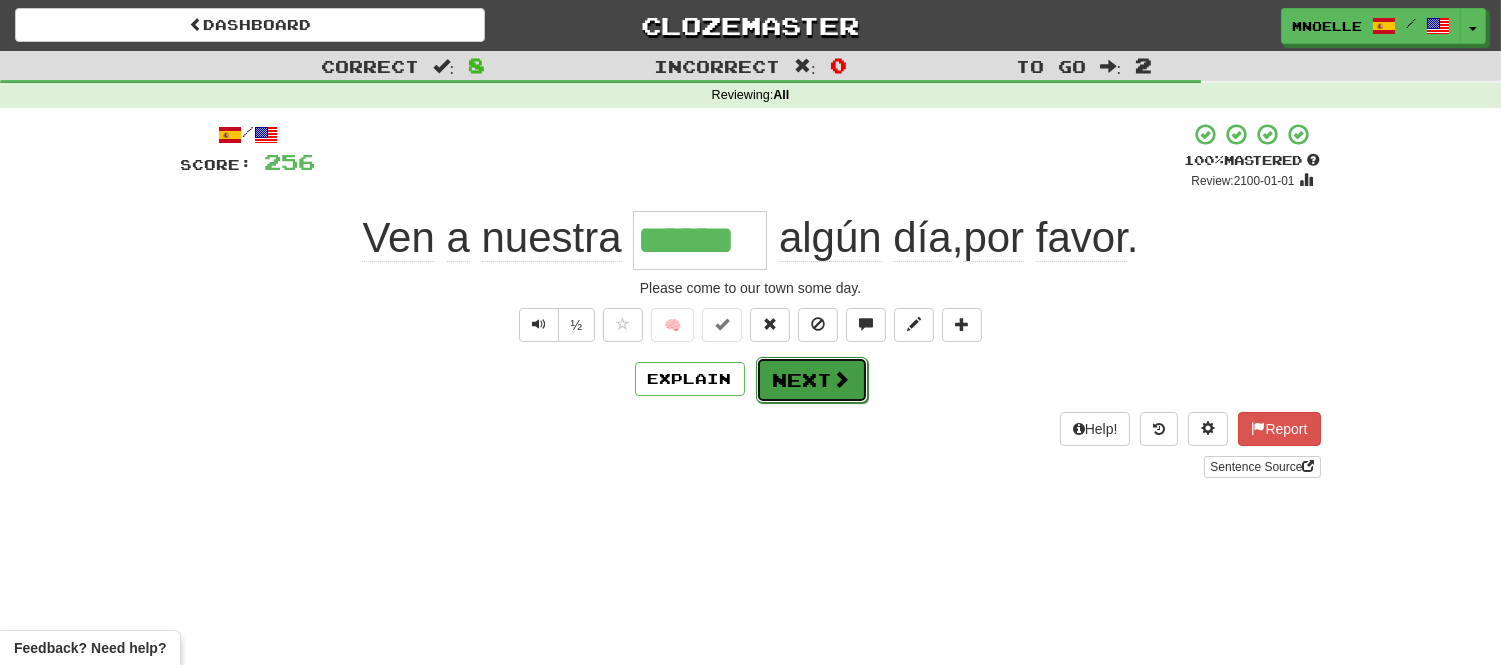 click on "Next" at bounding box center (812, 380) 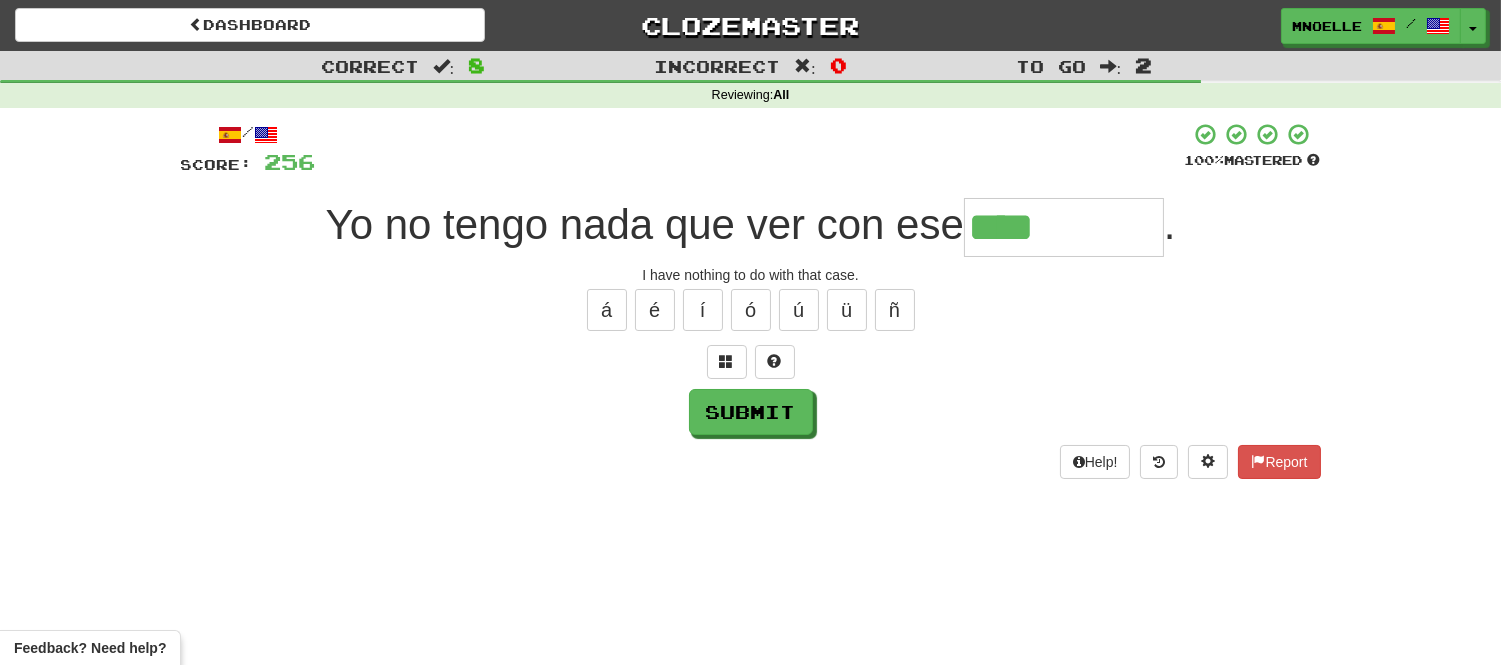 type on "****" 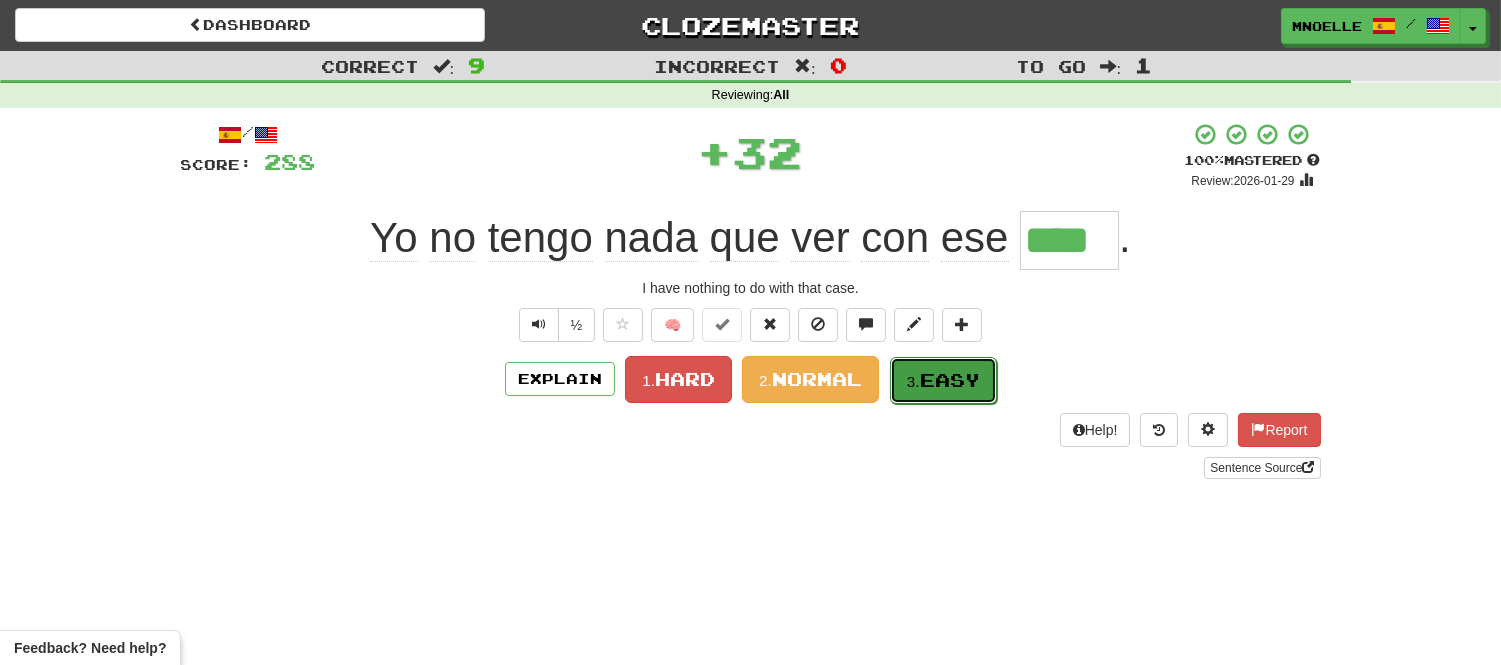 click on "Easy" at bounding box center (950, 380) 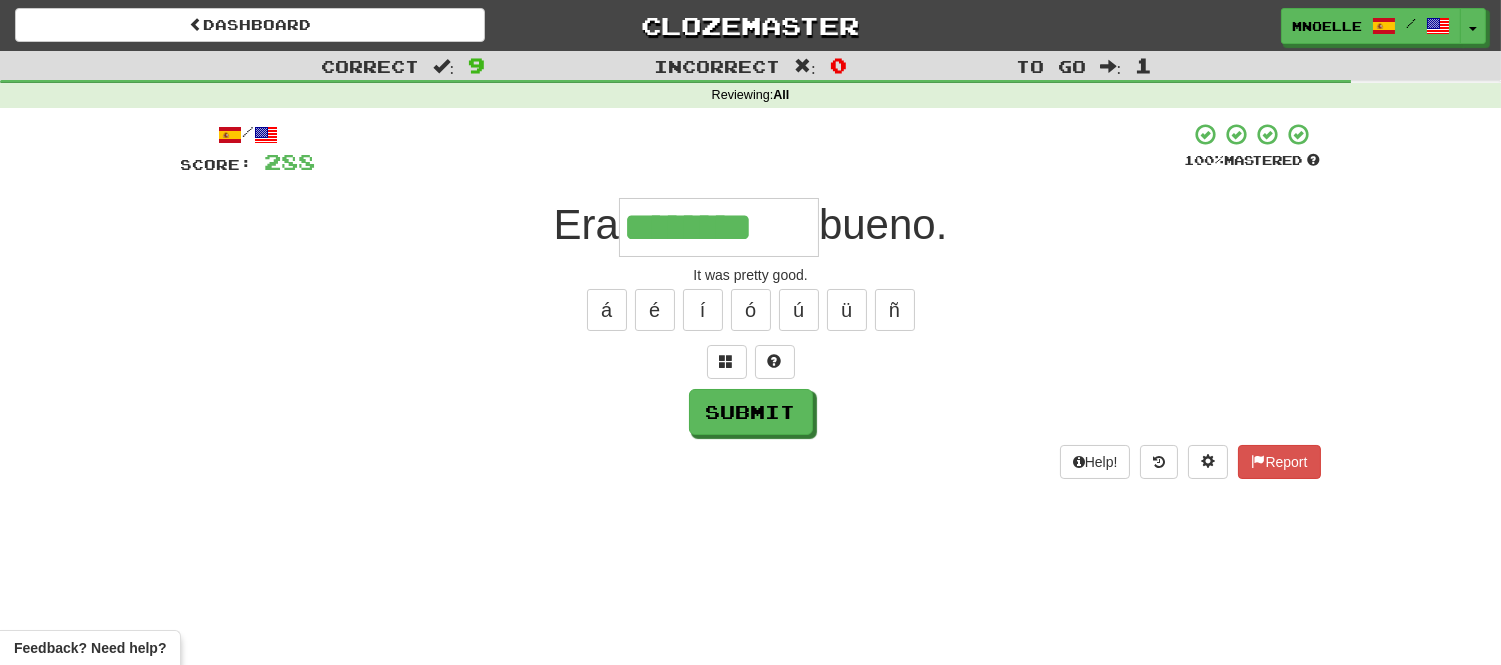 type on "********" 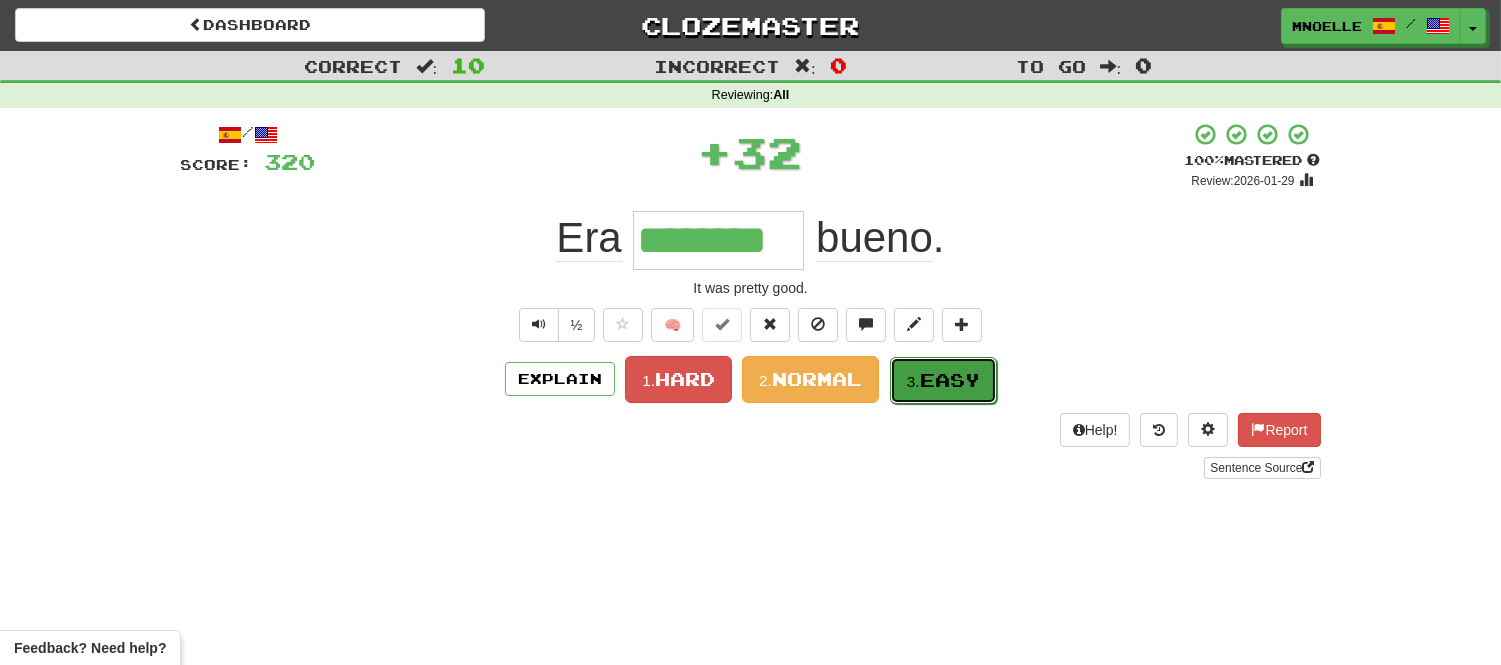 click on "Easy" at bounding box center (950, 380) 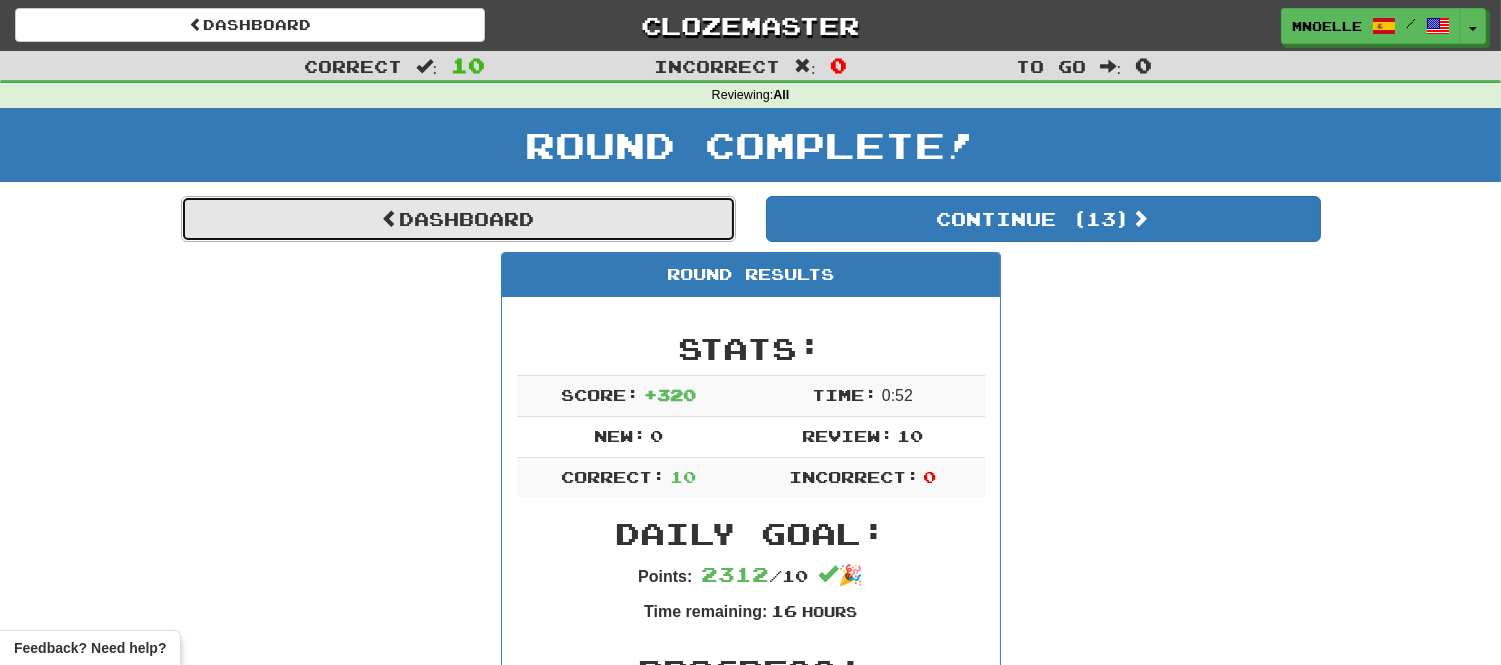 click on "Dashboard" at bounding box center (458, 219) 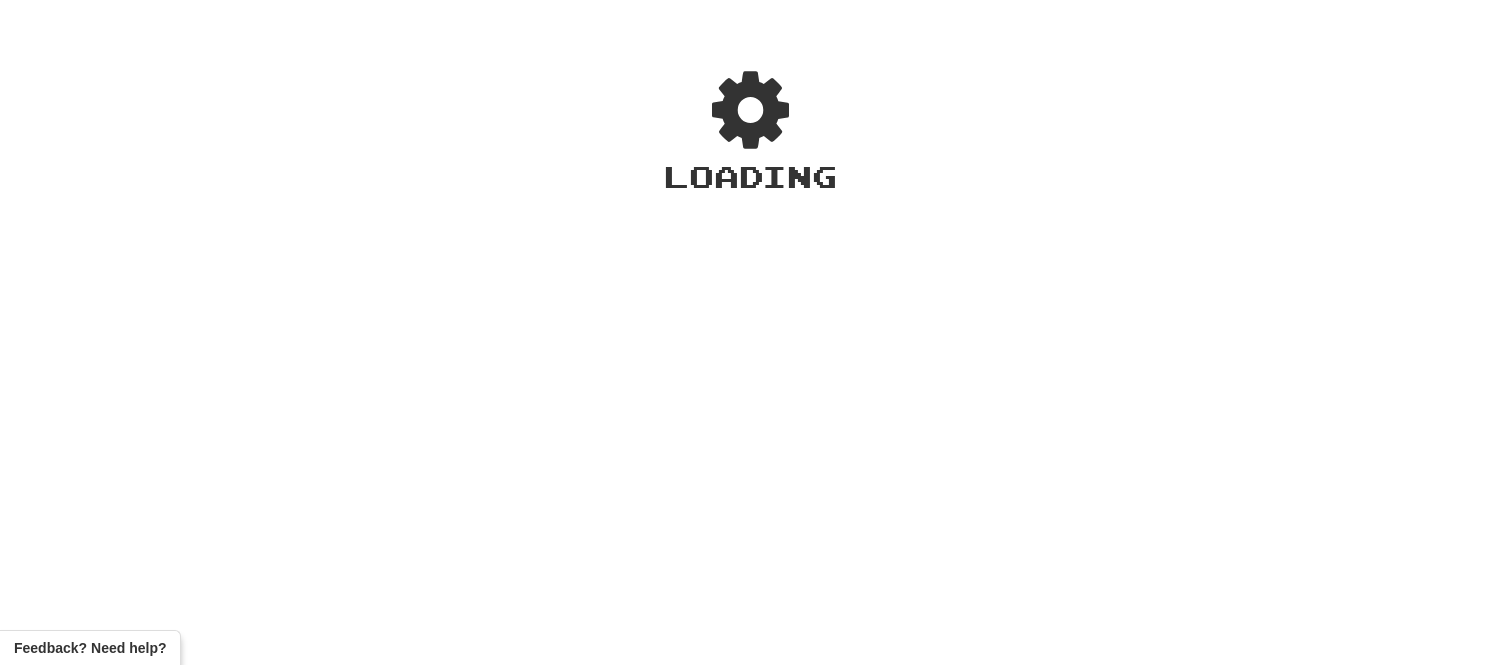 scroll, scrollTop: 0, scrollLeft: 0, axis: both 